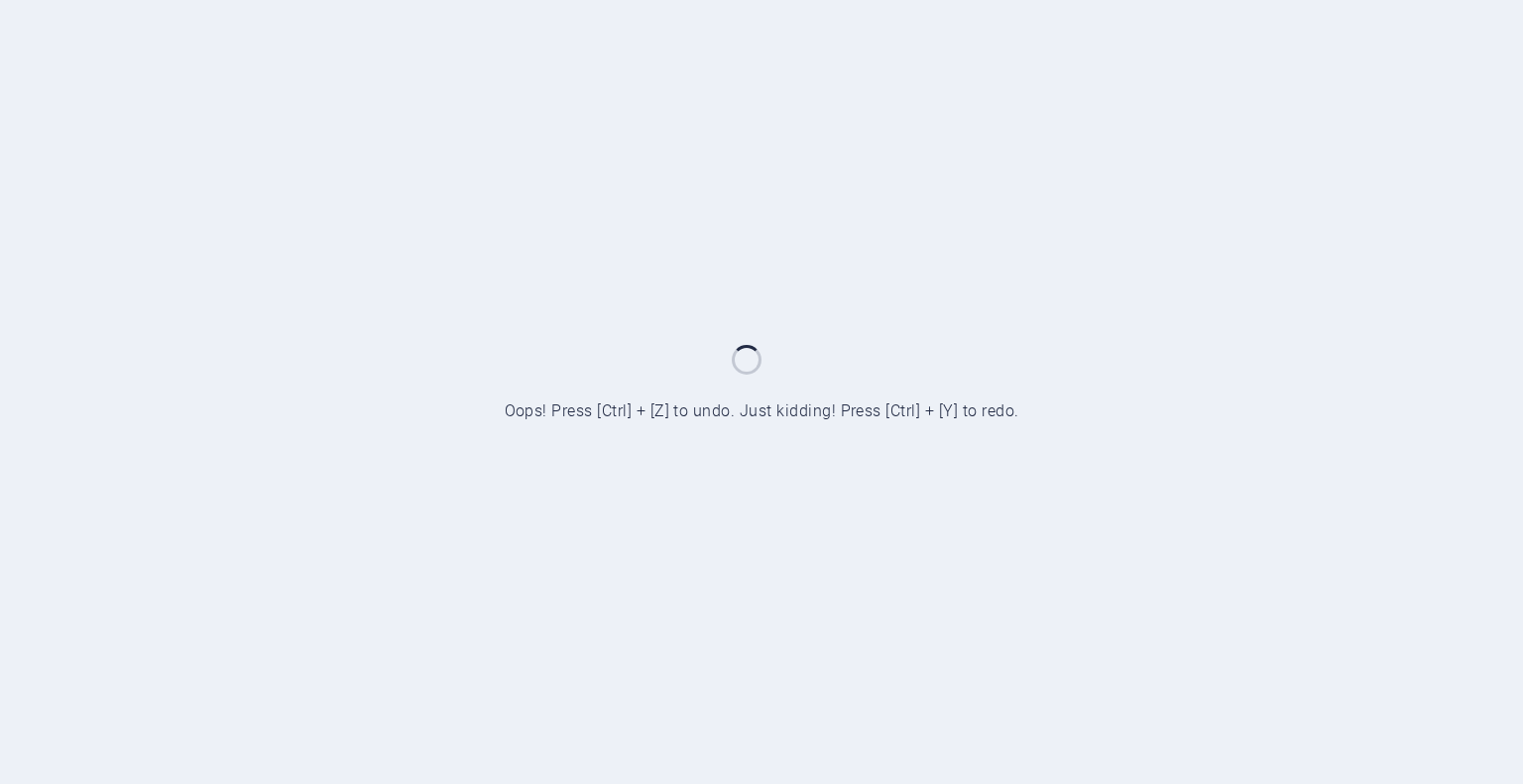 scroll, scrollTop: 0, scrollLeft: 0, axis: both 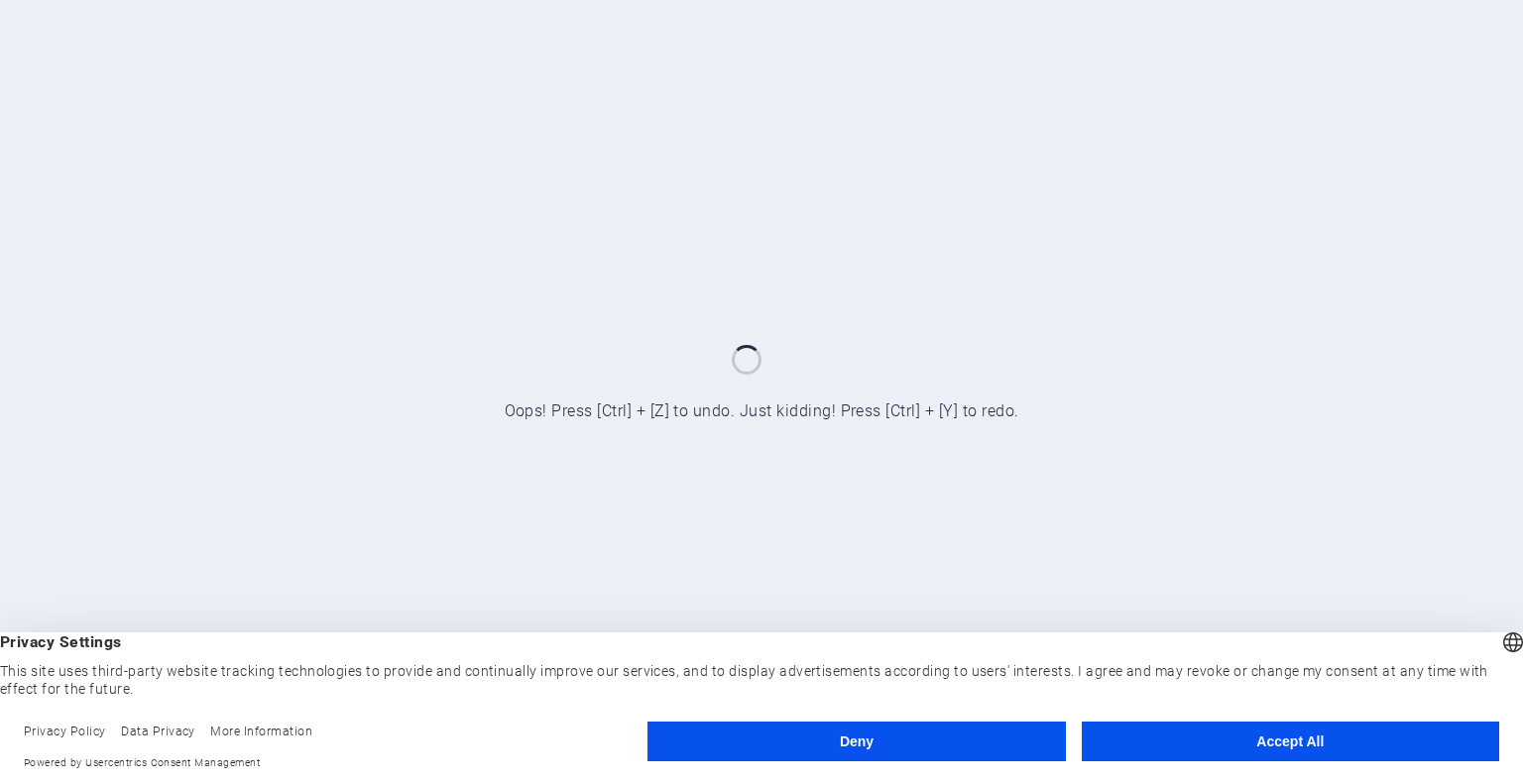 click on "Accept All" at bounding box center (1290, 741) 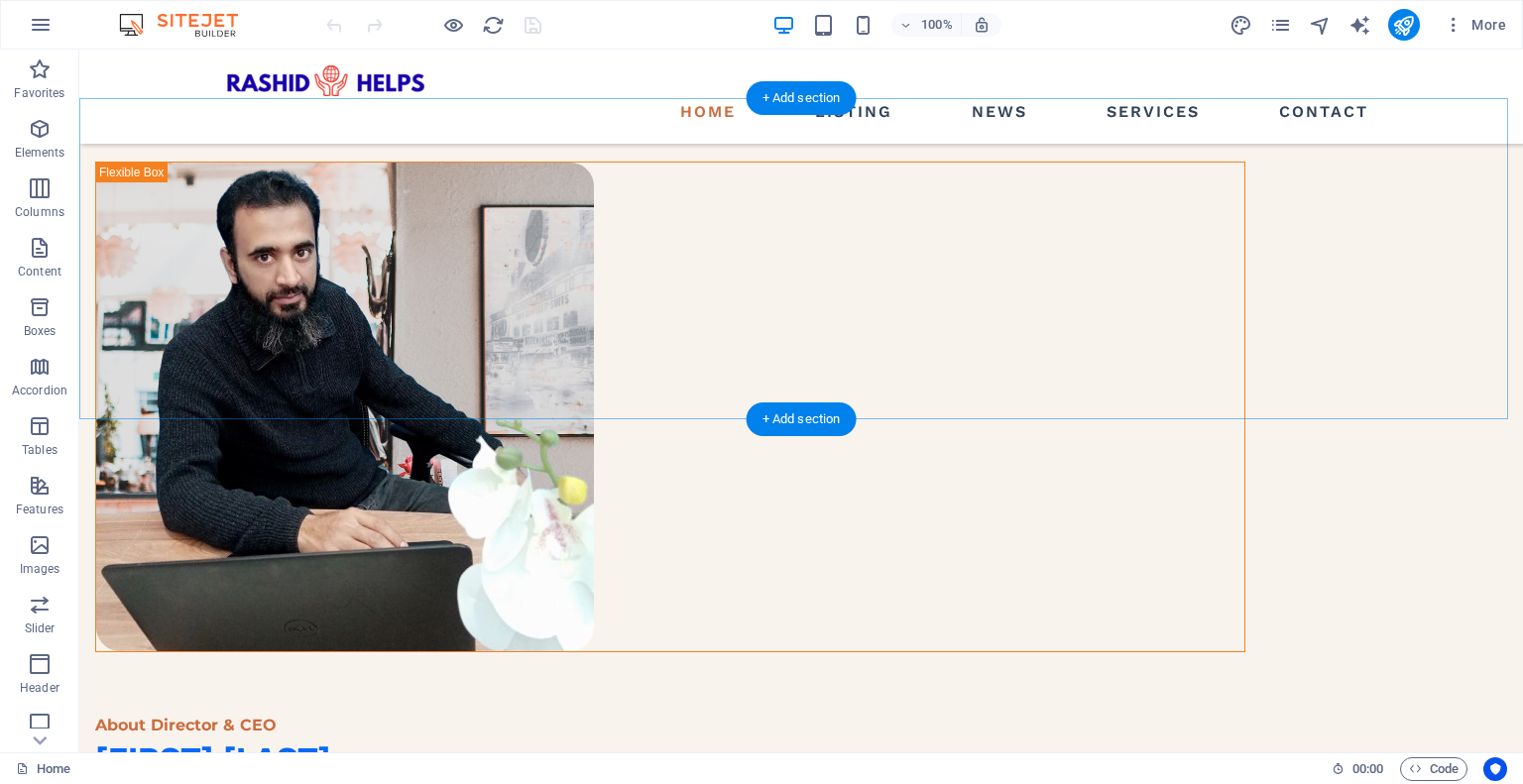 scroll, scrollTop: 1883, scrollLeft: 0, axis: vertical 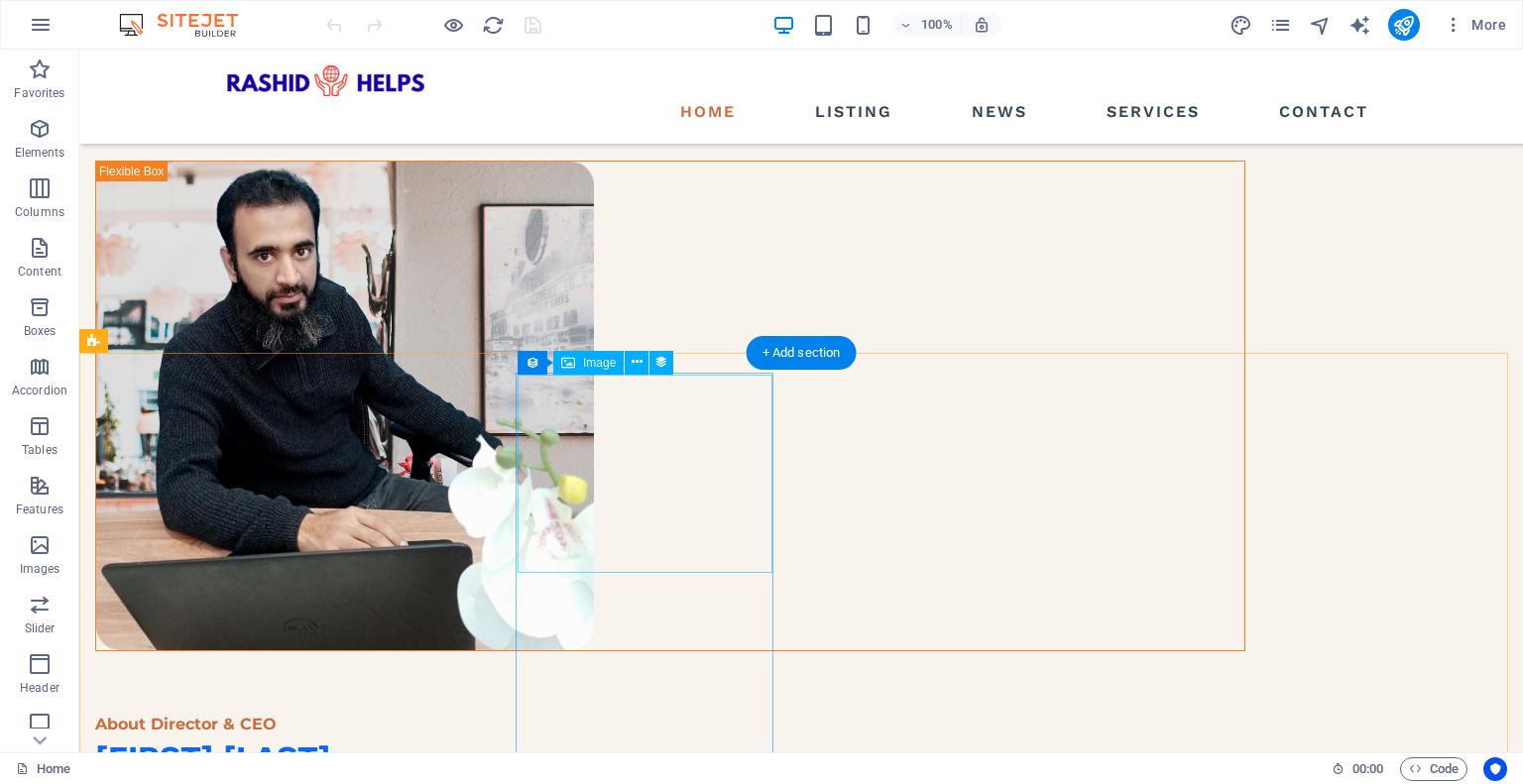 click at bounding box center (670, 1943) 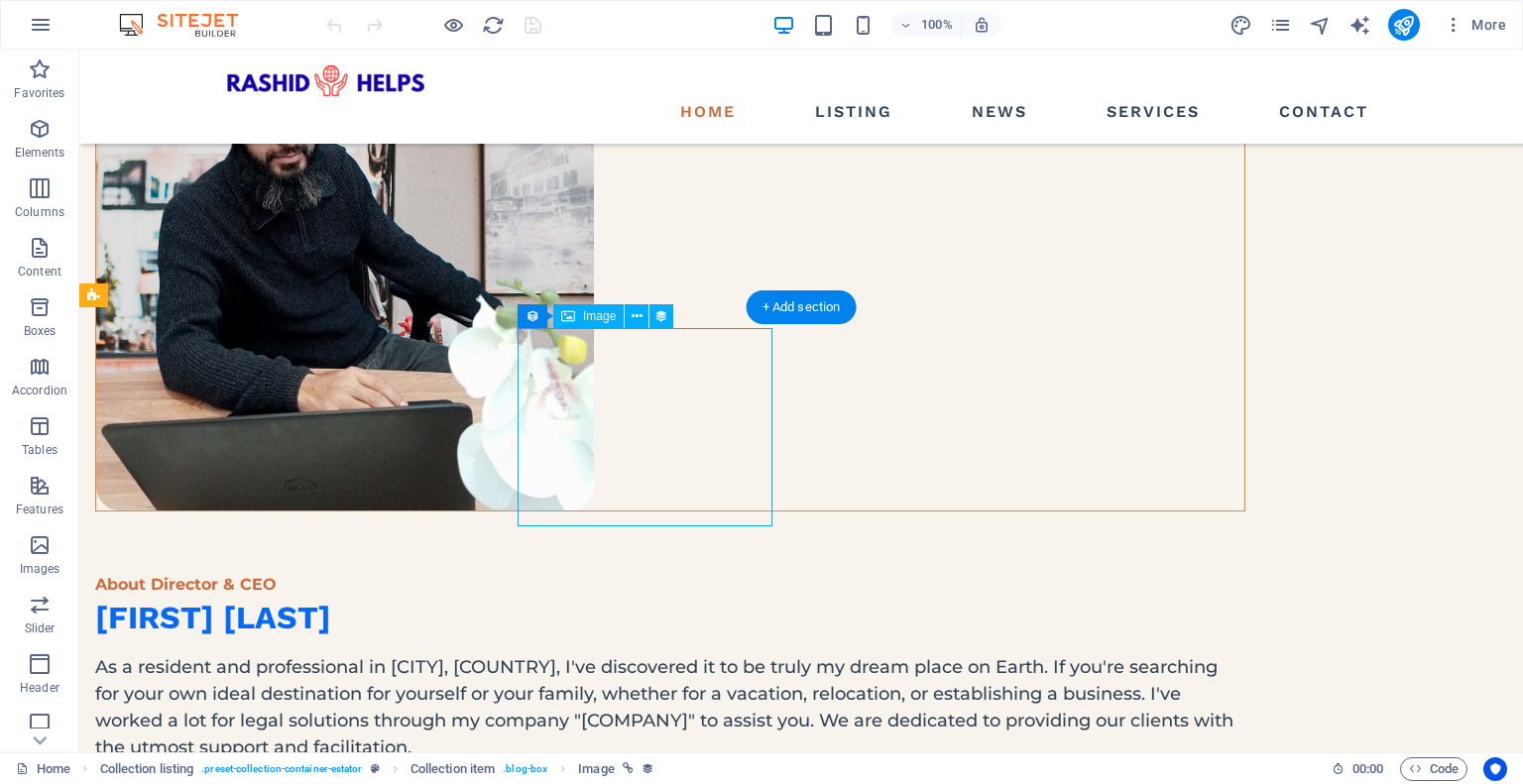 scroll, scrollTop: 2081, scrollLeft: 0, axis: vertical 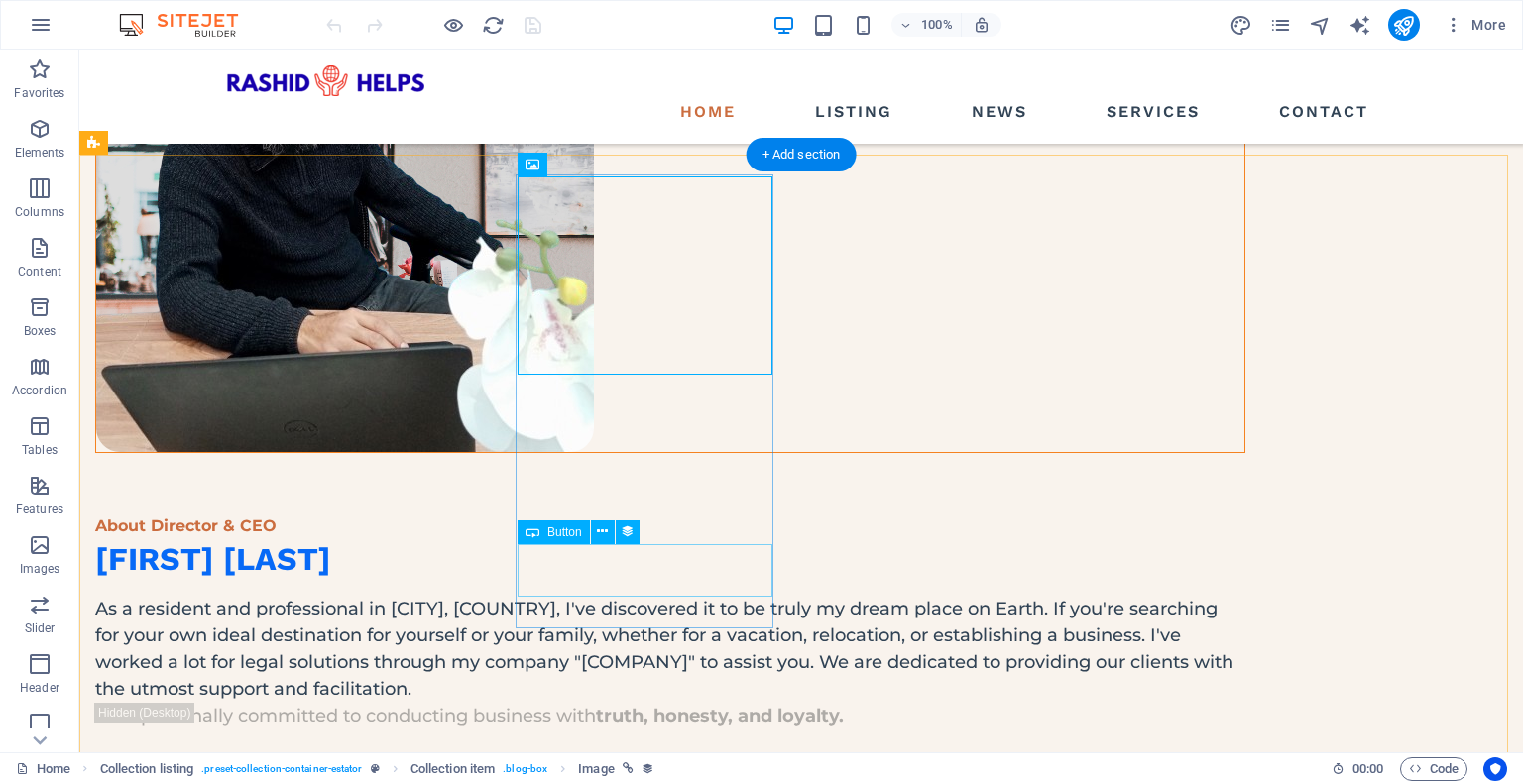 click on "Read more" at bounding box center (670, 1986) 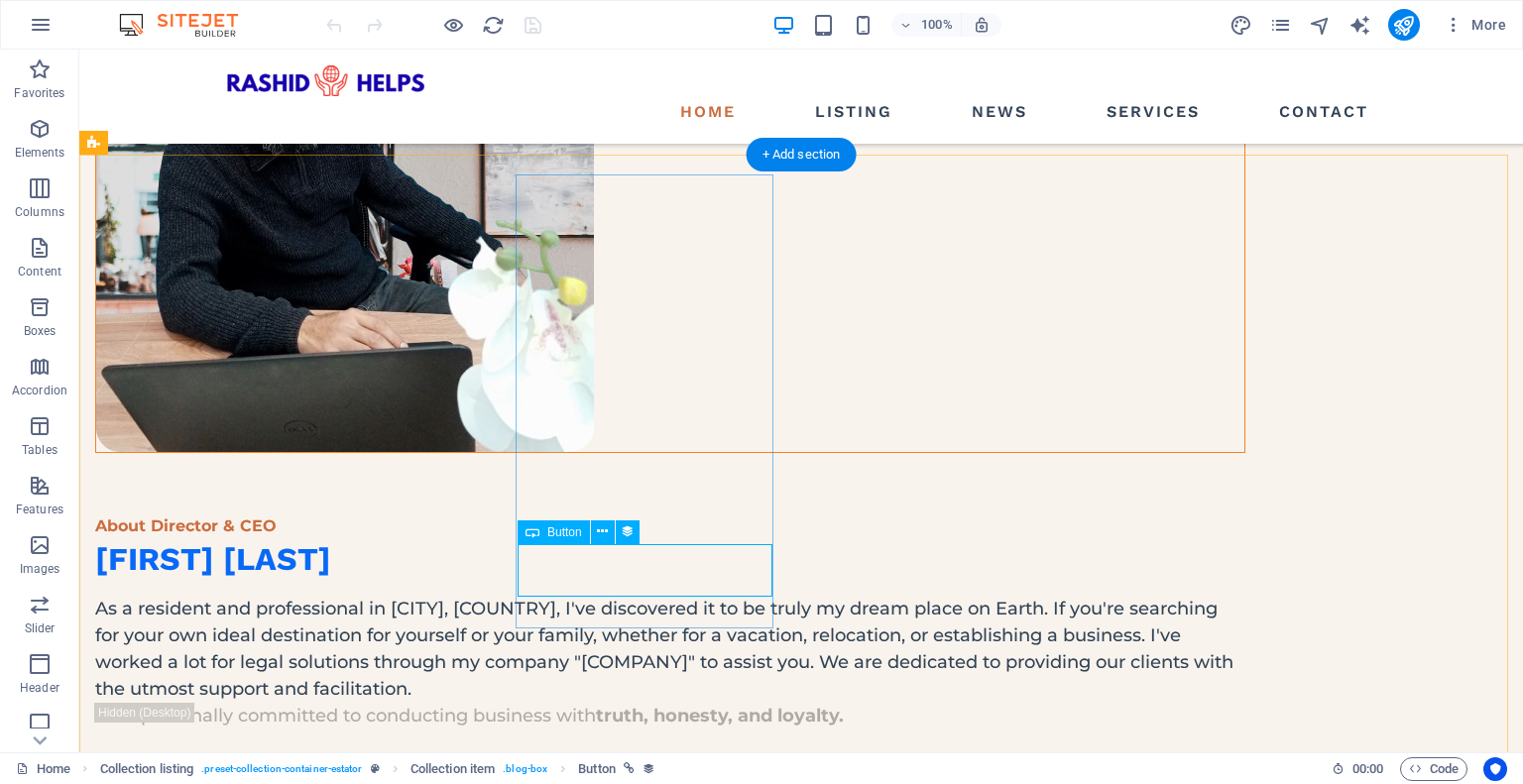click on "Read more" at bounding box center [670, 1986] 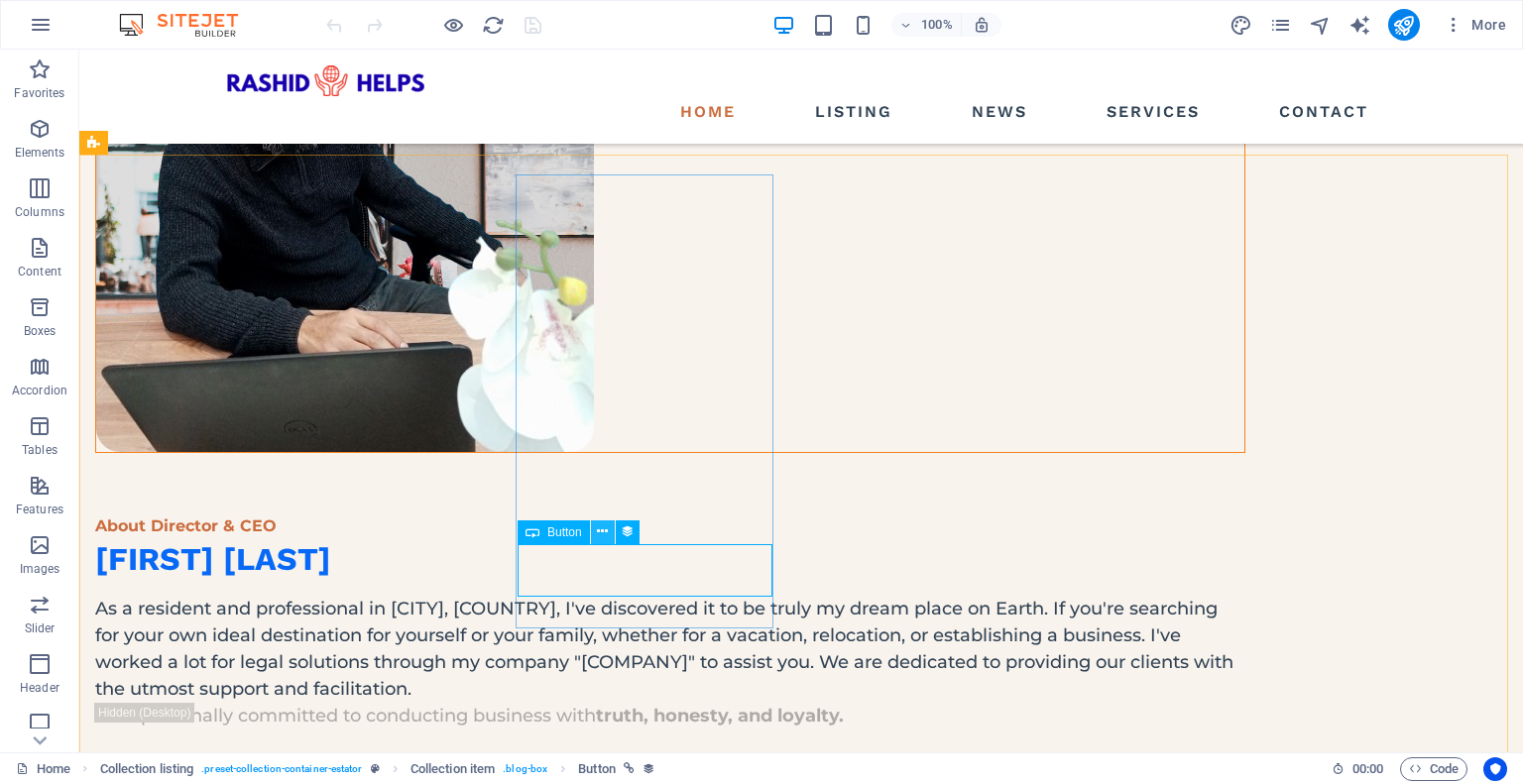 click at bounding box center (602, 531) 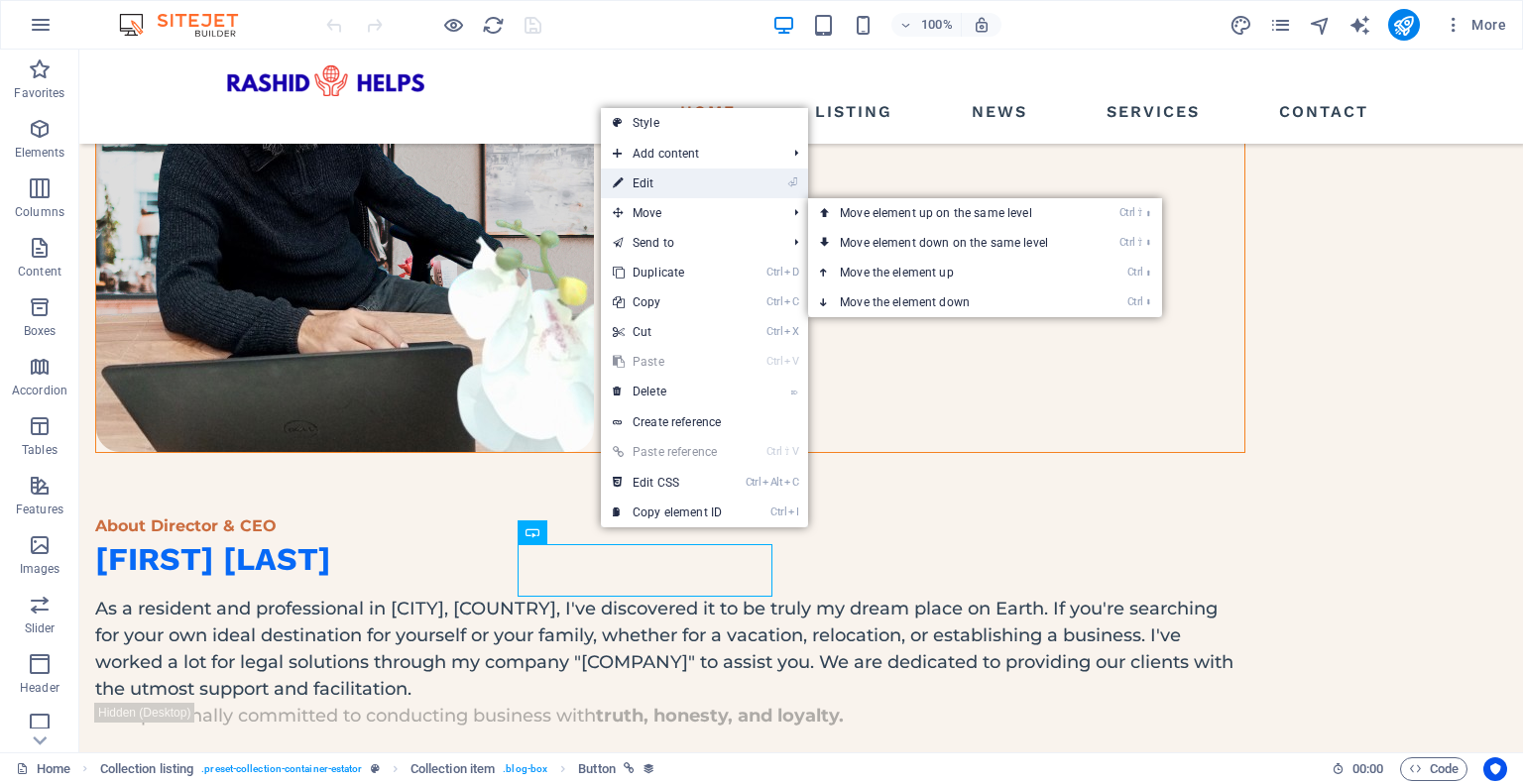 click on "⏎  Edit" at bounding box center [667, 183] 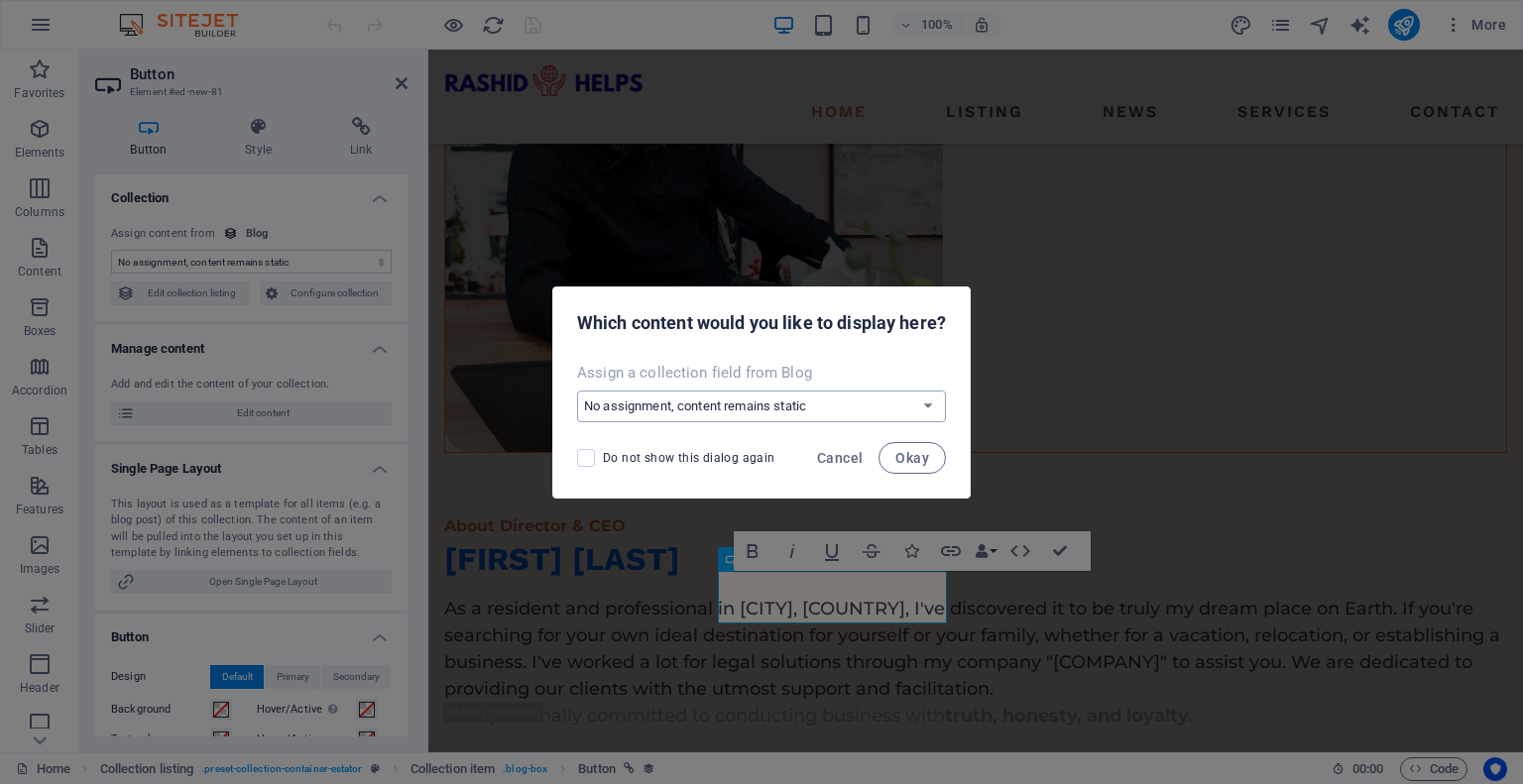 click on "No assignment, content remains static Create a new field Created at (Date) Updated at (Date) Name (Plain Text) Slug (Plain Text) Short Description (Rich Text) Long Description (Rich Text) Hero Text (Rich Text) Content (CMS) Author (Plain Text) Image (File) Publishing Date (Date) Status (Choice) Category (Choice)" at bounding box center (762, 406) 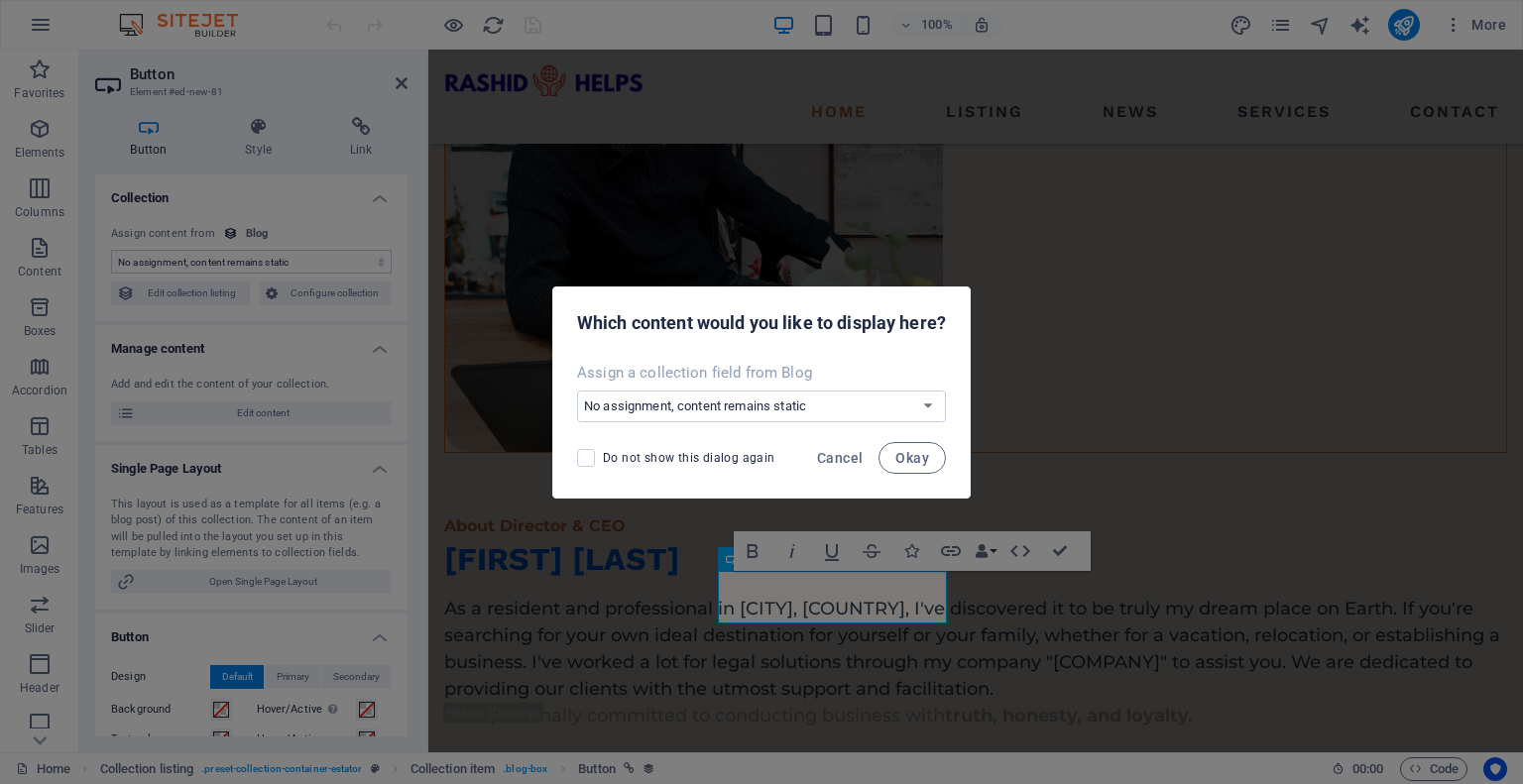 click on "Which content would you like to display here?" at bounding box center (762, 321) 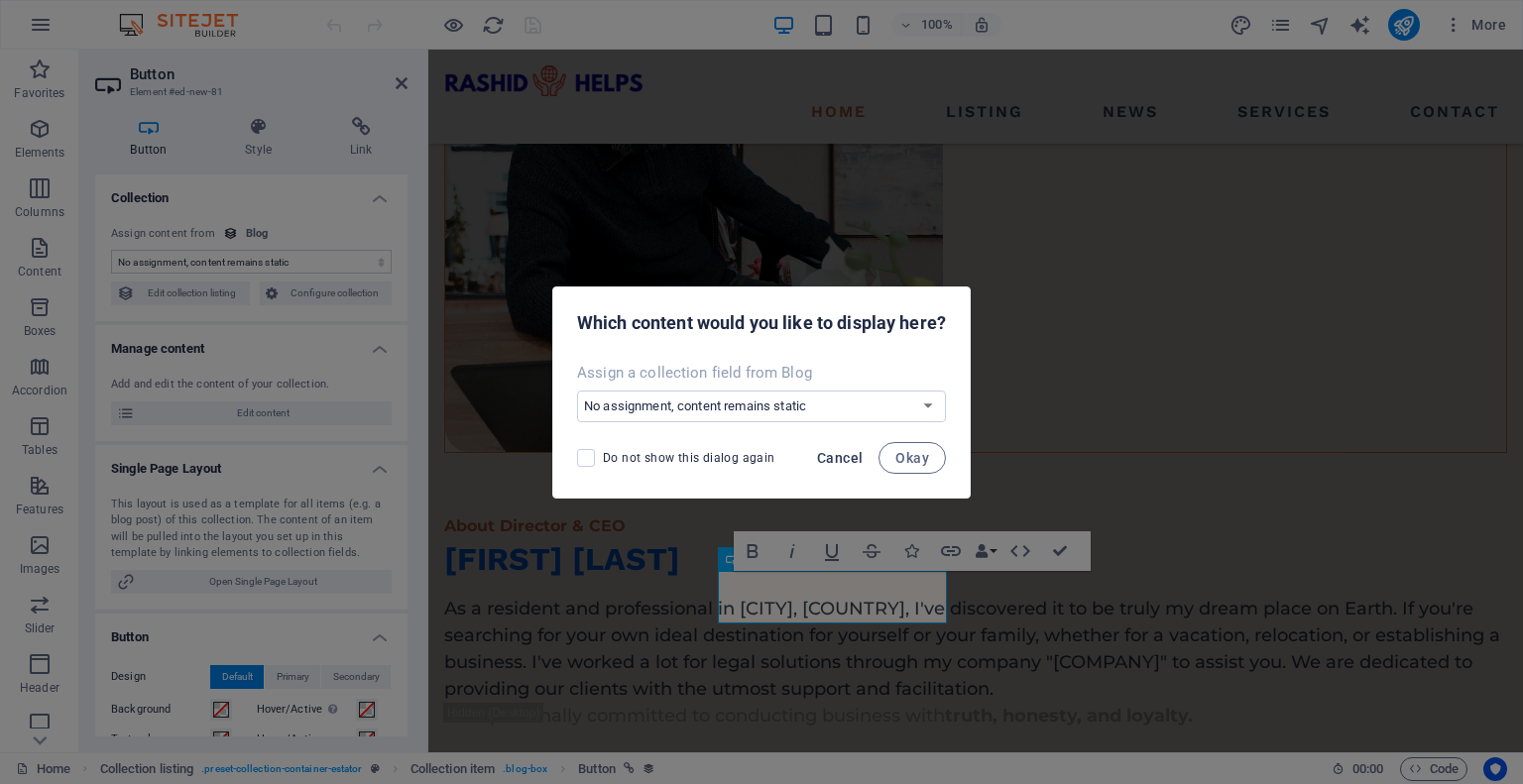 click on "Cancel" at bounding box center [840, 458] 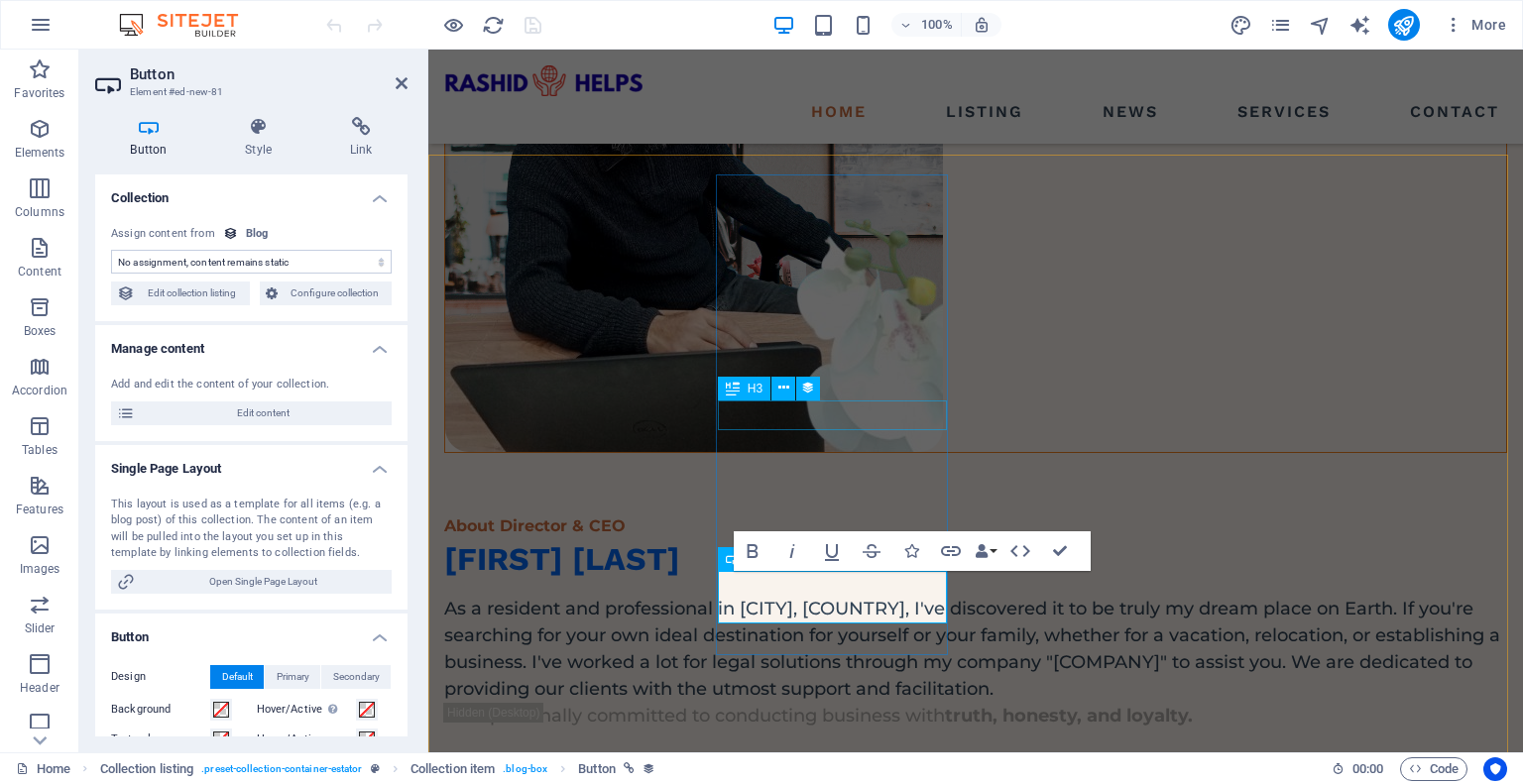 click on "Santa Ana House" at bounding box center (976, 1884) 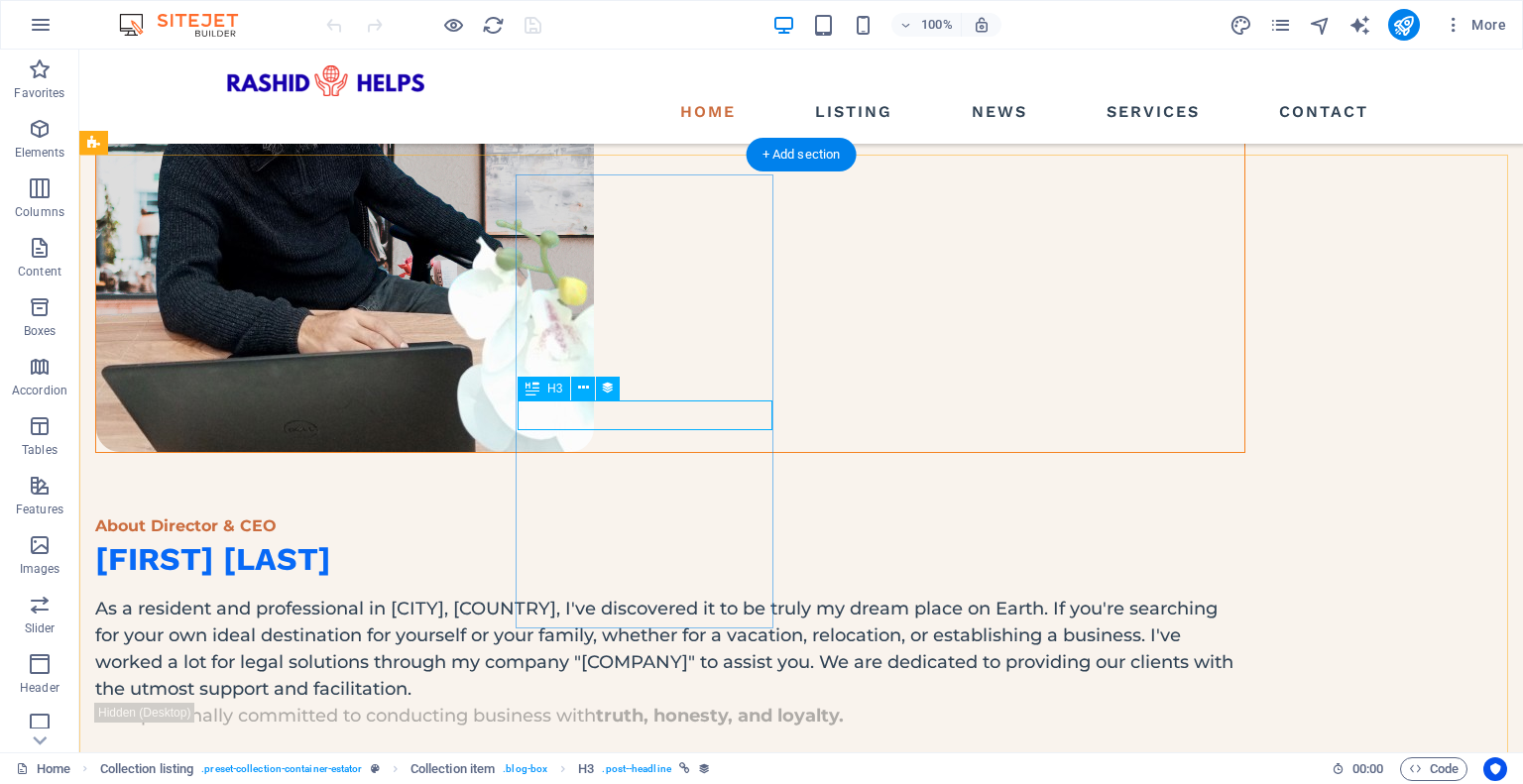 click on "Santa Ana House" at bounding box center [670, 1884] 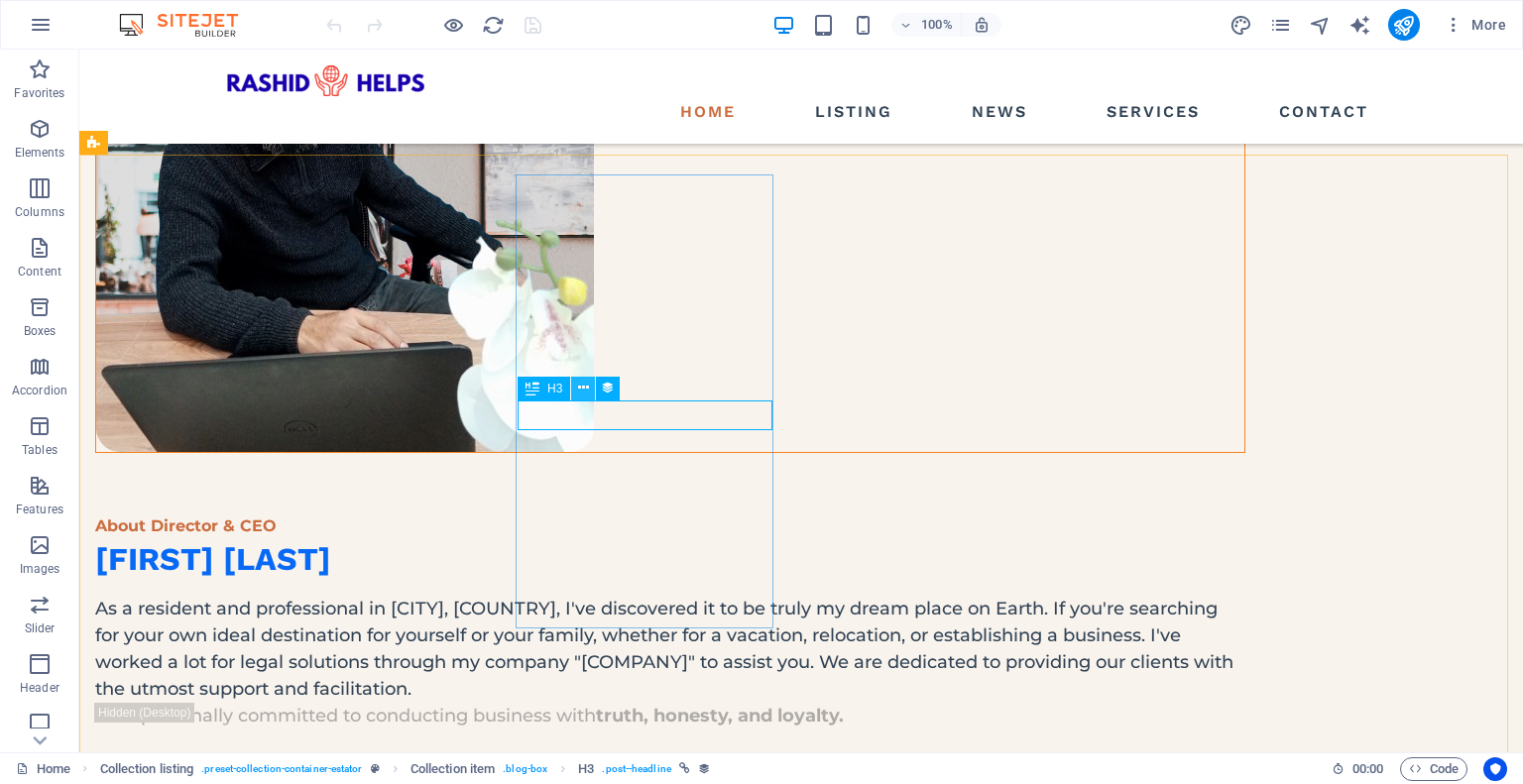 click at bounding box center (583, 388) 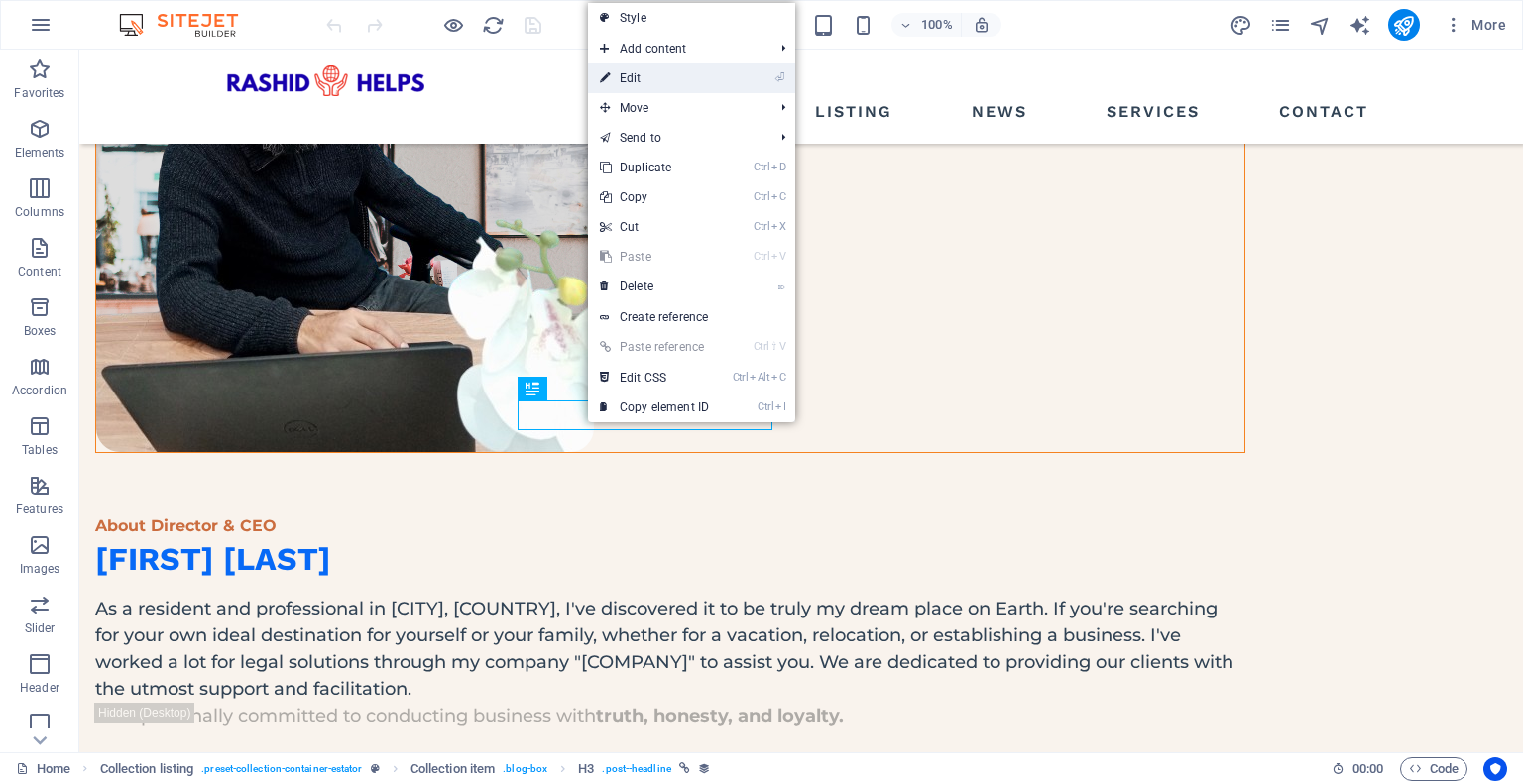 click on "⏎  Edit" at bounding box center [654, 78] 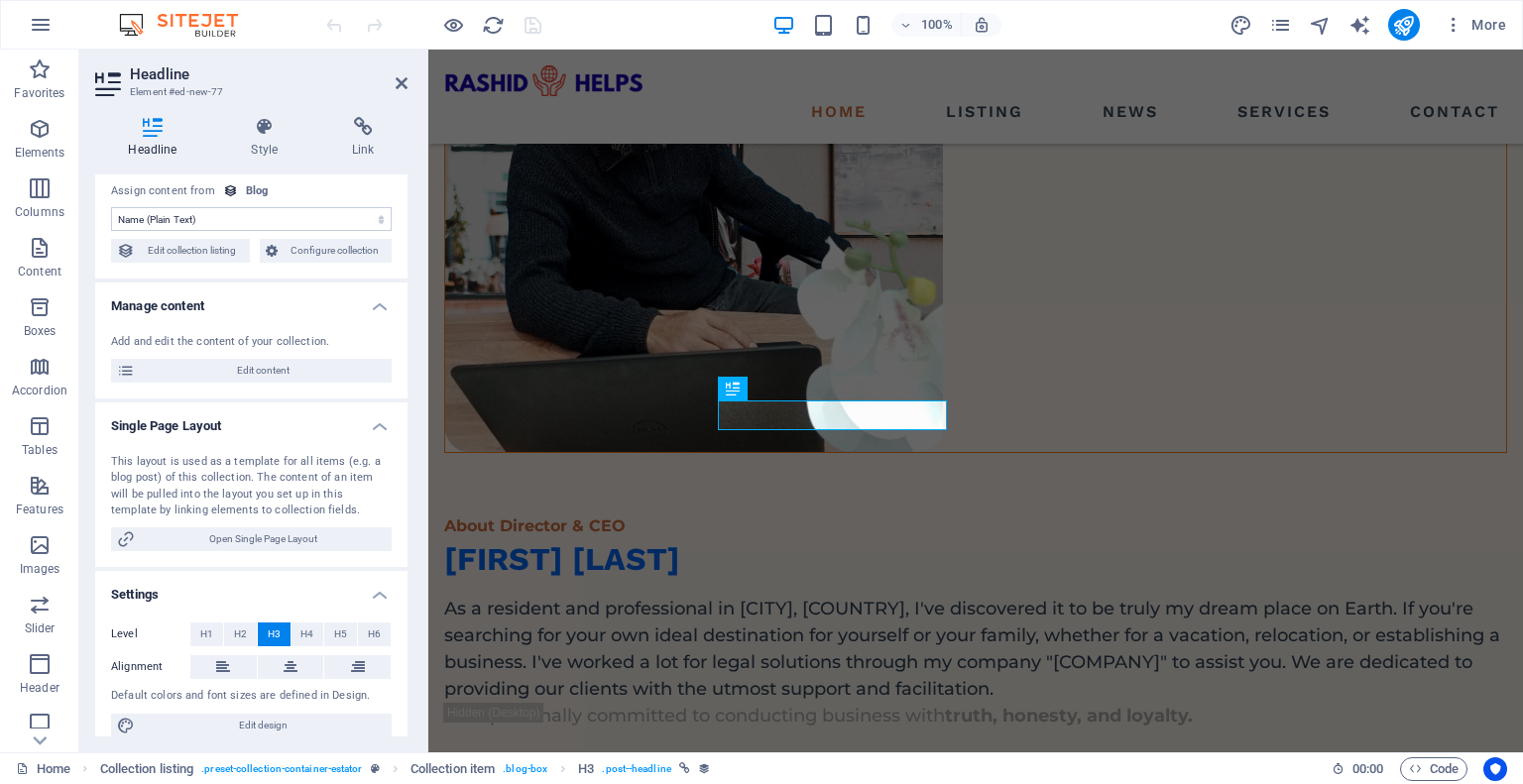 scroll, scrollTop: 58, scrollLeft: 0, axis: vertical 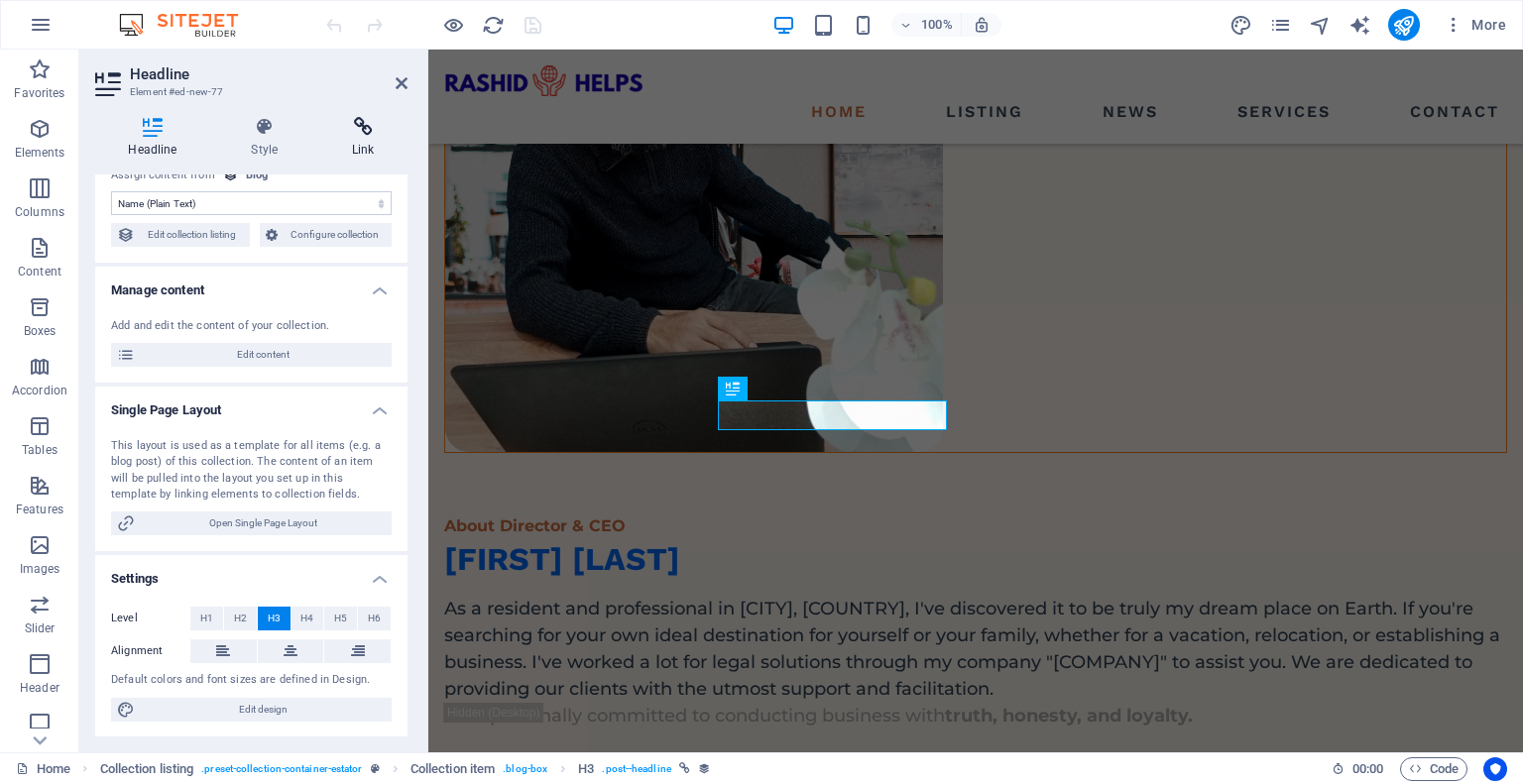click on "Link" at bounding box center (363, 138) 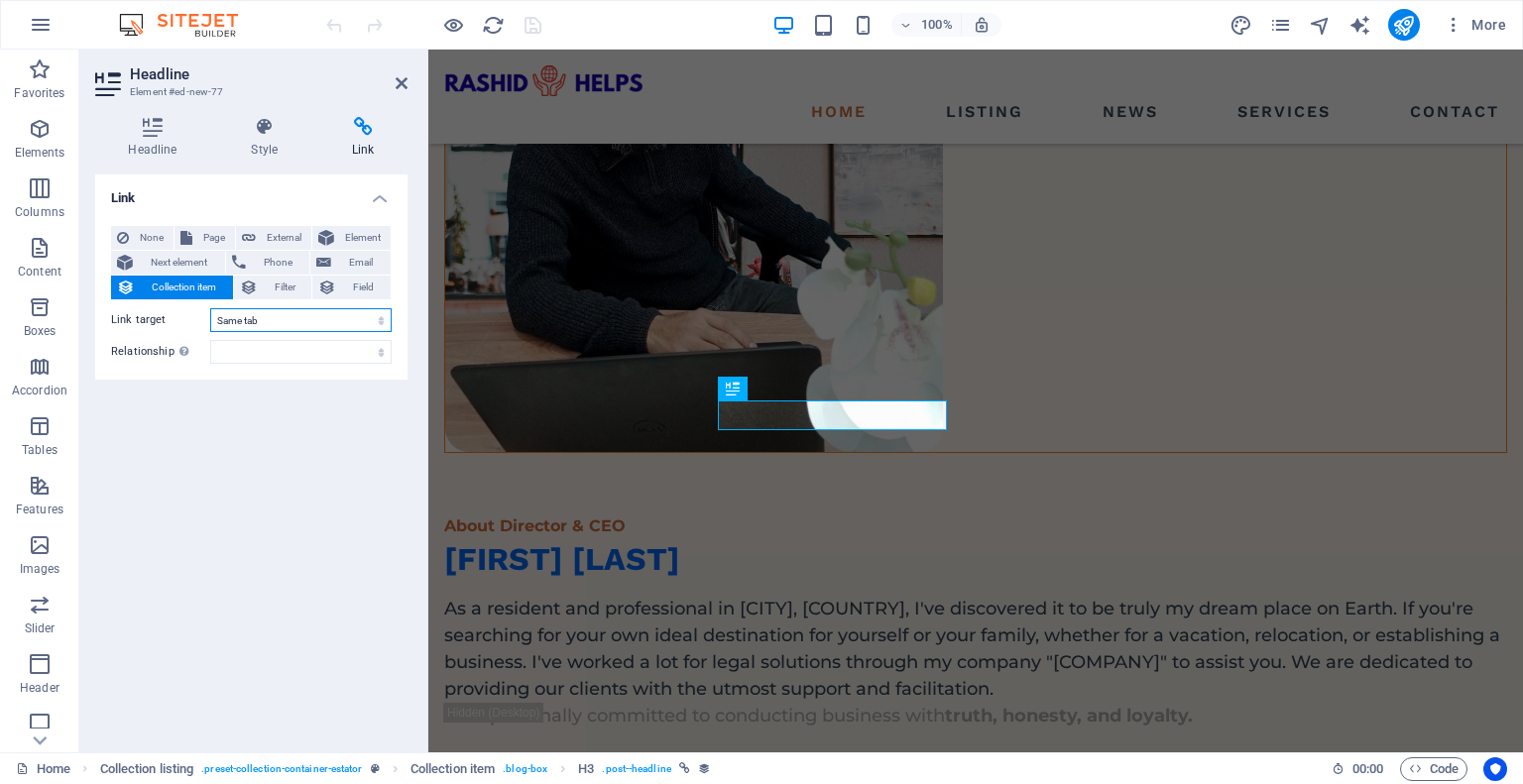 click on "New tab Same tab Overlay" at bounding box center (300, 320) 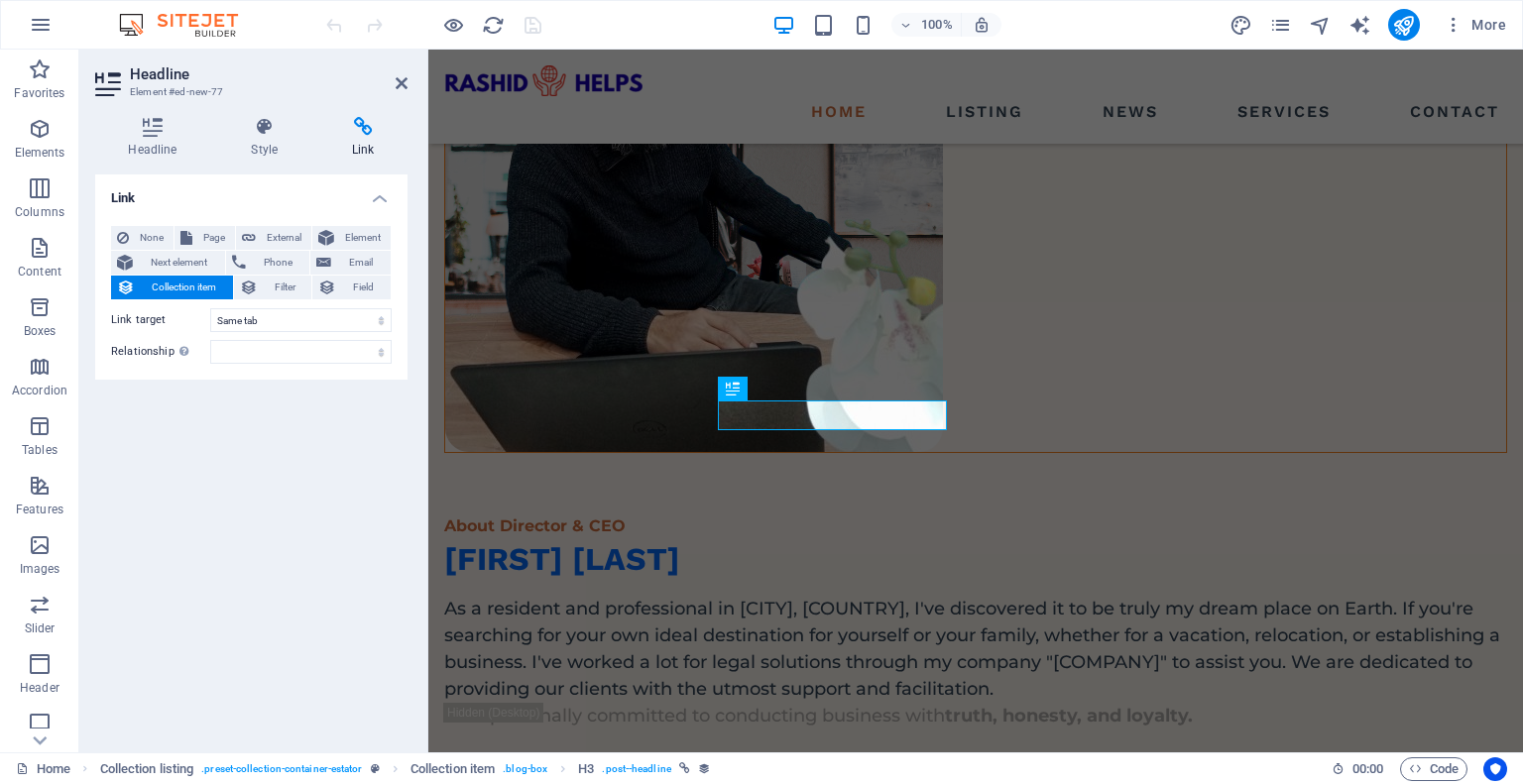 click on "Link None Page External Element Next element Phone Email Collection item Filter Field Page Home Listing Our Team News Contact Legal Notice Privacy Element
URL Phone Email No assignment, content remains static Created at (Date) Updated at (Date) Name (Plain Text) Slug (Plain Text) Short Description (Rich Text) Long Description (Rich Text) Hero Text (Rich Text) Content (CMS) Author (Plain Text) Image (File) Publishing Date (Date) Status (Choice) Category (Choice) Get link from Blog 8/6/2025 (l) 08/06/2025 (L) Aug 6, 2025 (ll) August 6, 2025 (LL) Aug 6, 2025 7:46 PM (lll) August 6, 2025 7:46 PM (LLL) Wed, Aug 6, 2025 7:46 PM (llll) Wednesday, August 6, 2025 7:46 PM (LLLL) 6.8.2025 (D.M.YYYY) 6. Aug 2025 (D. MMM YYYY) 6. August 2025 (D. MMMM YYYY) We, 6.8.2025 (dd, D.M.YYYY) We, 6. Aug 2025 (dd, D. MMM YYYY) Wednesday, 6. August 2025 (dddd, D. MMMM YYYY) 7:46 PM (LT) 6 (D) 06 (DD) 6th (Do) 8 (M) 08 (MM) Aug (MMM) August (MMMM) 25 (YY) 2025 (YYYY) a few seconds ago Link target New tab Title" at bounding box center (251, 455) 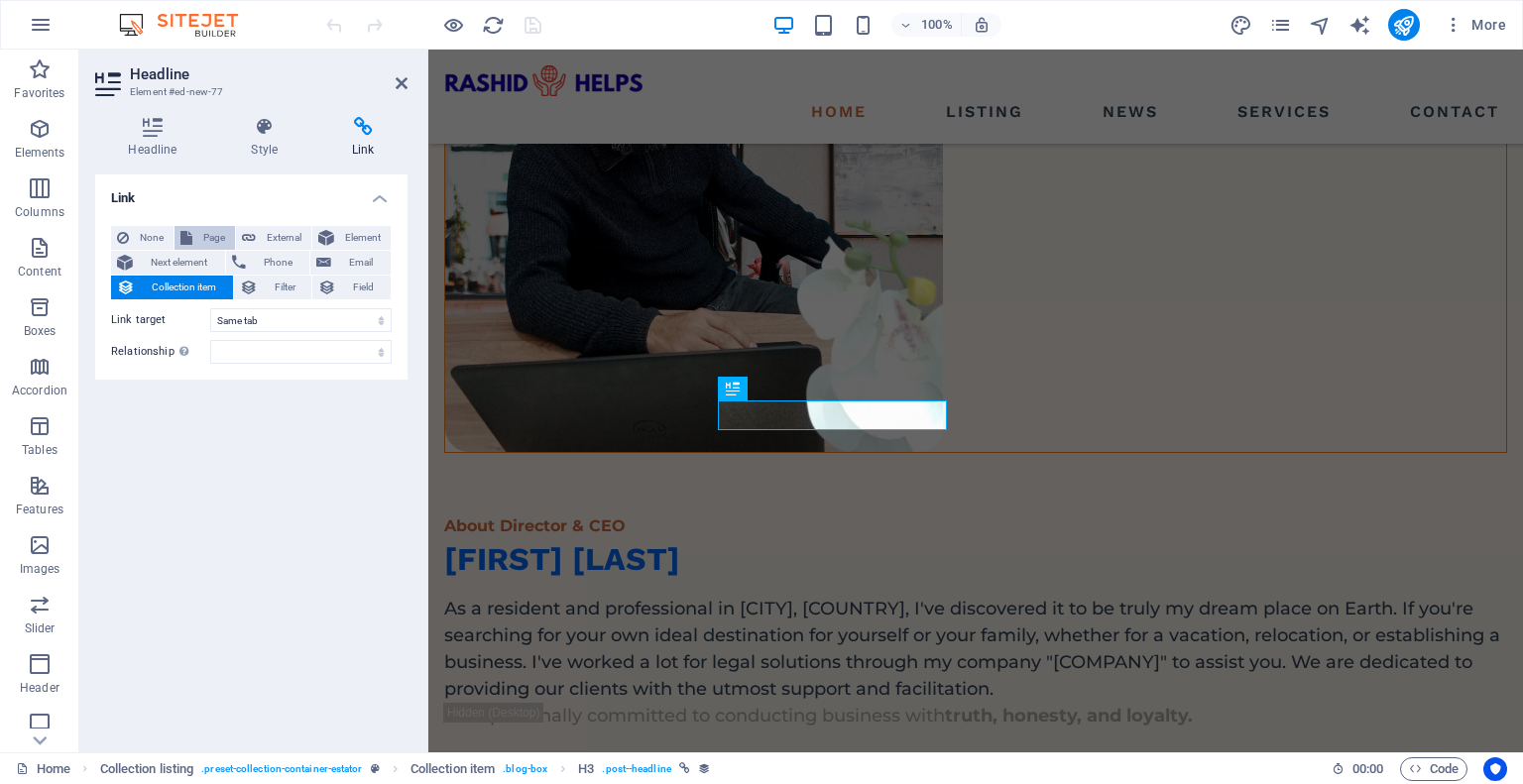 click on "Page" at bounding box center (213, 238) 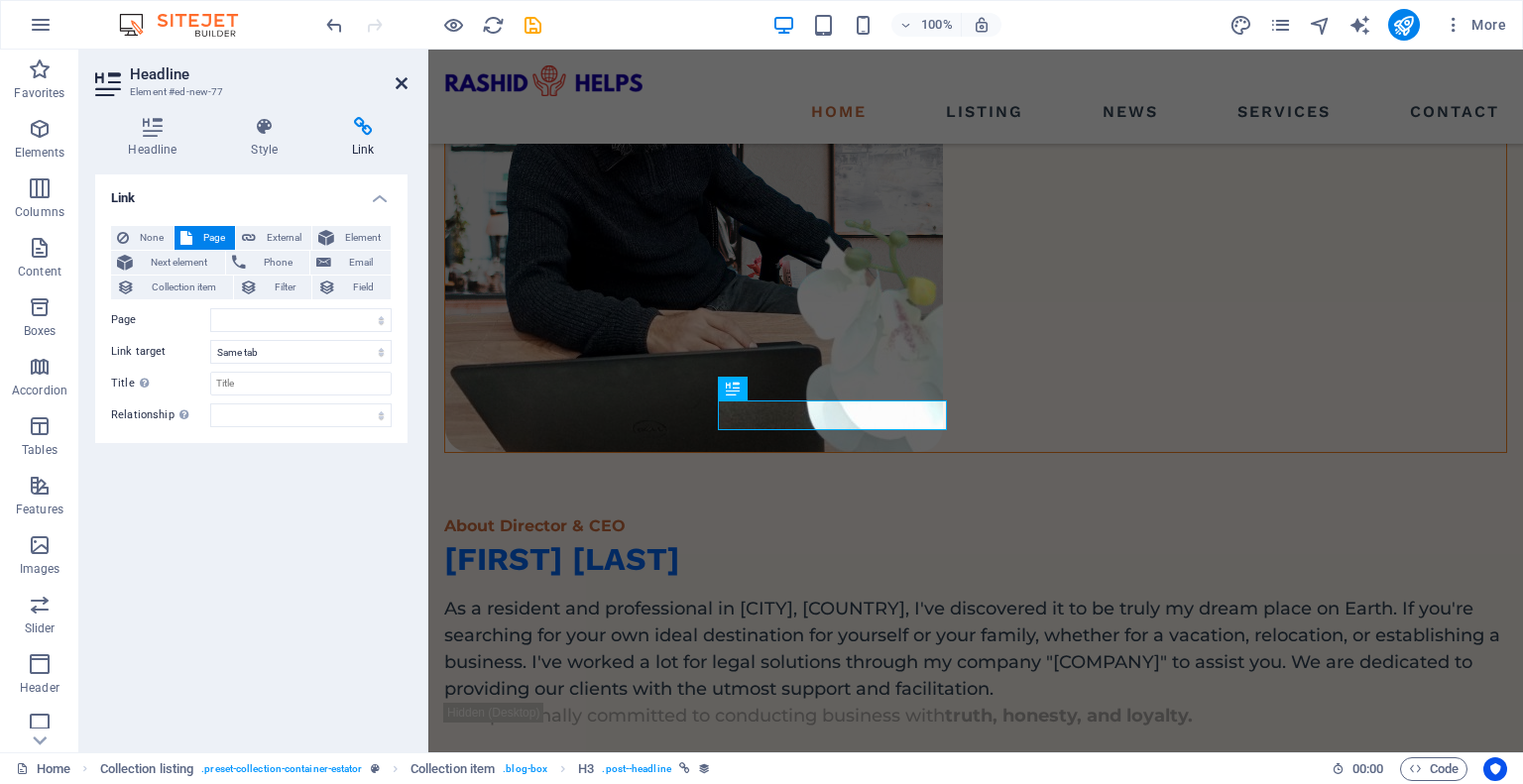 click at bounding box center [402, 83] 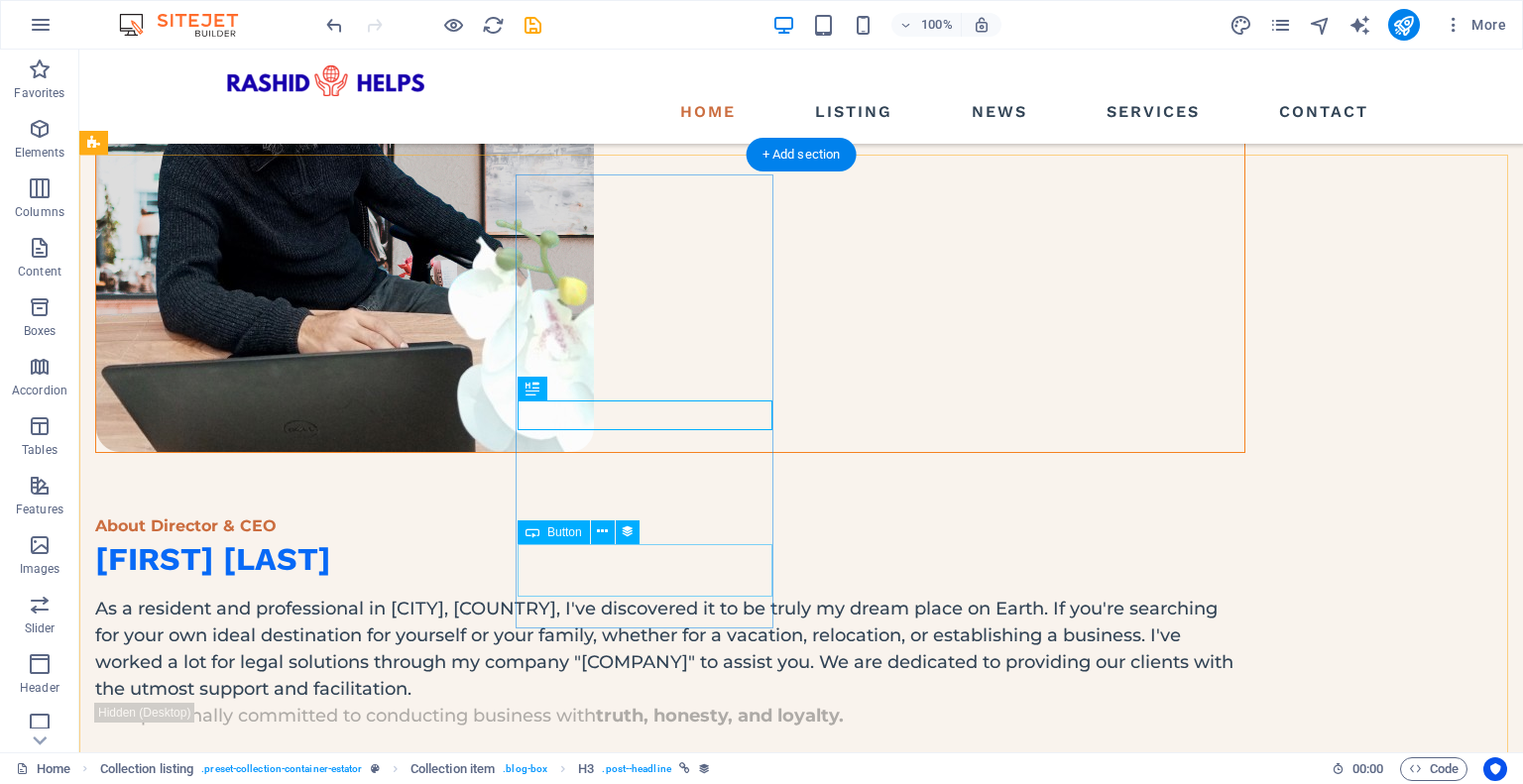 click on "Read more" at bounding box center (670, 1986) 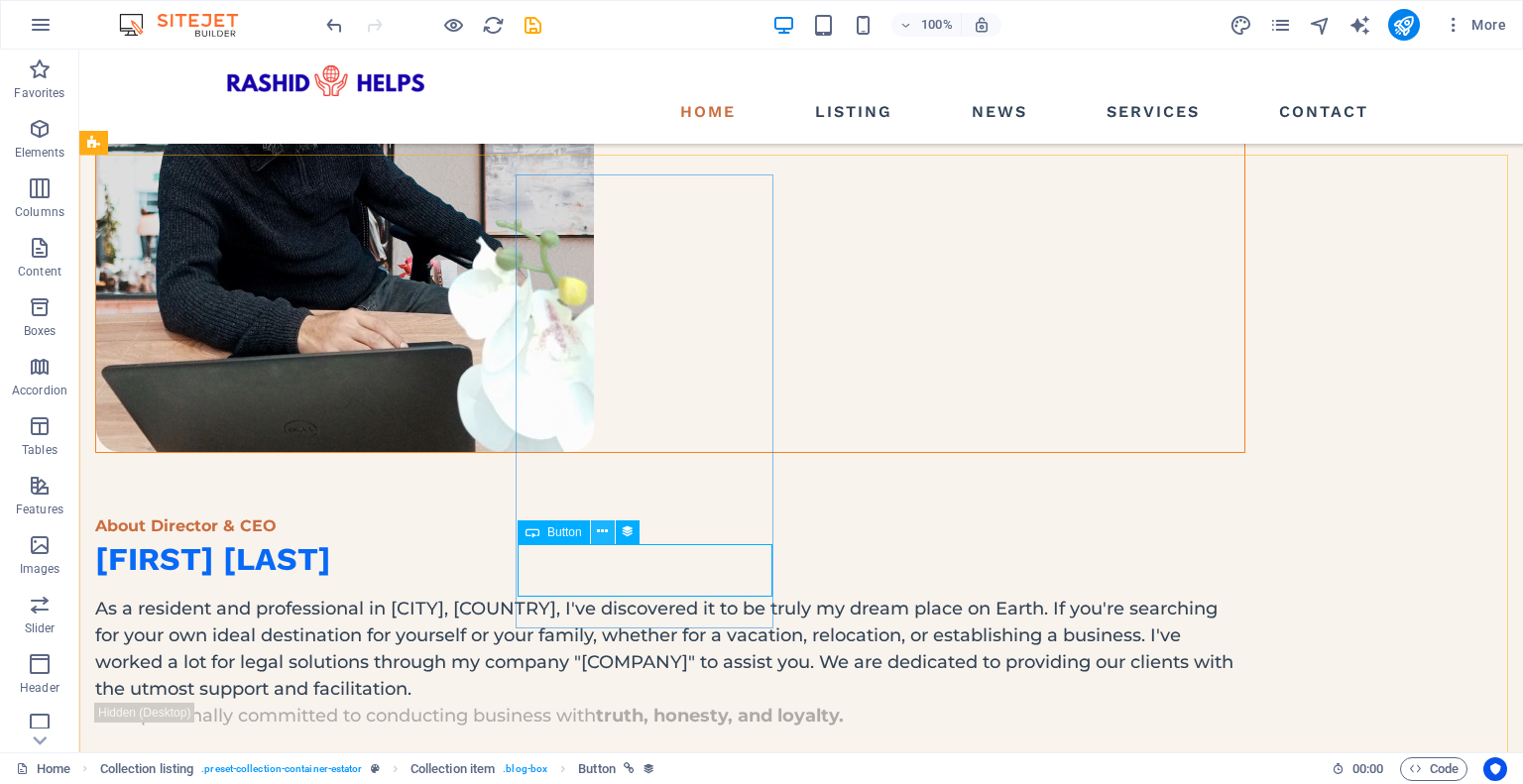 click at bounding box center [602, 531] 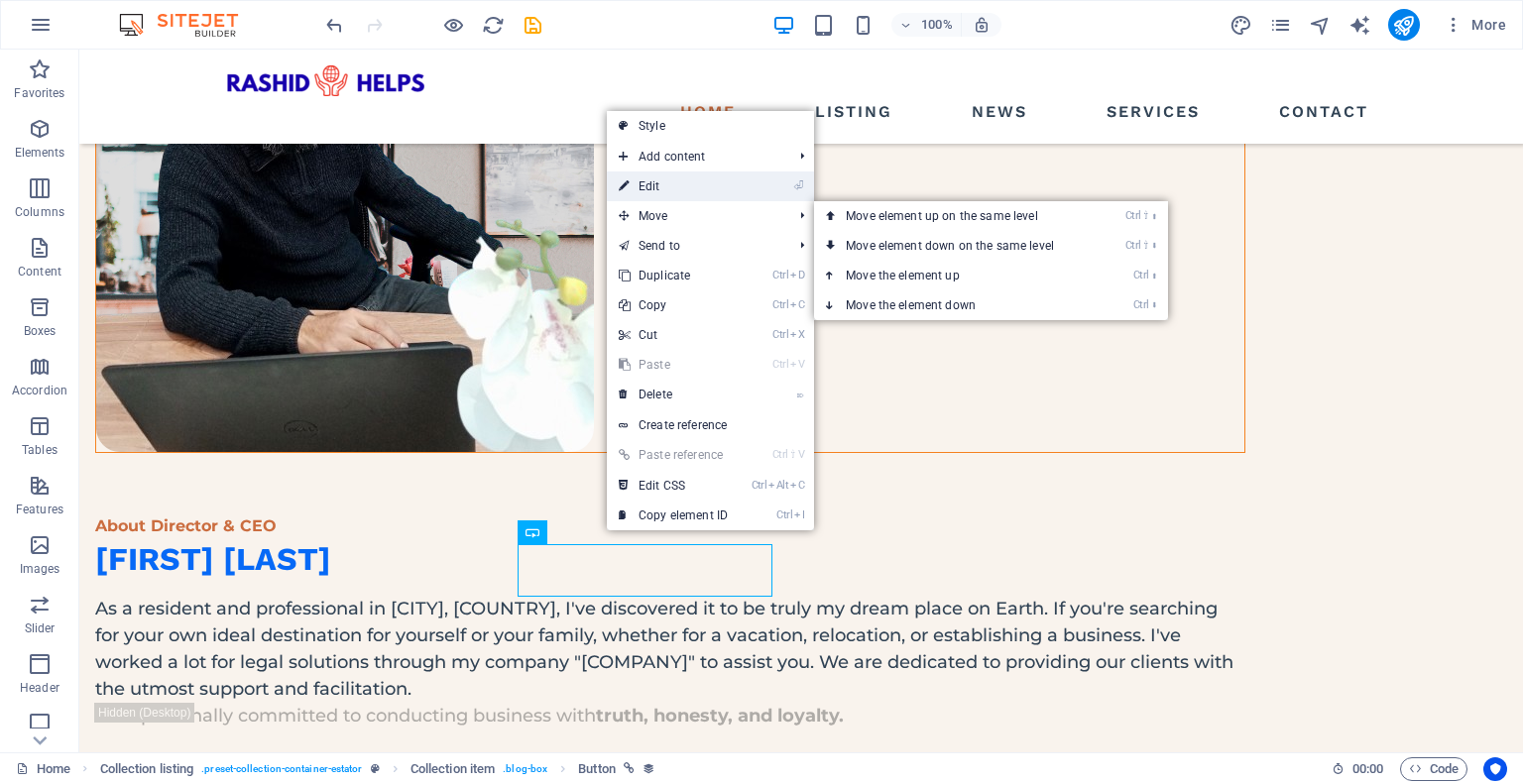 click on "⏎  Edit" at bounding box center (673, 186) 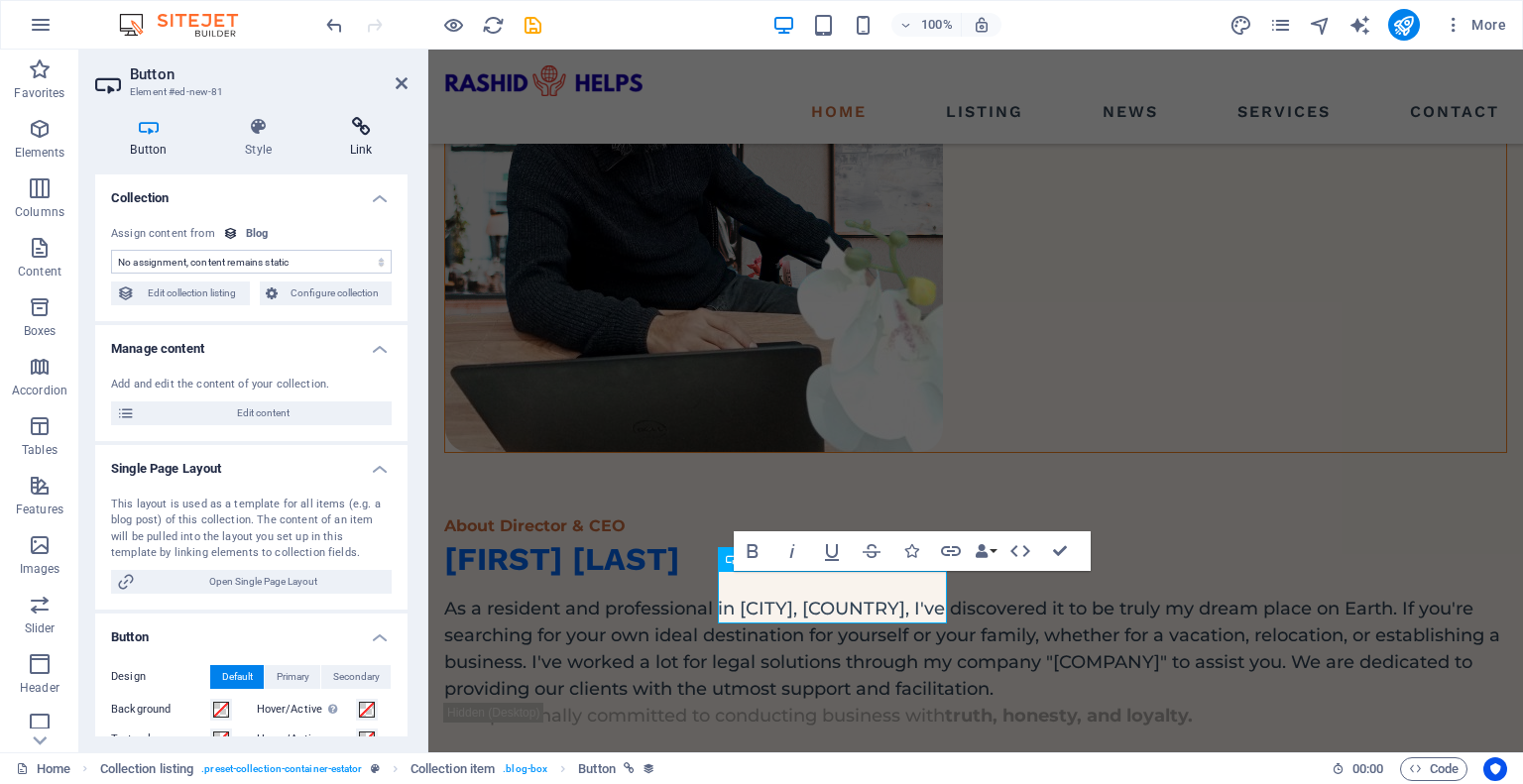 click on "Link" at bounding box center [361, 138] 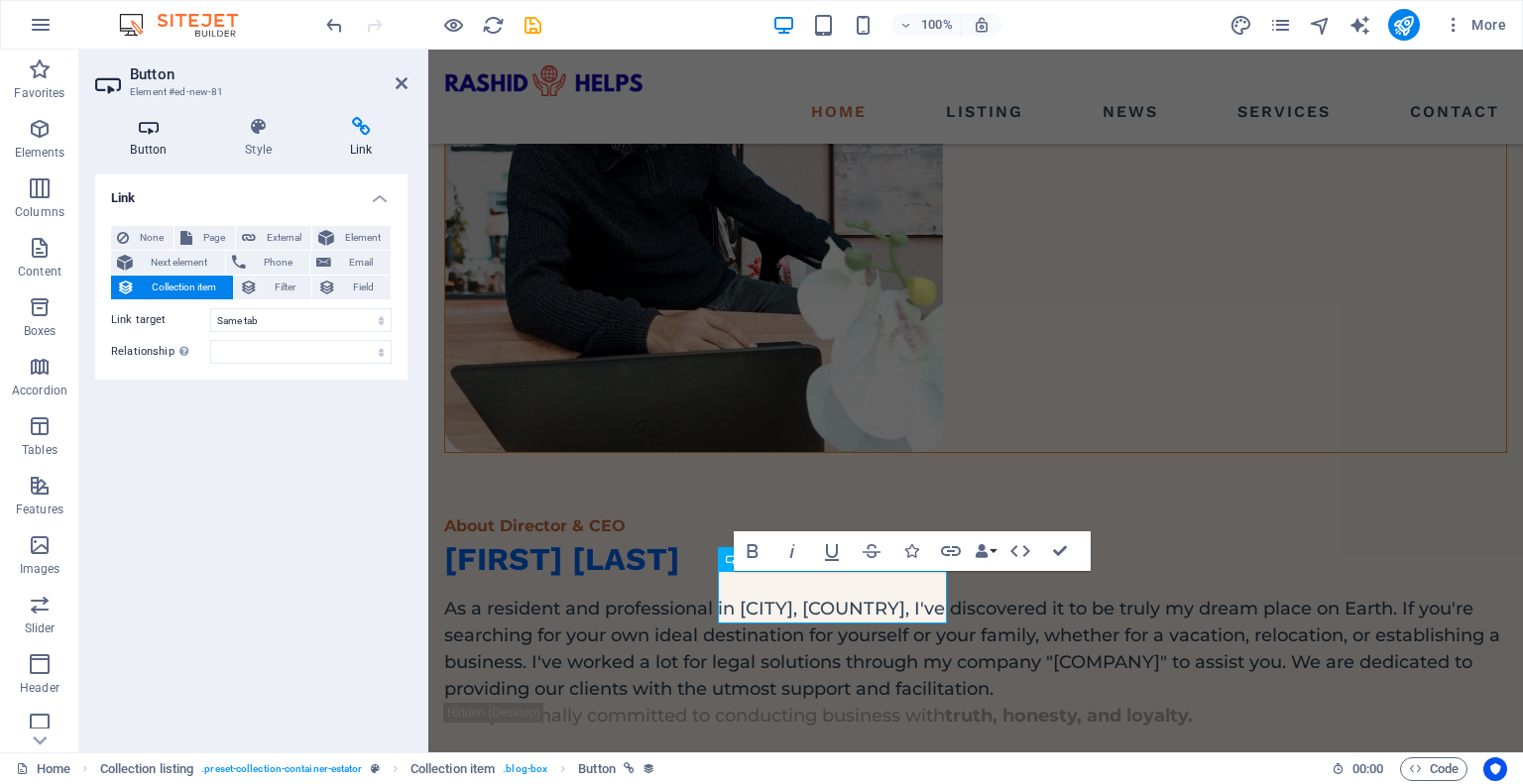 click on "Button" at bounding box center [153, 138] 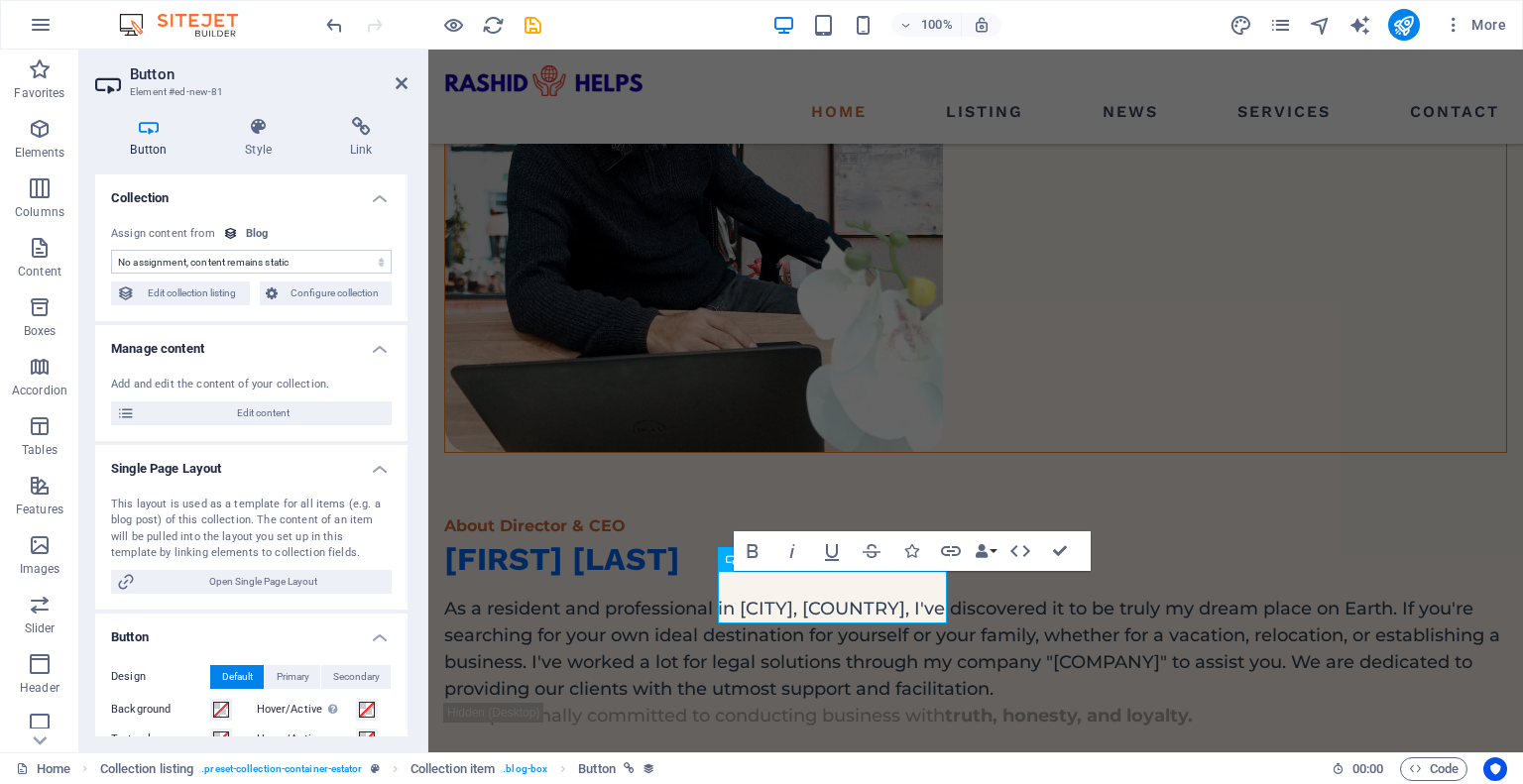 scroll, scrollTop: 214, scrollLeft: 0, axis: vertical 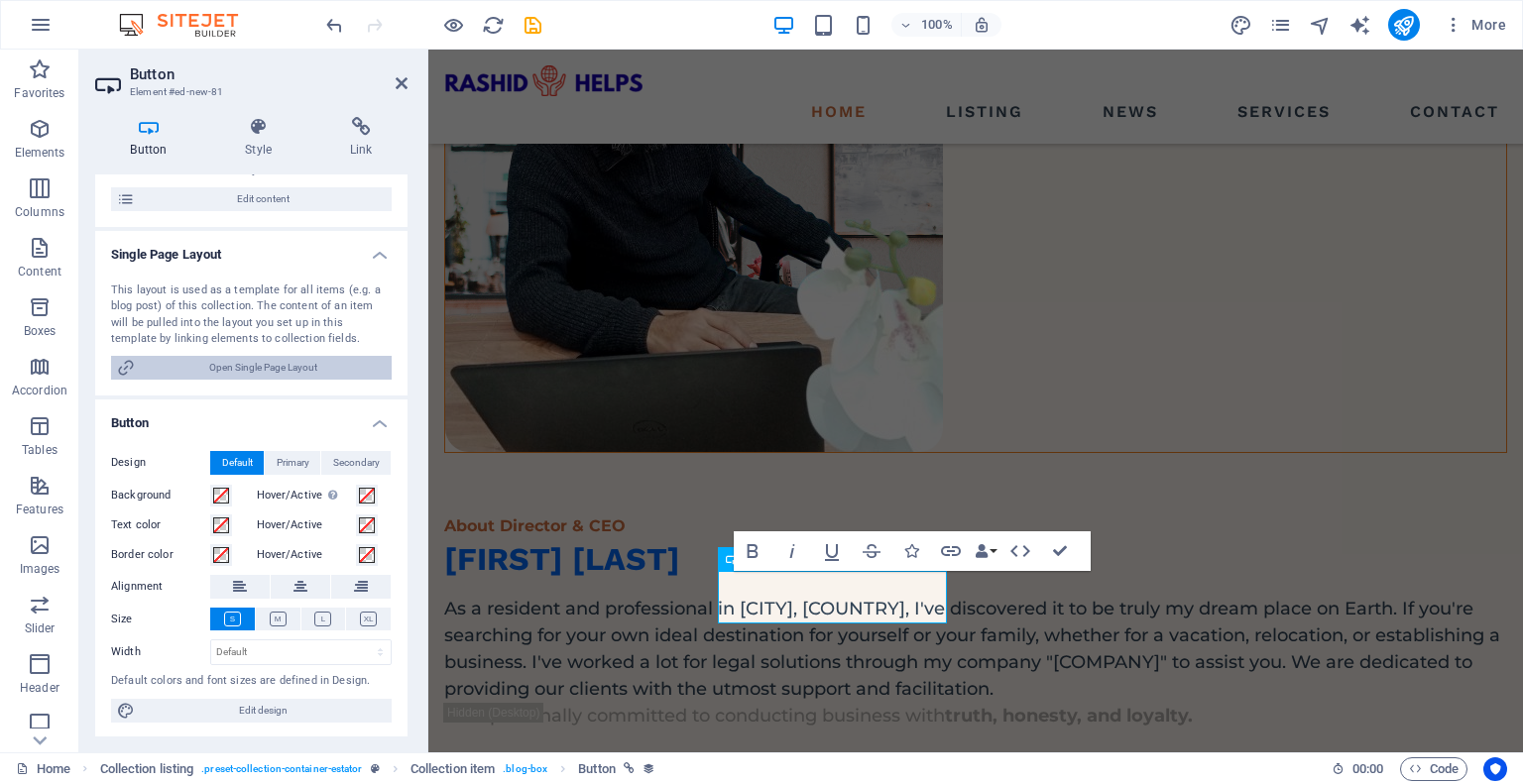click on "Open Single Page Layout" at bounding box center [263, 368] 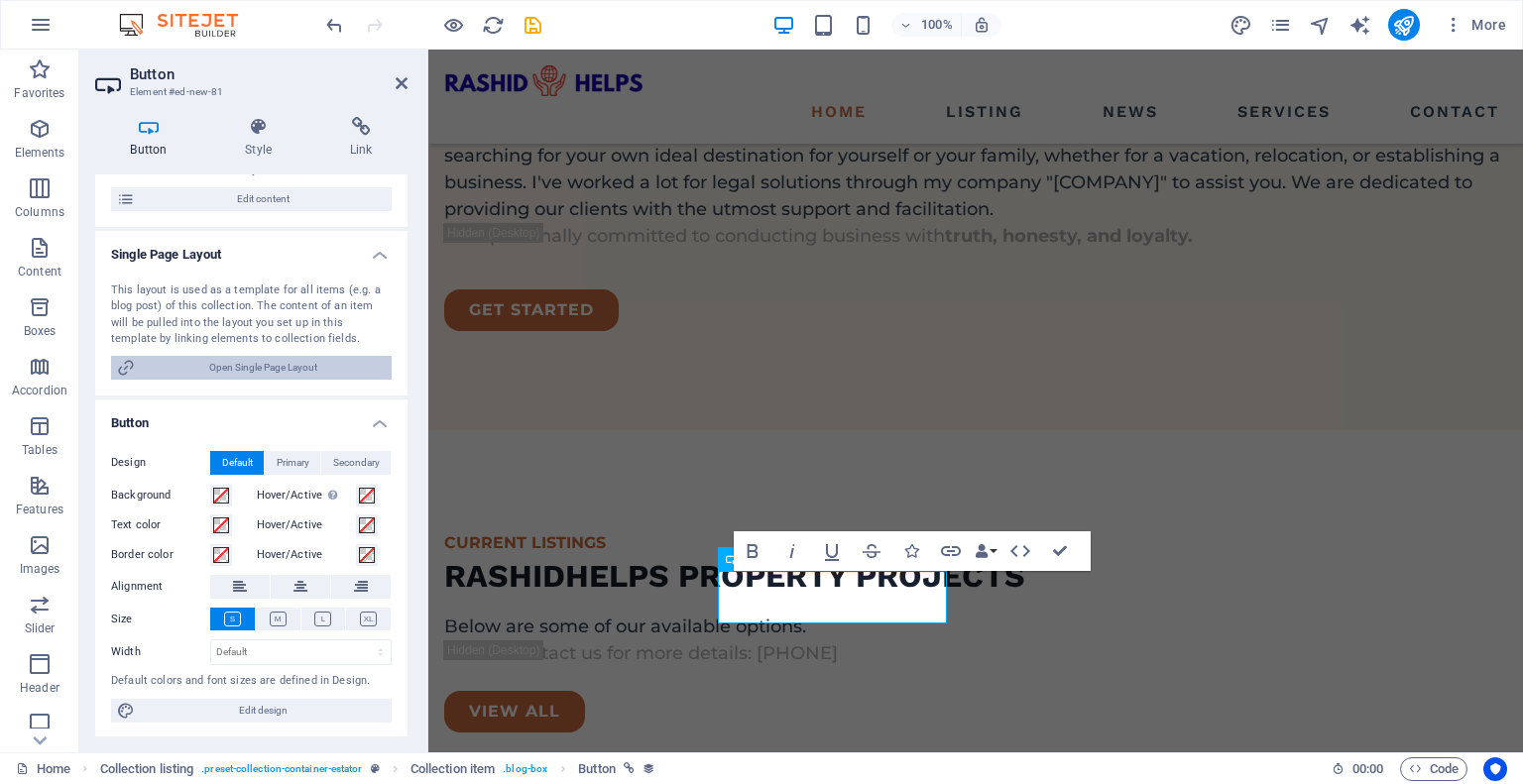 scroll, scrollTop: 0, scrollLeft: 0, axis: both 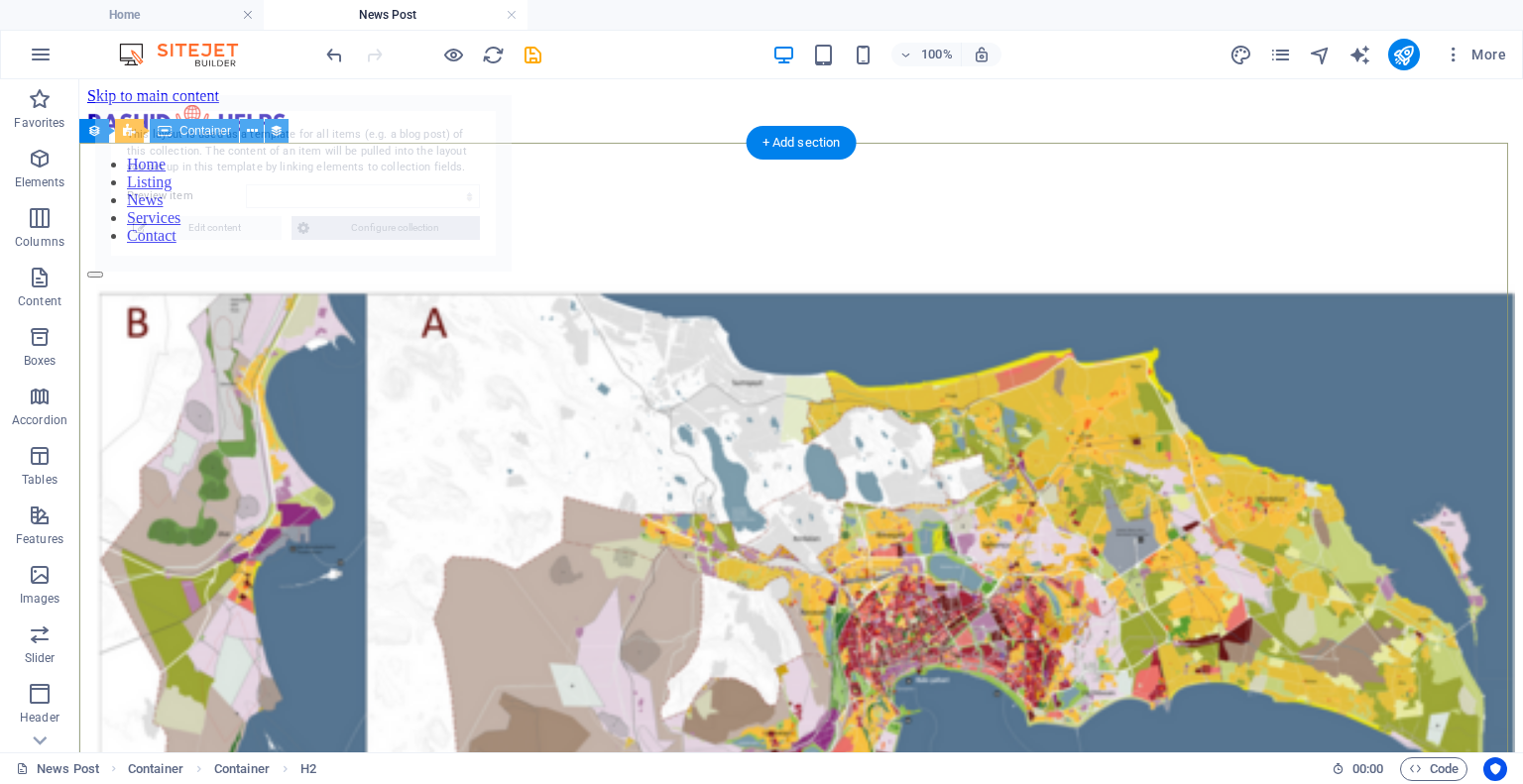 select on "6886390b4e66dc98cb086a6a" 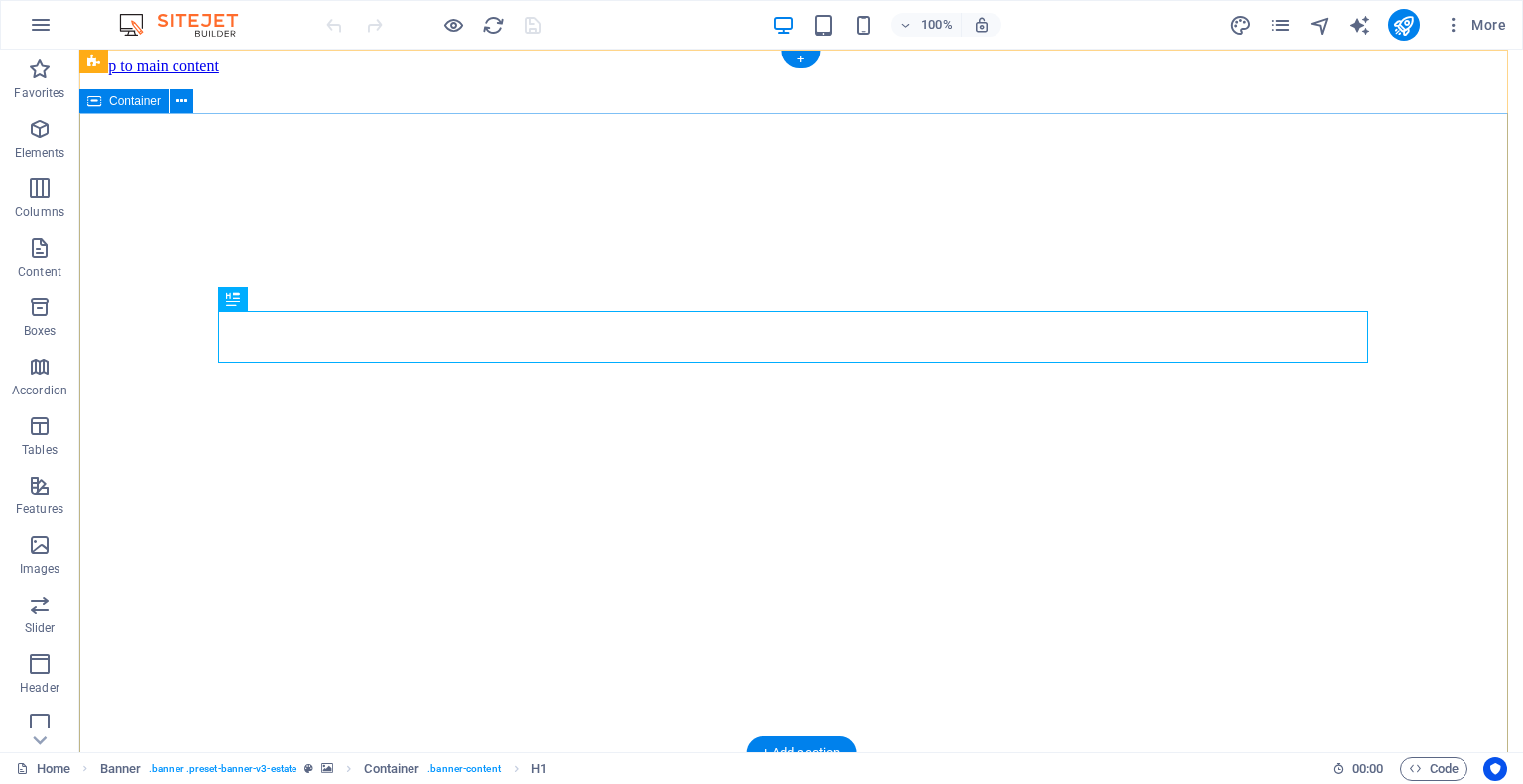 scroll, scrollTop: 0, scrollLeft: 0, axis: both 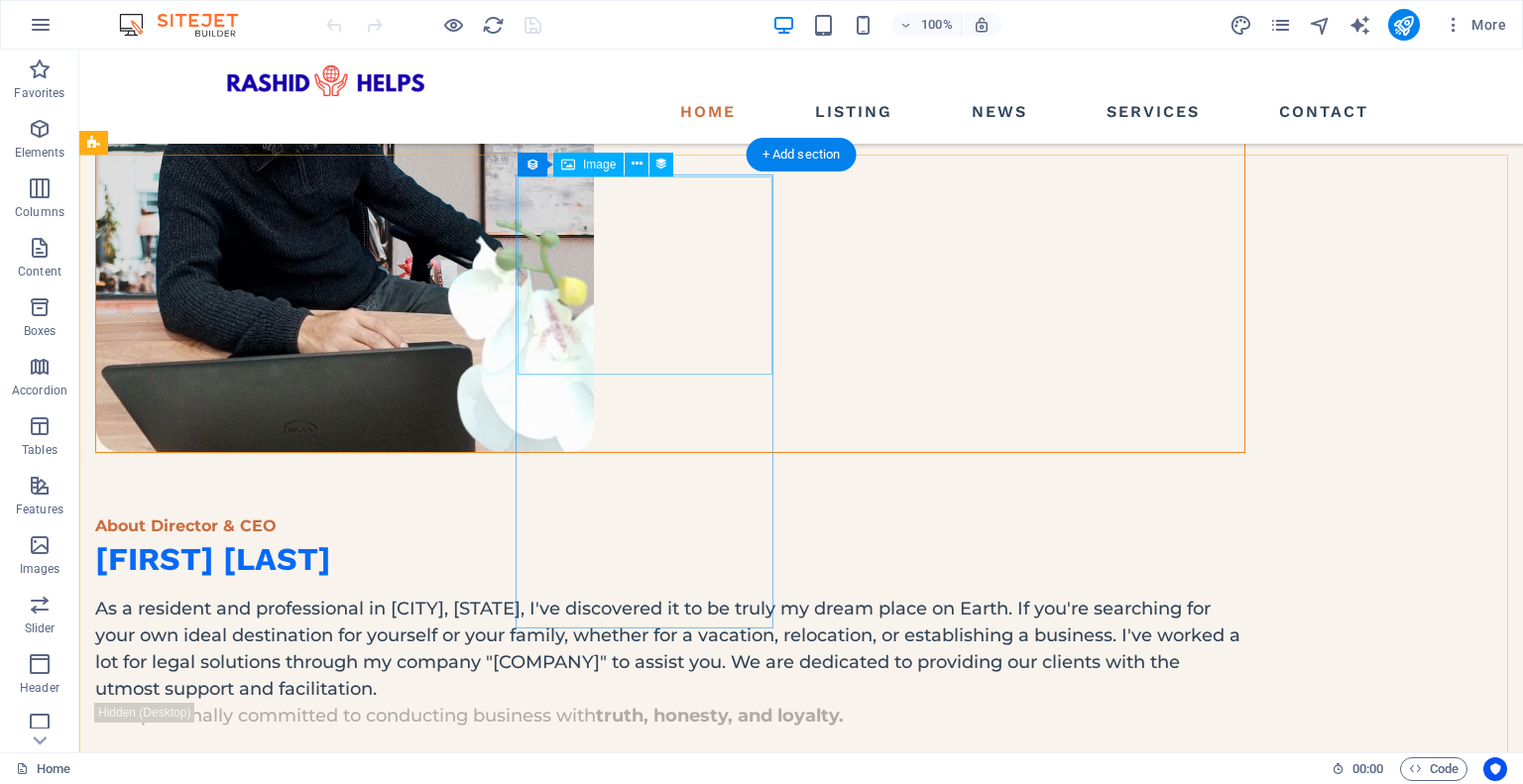 click at bounding box center [670, 1744] 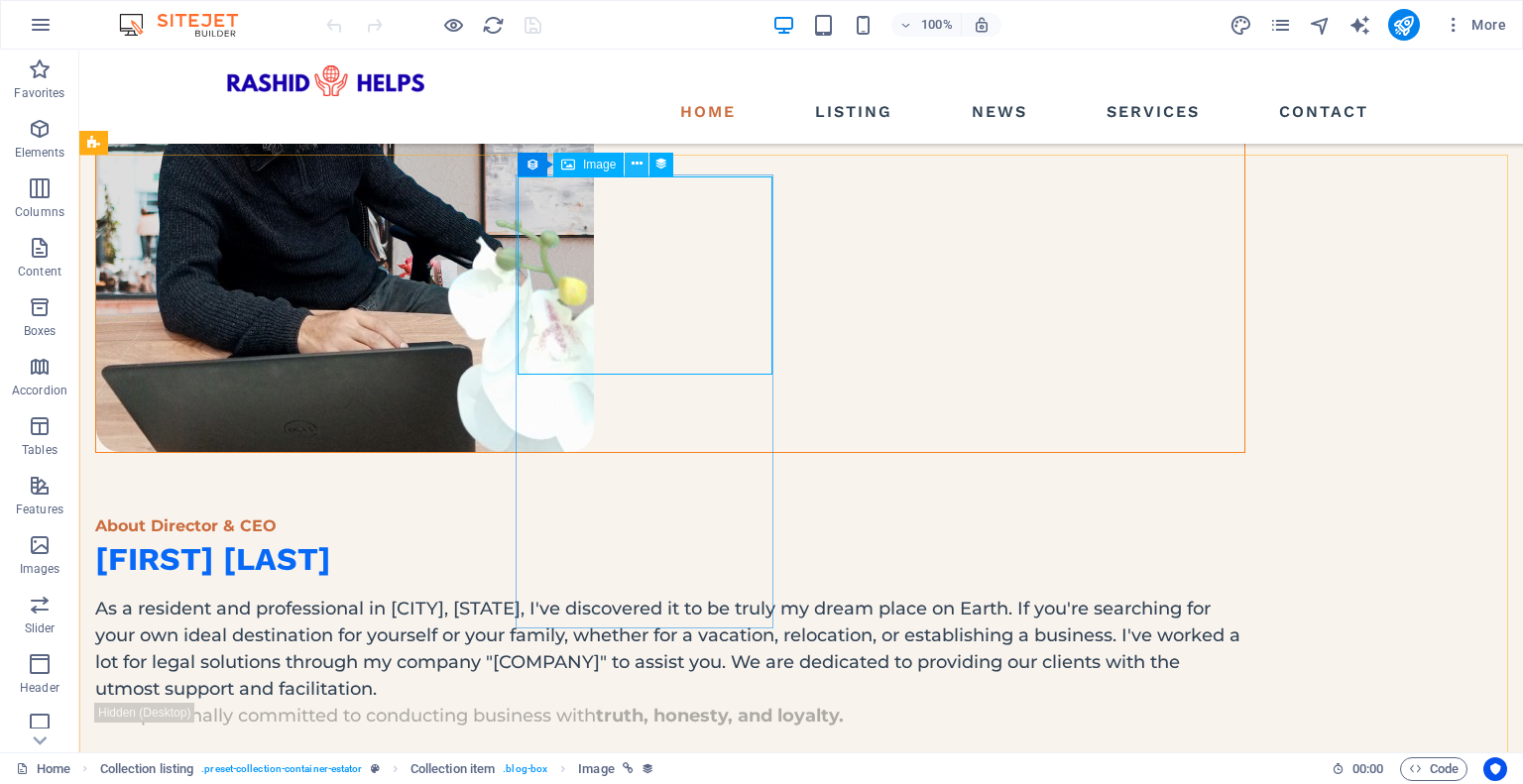 click at bounding box center (637, 164) 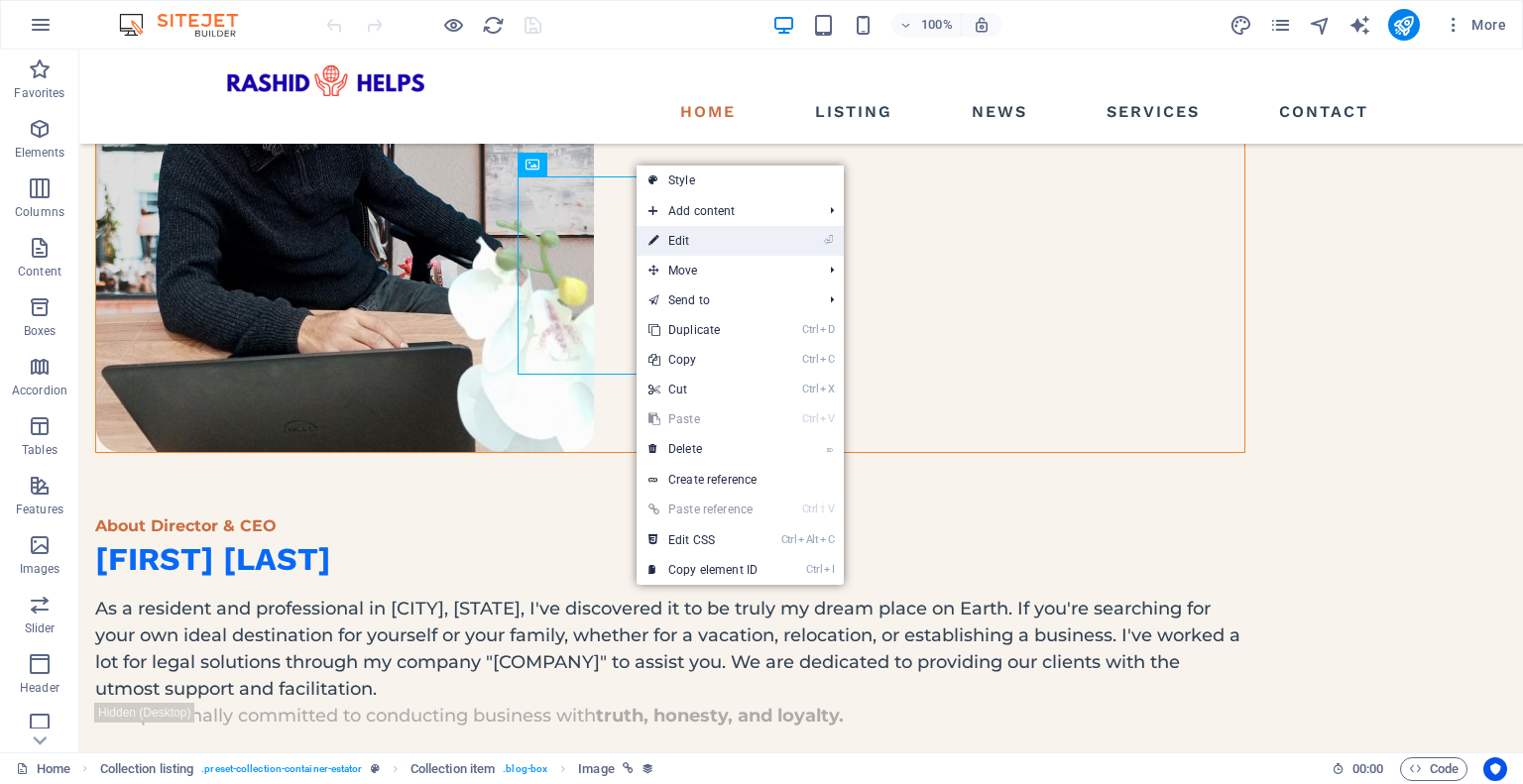 click on "⏎  Edit" at bounding box center [703, 241] 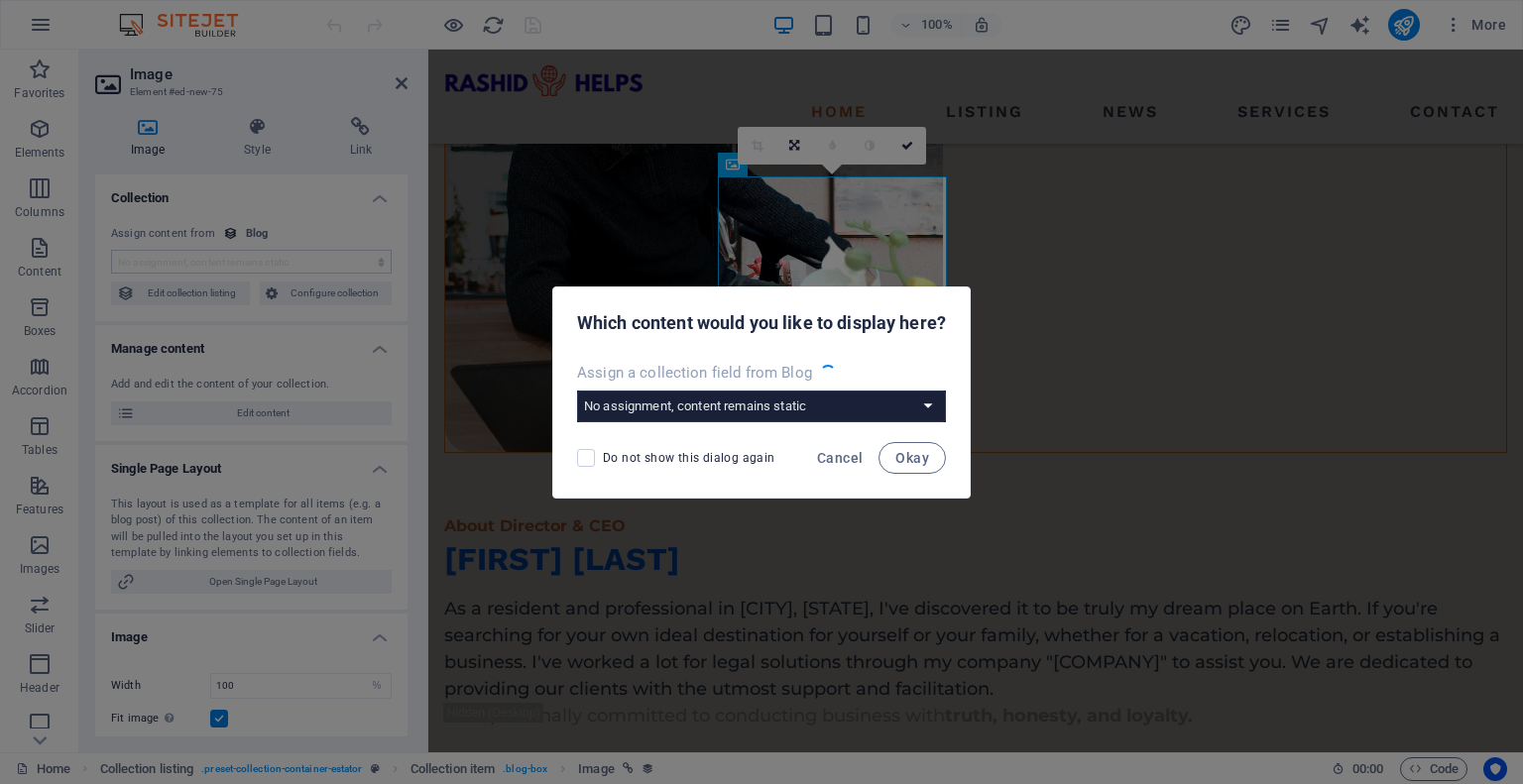 select on "image" 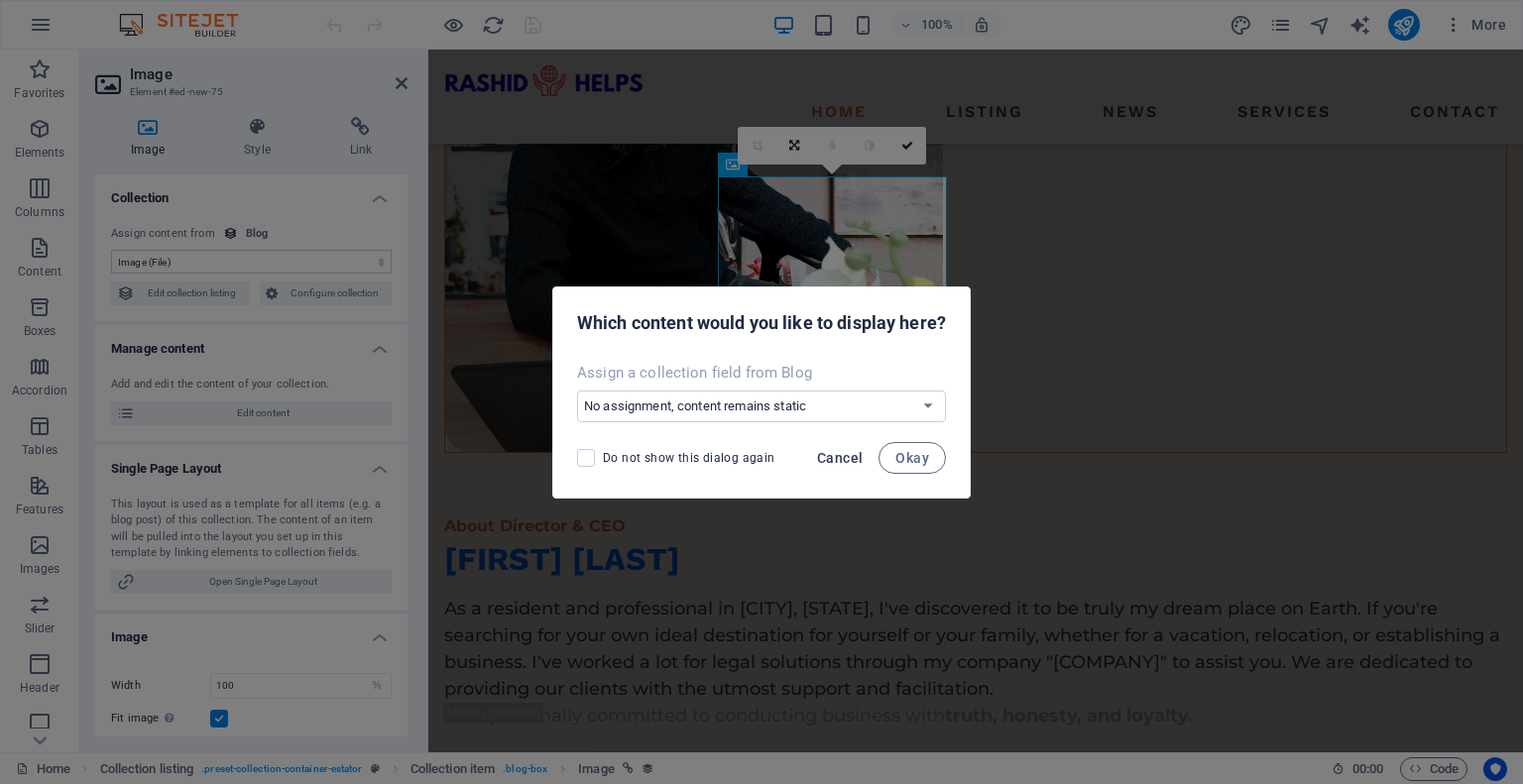 click on "Cancel" at bounding box center [840, 458] 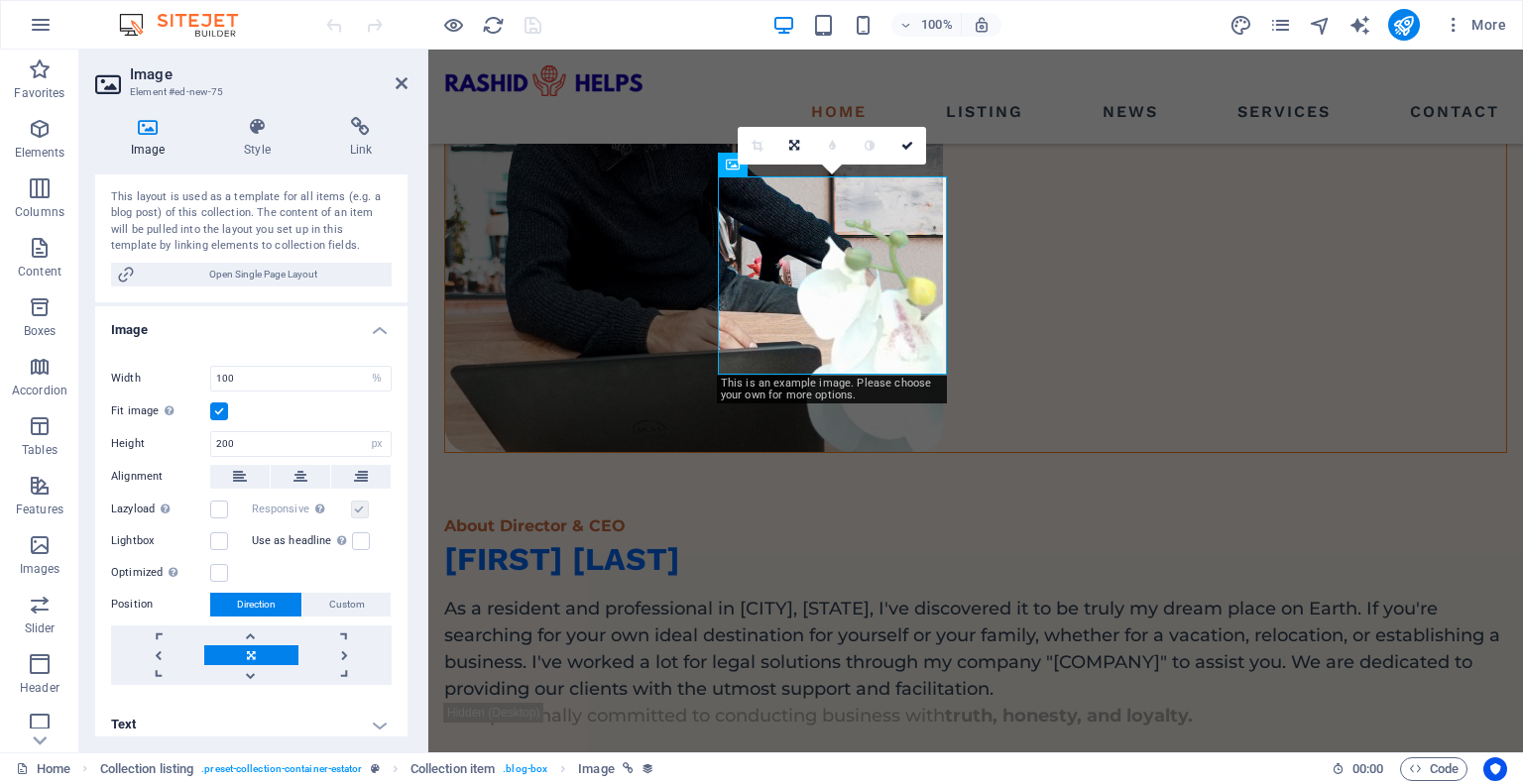 scroll, scrollTop: 294, scrollLeft: 0, axis: vertical 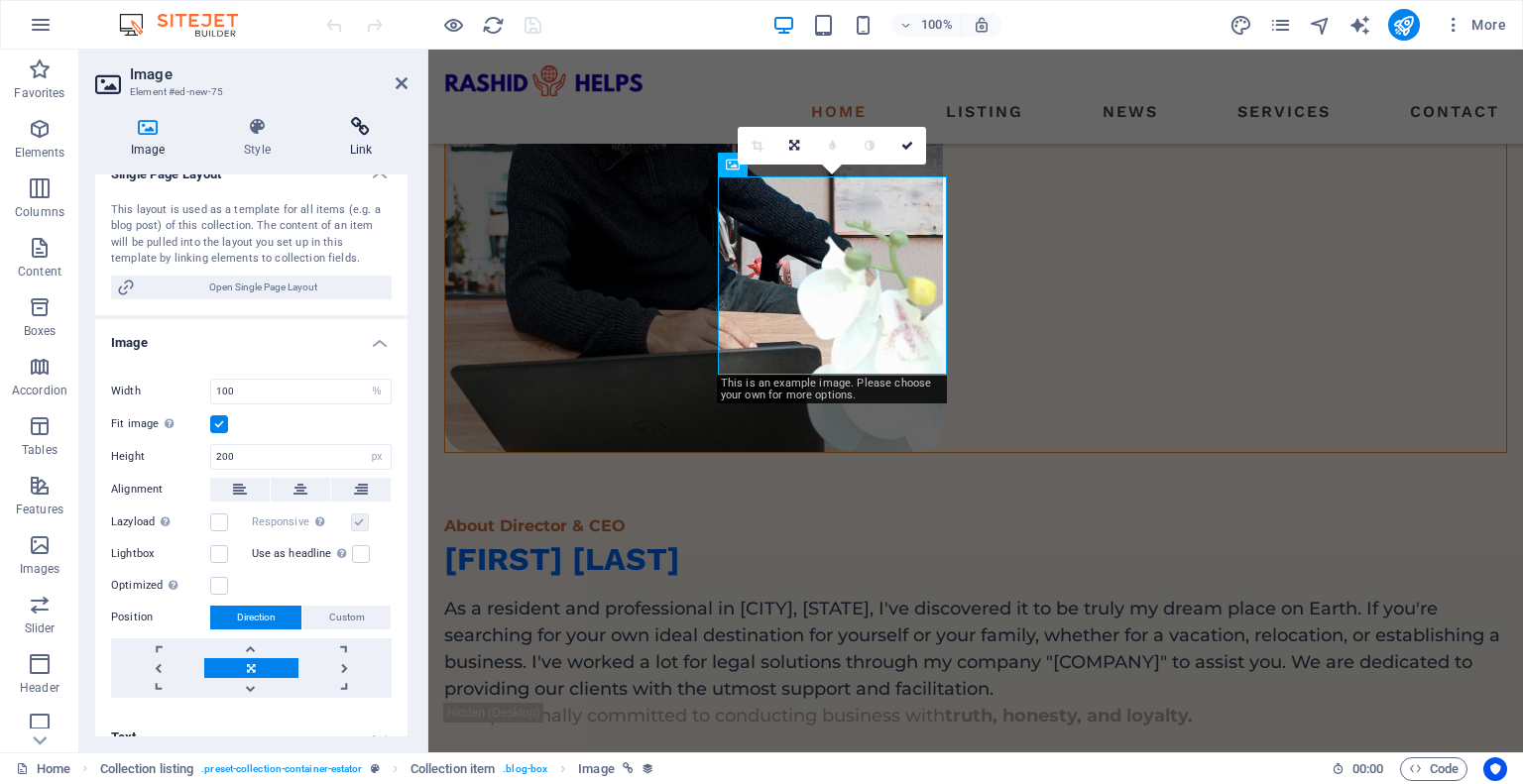click at bounding box center (361, 127) 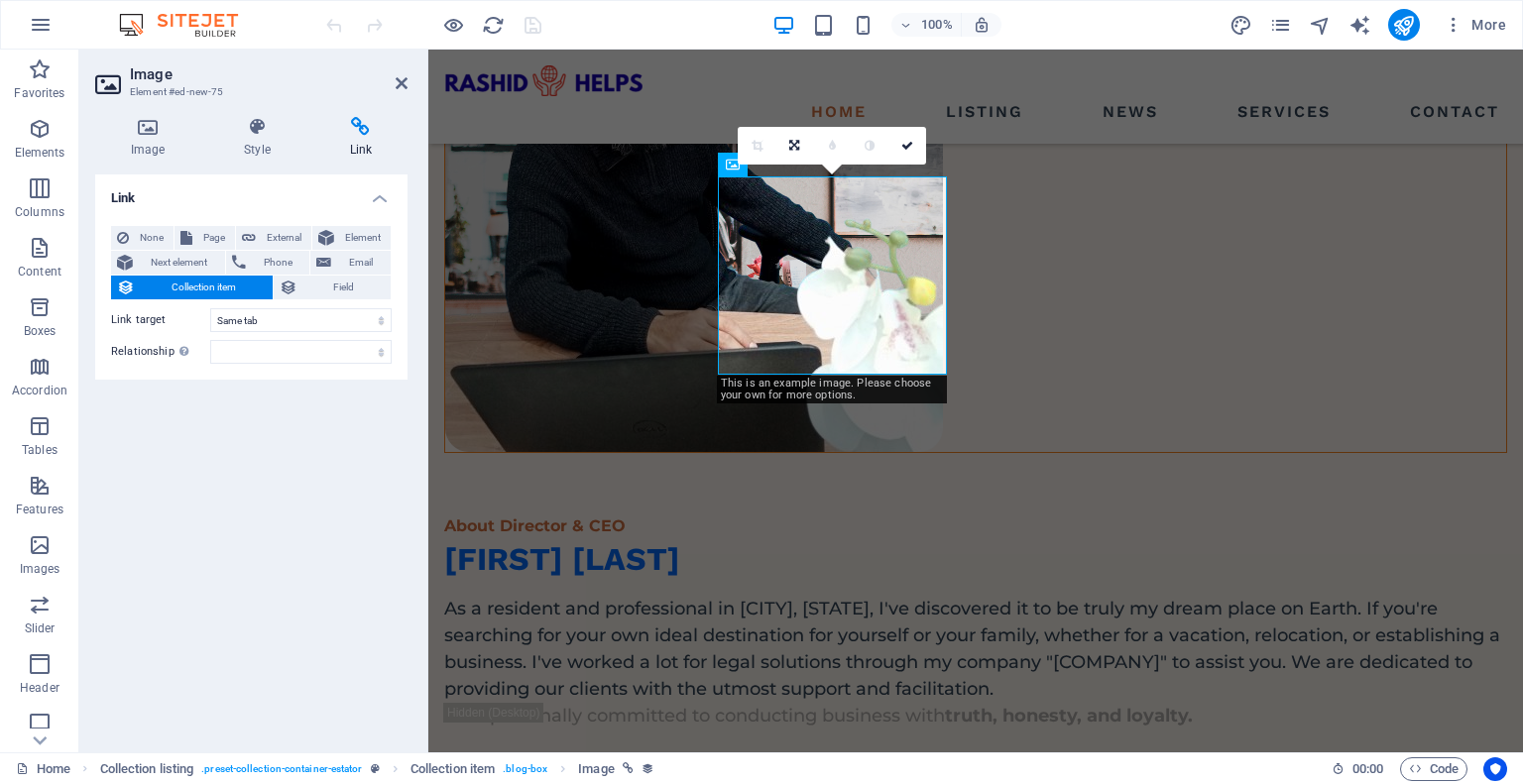 click on "Collection item" at bounding box center (203, 287) 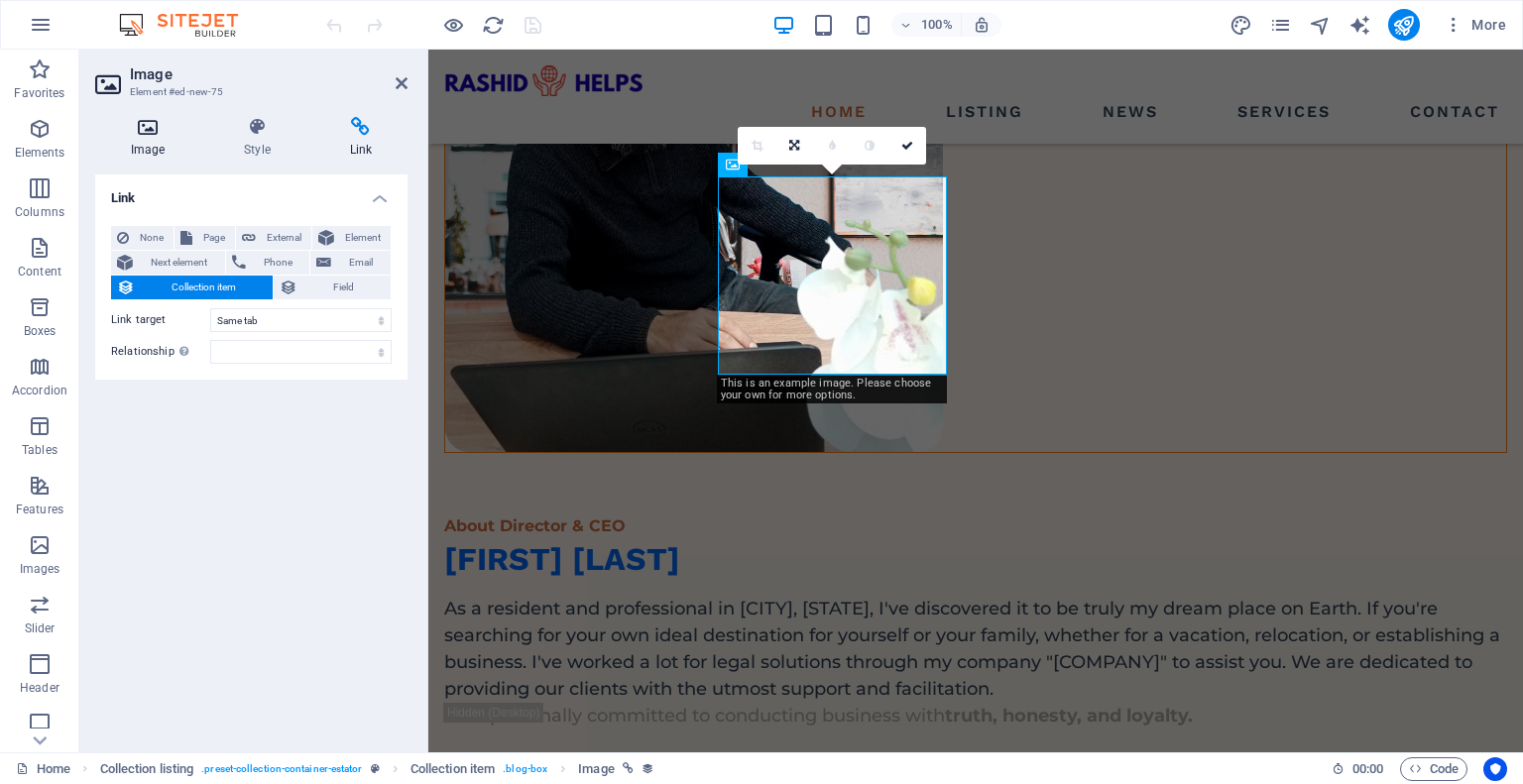 click on "Image" at bounding box center (152, 138) 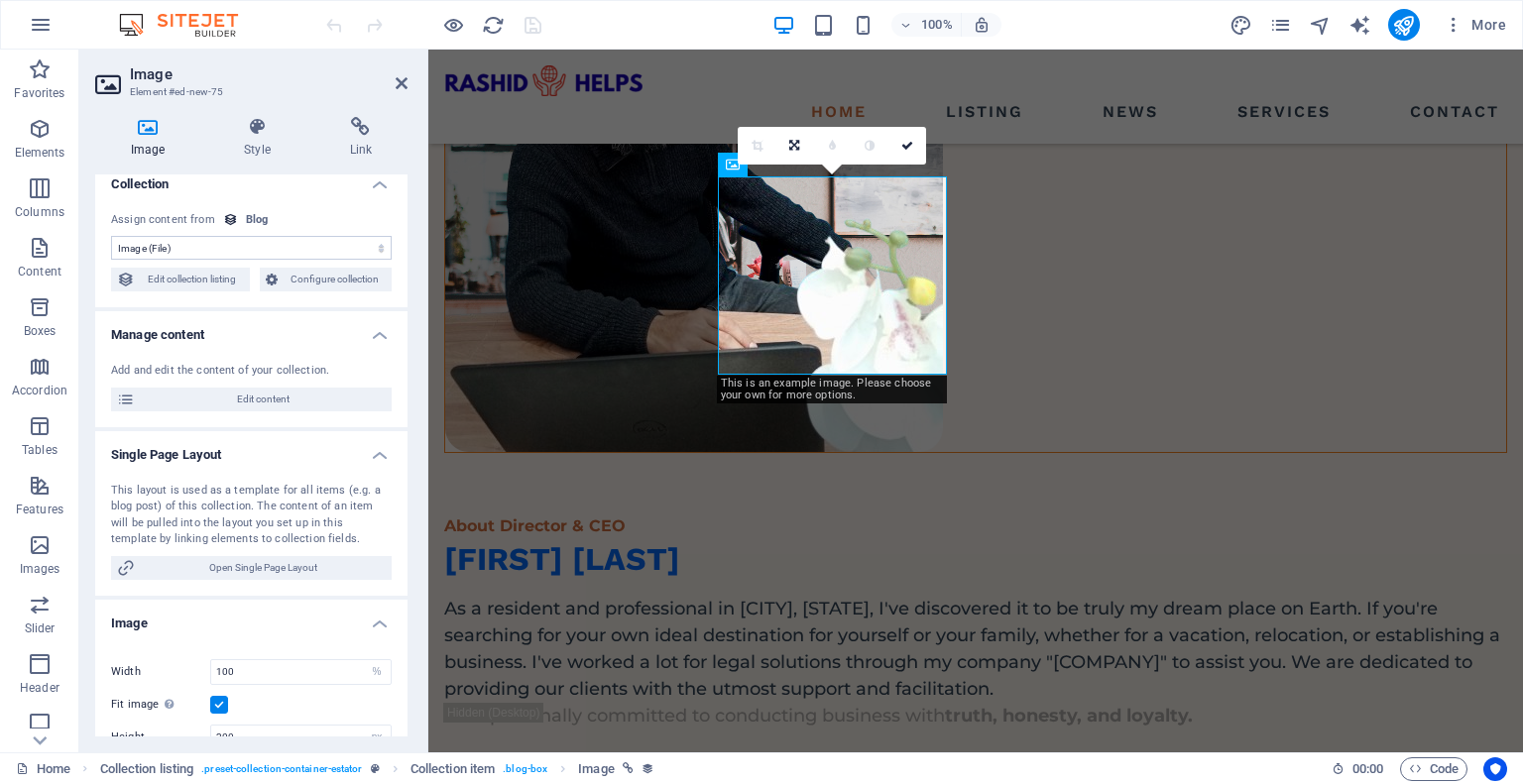 scroll, scrollTop: 0, scrollLeft: 0, axis: both 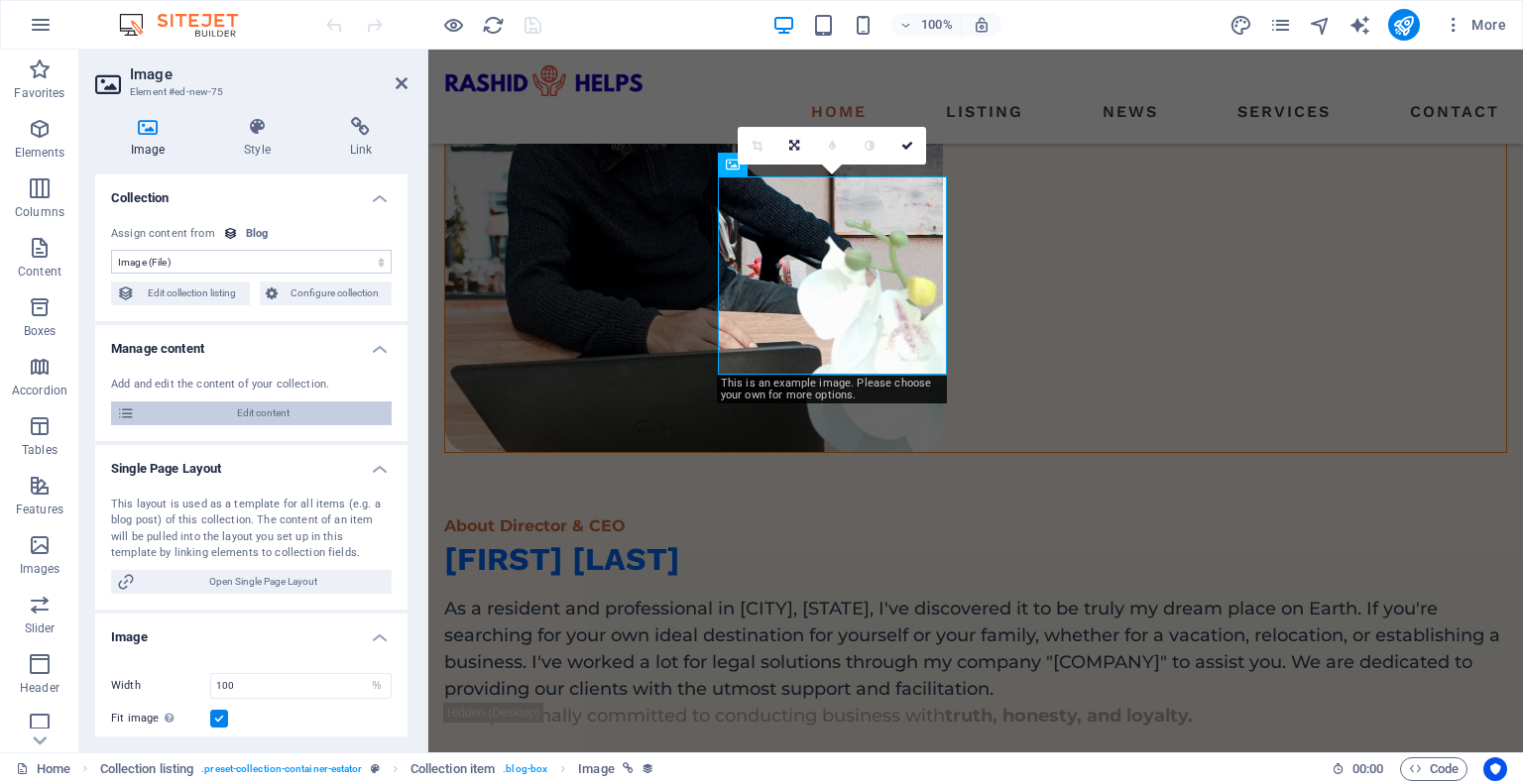 click on "Edit content" at bounding box center [263, 413] 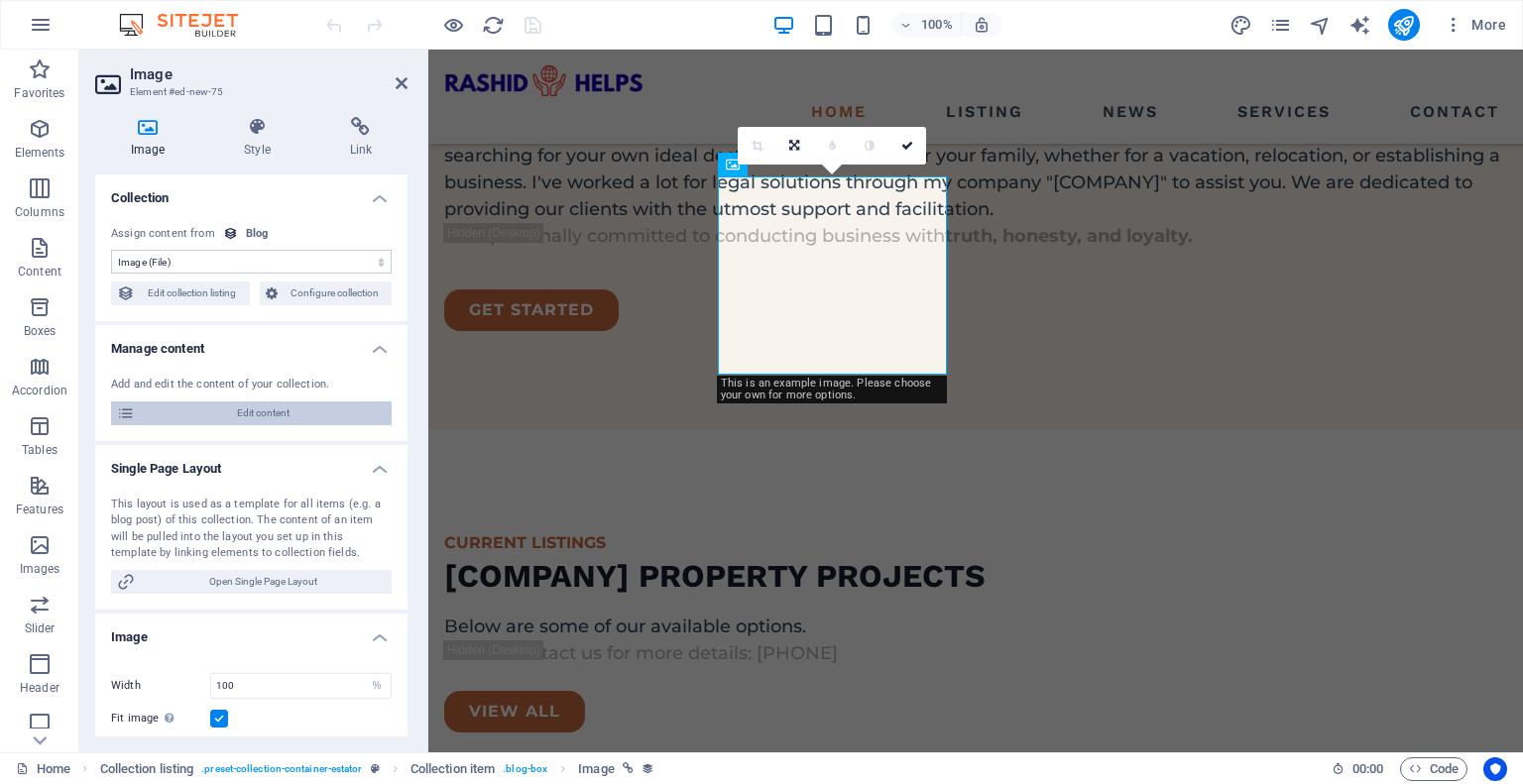 scroll, scrollTop: 0, scrollLeft: 0, axis: both 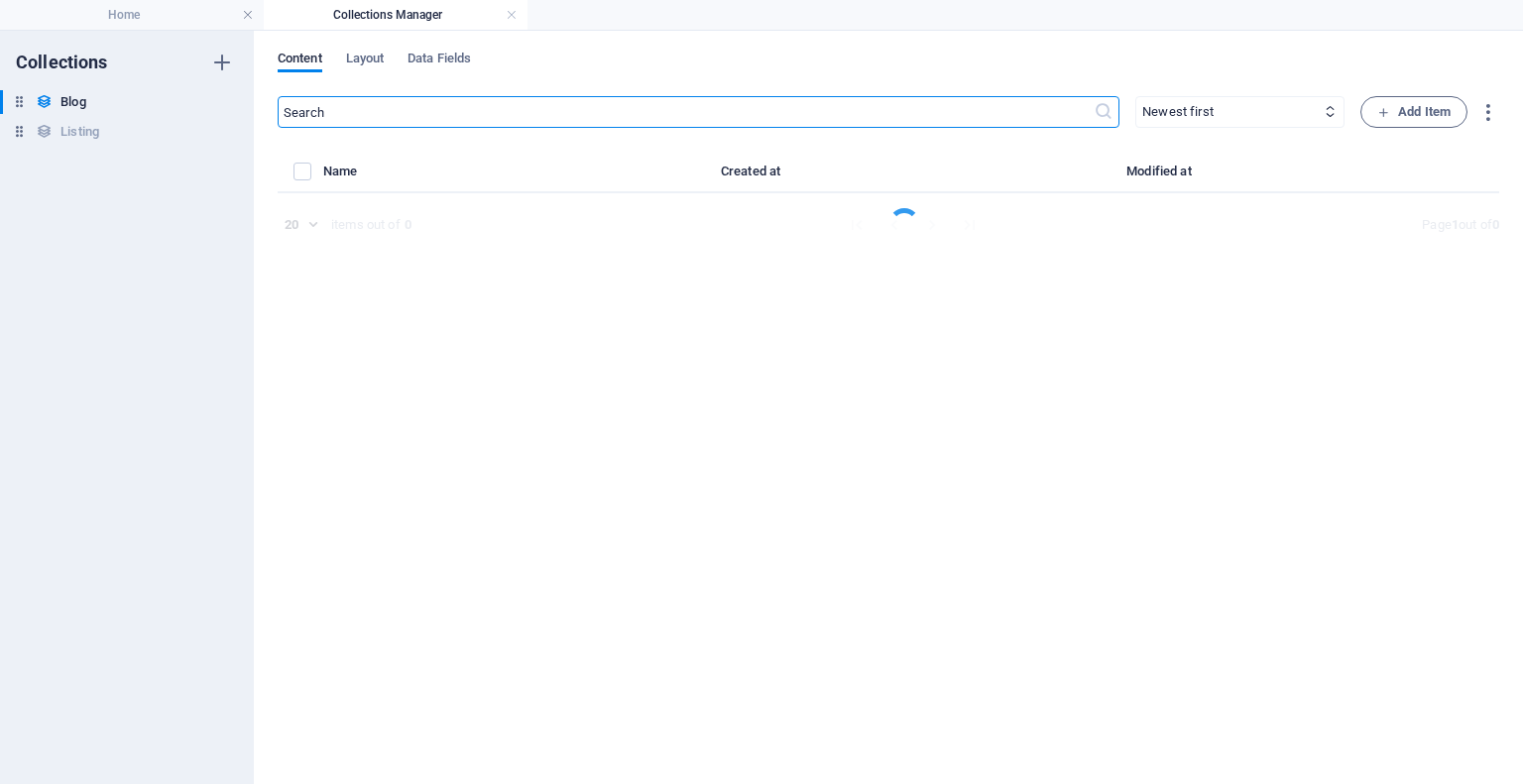select on "Estate" 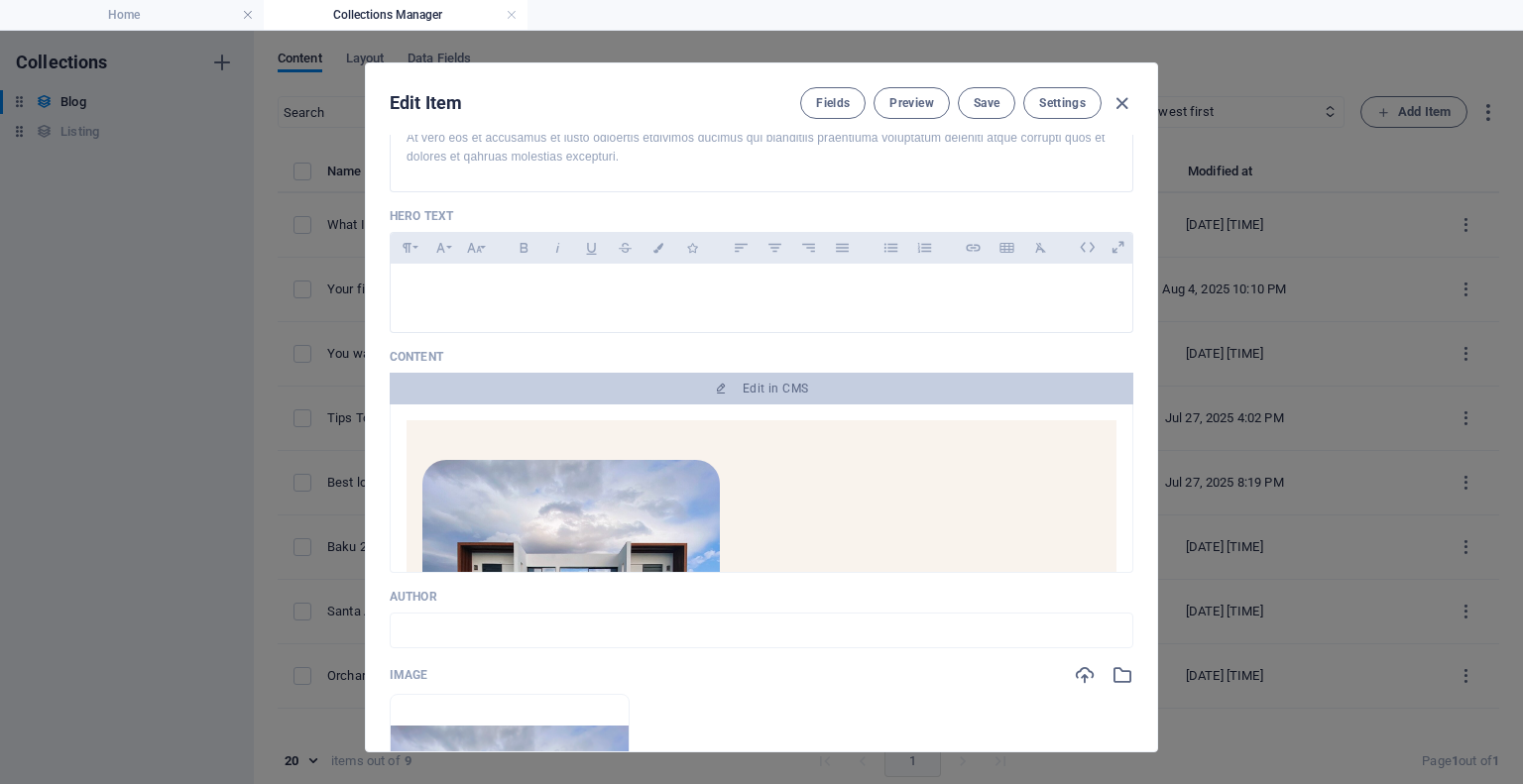 scroll, scrollTop: 396, scrollLeft: 0, axis: vertical 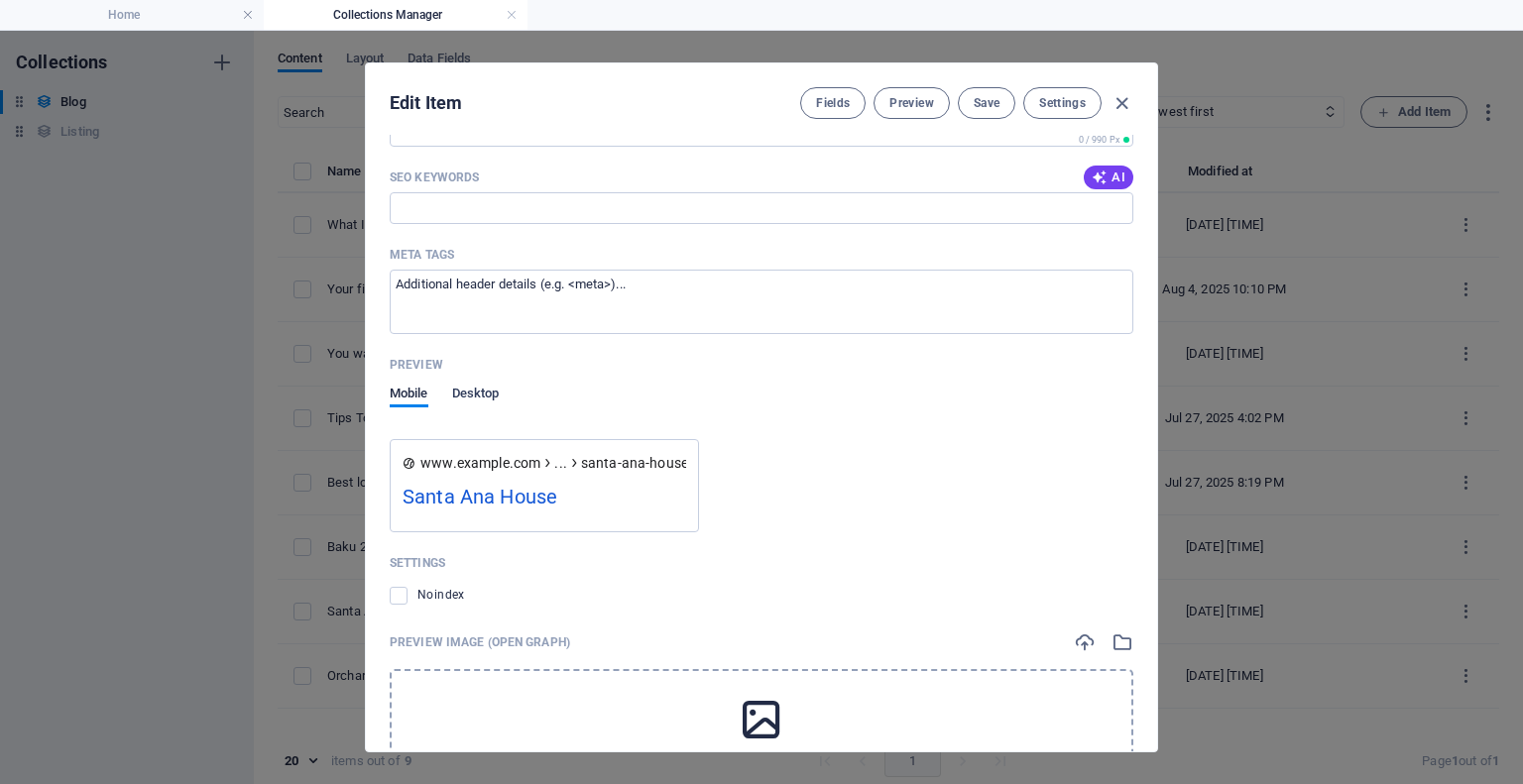 click on "Desktop" at bounding box center (476, 395) 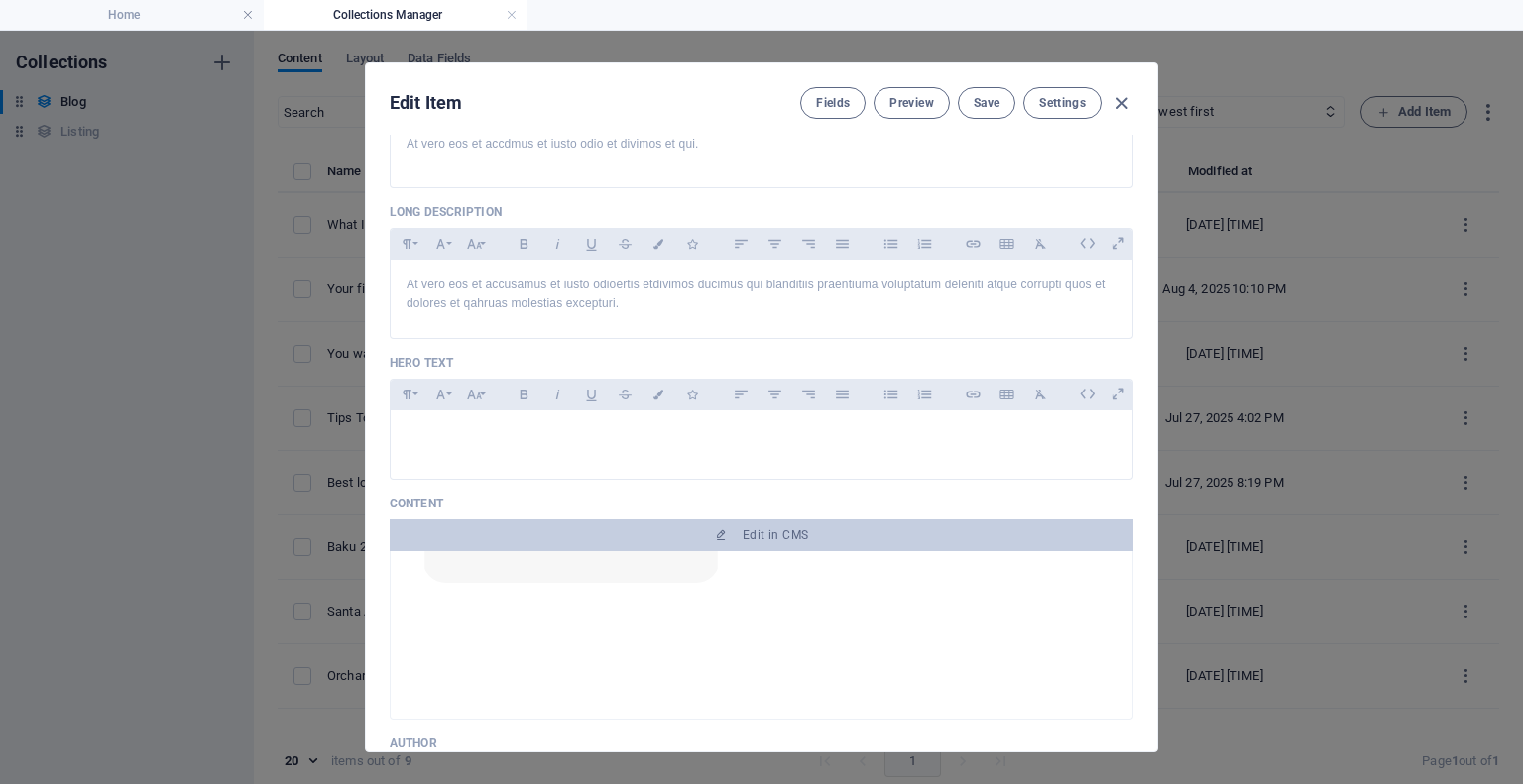 scroll, scrollTop: 225, scrollLeft: 0, axis: vertical 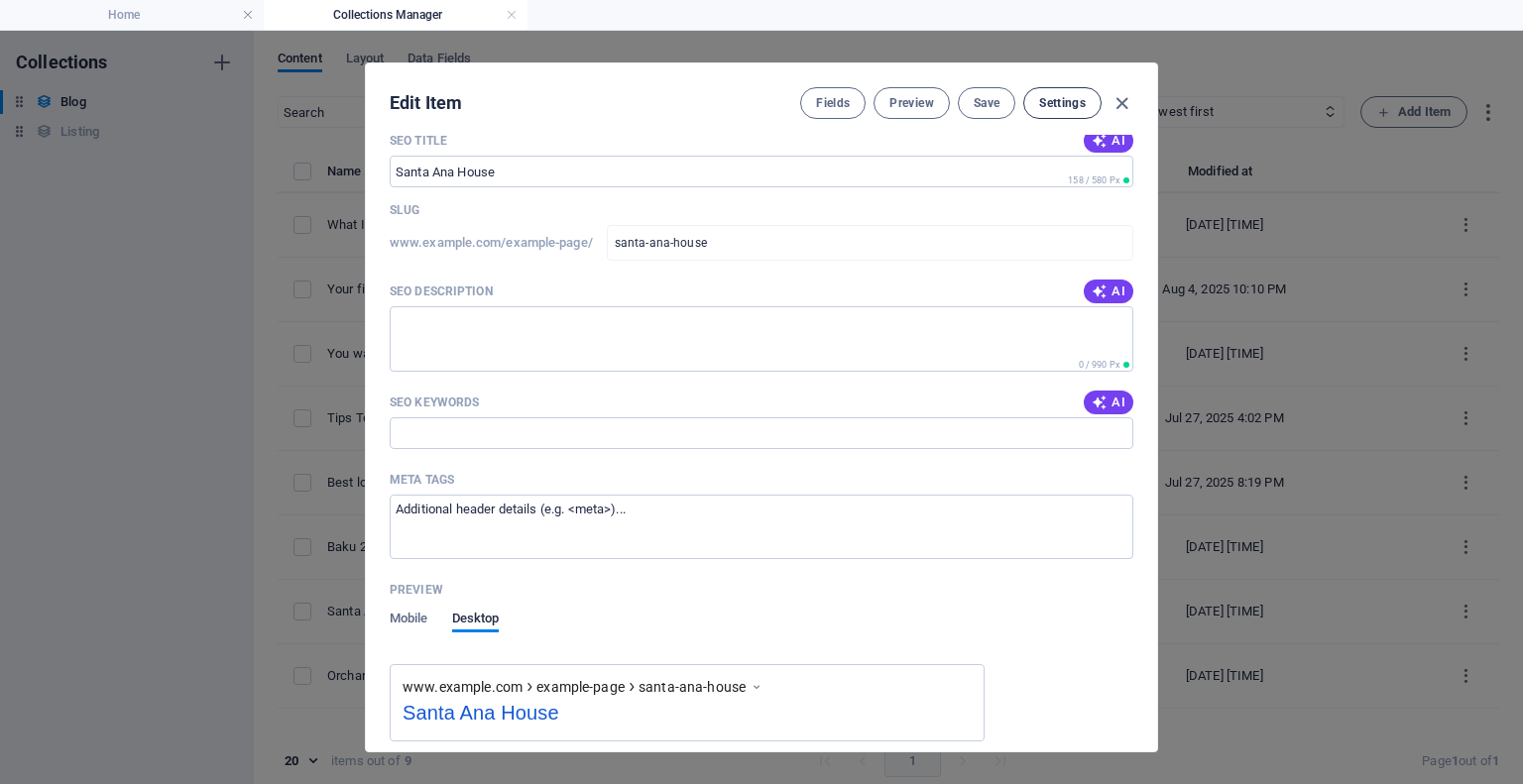click on "Settings" at bounding box center (1062, 103) 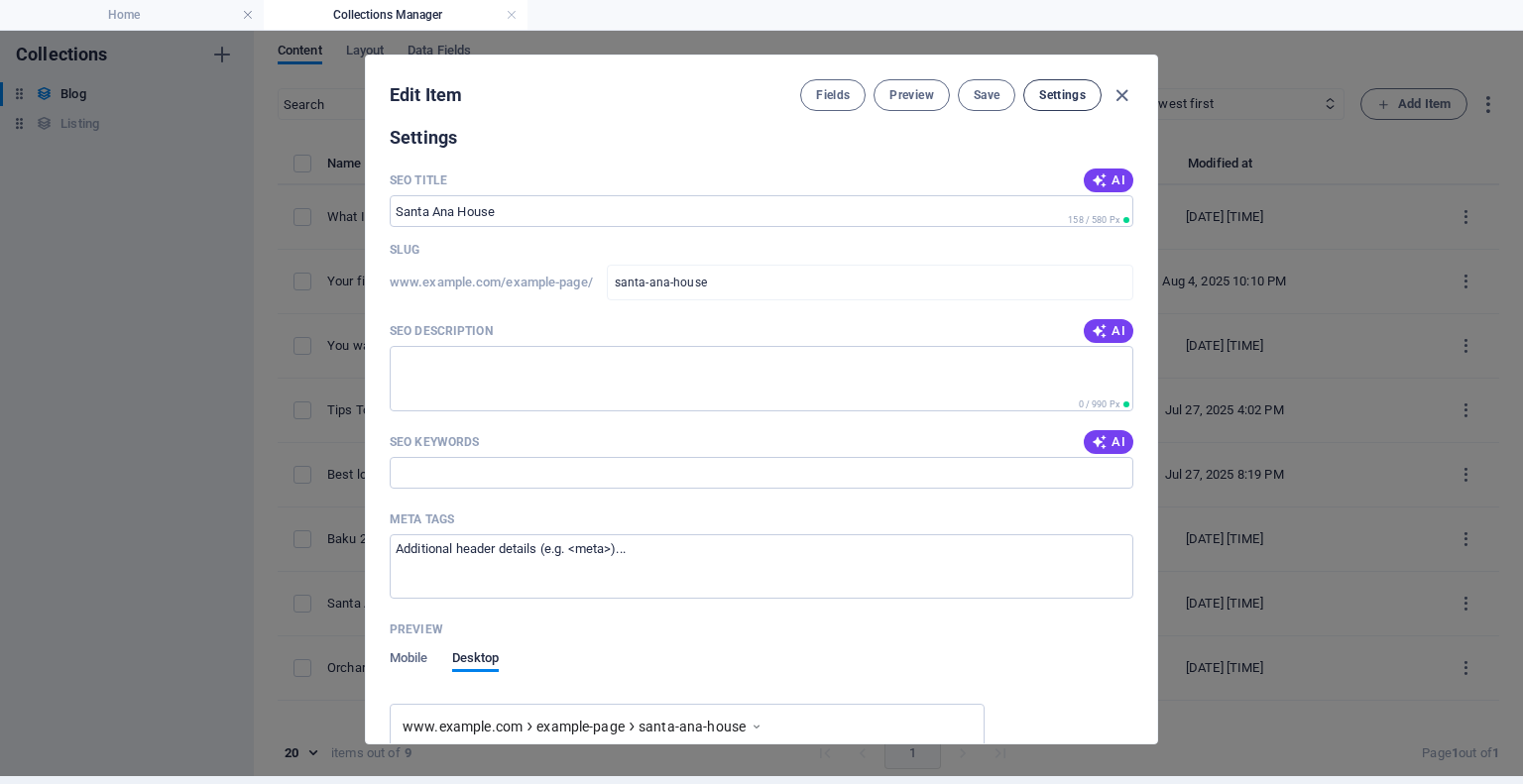 scroll, scrollTop: 1536, scrollLeft: 0, axis: vertical 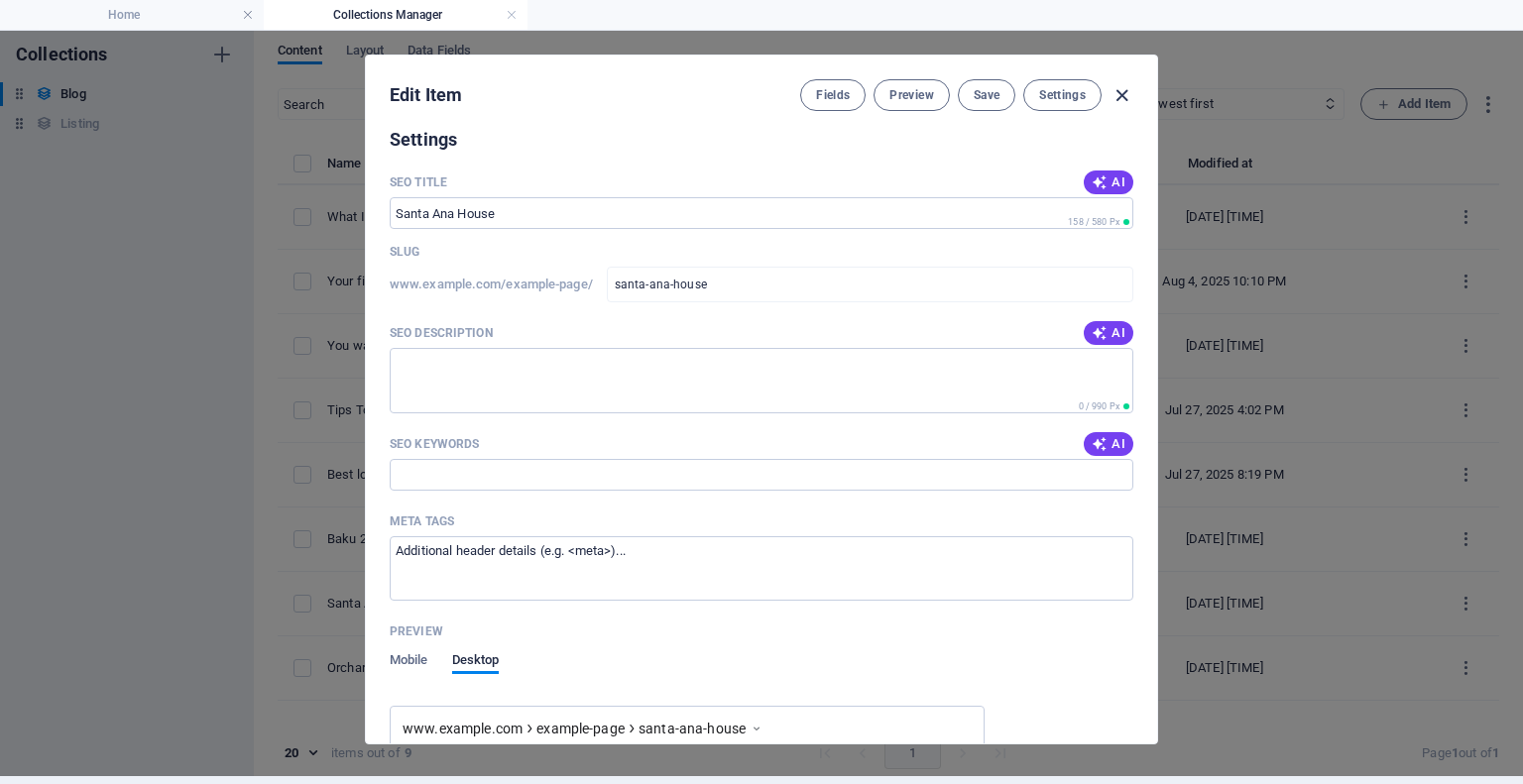 click at bounding box center (1121, 95) 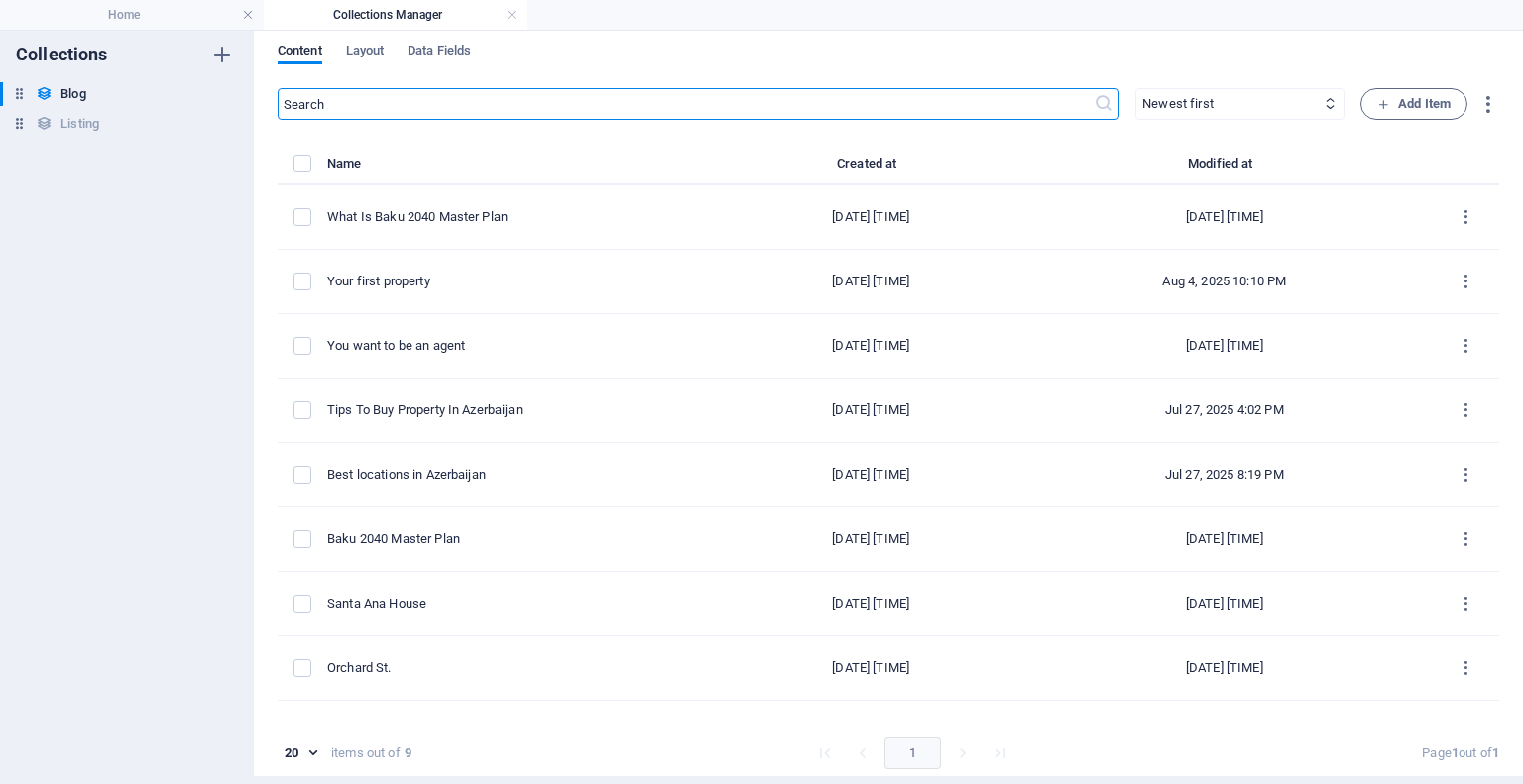 type on "2025-08-06" 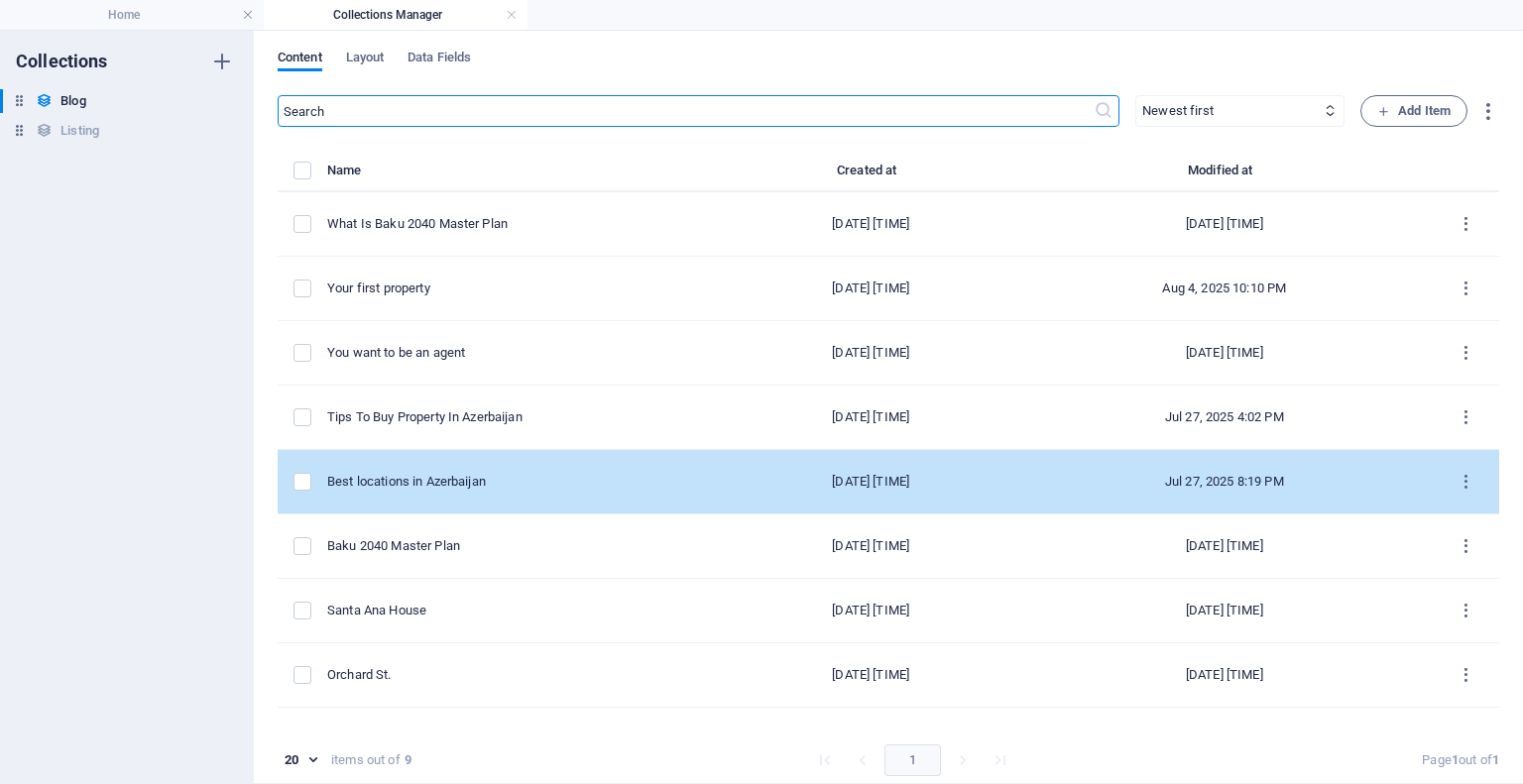 scroll, scrollTop: 0, scrollLeft: 0, axis: both 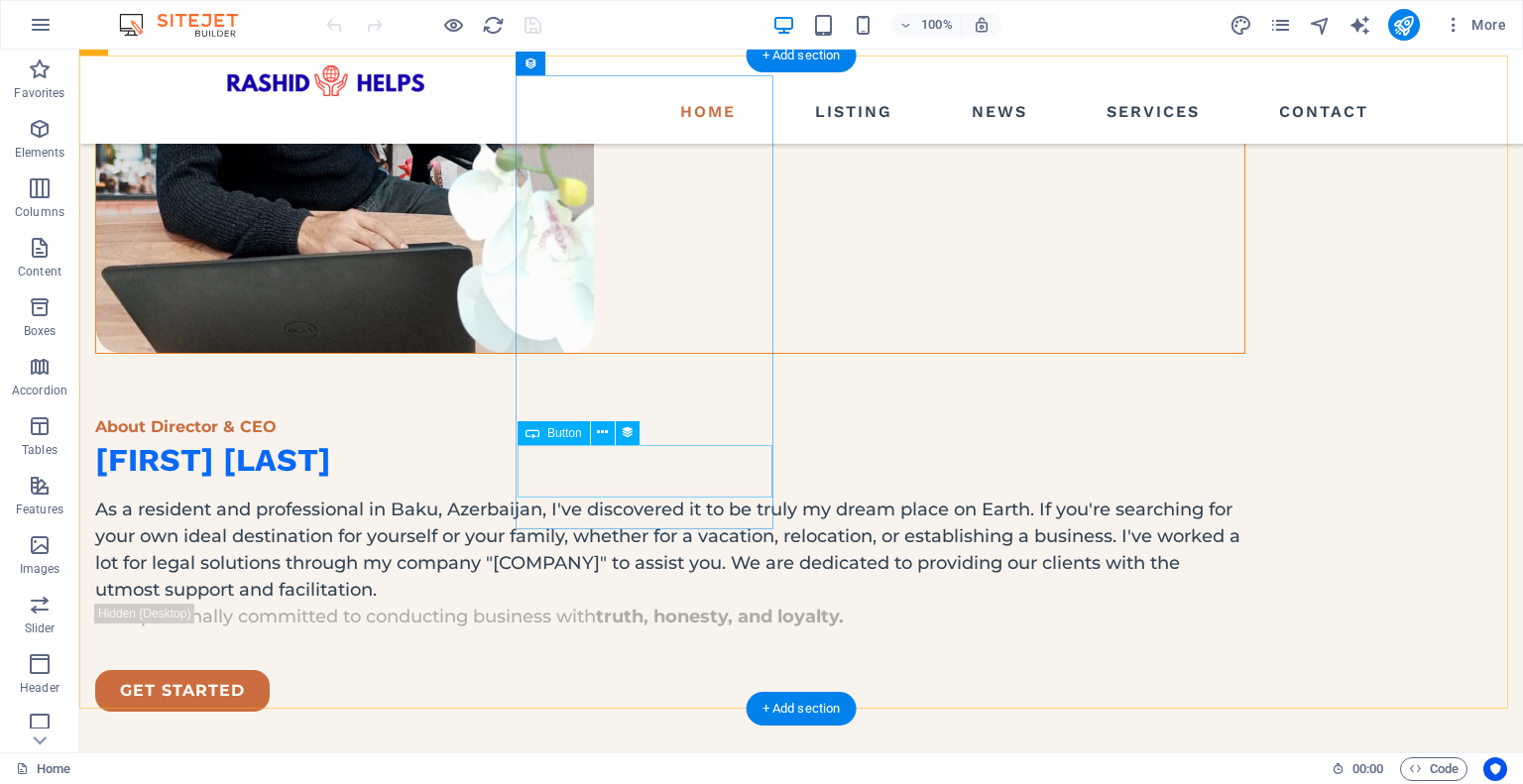 click on "Read more" at bounding box center (670, 1887) 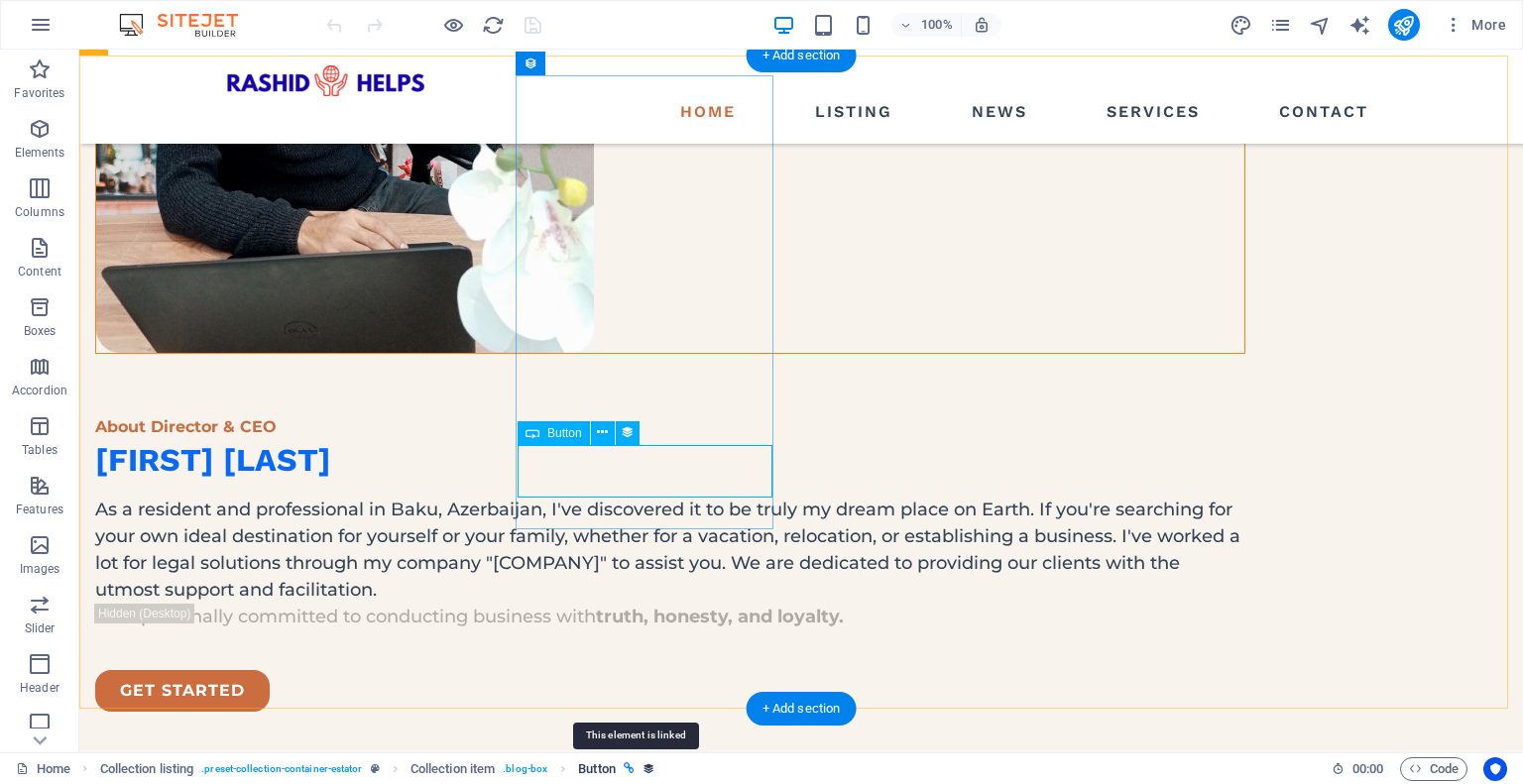 click at bounding box center (629, 768) 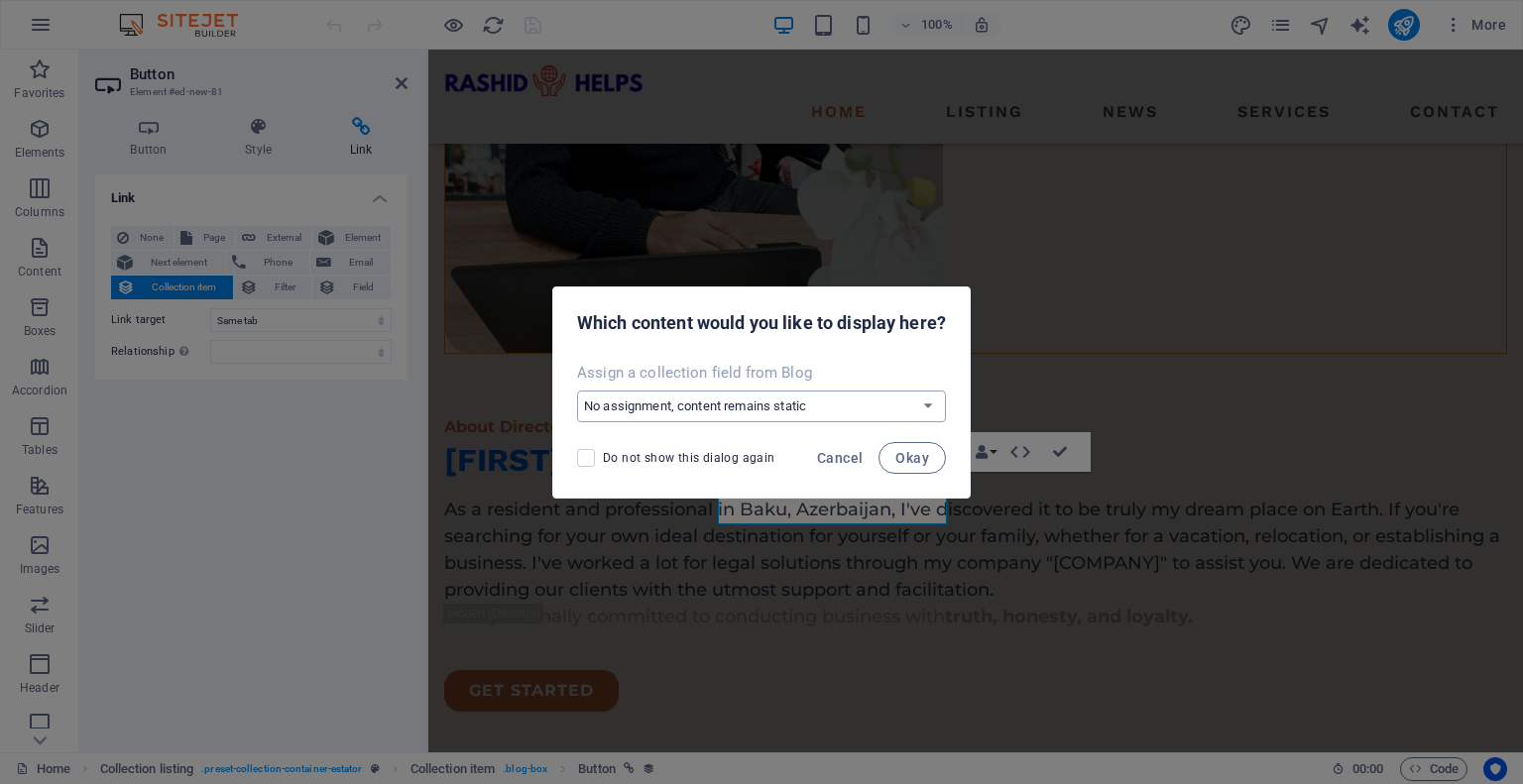 click on "No assignment, content remains static Create a new field Created at (Date) Updated at (Date) Name (Plain Text) Slug (Plain Text) Short Description (Rich Text) Long Description (Rich Text) Hero Text (Rich Text) Content (CMS) Author (Plain Text) Image (File) Publishing Date (Date) Status (Choice) Category (Choice)" at bounding box center [762, 406] 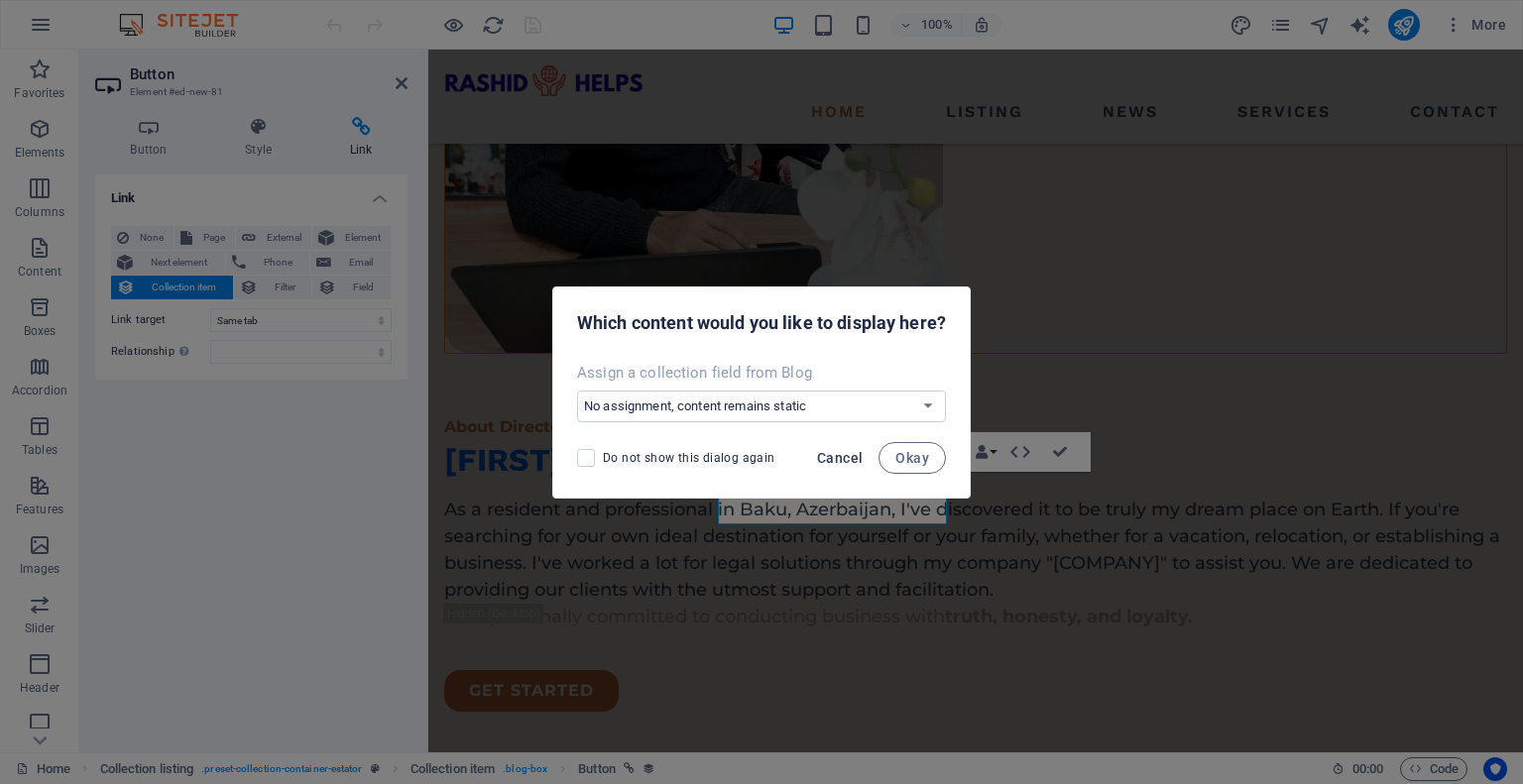 click on "Cancel" at bounding box center (840, 458) 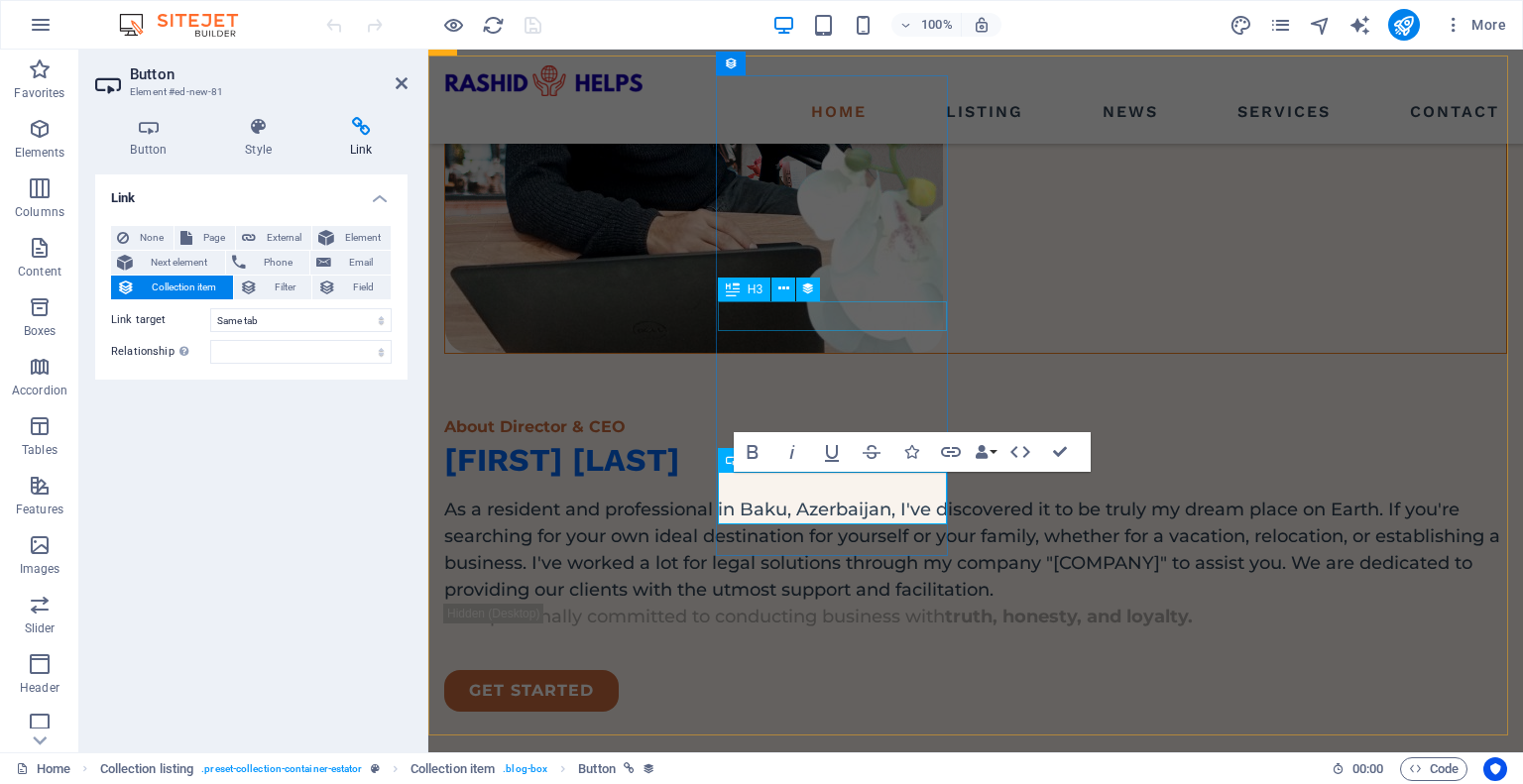 click on "Santa Ana House" at bounding box center [976, 1785] 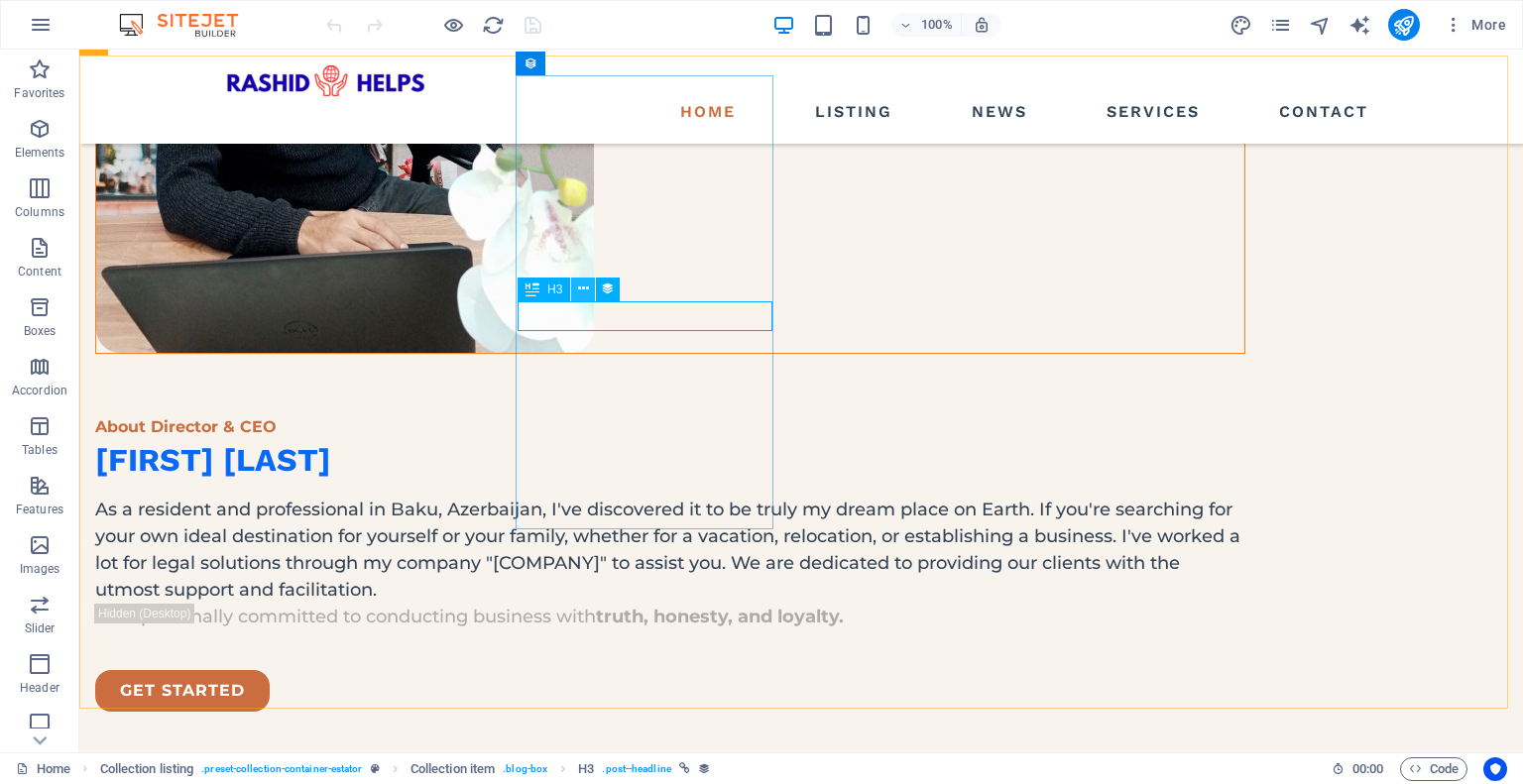 click at bounding box center (583, 288) 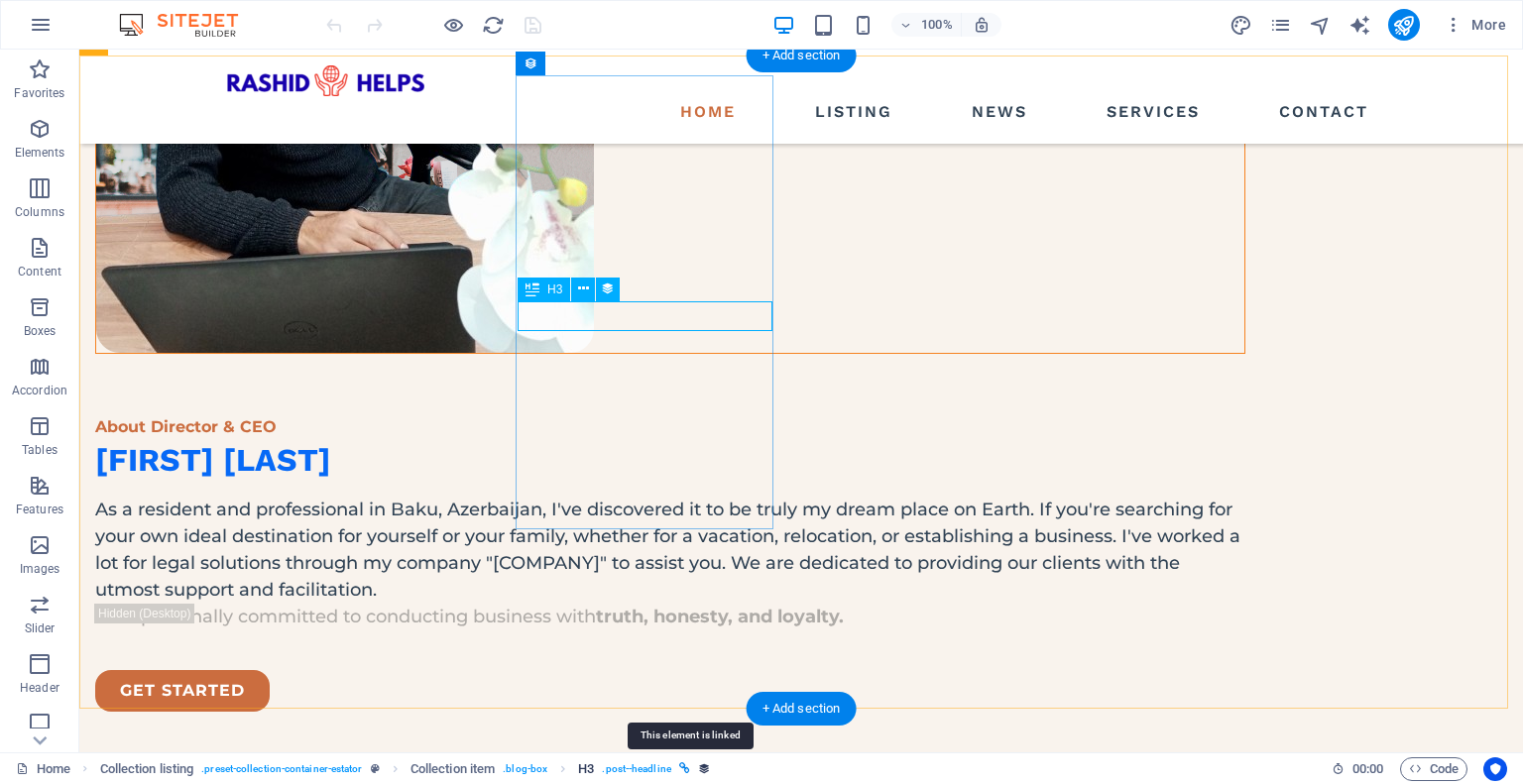 click at bounding box center [684, 768] 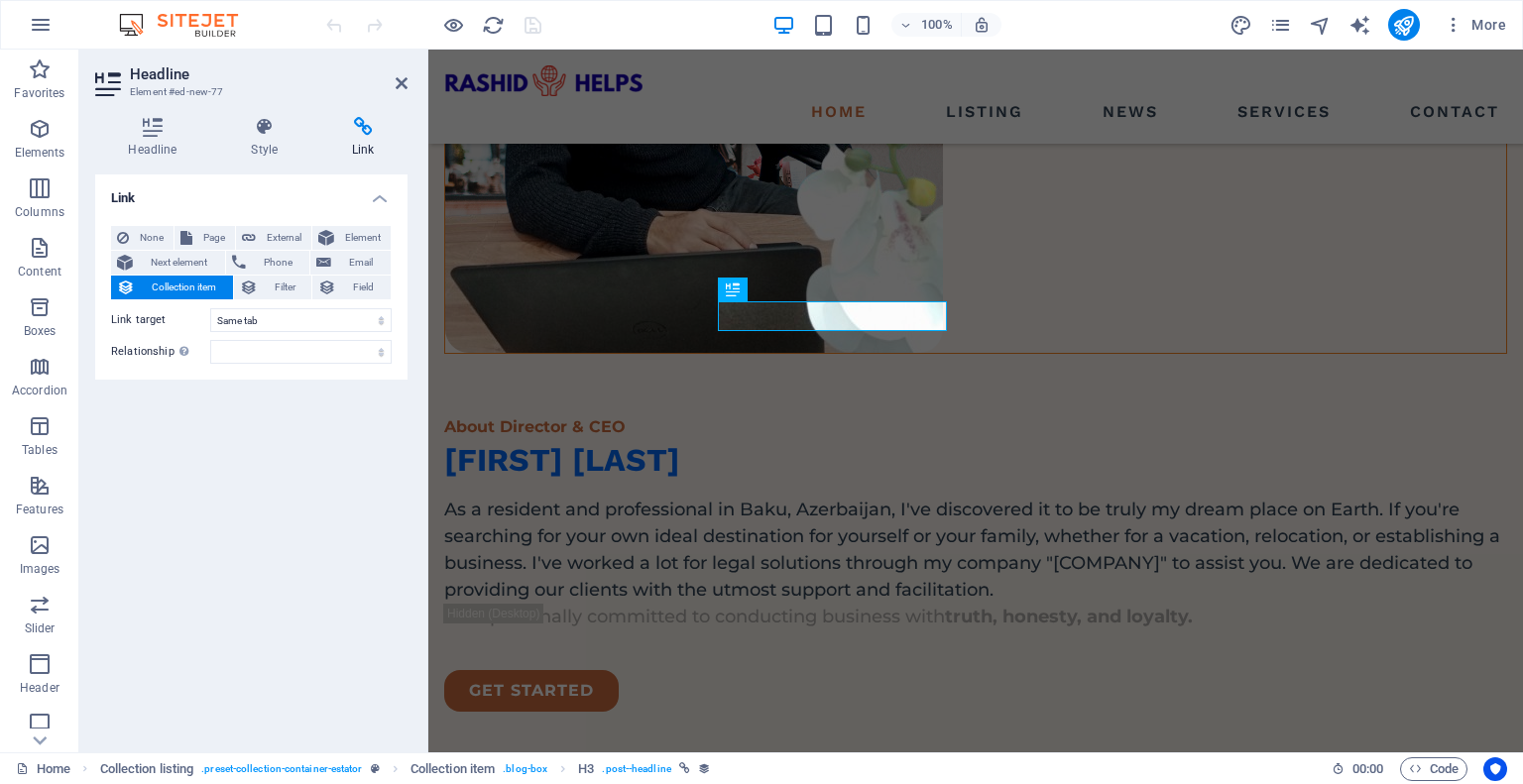 click on "Collection item" at bounding box center (183, 287) 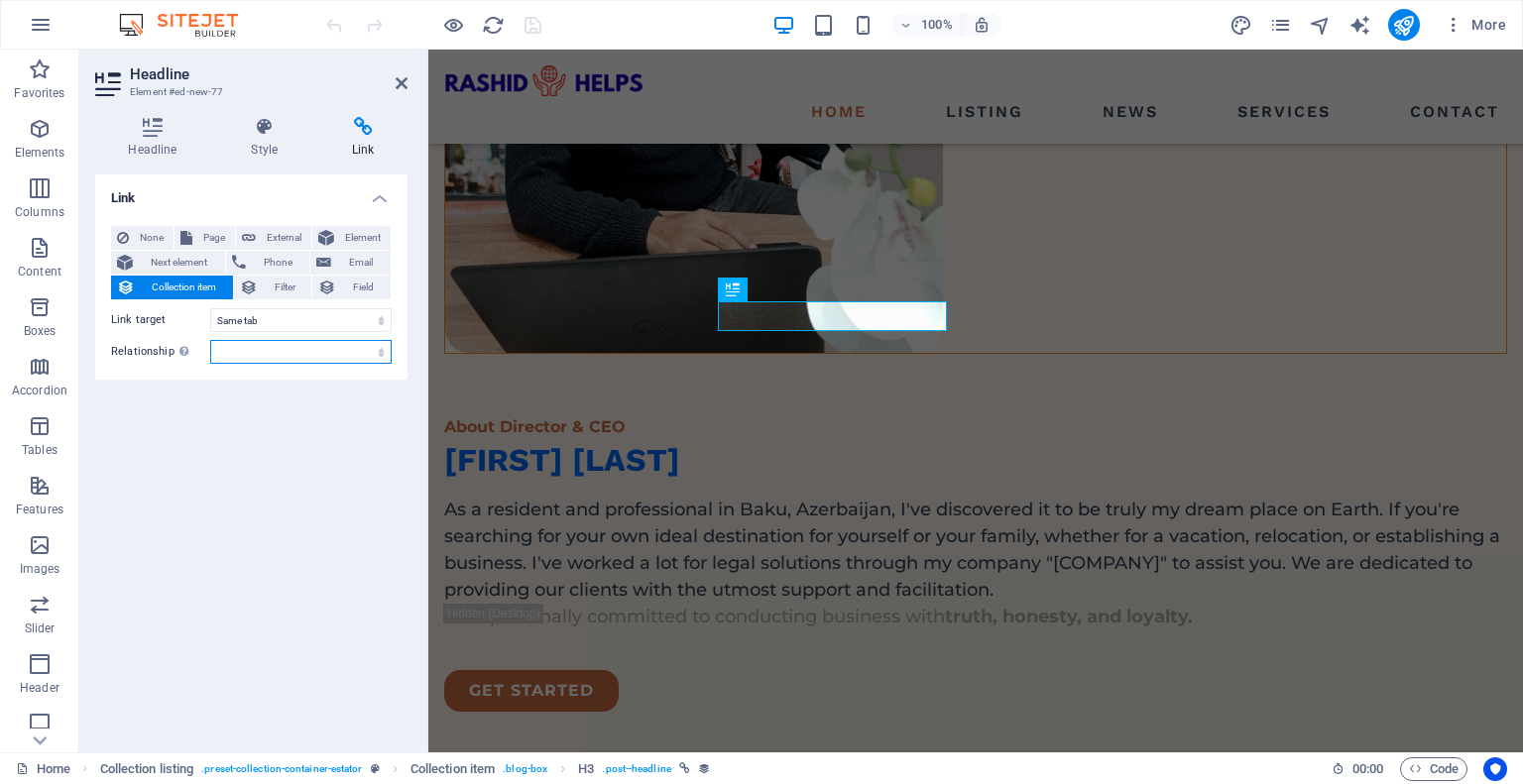 click on "alternate author bookmark external help license next nofollow noreferrer noopener prev search tag" at bounding box center [300, 352] 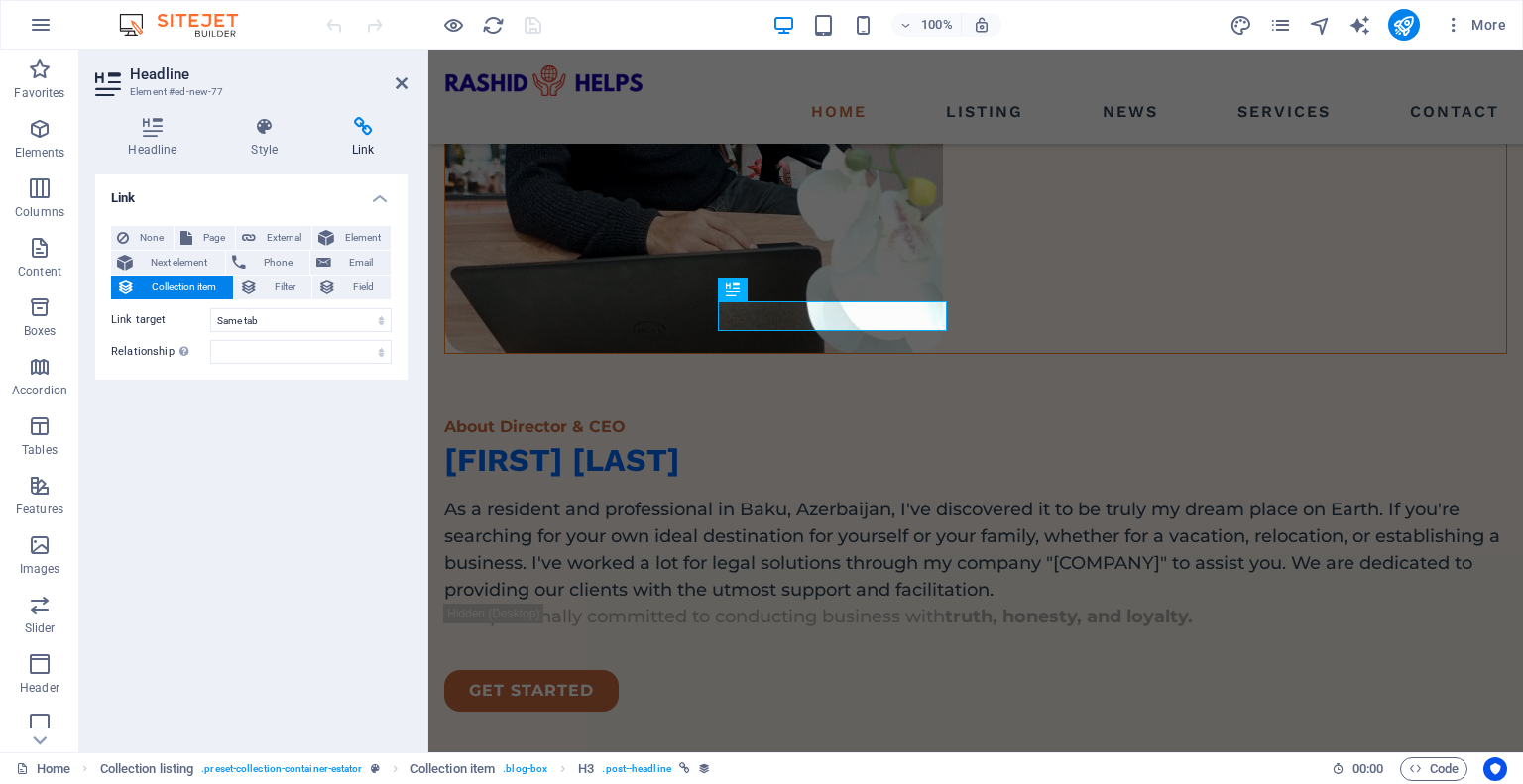 click on "Link None Page External Element Next element Phone Email Collection item Filter Field Page Home Listing Our Team News Contact Legal Notice Privacy Element
URL Phone Email No assignment, content remains static Created at (Date) Updated at (Date) Name (Plain Text) Slug (Plain Text) Short Description (Rich Text) Long Description (Rich Text) Hero Text (Rich Text) Content (CMS) Author (Plain Text) Image (File) Publishing Date (Date) Status (Choice) Category (Choice) Get link from Blog [DAY]/[MONTH]/[YEAR] (l) [DAY]/[MONTH]/[YEAR] (L) [MONTH] [DAY], [YEAR] (ll) [MONTH] [DAY], [YEAR] (LL) [MONTH] [DAY], [YEAR] [HOUR]:[MINUTE] [AM/PM] (lll) [MONTH] [DAY], [YEAR] [HOUR]:[MINUTE] [AM/PM] (LLL) [DAY_OF_WEEK], [MONTH] [DAY], [YEAR] [HOUR]:[MINUTE] [AM/PM] (llll) [DAY_OF_WEEK], [MONTH] [DAY], [YEAR] [HOUR]:[MINUTE] [AM/PM] (LLLL) [DAY].[MONTH].[YEAR] (D.M.YYYY) [DAY]. [MONTH] [YEAR] (D. MMM YYYY) [DAY]. [MONTH] [YEAR] (D. MMMM YYYY) [DAY_WEAK], [DAY].[MONTH].[YEAR] (dd, D.M.YYYY) [DAY_WEAK], [DAY]. [MONTH] [YEAR] (dd, D. MMM YYYY) [DAY_WEAK], [DAY]. [MONTH] [YEAR] (dddd, D. MMMM YYYY) [HOUR]:[MINUTE] [AM/PM] (LT) [DAY] (D) [DAY] (DD) [DAY_ORDINAL] [MONTH] (M) [MONTH] (MM) [MONTH_ABBR] (MMM) [MONTH] (MMMM) [YEAR_SHORT] (YY) [YEAR] (YYYY) a few seconds ago Link target New tab Title" at bounding box center (251, 455) 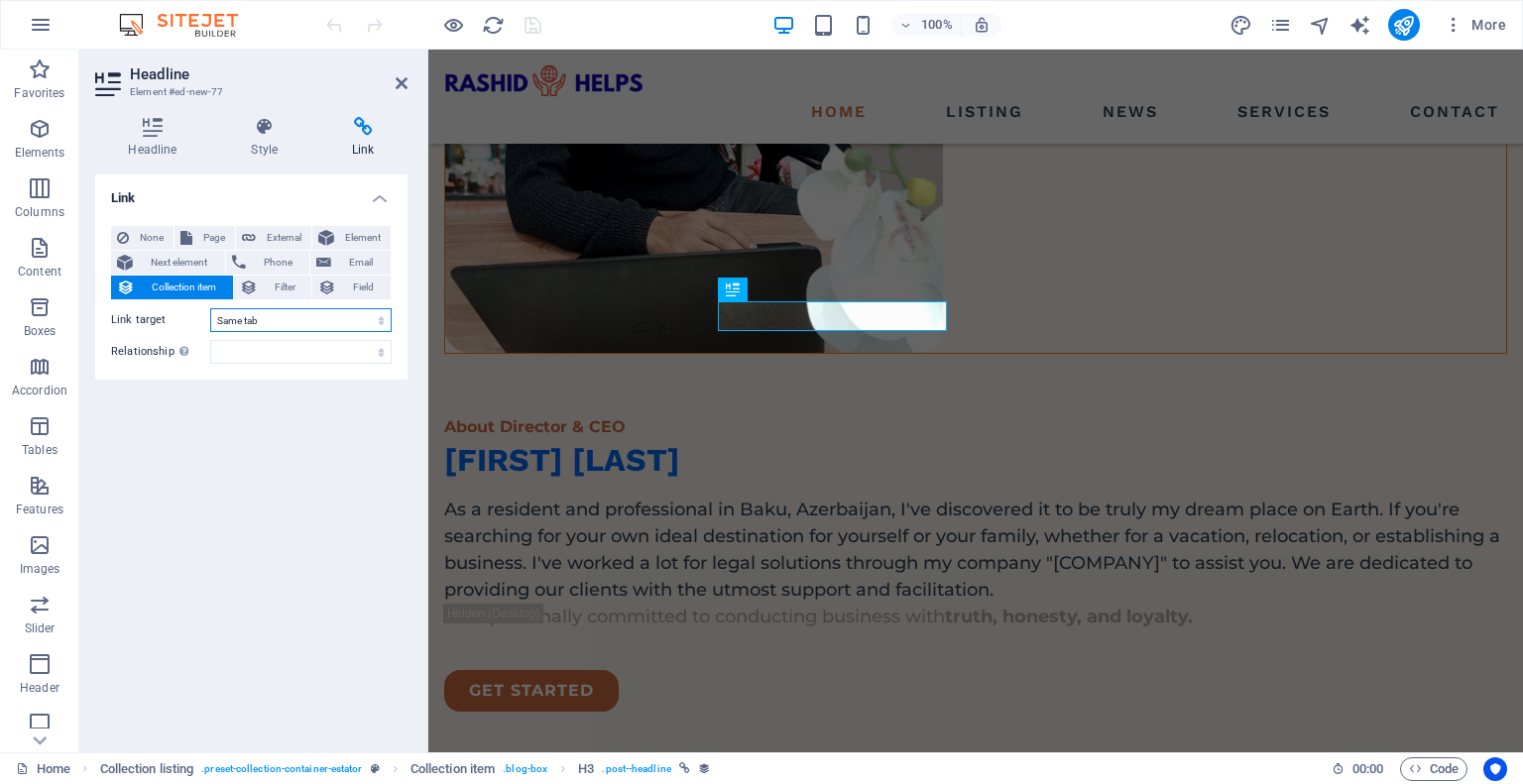 click on "New tab Same tab Overlay" at bounding box center [300, 320] 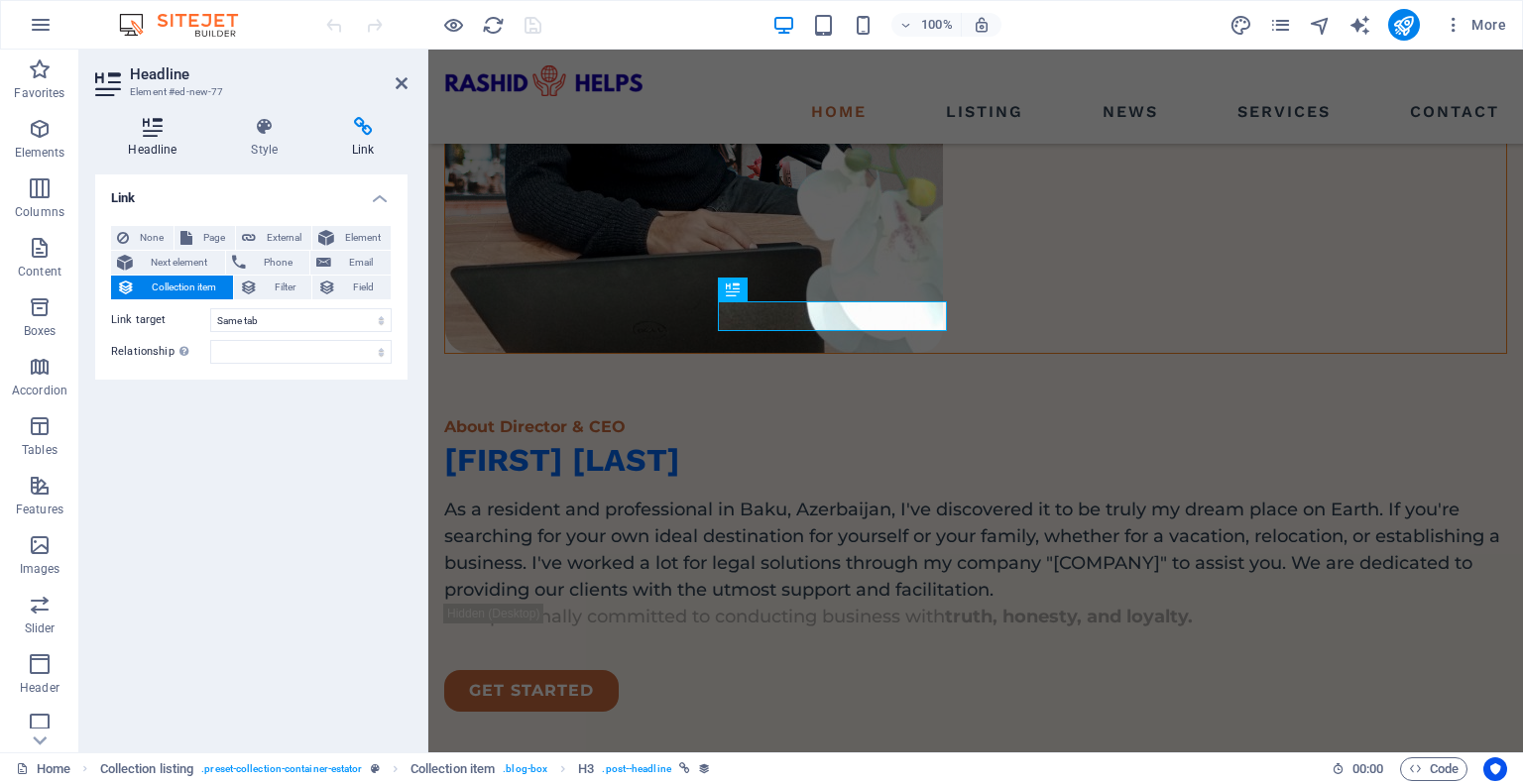 click on "Headline" at bounding box center [157, 138] 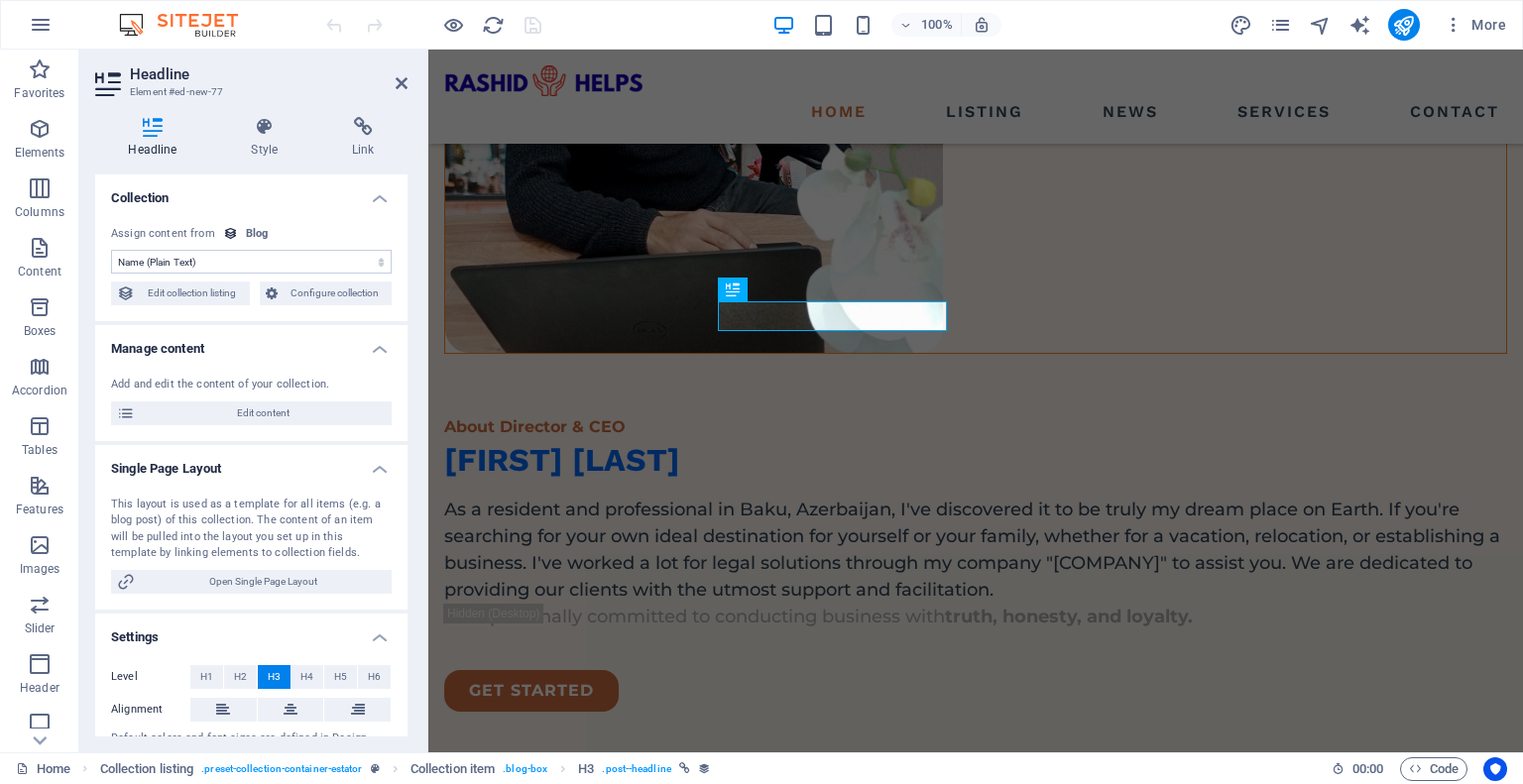 scroll, scrollTop: 58, scrollLeft: 0, axis: vertical 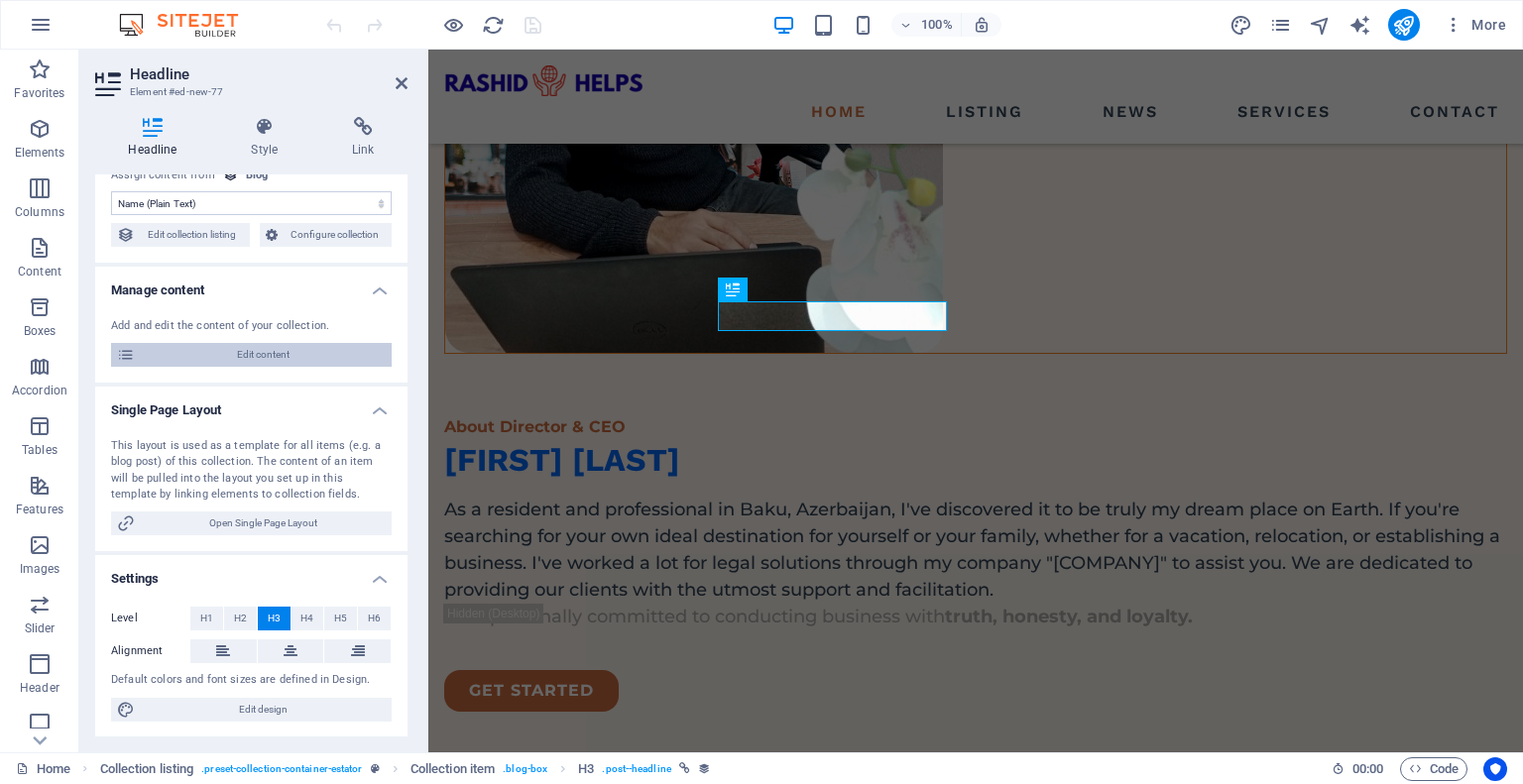 click on "Edit content" at bounding box center (263, 355) 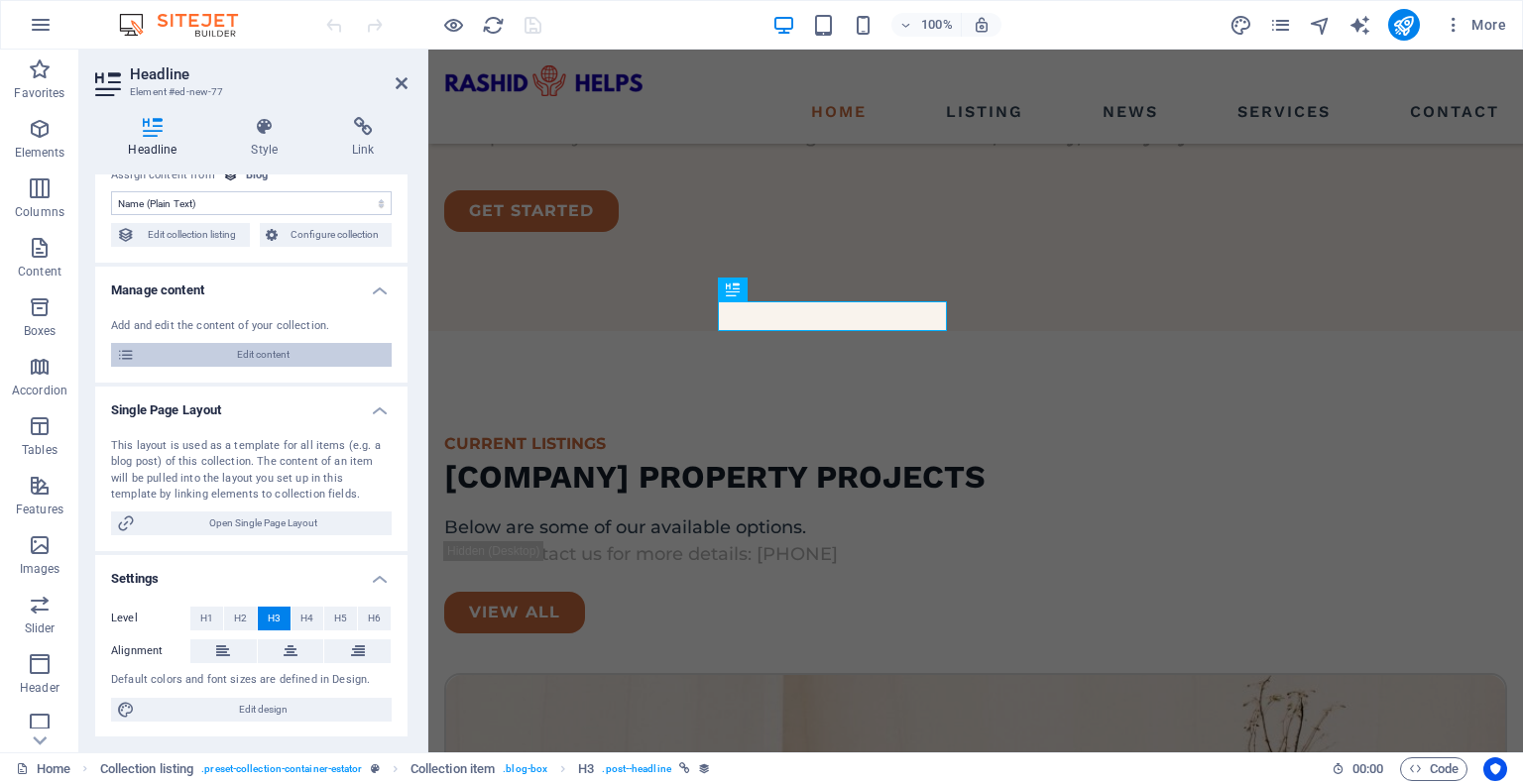 scroll, scrollTop: 0, scrollLeft: 0, axis: both 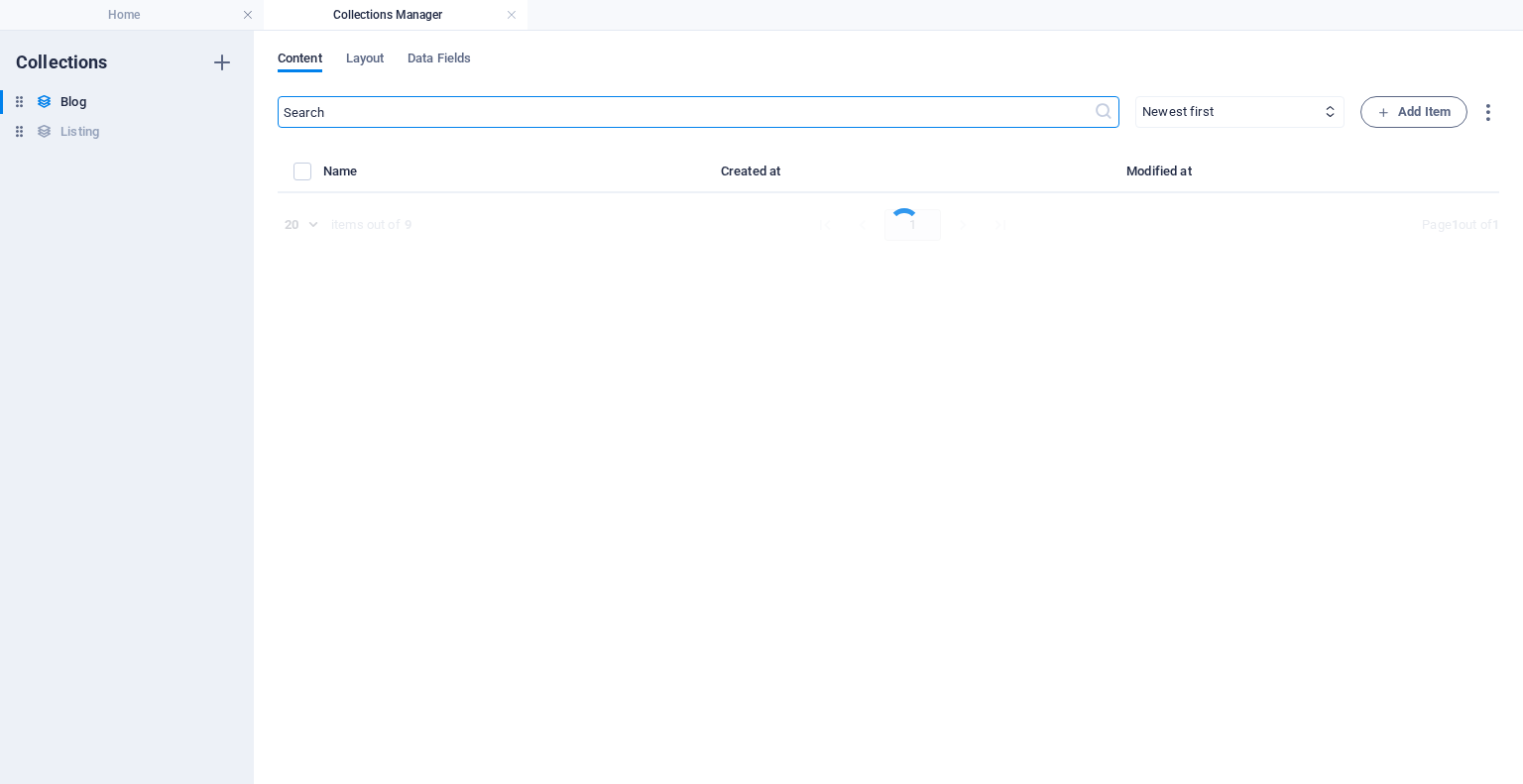 select on "Estate" 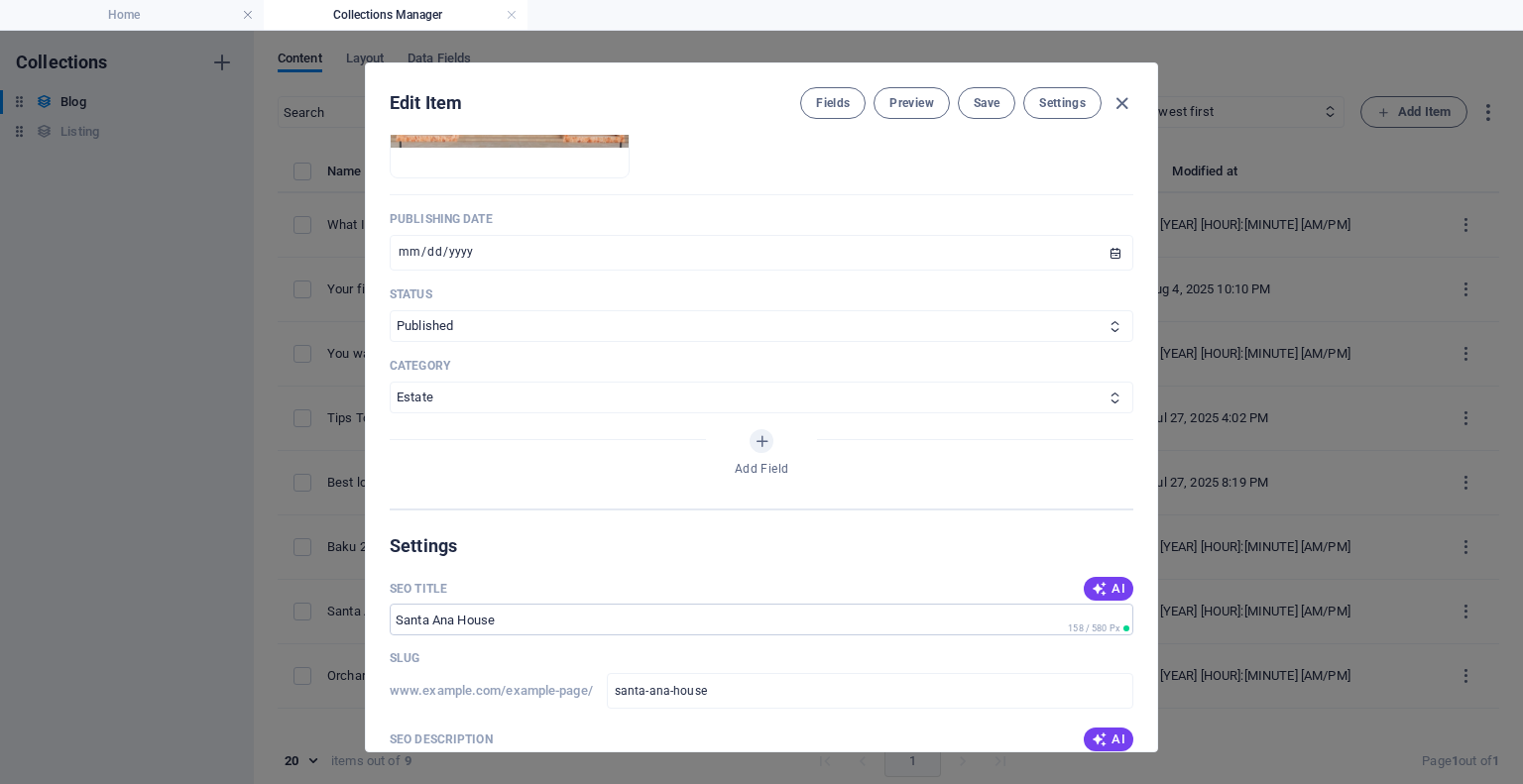 scroll, scrollTop: 821, scrollLeft: 0, axis: vertical 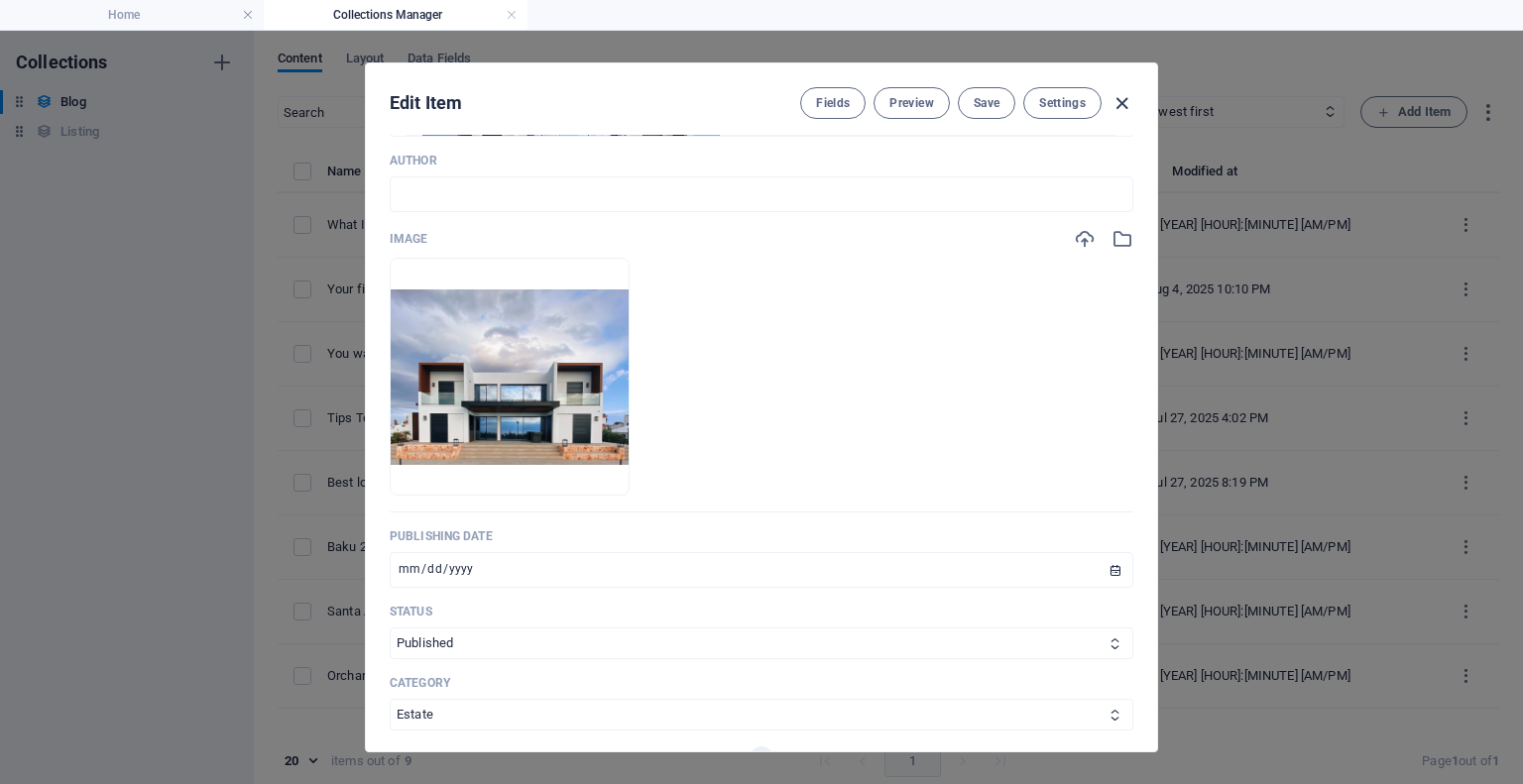 click at bounding box center (1121, 103) 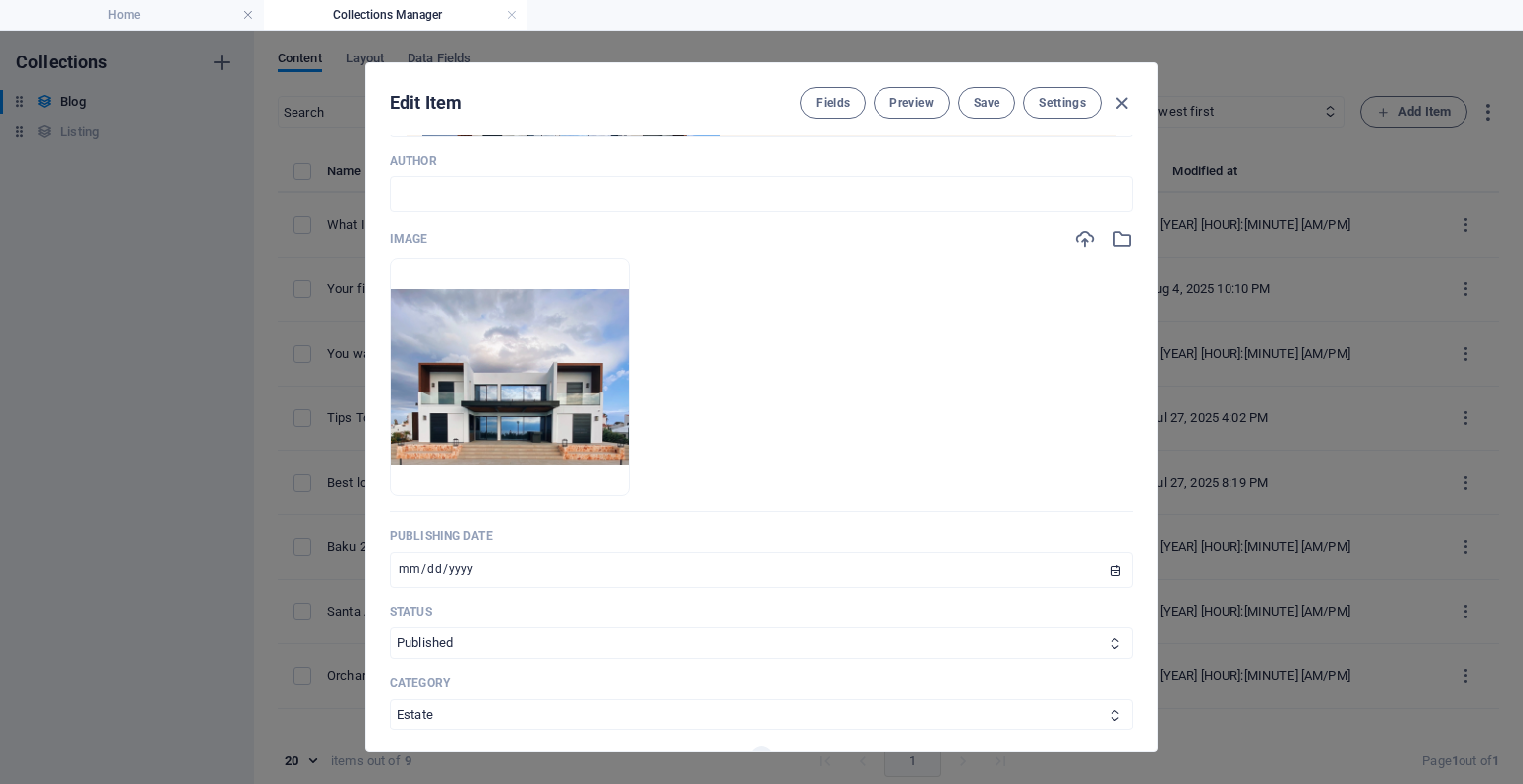 type on "2025-08-06" 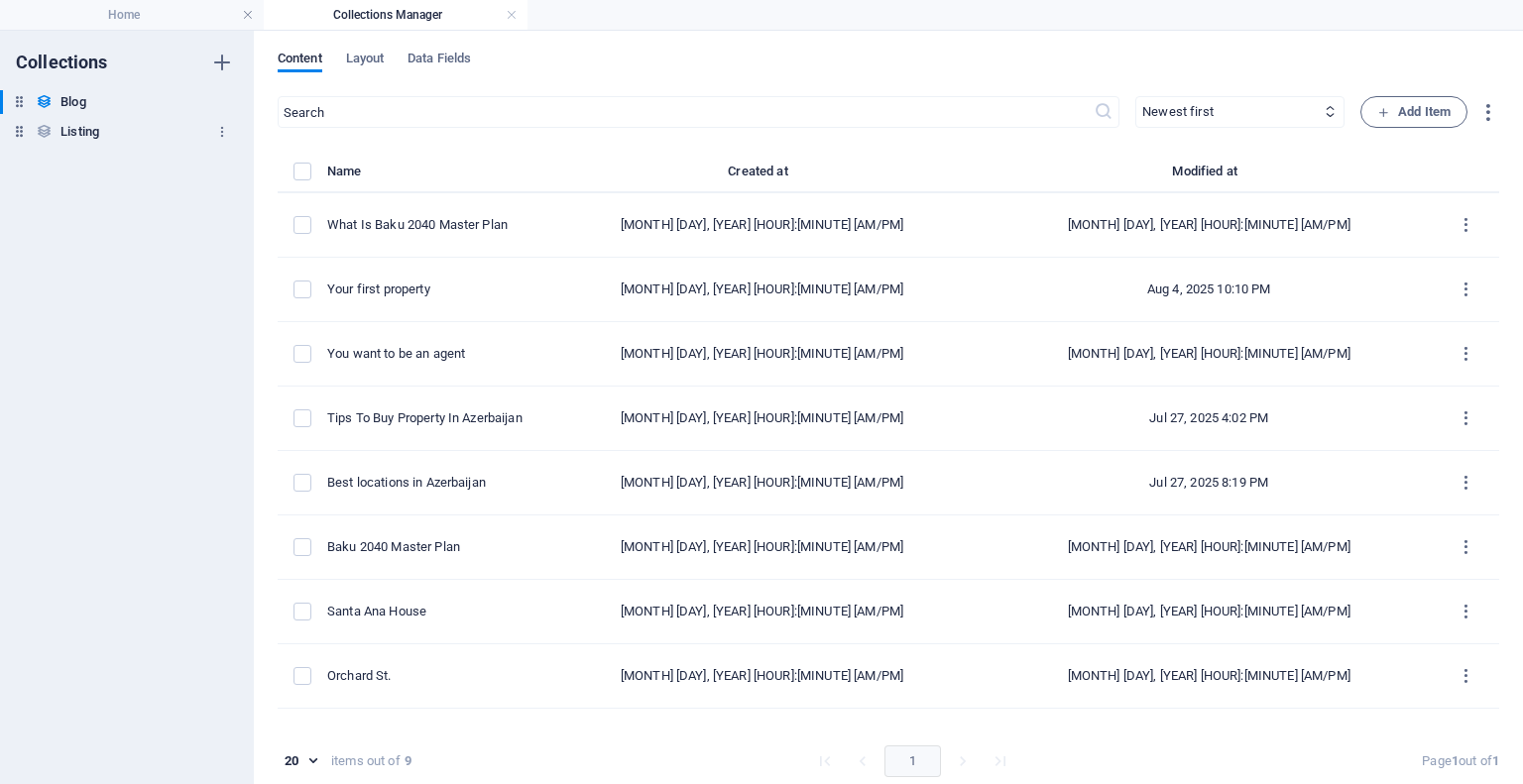 click on "Listing" at bounding box center (79, 132) 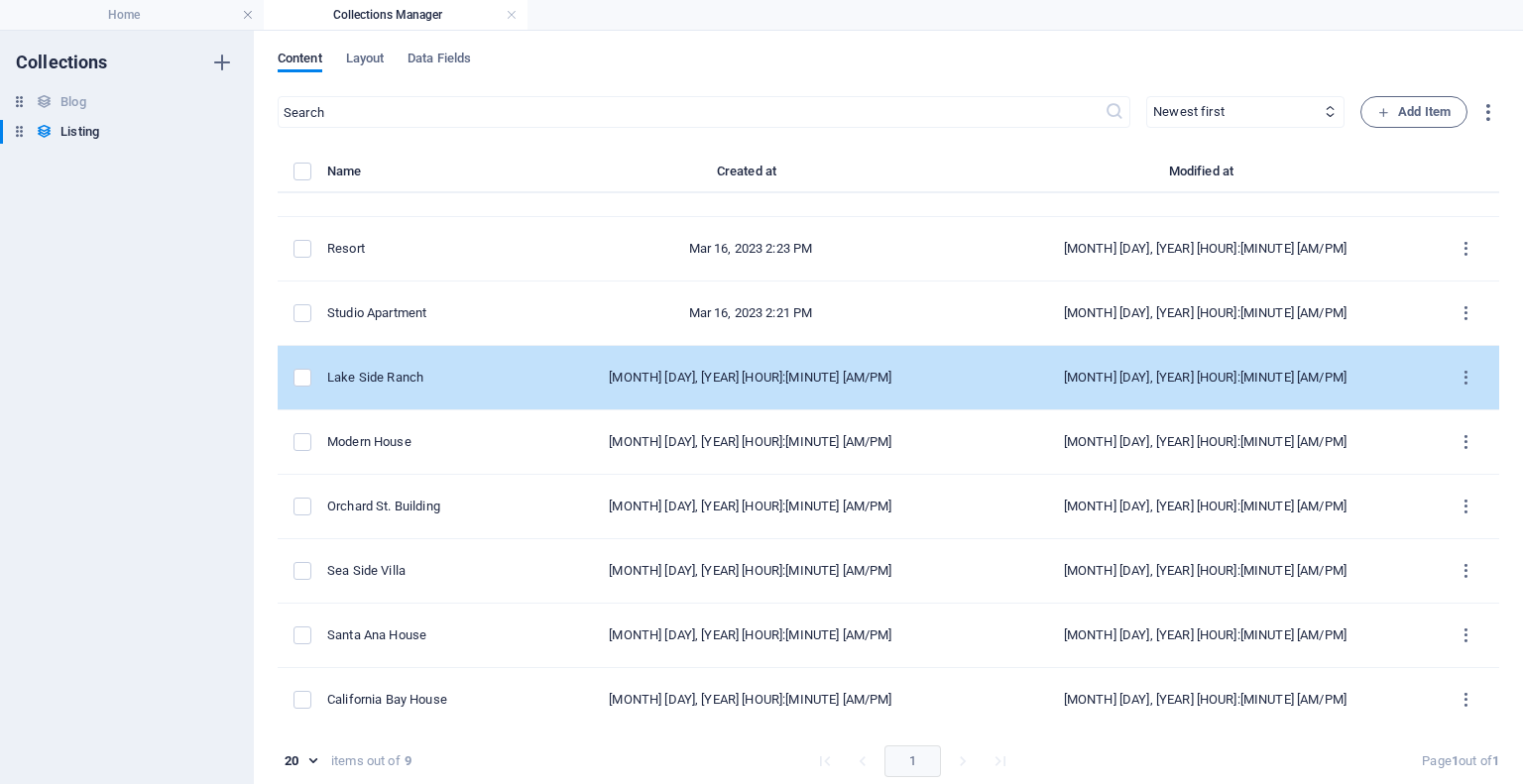 scroll, scrollTop: 0, scrollLeft: 0, axis: both 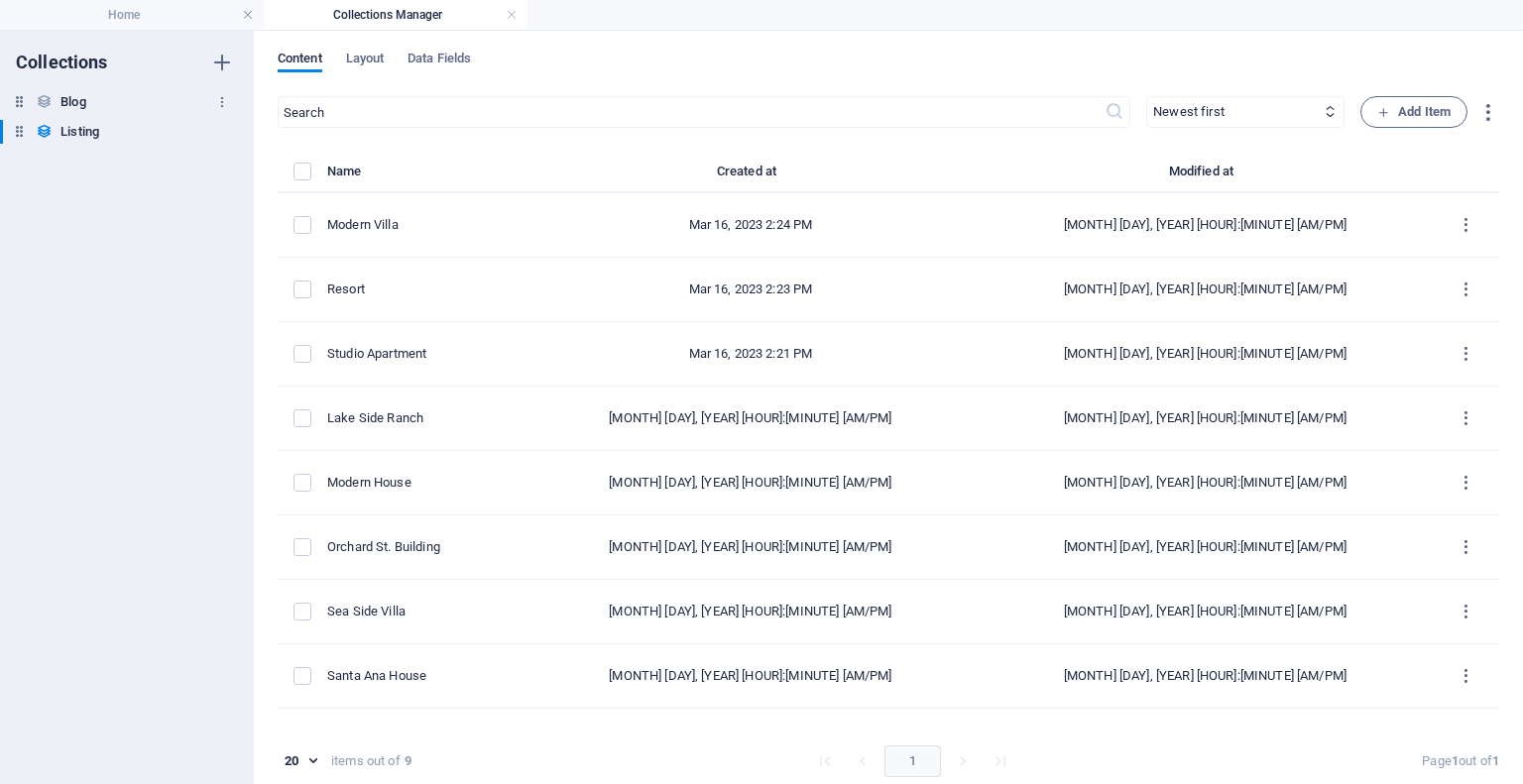 click on "Blog" at bounding box center (72, 102) 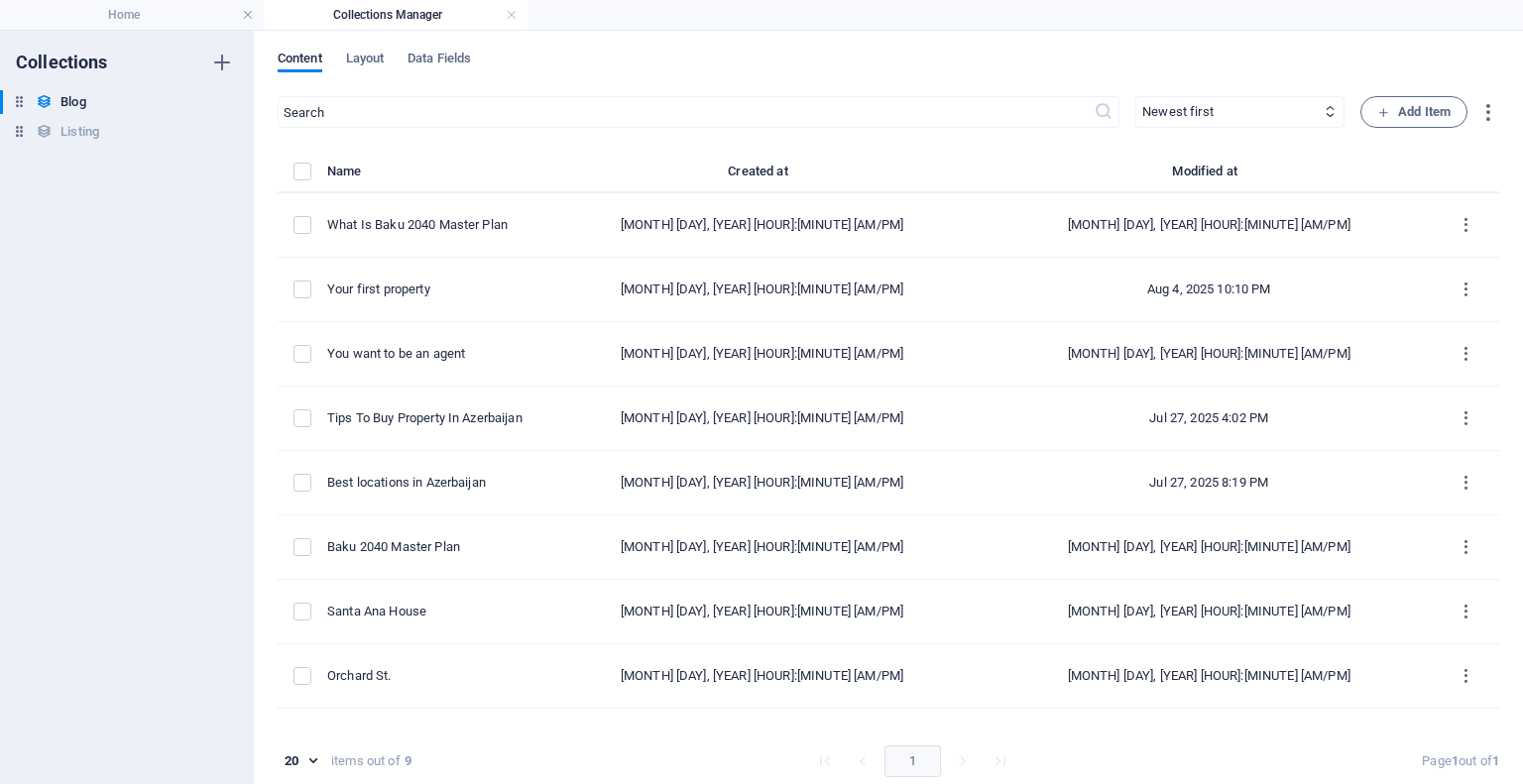 click on "Content Layout Data Fields ​ Newest first Oldest first Last modified Name (ascending) Name (descending) Slug (ascending) Slug (descending) Author (ascending) Author (descending) Publishing Date (ascending) Publishing Date (descending) Status (ascending) Status (descending) Category (ascending) Category (descending) Add Item Name Created at Modified at What Is Baku 2040 Master Plan [MONTH] [DAY], [YEAR] [HOUR]:[MINUTE] [AM/PM] [MONTH] [DAY], [YEAR] [HOUR]:[MINUTE] [AM/PM] Your first property [MONTH] [DAY], [YEAR] [HOUR]:[MINUTE] [AM/PM] [MONTH] [DAY], [YEAR] [HOUR]:[MINUTE] [AM/PM] You want to be an agent [MONTH] [DAY], [YEAR] [HOUR]:[MINUTE] [AM/PM] [MONTH] [DAY], [YEAR] [HOUR]:[MINUTE] [AM/PM] Tips To Buy Property In Azerbaijan [MONTH] [DAY], [YEAR] [HOUR]:[MINUTE] [AM/PM] [MONTH] [DAY], [YEAR] [HOUR]:[MINUTE] [AM/PM] Best locations in Azerbaijan [MONTH] [DAY], [YEAR] [HOUR]:[MINUTE] [AM/PM] [MONTH] [DAY], [YEAR] [HOUR]:[MINUTE] [AM/PM] Baku 2040 Master Plan [MONTH] [DAY], [YEAR] [HOUR]:[MINUTE] [AM/PM] [MONTH] [DAY], [YEAR] [HOUR]:[MINUTE] [AM/PM] Santa Ana House [MONTH] [DAY], [YEAR] [HOUR]:[MINUTE] [AM/PM] [MONTH] [DAY], [YEAR] [HOUR]:[MINUTE] [AM/PM] Orchard St. [MONTH] [DAY], [YEAR] [HOUR]:[MINUTE] [AM/PM] [MONTH] [DAY], [YEAR] [HOUR]:[MINUTE] [AM/PM] California Bay [MONTH] [DAY], [YEAR] [HOUR]:[MINUTE] [AM/PM] [MONTH] [DAY], [YEAR] [HOUR]:[MINUTE] [AM/PM] 20 20 items out of 9 1 Page  1  out of  1" at bounding box center (888, 407) 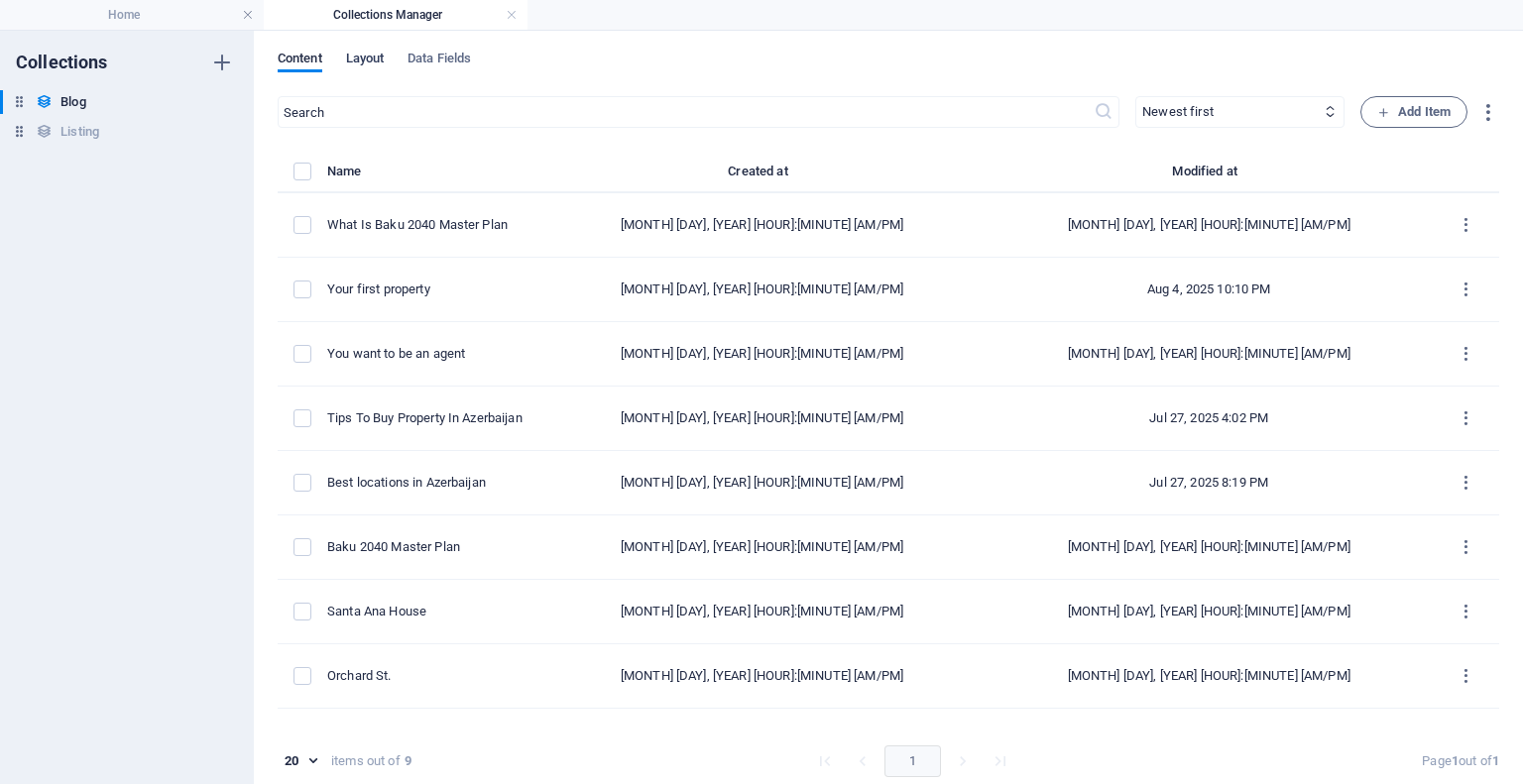 click on "Layout" at bounding box center [365, 60] 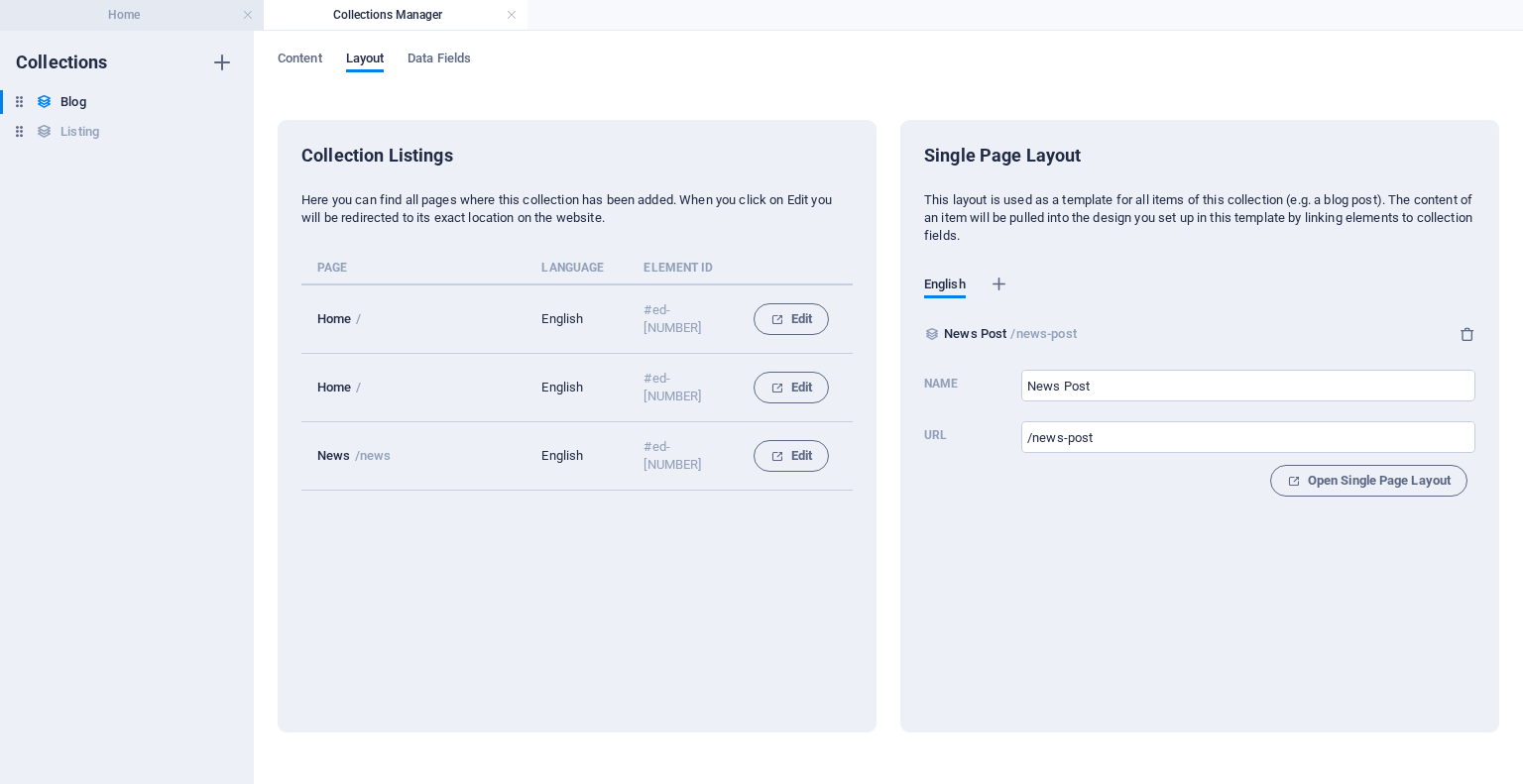 click on "Home" at bounding box center (132, 15) 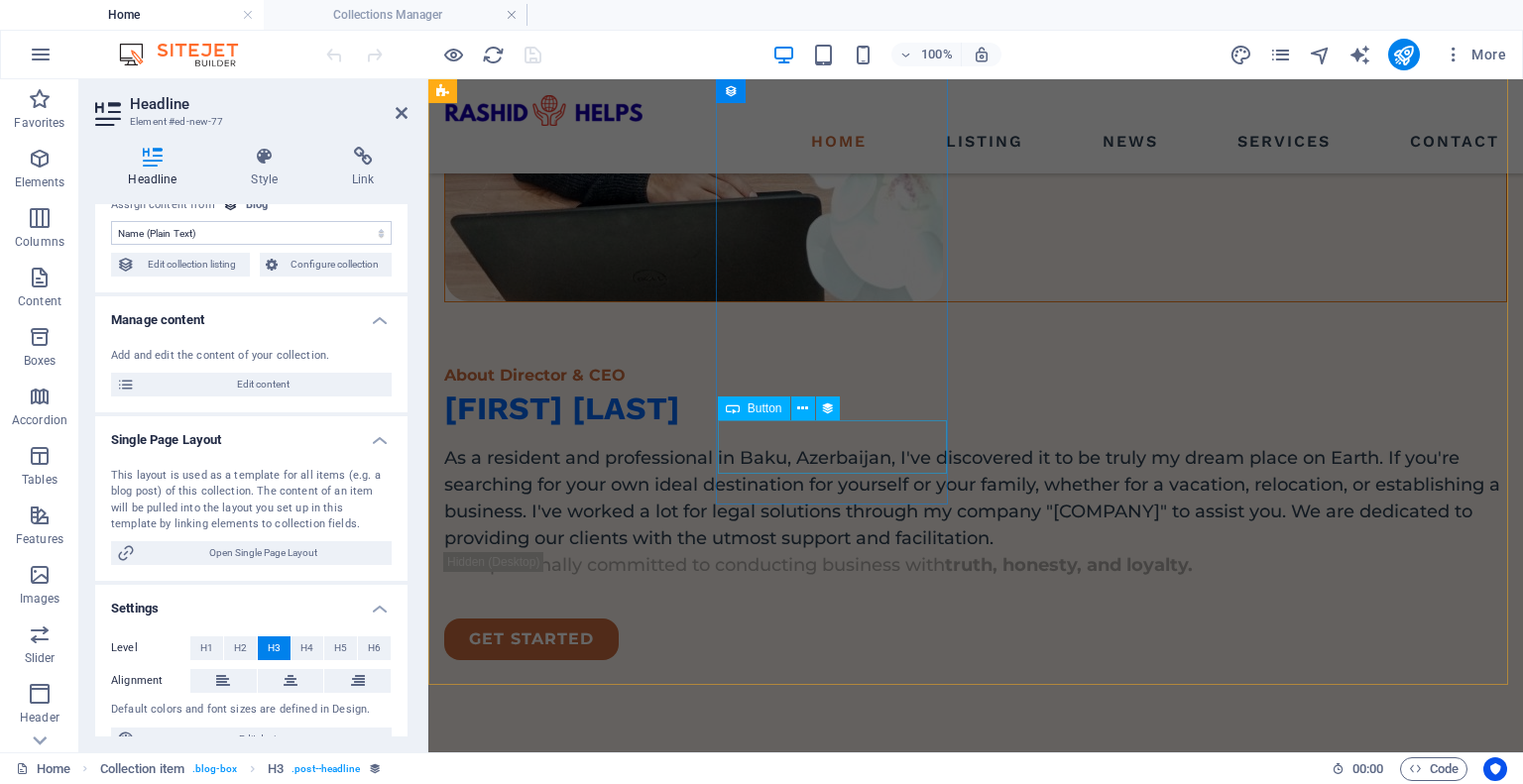 click on "Read more" at bounding box center (976, 1836) 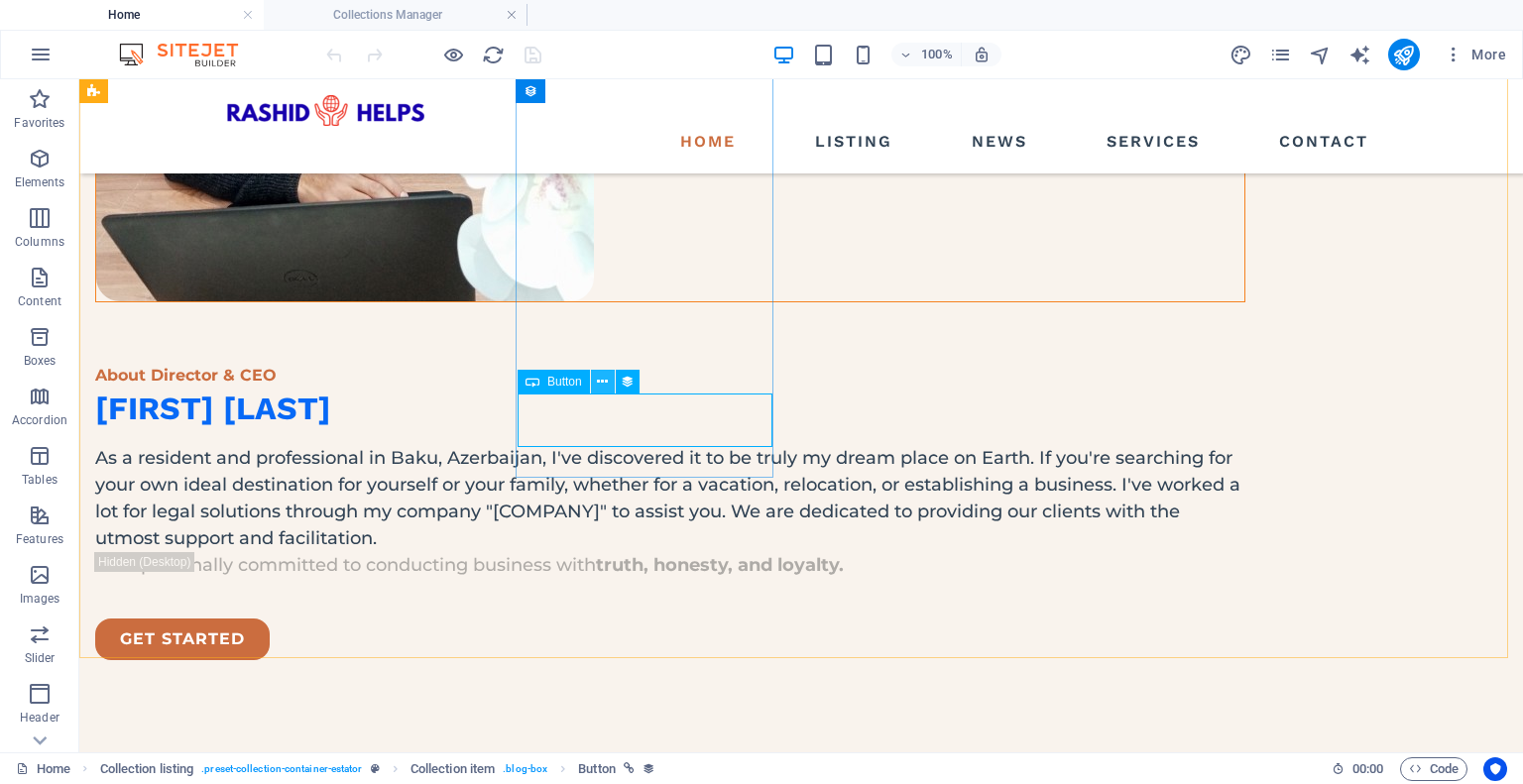 click at bounding box center [602, 382] 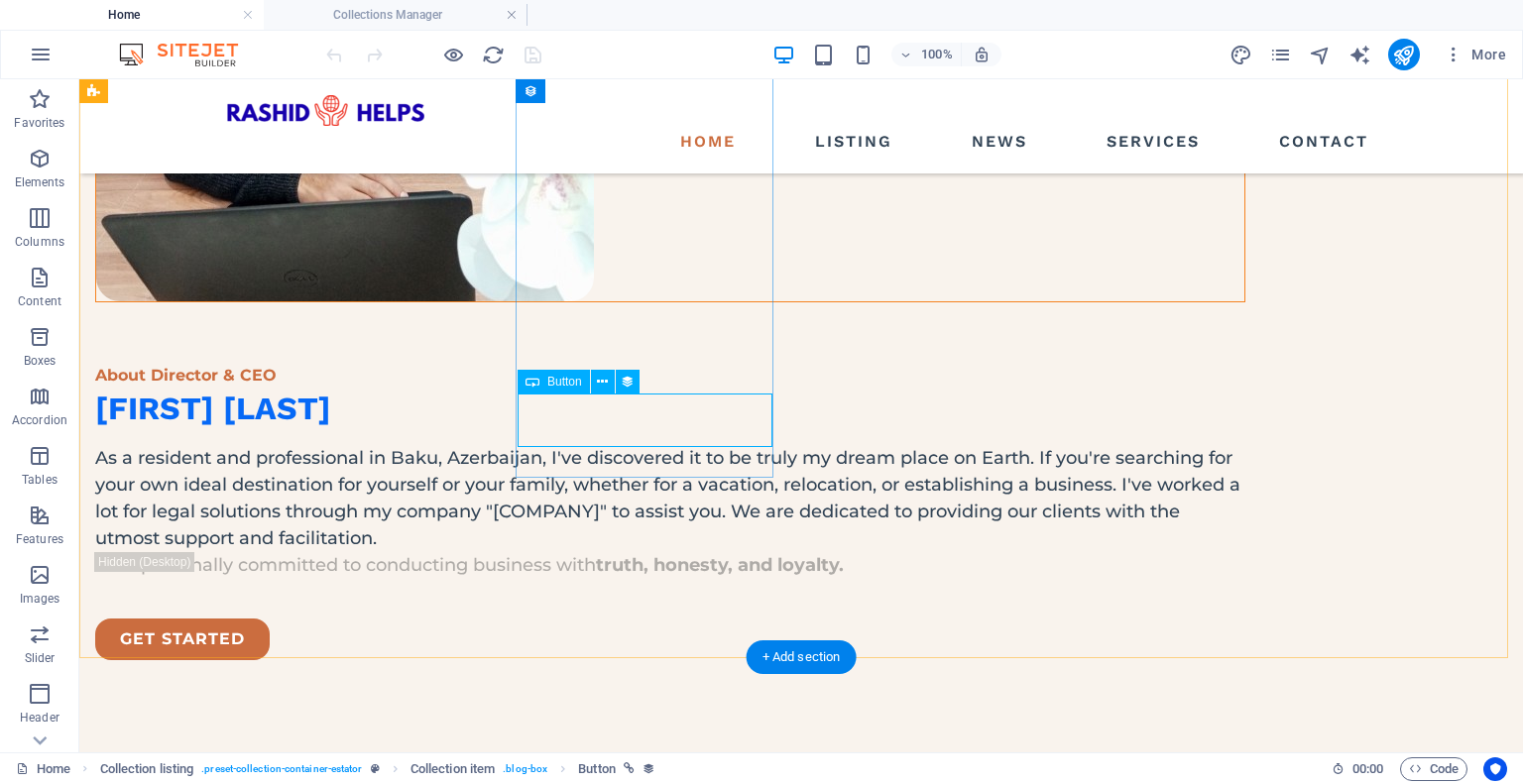 click on "Read more" at bounding box center [670, 1836] 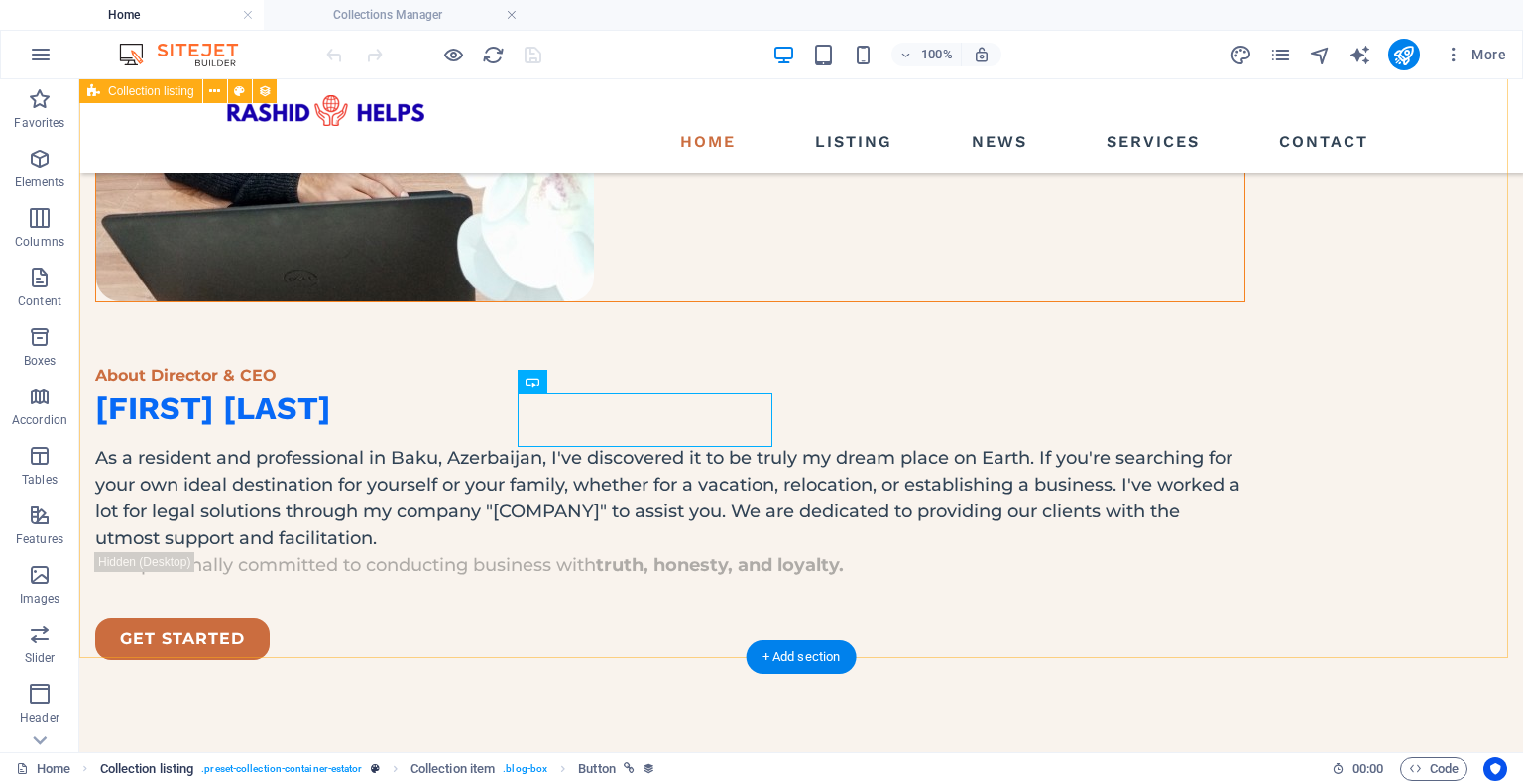 click on ". preset-collection-container-estator" at bounding box center (282, 769) 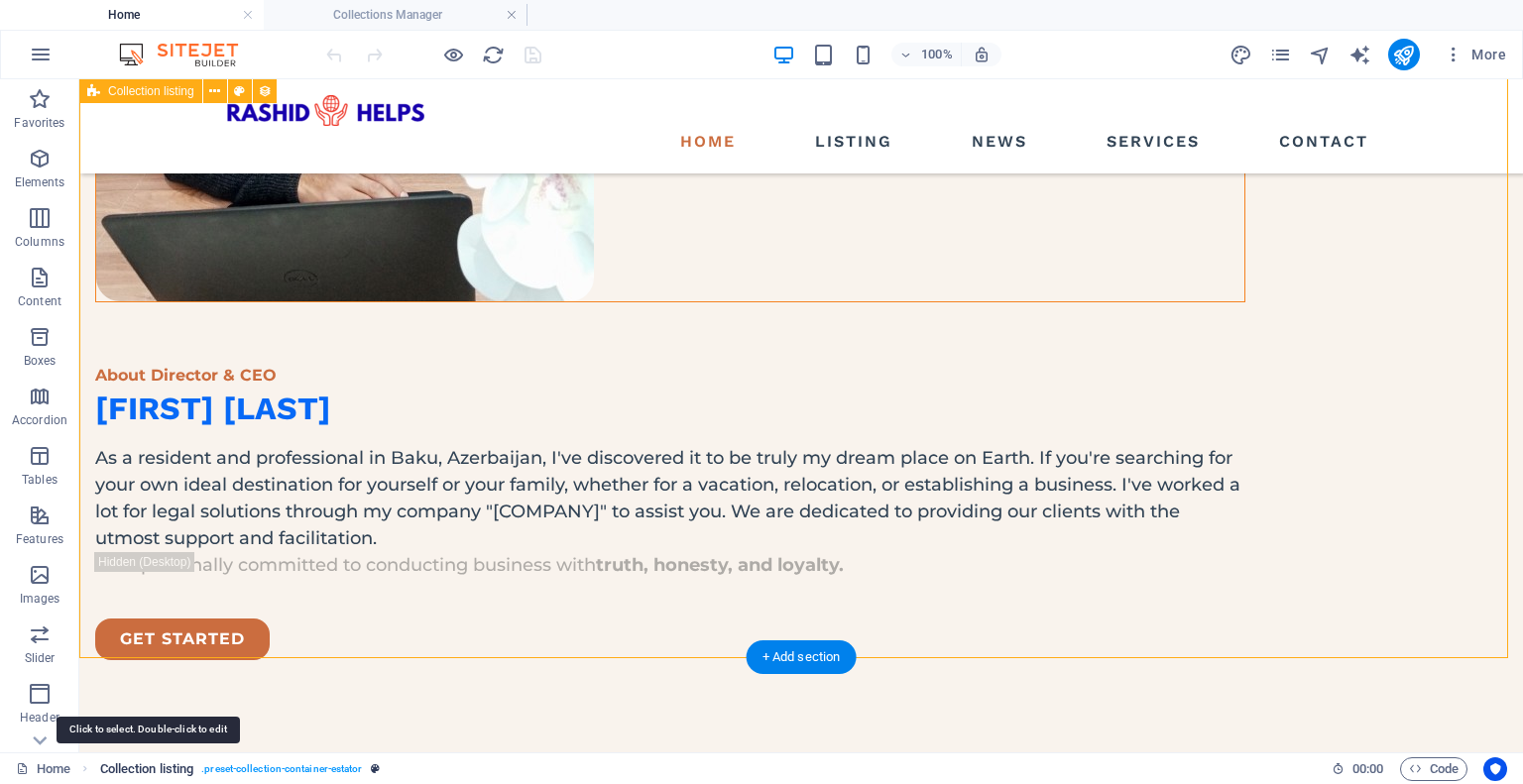 click on "Collection listing" at bounding box center (147, 769) 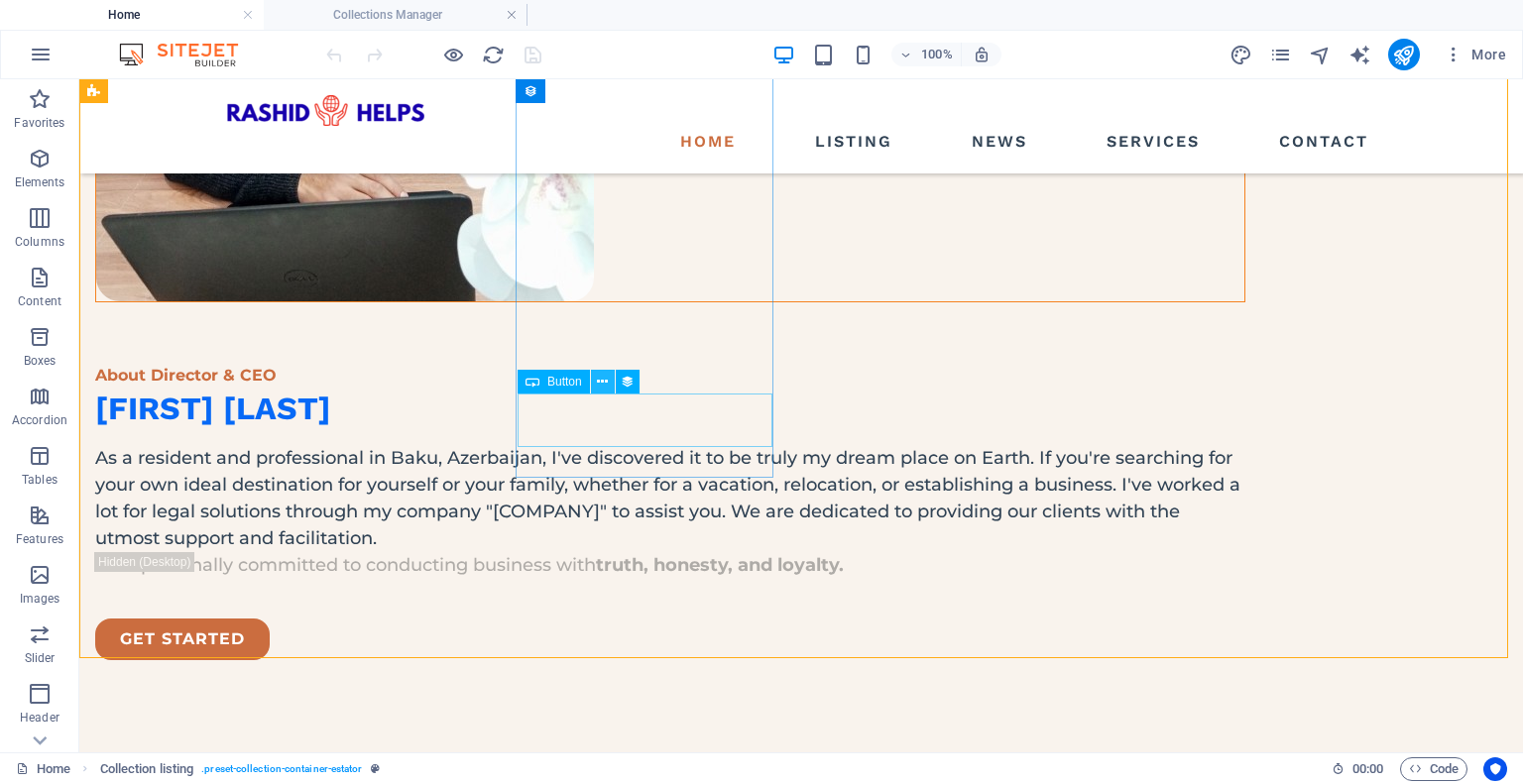 click at bounding box center (602, 382) 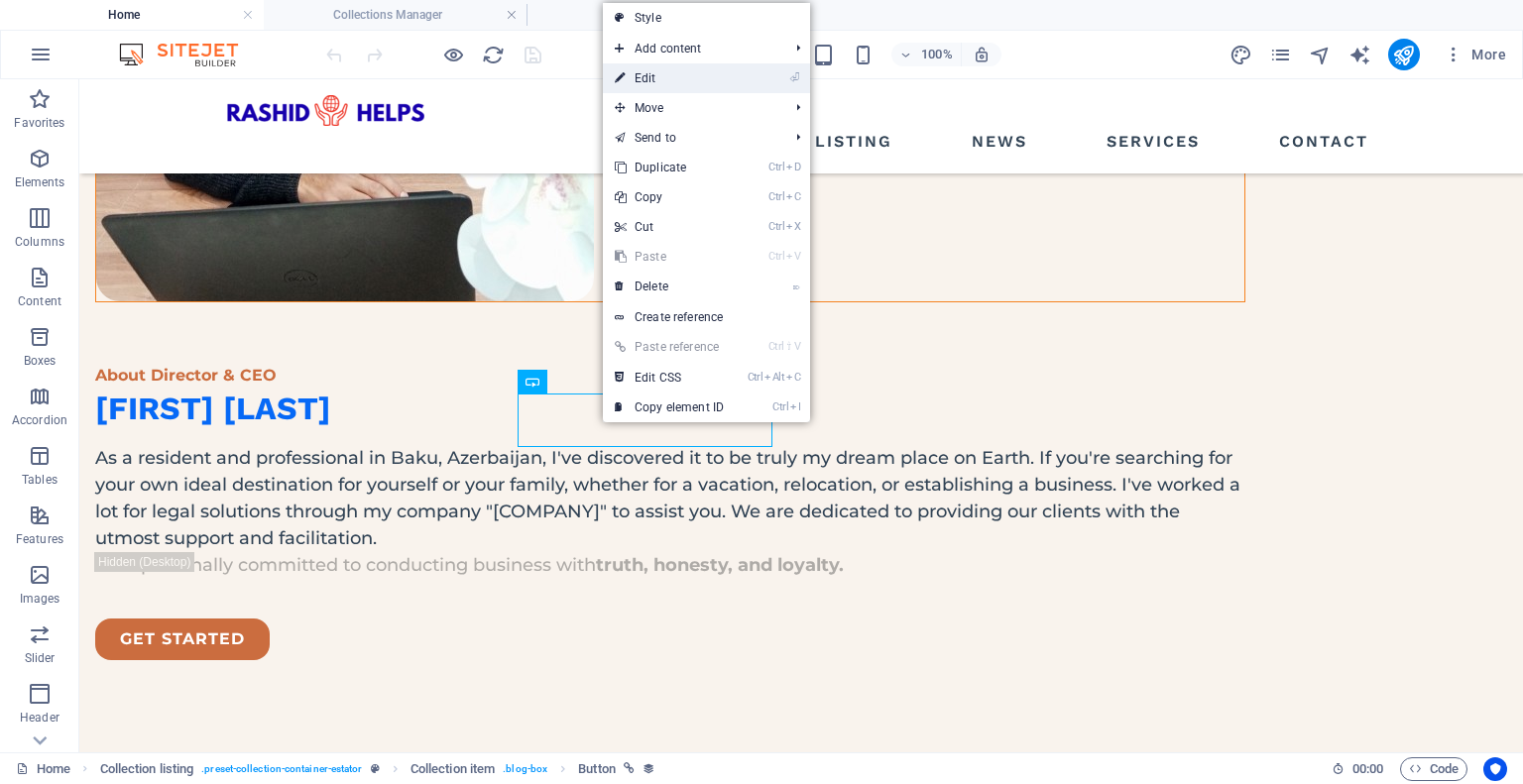 click on "⏎  Edit" at bounding box center (669, 78) 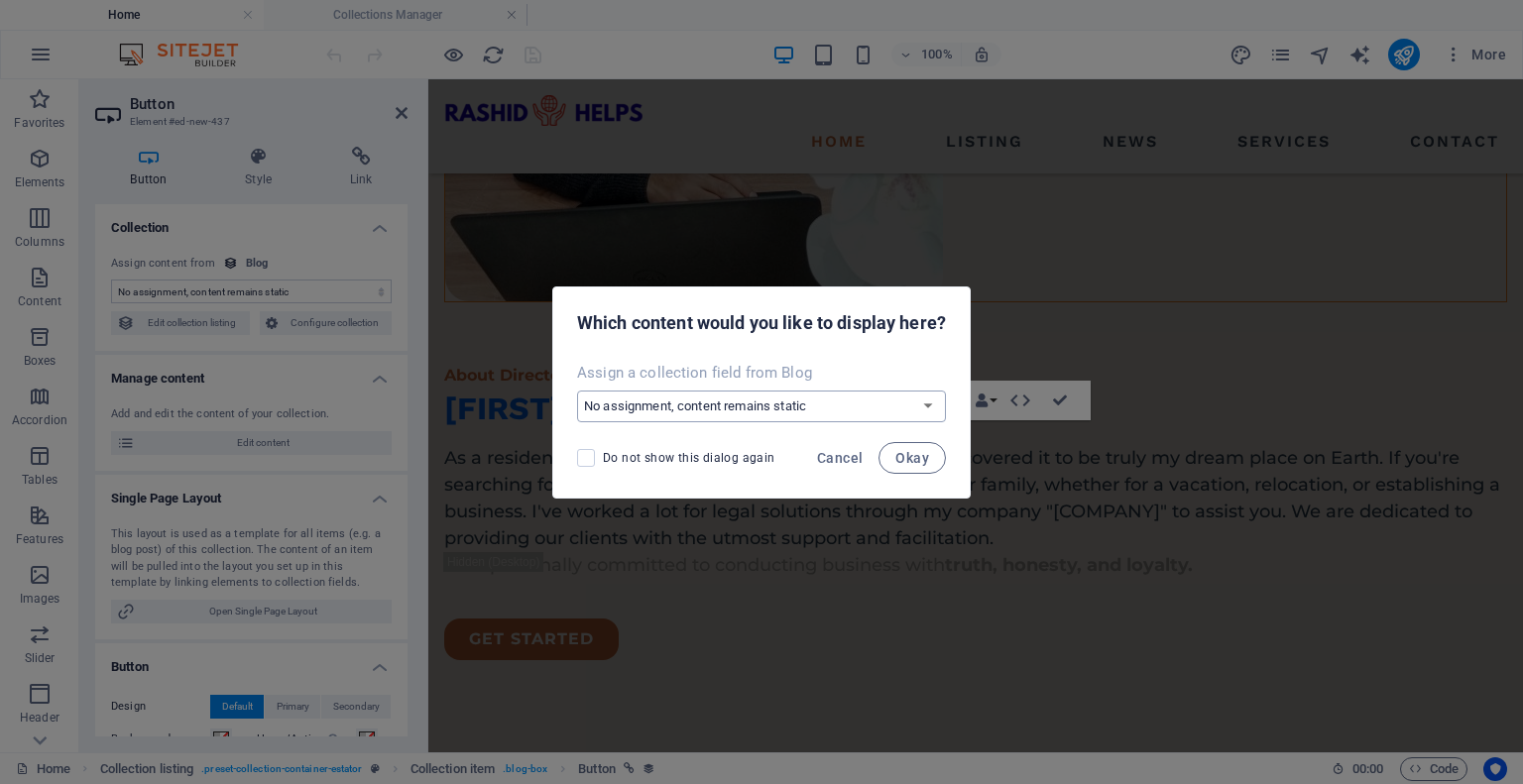click on "No assignment, content remains static Create a new field Created at (Date) Updated at (Date) Name (Plain Text) Slug (Plain Text) Short Description (Rich Text) Long Description (Rich Text) Hero Text (Rich Text) Content (CMS) Author (Plain Text) Image (File) Publishing Date (Date) Status (Choice) Category (Choice)" at bounding box center (762, 406) 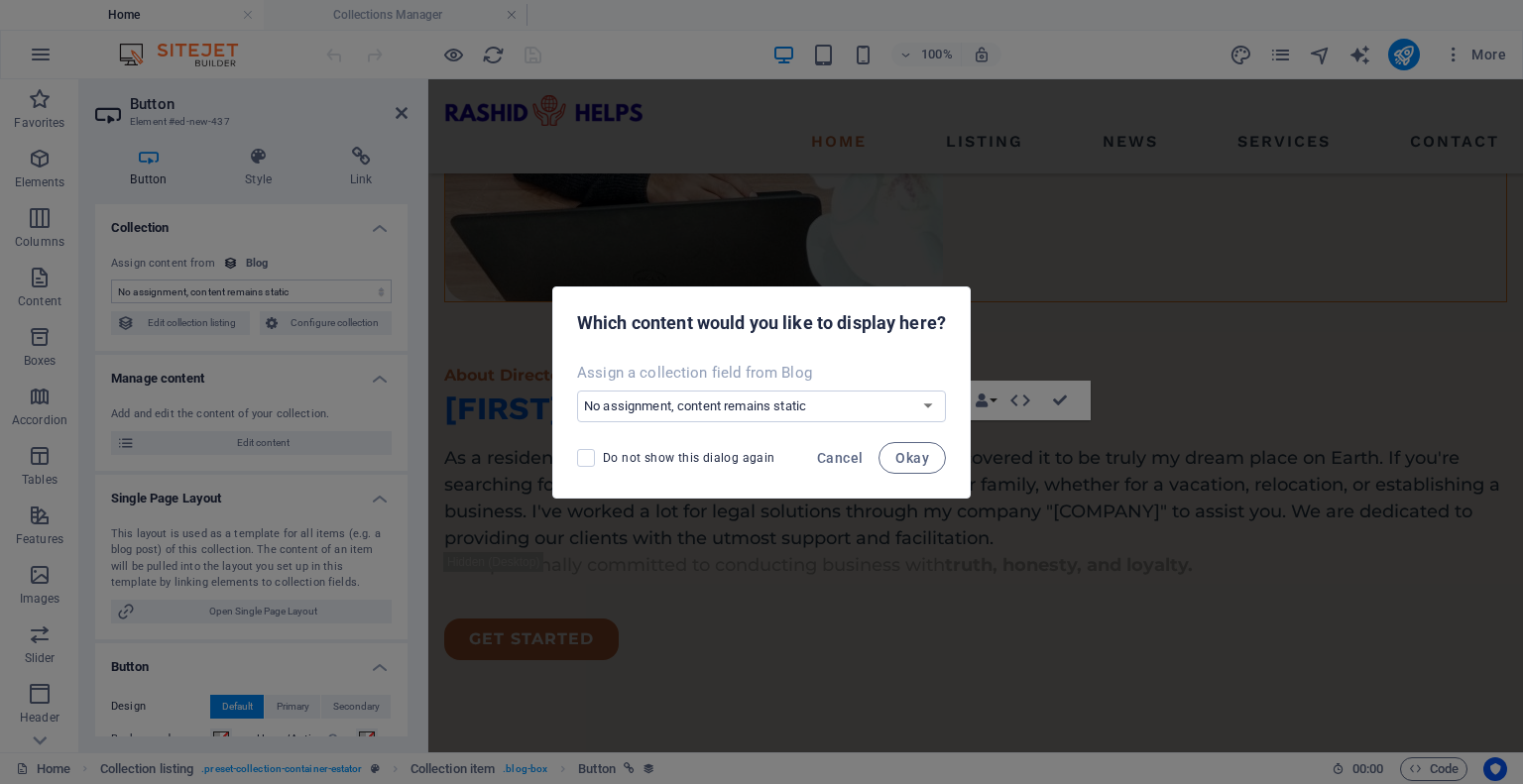 click on "Which content would you like to display here?" at bounding box center [762, 321] 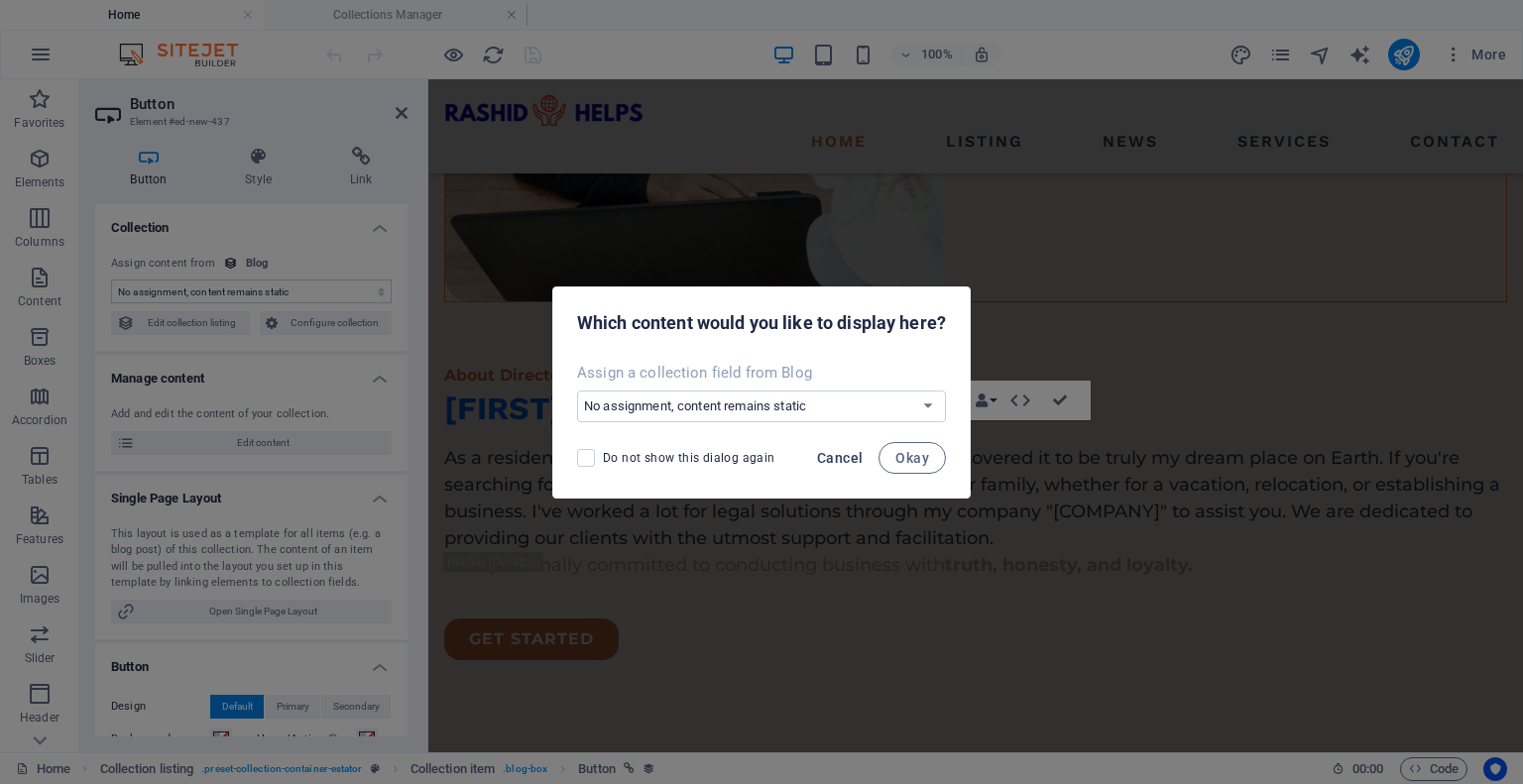 click on "Cancel" at bounding box center [840, 458] 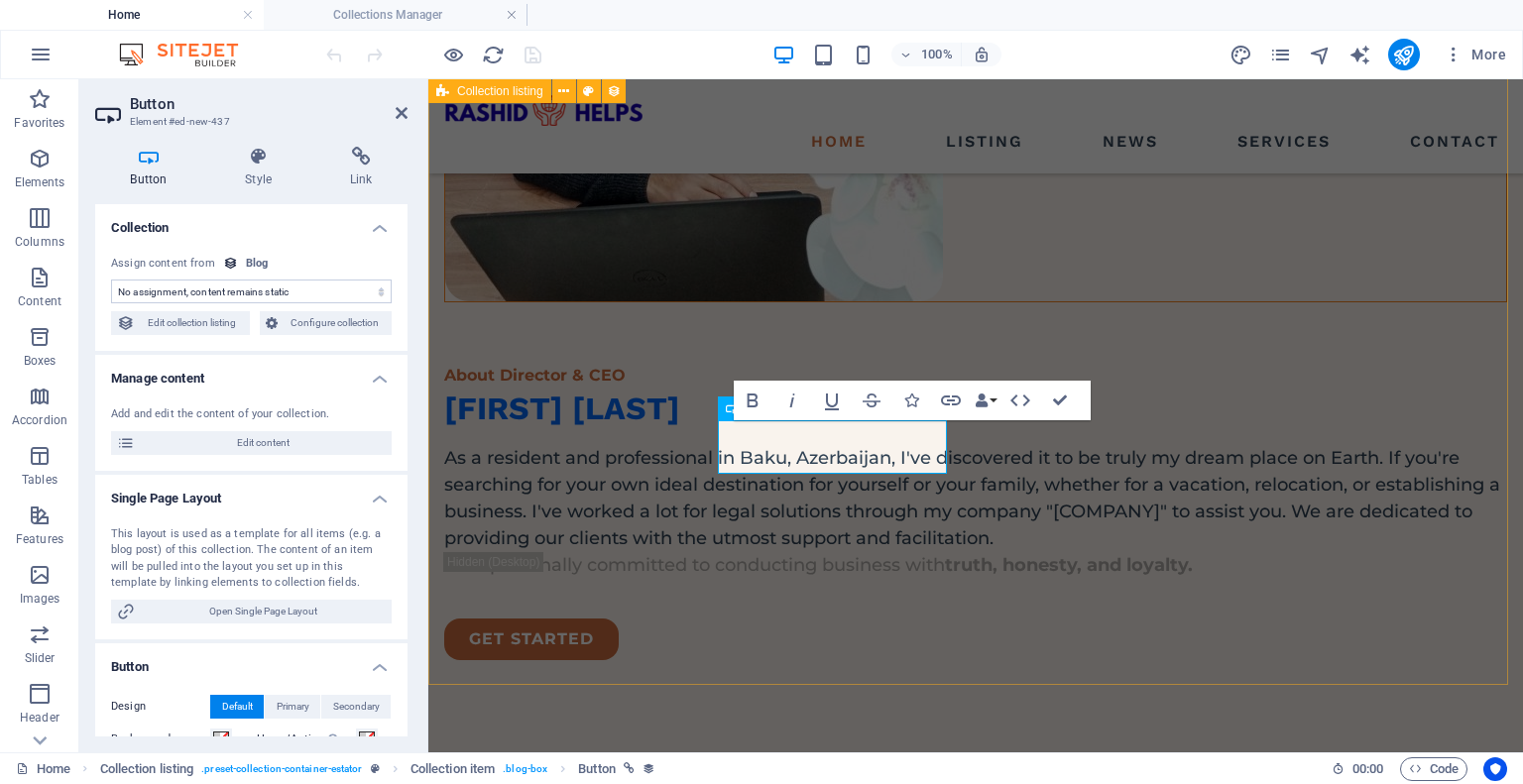 click on "Baku 2040 Master Plan At vero eos et accdmus et iusto odio et divimos et qui. Read more Santa Ana House At vero eos et accdmus et iusto odio et divimos et qui. Read more Orchard St. At vero eos et accdmus et iusto odio et divimos et qui. Read more California Bay At vero eos et accdmus et iusto odio et divimos et qui. Read more  Vorherige Nächste" at bounding box center (976, 1965) 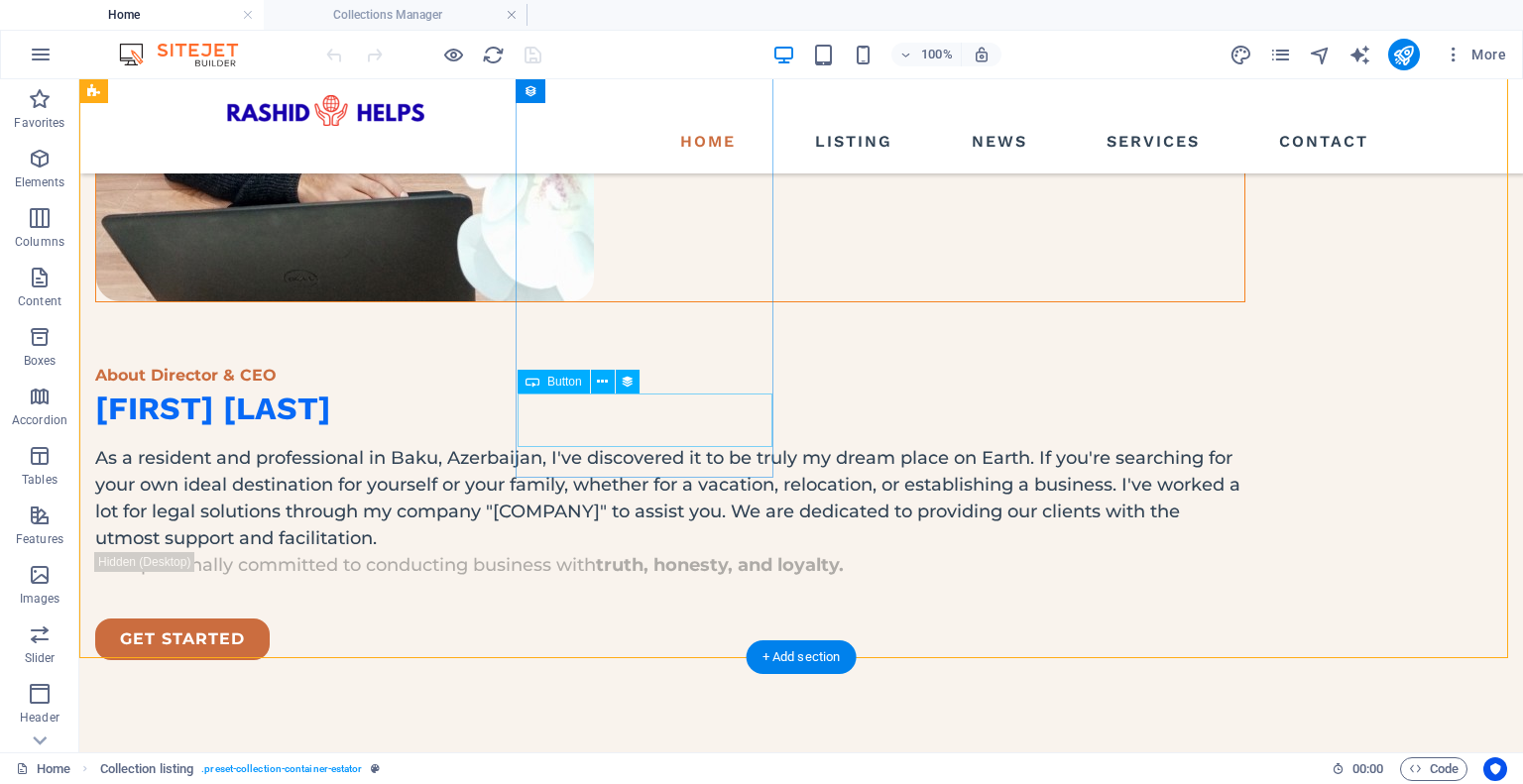 click on "Read more" at bounding box center [670, 1836] 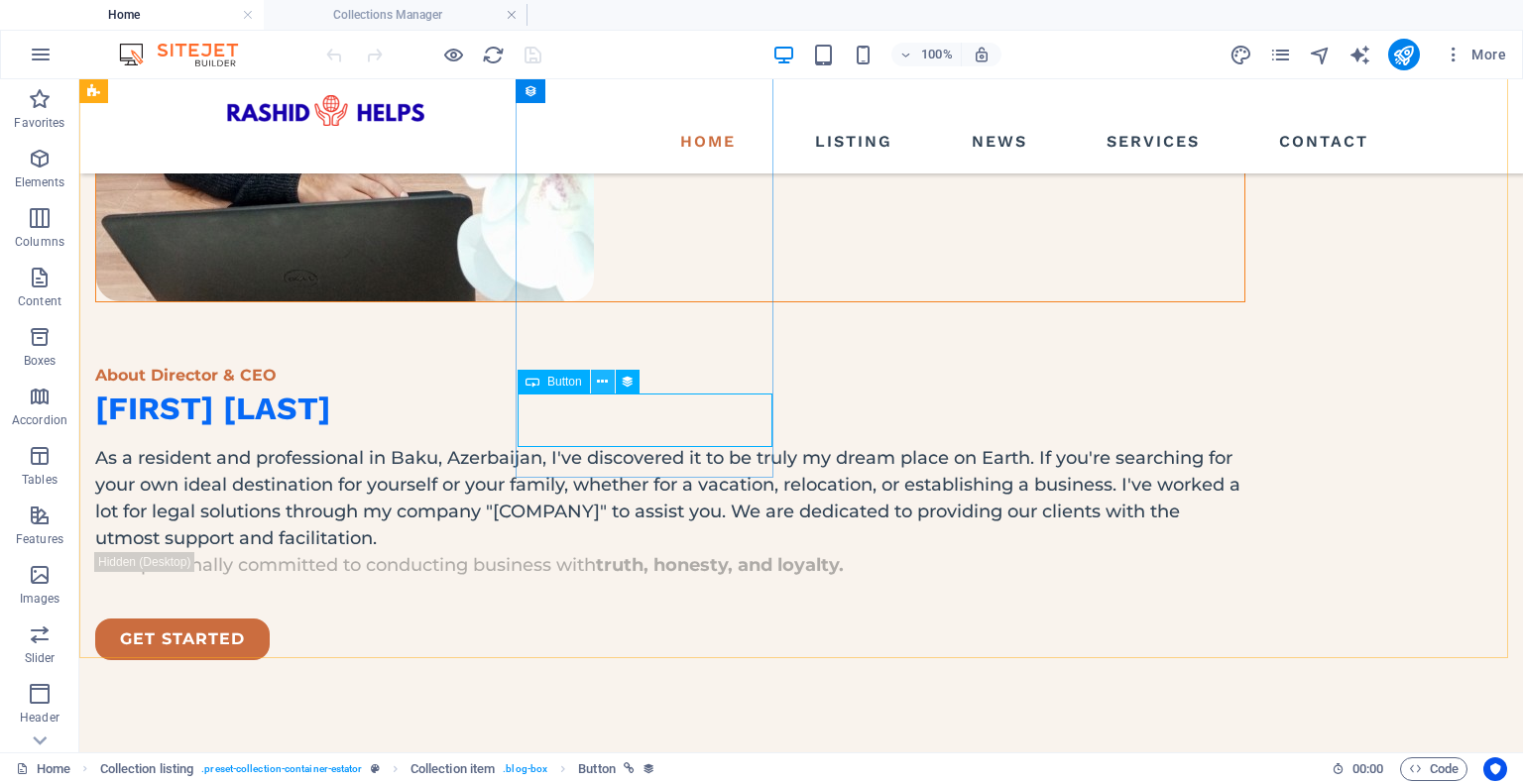 click at bounding box center (602, 382) 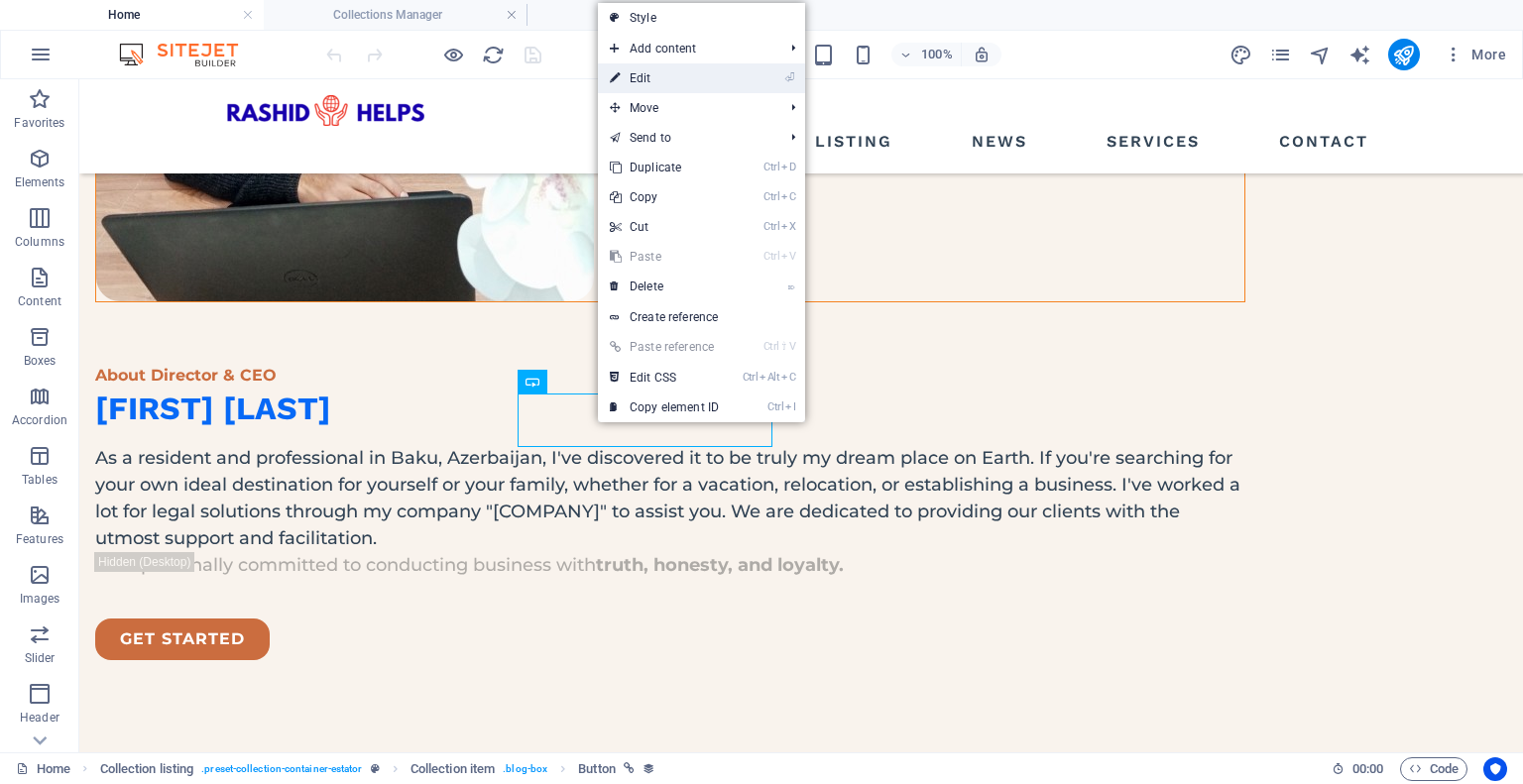 click on "⏎  Edit" at bounding box center [664, 78] 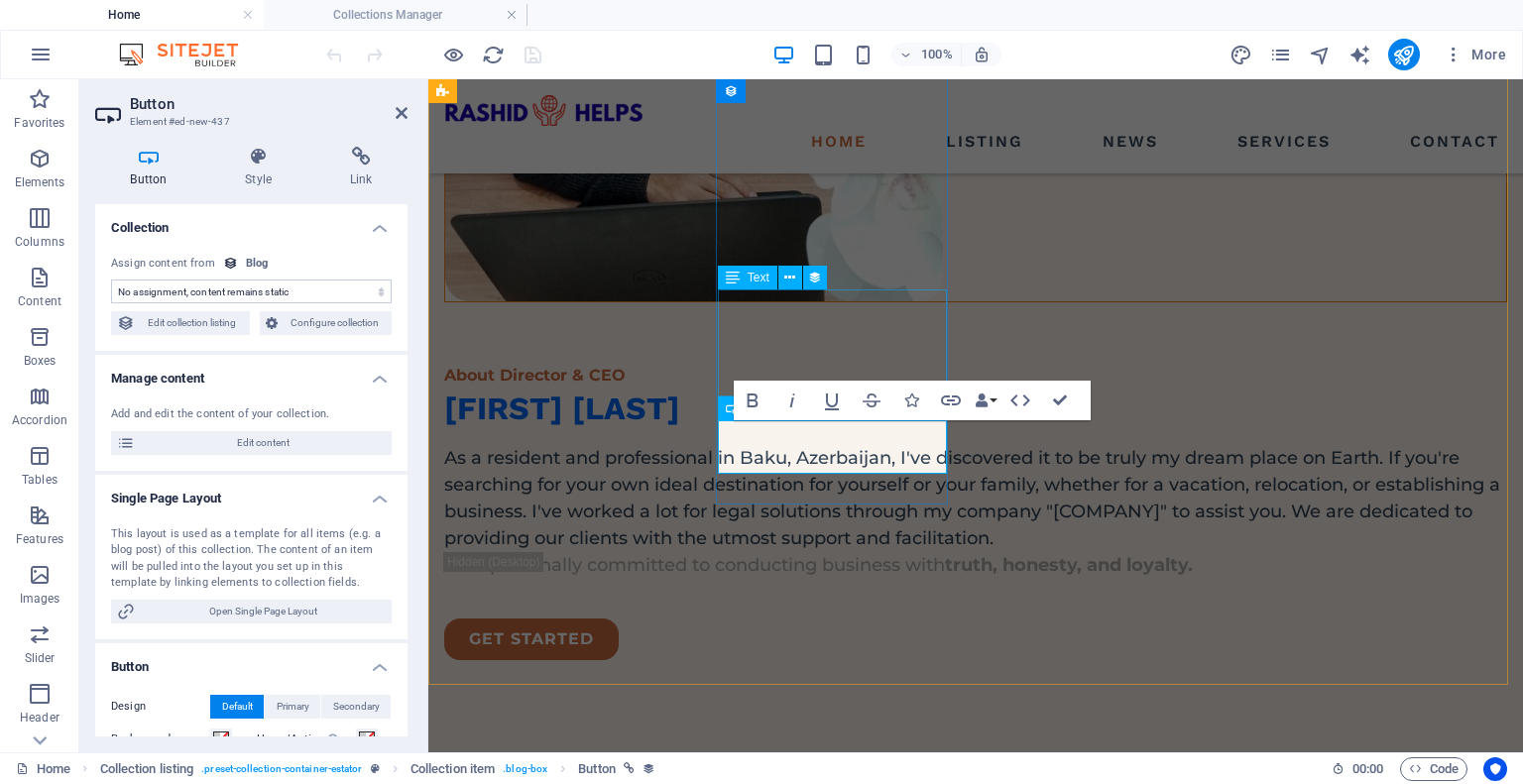 click on "At vero eos et accdmus et iusto odio et divimos et qui." at bounding box center (976, 1771) 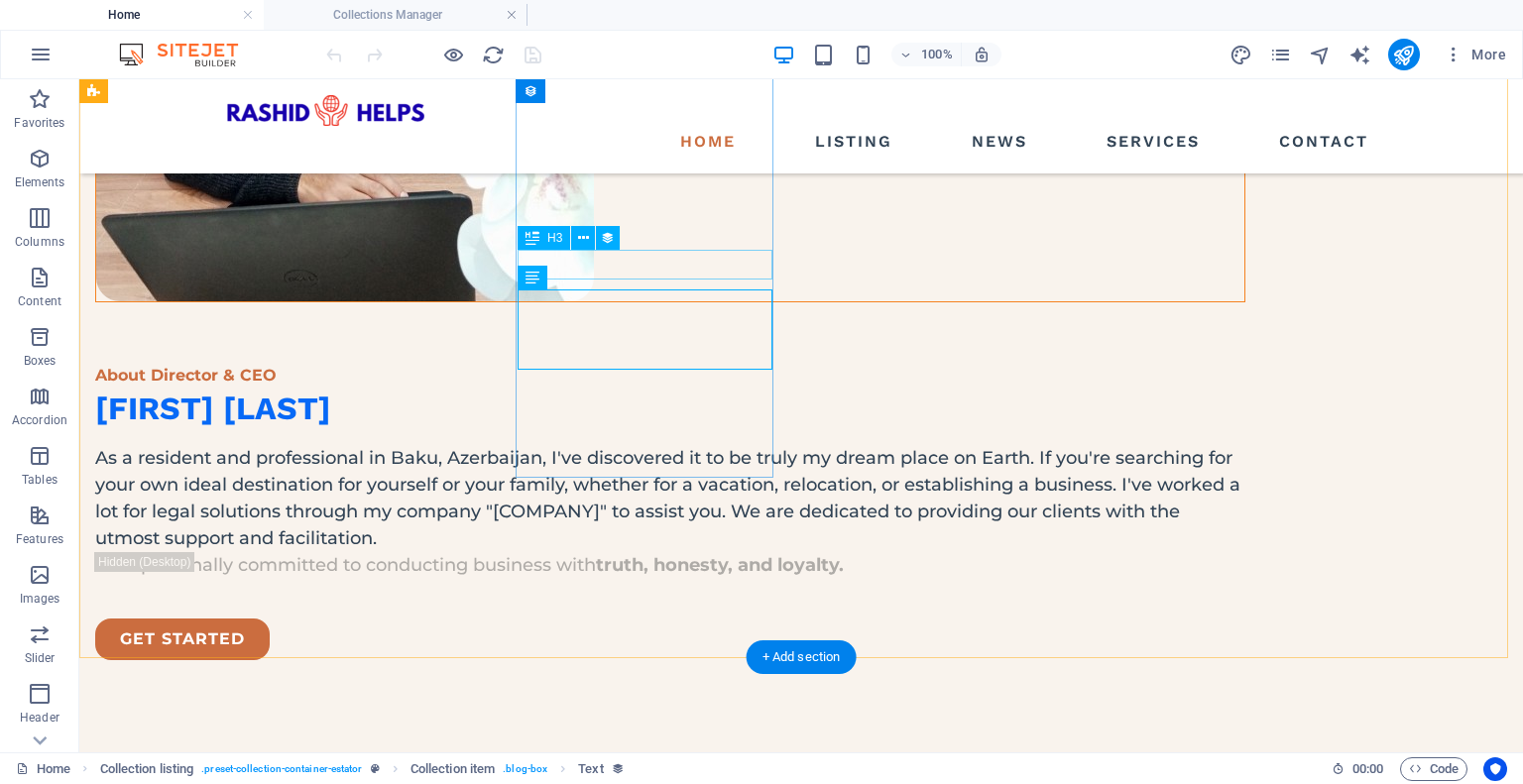 click on "Santa Ana House" at bounding box center (670, 1734) 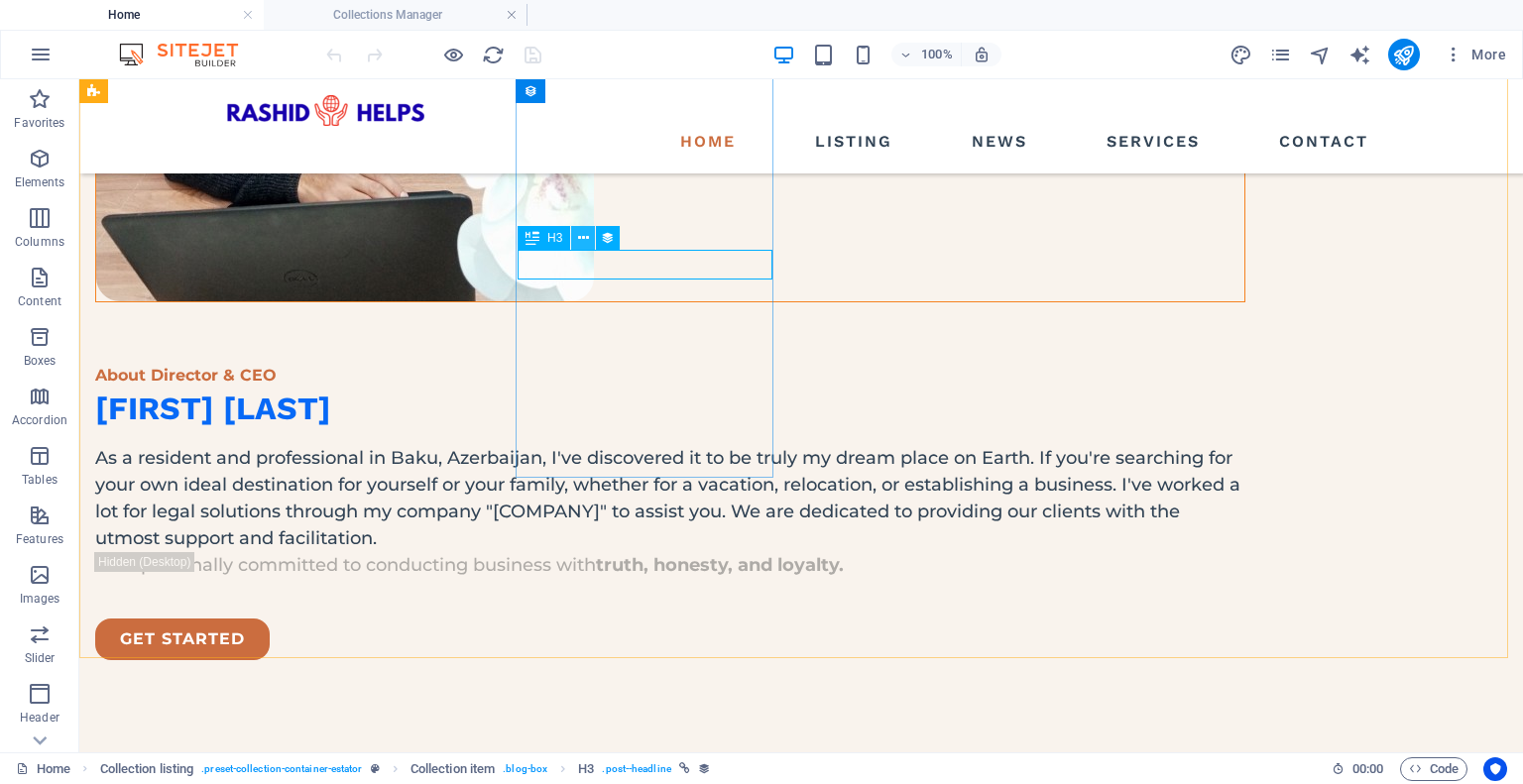 click at bounding box center (583, 238) 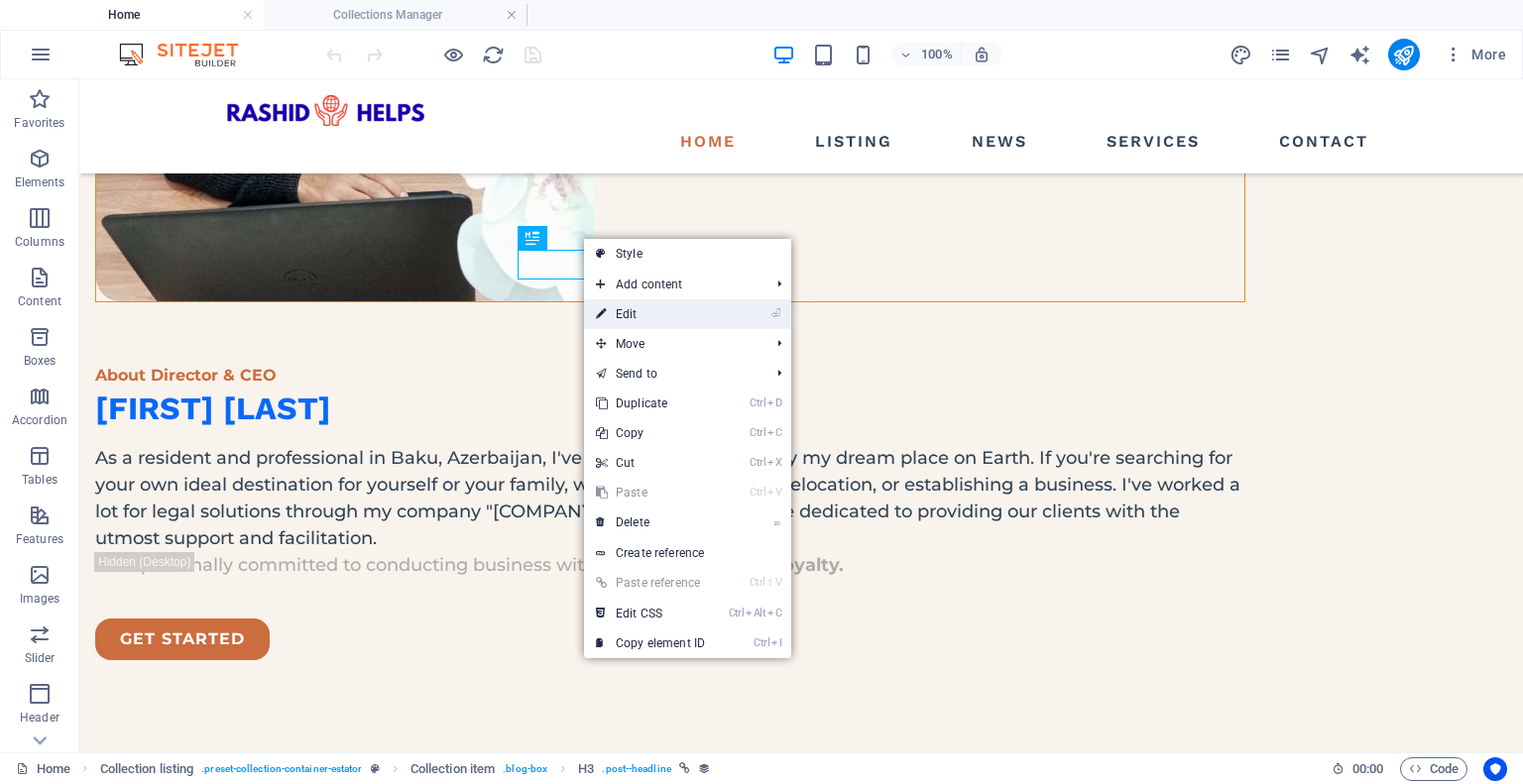 click at bounding box center (601, 314) 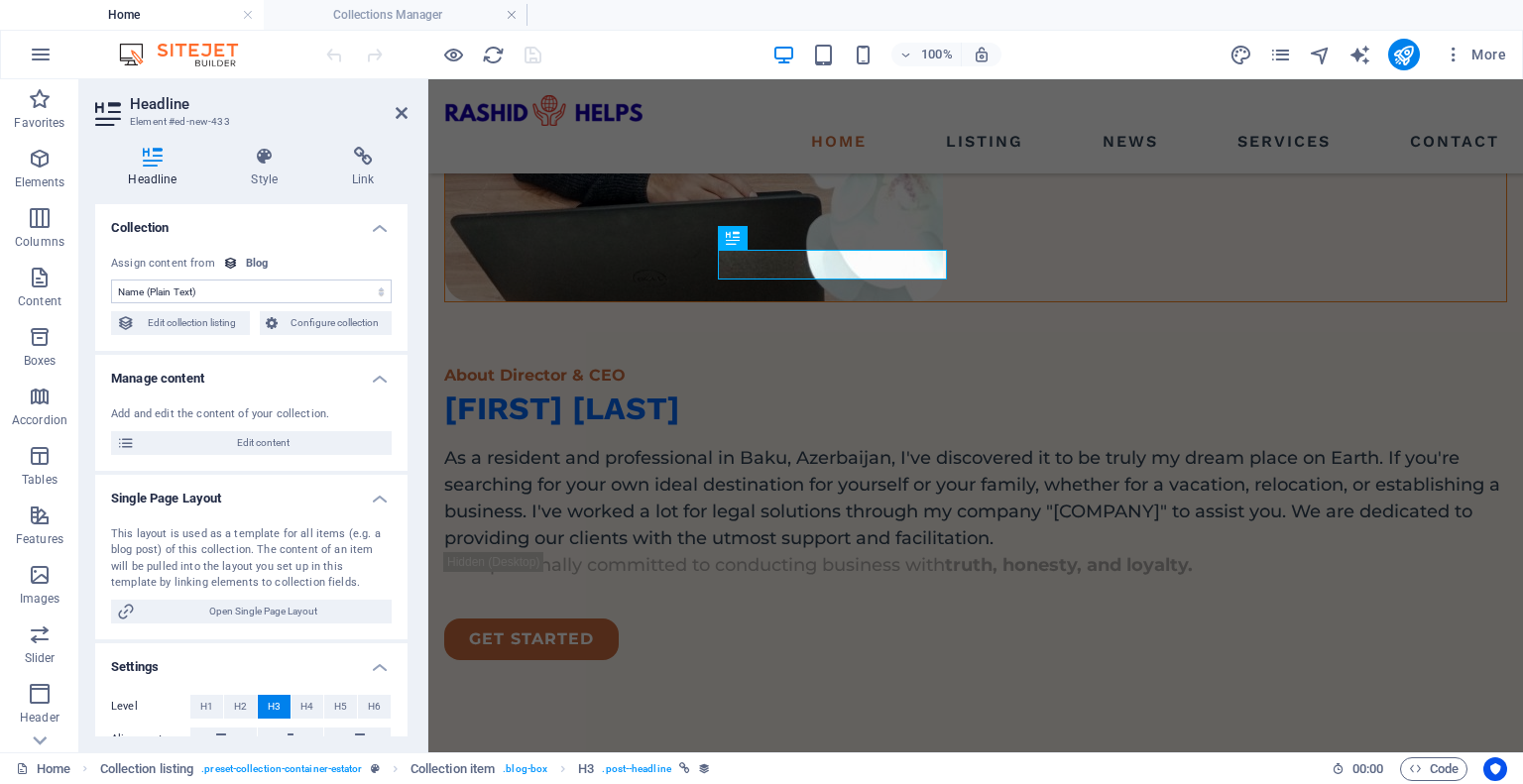 click on "No assignment, content remains static Created at (Date) Updated at (Date) Name (Plain Text) Slug (Plain Text) Short Description (Rich Text) Long Description (Rich Text) Hero Text (Rich Text) Content (CMS) Author (Plain Text) Image (File) Publishing Date (Date) Status (Choice) Category (Choice)" at bounding box center [251, 291] 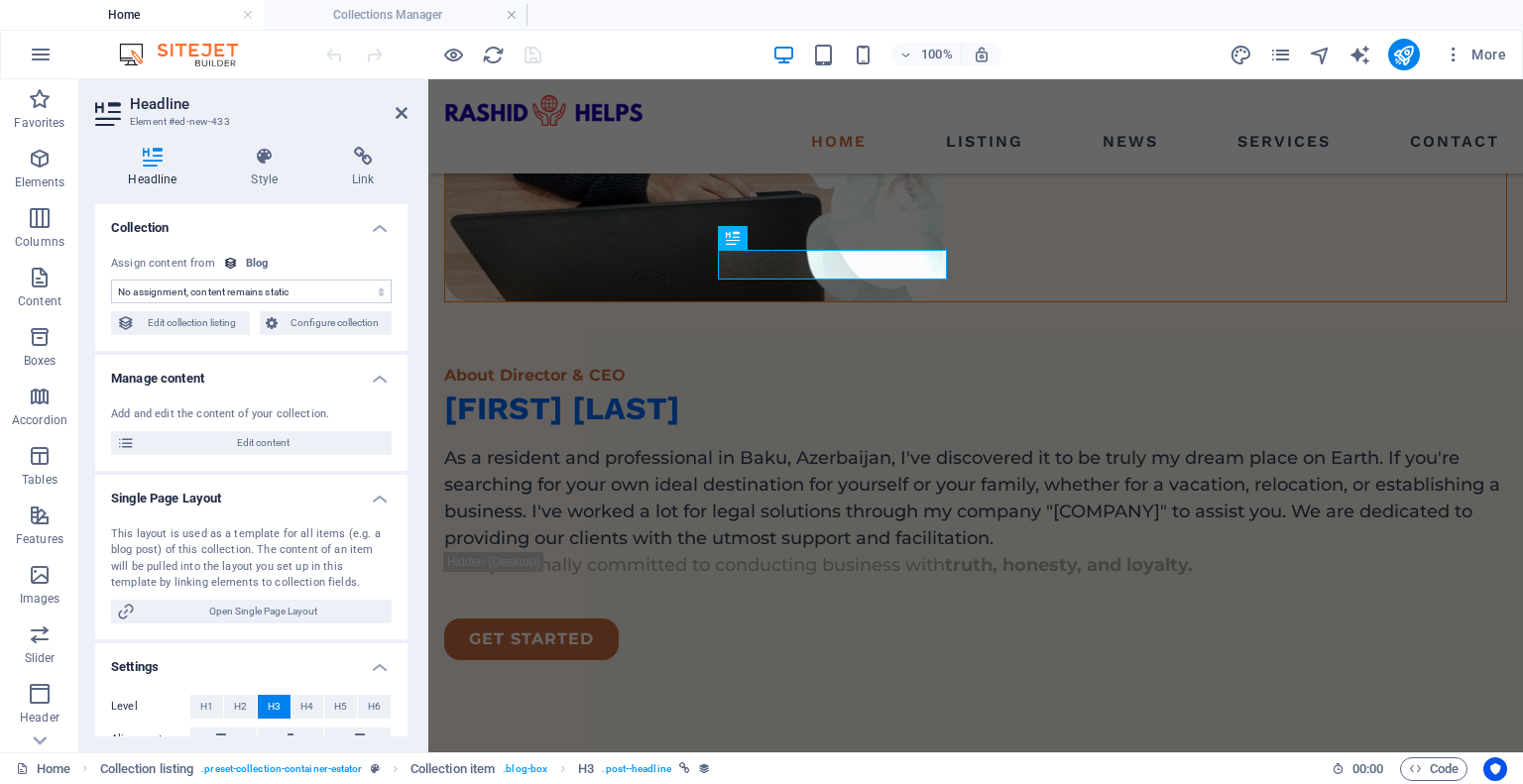 click on "No assignment, content remains static Created at (Date) Updated at (Date) Name (Plain Text) Slug (Plain Text) Short Description (Rich Text) Long Description (Rich Text) Hero Text (Rich Text) Content (CMS) Author (Plain Text) Image (File) Publishing Date (Date) Status (Choice) Category (Choice)" at bounding box center (251, 291) 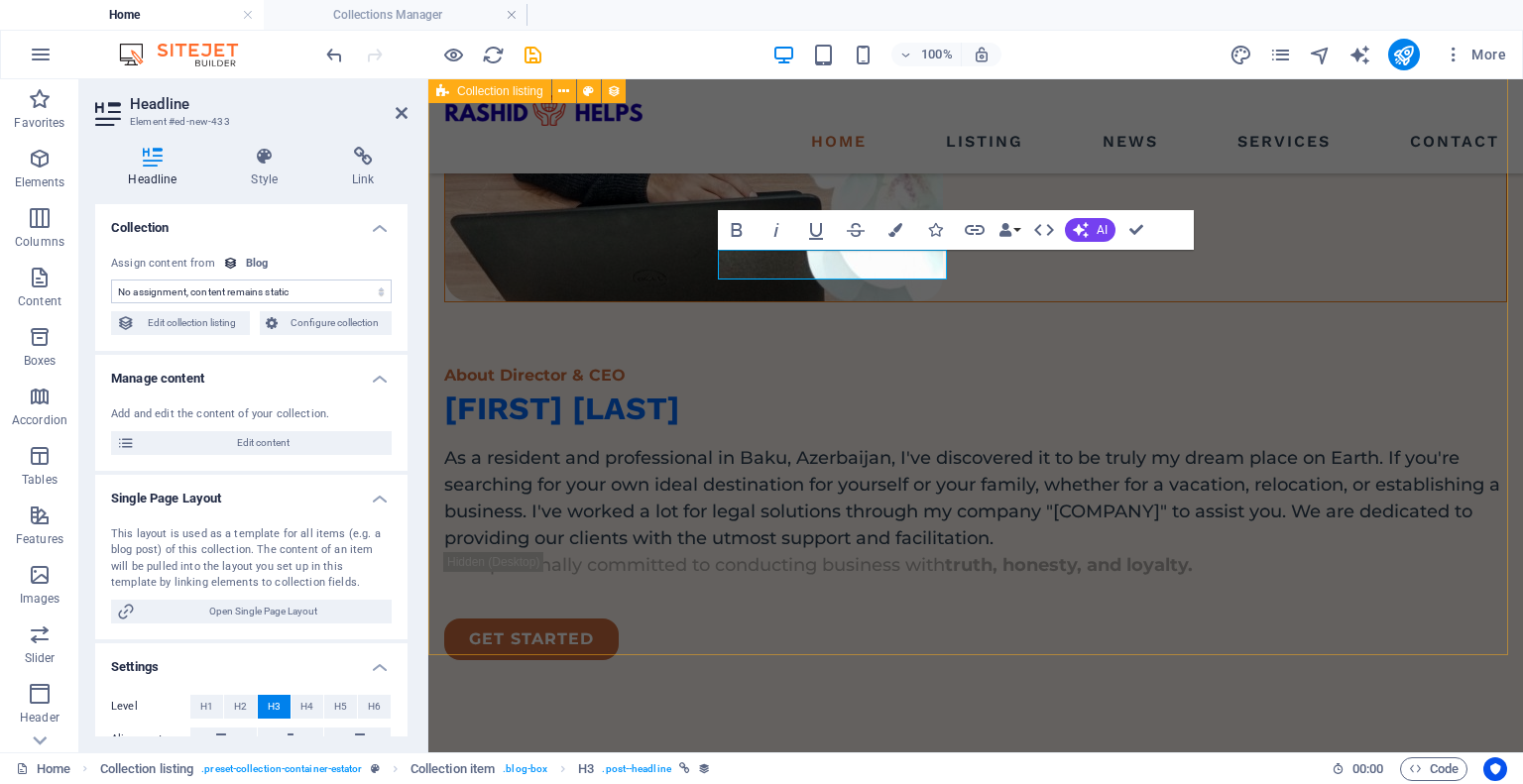 click on "Santa Ana House At vero eos et accdmus et iusto odio et divimos et qui. Read more Santa Ana House At vero eos et accdmus et iusto odio et divimos et qui. Read more Santa Ana House At vero eos et accdmus et iusto odio et divimos et qui. Read more Santa Ana House At vero eos et accdmus et iusto odio et divimos et qui. Read more  Vorherige Nächste" at bounding box center (976, 1965) 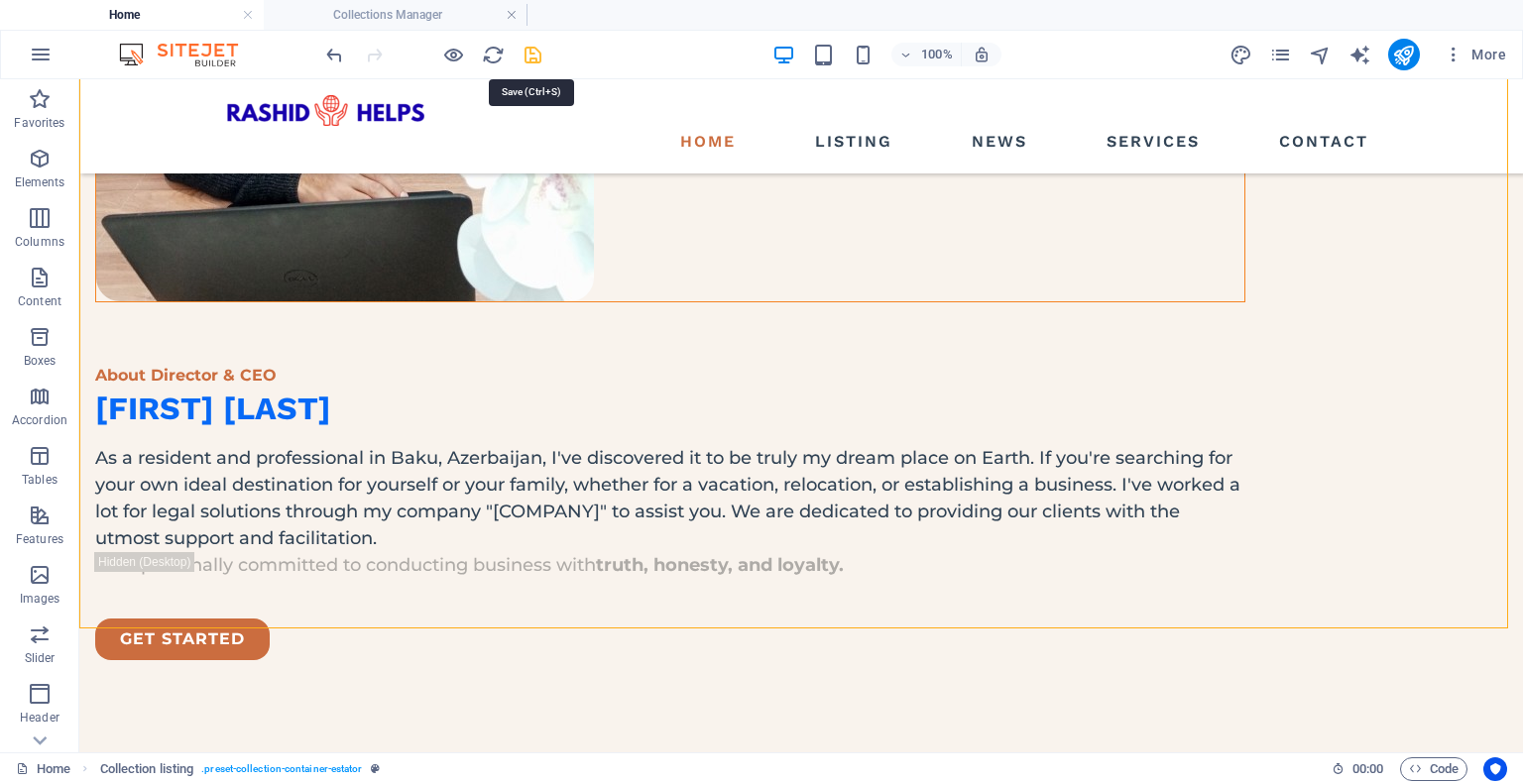 click at bounding box center (532, 55) 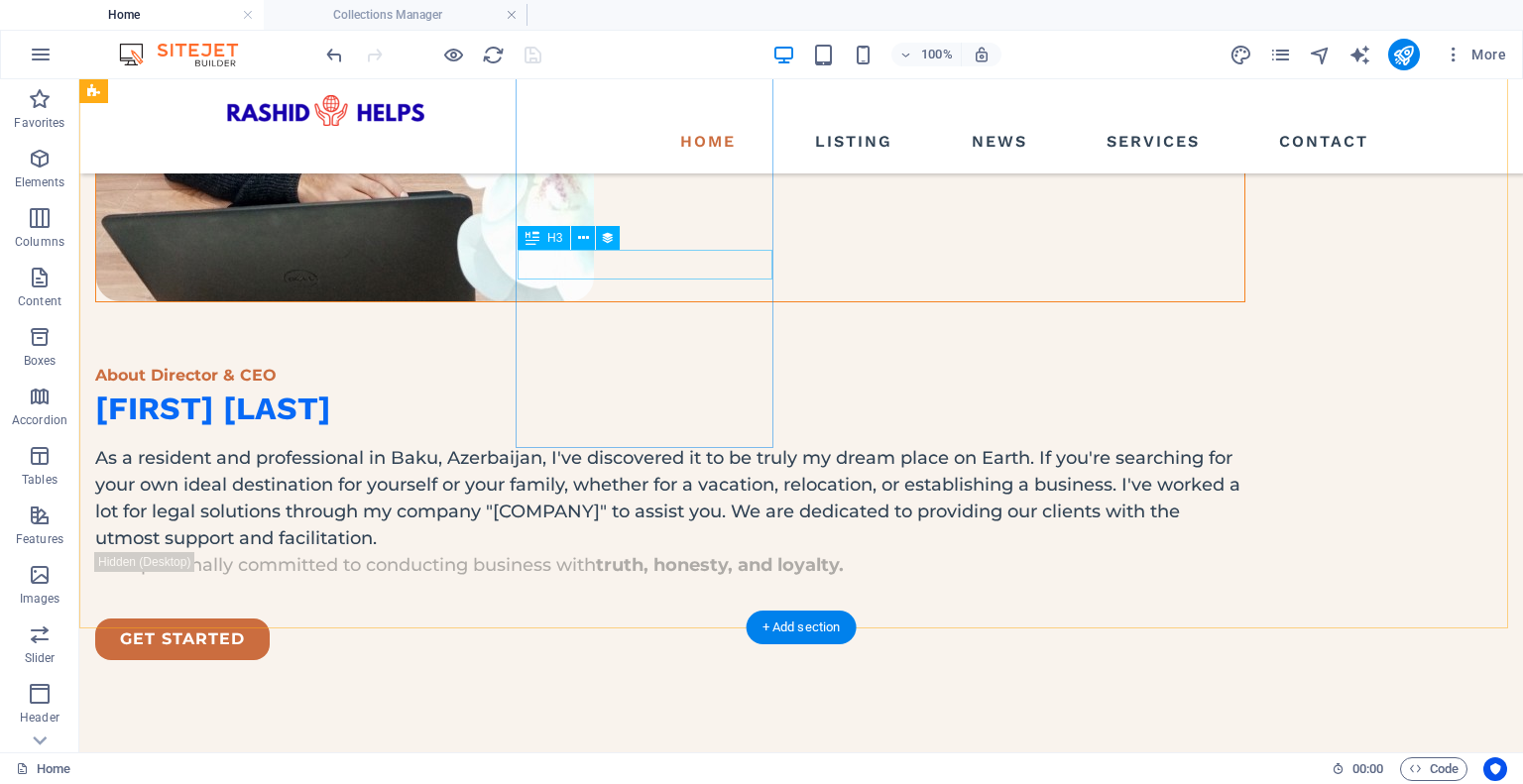 click on "Santa Ana House" at bounding box center (670, 1734) 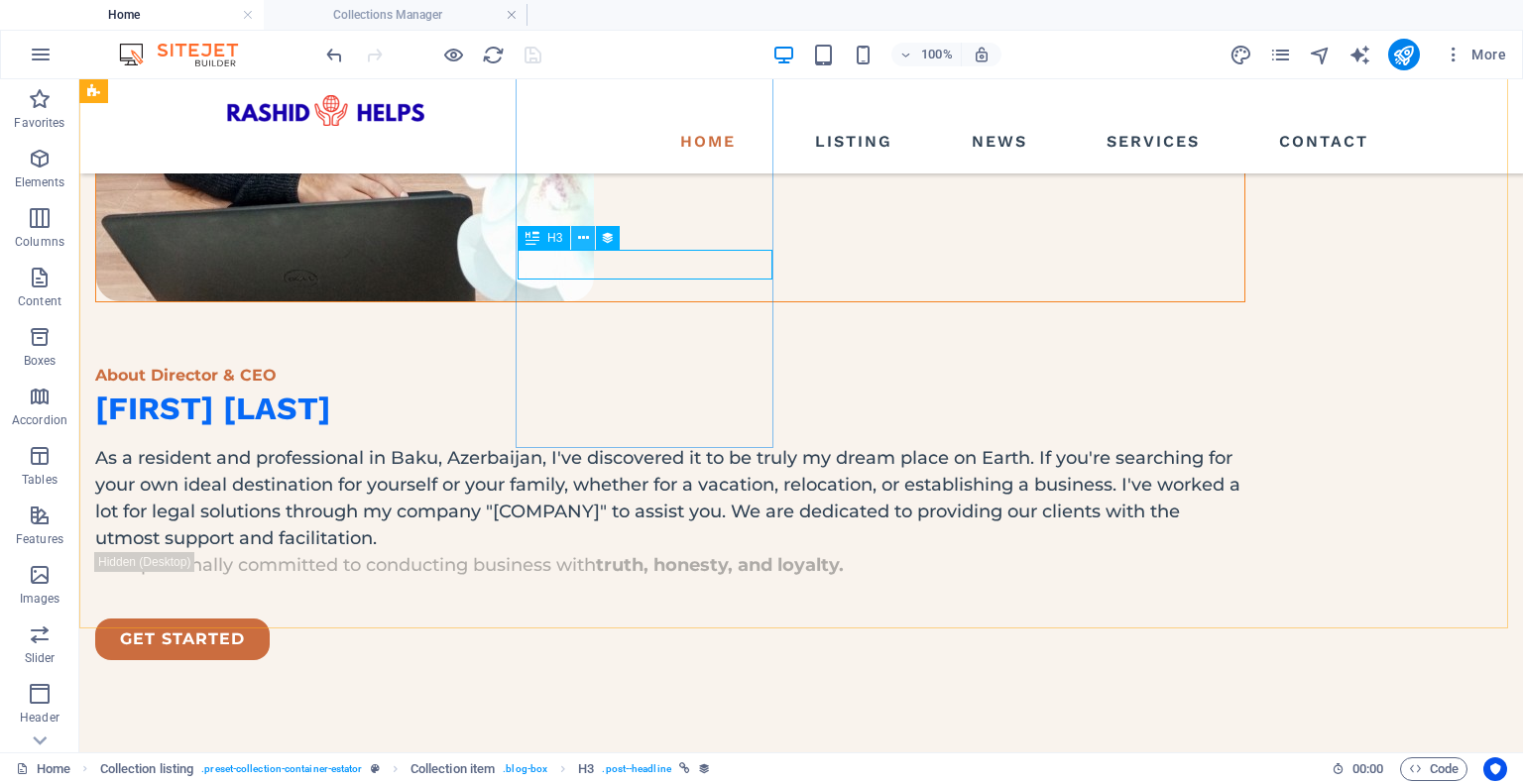 click at bounding box center [583, 238] 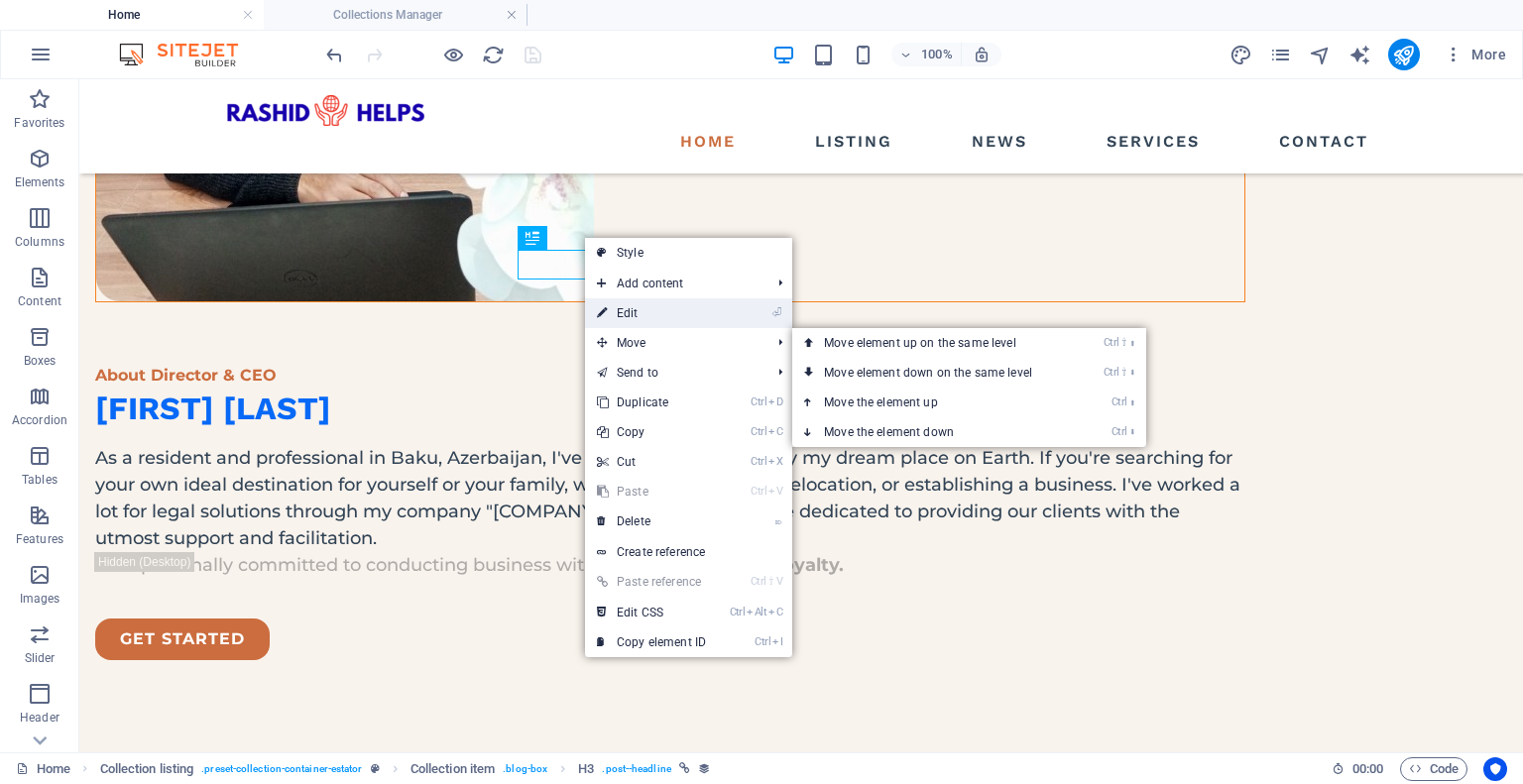 click on "⏎  Edit" at bounding box center [651, 313] 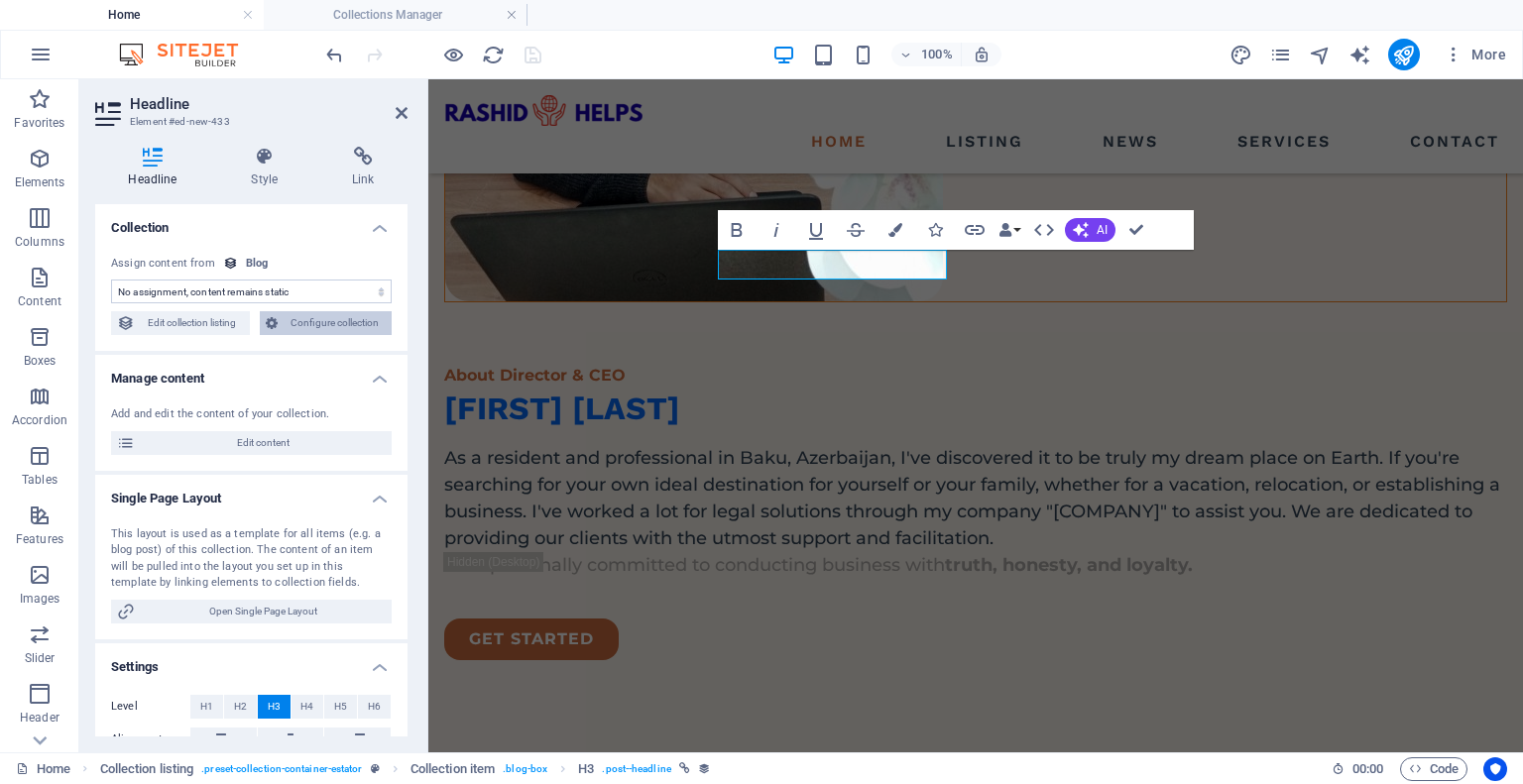 click on "Configure collection" at bounding box center [335, 323] 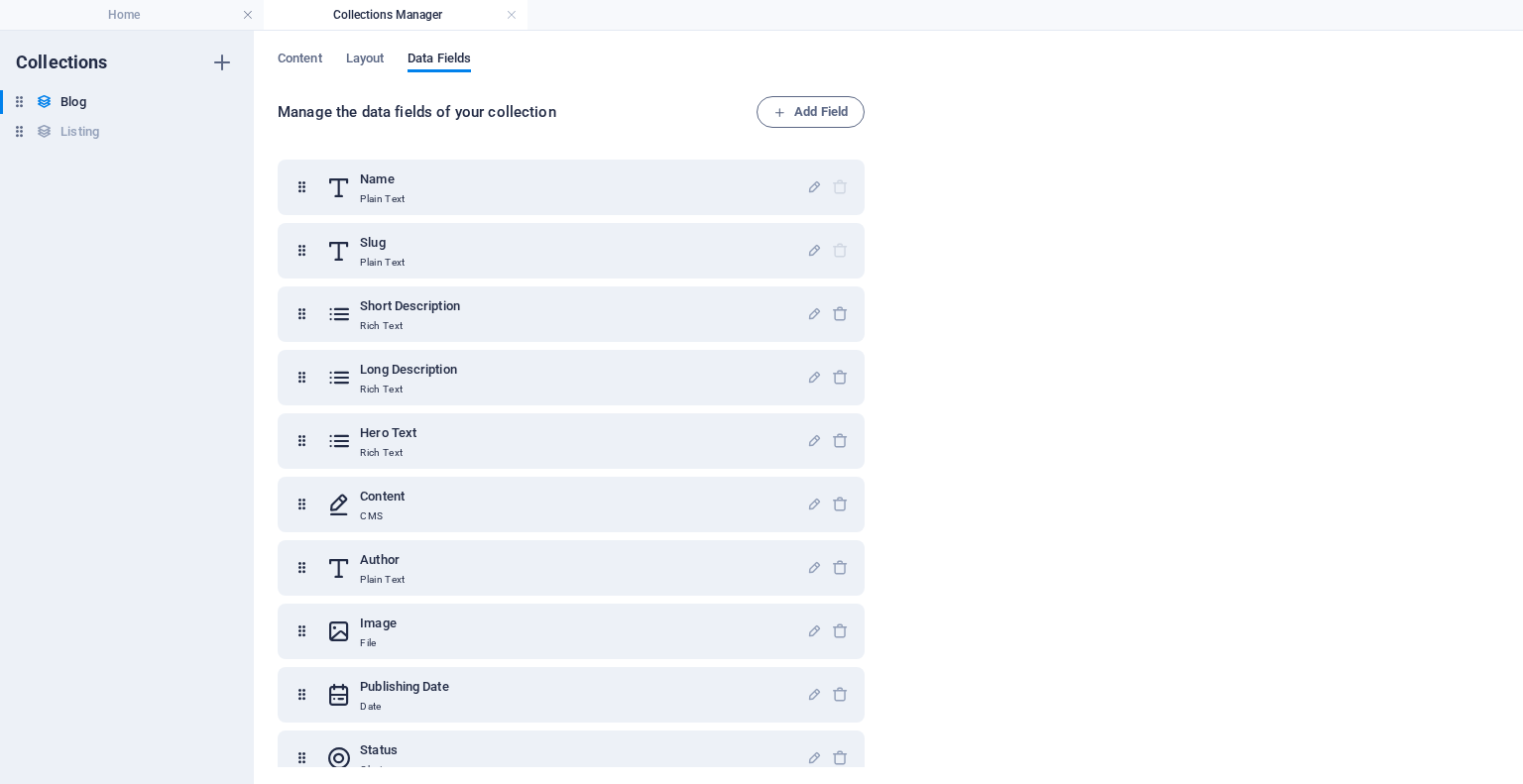 scroll, scrollTop: 0, scrollLeft: 0, axis: both 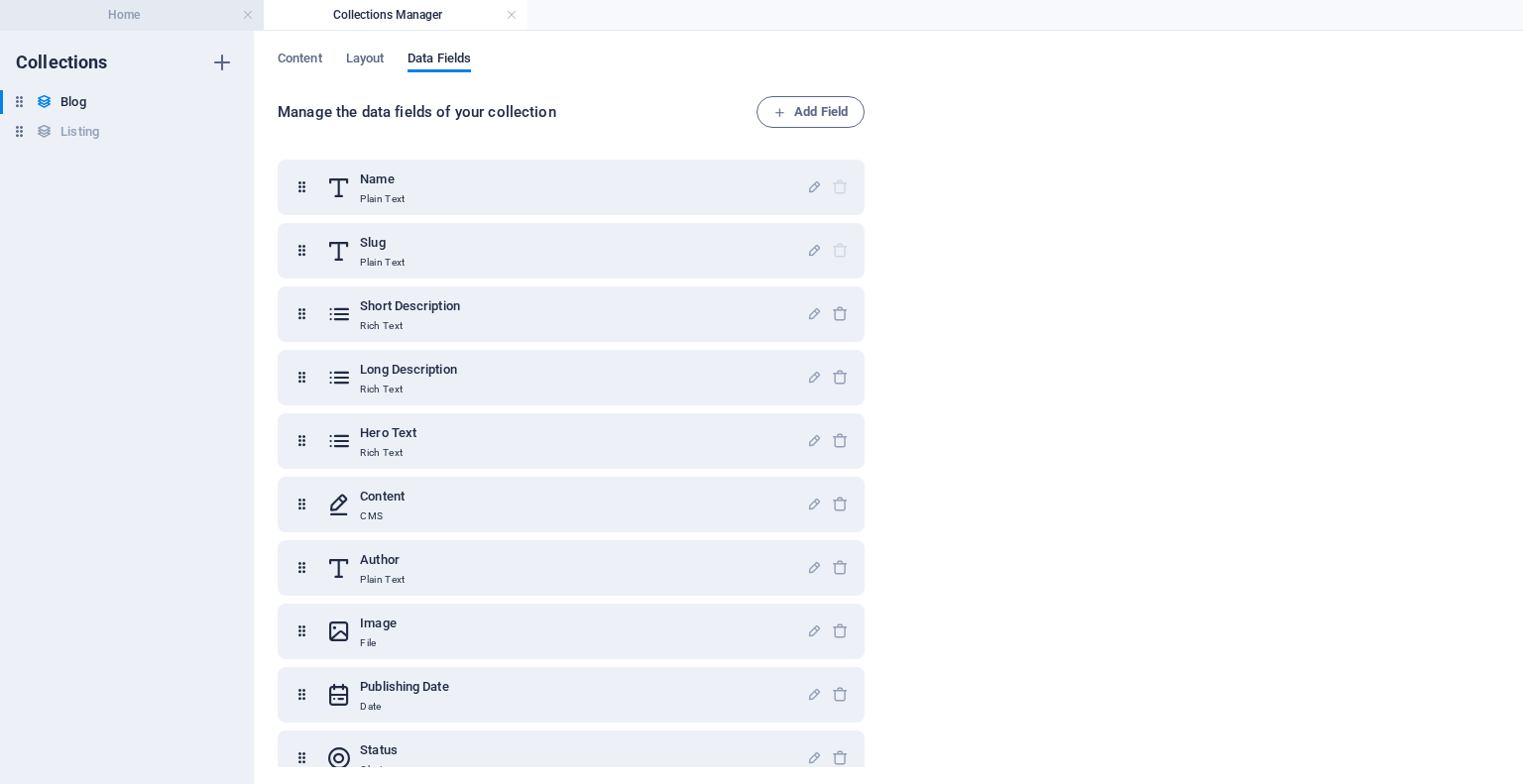 click on "Home" at bounding box center [132, 15] 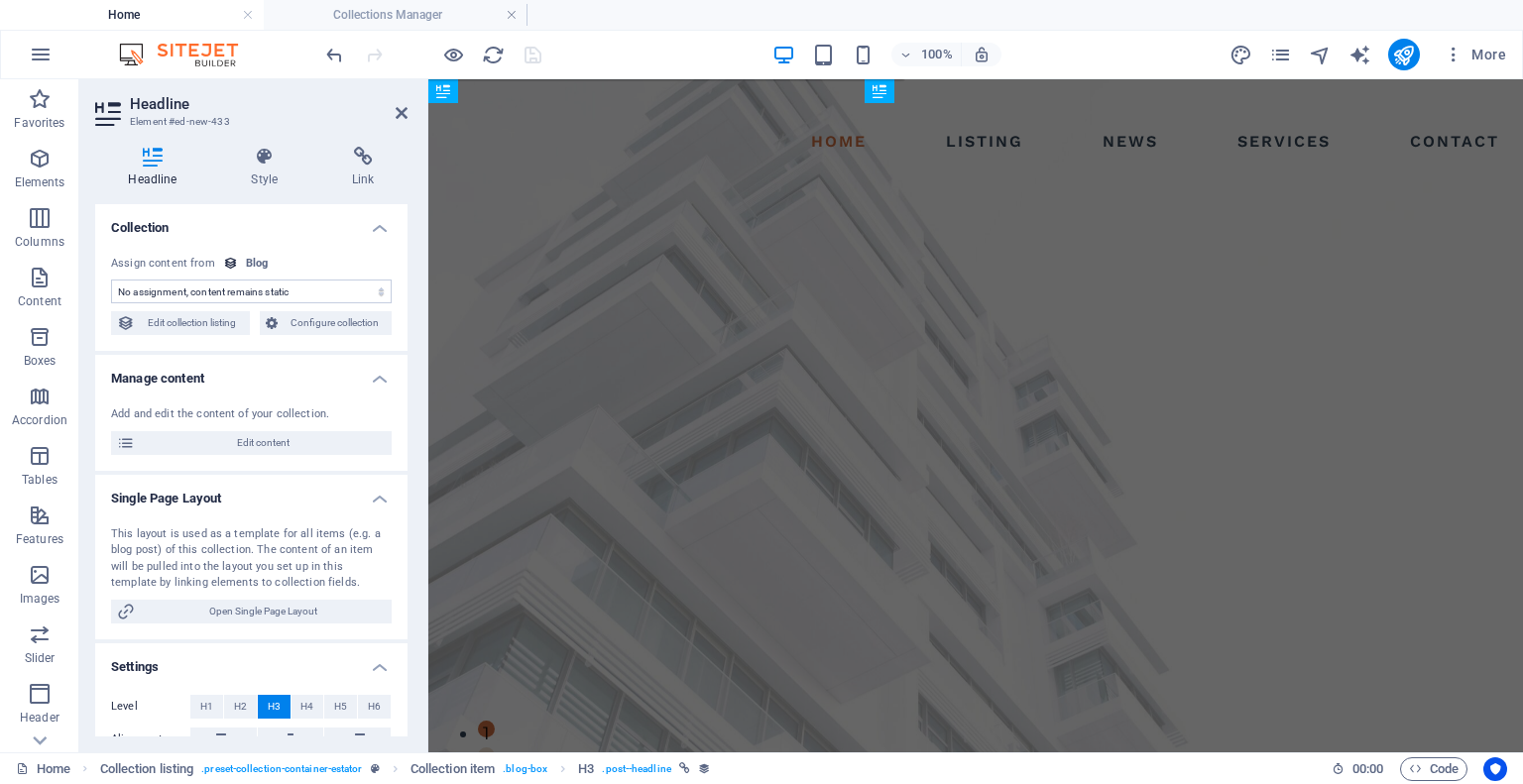 scroll, scrollTop: 2231, scrollLeft: 0, axis: vertical 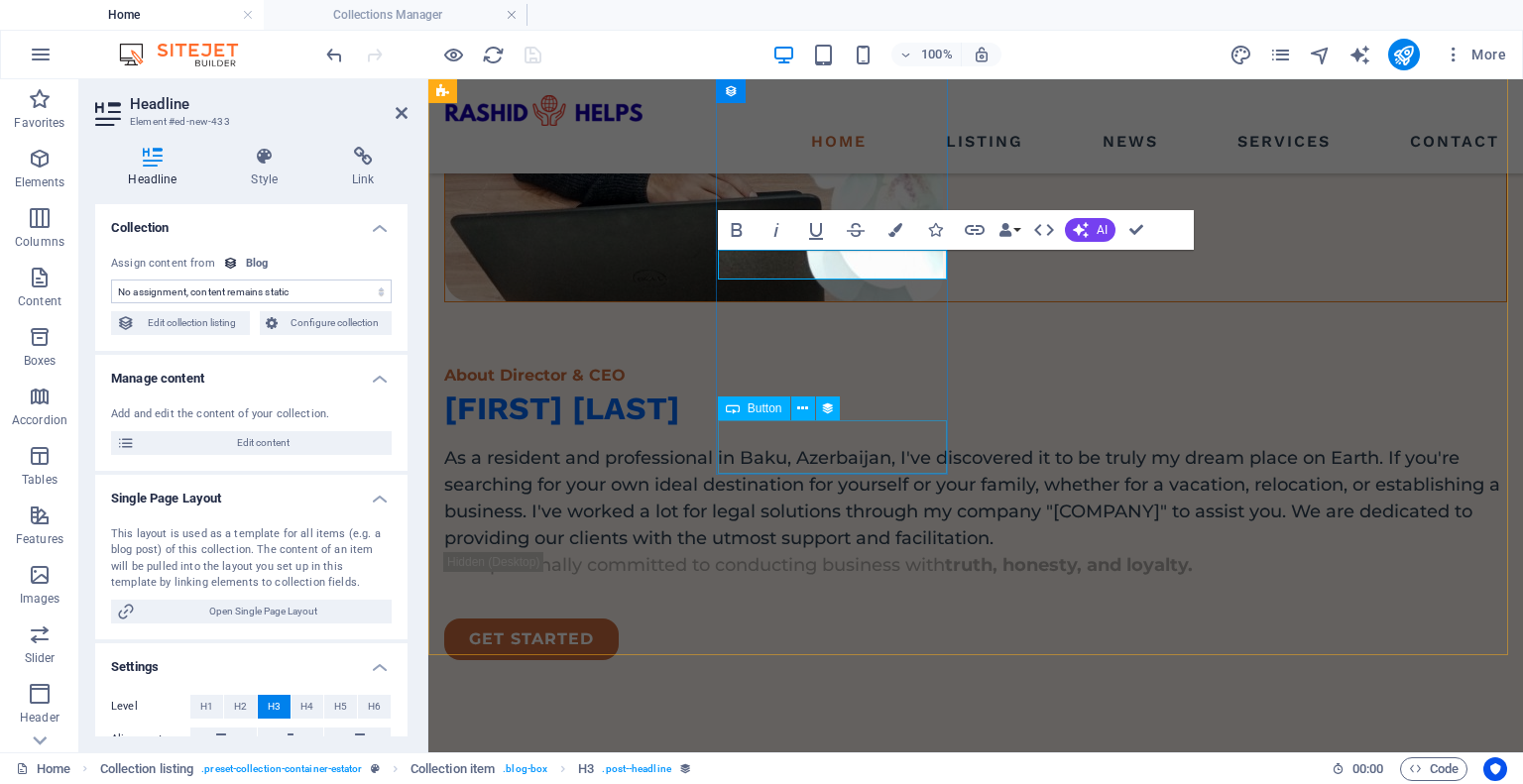 click on "Read more" at bounding box center (976, 1836) 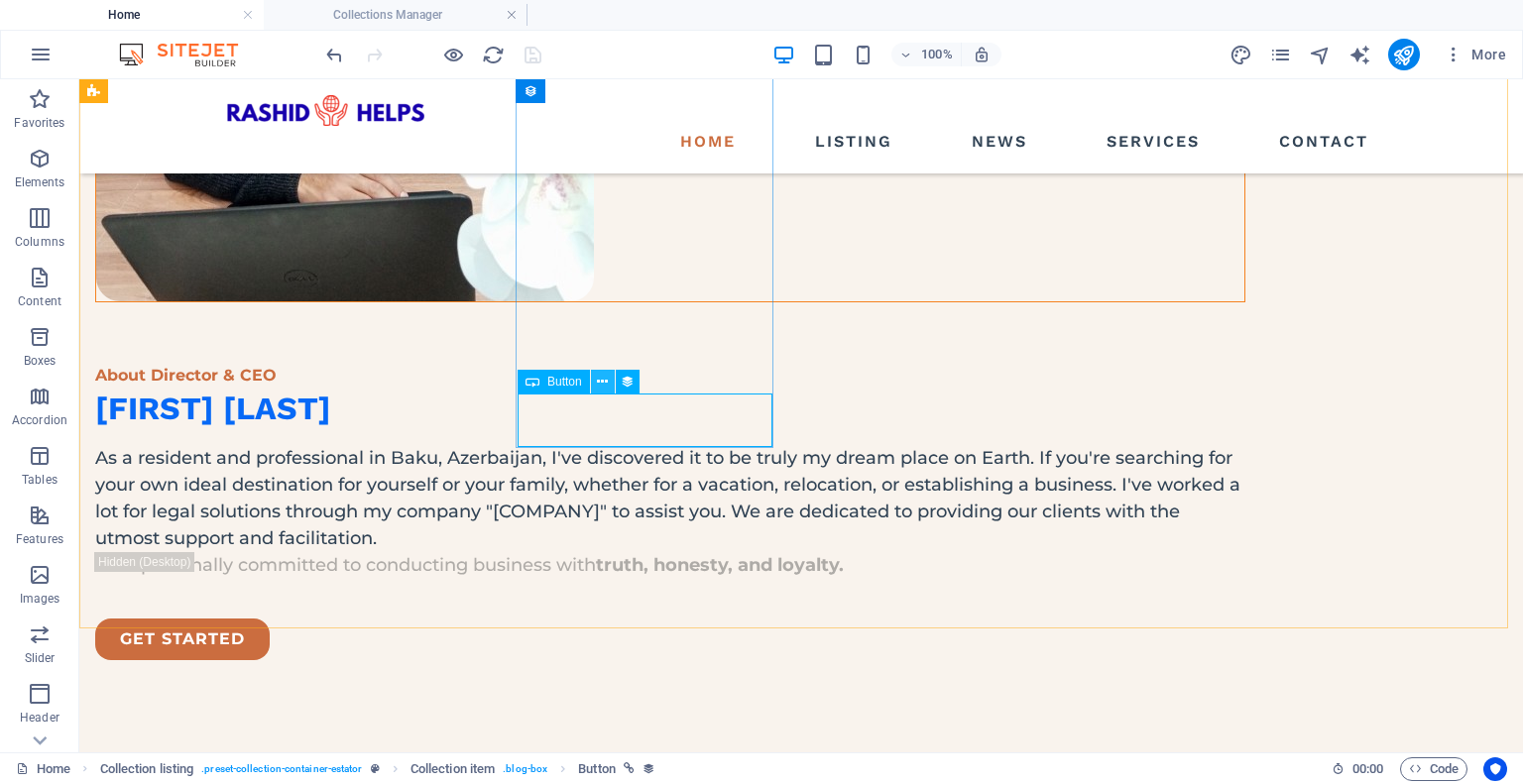 click at bounding box center (602, 382) 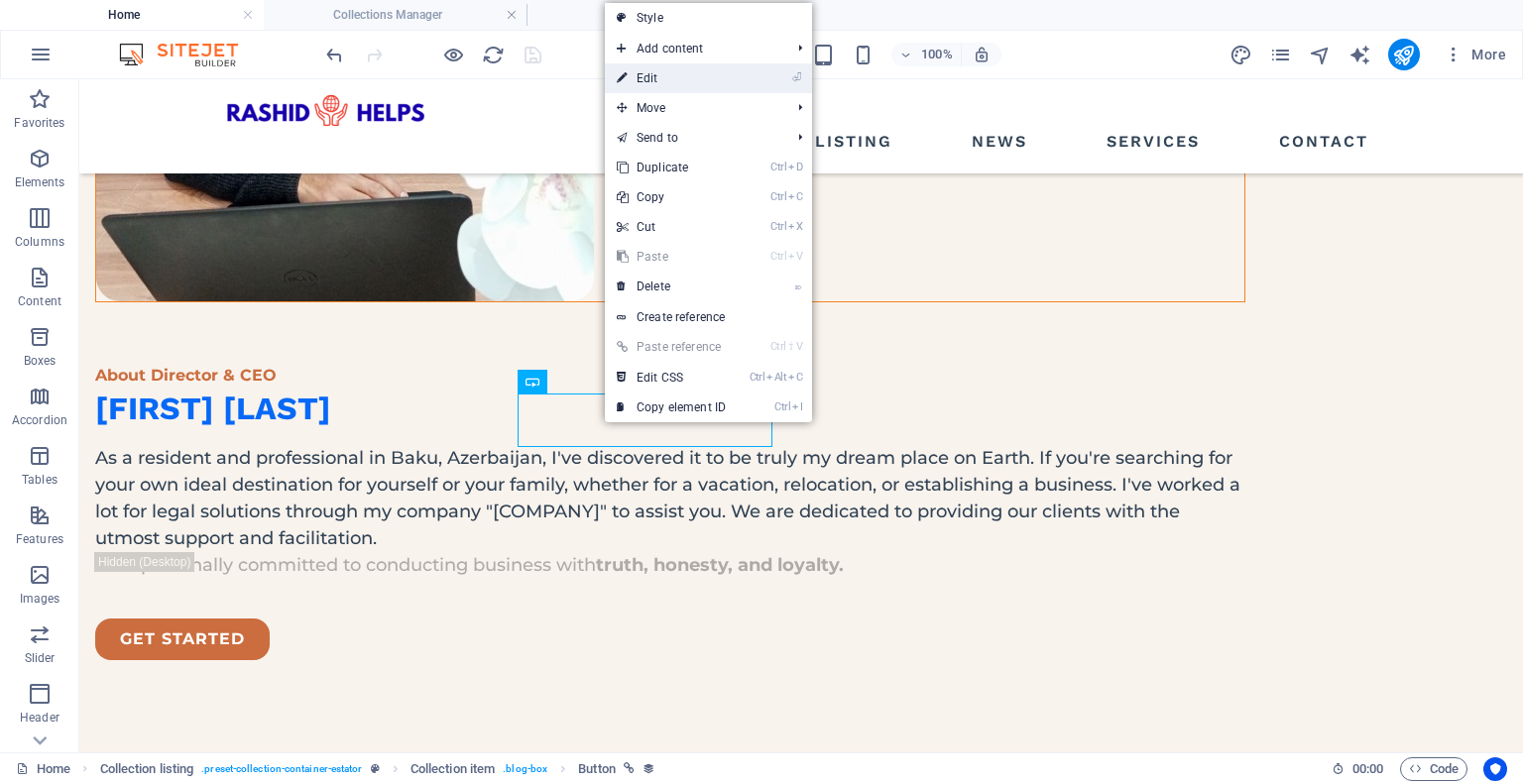 click on "⏎  Edit" at bounding box center [671, 78] 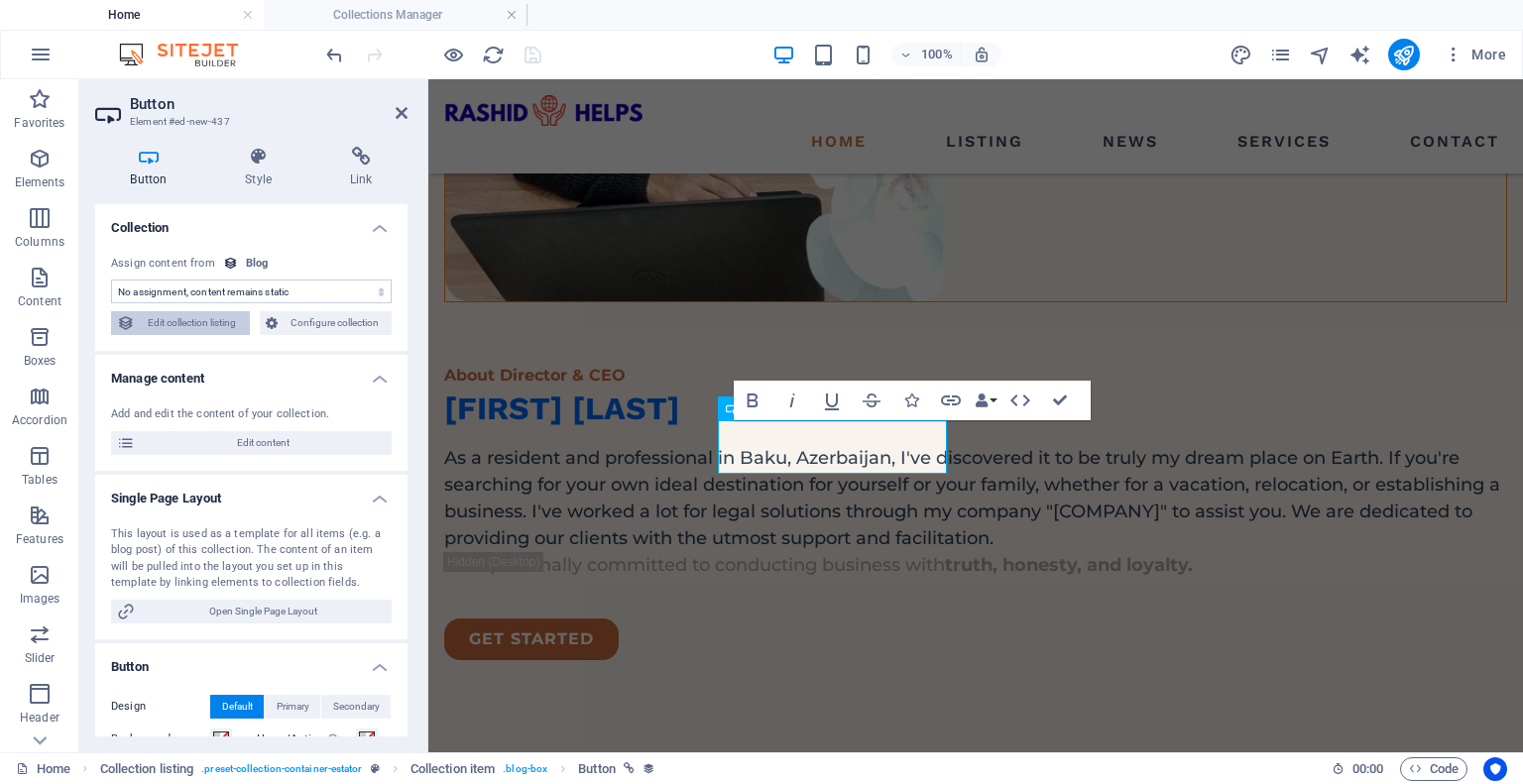 click on "Edit collection listing" at bounding box center [192, 323] 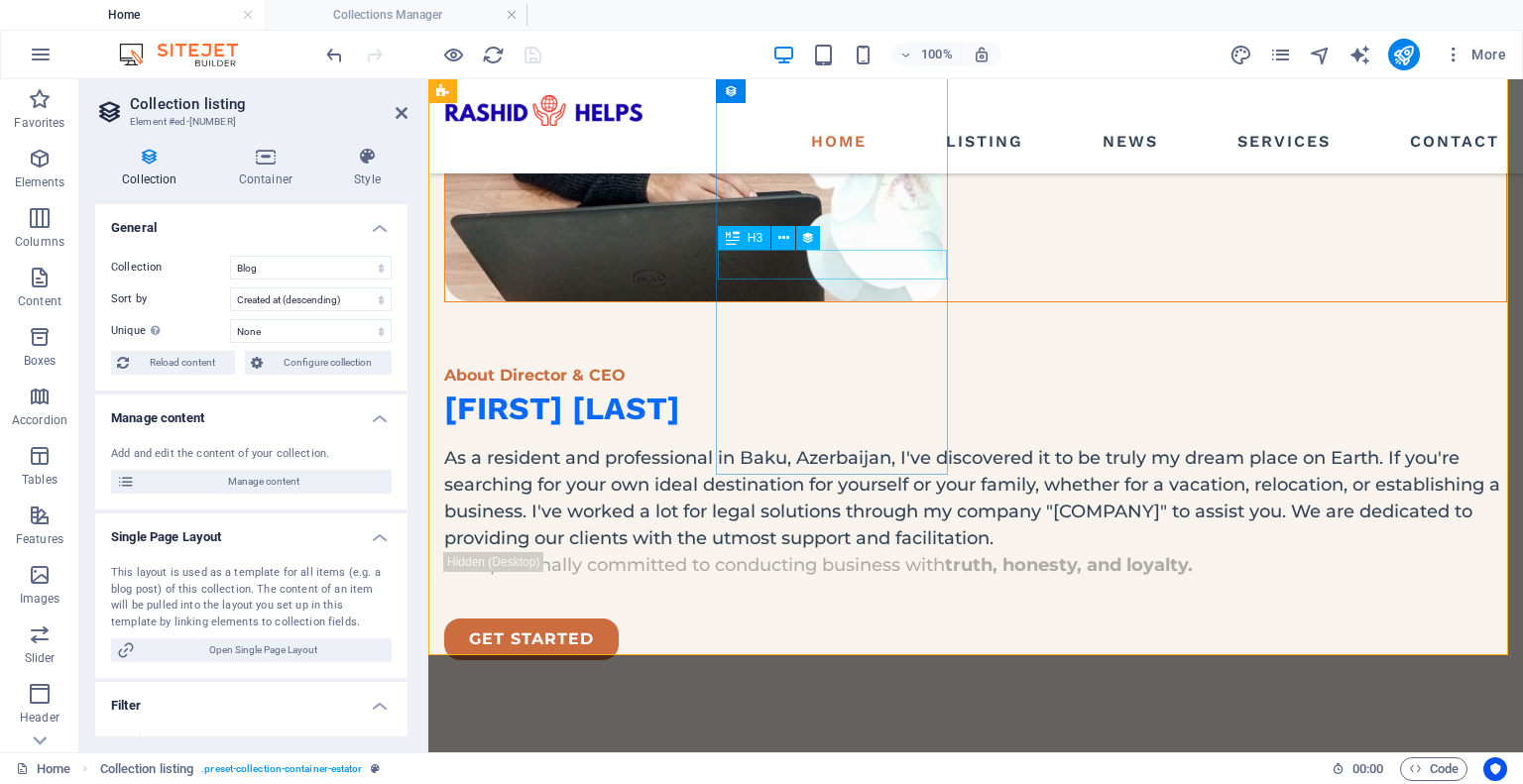 click on "Santa Ana House" at bounding box center [976, 1734] 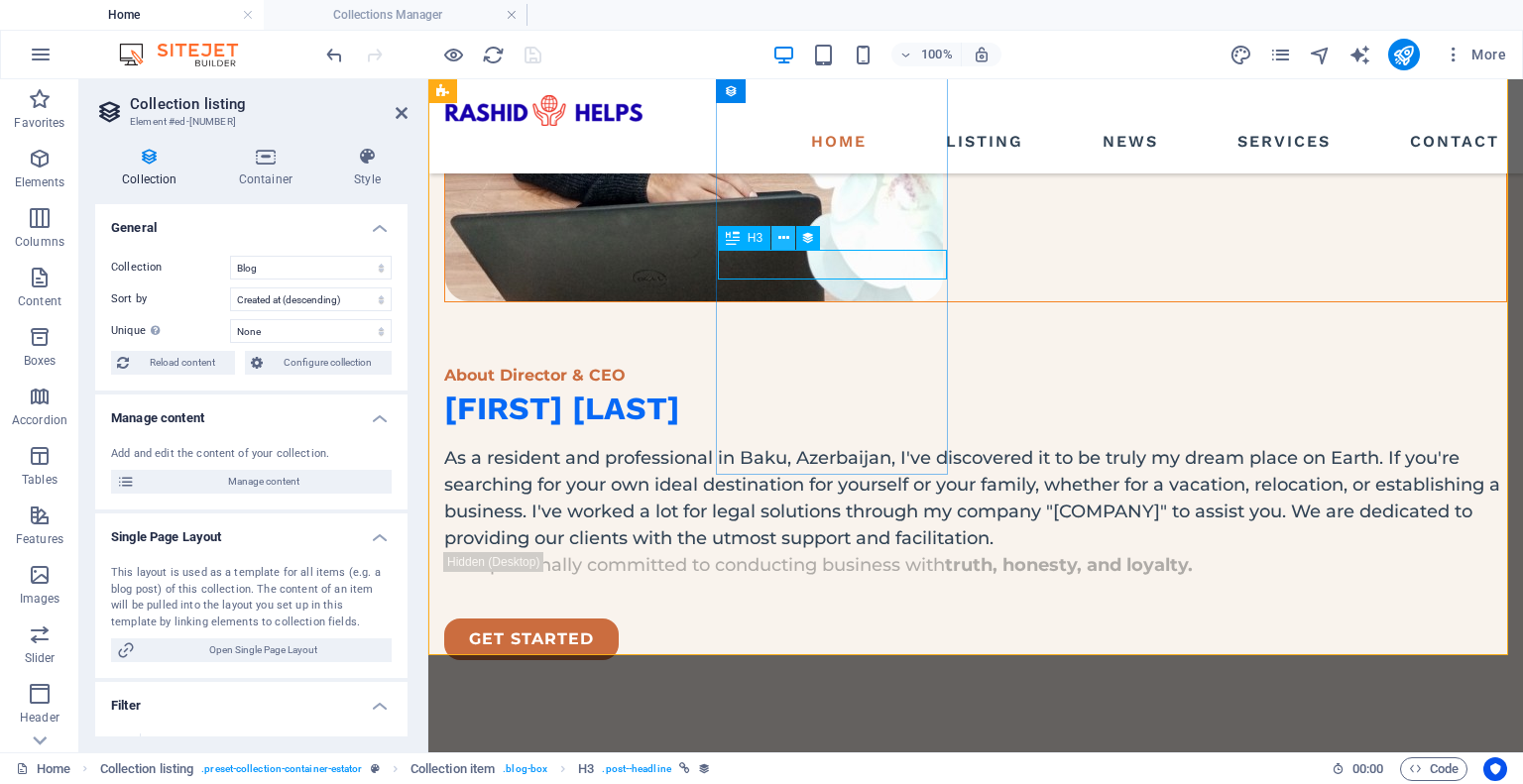 click at bounding box center (783, 238) 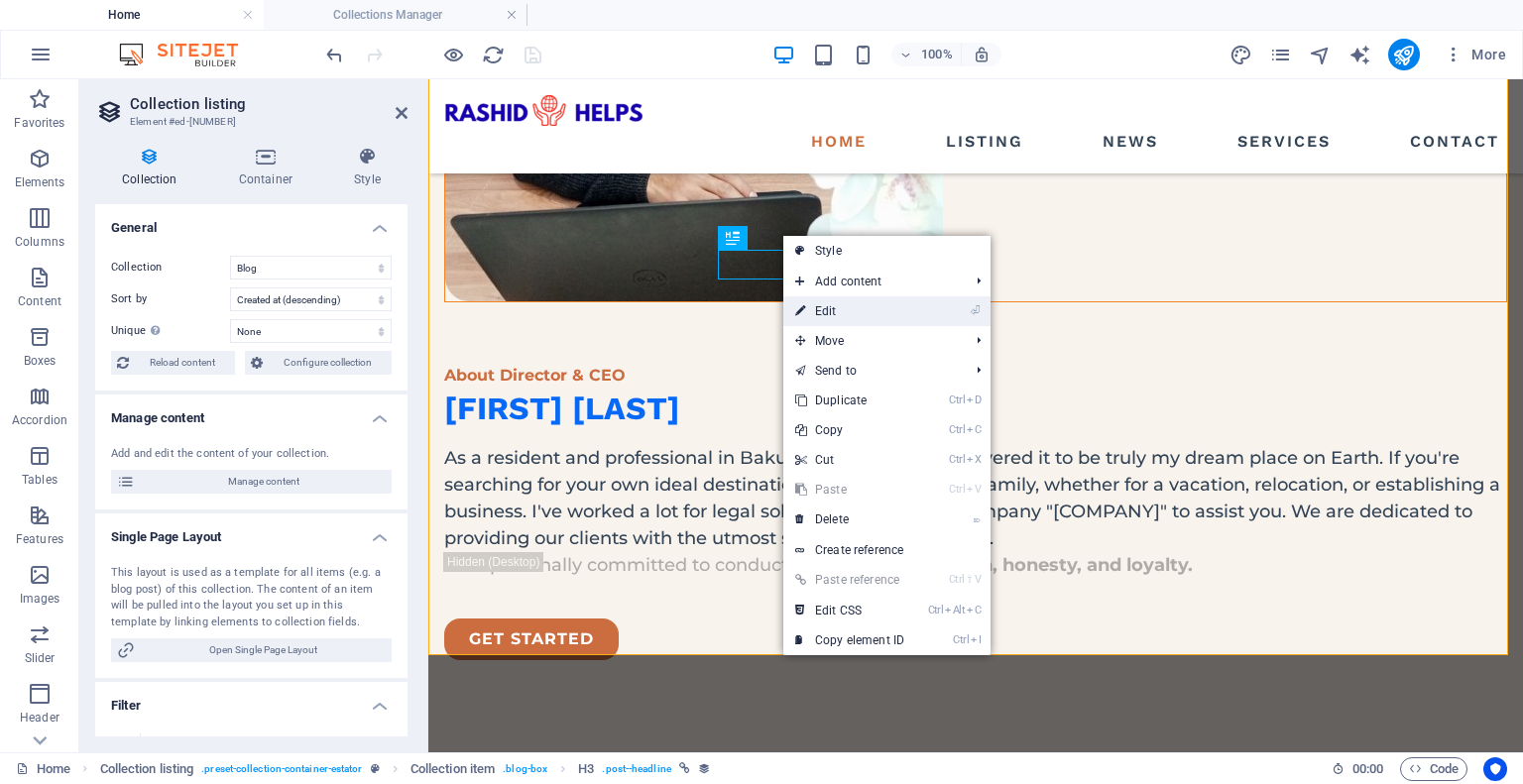 click on "⏎  Edit" at bounding box center (850, 311) 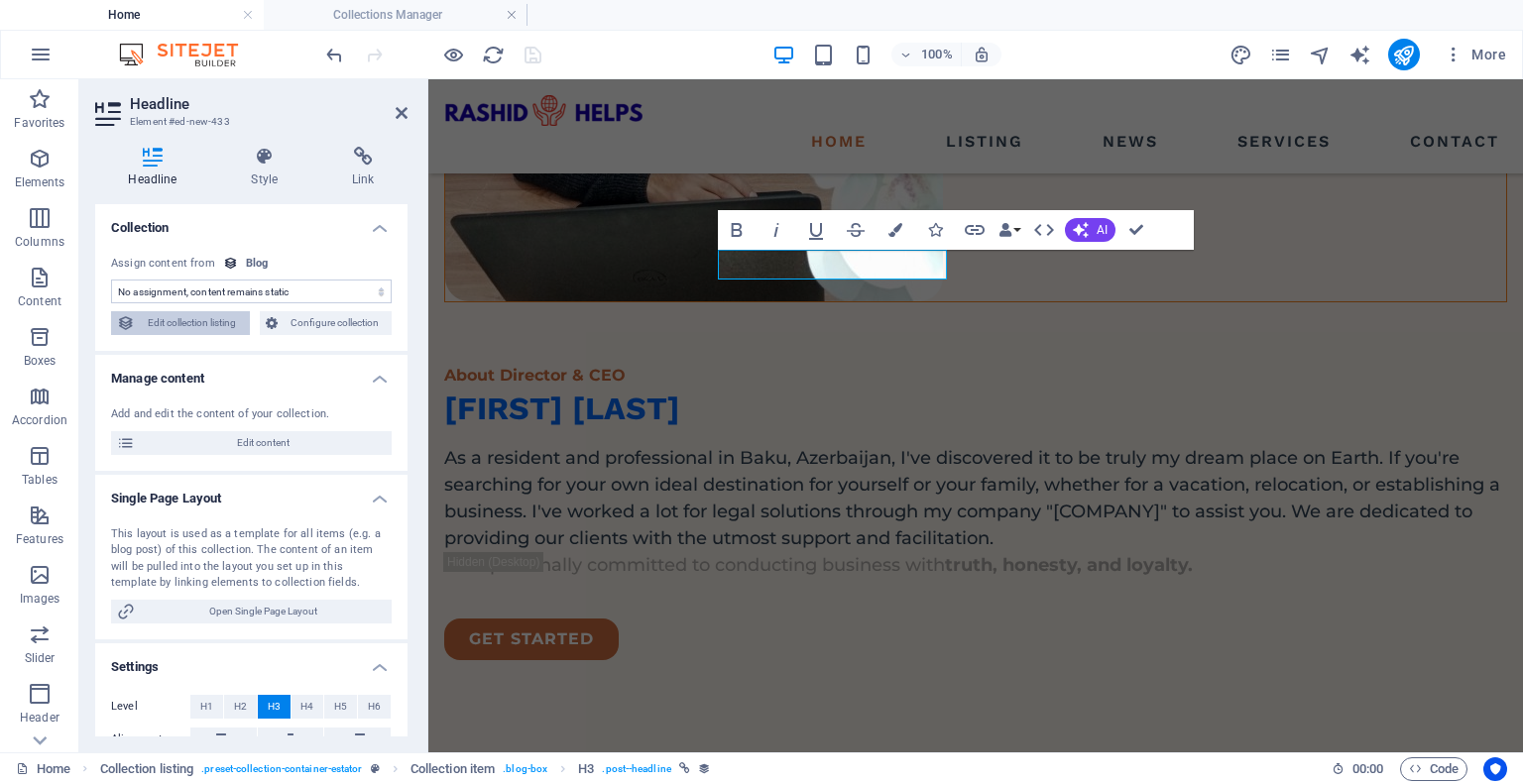 click on "Edit collection listing" at bounding box center (192, 323) 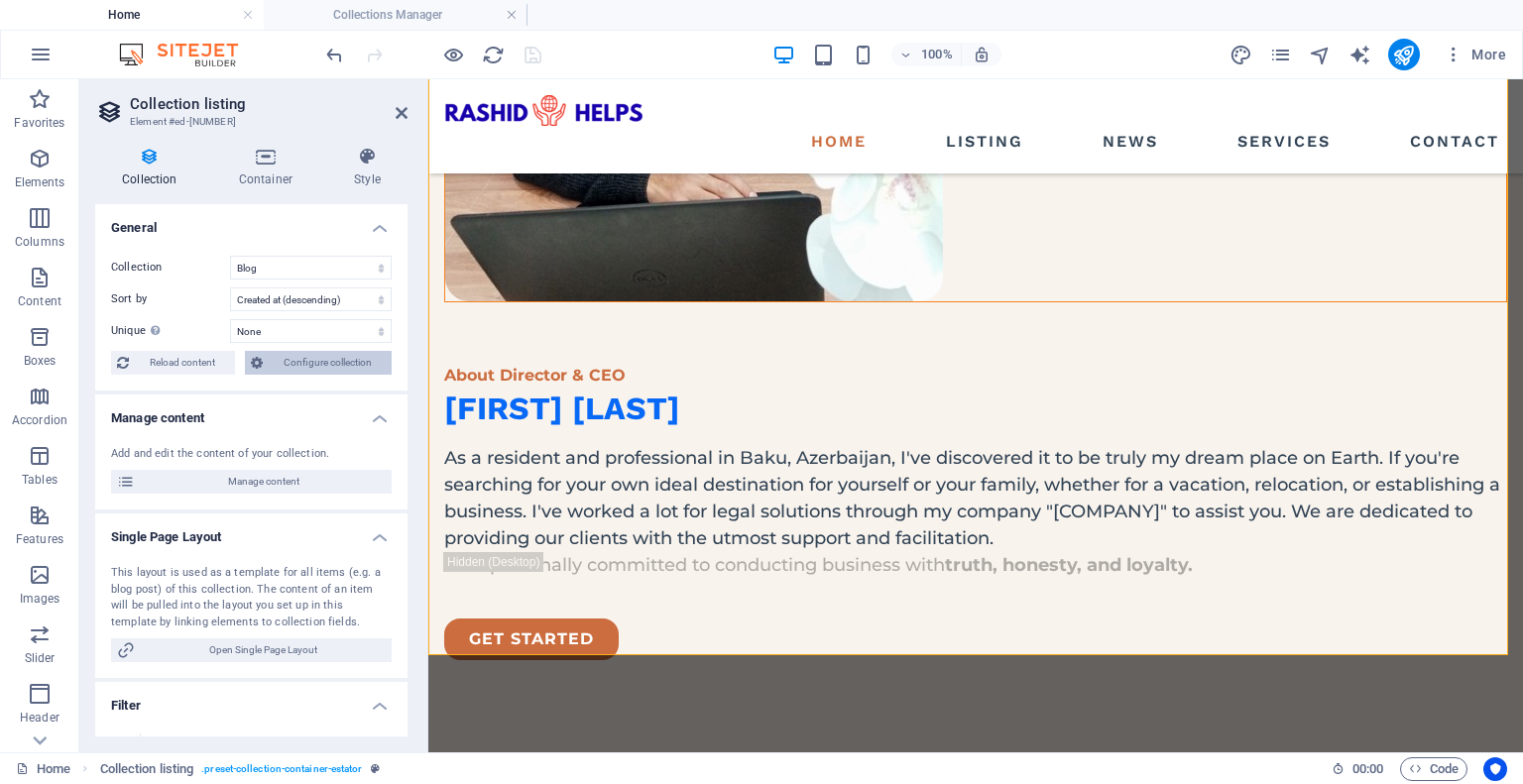 click on "Configure collection" at bounding box center [327, 363] 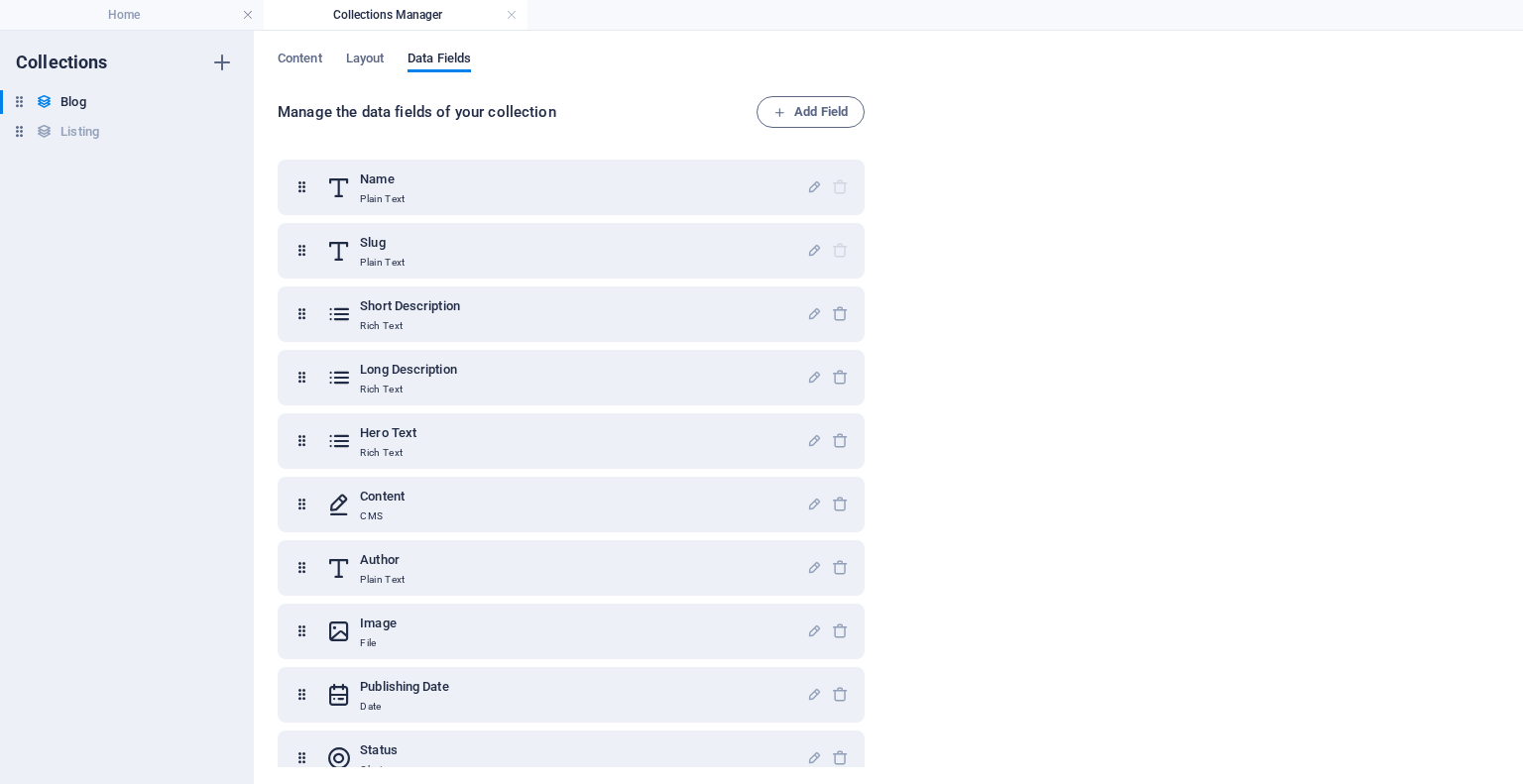 scroll, scrollTop: 0, scrollLeft: 0, axis: both 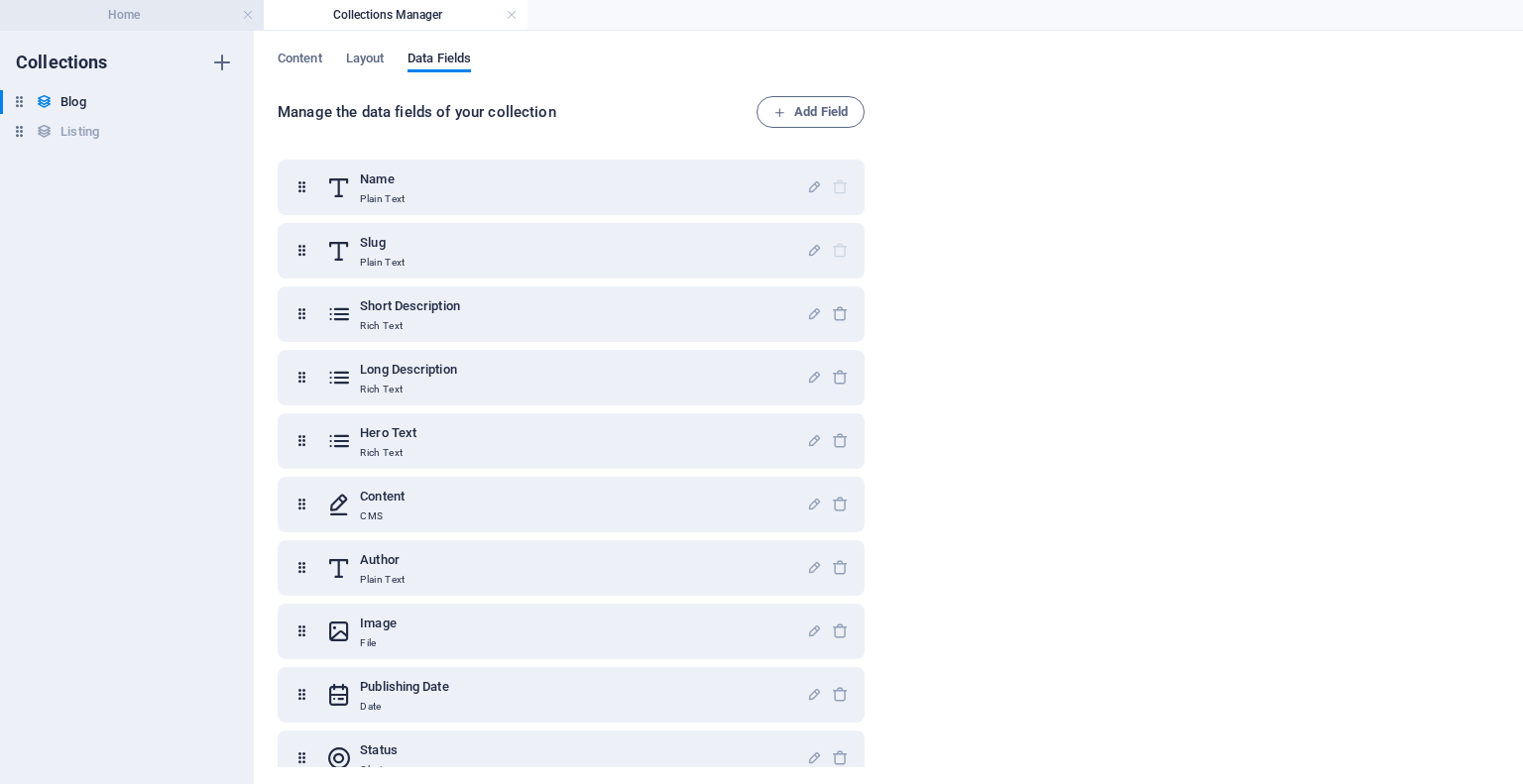 click on "Home" at bounding box center [132, 15] 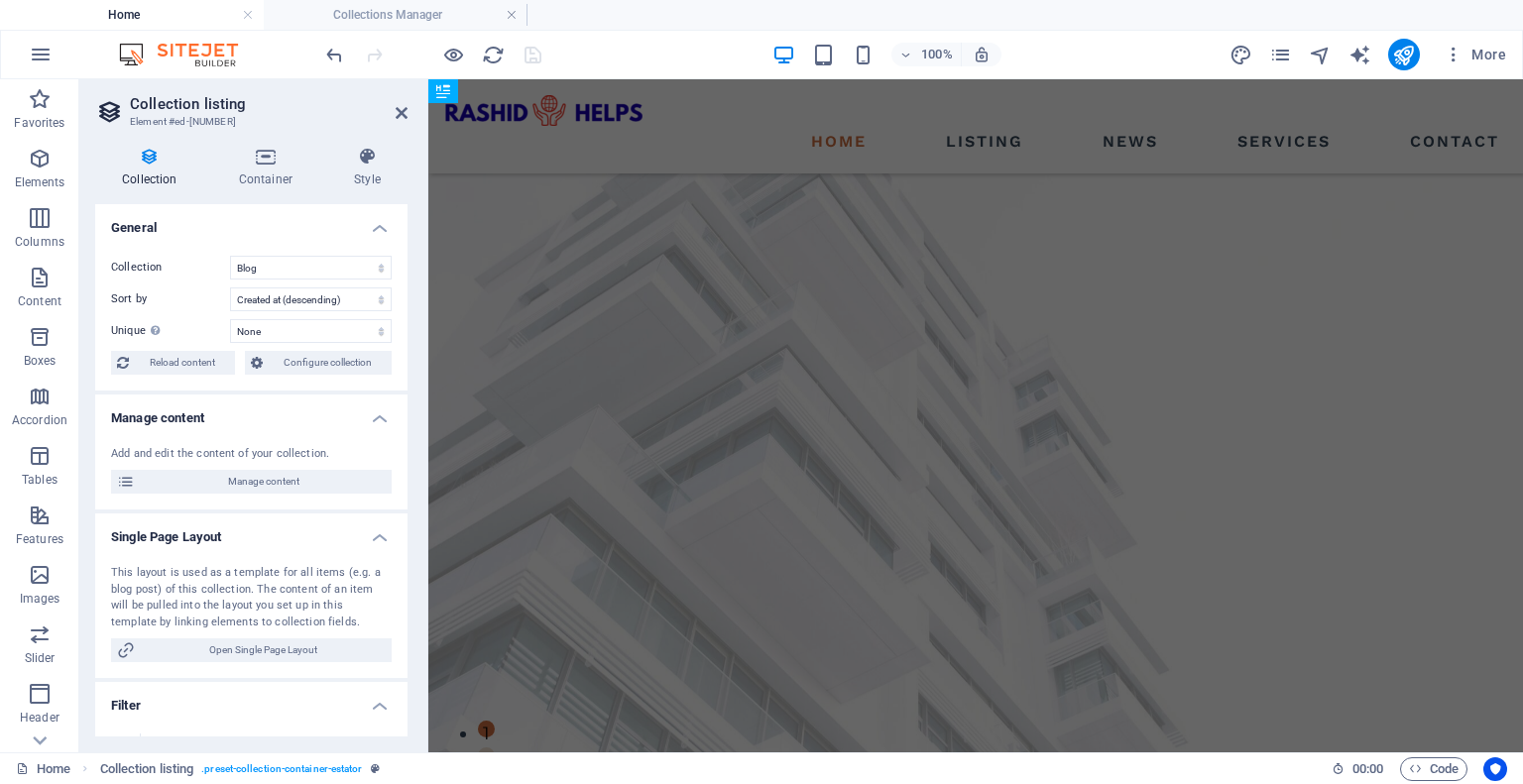 scroll, scrollTop: 2231, scrollLeft: 0, axis: vertical 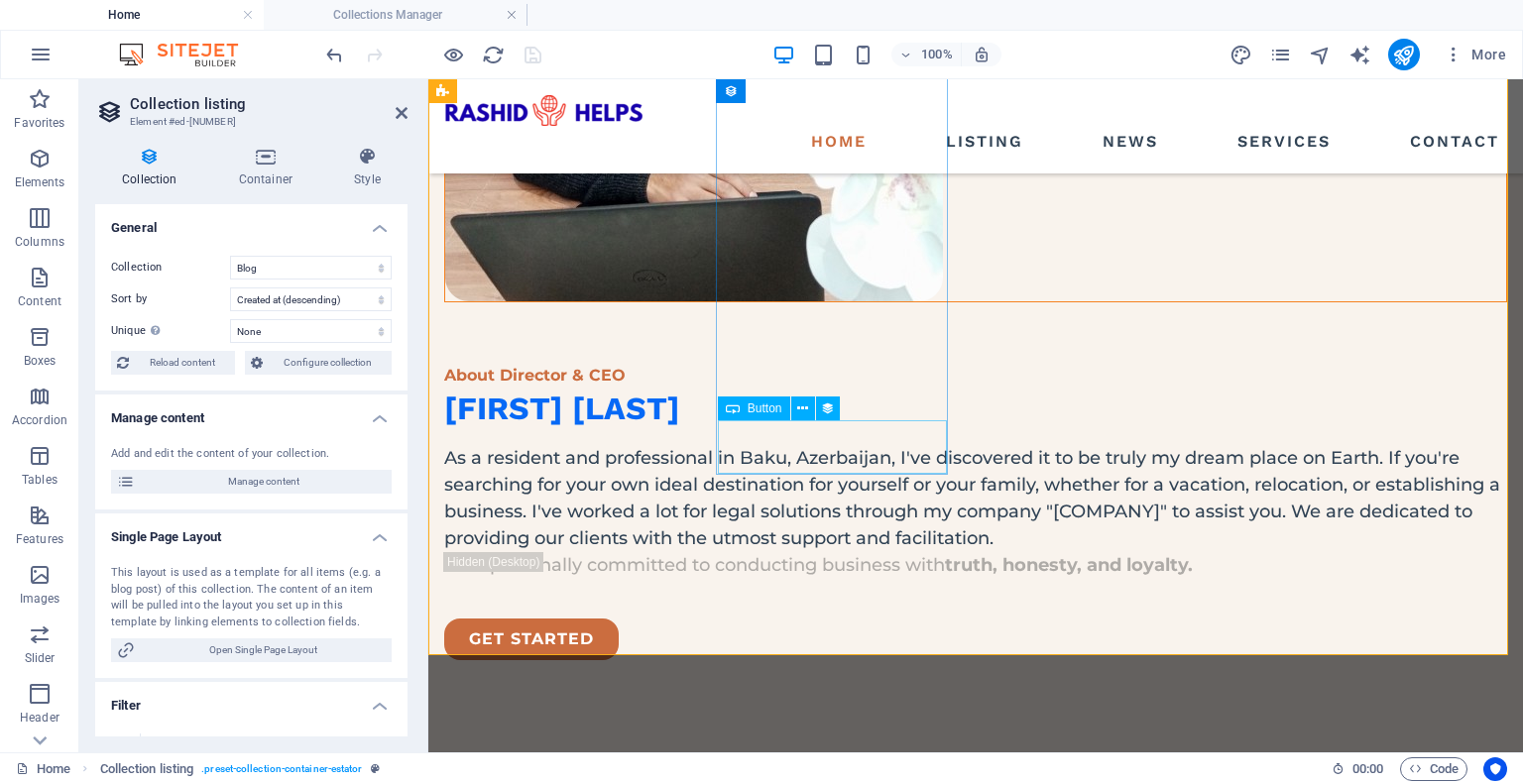 click on "Read more" at bounding box center [976, 1836] 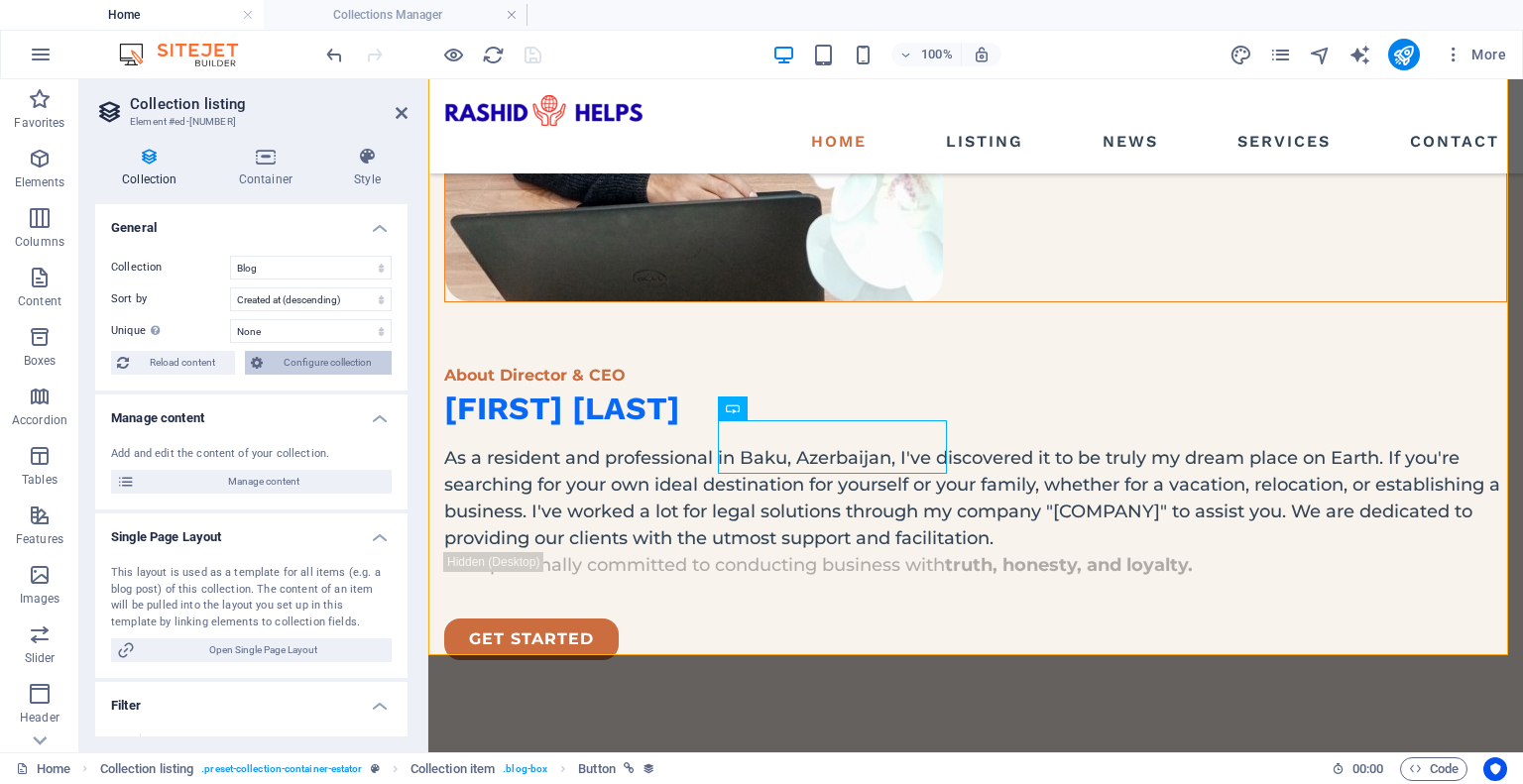 click on "Configure collection" at bounding box center (327, 363) 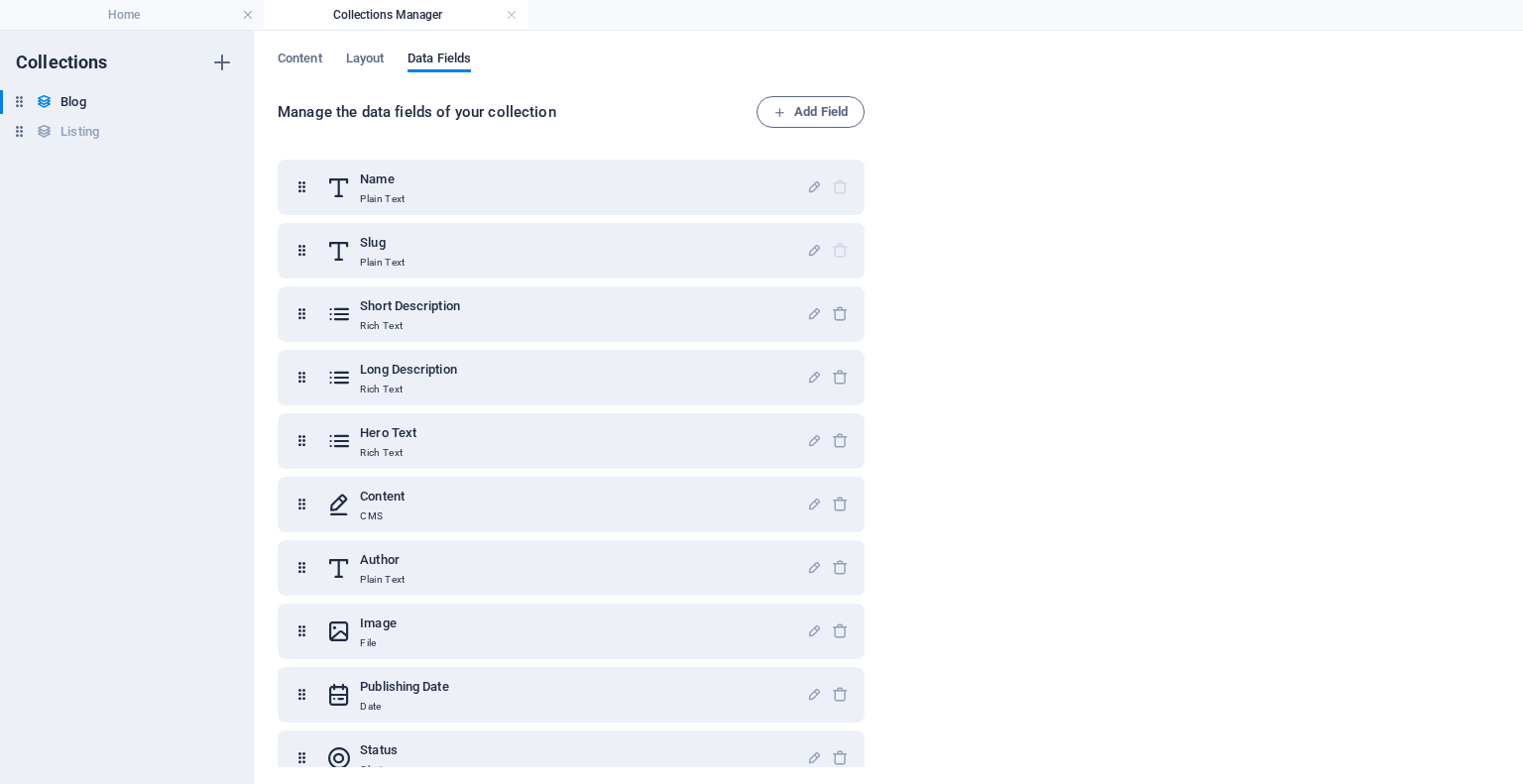 scroll, scrollTop: 0, scrollLeft: 0, axis: both 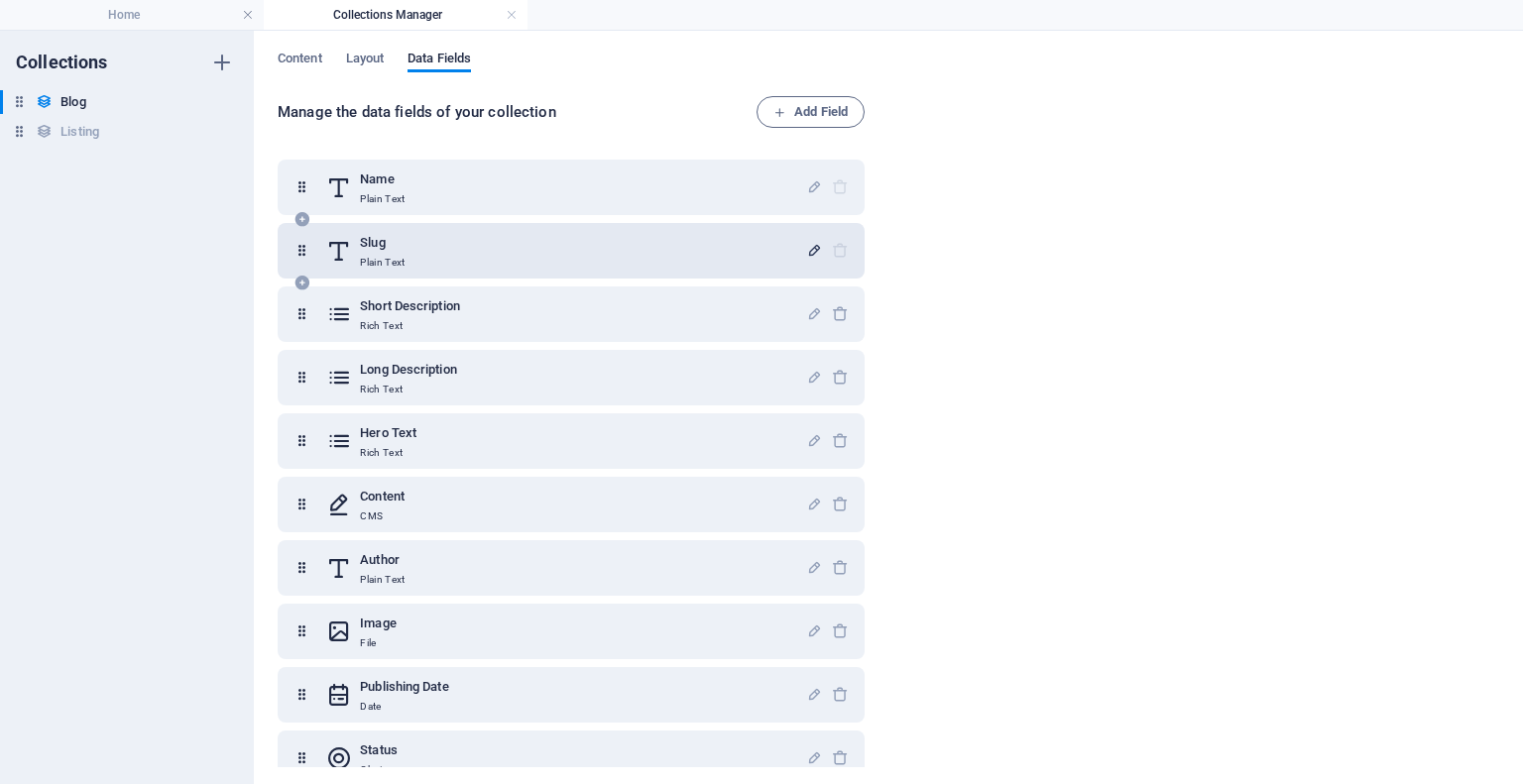 click at bounding box center (814, 250) 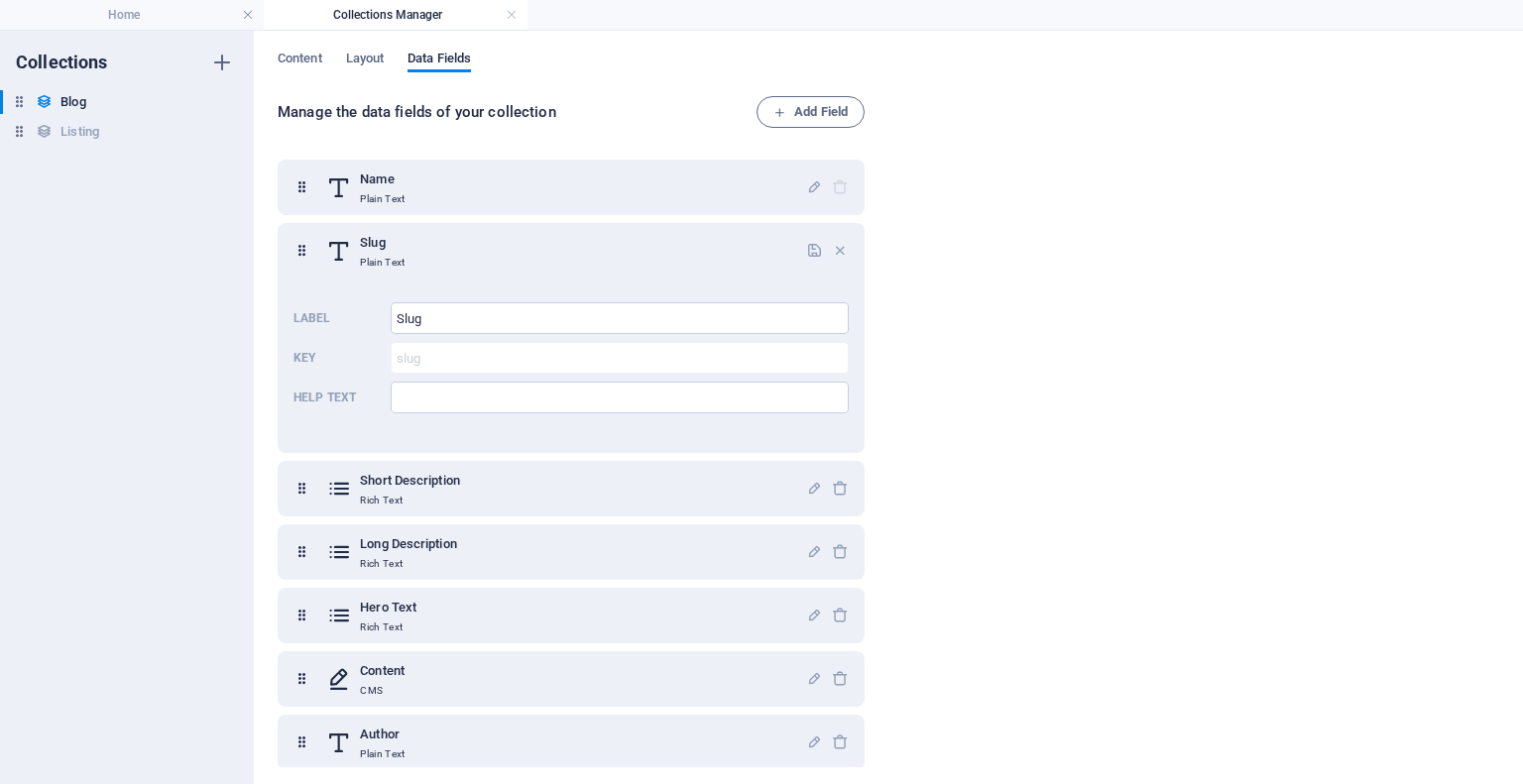 click on "Manage the data fields of your collection Add Field Name Plain Text Slug Plain Text Label Slug ​ Key slug ​ Help text ​ Short Description Rich Text Long Description Rich Text Hero Text Rich Text Content CMS Author Plain Text Image File Publishing Date Date Status Choice Category Choice" at bounding box center [888, 433] 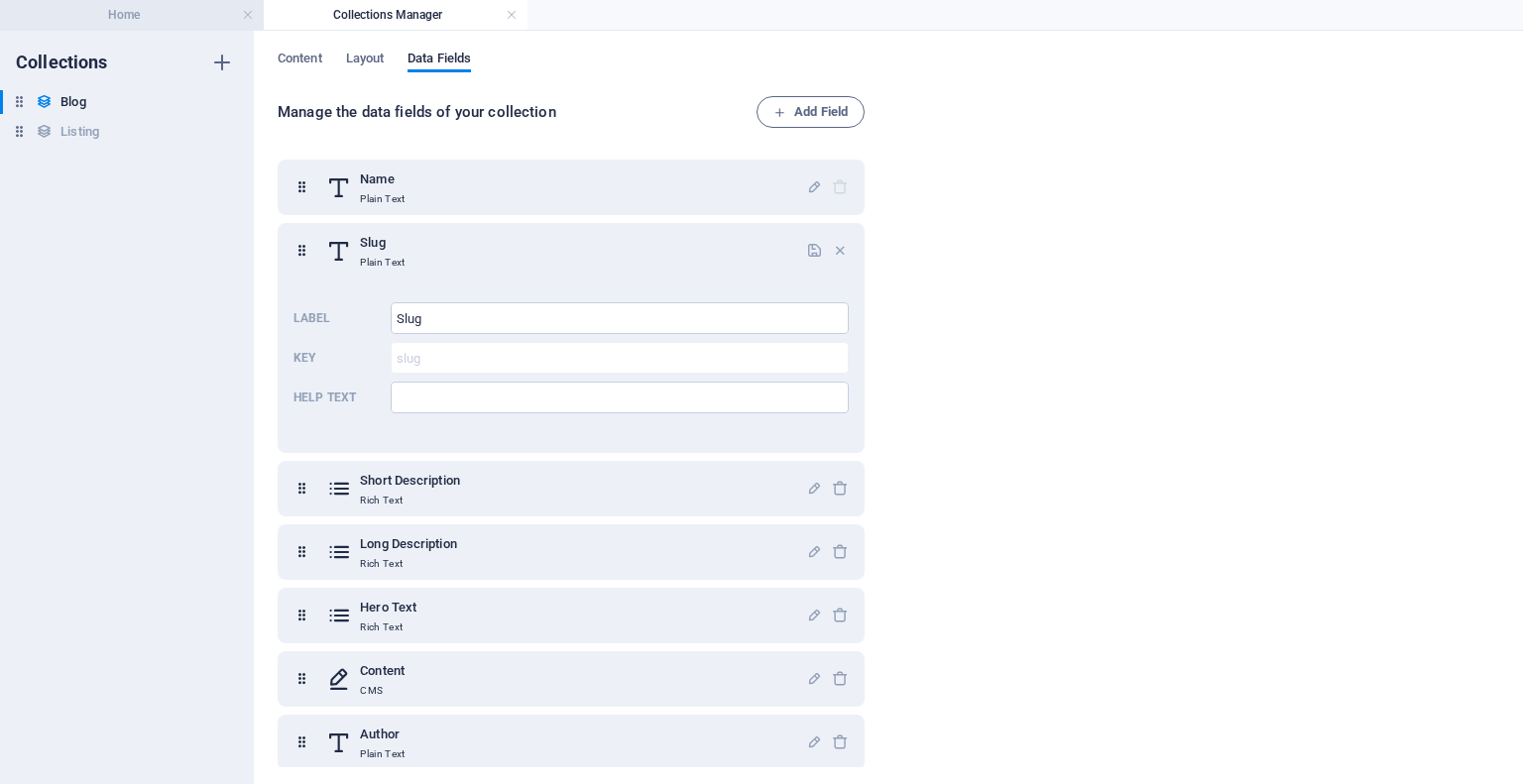 click on "Home" at bounding box center (132, 15) 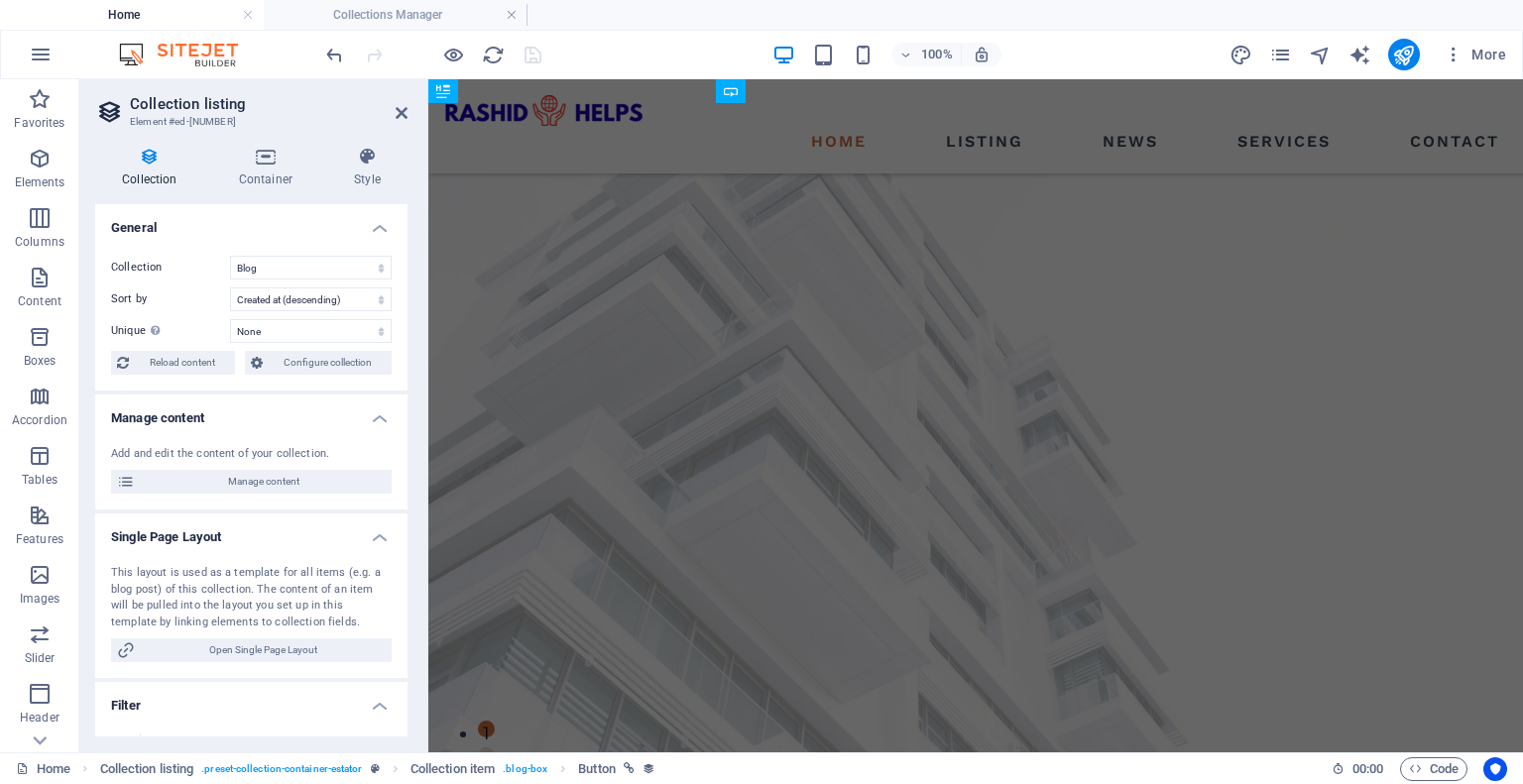 scroll, scrollTop: 2231, scrollLeft: 0, axis: vertical 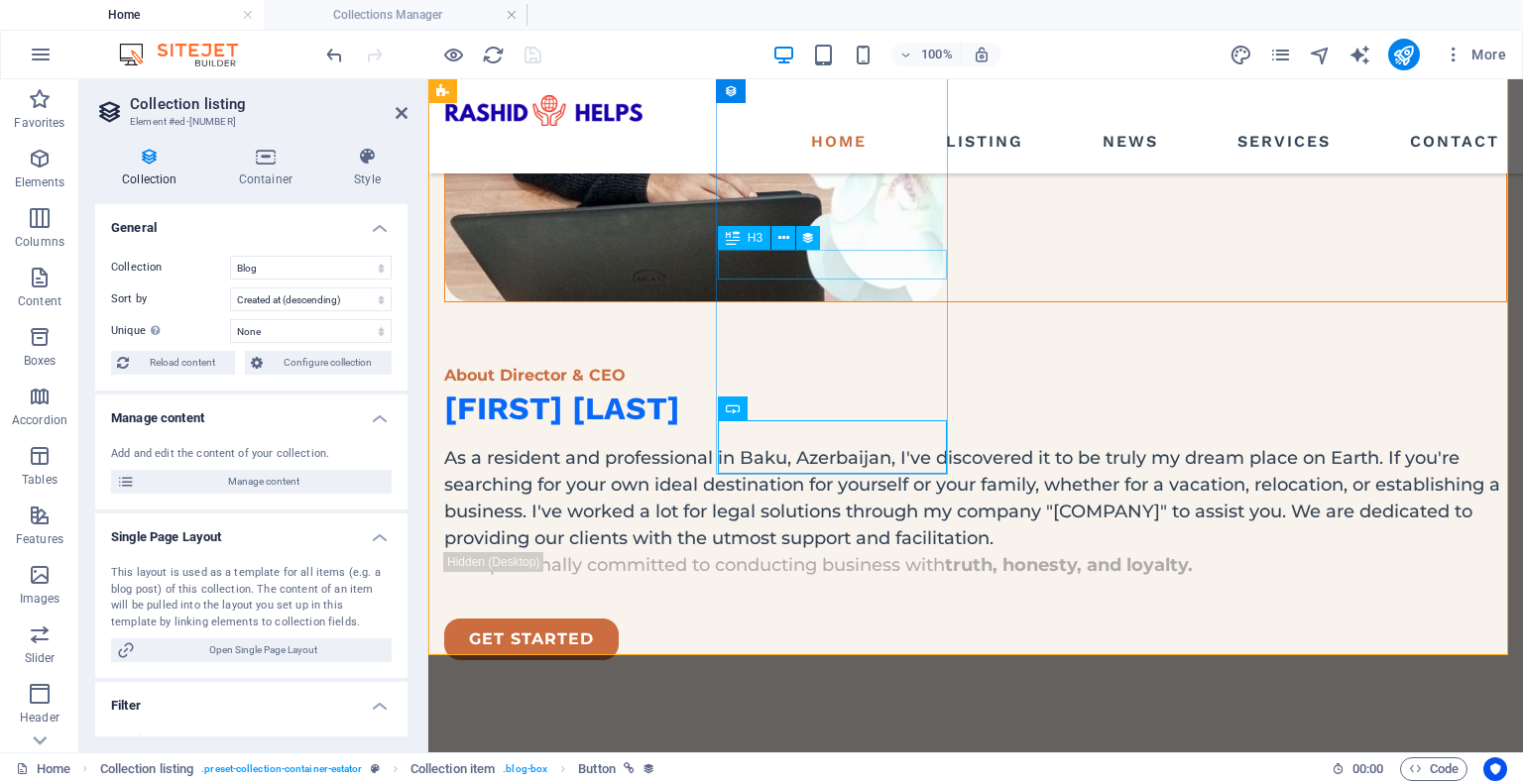 click on "Santa Ana House" at bounding box center [976, 1734] 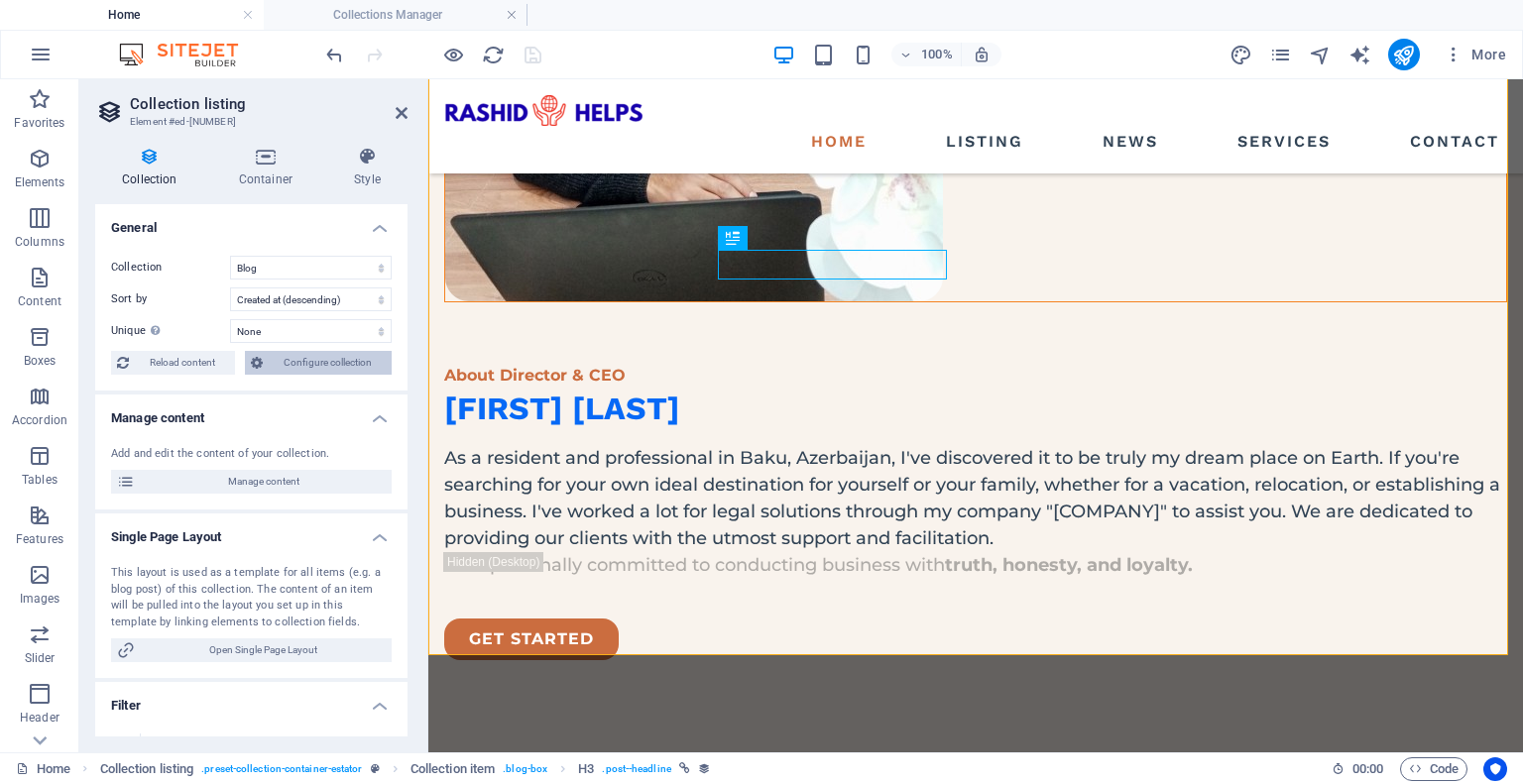 click on "Configure collection" at bounding box center (327, 363) 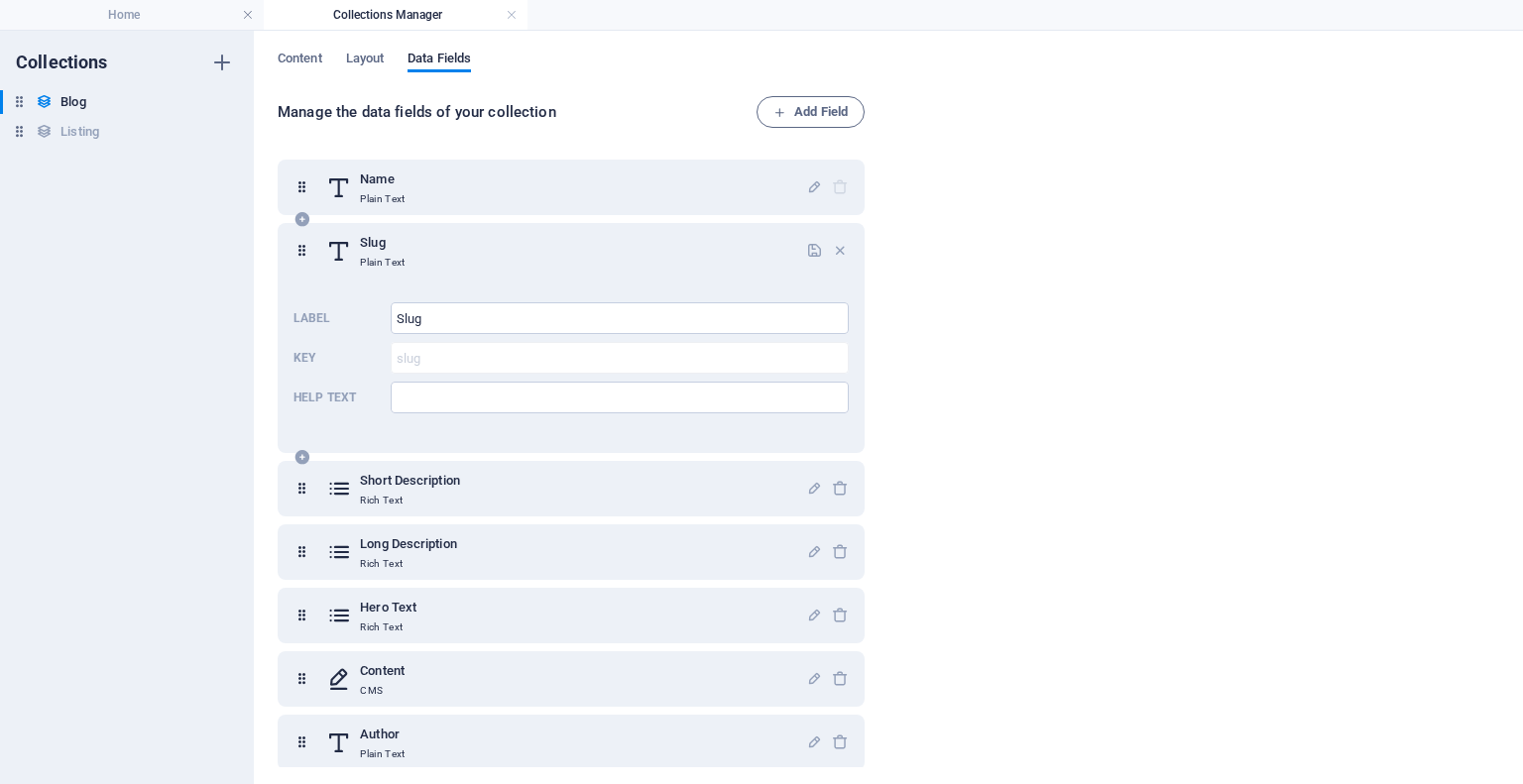 scroll, scrollTop: 0, scrollLeft: 0, axis: both 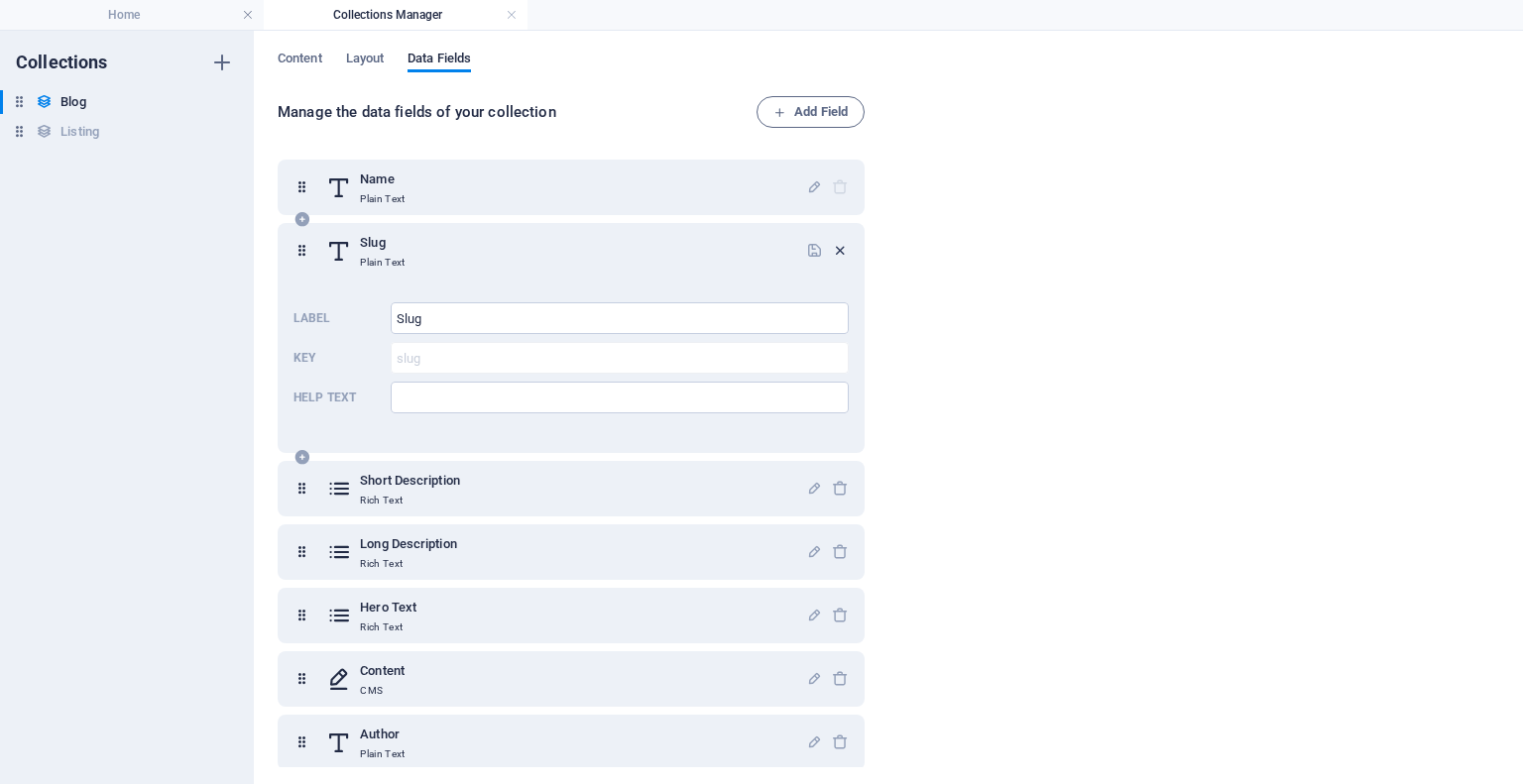 click at bounding box center (840, 250) 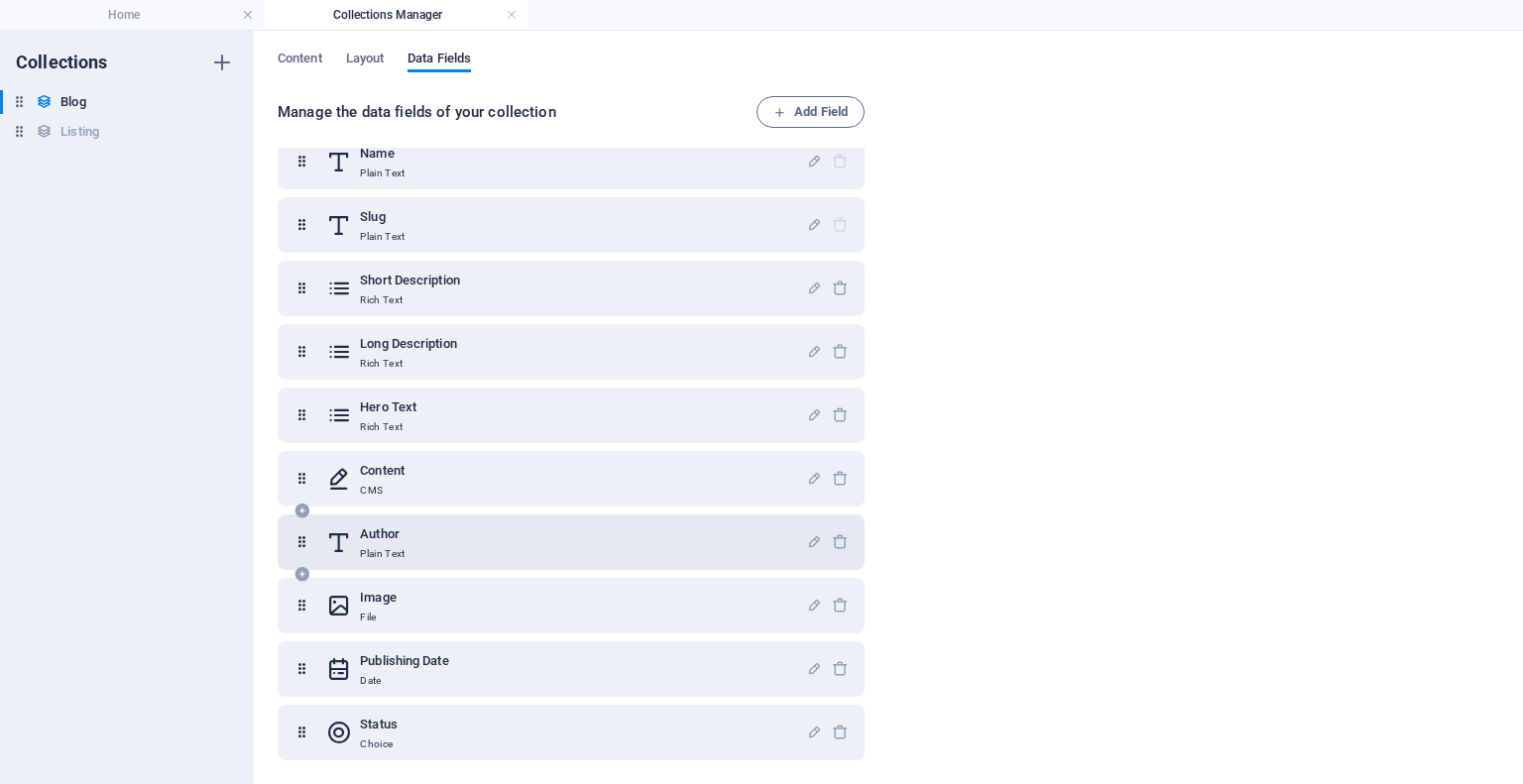 scroll, scrollTop: 0, scrollLeft: 0, axis: both 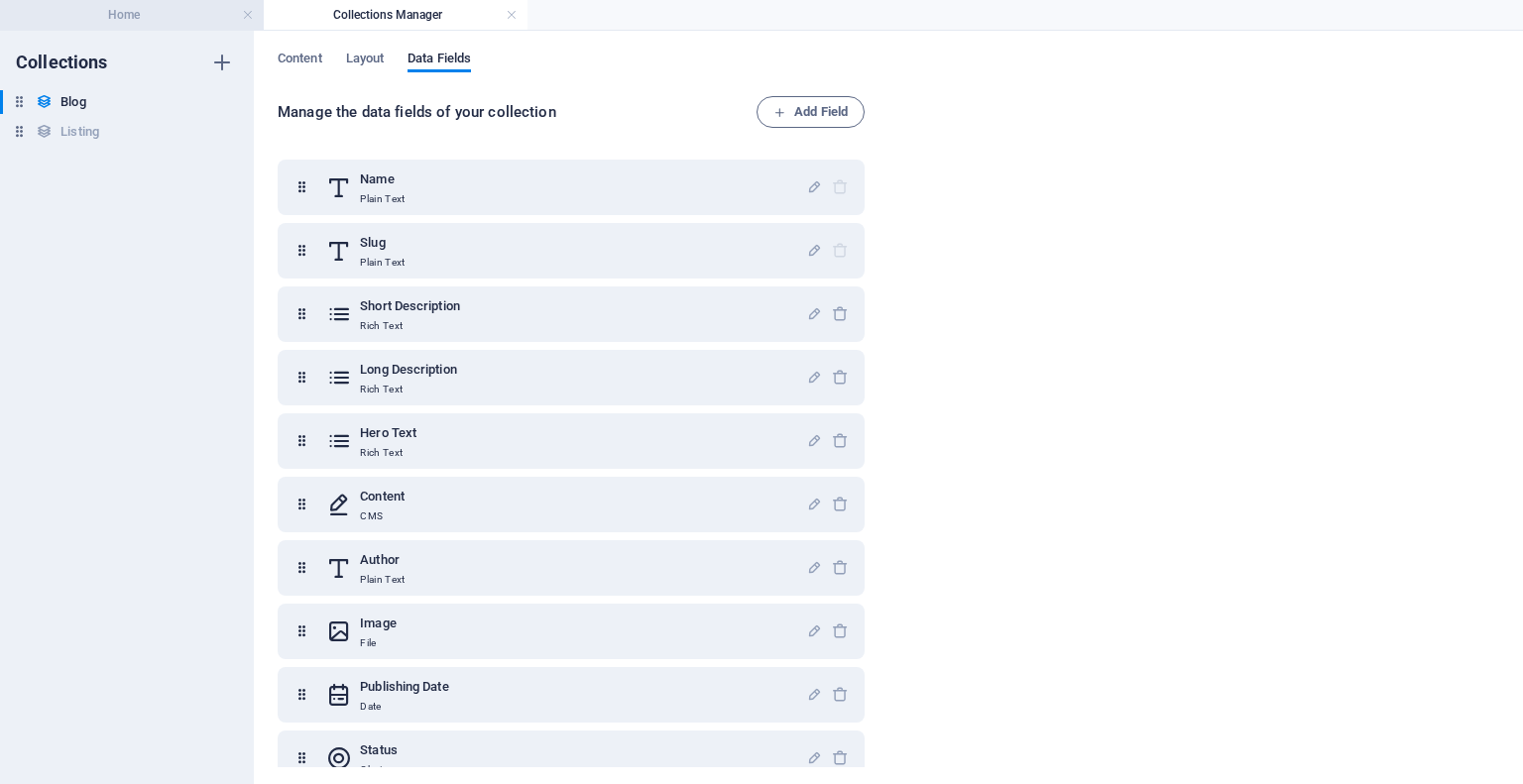 click on "Home" at bounding box center (132, 15) 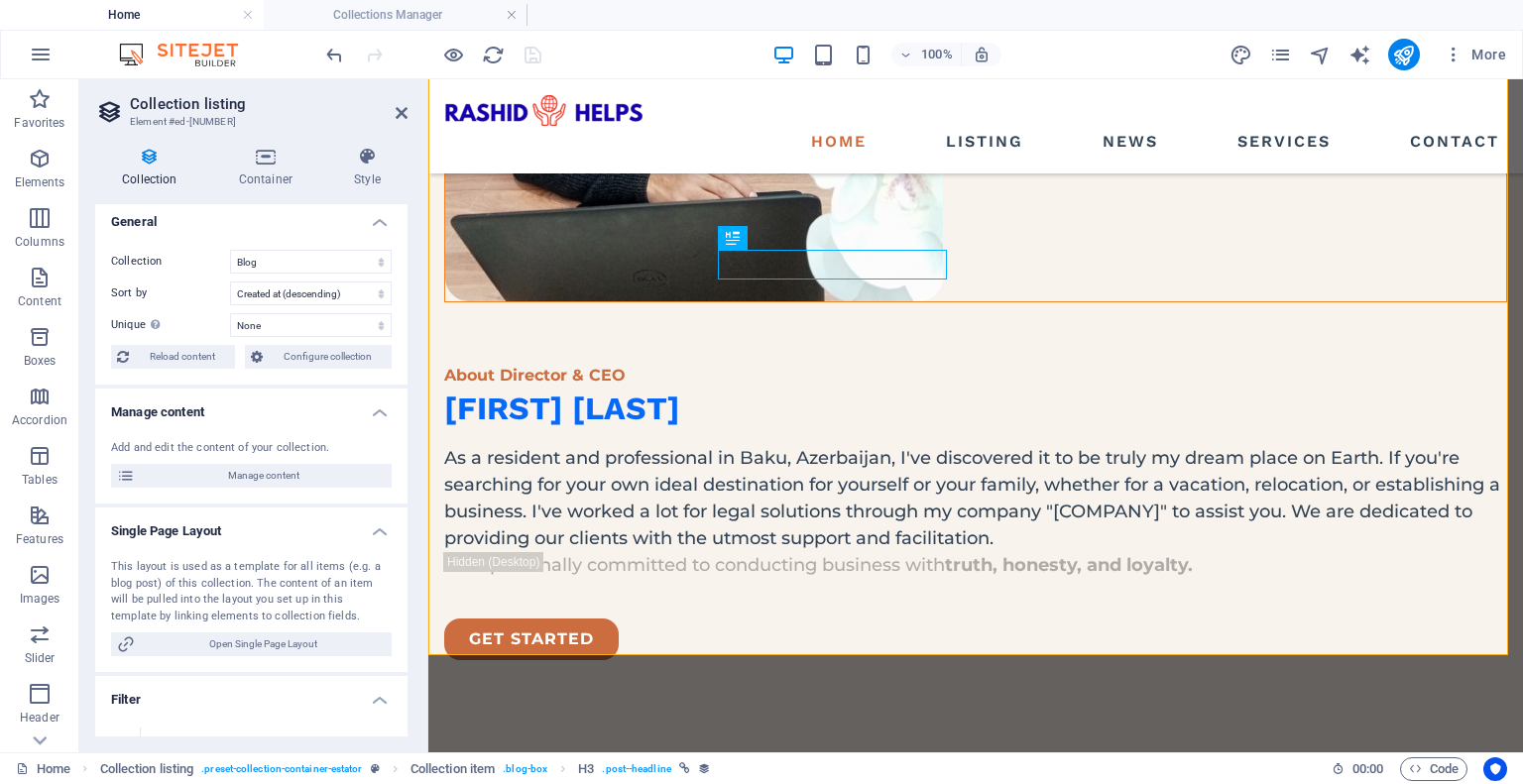 scroll, scrollTop: 0, scrollLeft: 0, axis: both 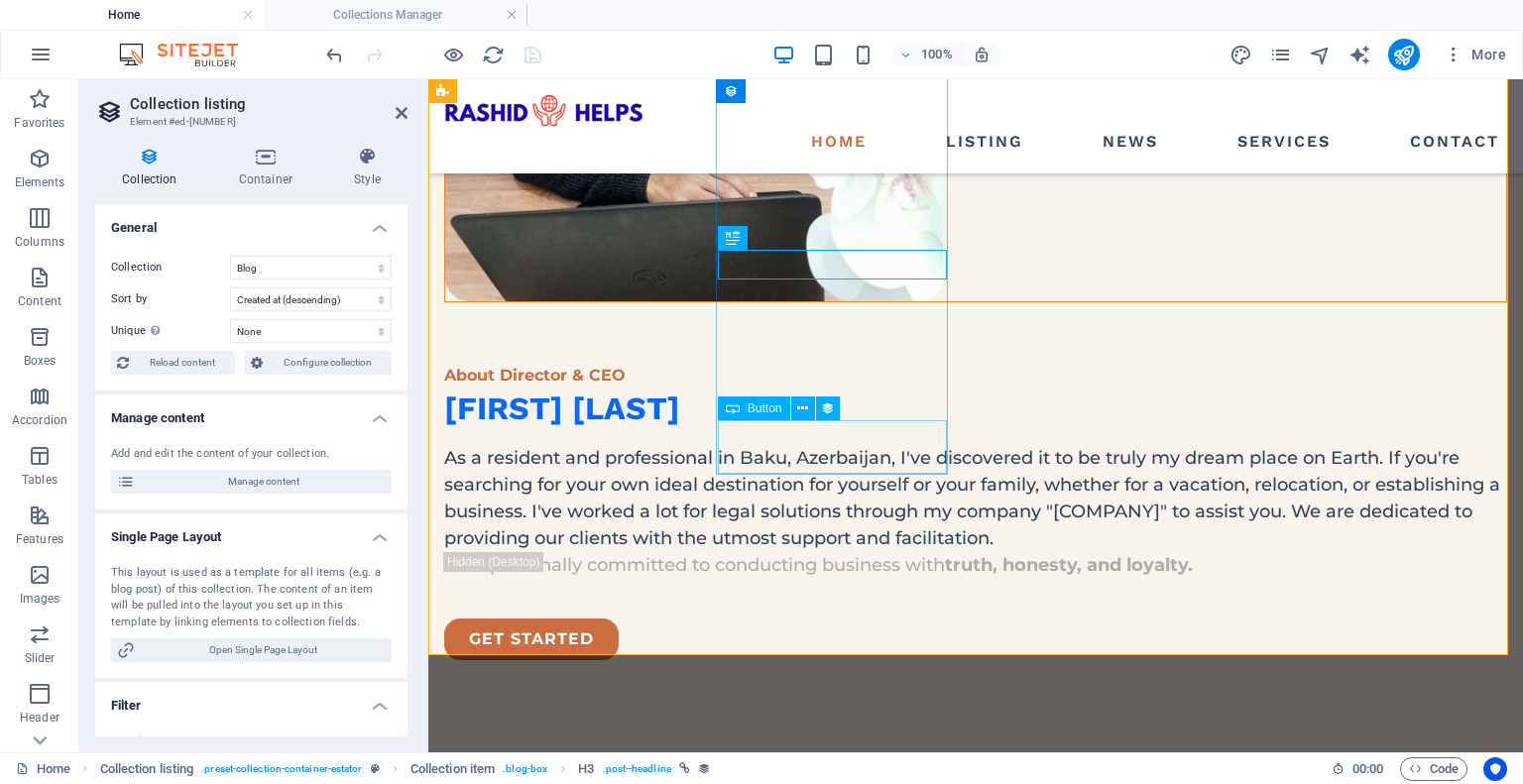 click on "Read more" at bounding box center (976, 1836) 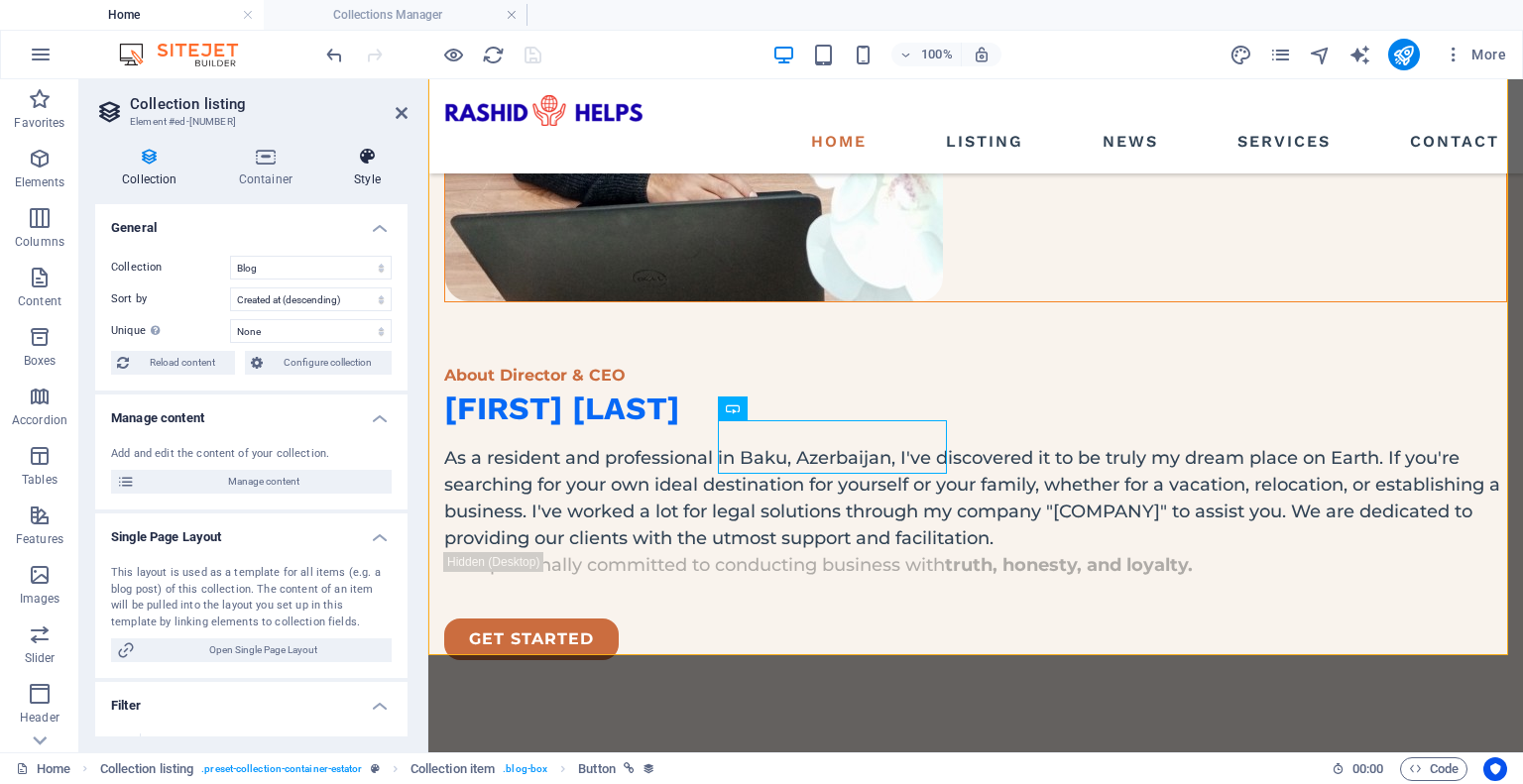 click on "Style" at bounding box center [367, 168] 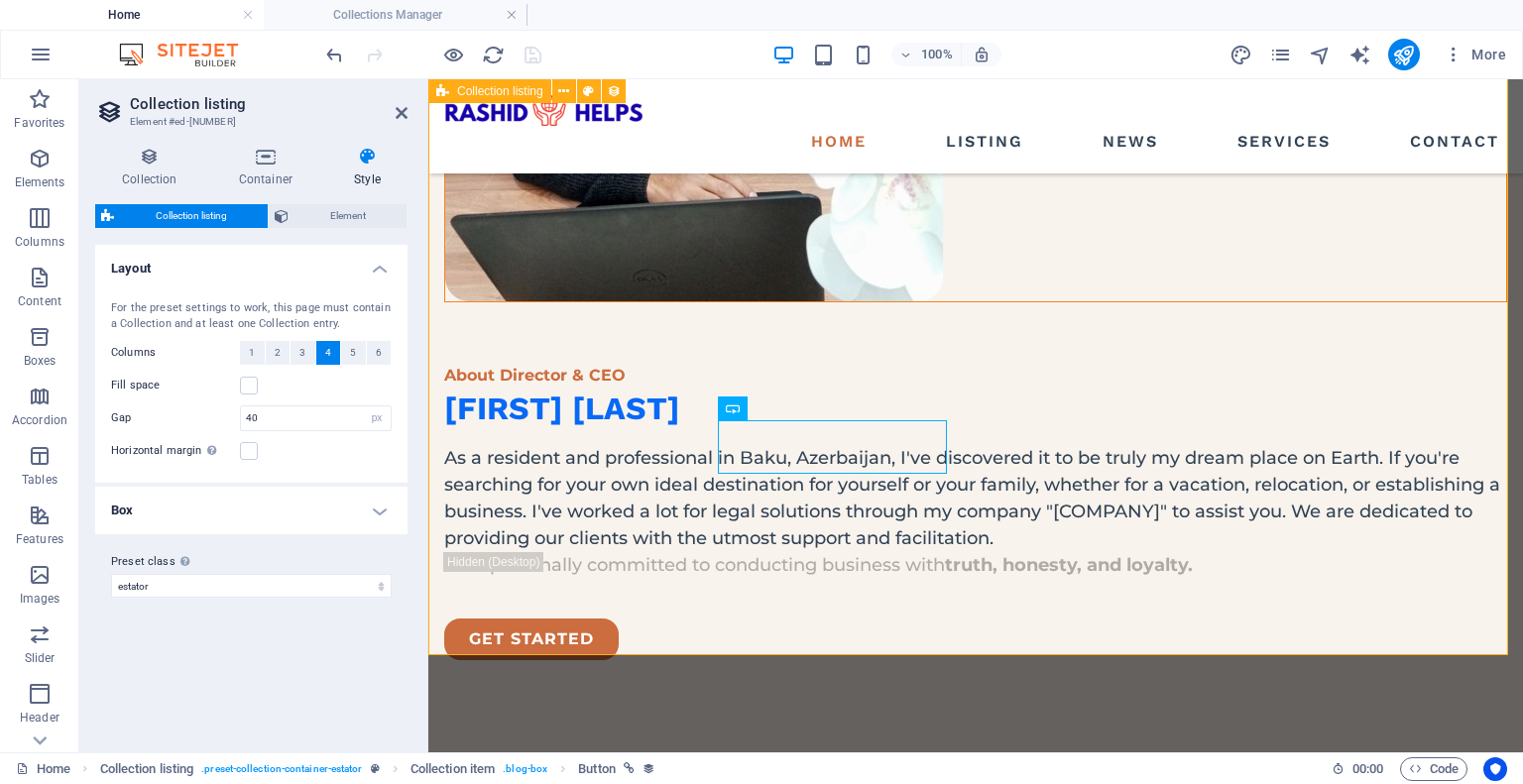 click on "Santa Ana House At vero eos et accdmus et iusto odio et divimos et qui. Read more Santa Ana House At vero eos et accdmus et iusto odio et divimos et qui. Read more Santa Ana House At vero eos et accdmus et iusto odio et divimos et qui. Read more Santa Ana House At vero eos et accdmus et iusto odio et divimos et qui. Read more  Vorherige Nächste" at bounding box center [976, 1965] 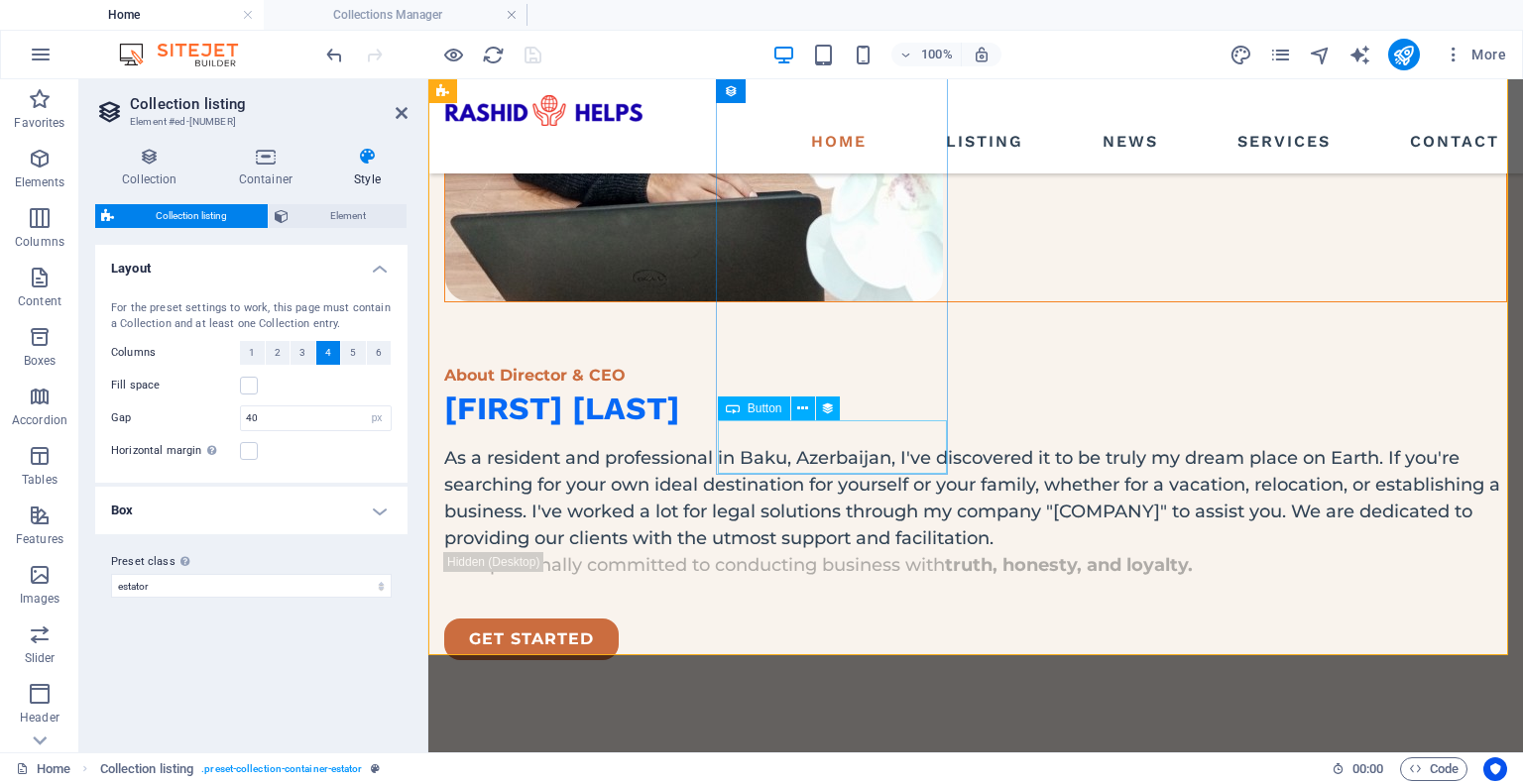 click on "Read more" at bounding box center [976, 1836] 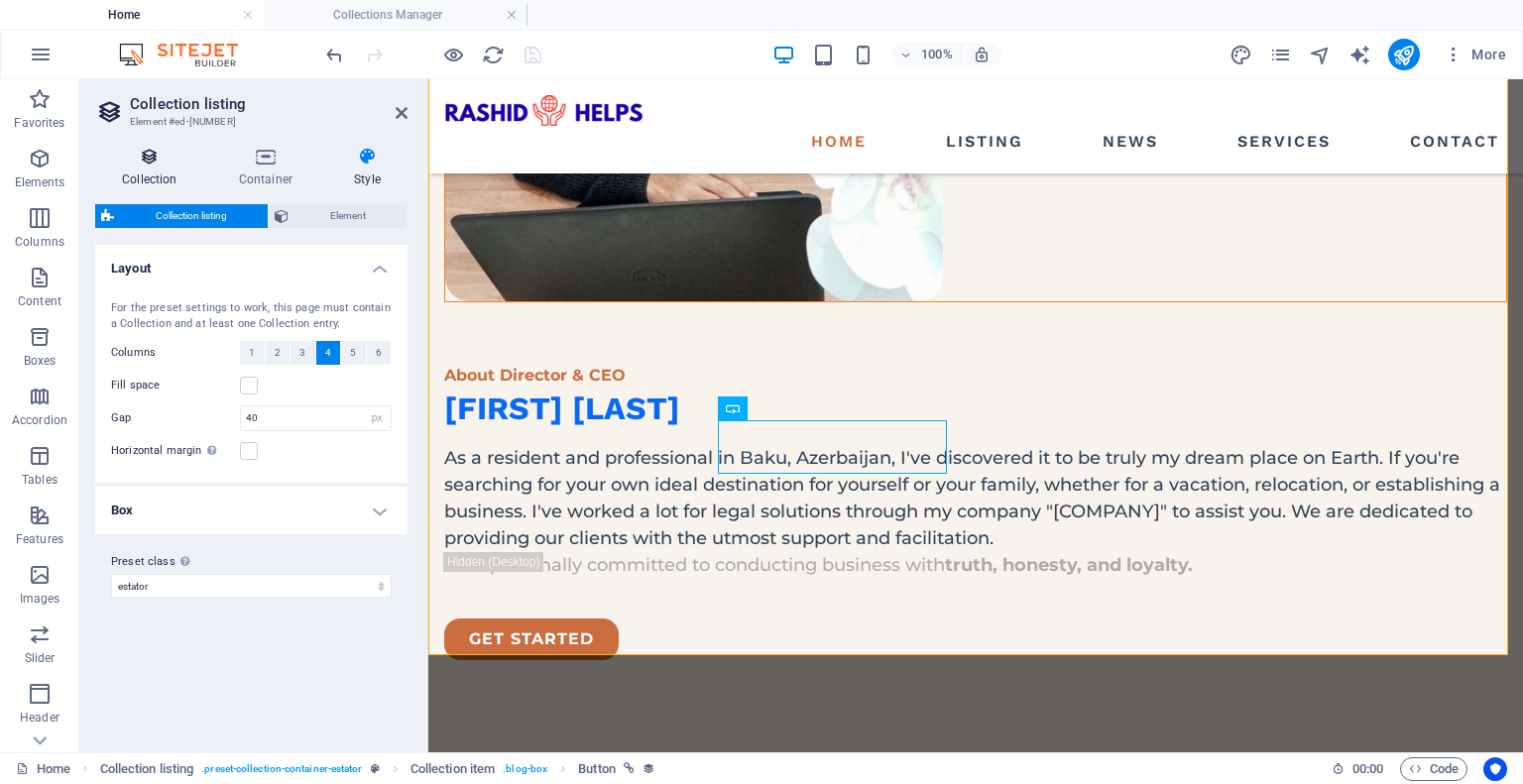 click at bounding box center (150, 157) 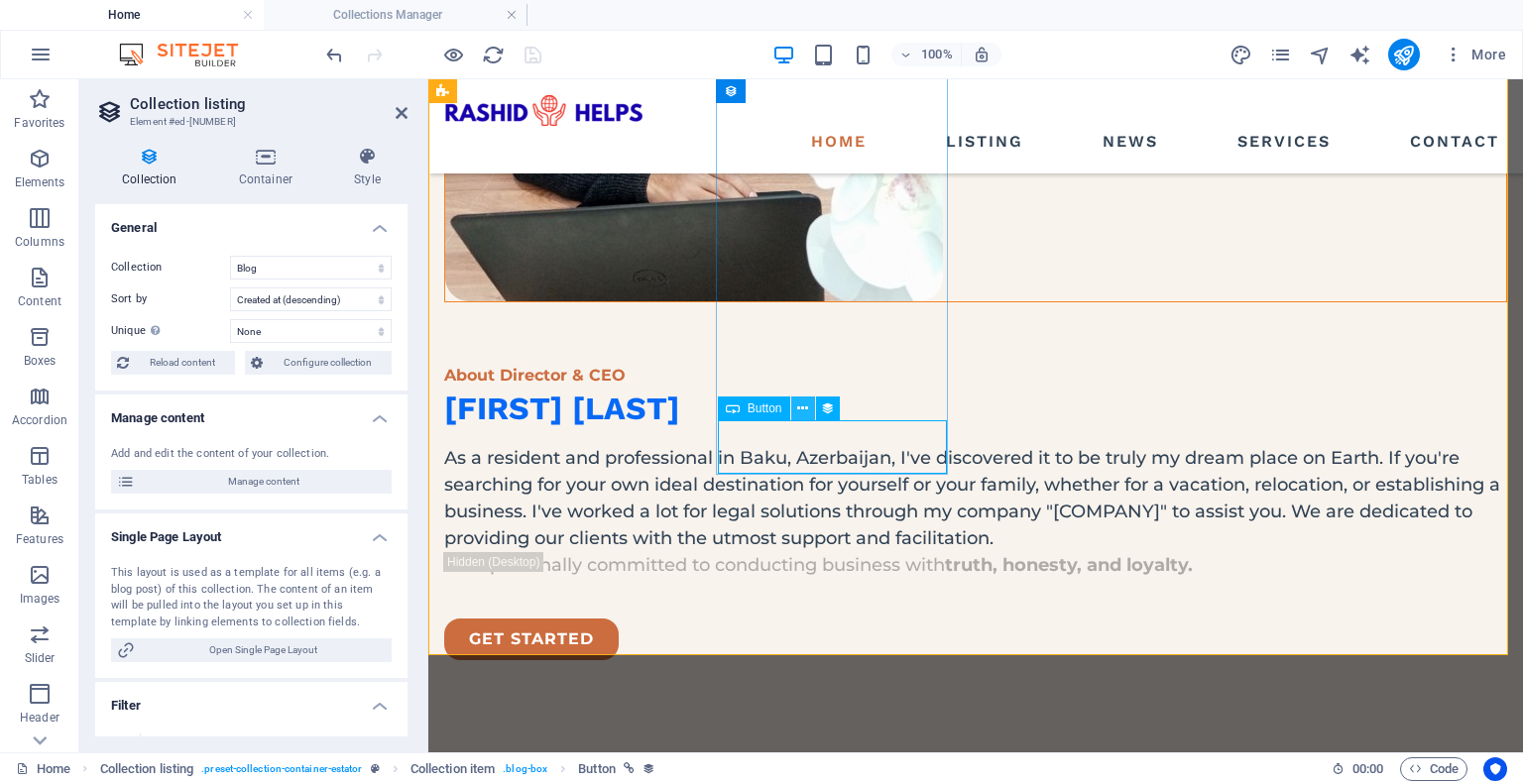 click at bounding box center (802, 408) 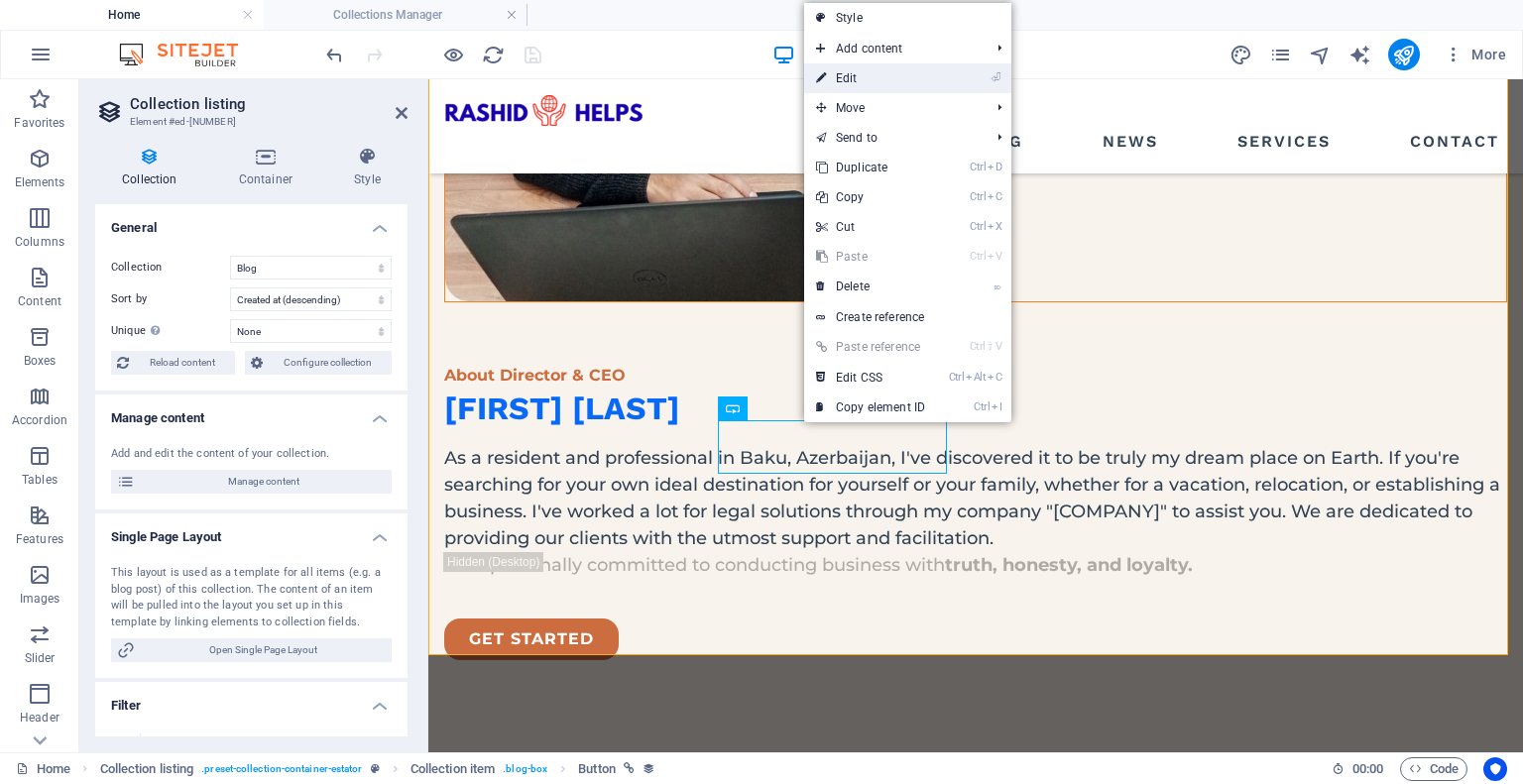 click on "⏎  Edit" at bounding box center [871, 78] 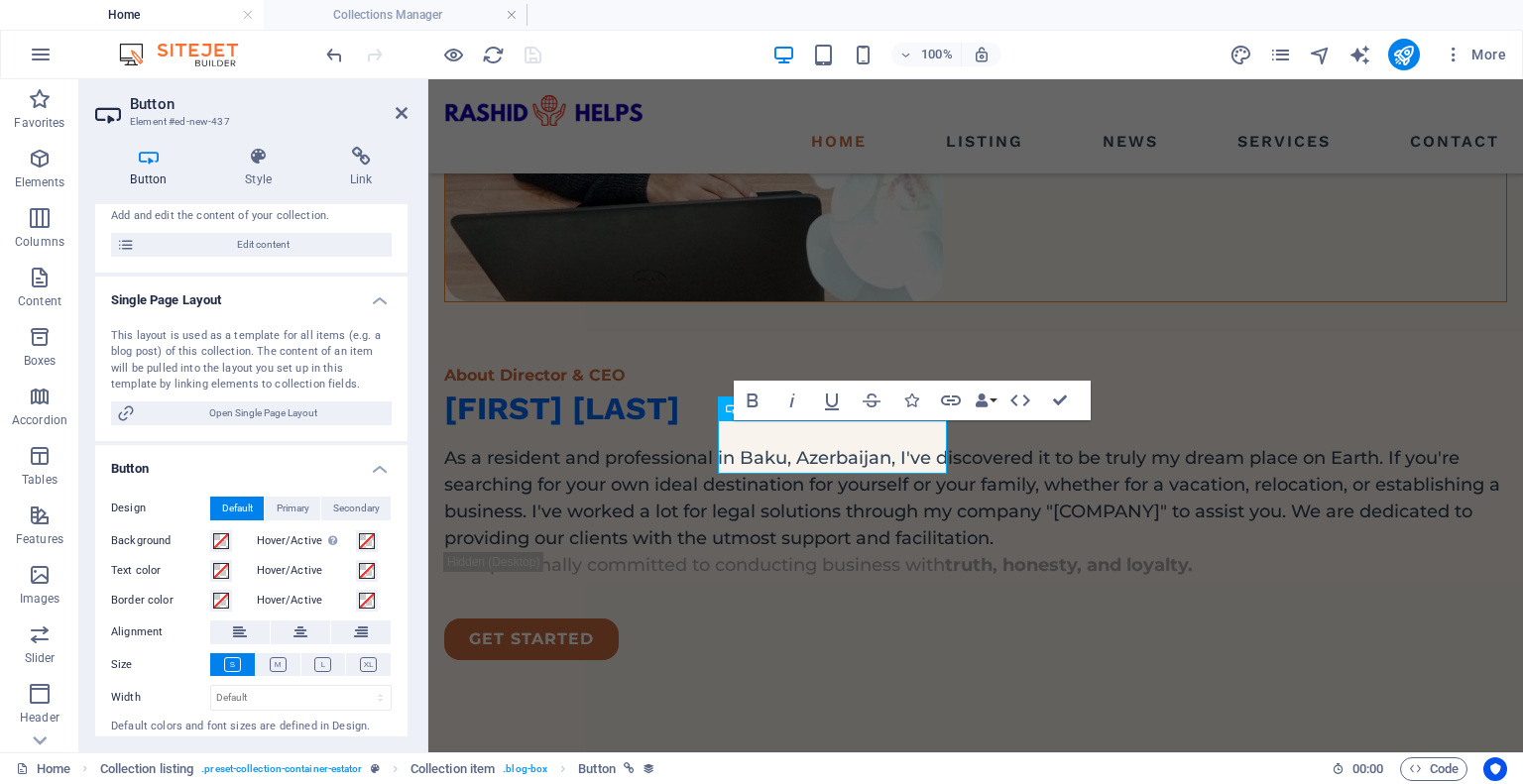scroll, scrollTop: 245, scrollLeft: 0, axis: vertical 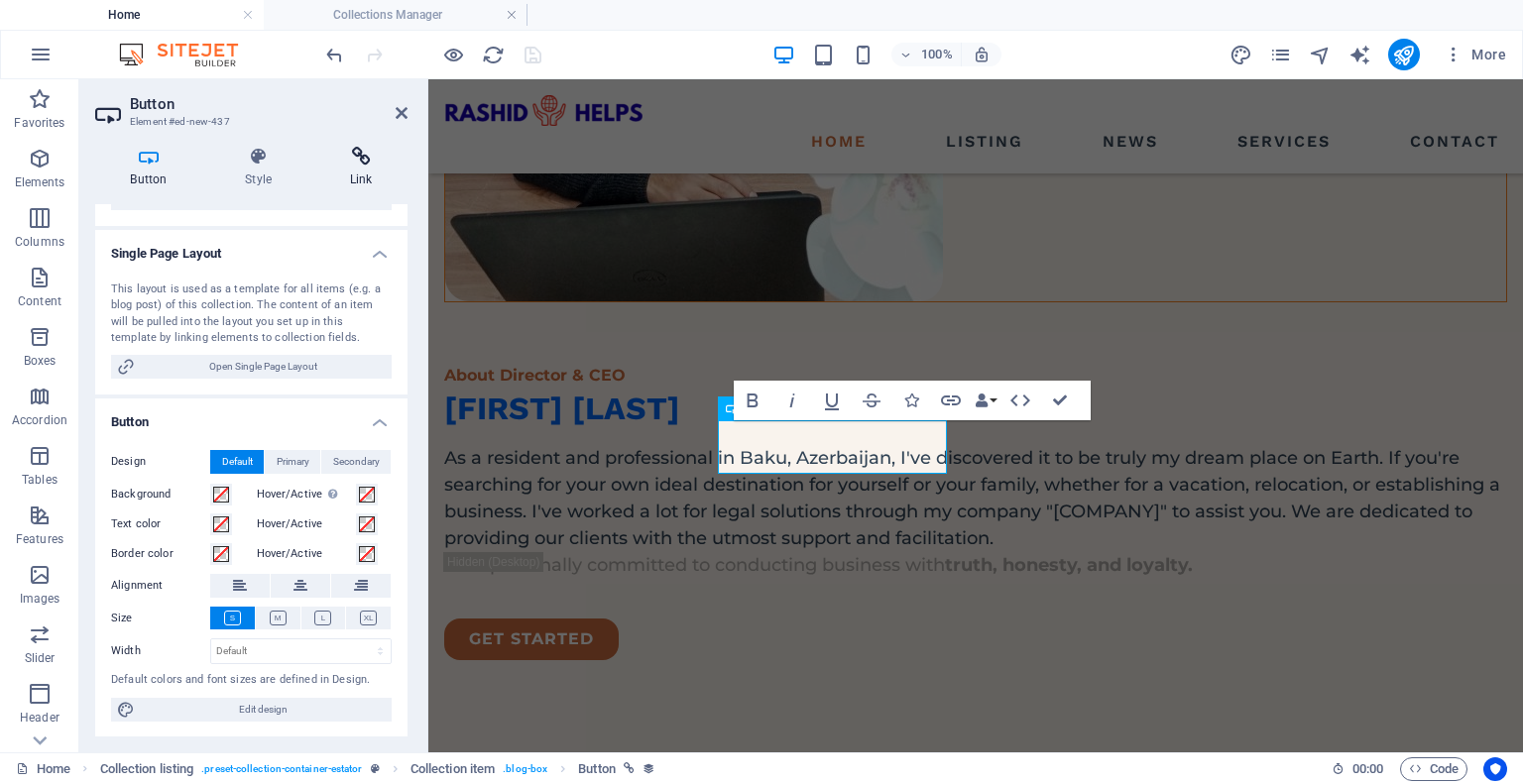 click on "Link" at bounding box center (361, 168) 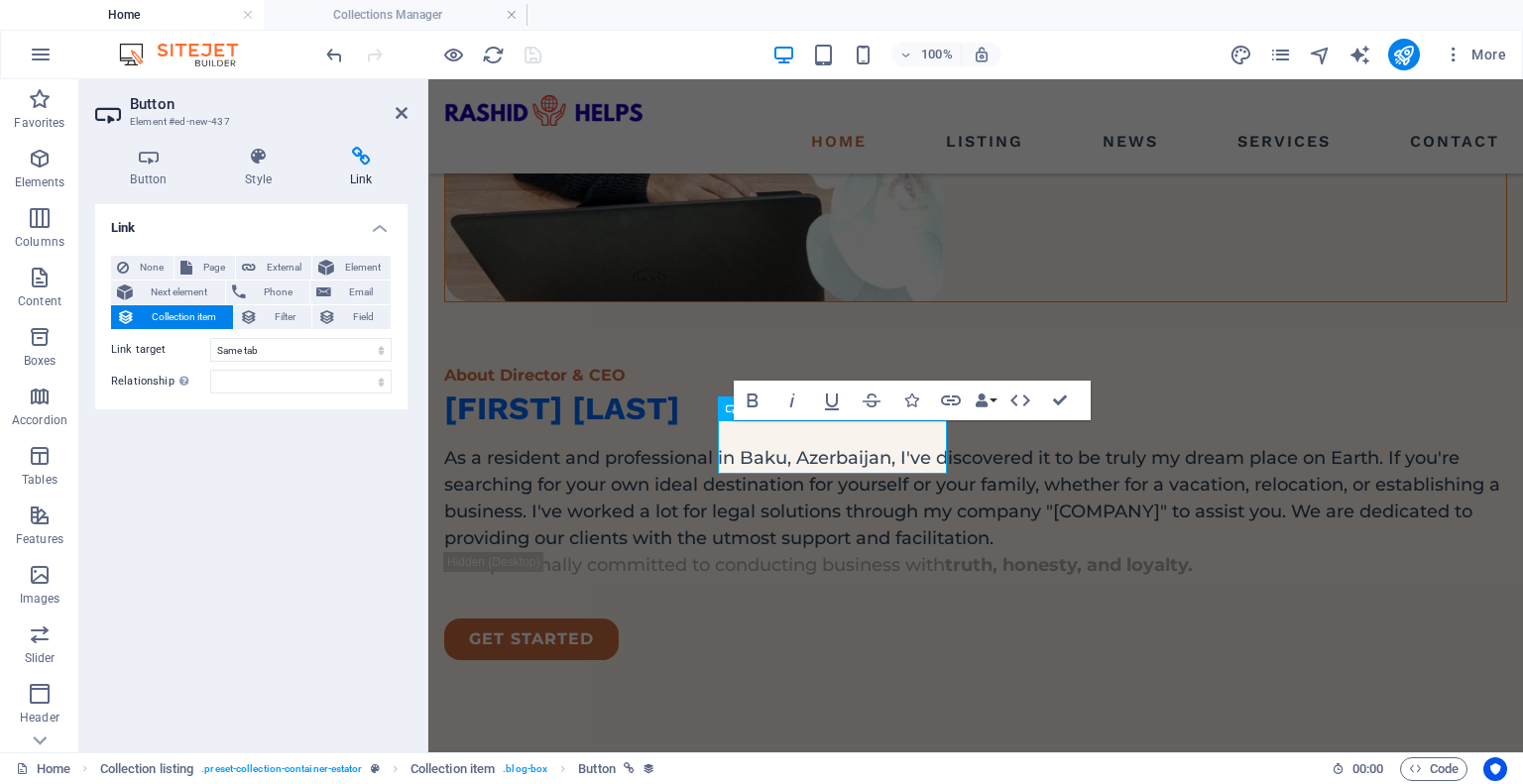 click on "Collection item" at bounding box center [183, 317] 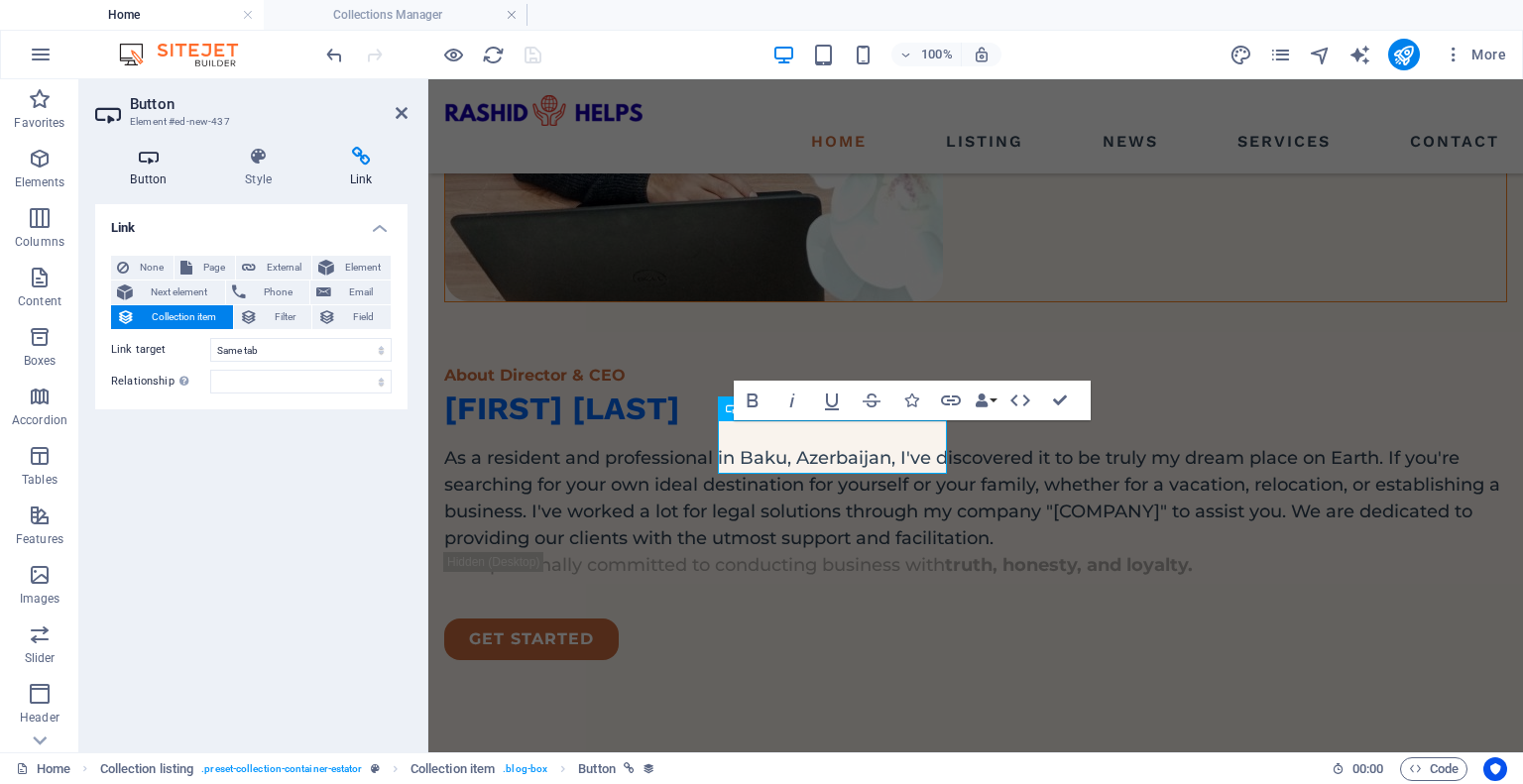 click on "Button" at bounding box center [153, 168] 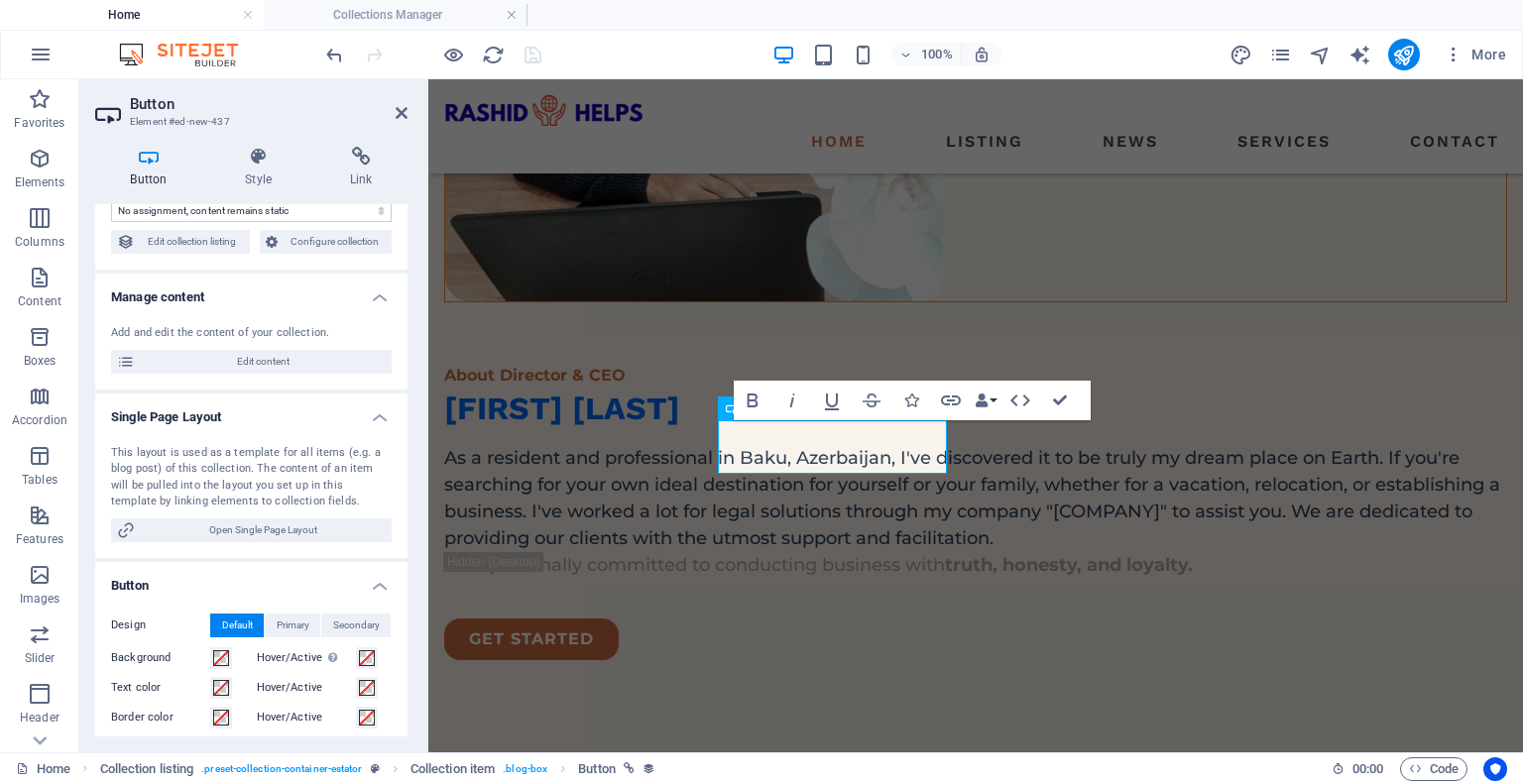 scroll, scrollTop: 0, scrollLeft: 0, axis: both 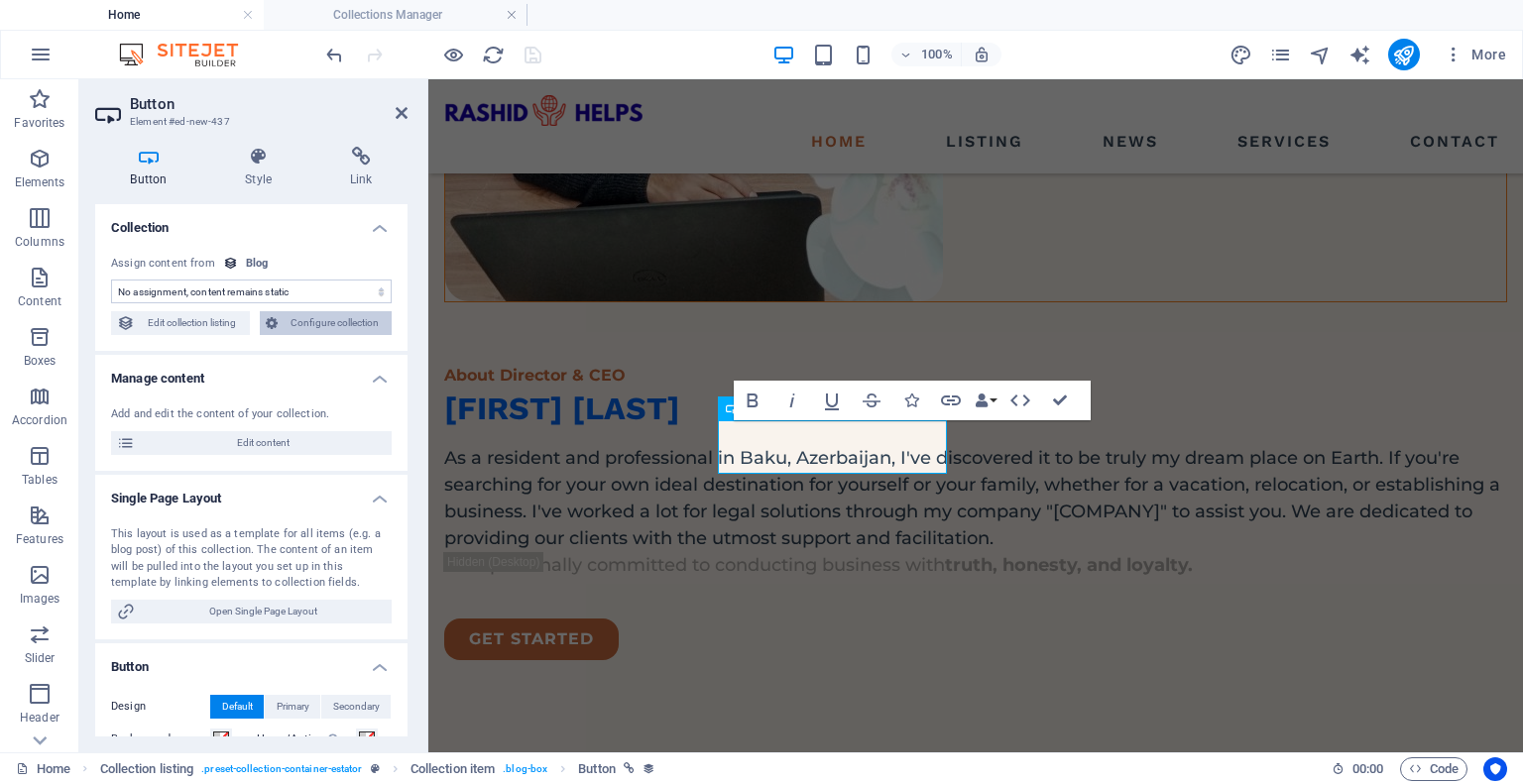 click on "Configure collection" at bounding box center (335, 323) 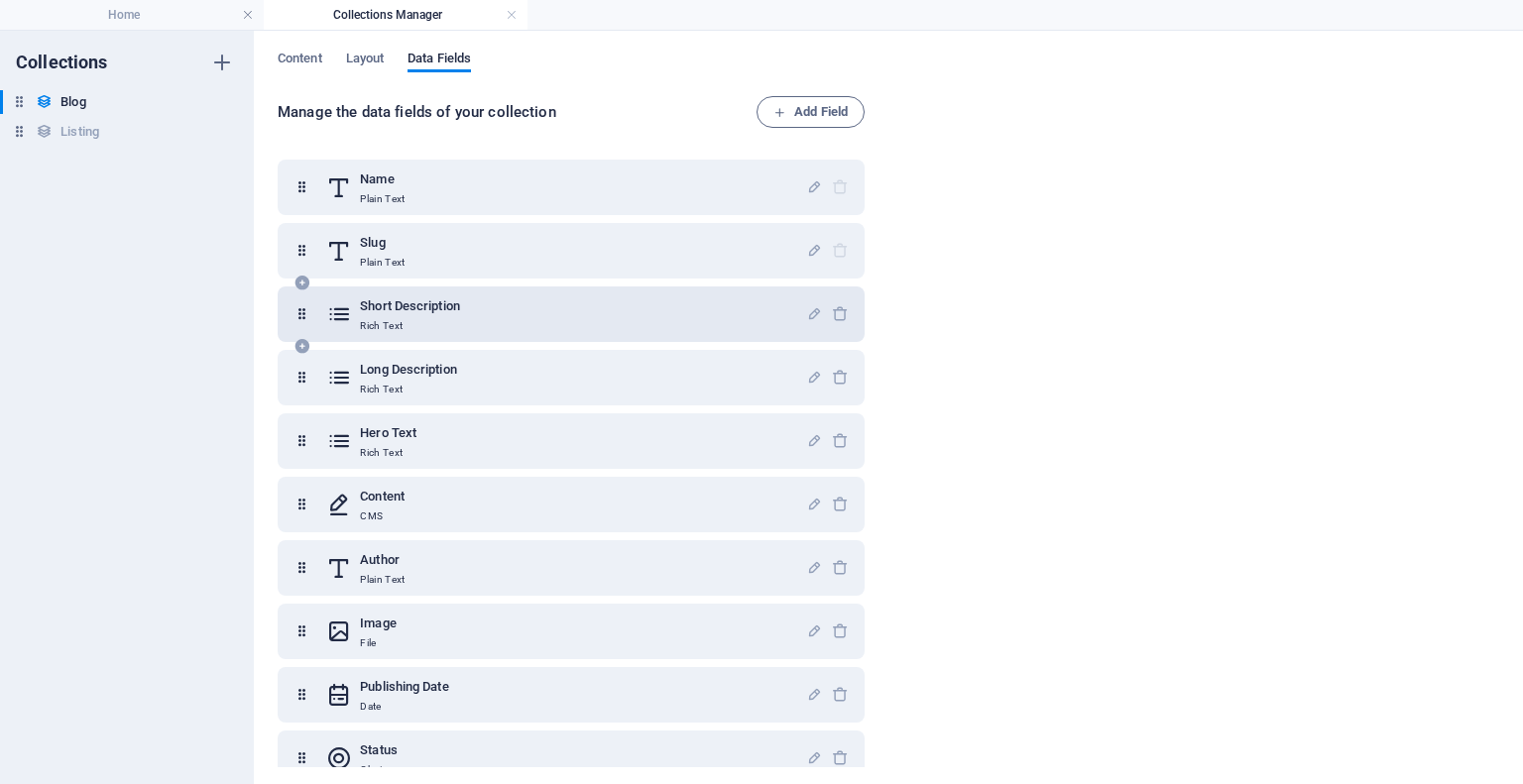 scroll, scrollTop: 0, scrollLeft: 0, axis: both 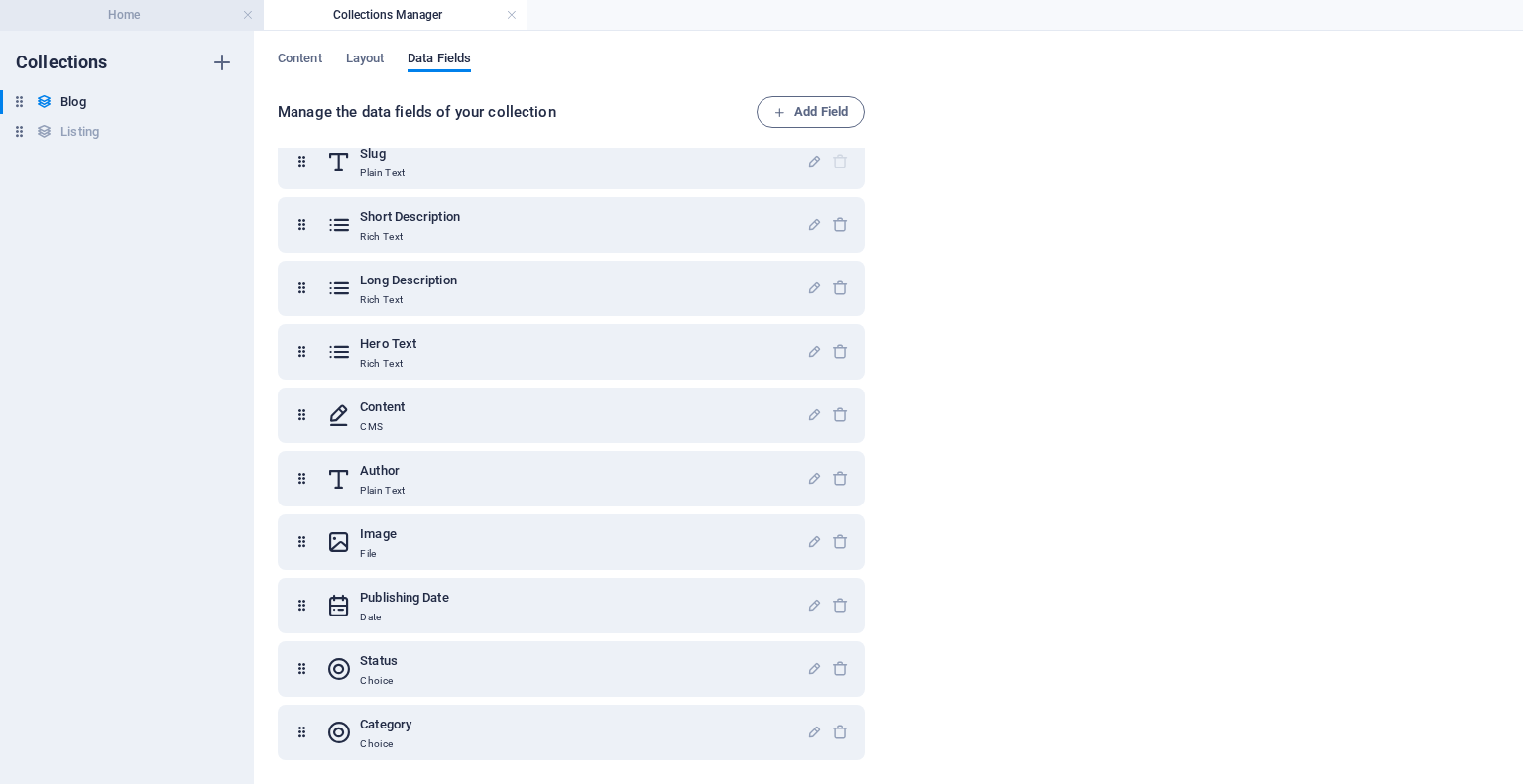 click on "Home" at bounding box center (132, 15) 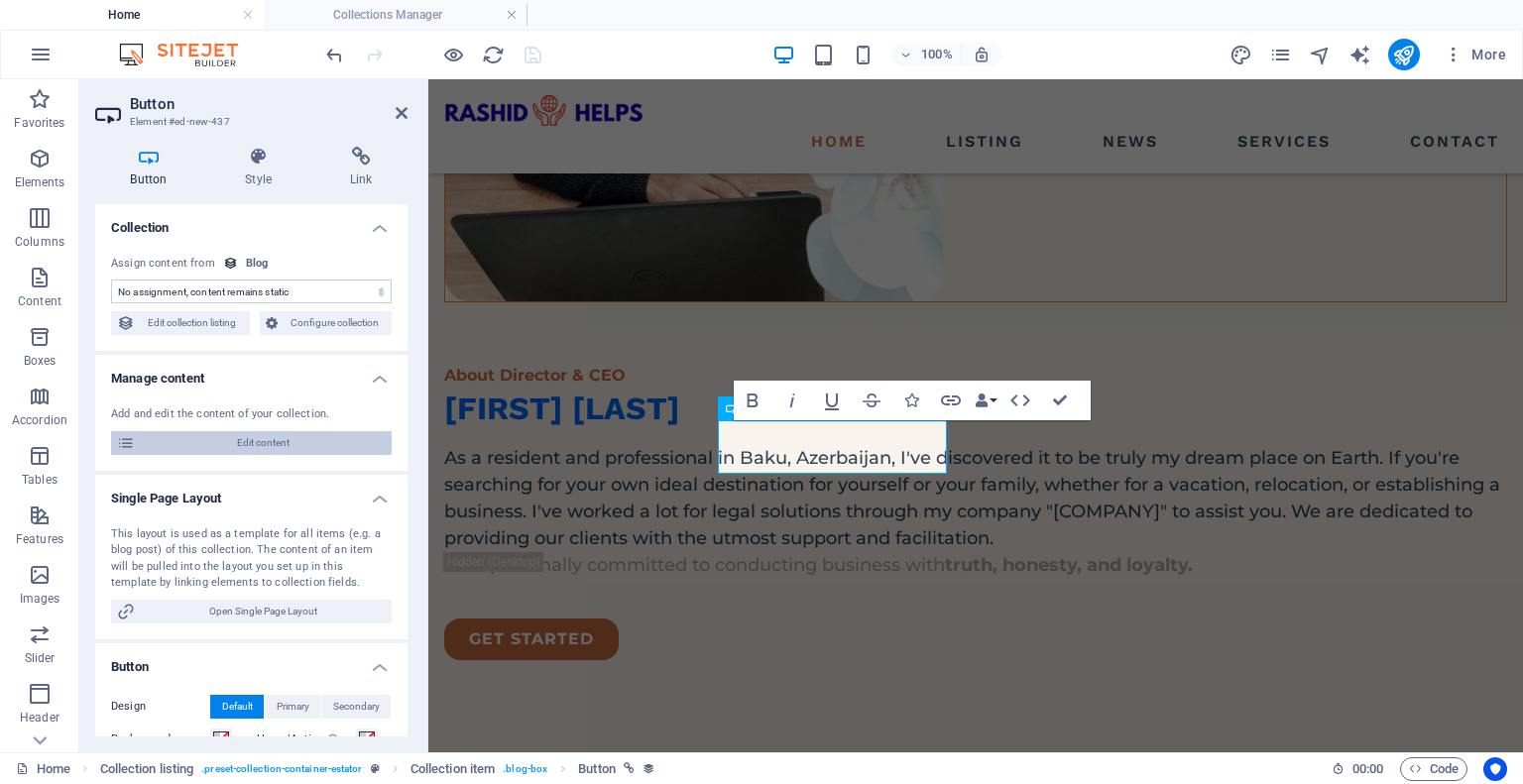click on "Edit content" at bounding box center (263, 443) 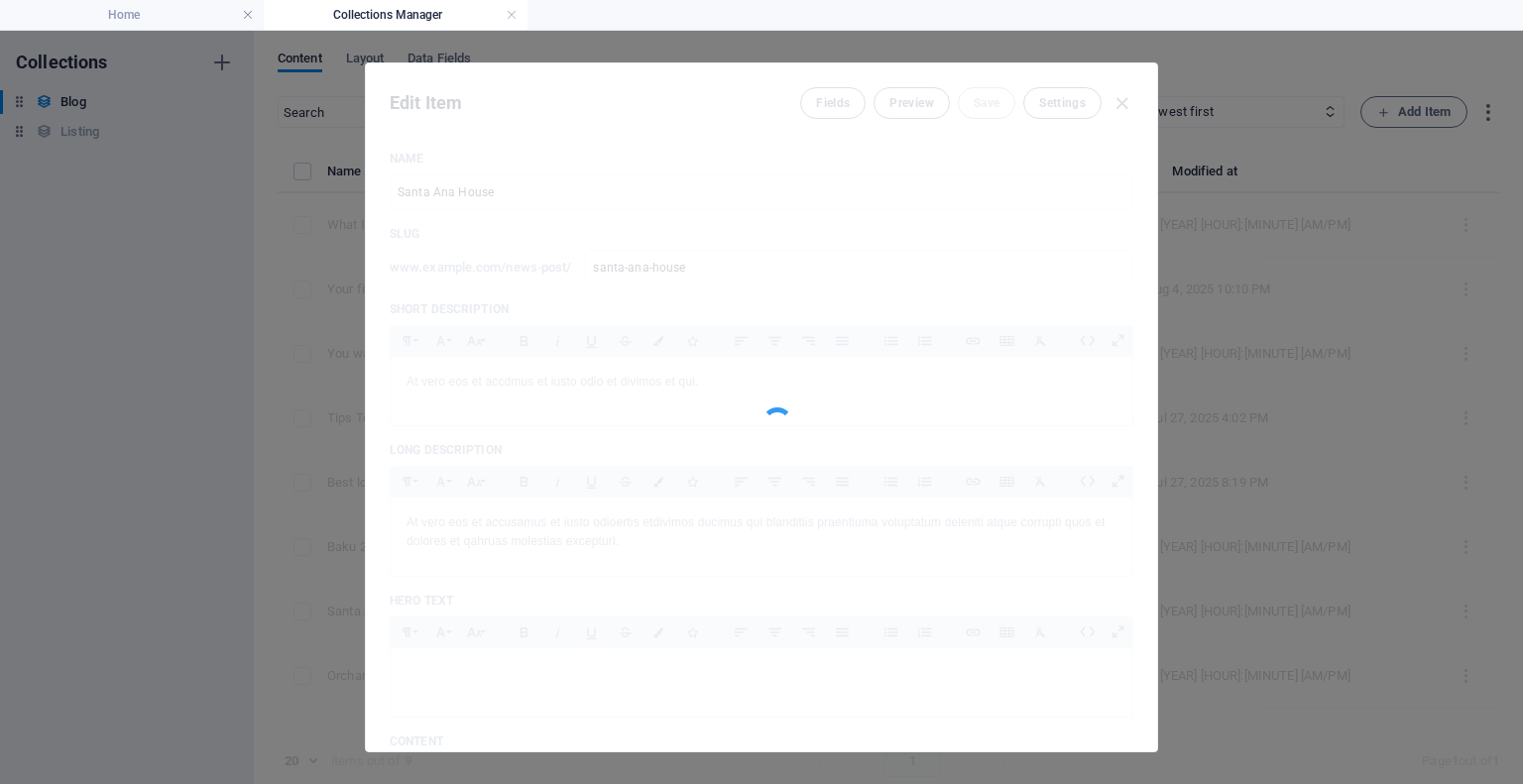 scroll, scrollTop: 0, scrollLeft: 0, axis: both 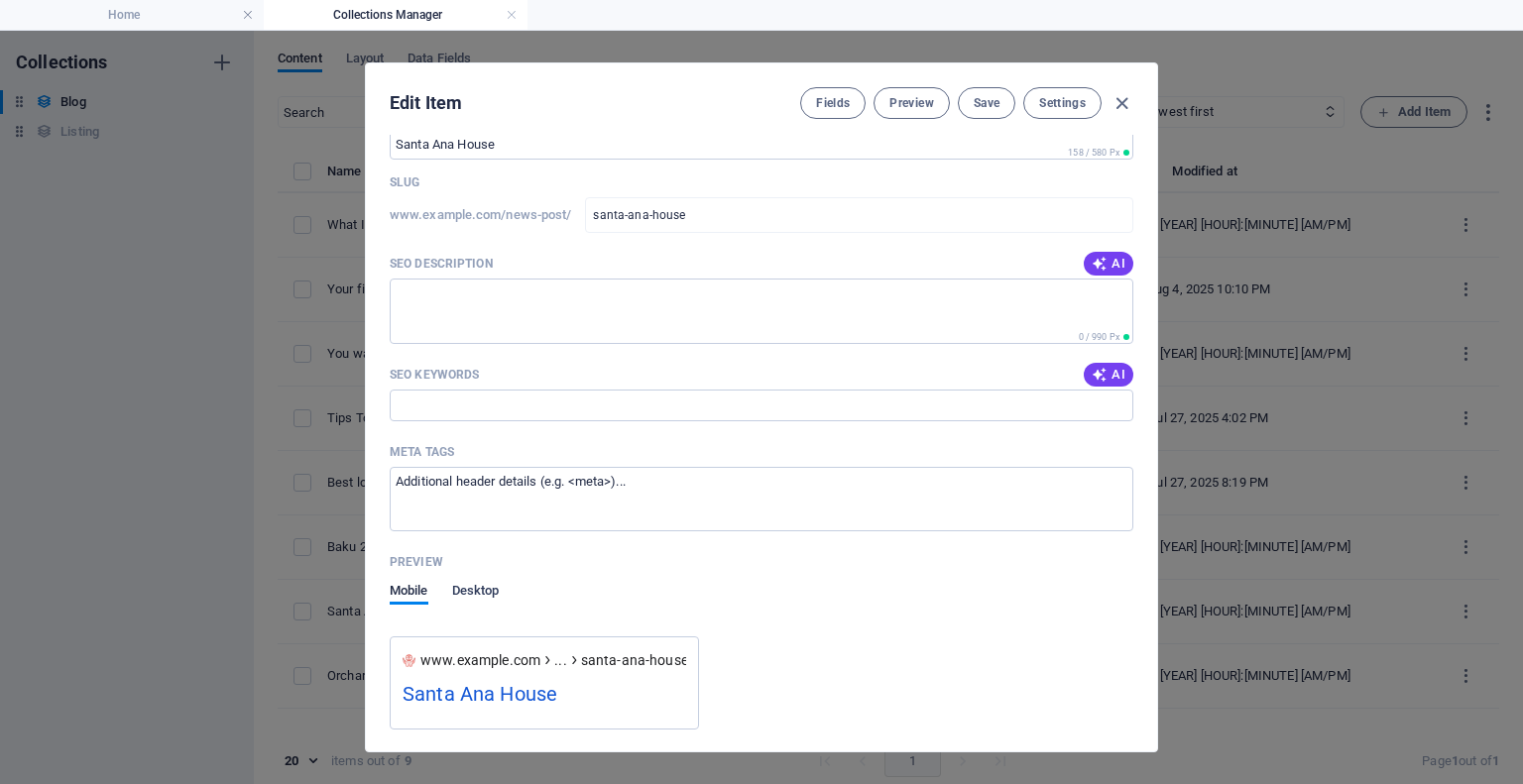 click on "Desktop" at bounding box center (476, 593) 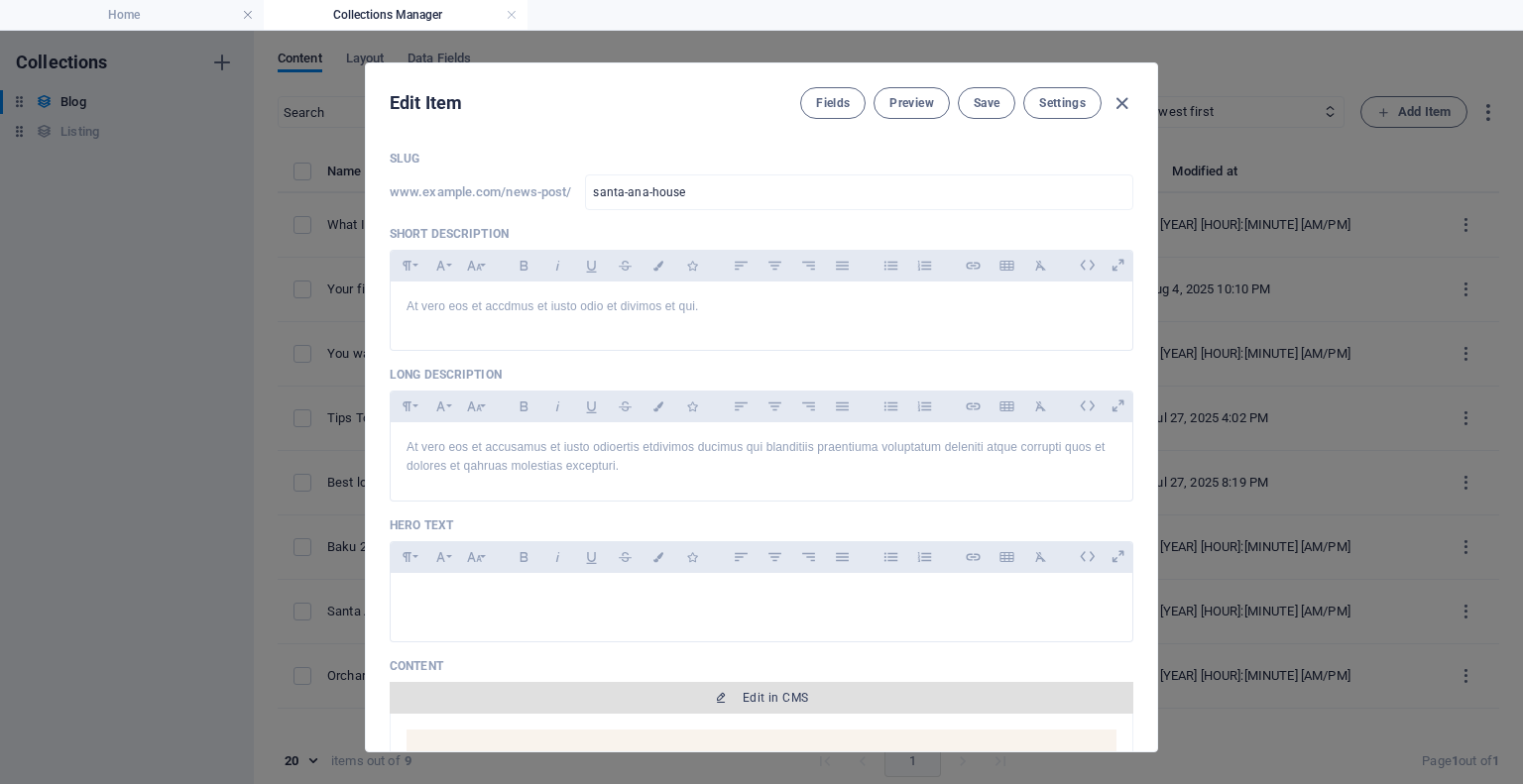 scroll, scrollTop: 0, scrollLeft: 0, axis: both 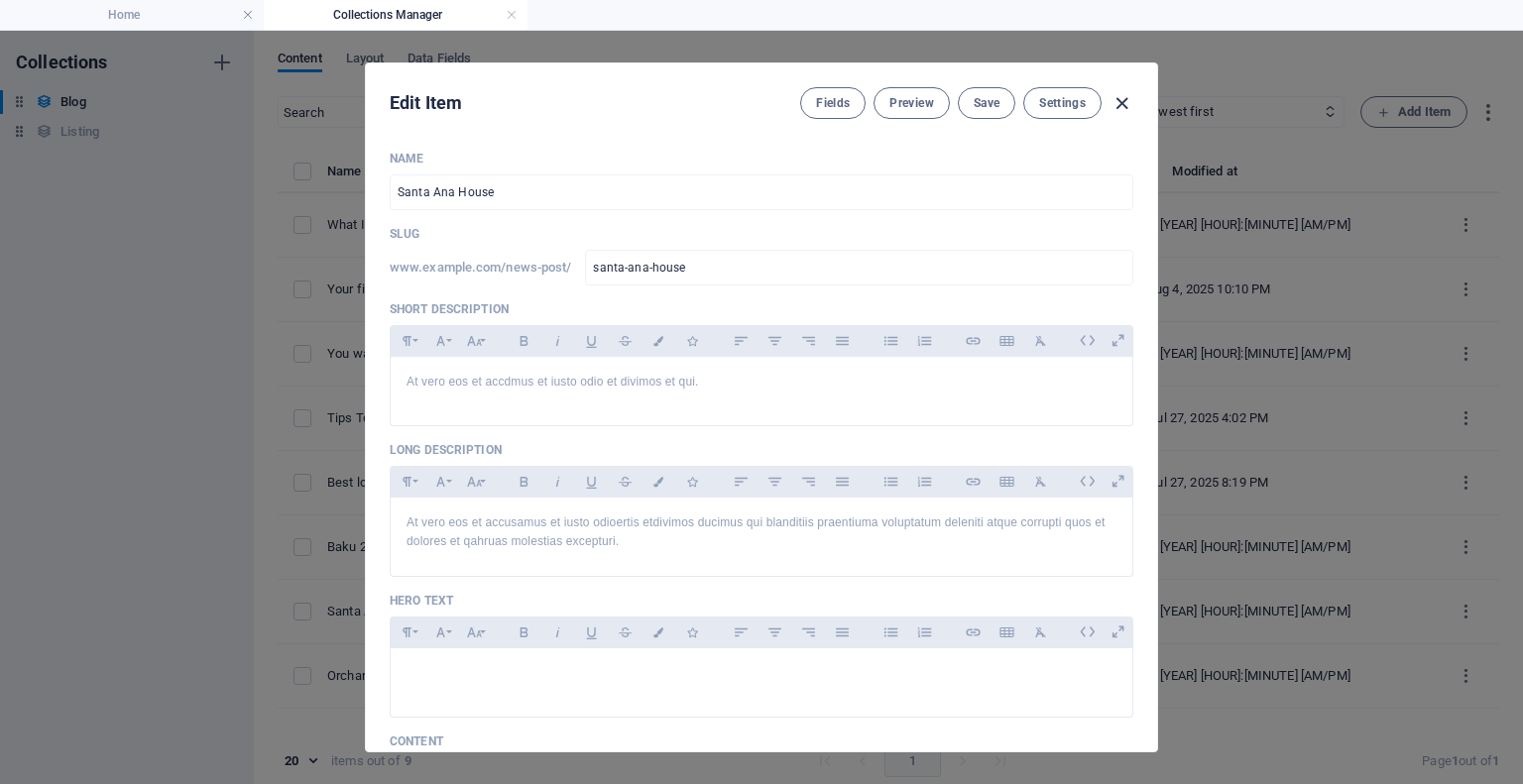 click at bounding box center (1121, 103) 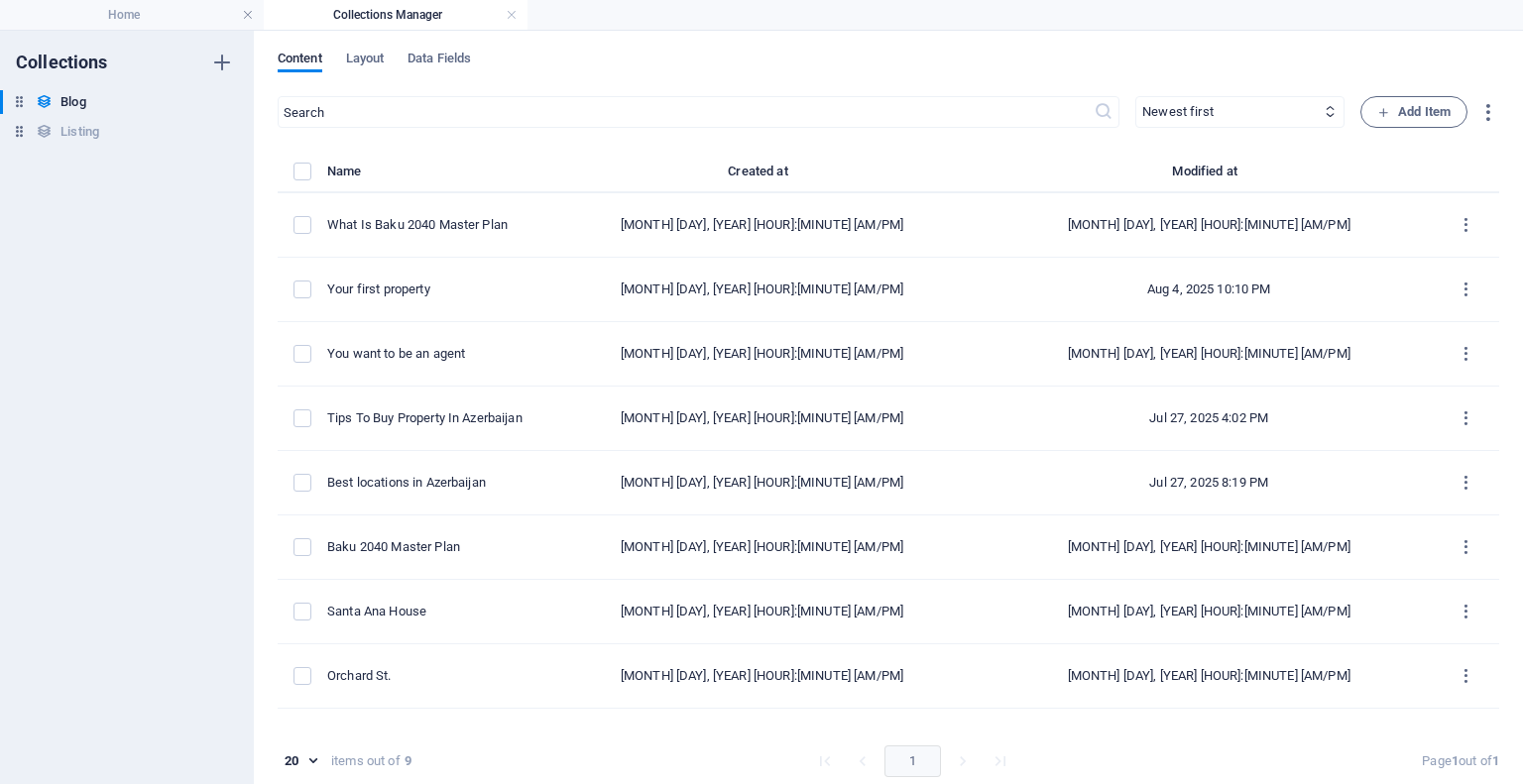 type on "2025-08-06" 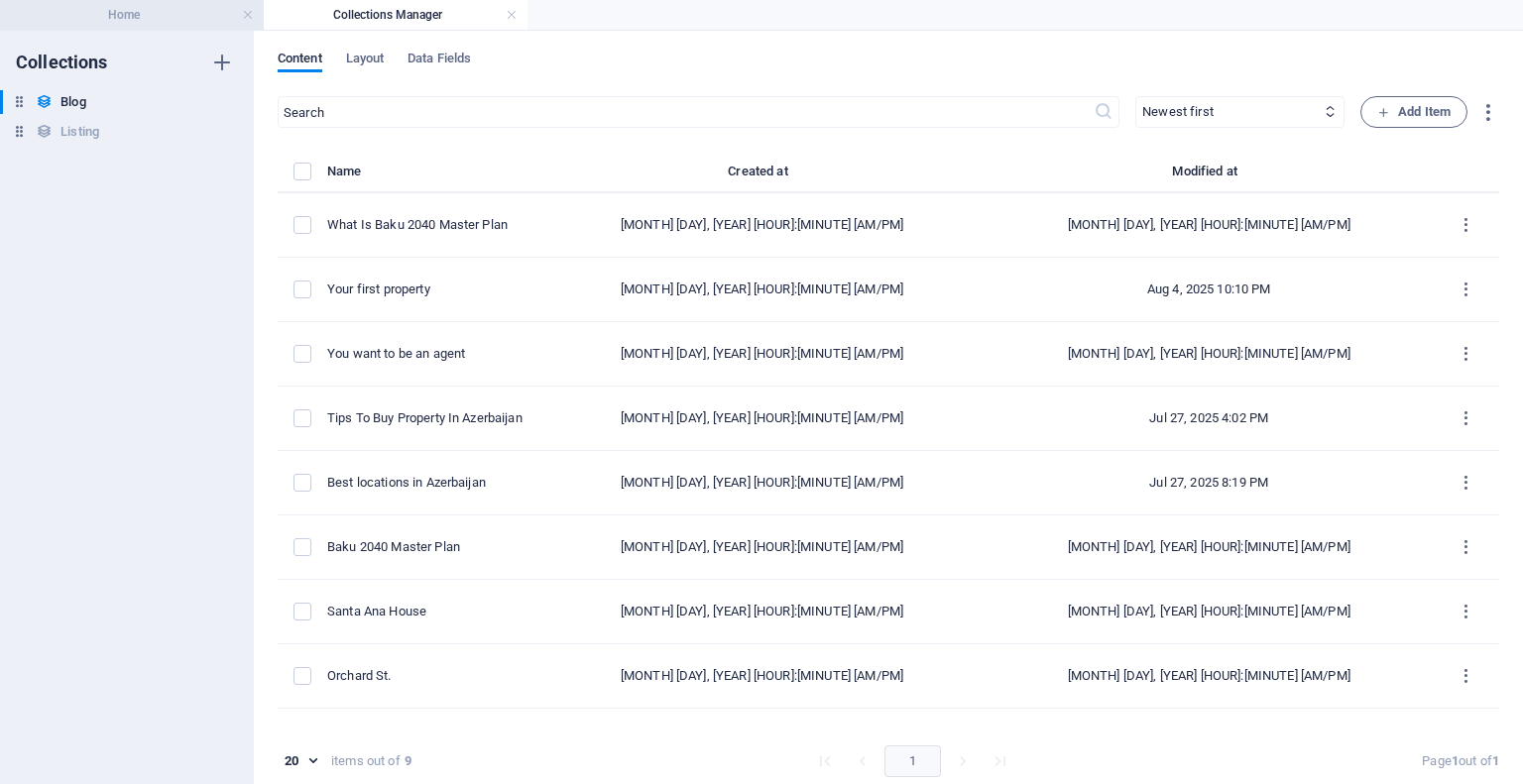 click on "Home" at bounding box center (132, 15) 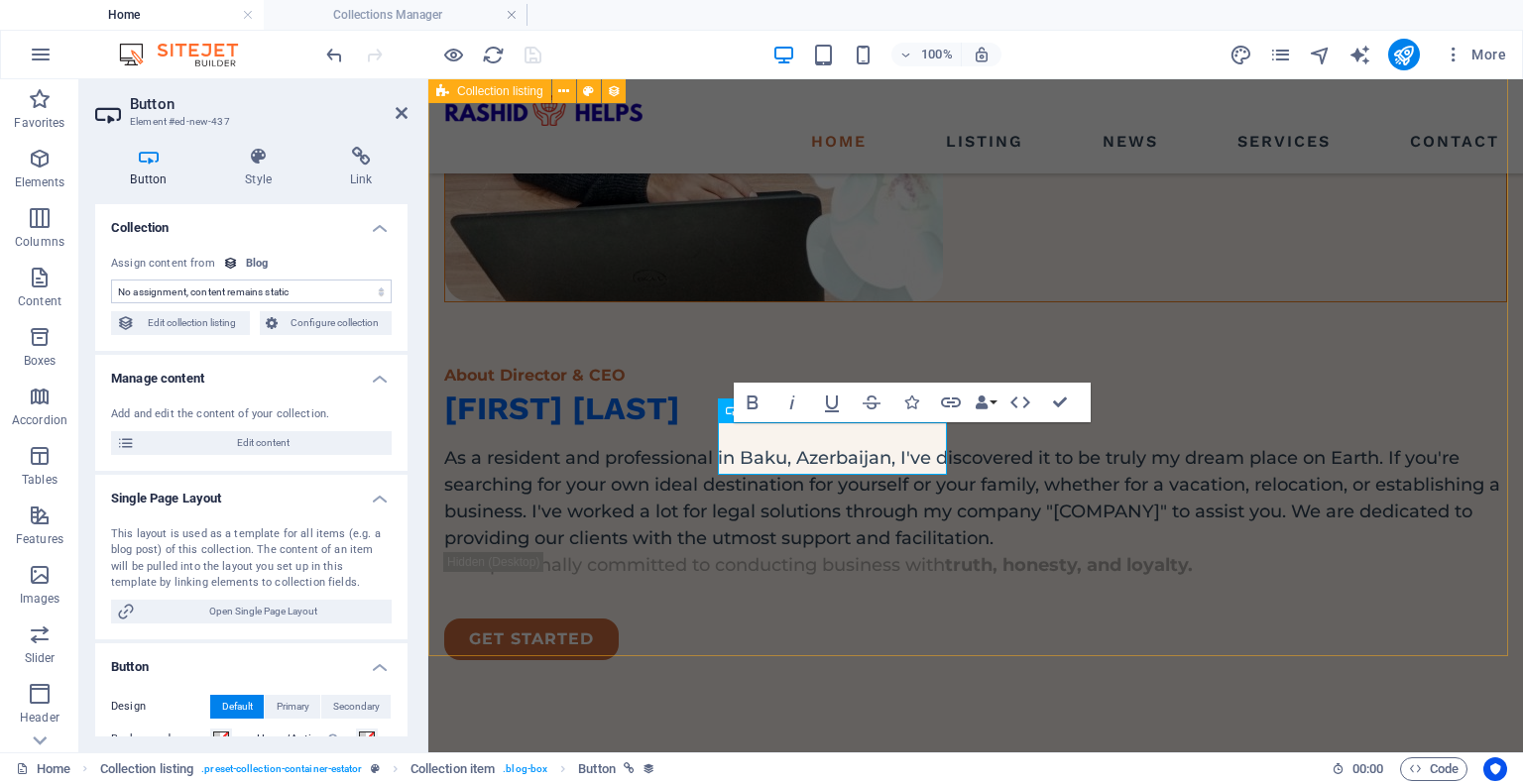 scroll, scrollTop: 1934, scrollLeft: 0, axis: vertical 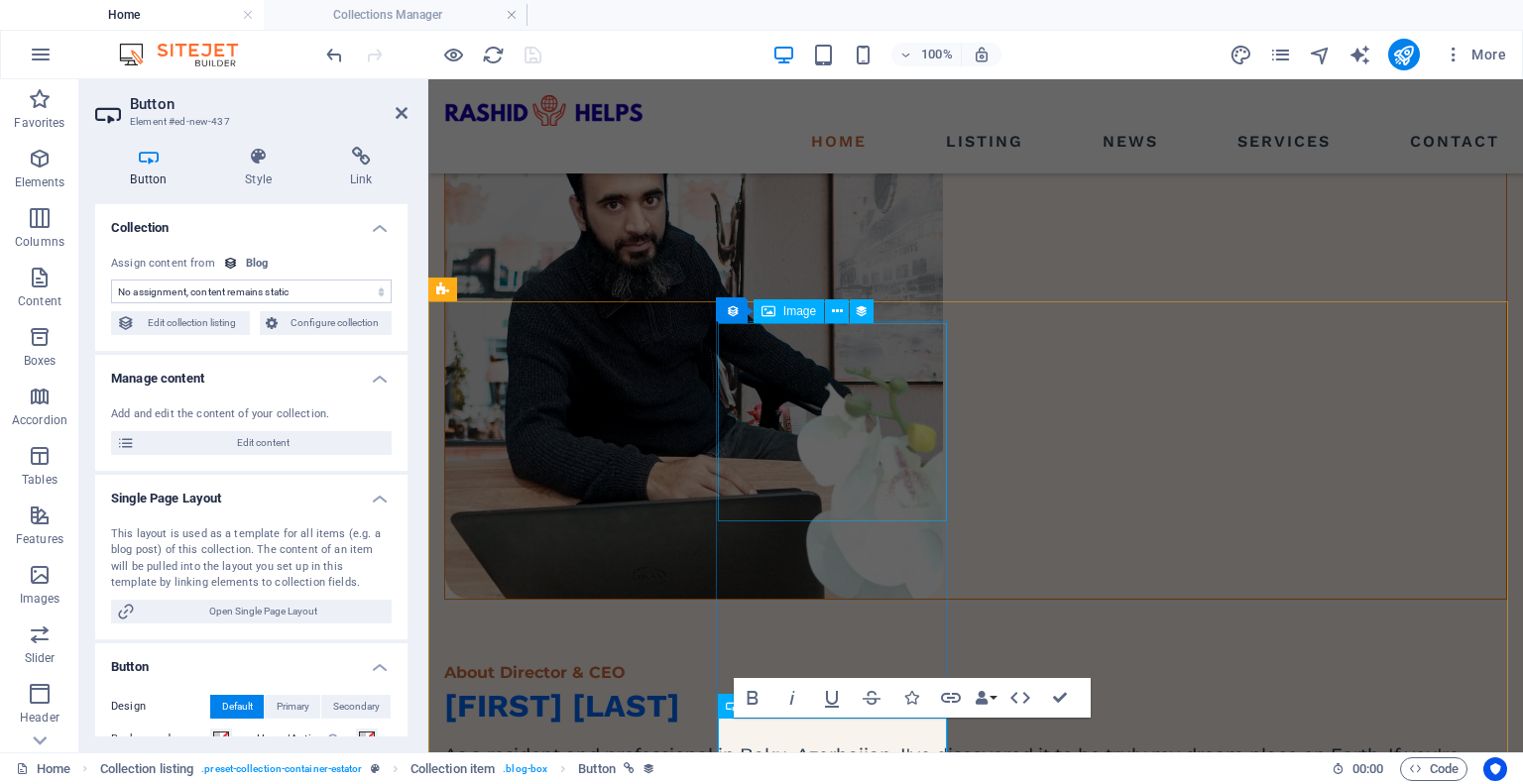 click at bounding box center [976, 1891] 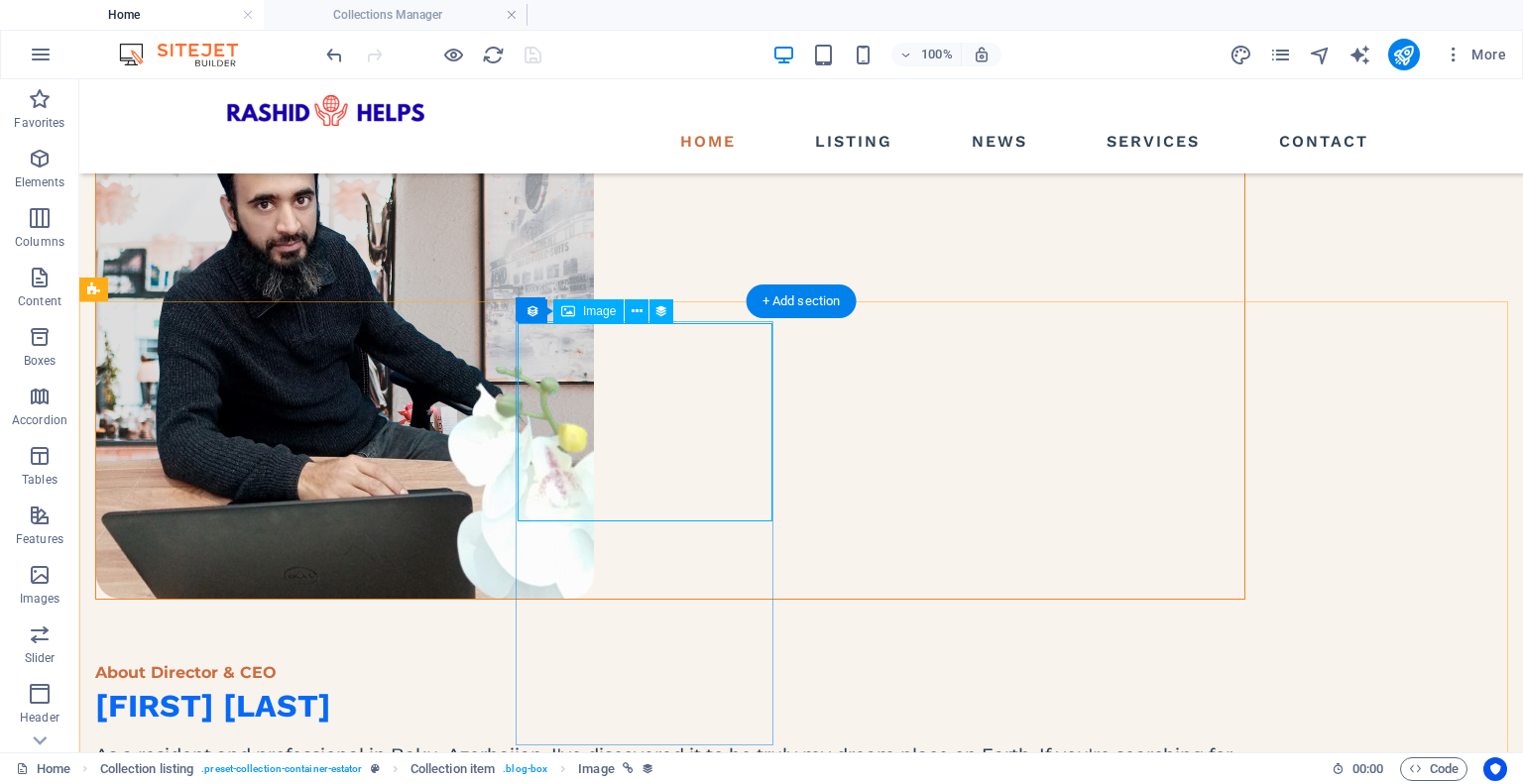 click at bounding box center (670, 1891) 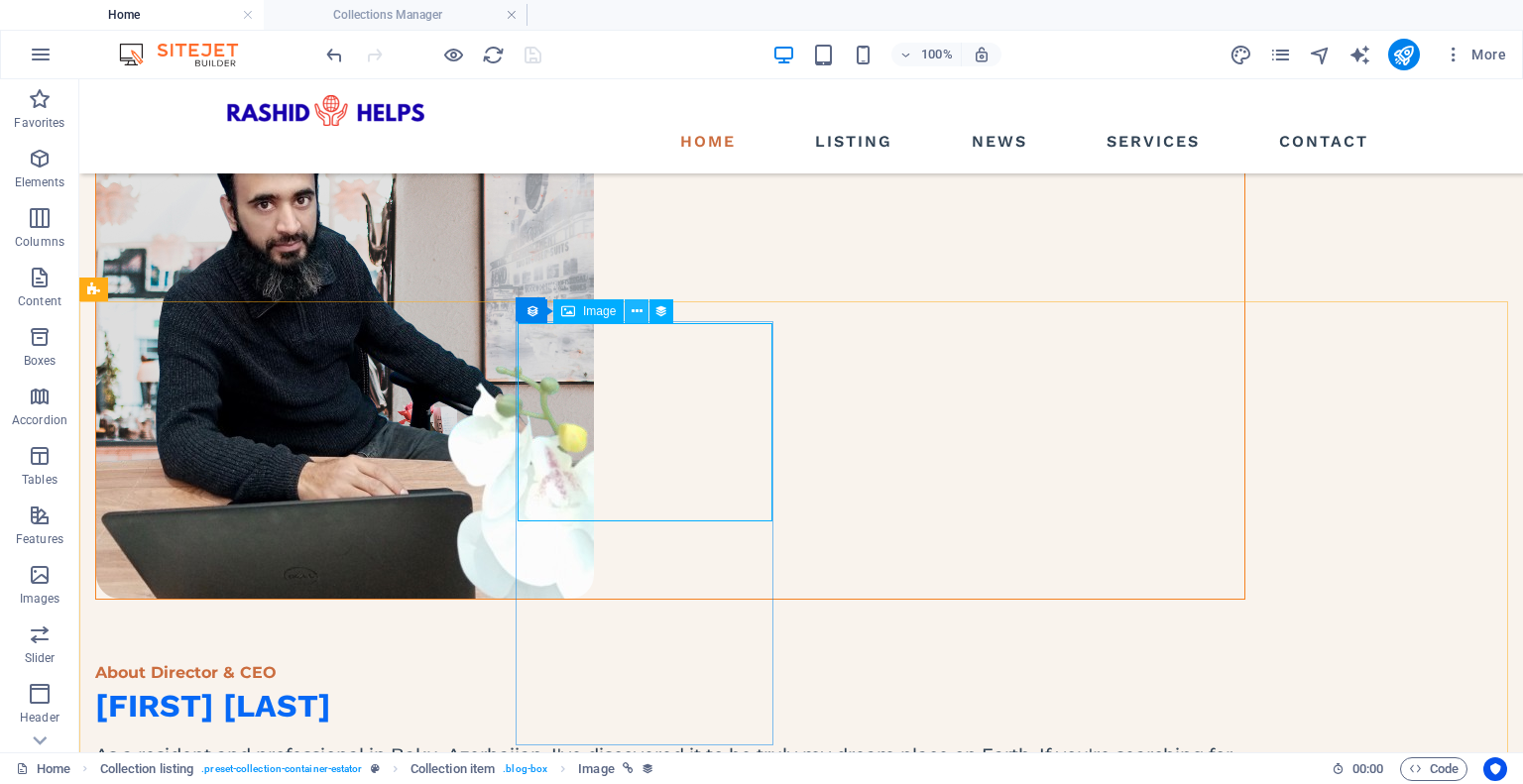 click at bounding box center (637, 311) 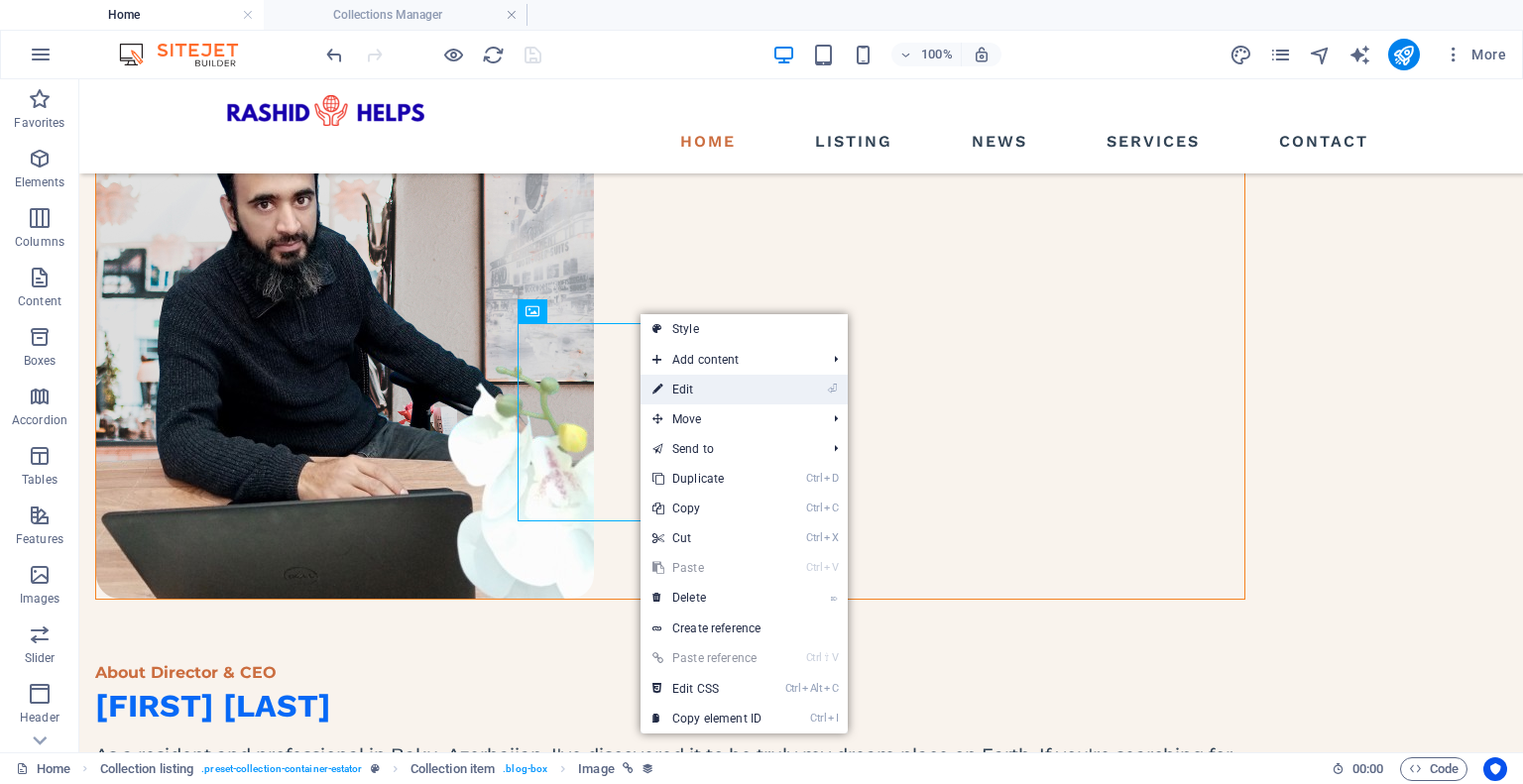 click on "⏎  Edit" at bounding box center (707, 390) 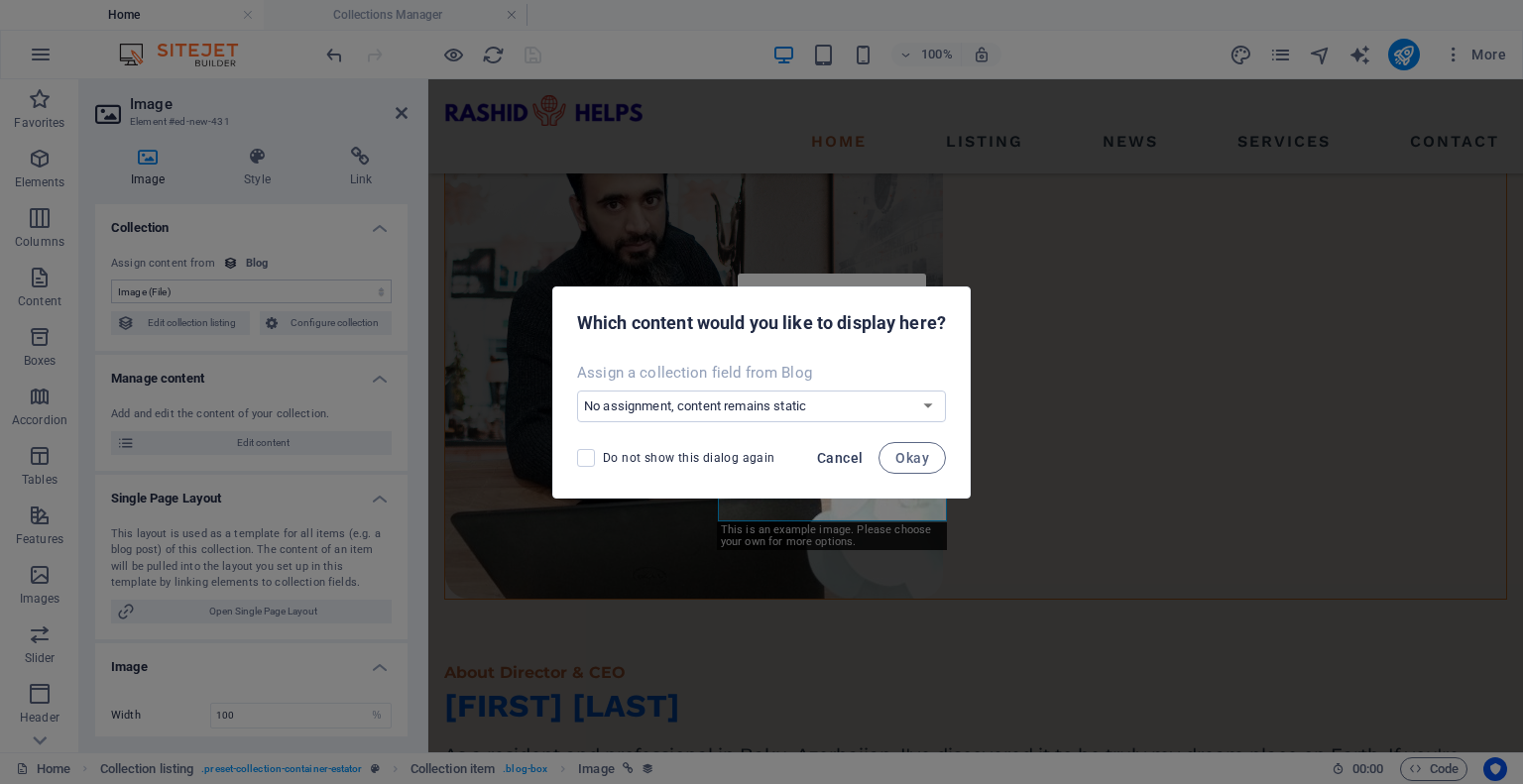 click on "Cancel" at bounding box center [840, 458] 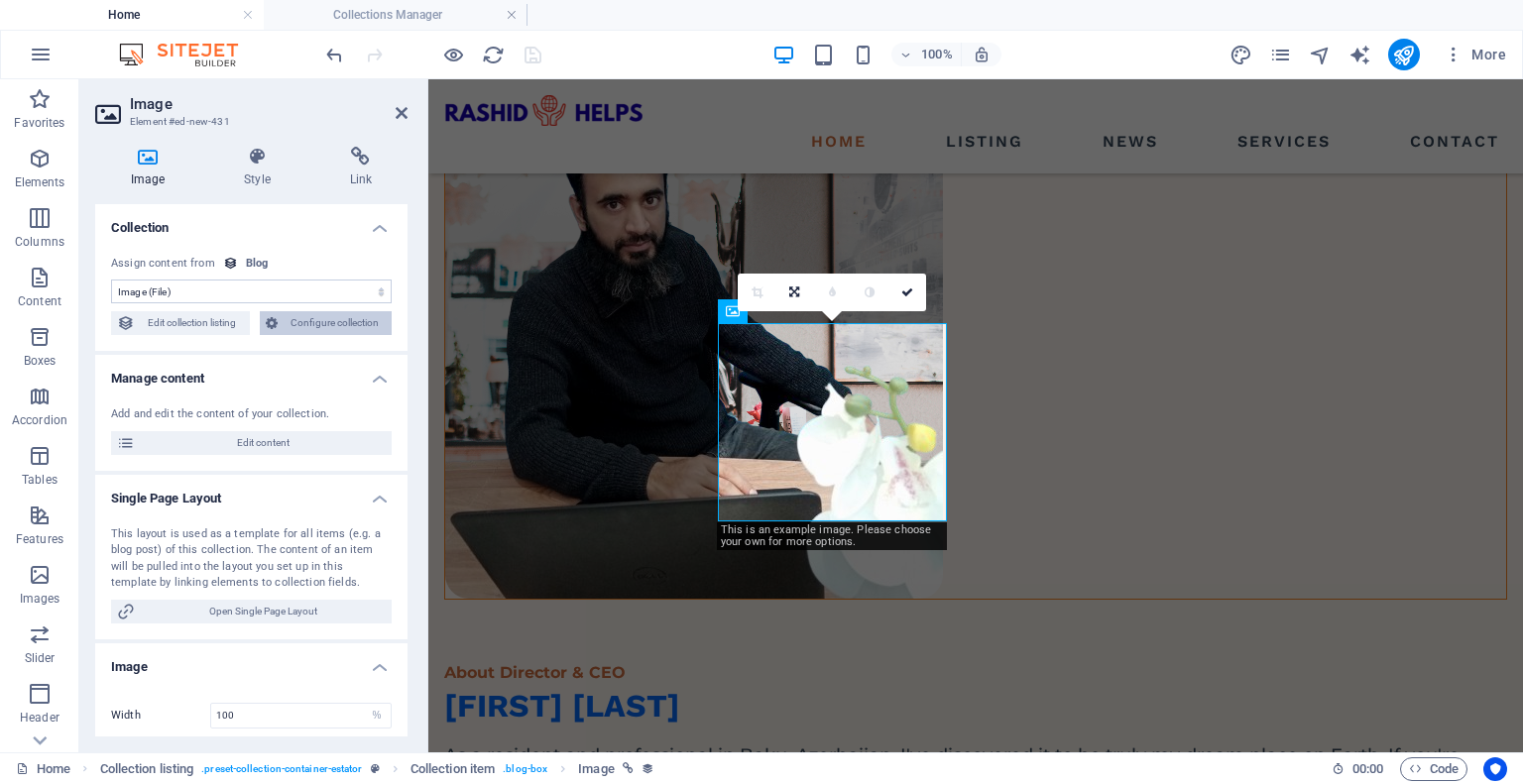 click on "Configure collection" at bounding box center [335, 323] 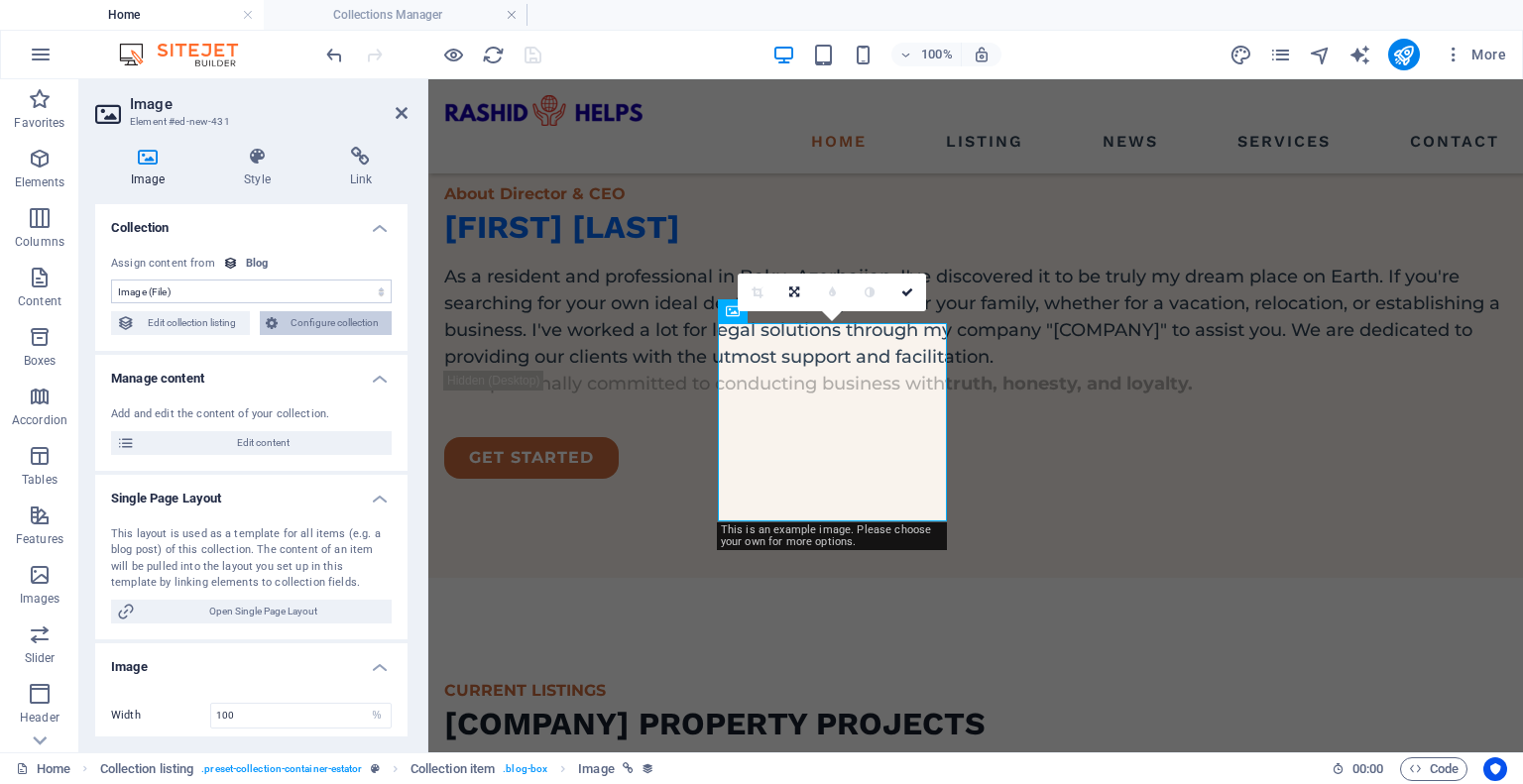 scroll, scrollTop: 0, scrollLeft: 0, axis: both 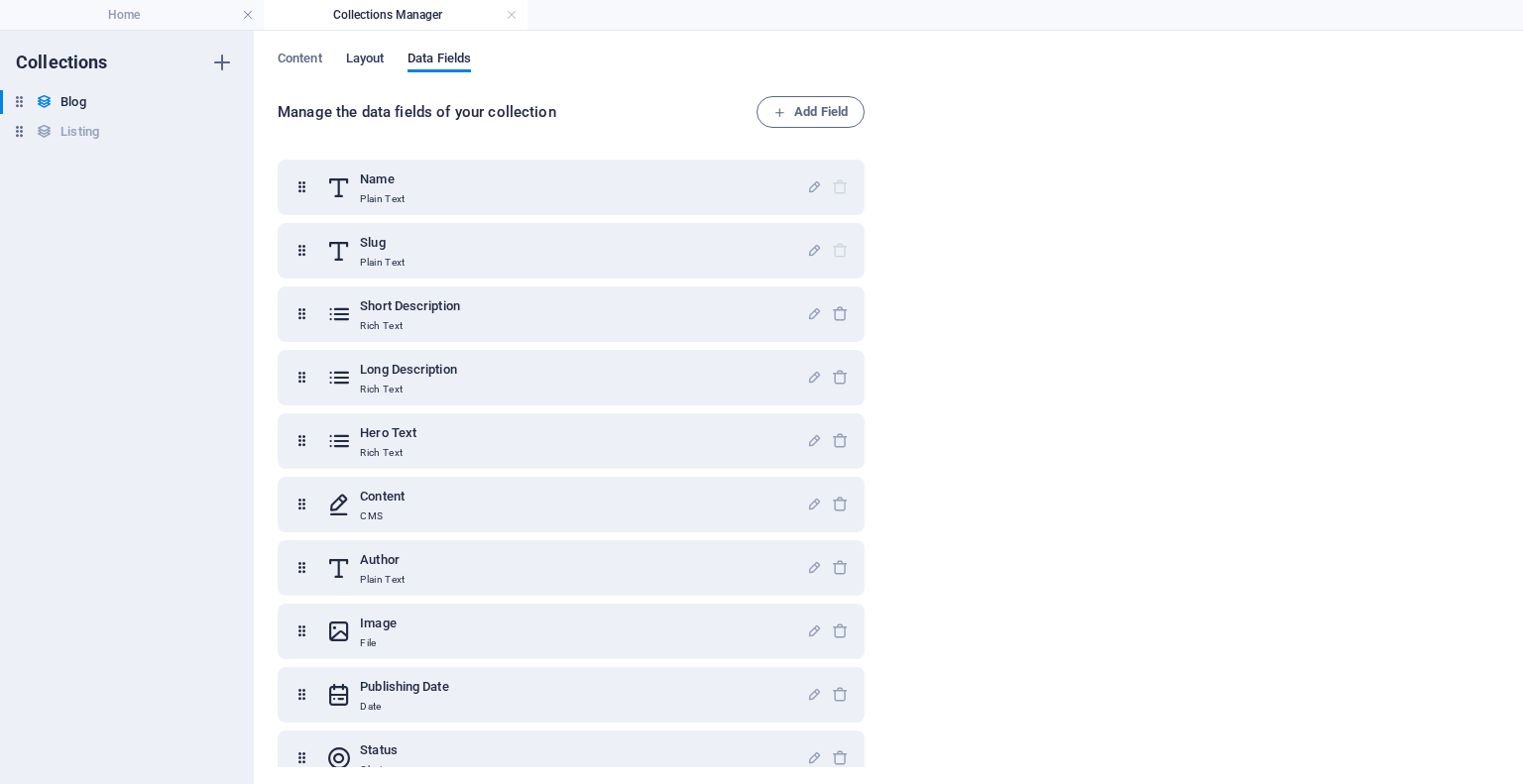 click on "Layout" at bounding box center (365, 60) 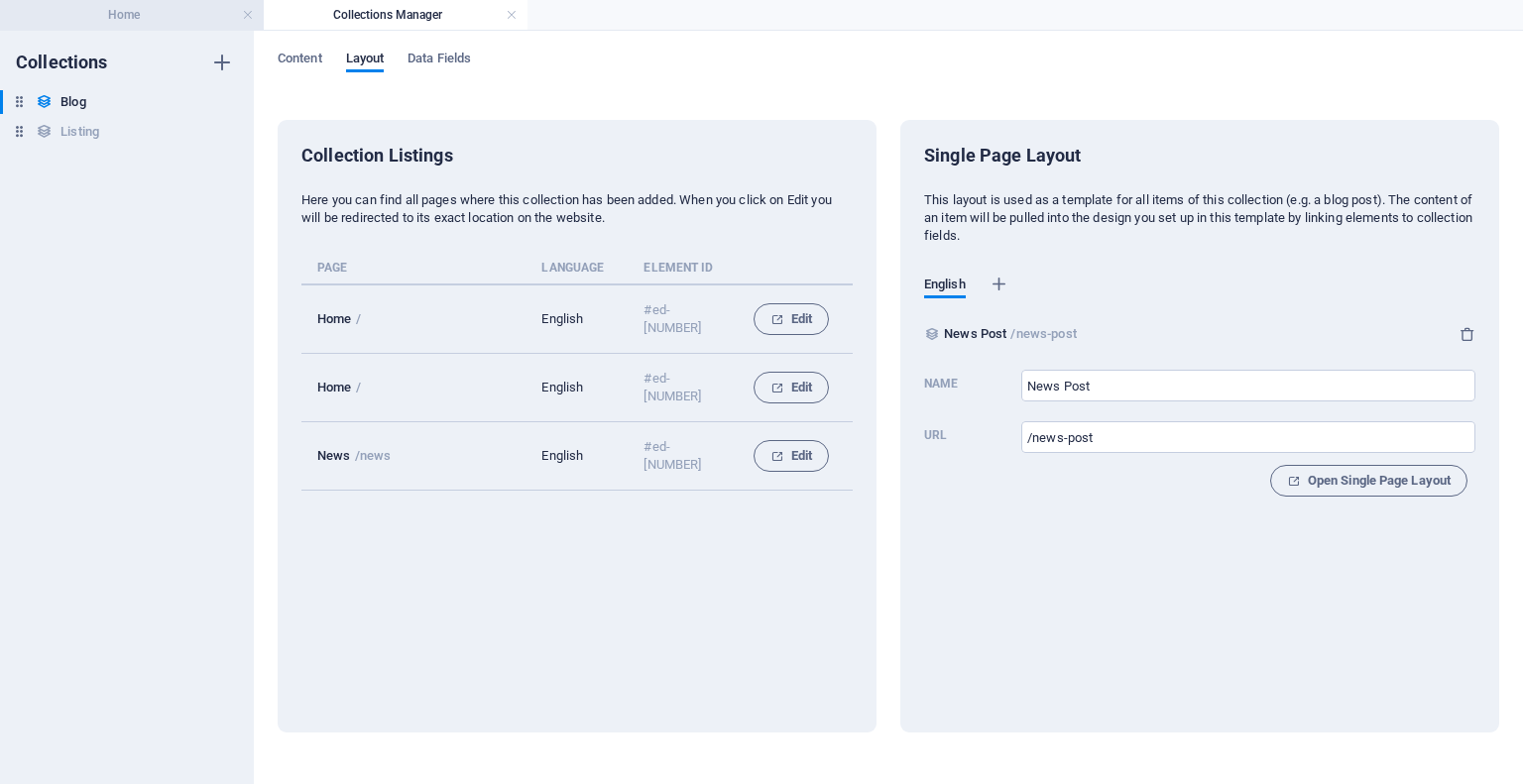 click on "Home" at bounding box center (132, 15) 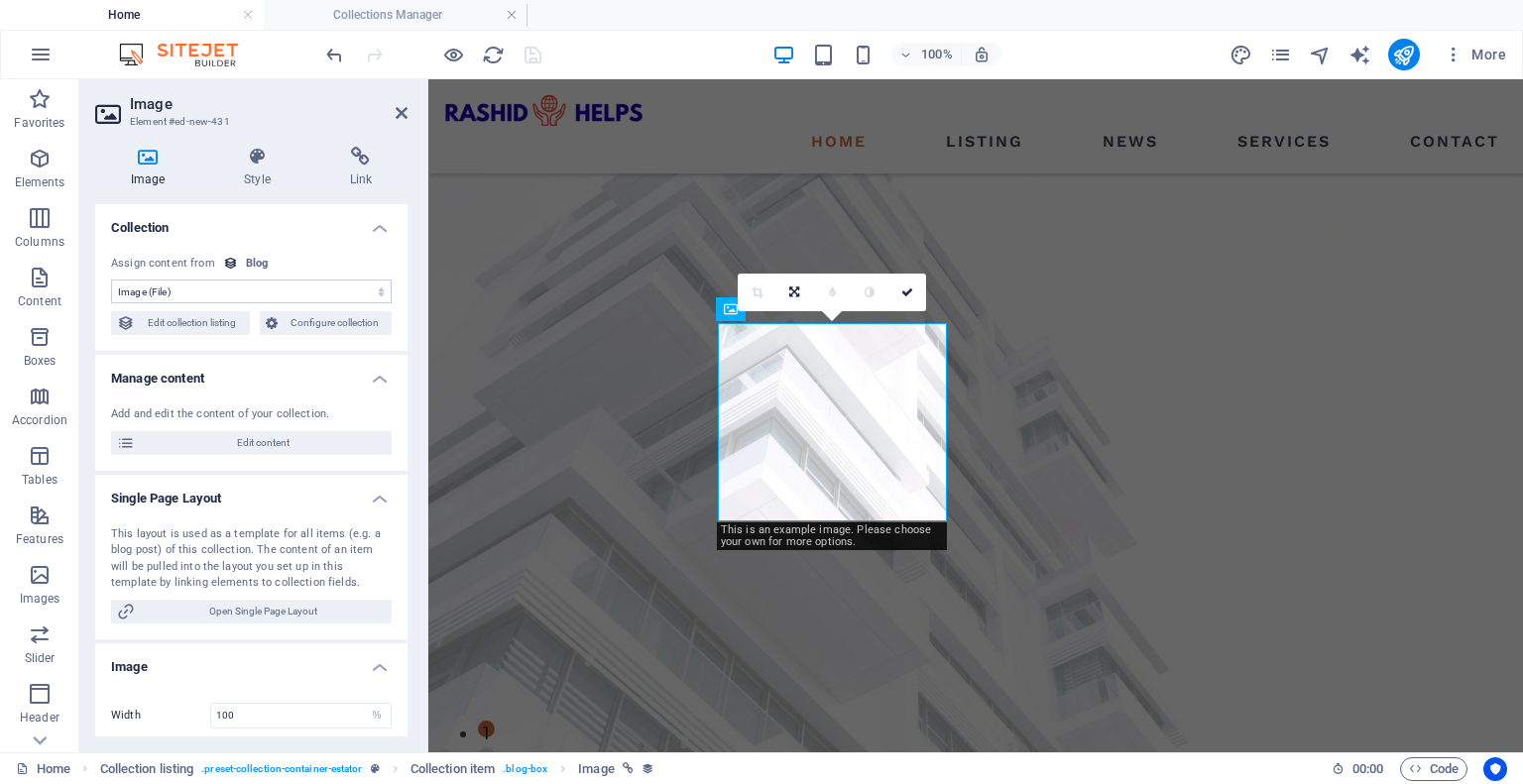 scroll, scrollTop: 1934, scrollLeft: 0, axis: vertical 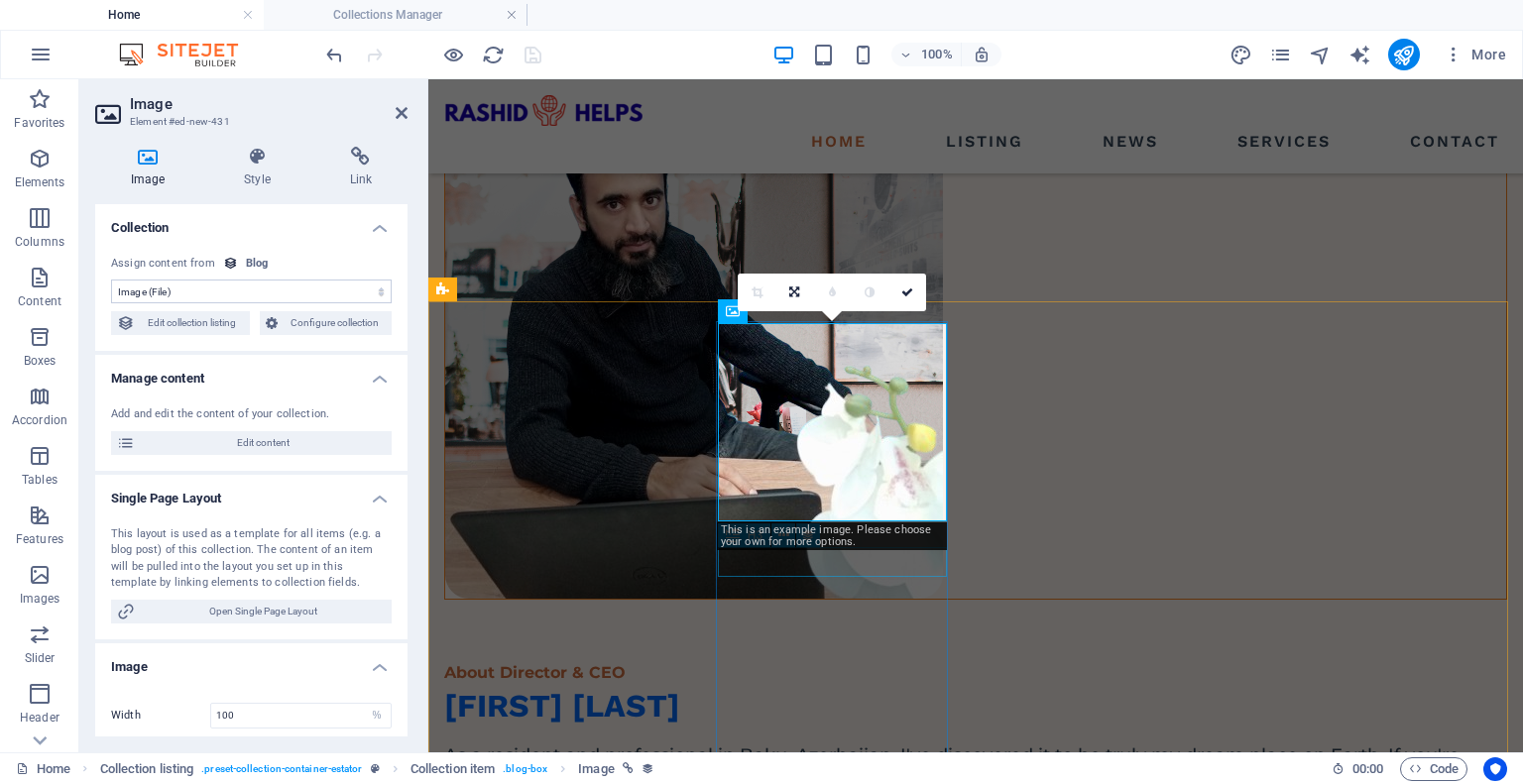click on "Santa Ana House" at bounding box center [976, 2031] 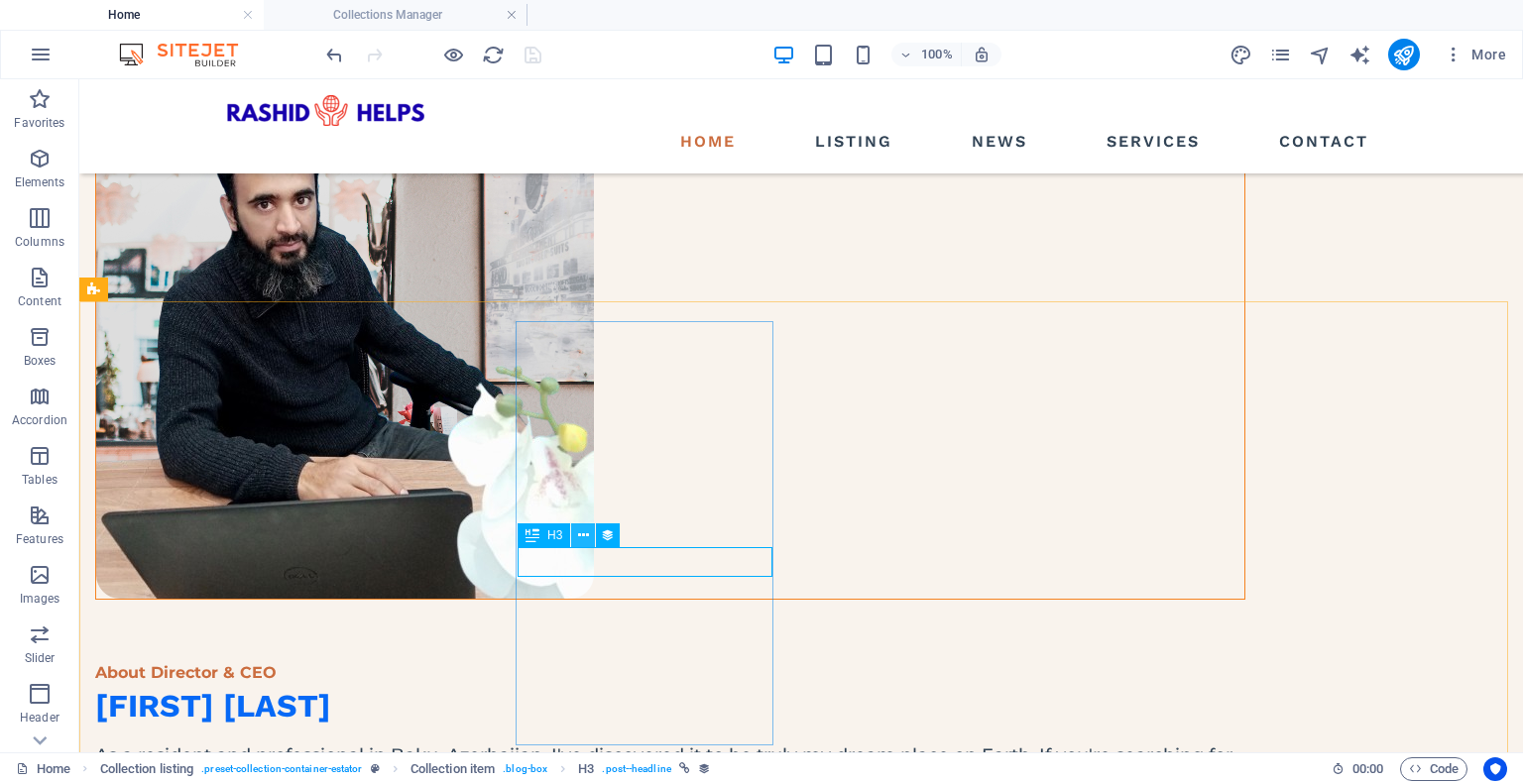 click at bounding box center [583, 535] 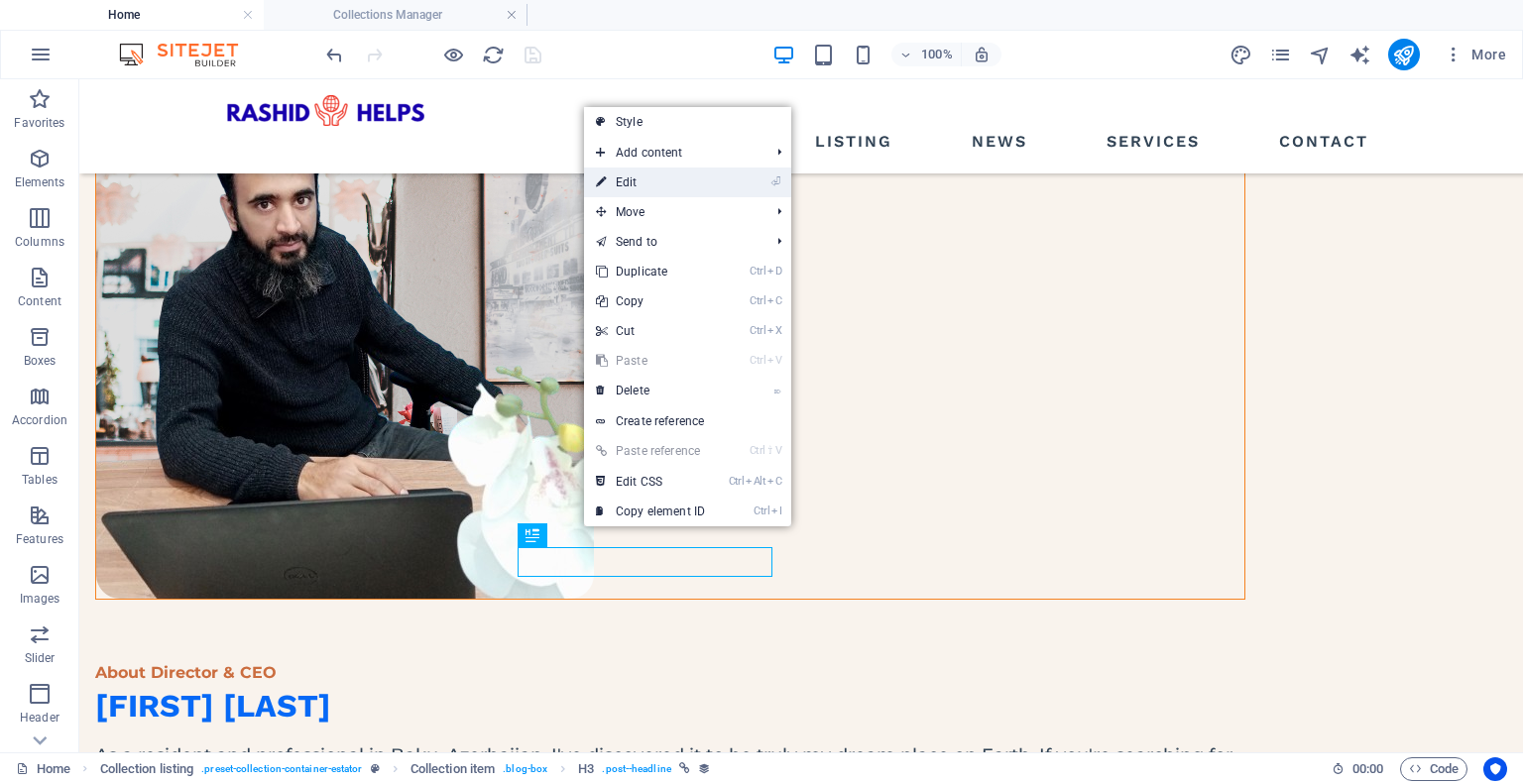 click on "⏎  Edit" at bounding box center (650, 182) 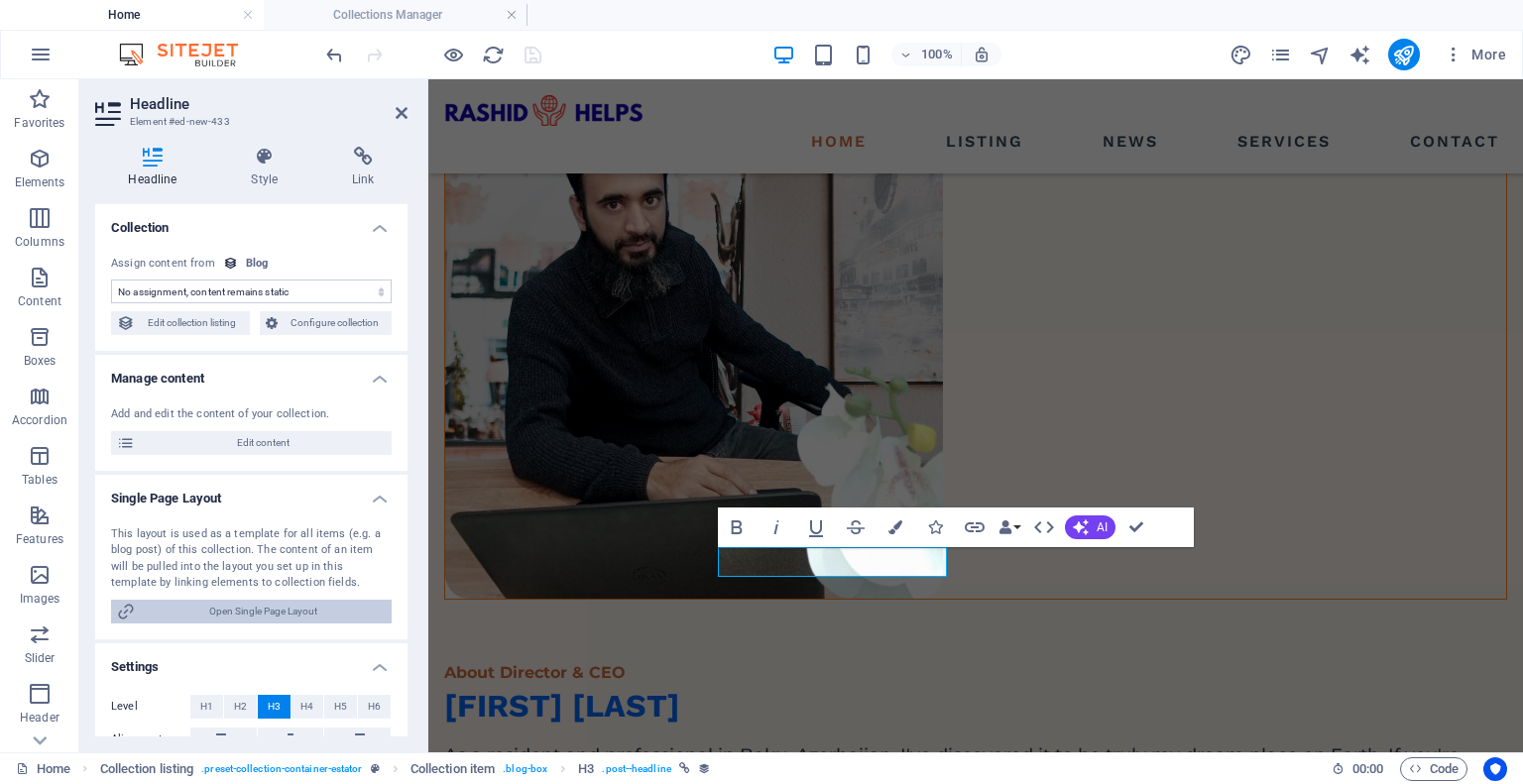 click on "Open Single Page Layout" at bounding box center [263, 612] 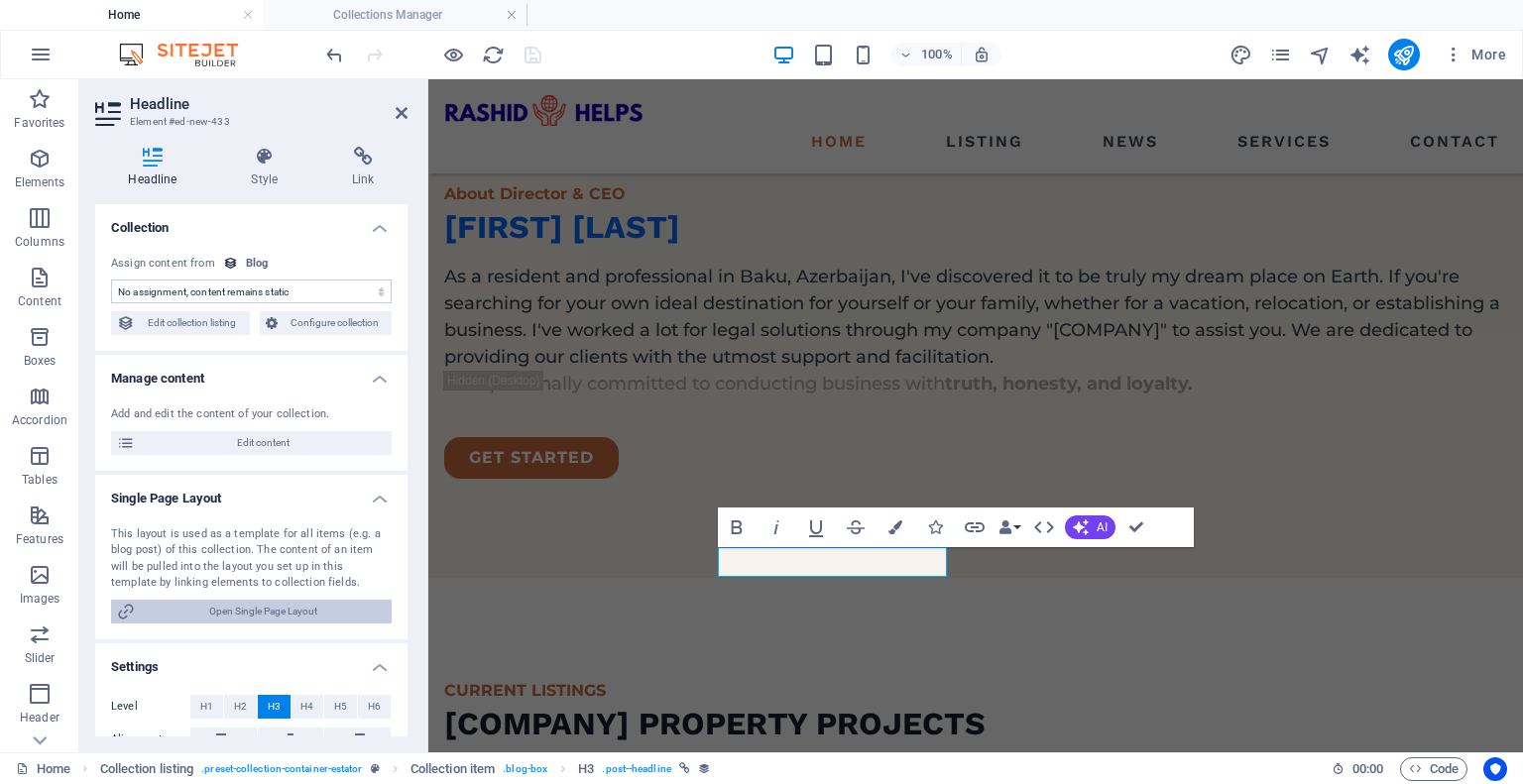 scroll, scrollTop: 0, scrollLeft: 0, axis: both 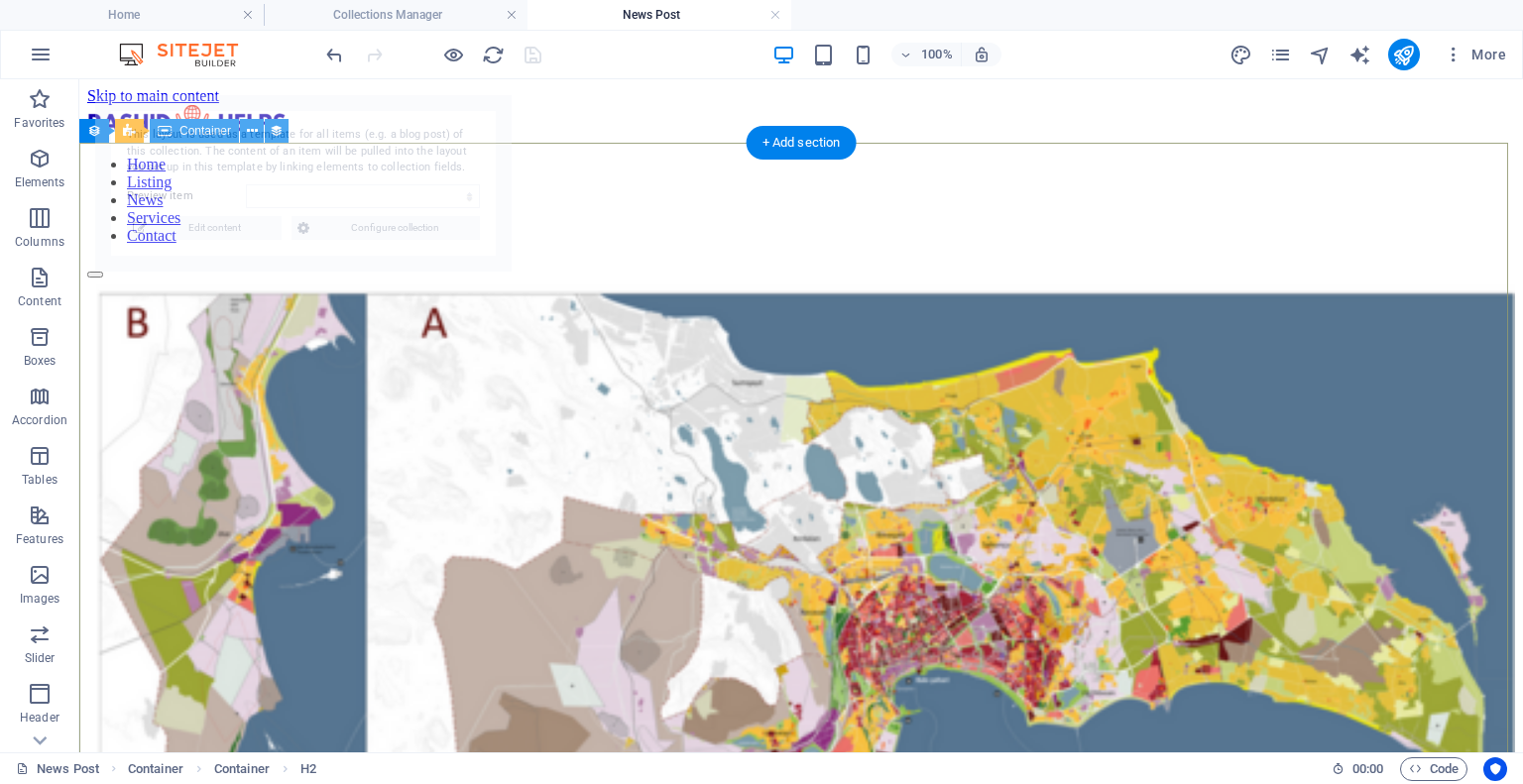 select on "6886390b4e66dc98cb086a6a" 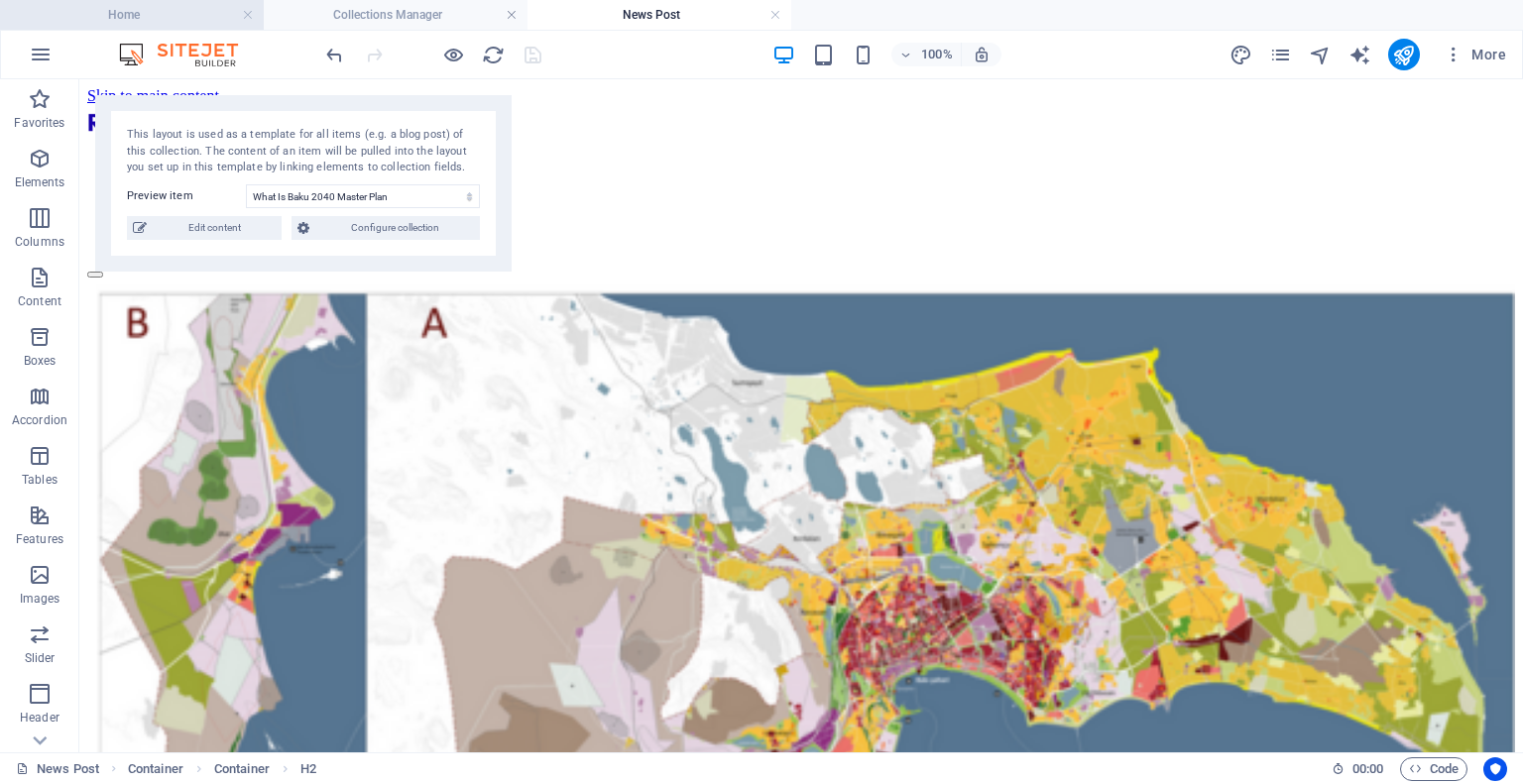 click on "Home" at bounding box center [132, 15] 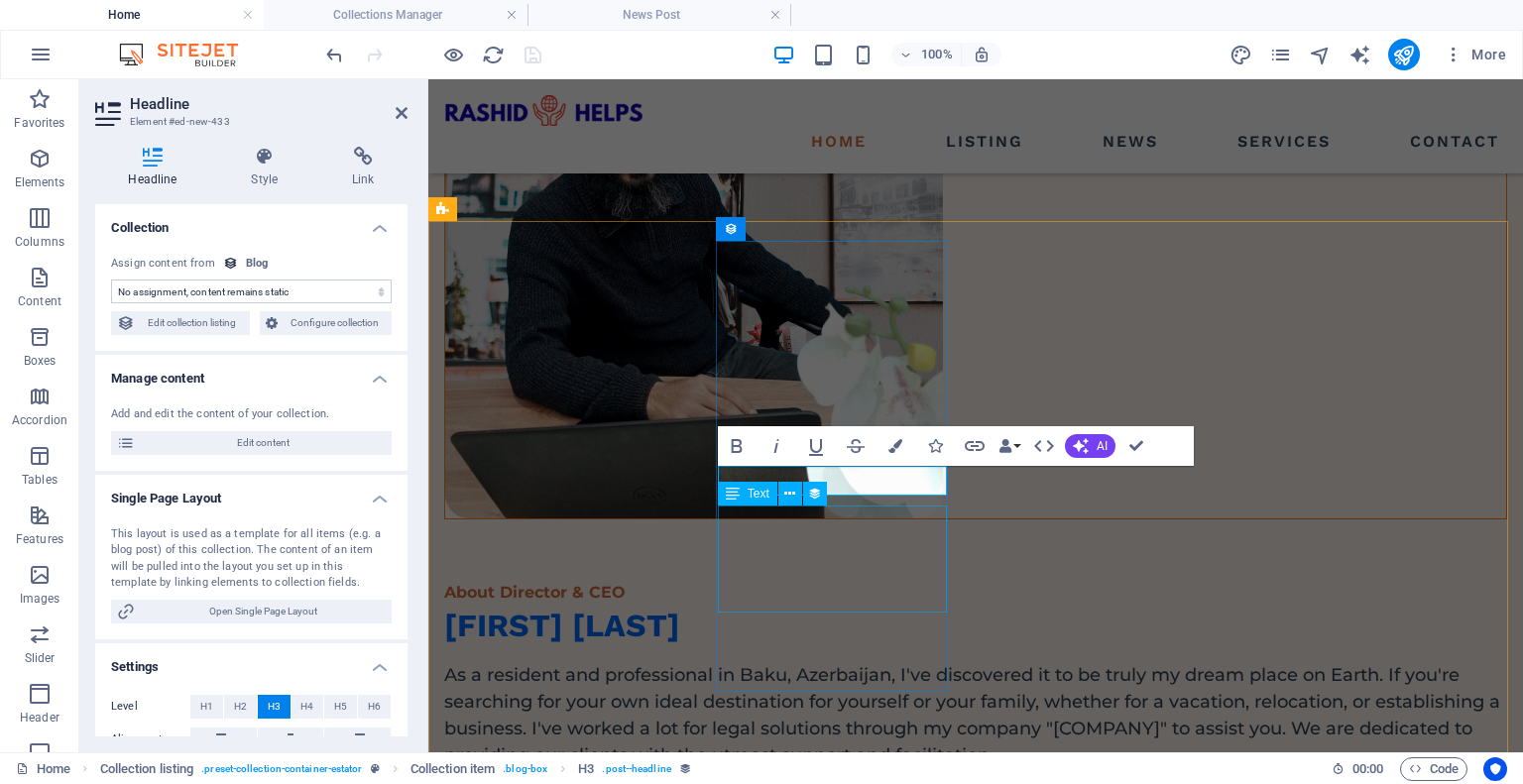 click on "At vero eos et accdmus et iusto odio et divimos et qui." at bounding box center [976, 1988] 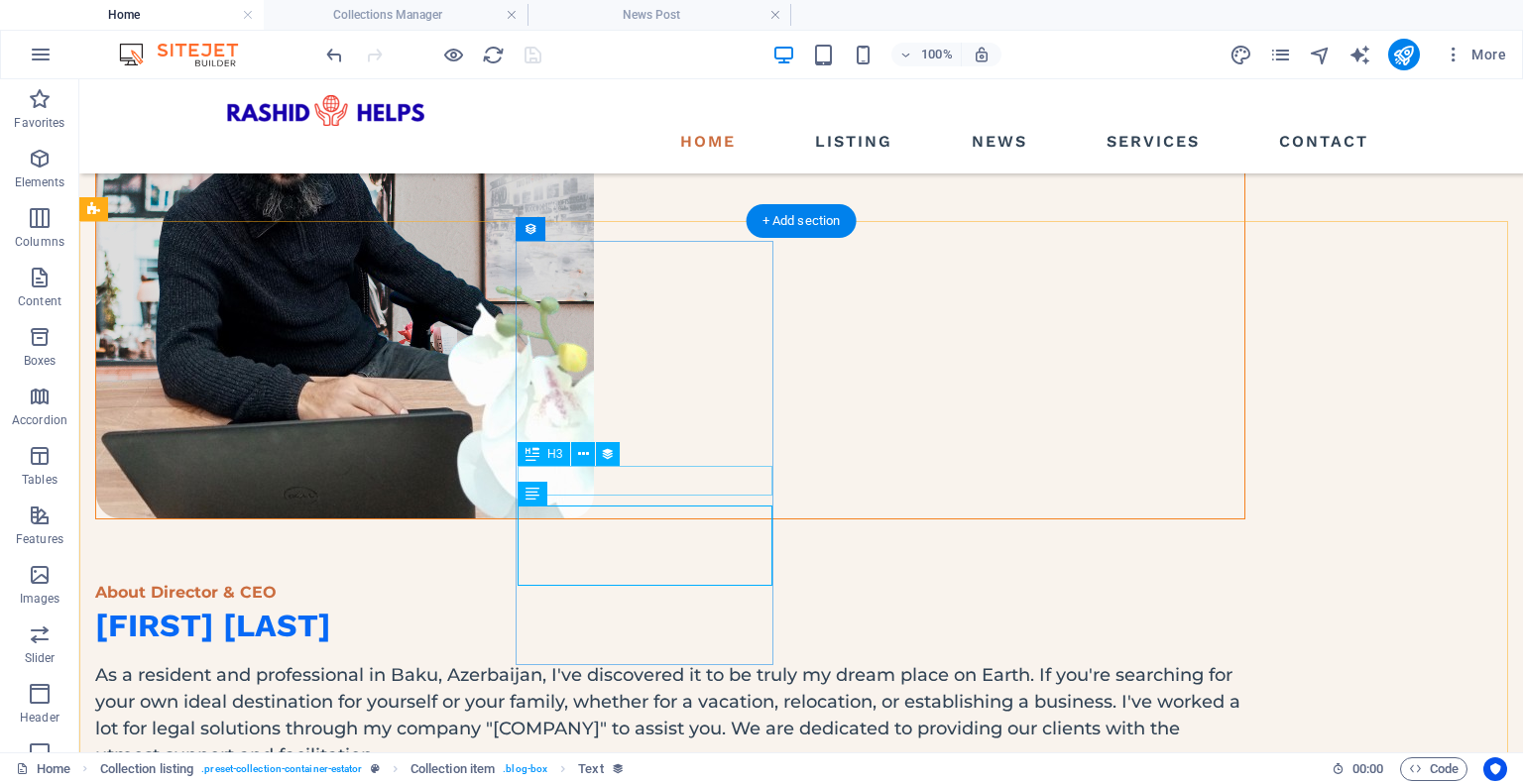 click on "Santa Ana House" at bounding box center [670, 1951] 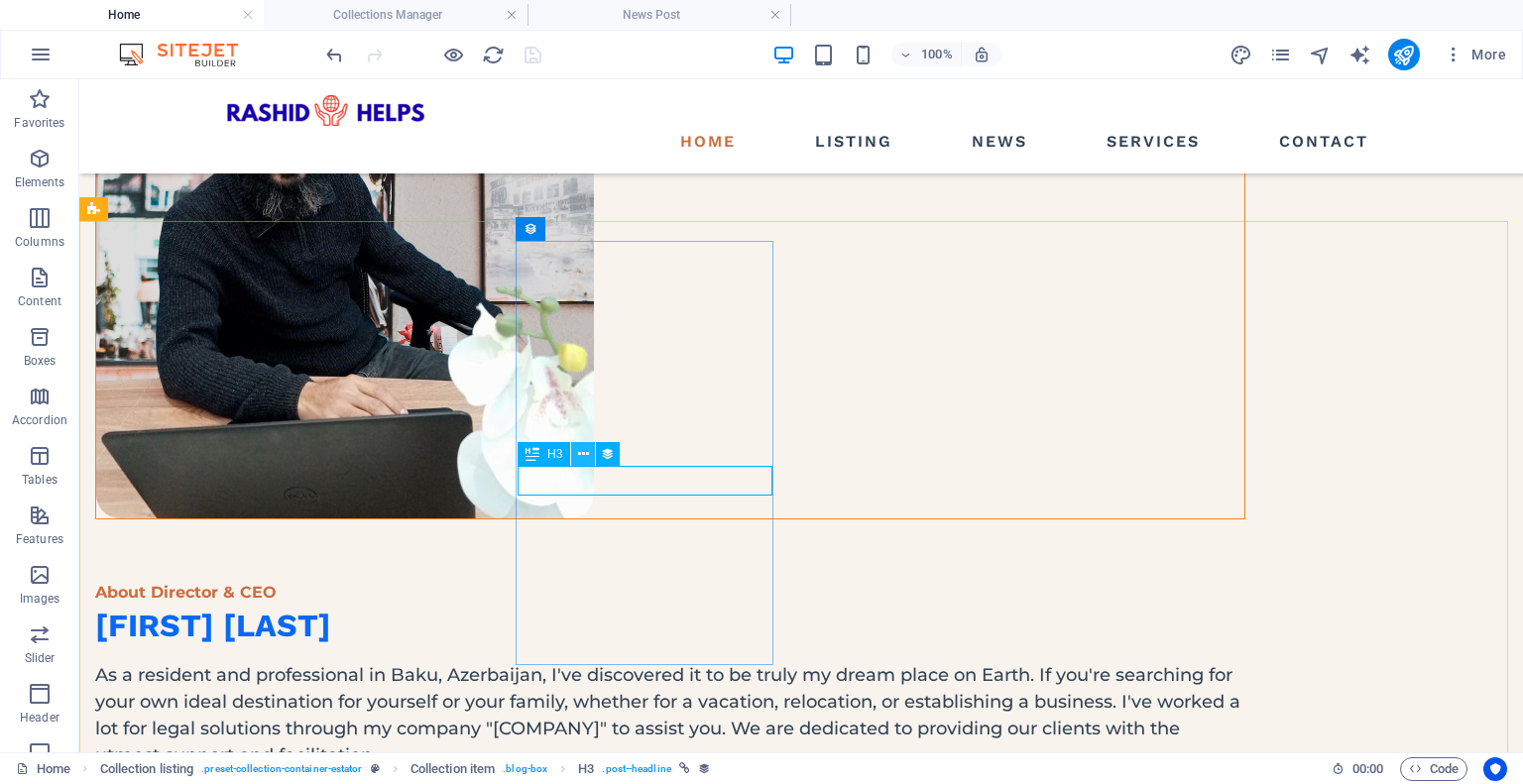 click at bounding box center (583, 454) 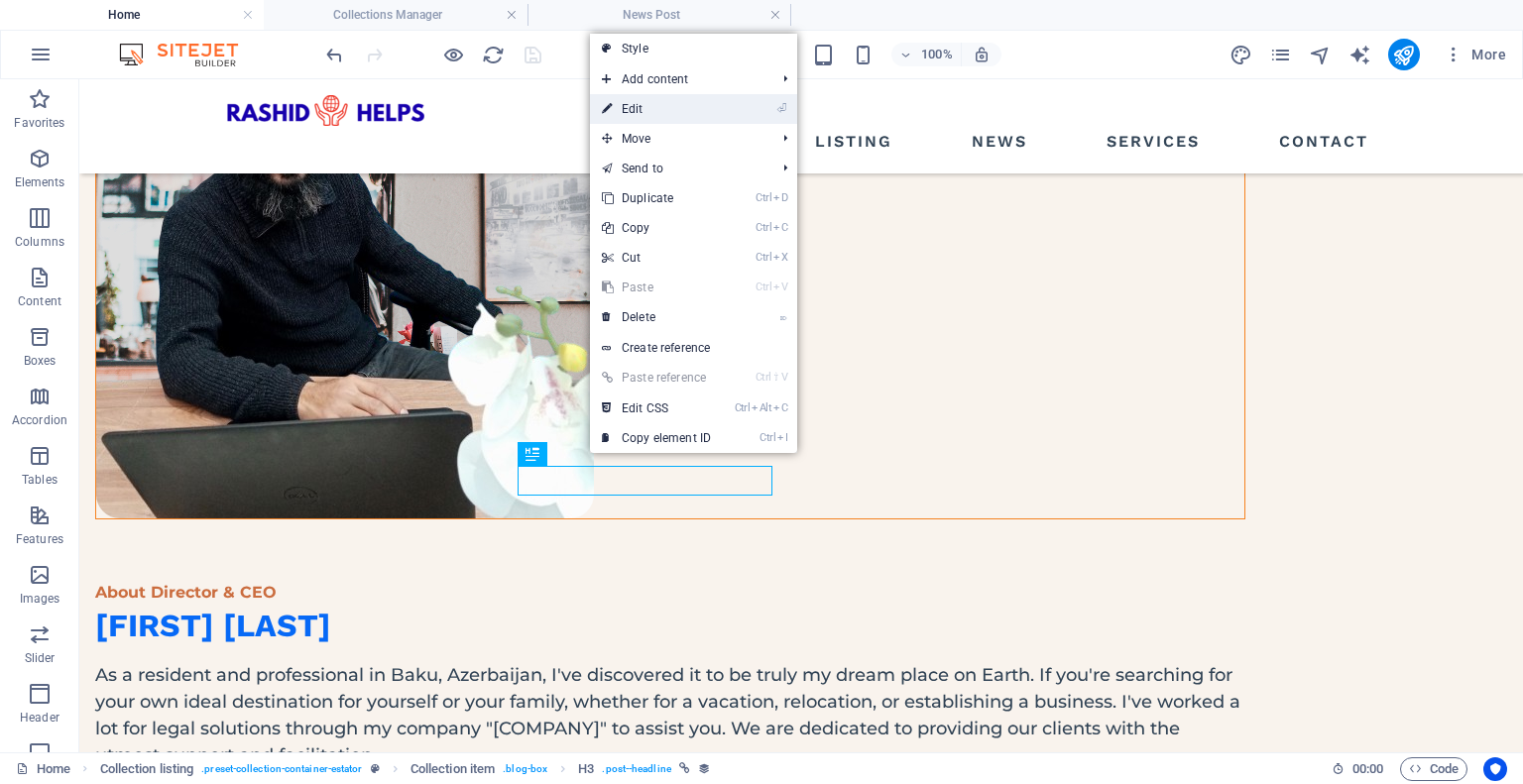 click on "⏎  Edit" at bounding box center [656, 109] 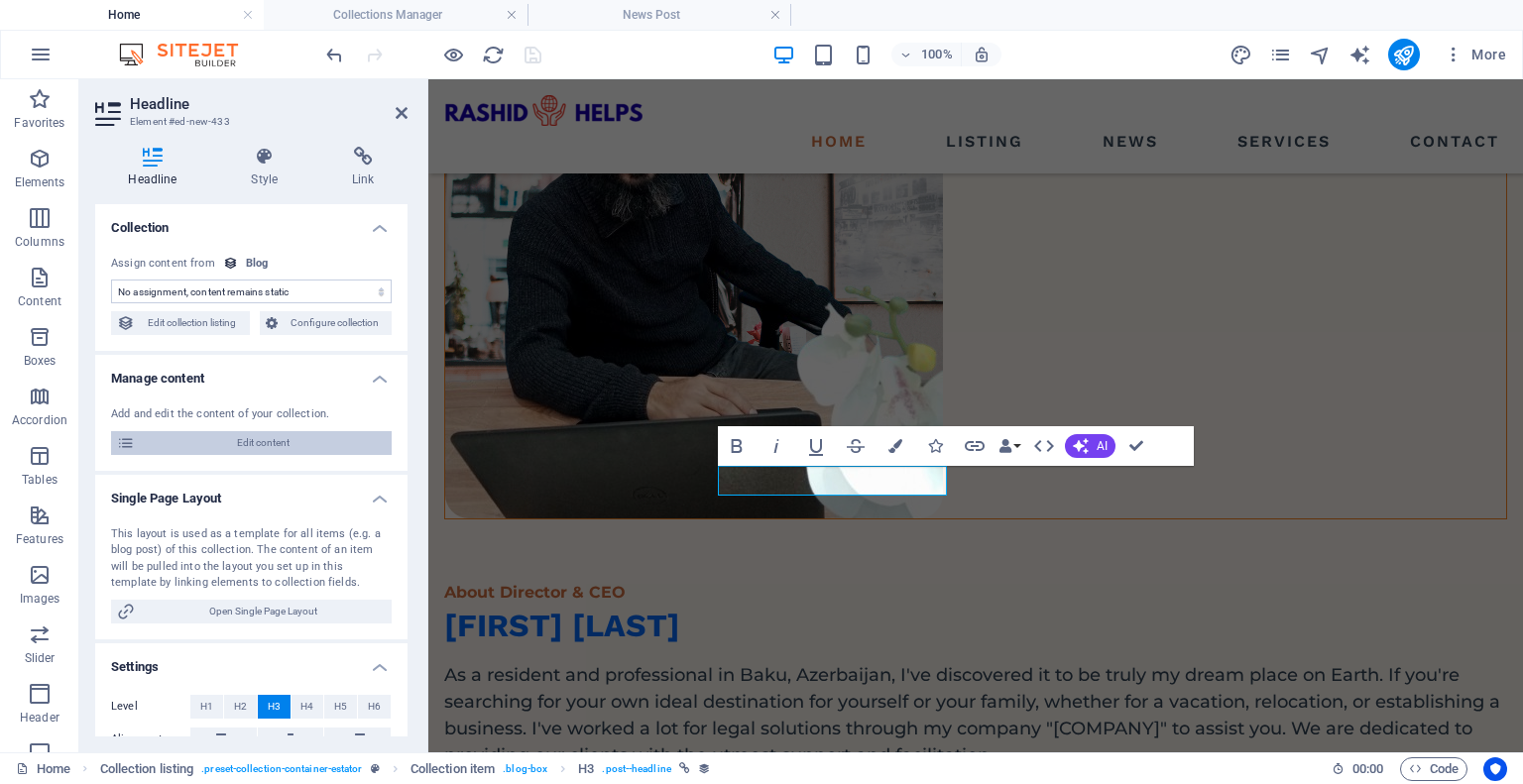click on "Edit content" at bounding box center (263, 443) 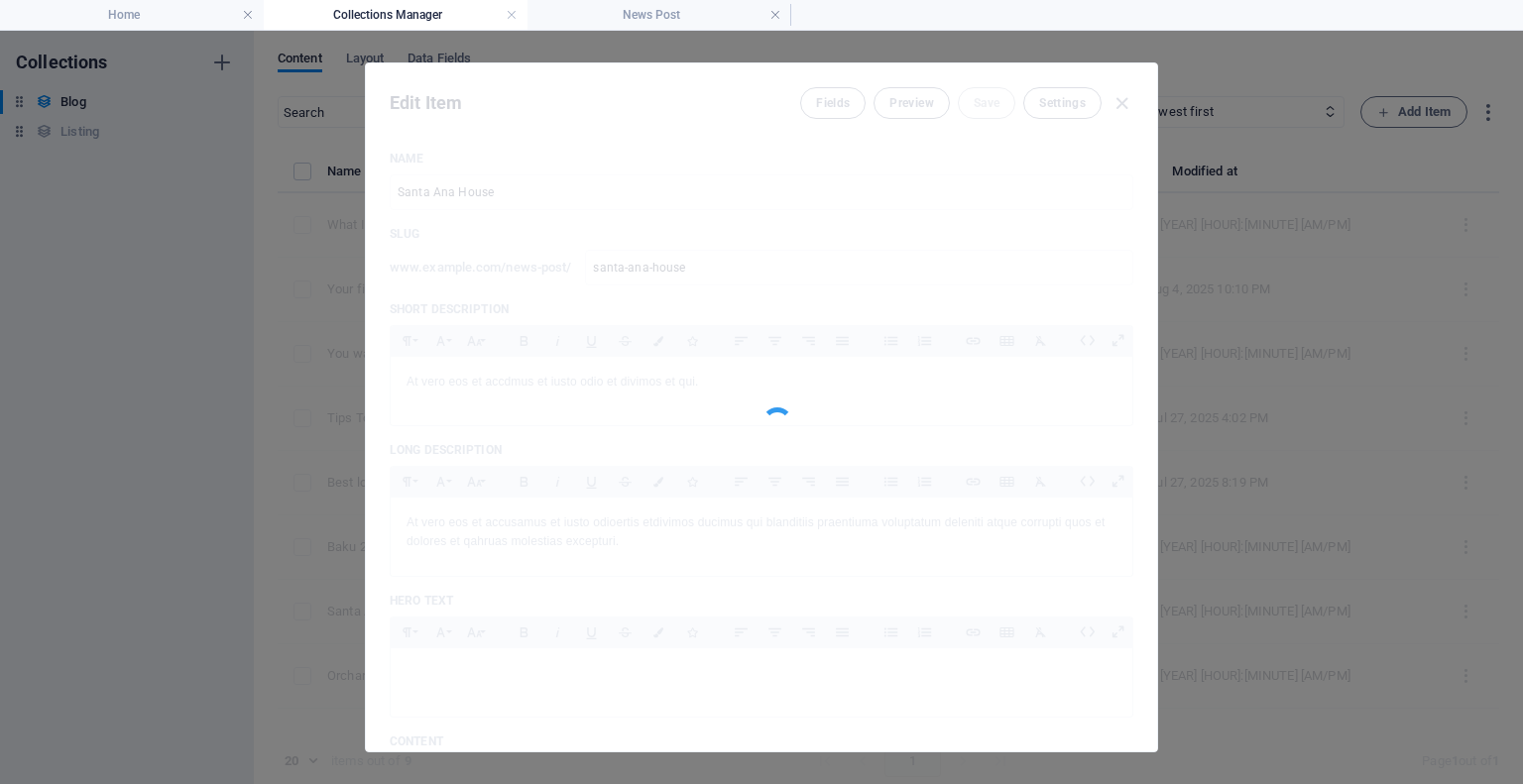 scroll, scrollTop: 0, scrollLeft: 0, axis: both 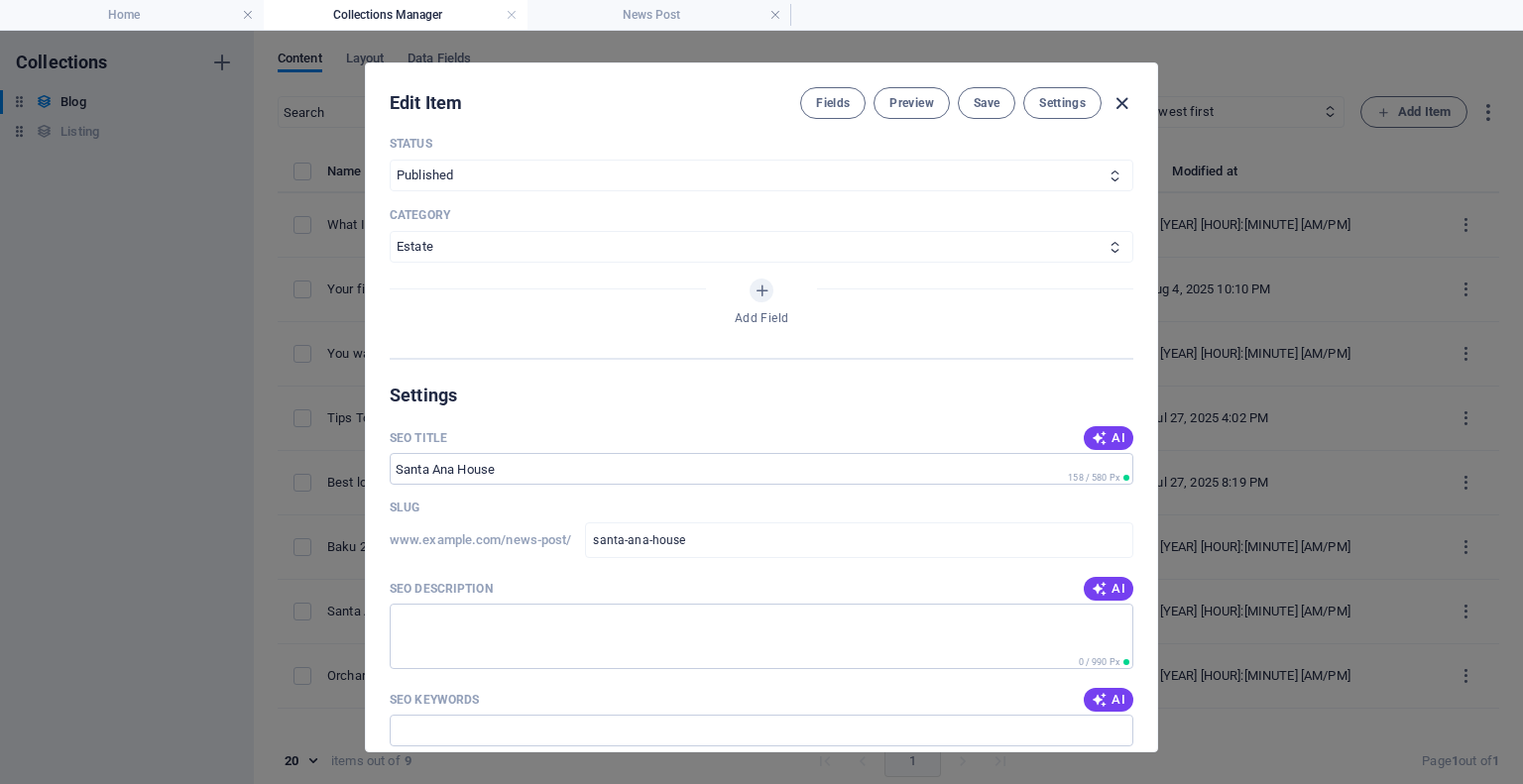 click at bounding box center [1121, 103] 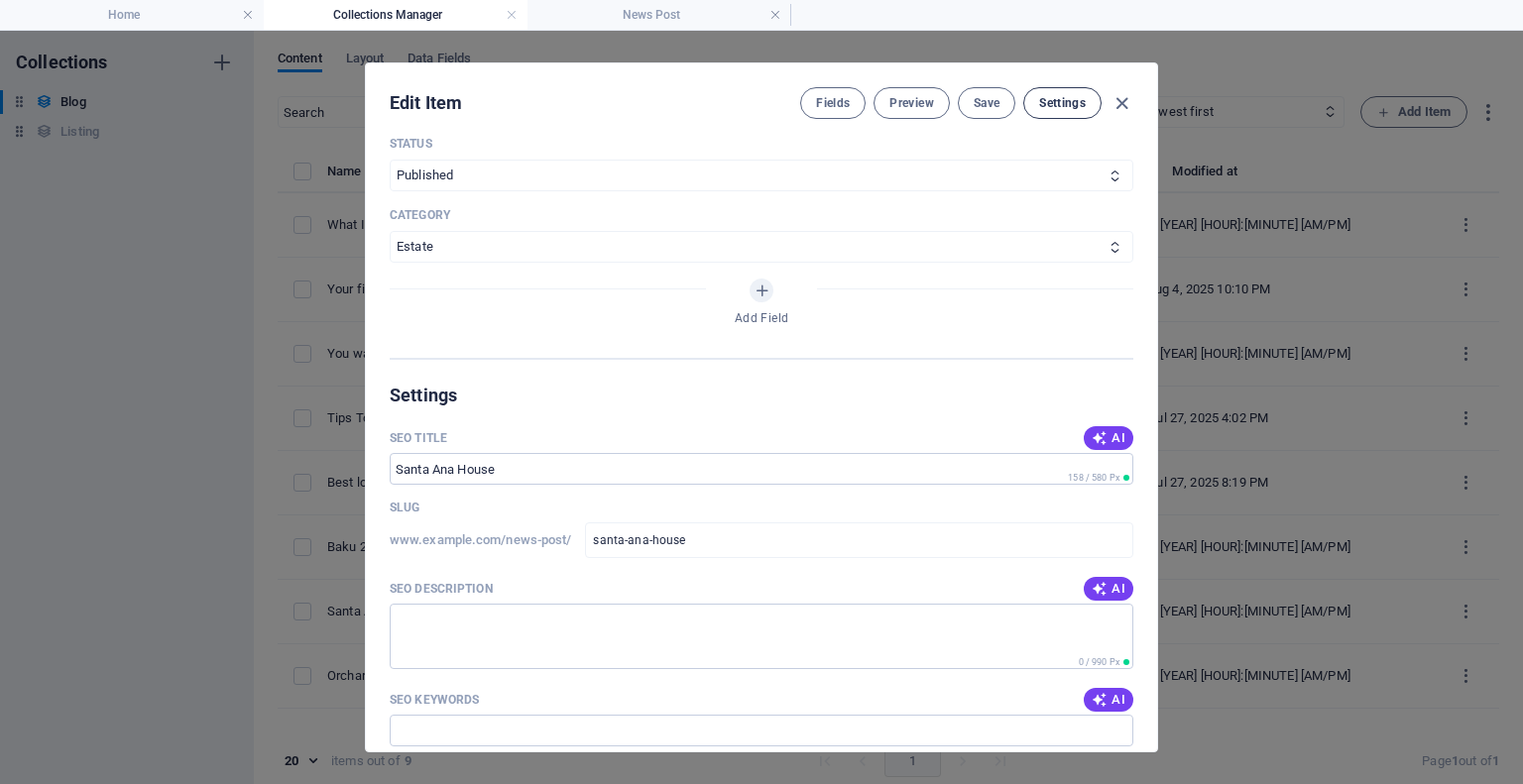 type on "2025-08-06" 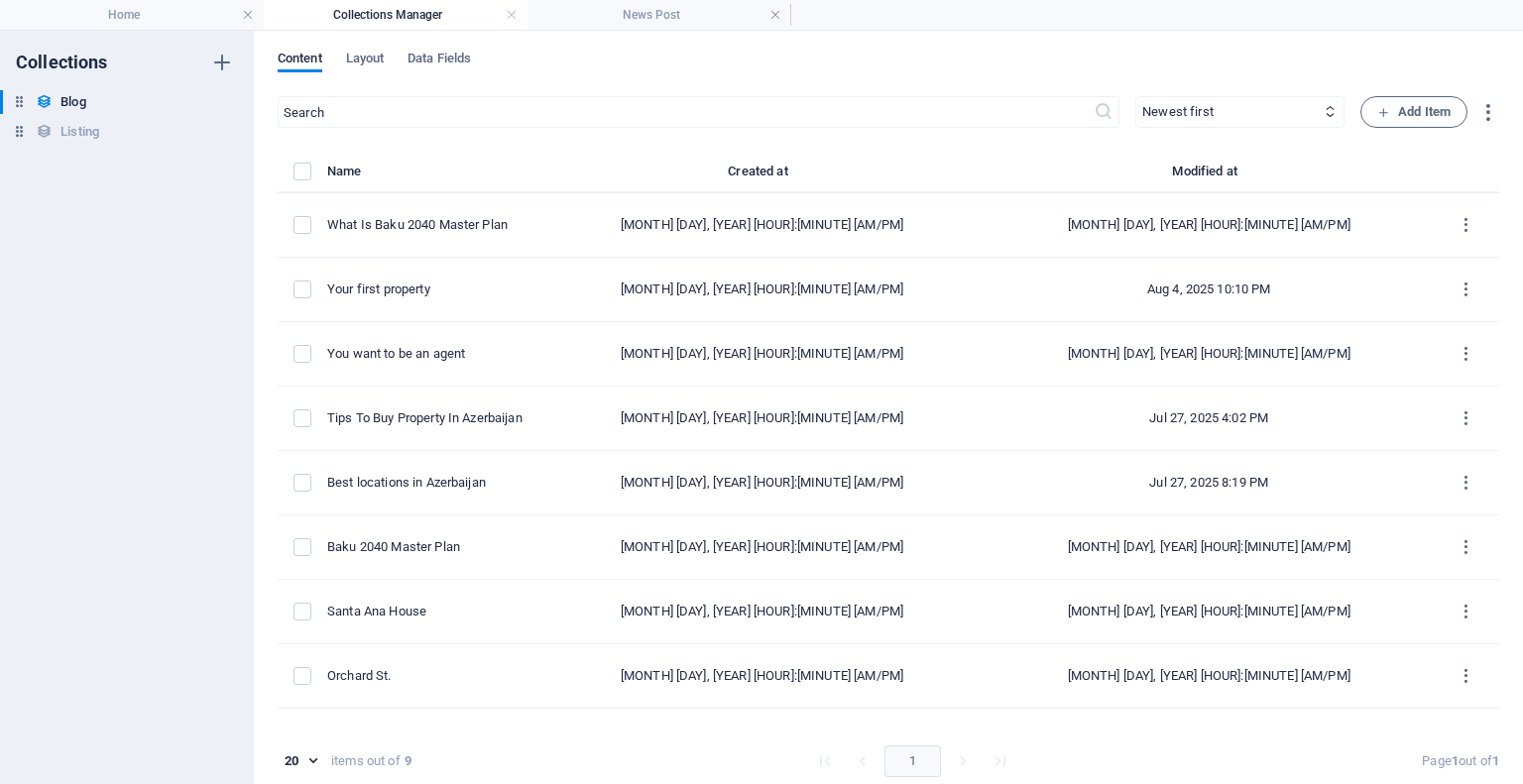 scroll, scrollTop: 1092, scrollLeft: 0, axis: vertical 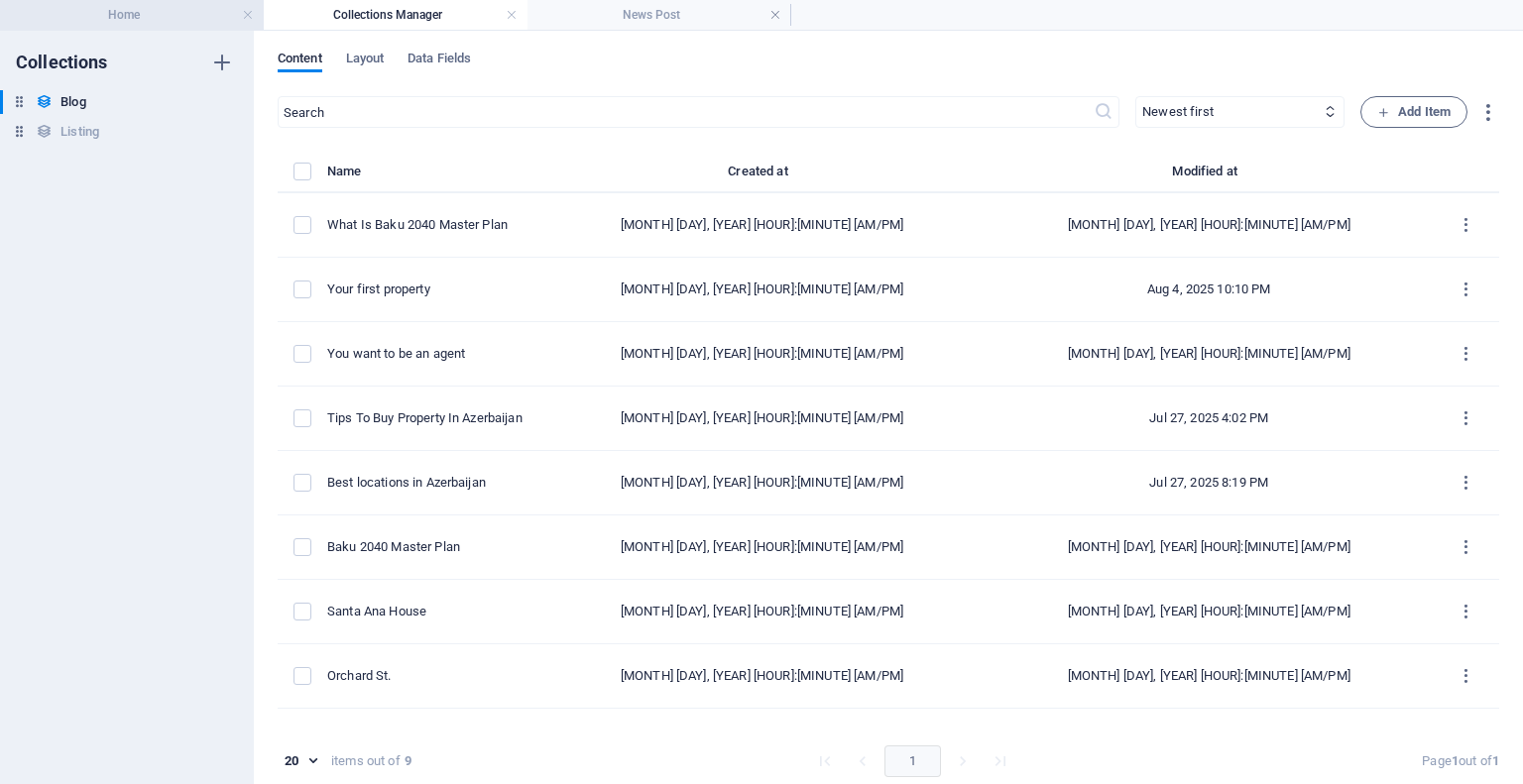 click on "Home" at bounding box center (132, 15) 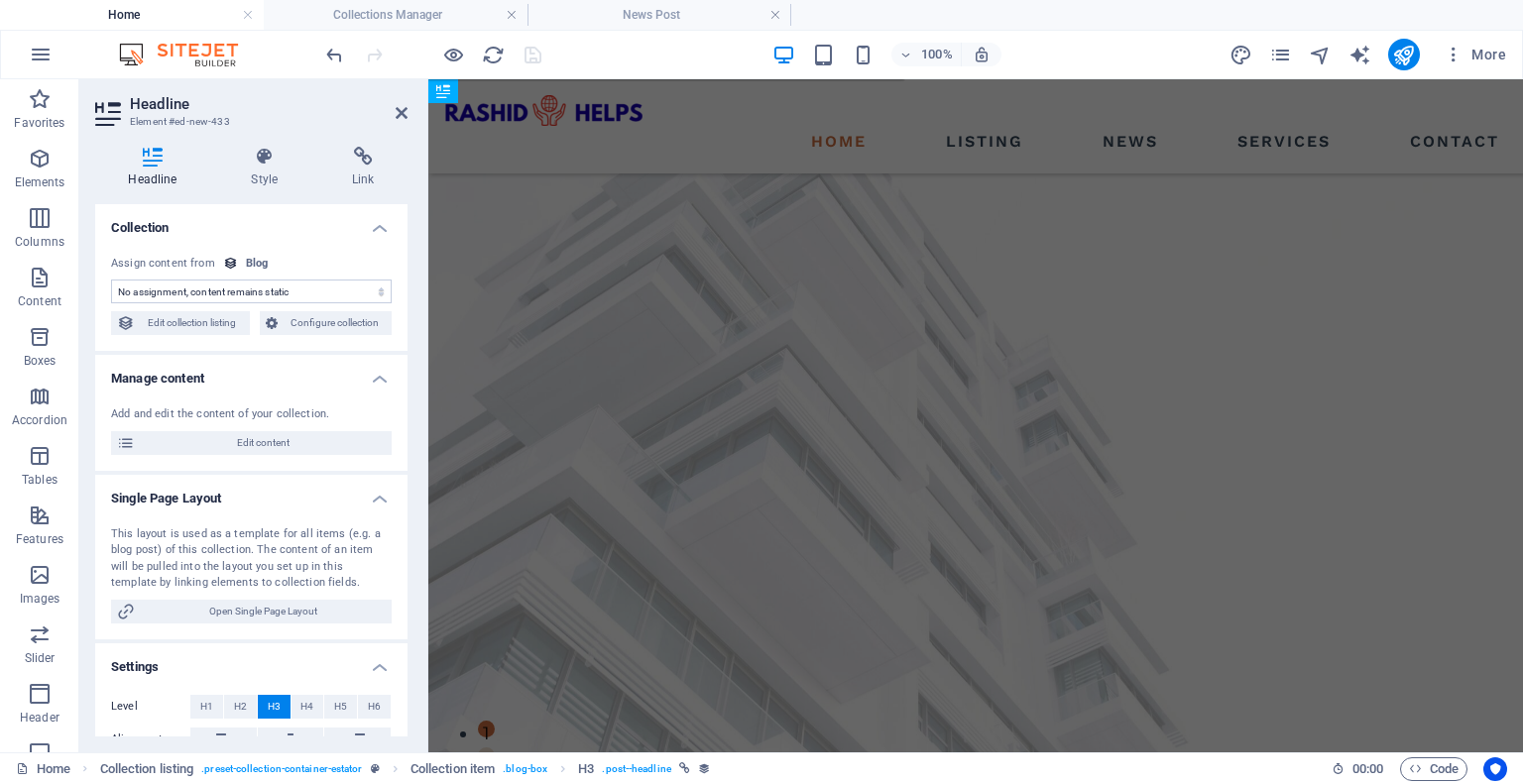 scroll, scrollTop: 2014, scrollLeft: 0, axis: vertical 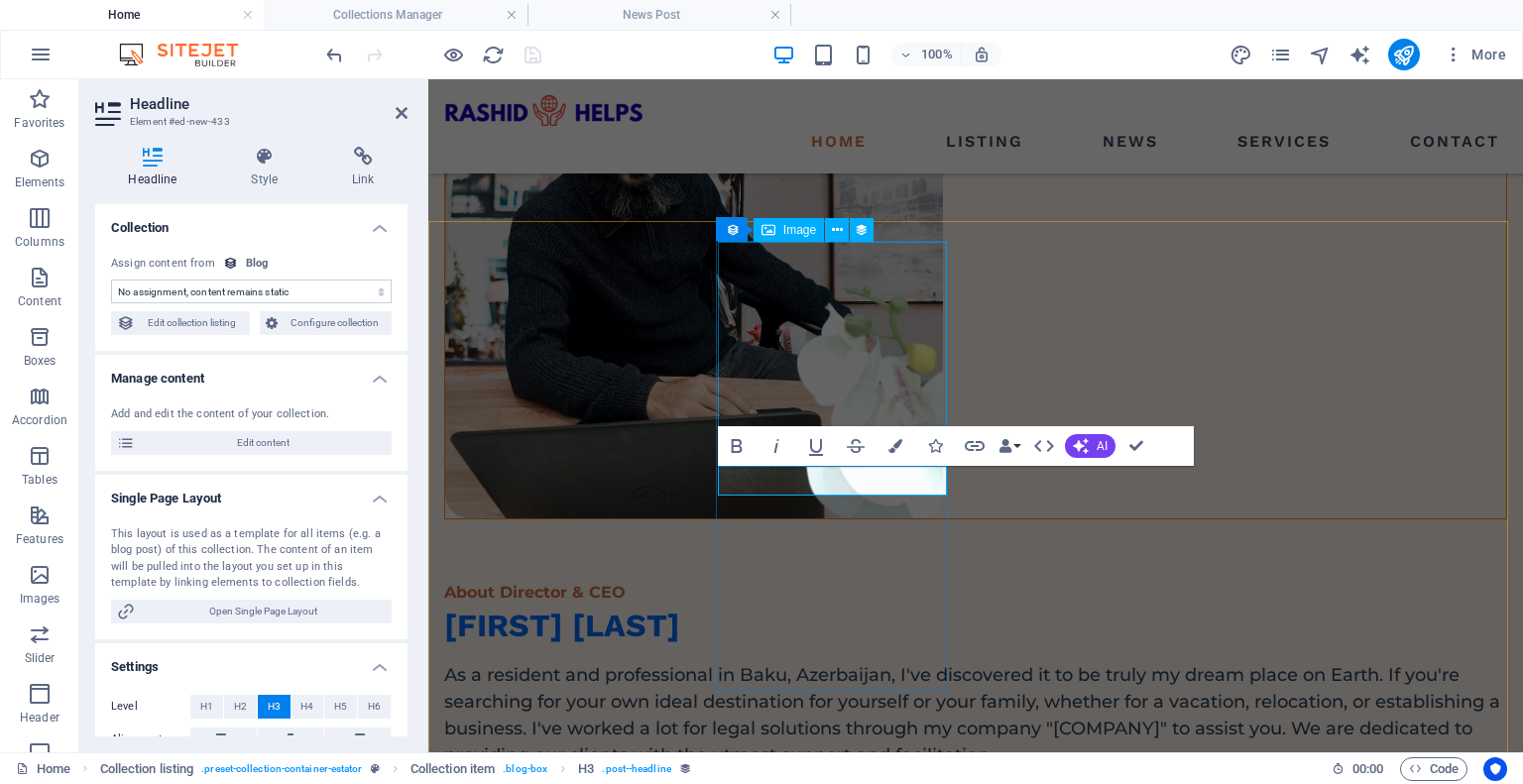 click at bounding box center (976, 1811) 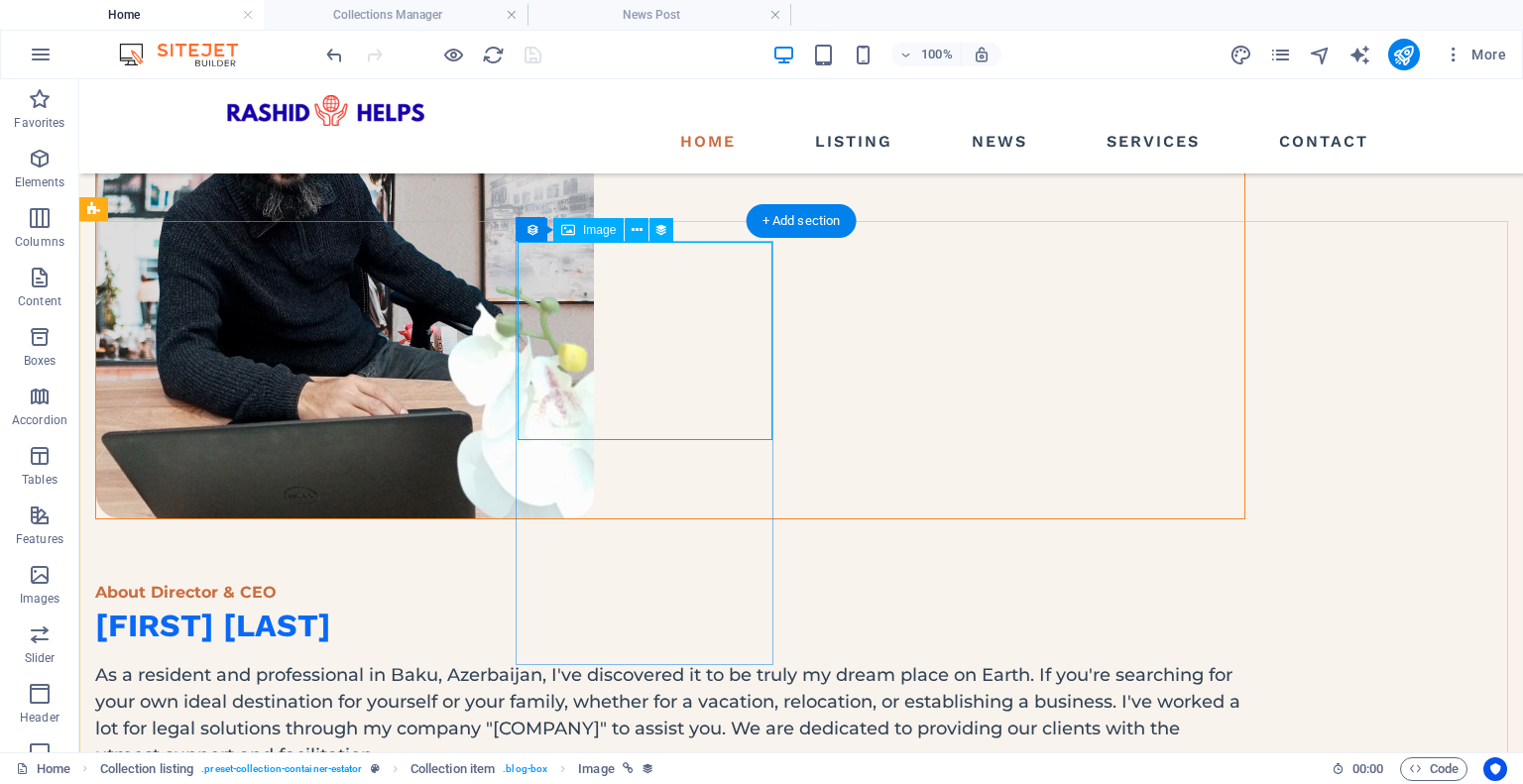 click at bounding box center (670, 1811) 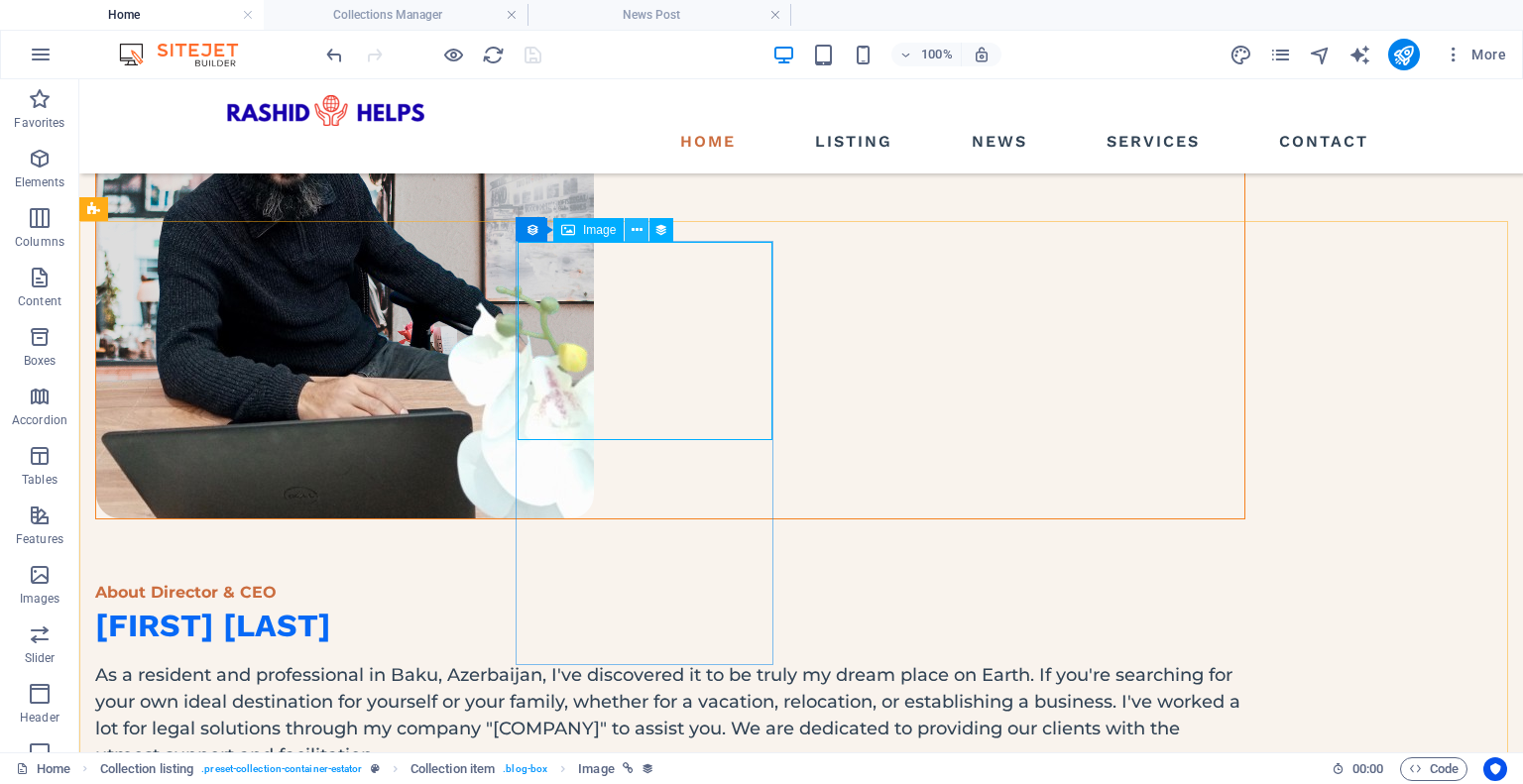 click at bounding box center [637, 230] 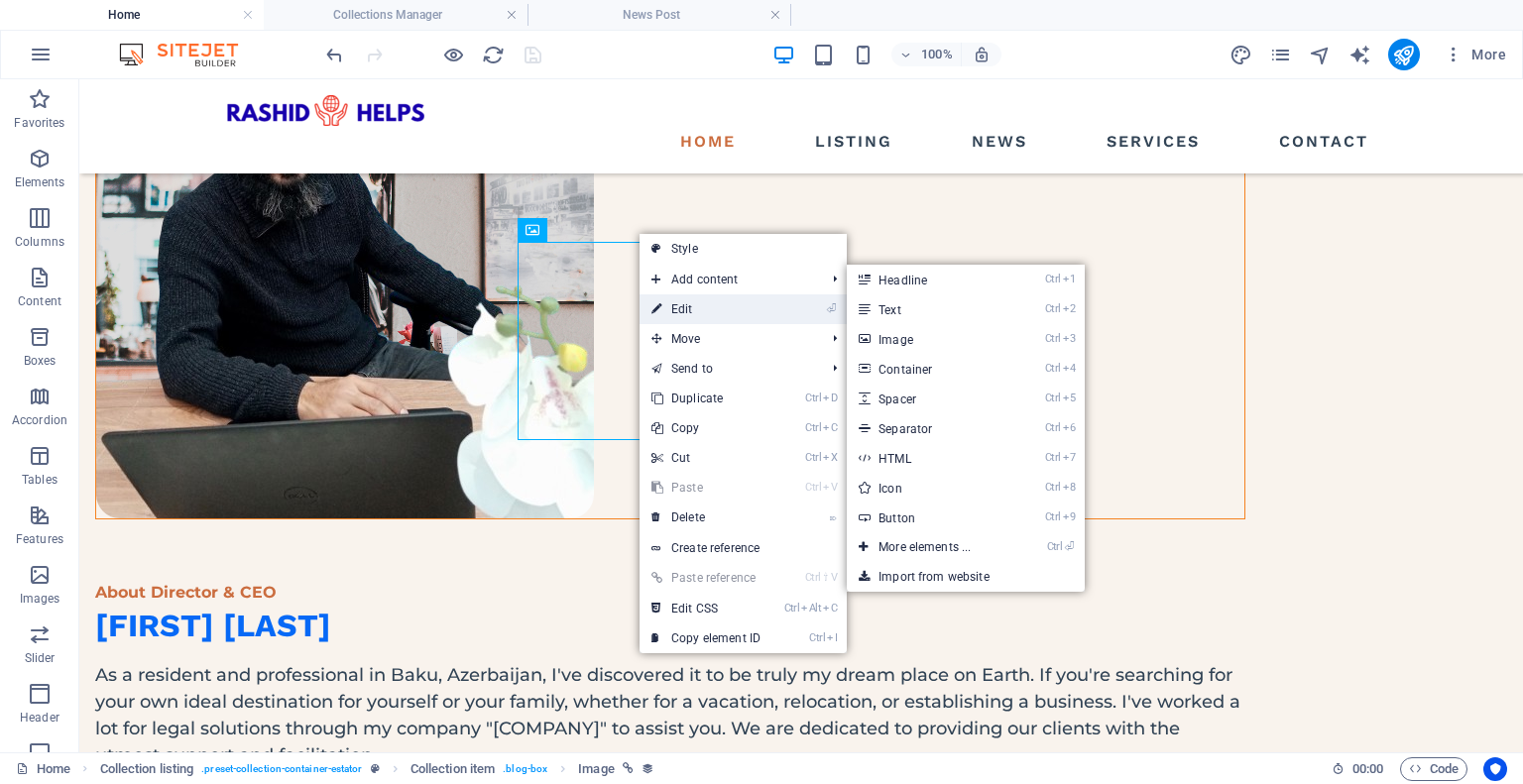 click on "⏎  Edit" at bounding box center [706, 309] 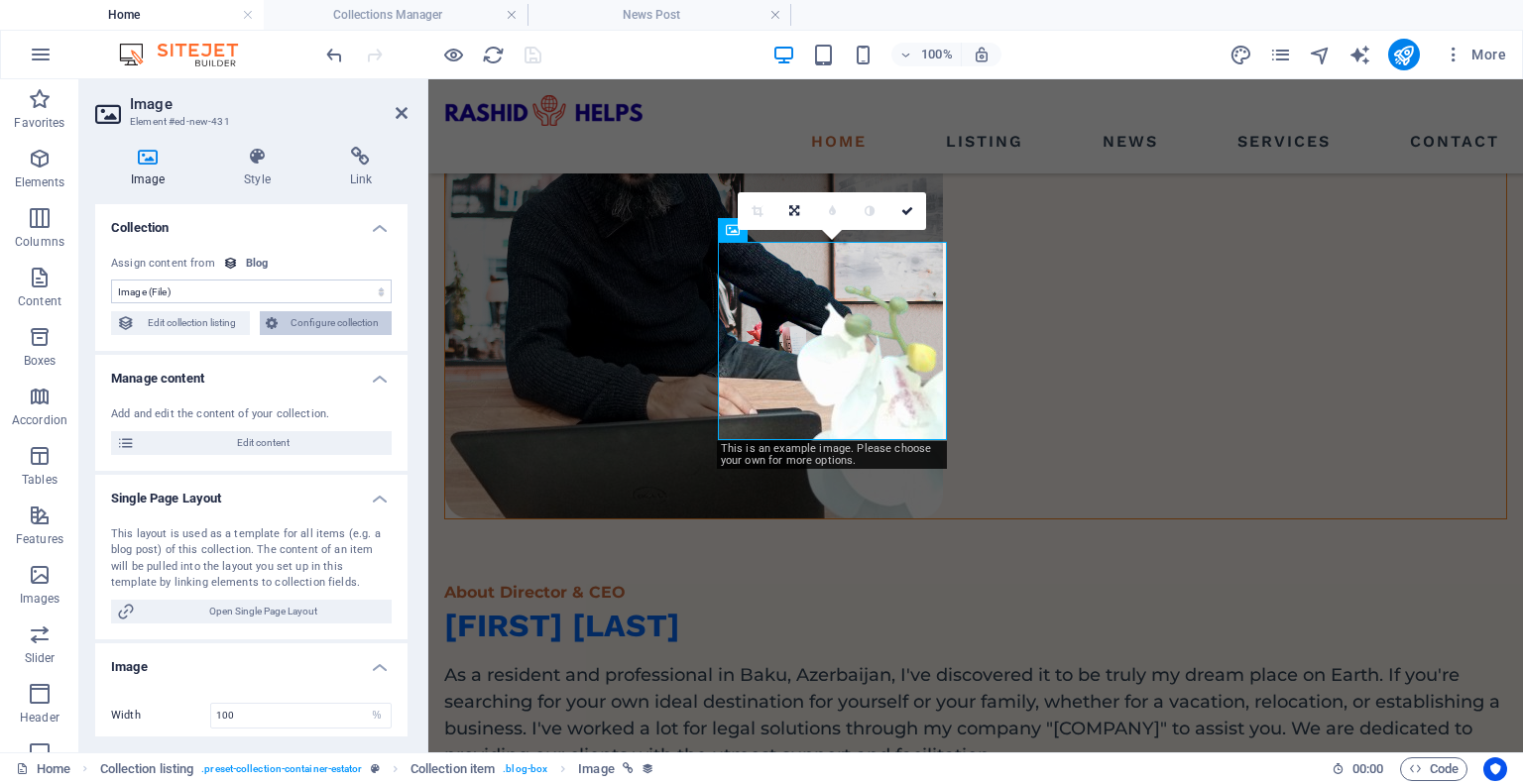 click on "Configure collection" at bounding box center [335, 323] 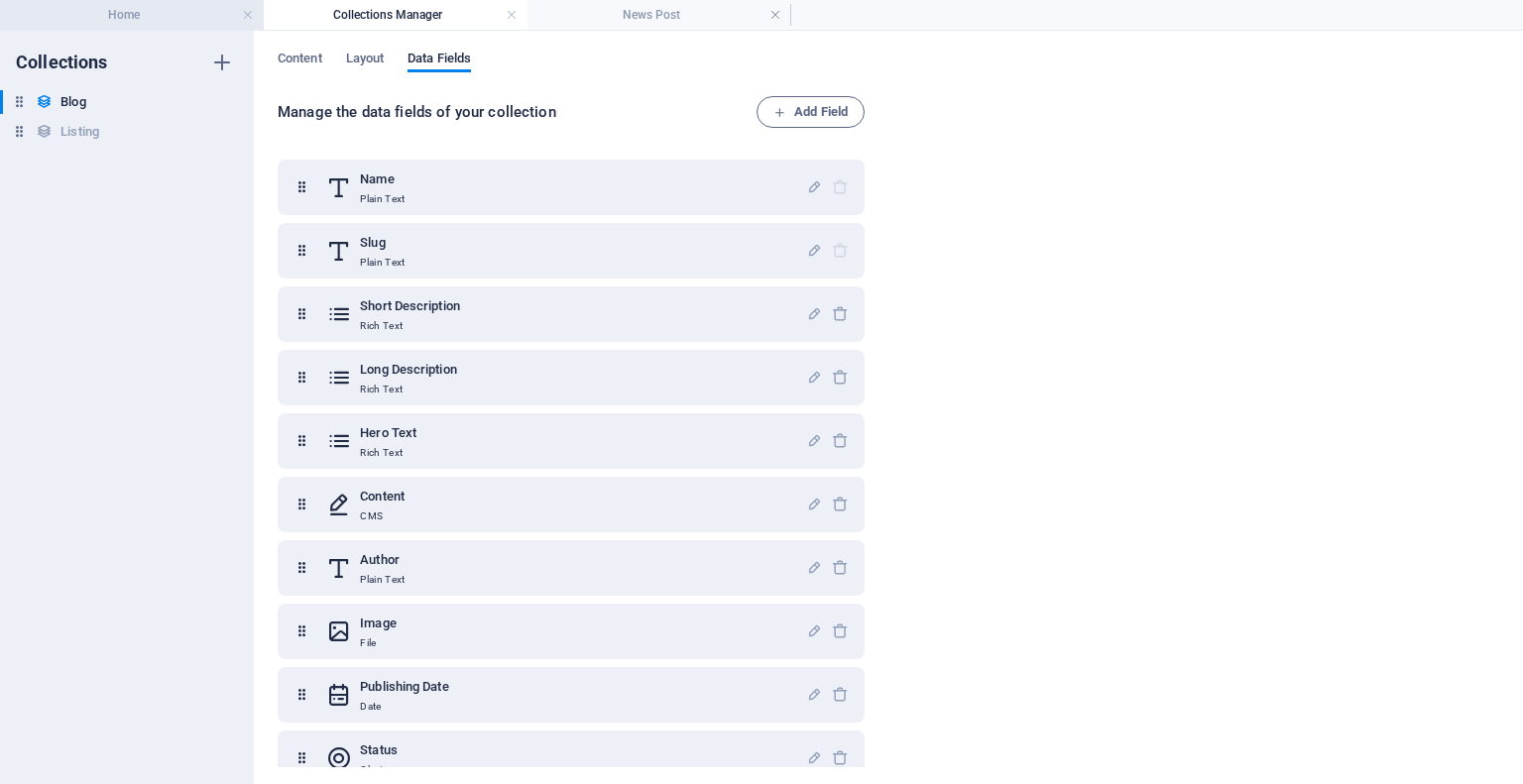 click on "Home" at bounding box center (132, 15) 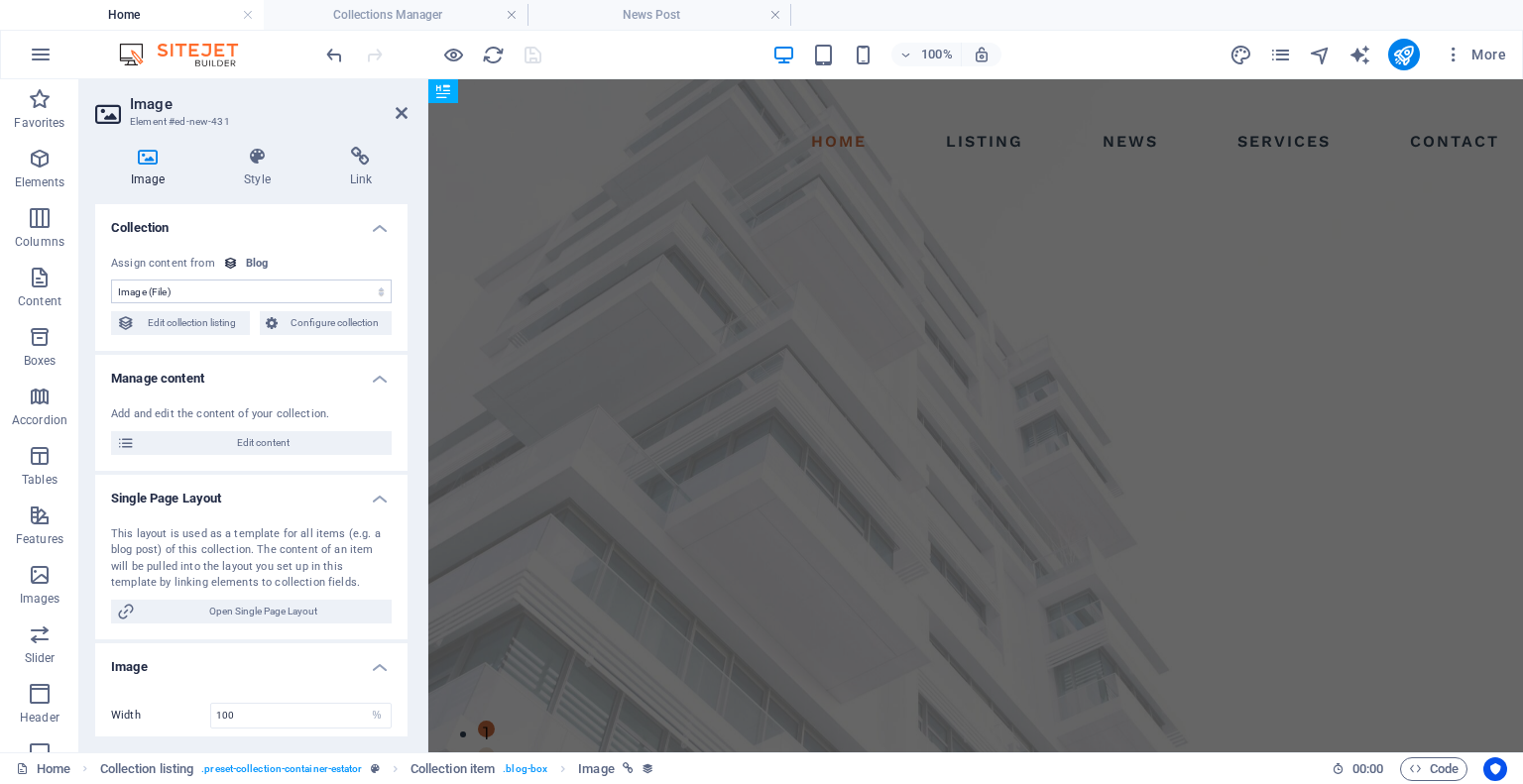 scroll, scrollTop: 2014, scrollLeft: 0, axis: vertical 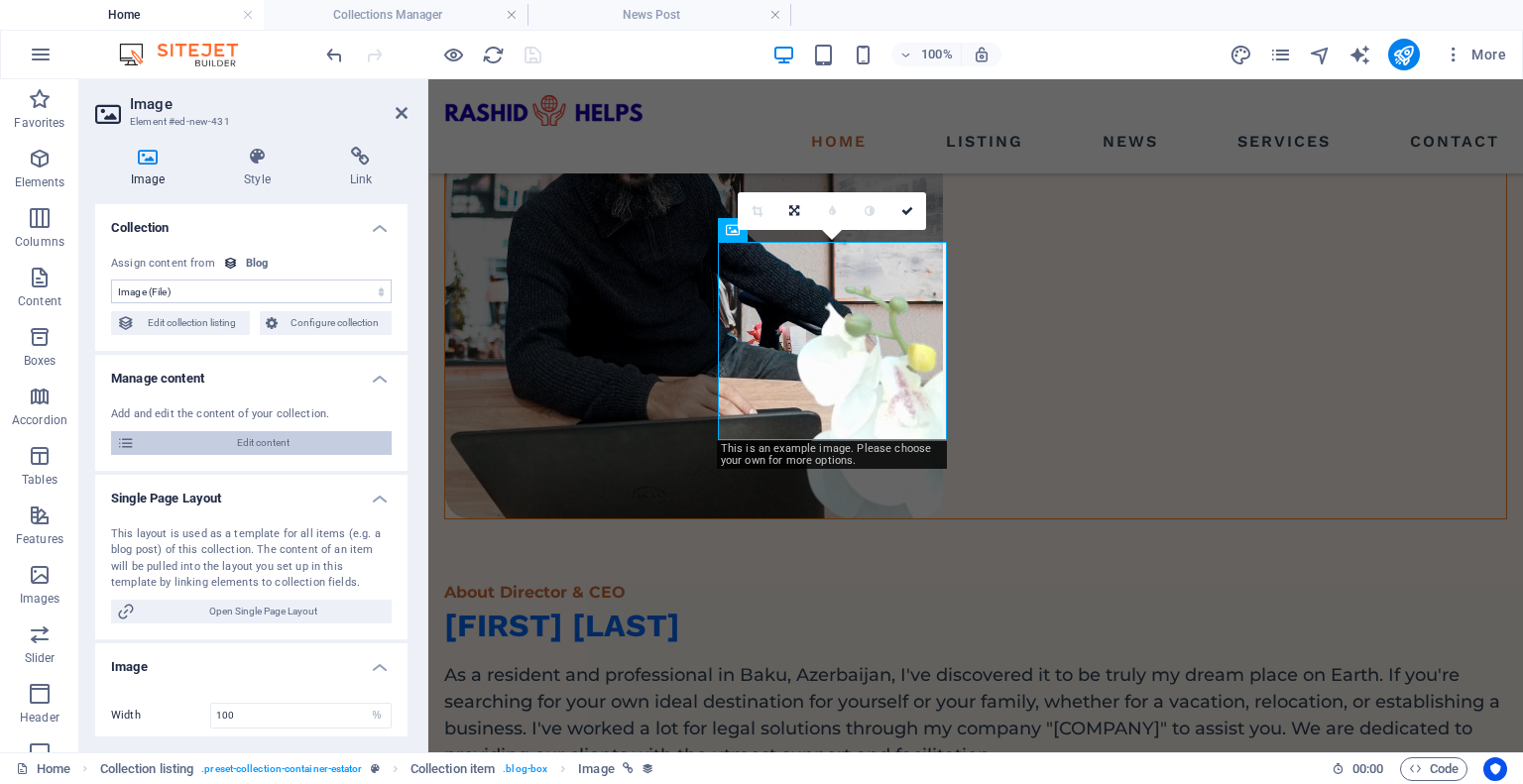 click on "Edit content" at bounding box center [263, 443] 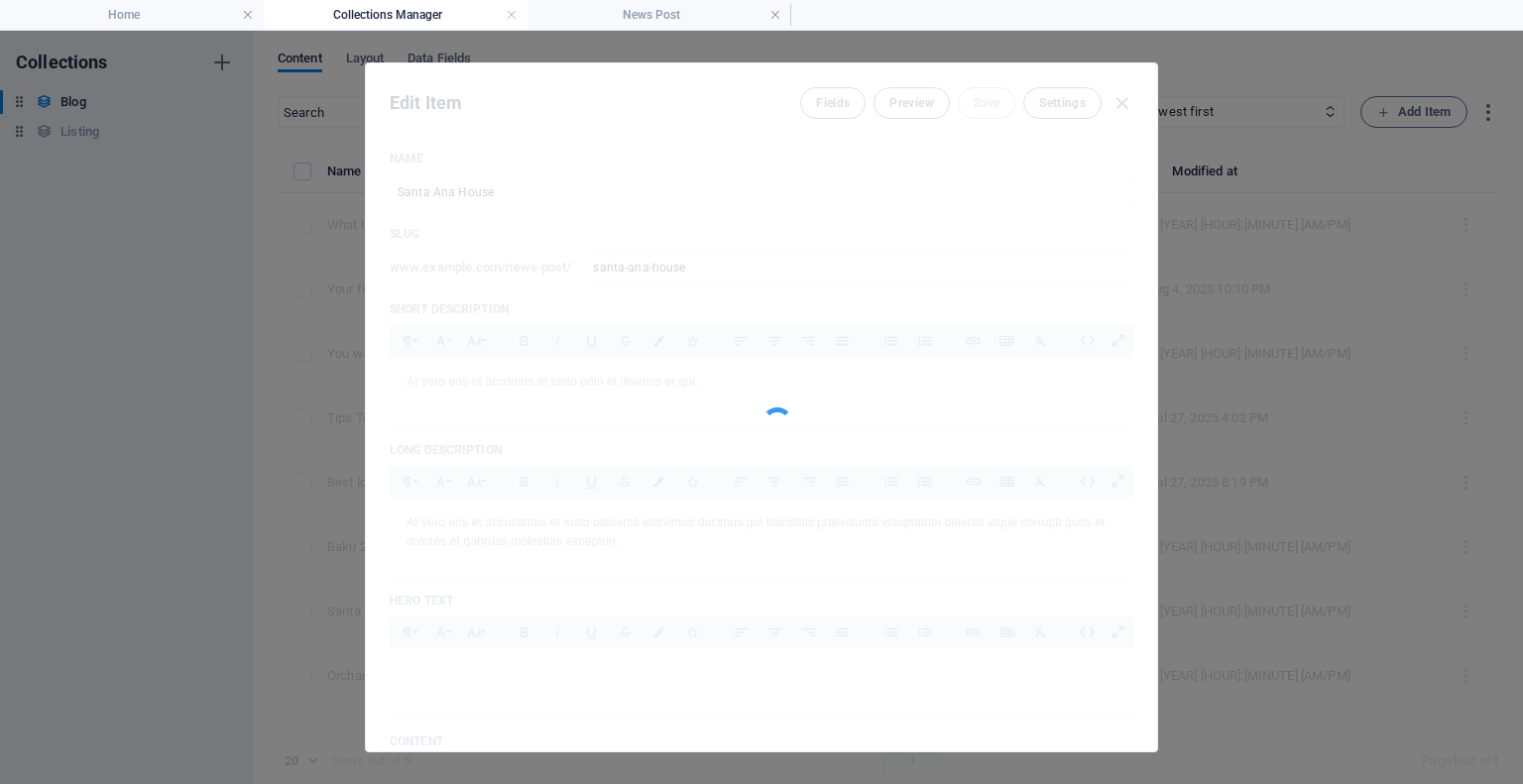 scroll, scrollTop: 0, scrollLeft: 0, axis: both 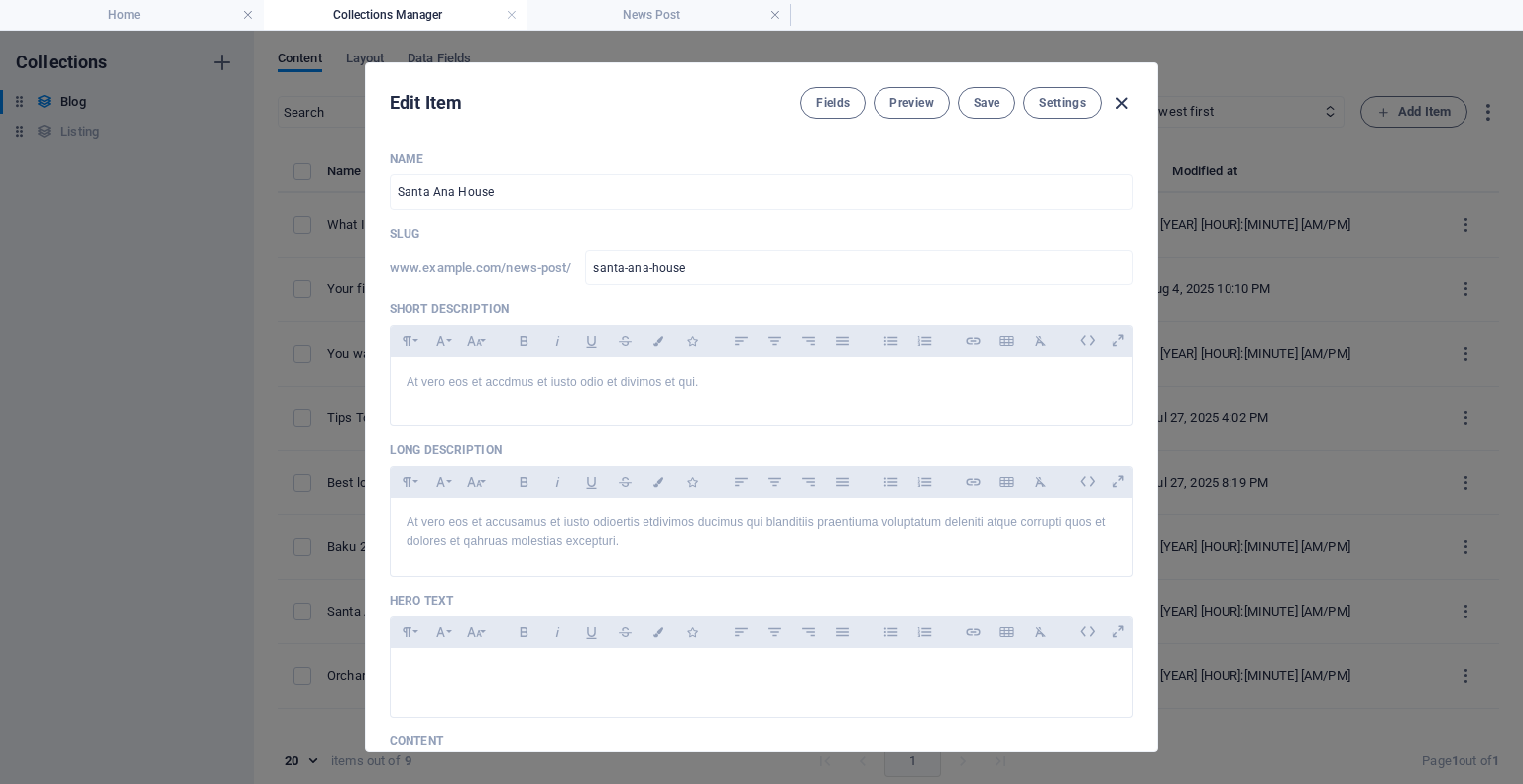 click at bounding box center [1121, 103] 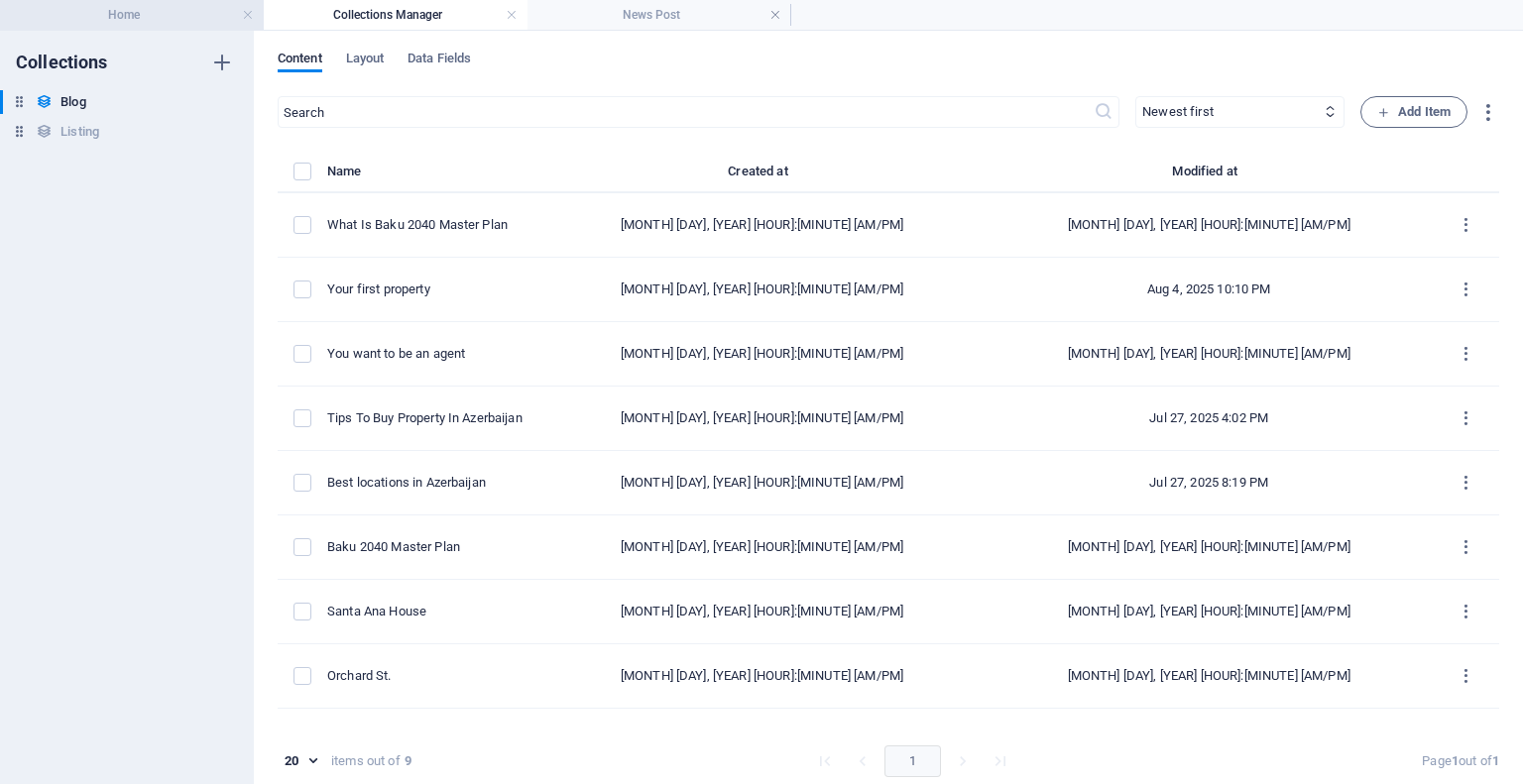click on "Home" at bounding box center [132, 15] 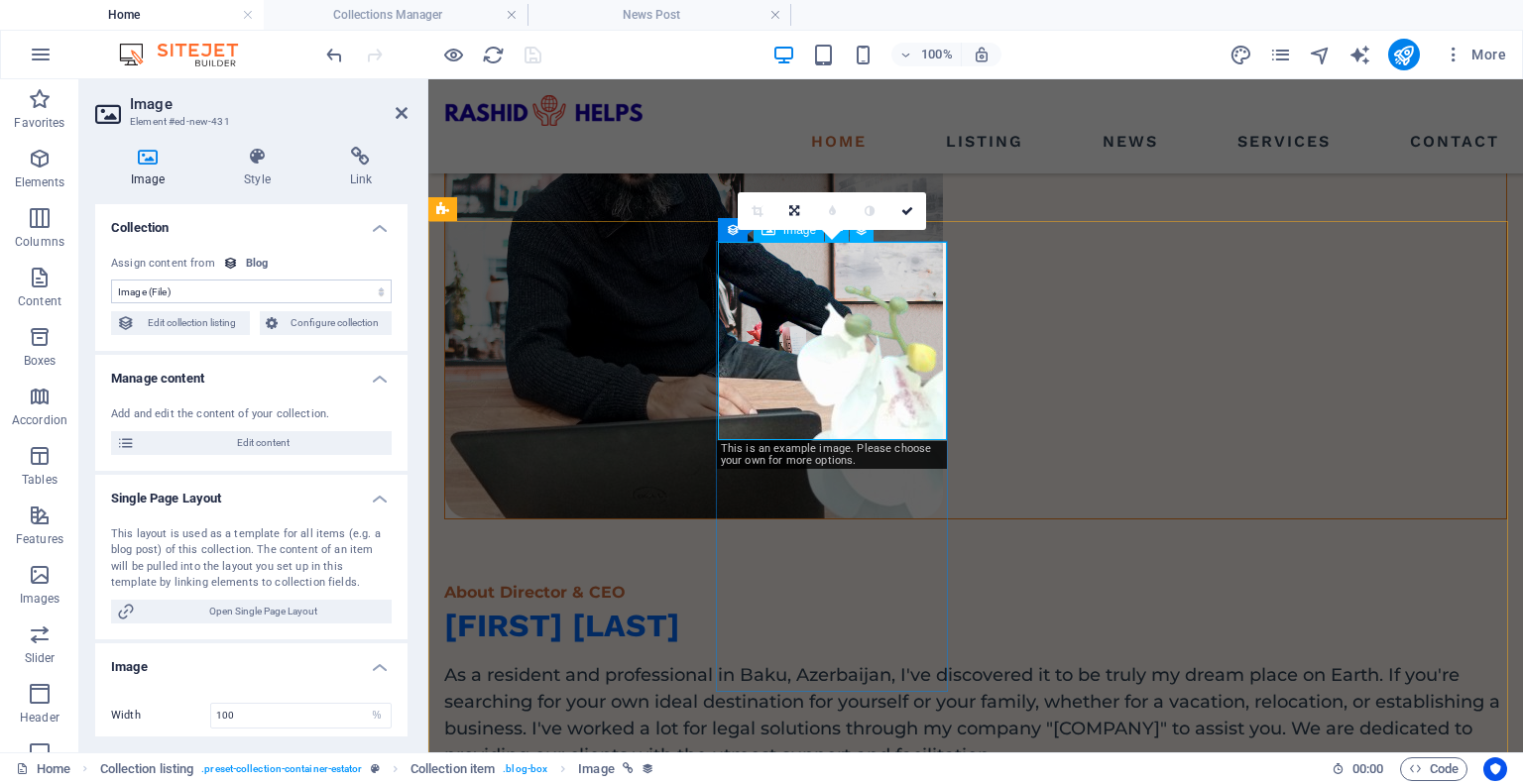 click at bounding box center (976, 1811) 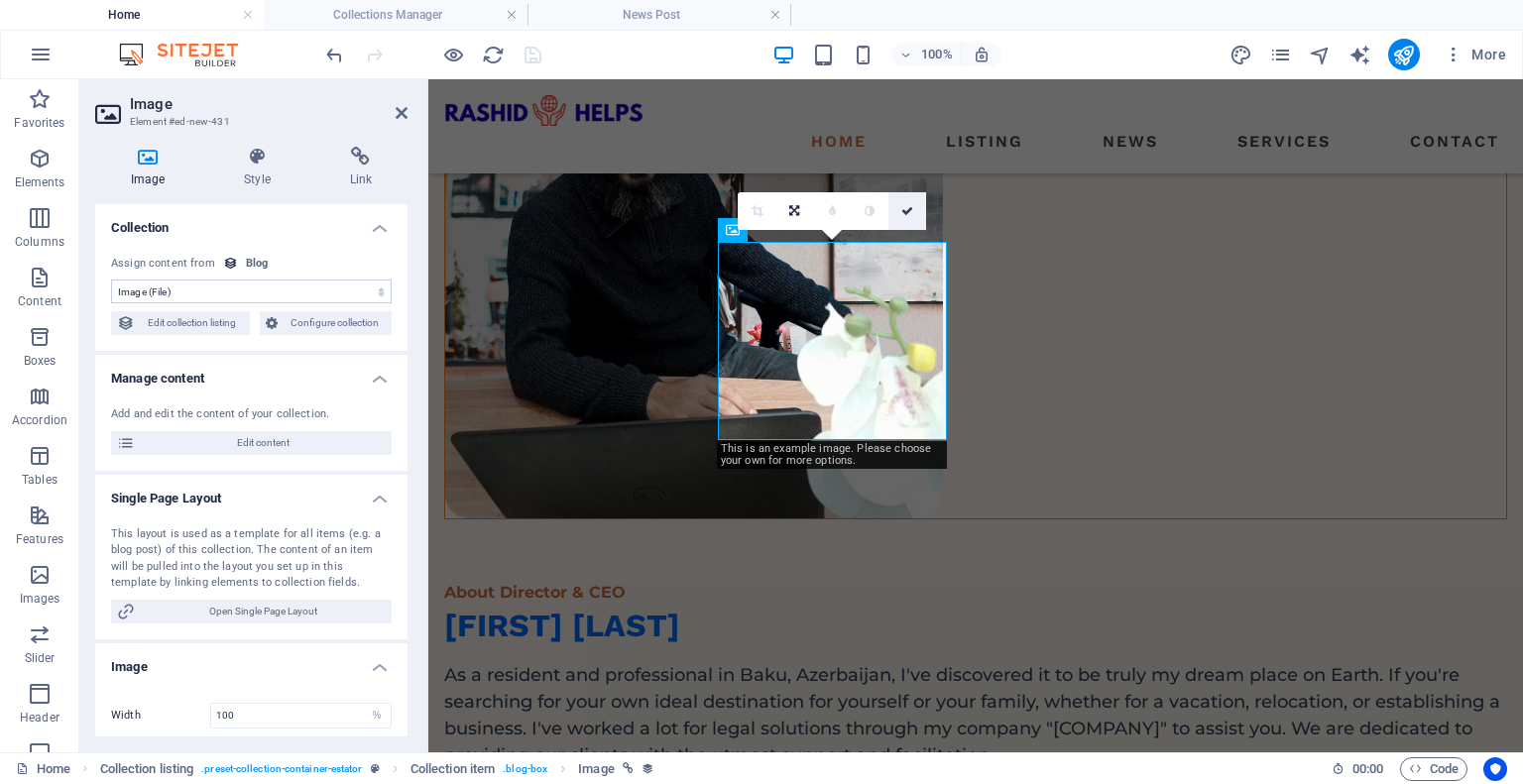 click at bounding box center (907, 211) 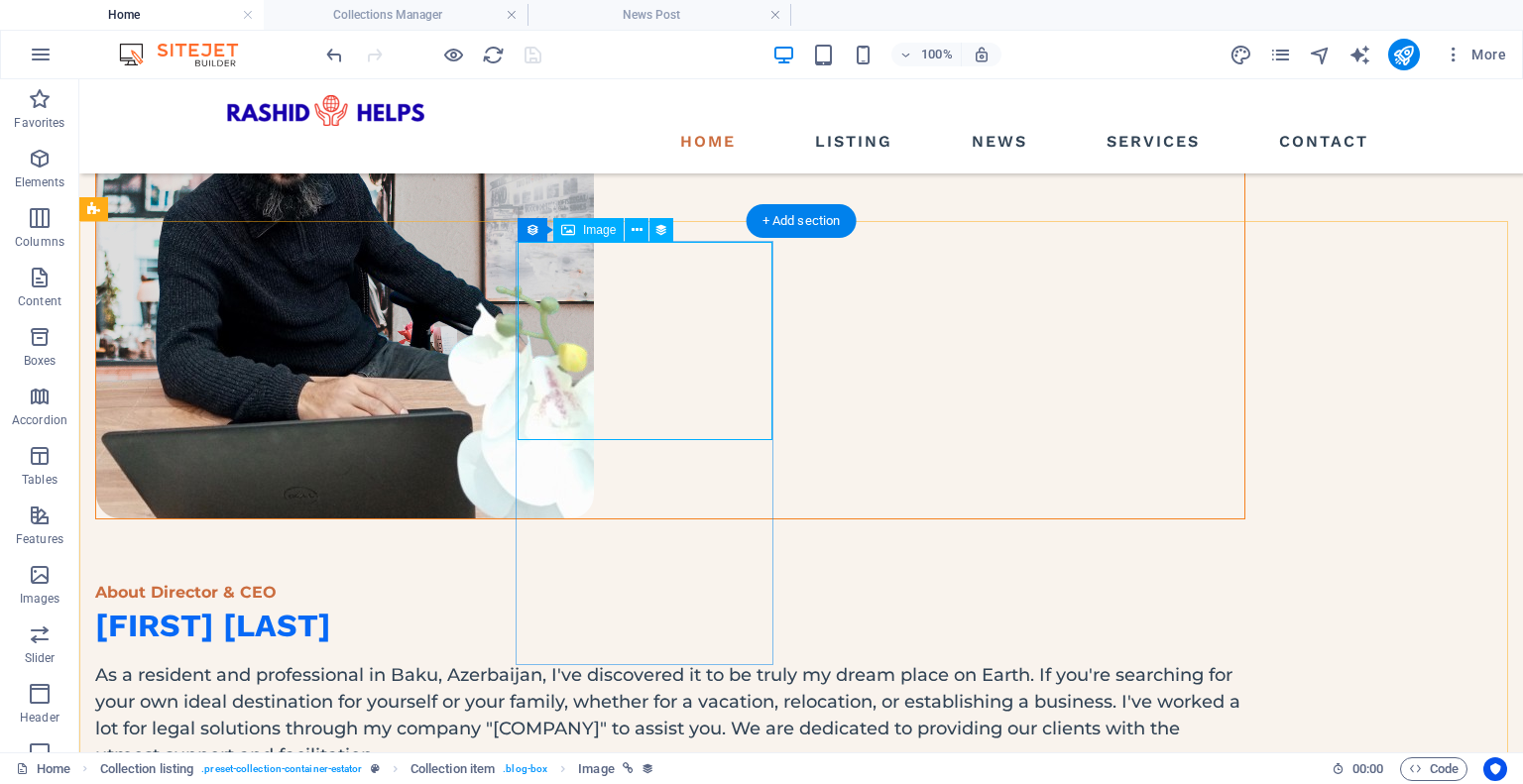 click at bounding box center [670, 1811] 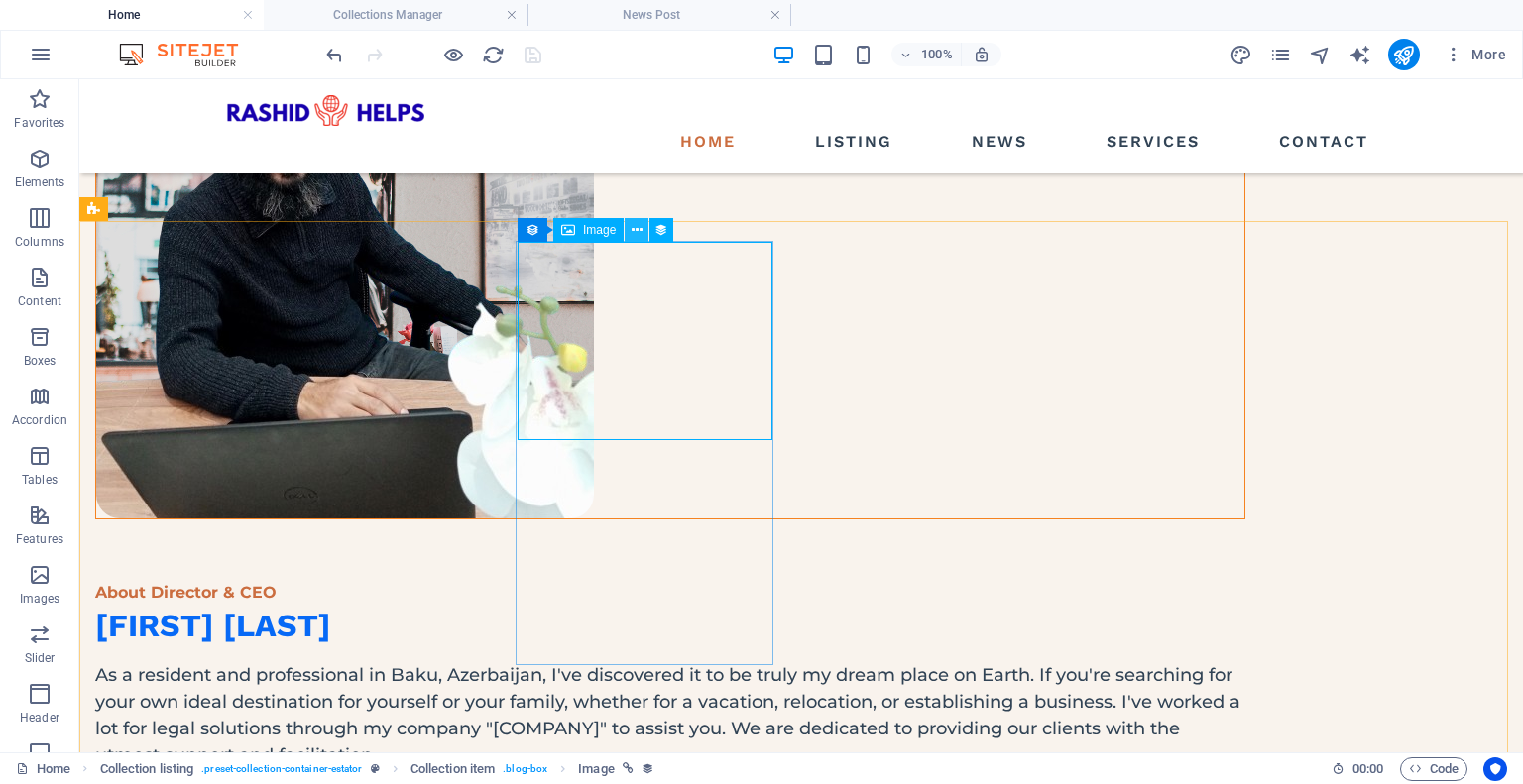 click at bounding box center (637, 230) 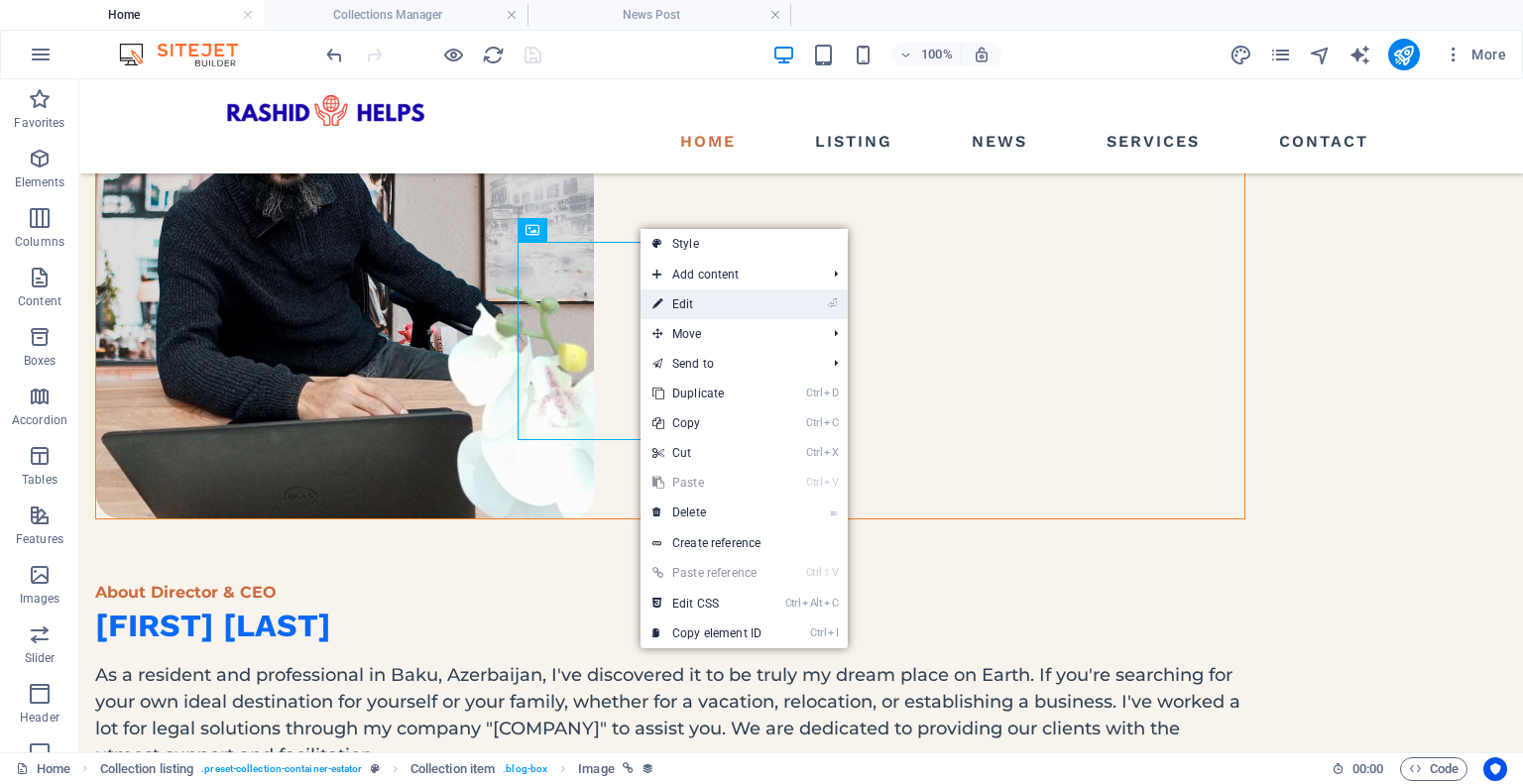 click on "⏎  Edit" at bounding box center [707, 304] 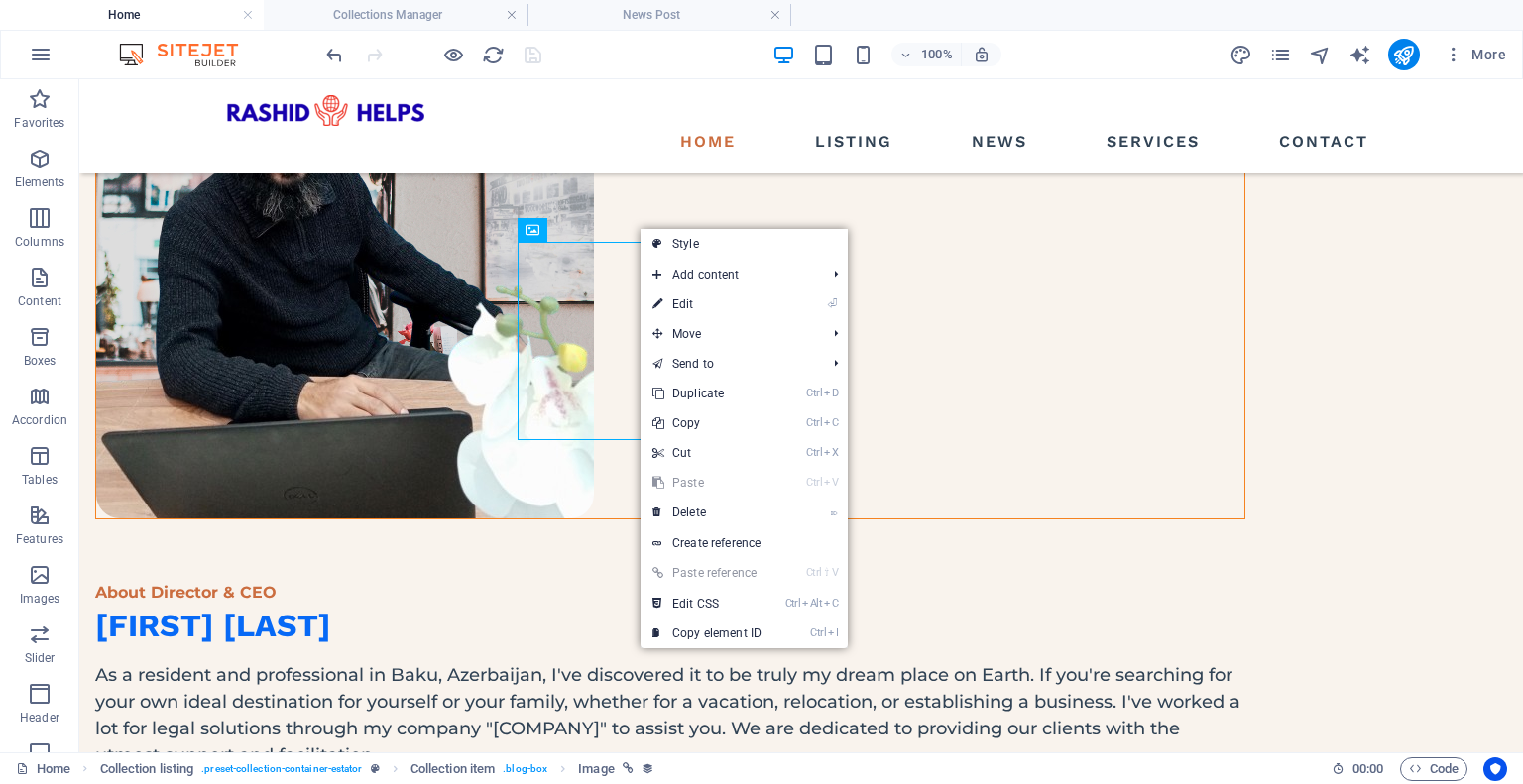 select on "image" 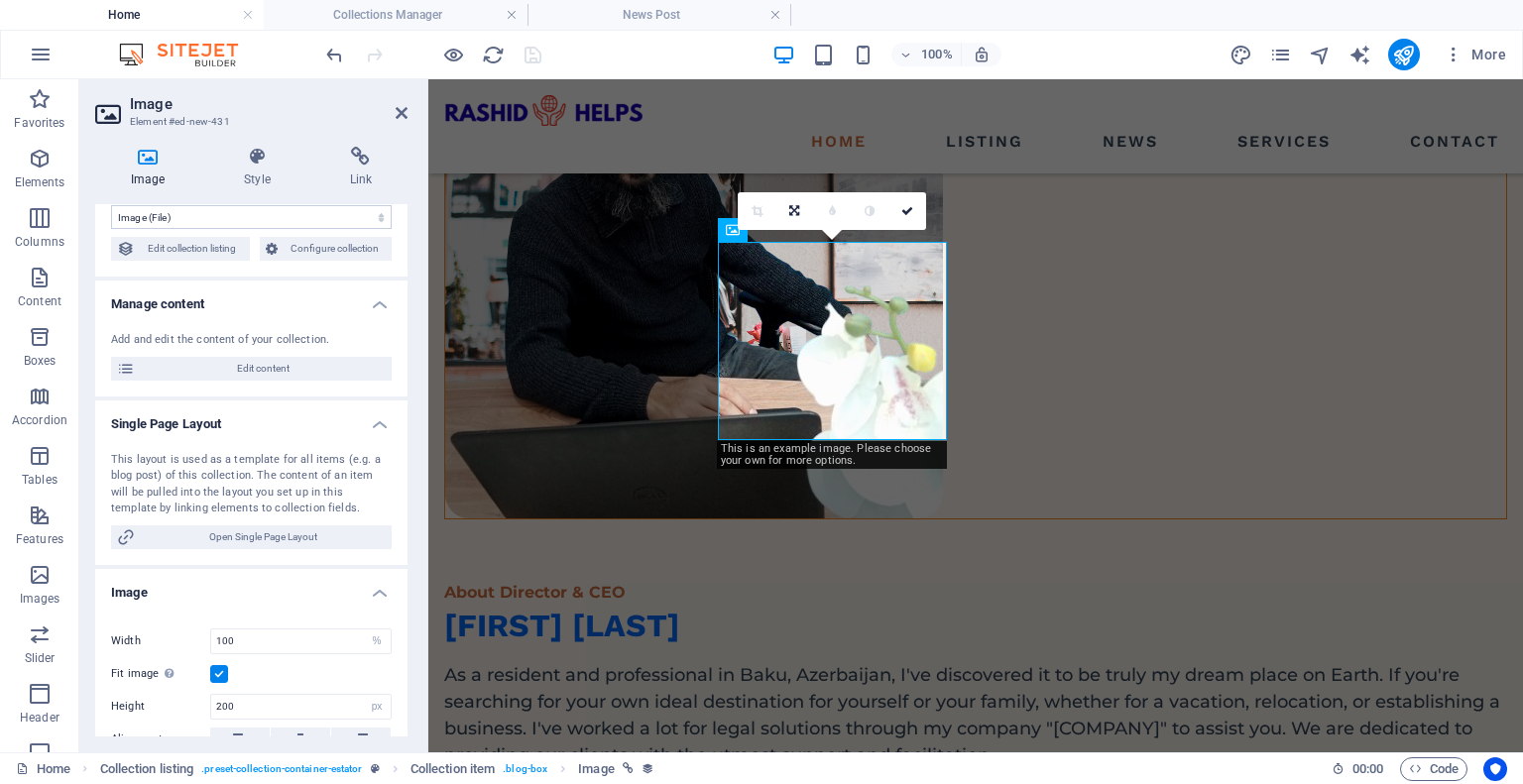 scroll, scrollTop: 28, scrollLeft: 0, axis: vertical 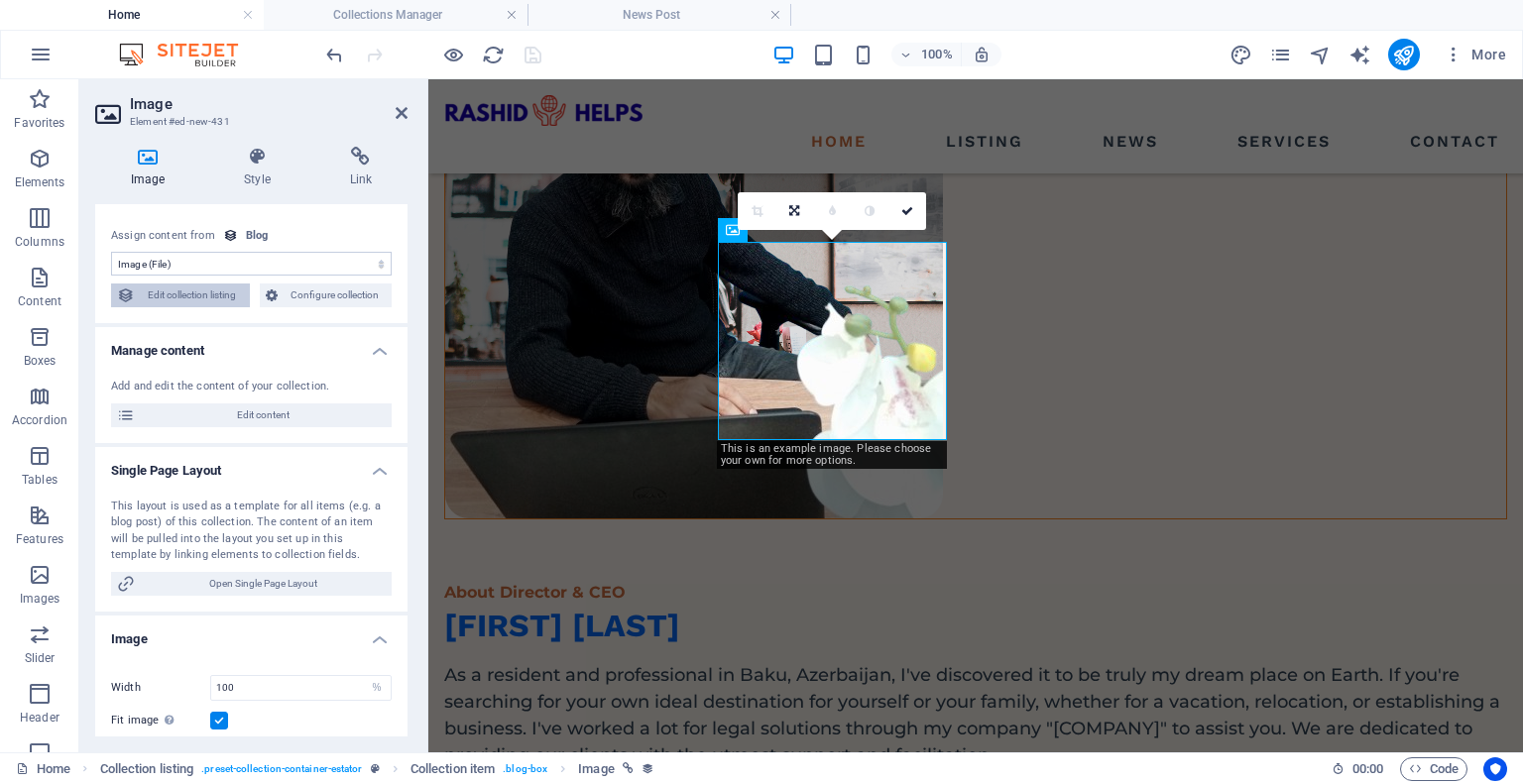 click on "Edit collection listing" at bounding box center (192, 295) 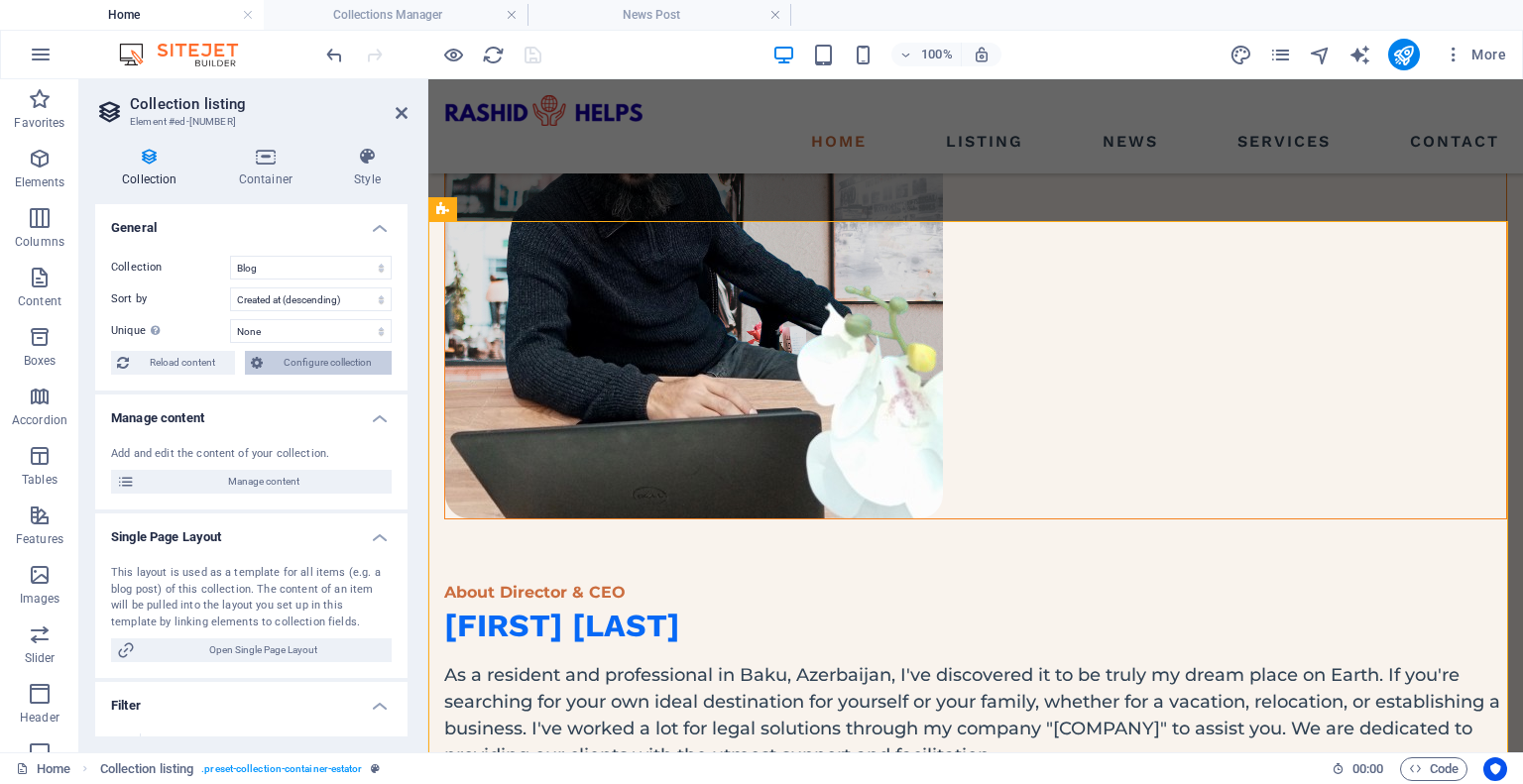click on "Configure collection" at bounding box center [327, 363] 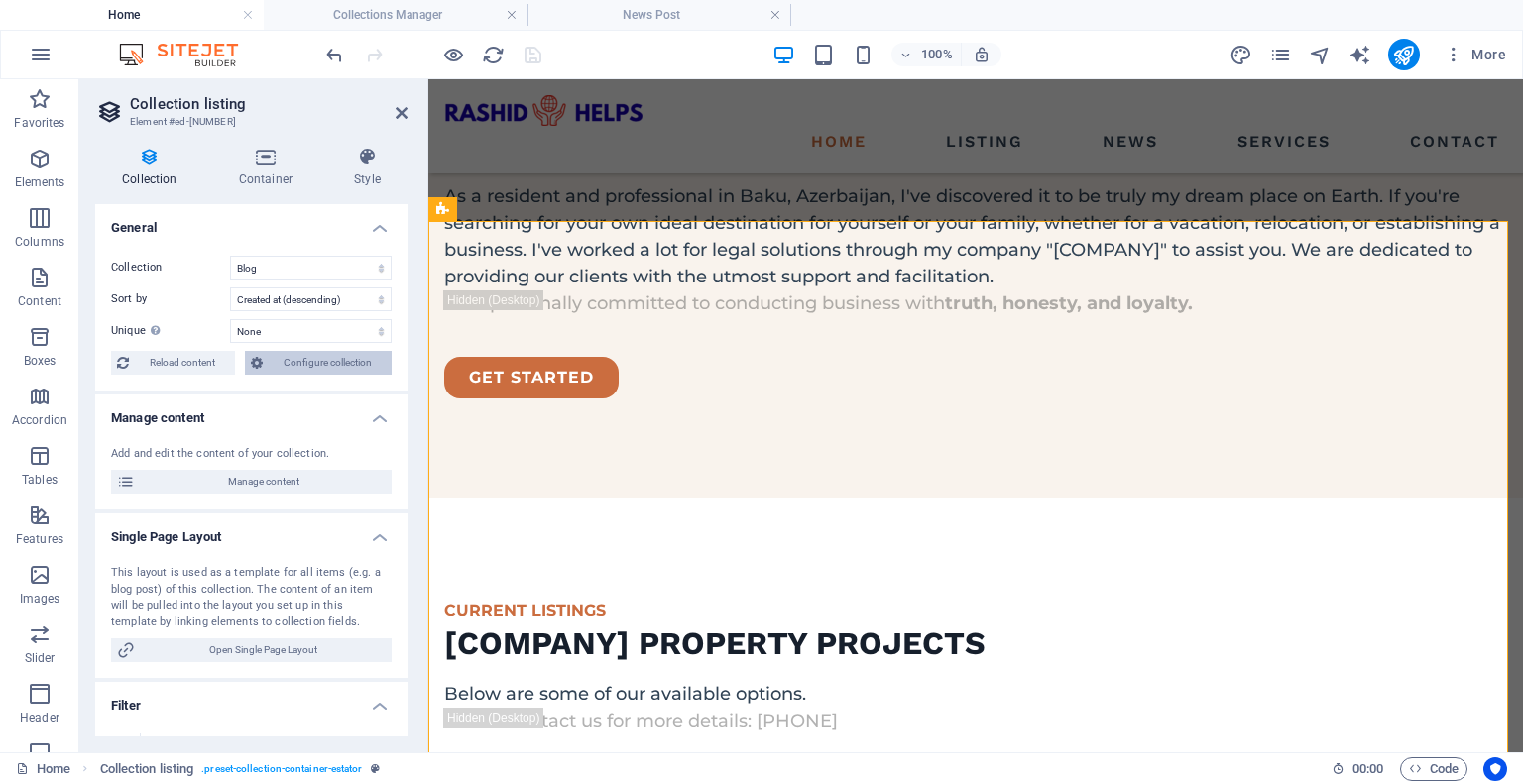 scroll, scrollTop: 0, scrollLeft: 0, axis: both 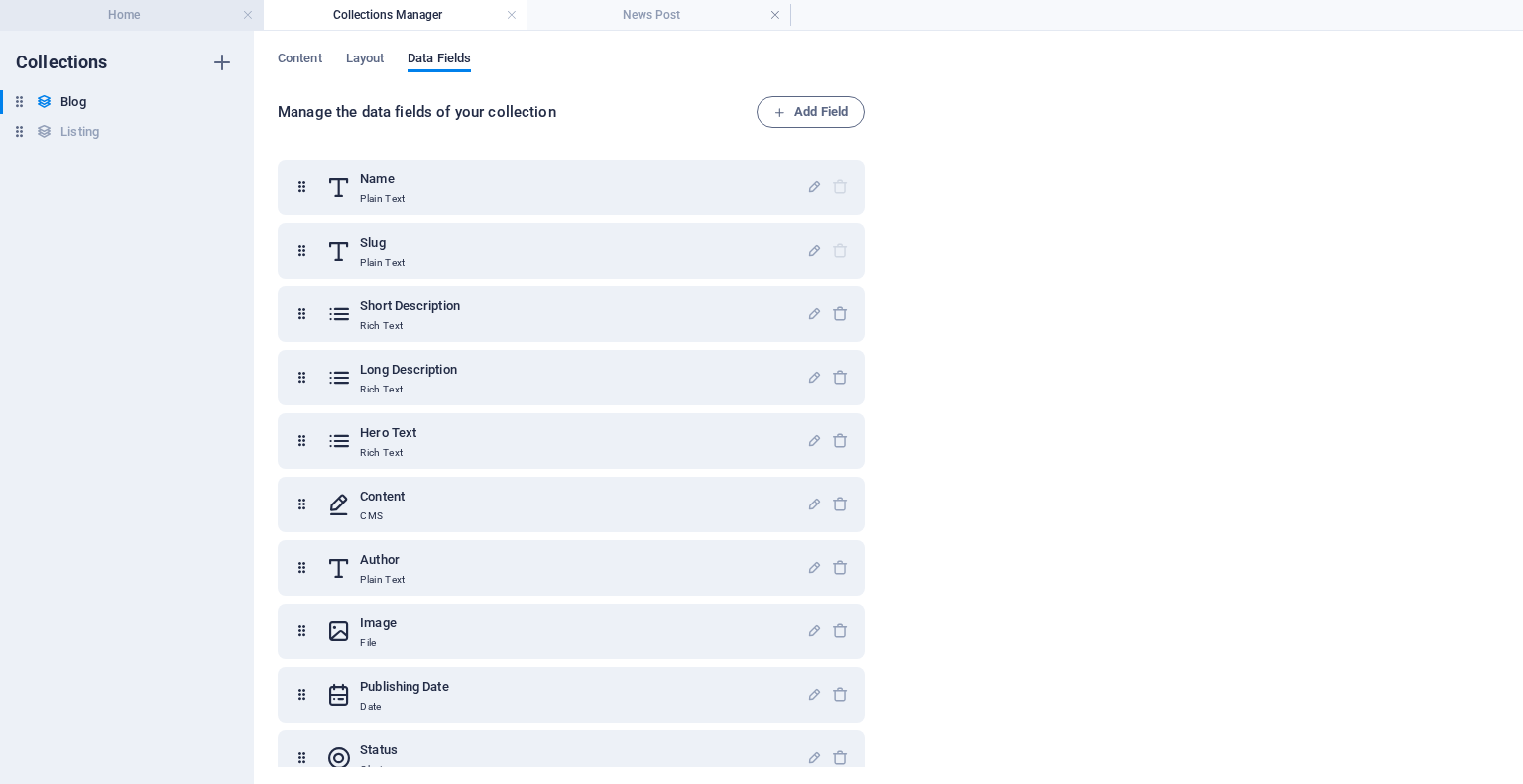 click on "Home" at bounding box center (132, 15) 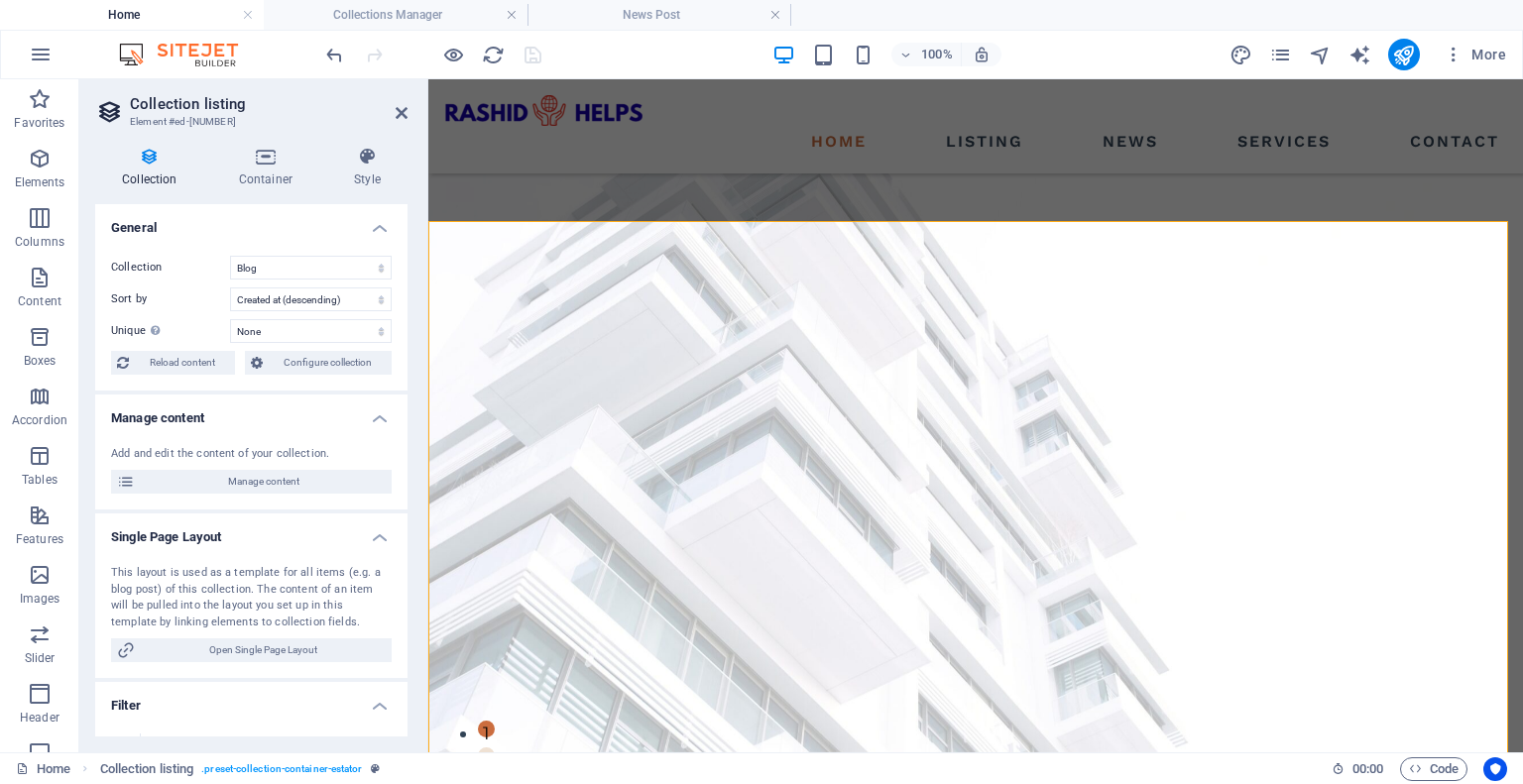 scroll, scrollTop: 2014, scrollLeft: 0, axis: vertical 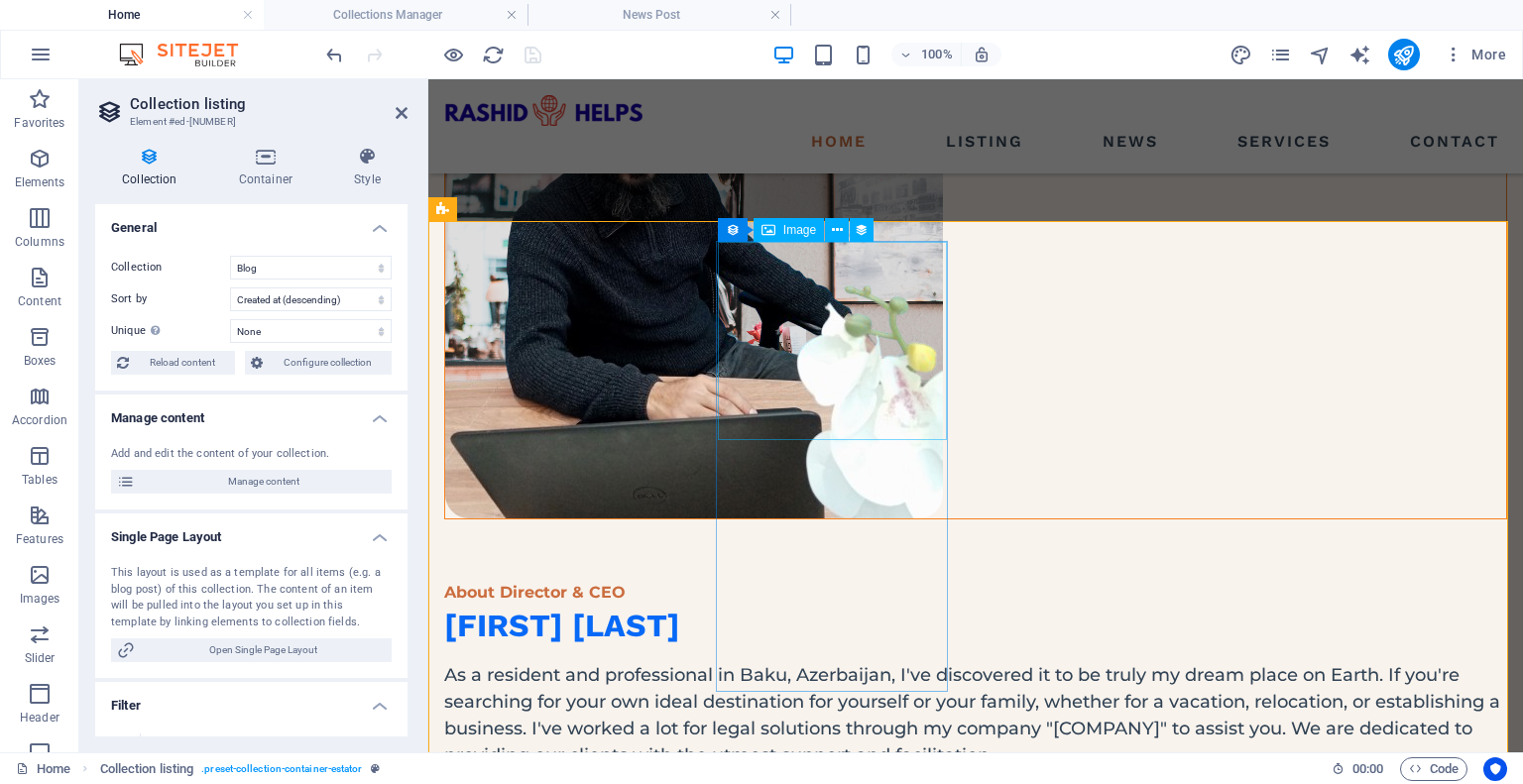 click at bounding box center (976, 1811) 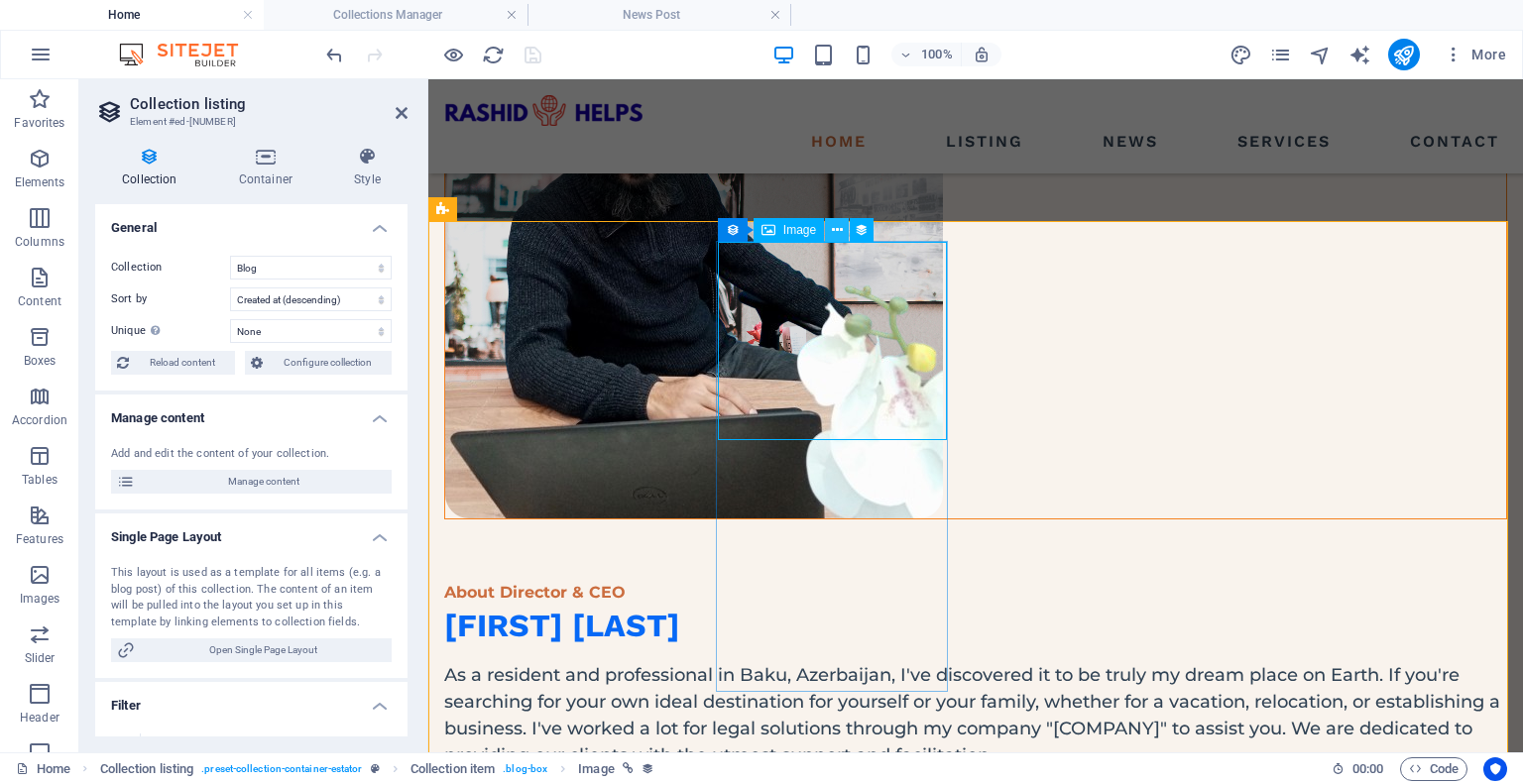 click at bounding box center (837, 230) 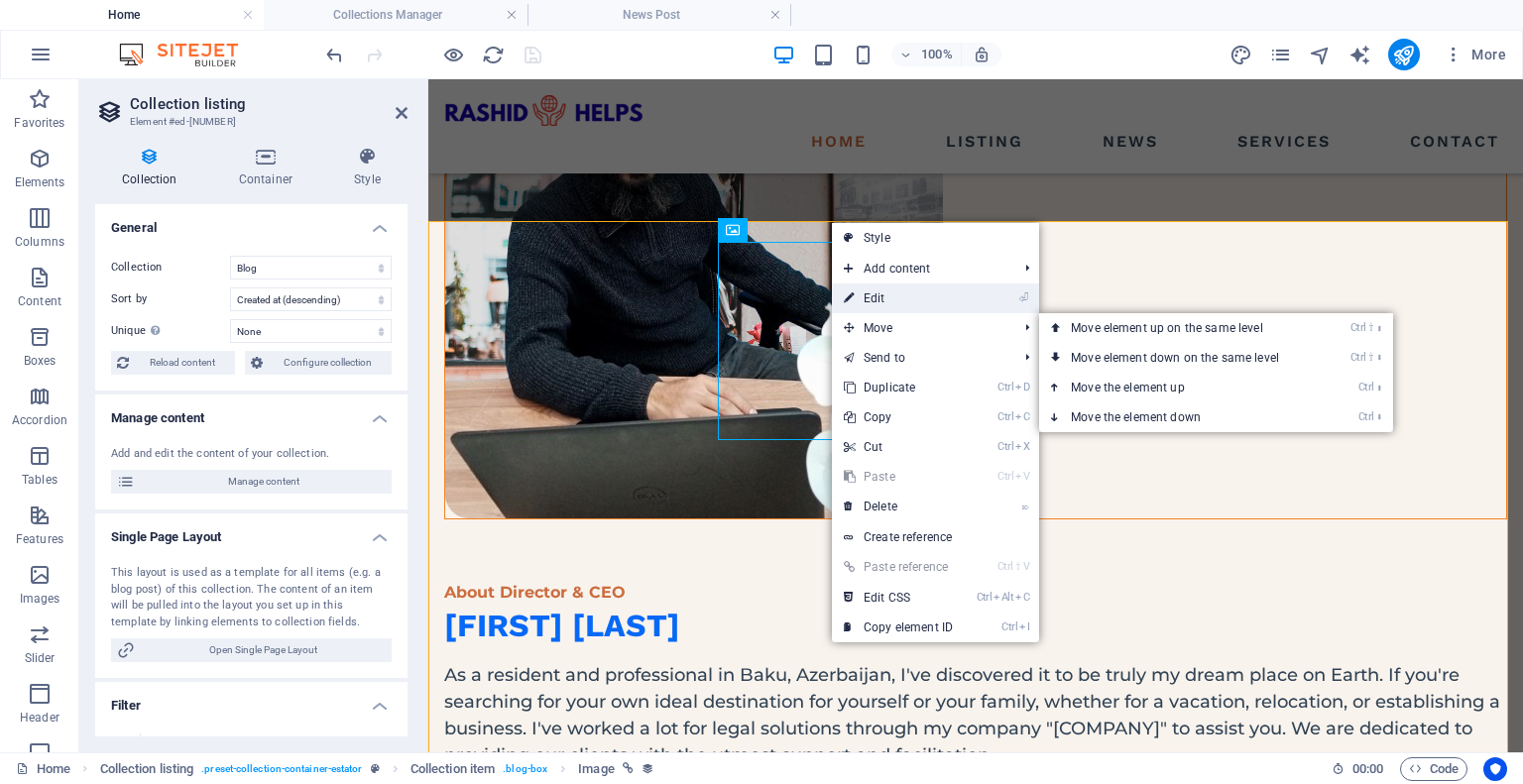 click on "⏎  Edit" at bounding box center (898, 298) 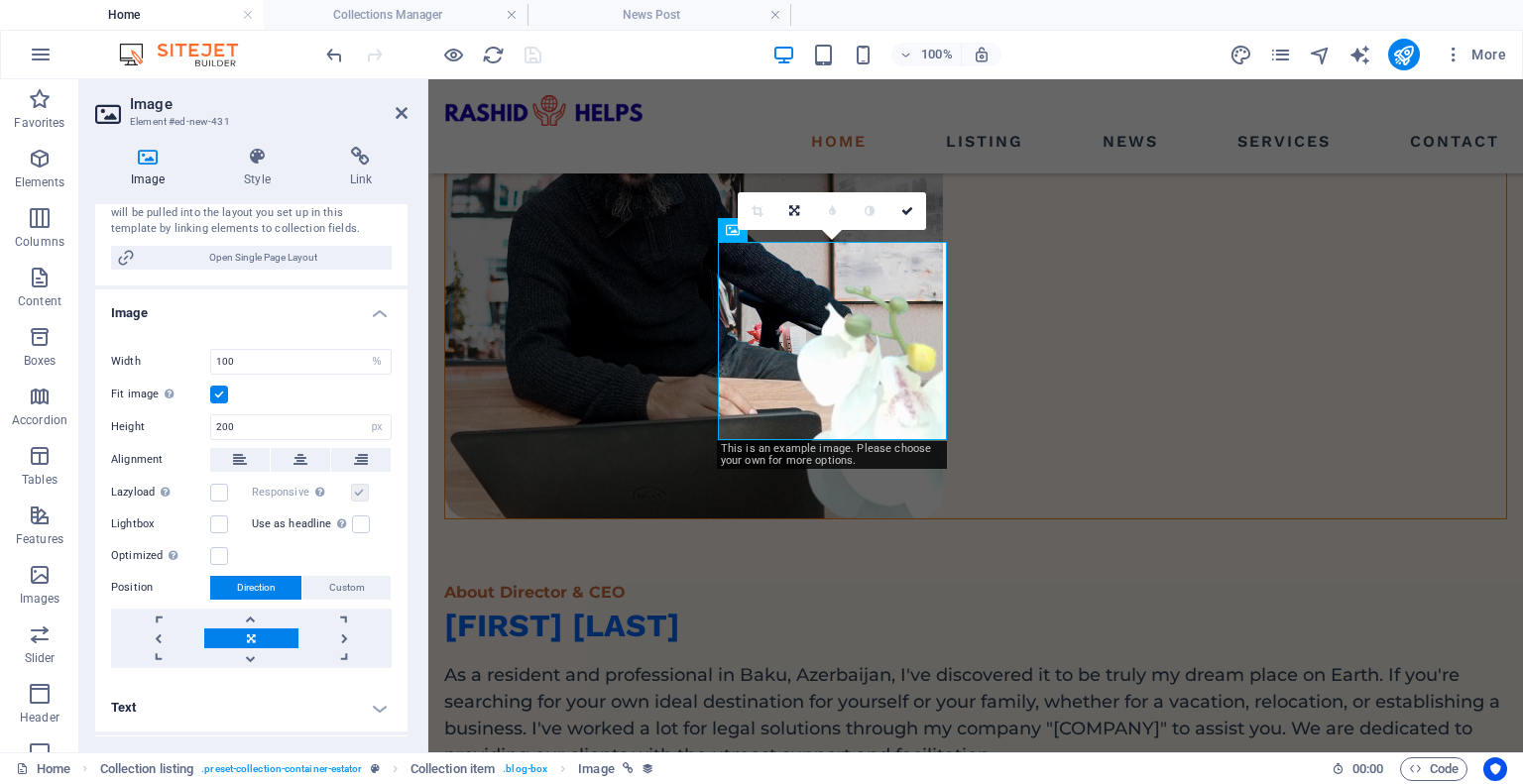 scroll, scrollTop: 523, scrollLeft: 0, axis: vertical 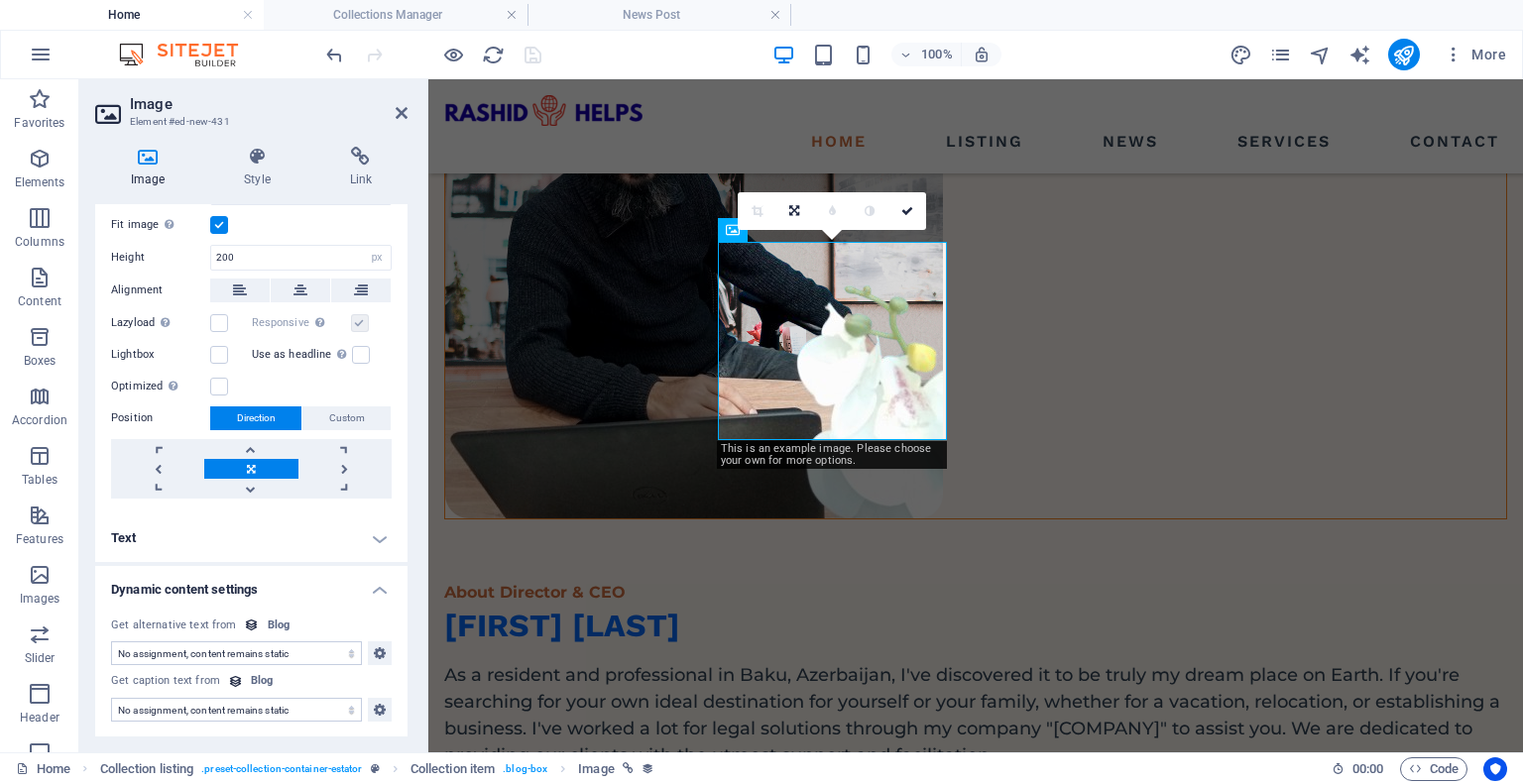 click on "No assignment, content remains static Created at (Date) Updated at (Date) Name (Plain Text) Slug (Plain Text) Short Description (Rich Text) Long Description (Rich Text) Hero Text (Rich Text) Content (CMS) Author (Plain Text) Image (File) Publishing Date (Date) Status (Choice) Category (Choice)" at bounding box center (236, 653) 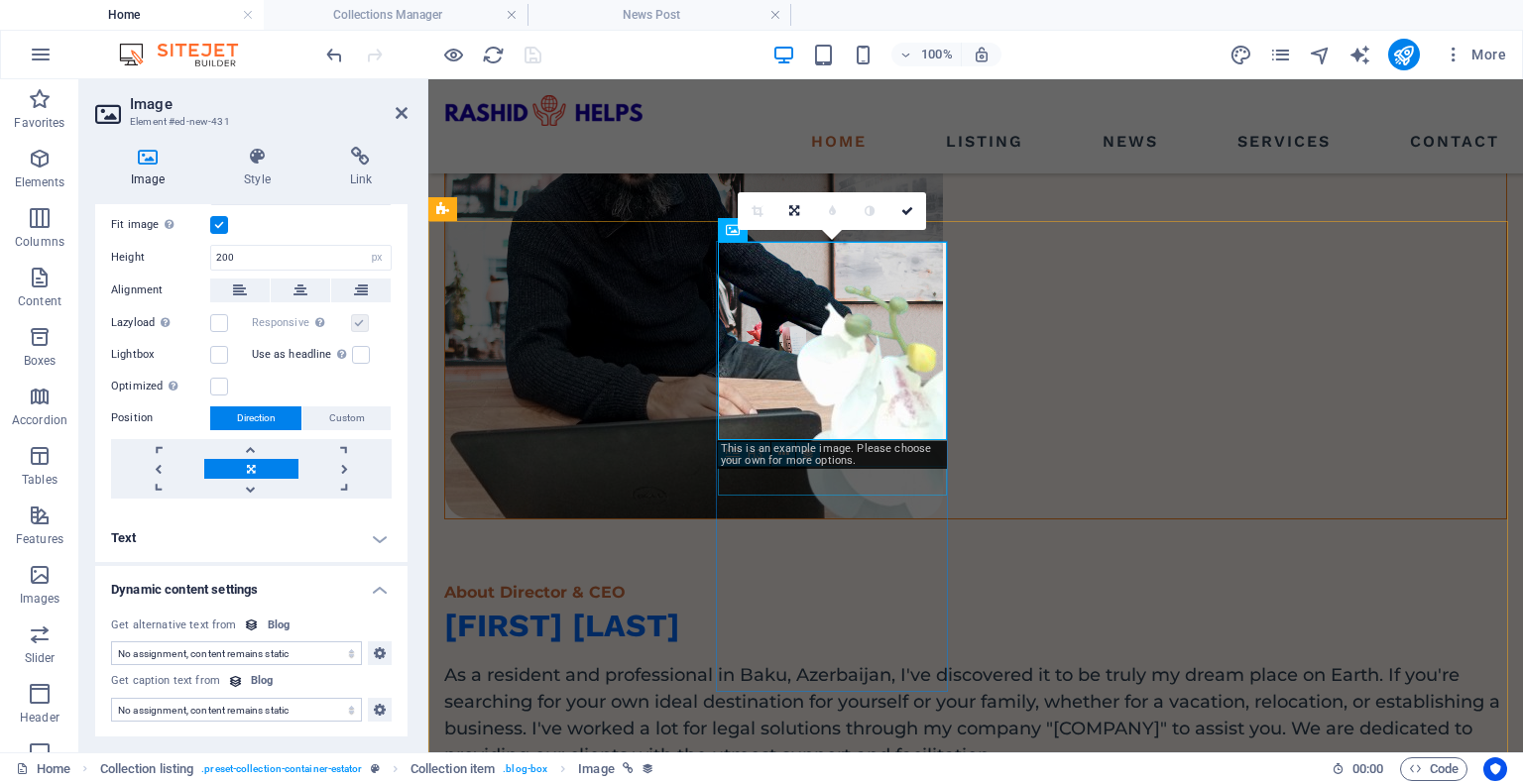 click on "Santa Ana House" at bounding box center (976, 1951) 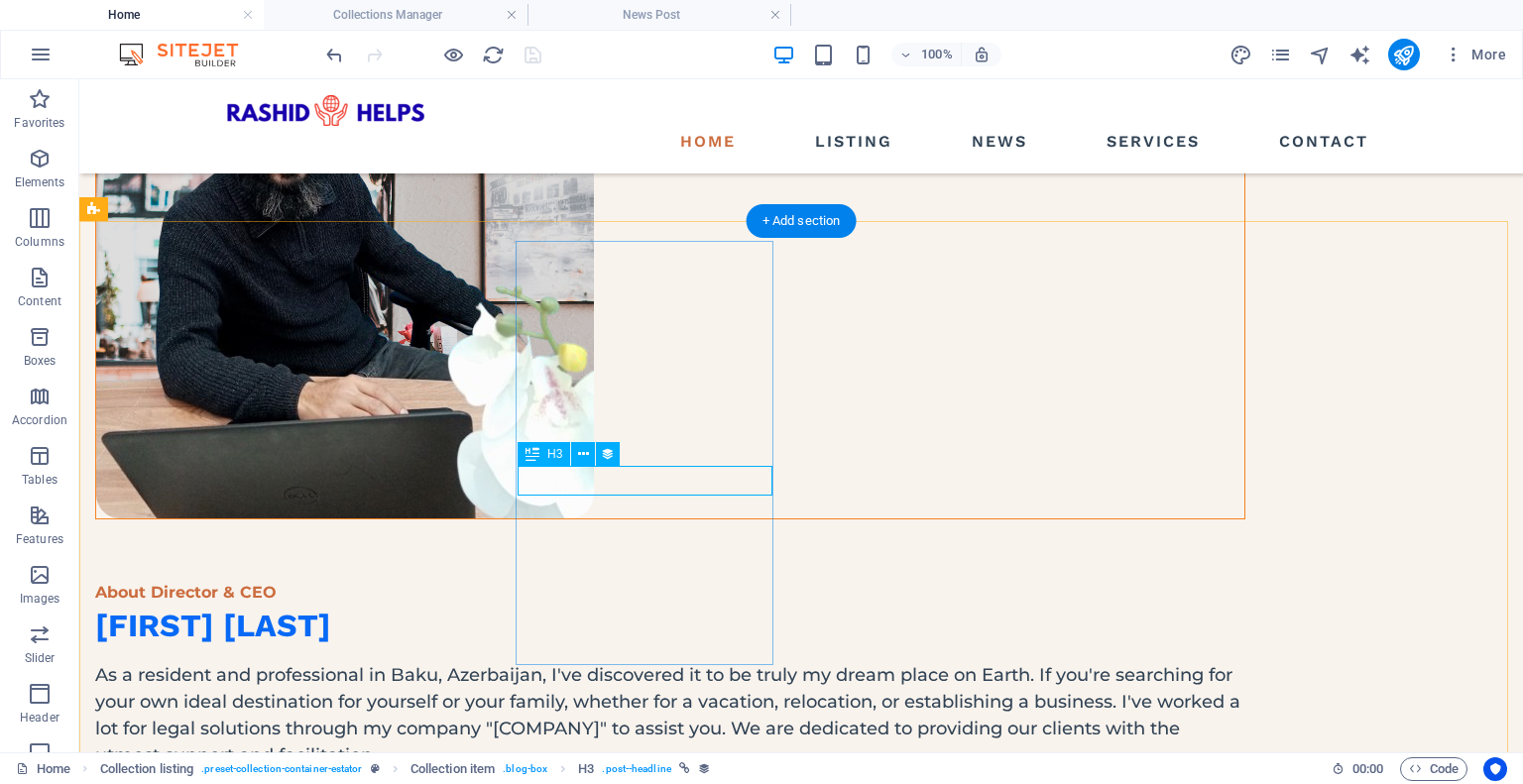 click on "Santa Ana House" at bounding box center (670, 1951) 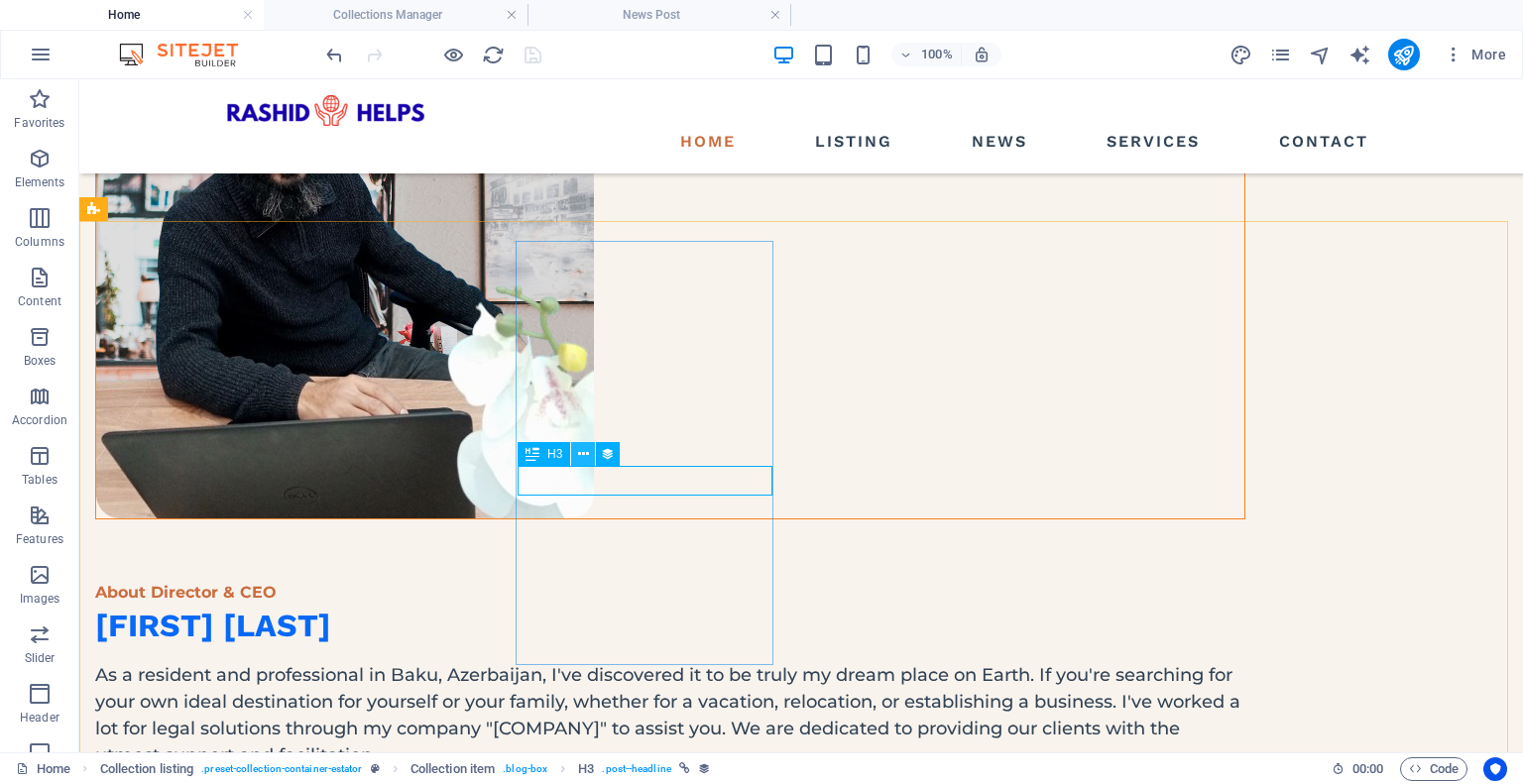 click at bounding box center [583, 454] 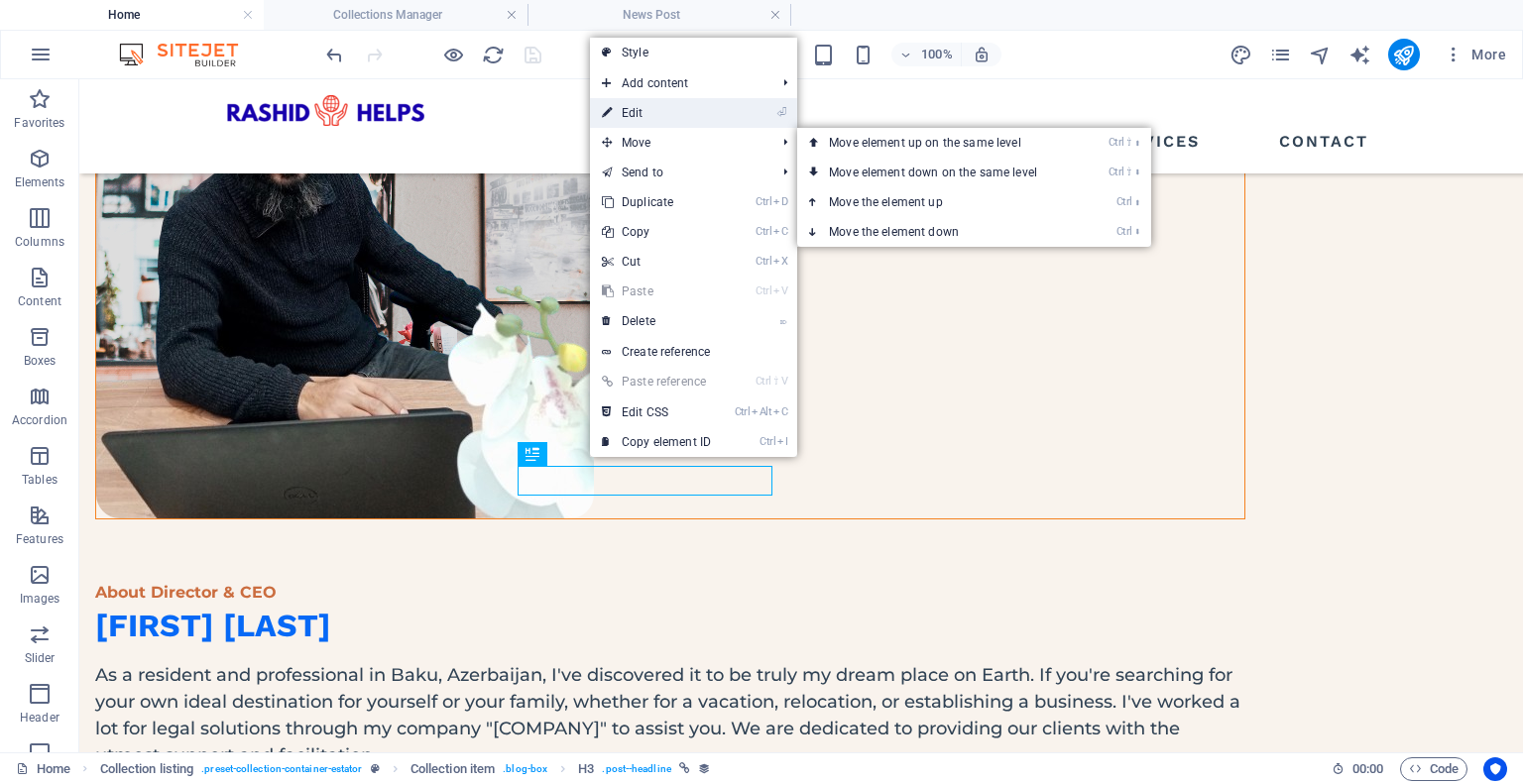 click on "⏎  Edit" at bounding box center (656, 113) 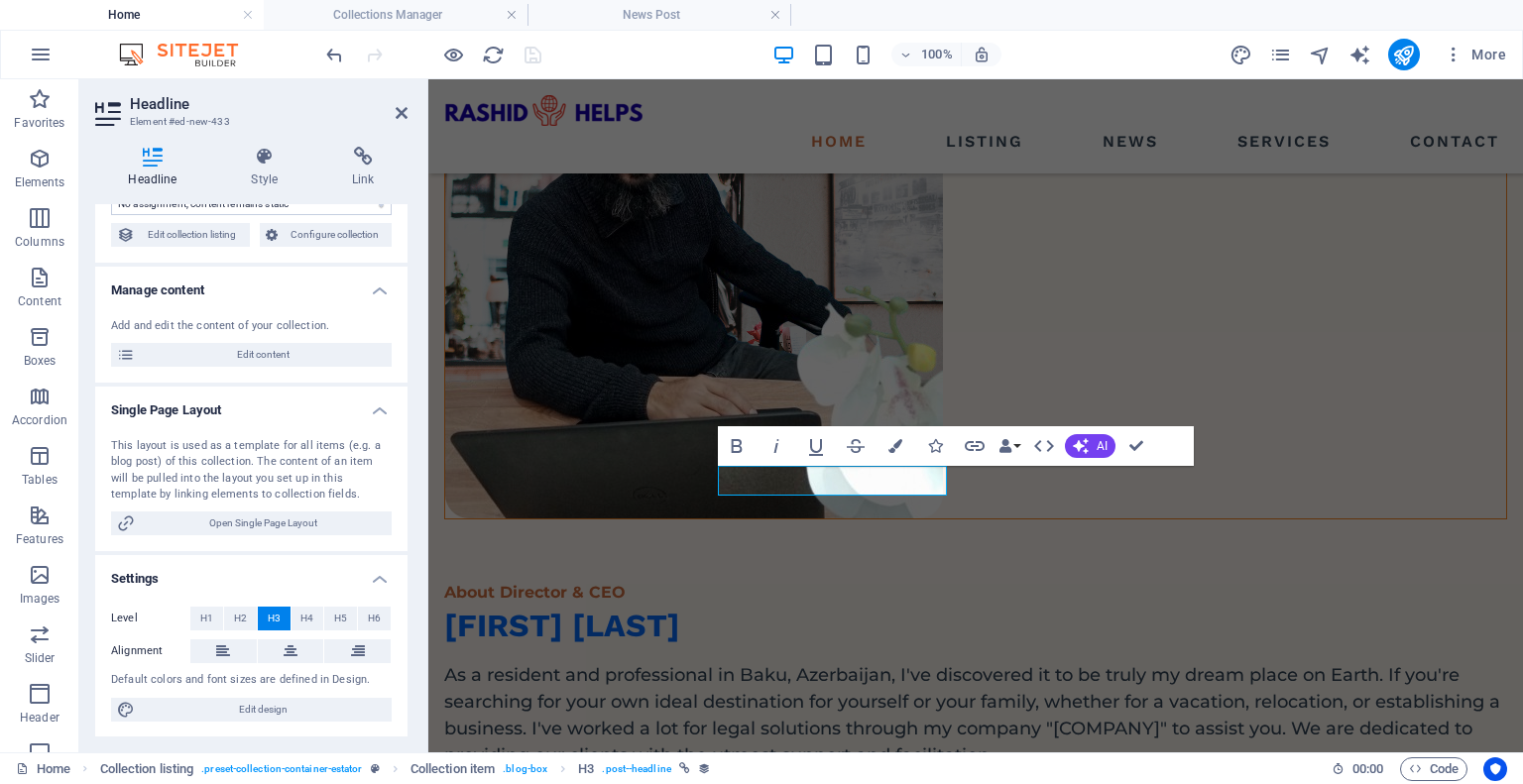 scroll, scrollTop: 0, scrollLeft: 0, axis: both 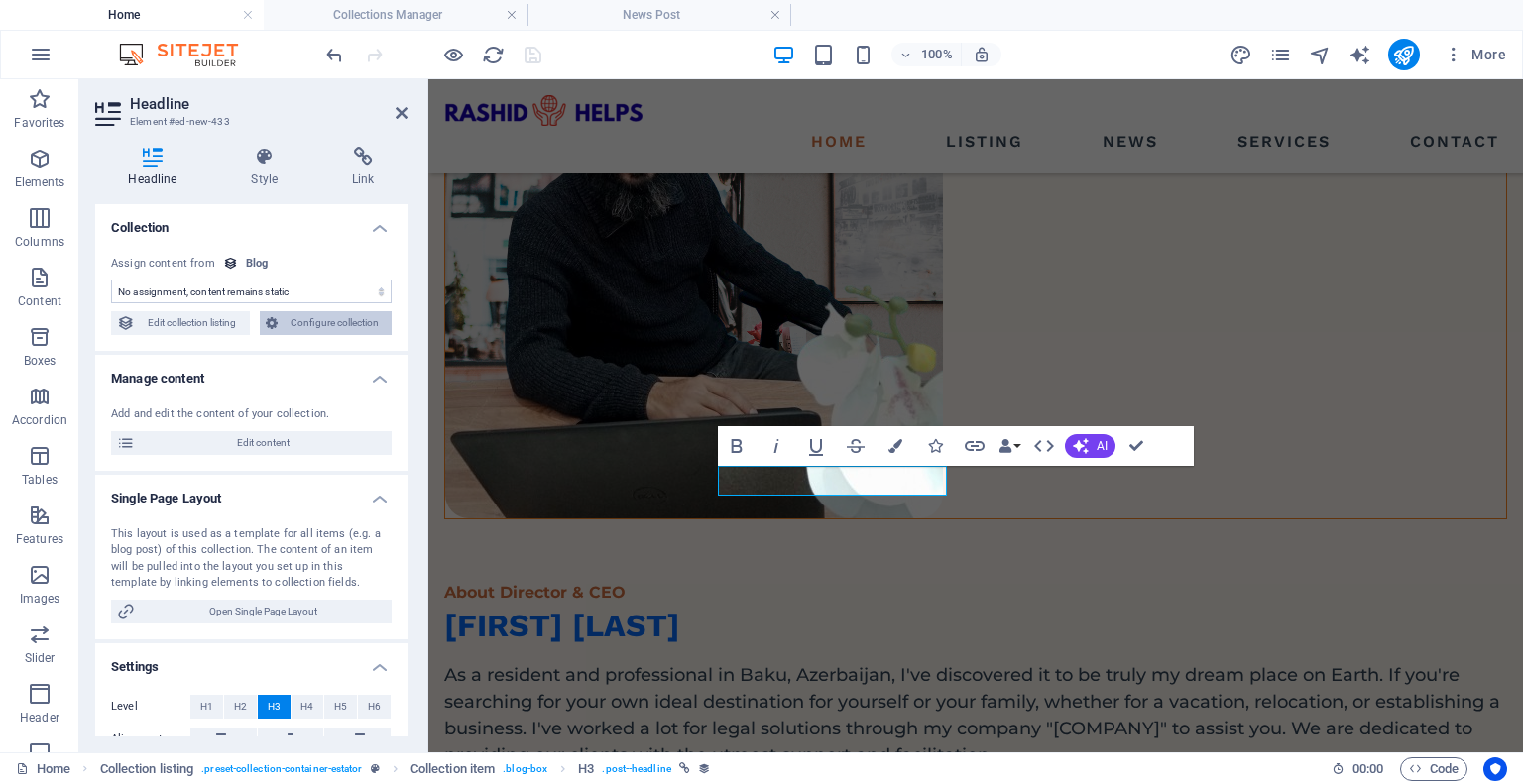 click on "Configure collection" at bounding box center (335, 323) 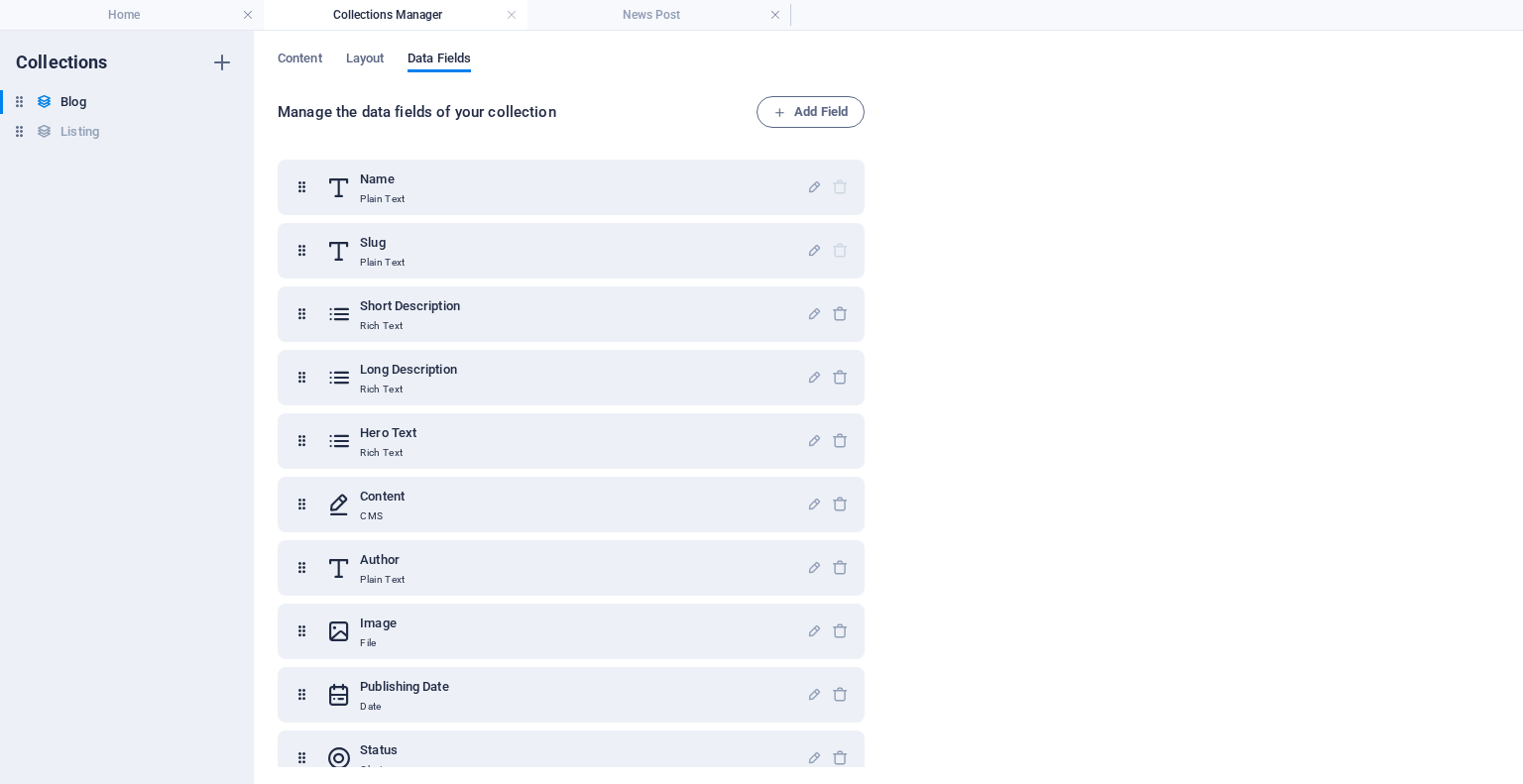 scroll, scrollTop: 0, scrollLeft: 0, axis: both 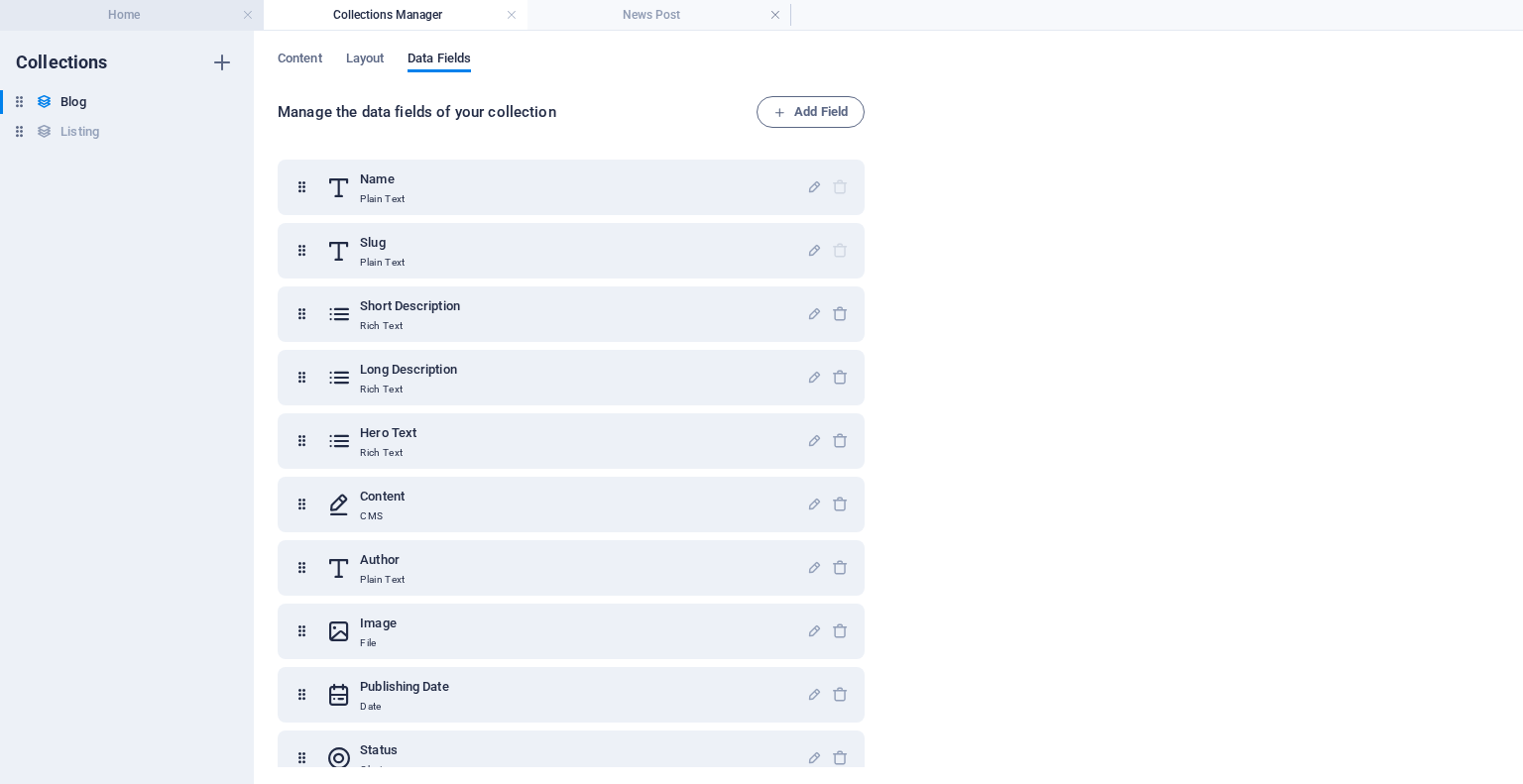 click on "Home" at bounding box center [132, 15] 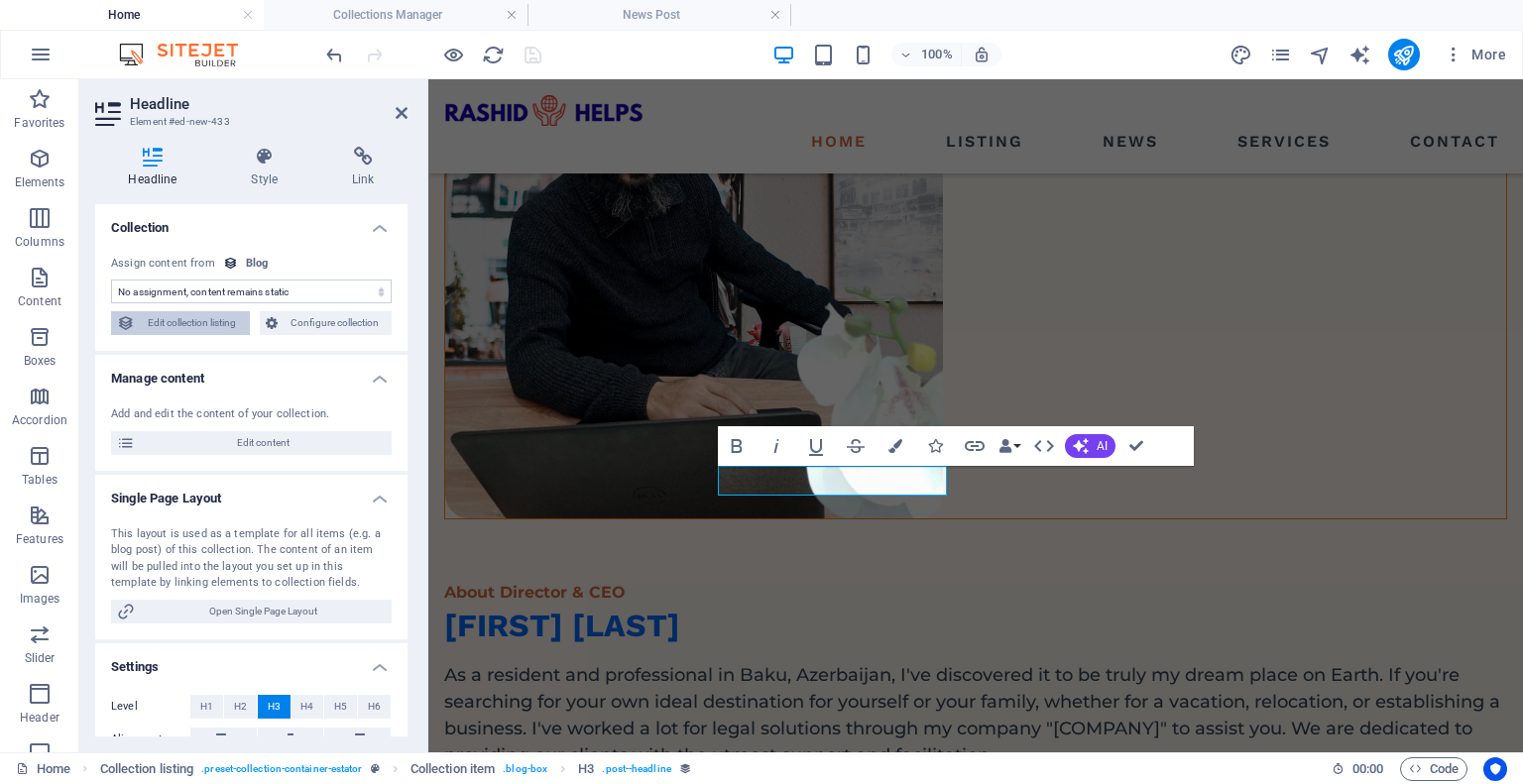 click on "Edit collection listing" at bounding box center (192, 323) 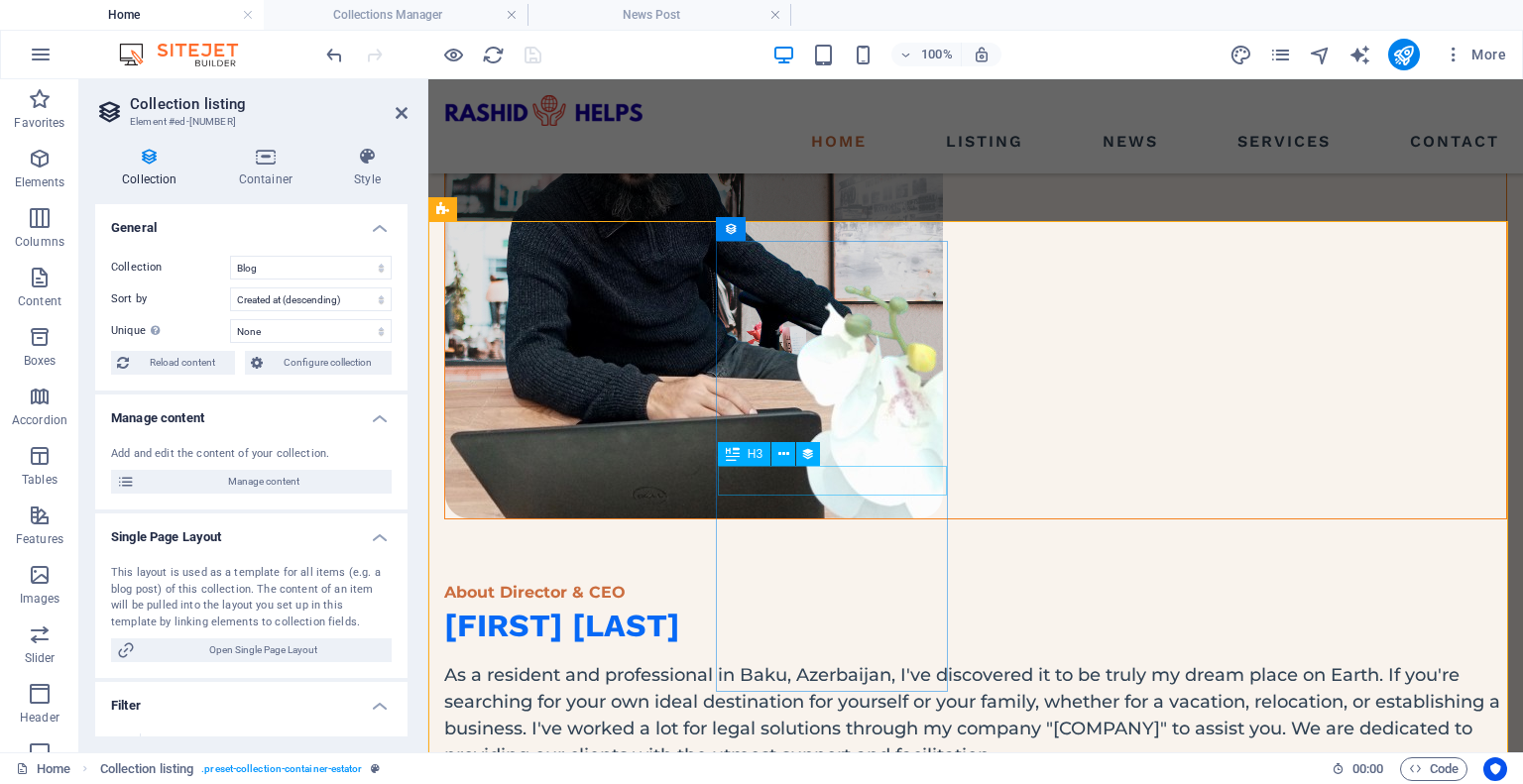 click on "Santa Ana House" at bounding box center [976, 1951] 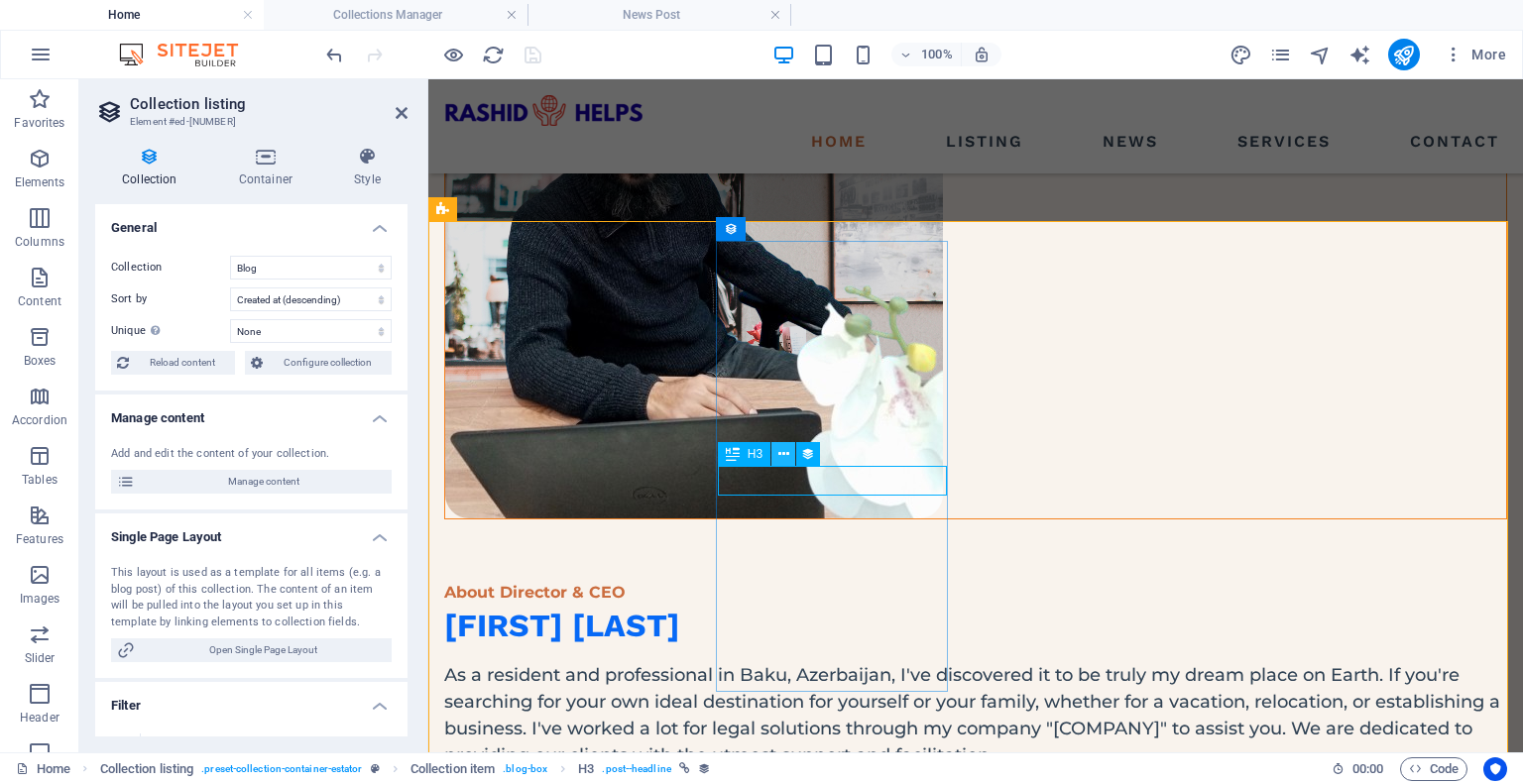 click at bounding box center (783, 454) 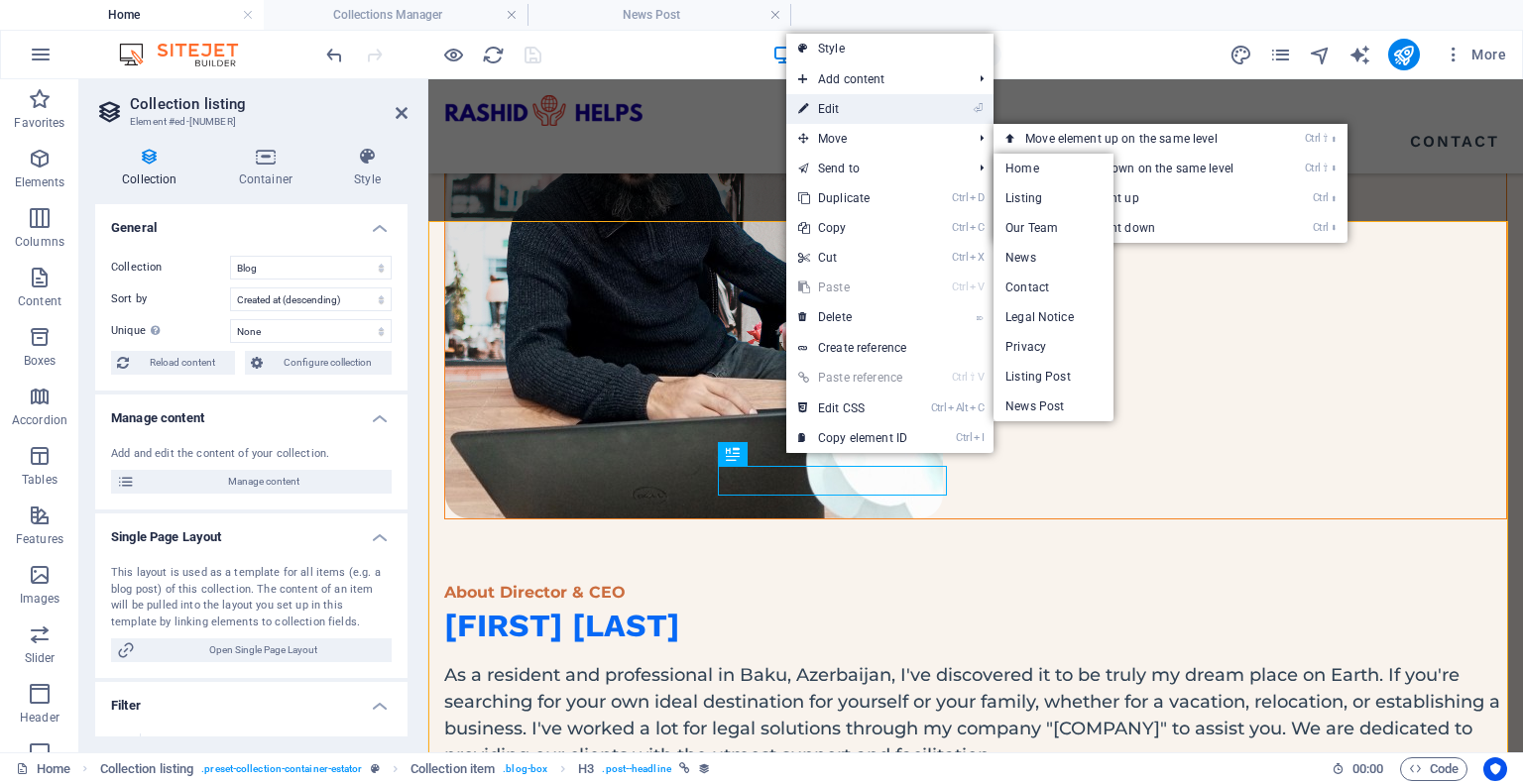 click on "⏎  Edit" at bounding box center (853, 109) 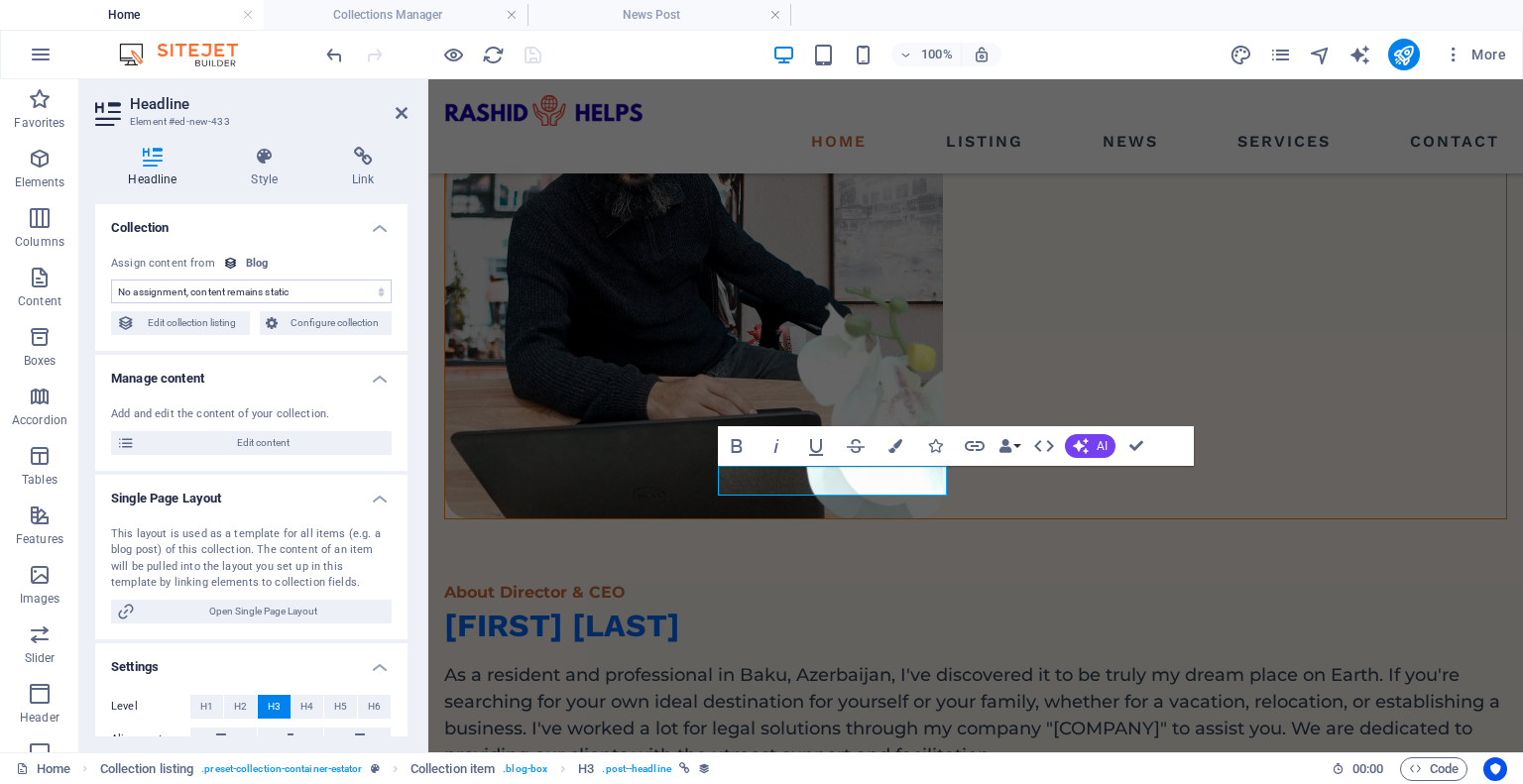 scroll, scrollTop: 88, scrollLeft: 0, axis: vertical 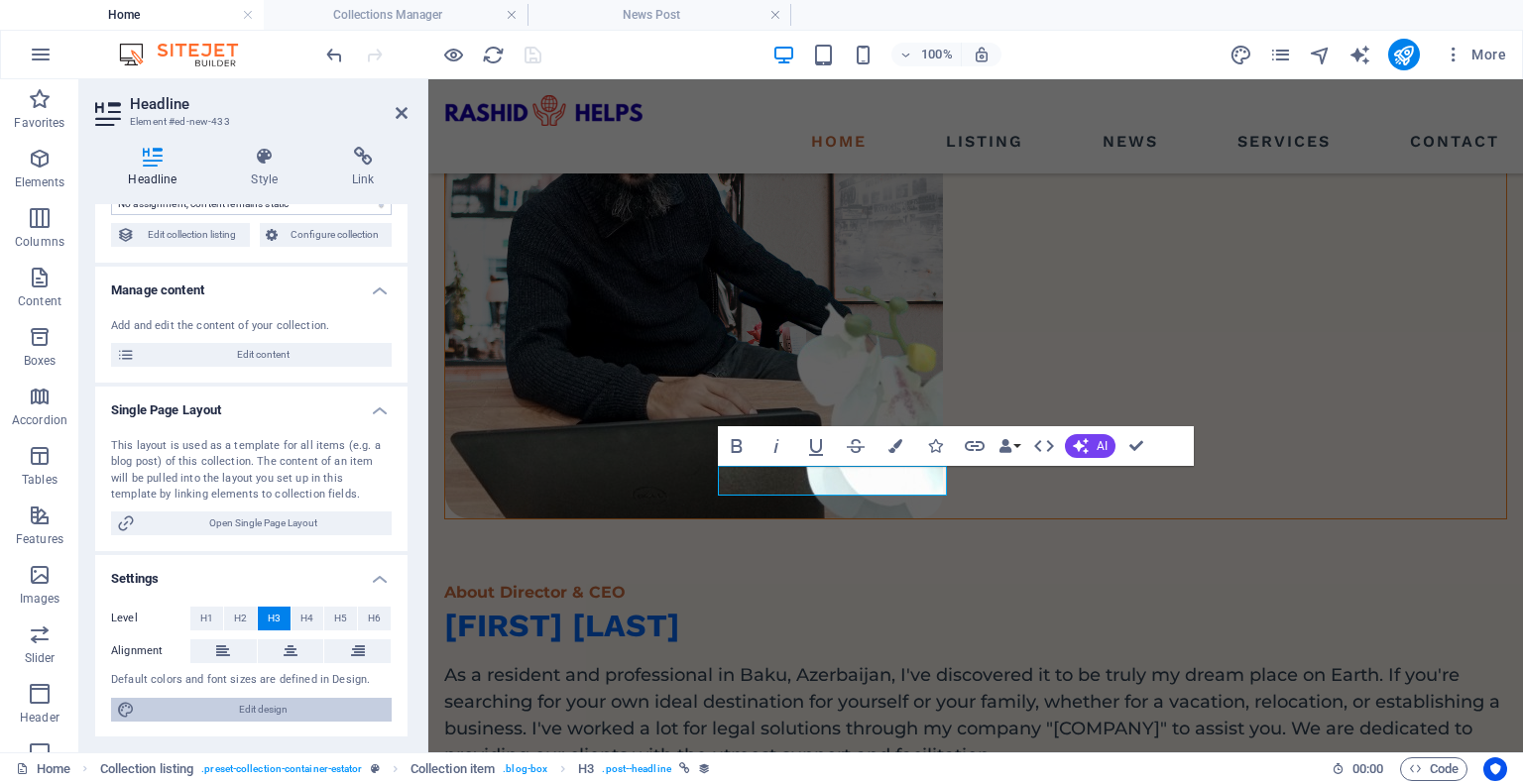 click on "Edit design" at bounding box center (263, 710) 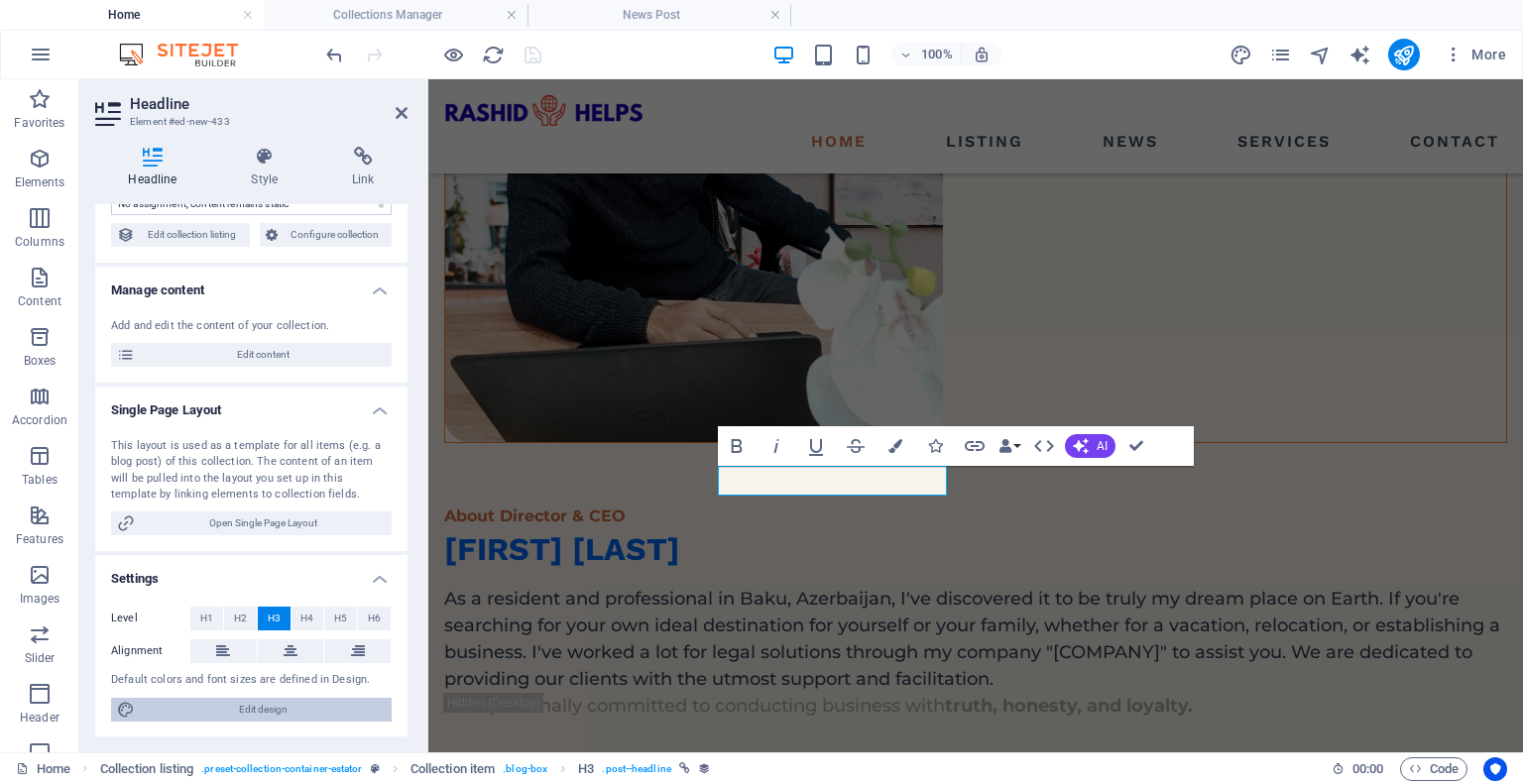 select on "px" 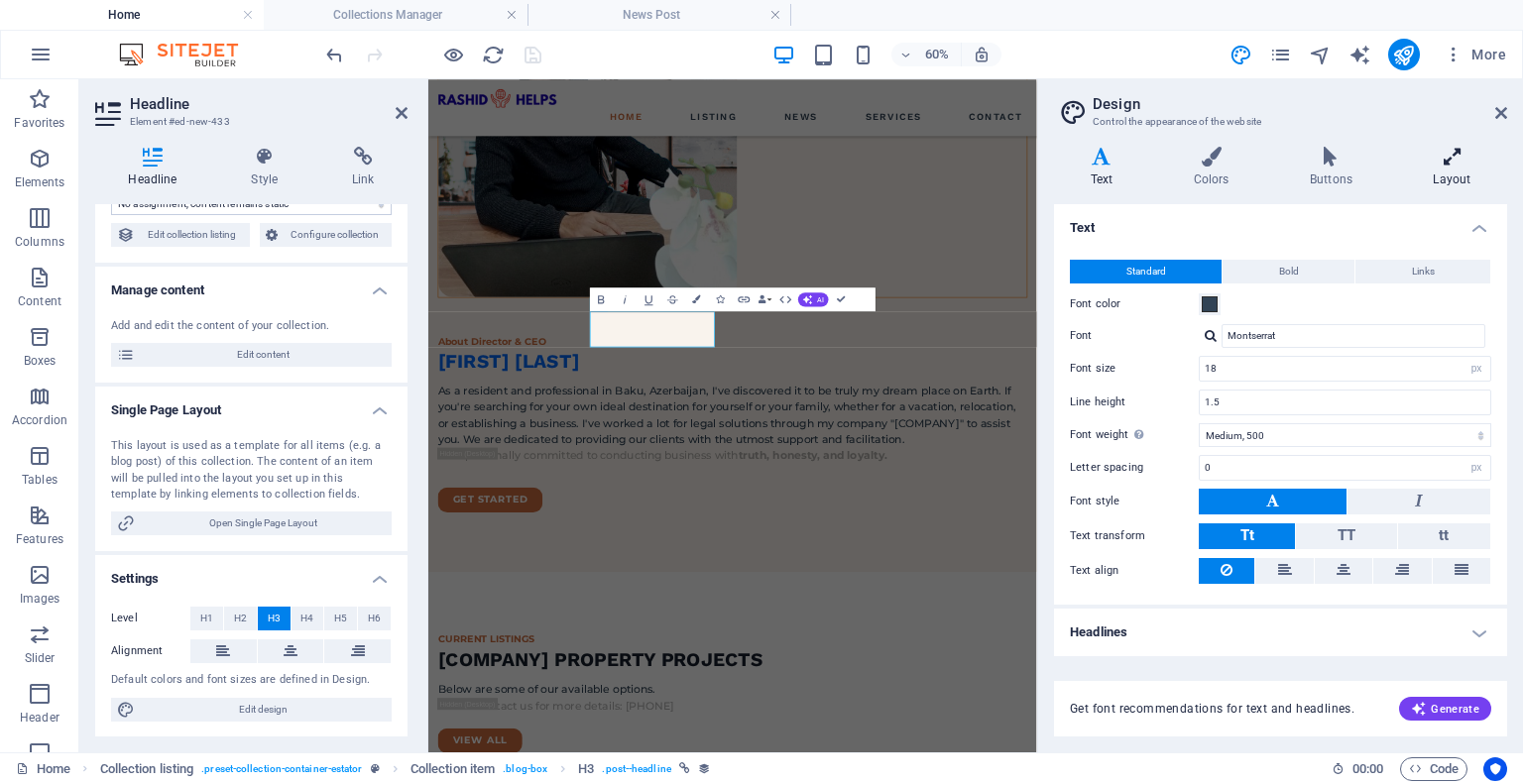 click on "Layout" at bounding box center [1452, 168] 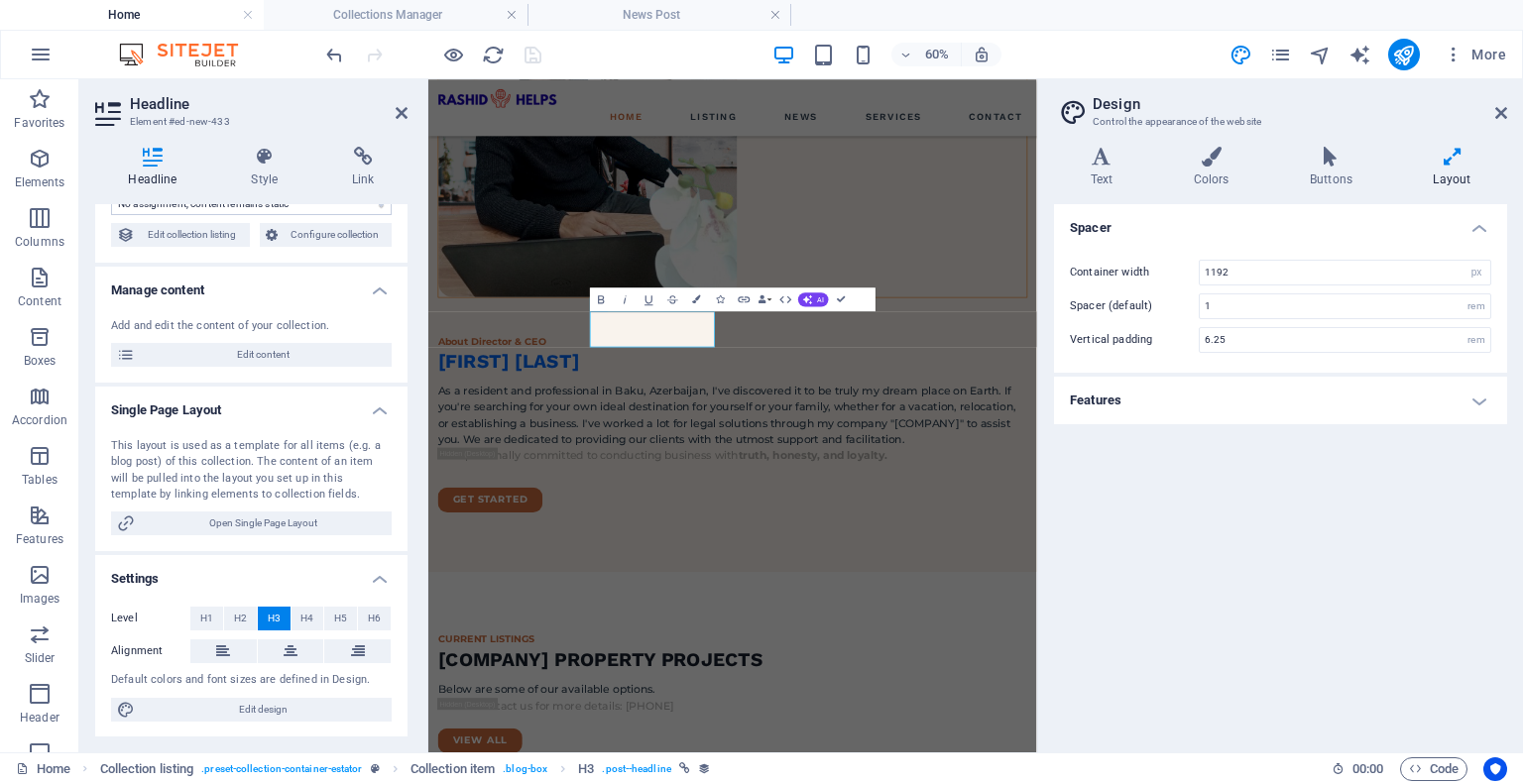 click on "Features" at bounding box center [1280, 400] 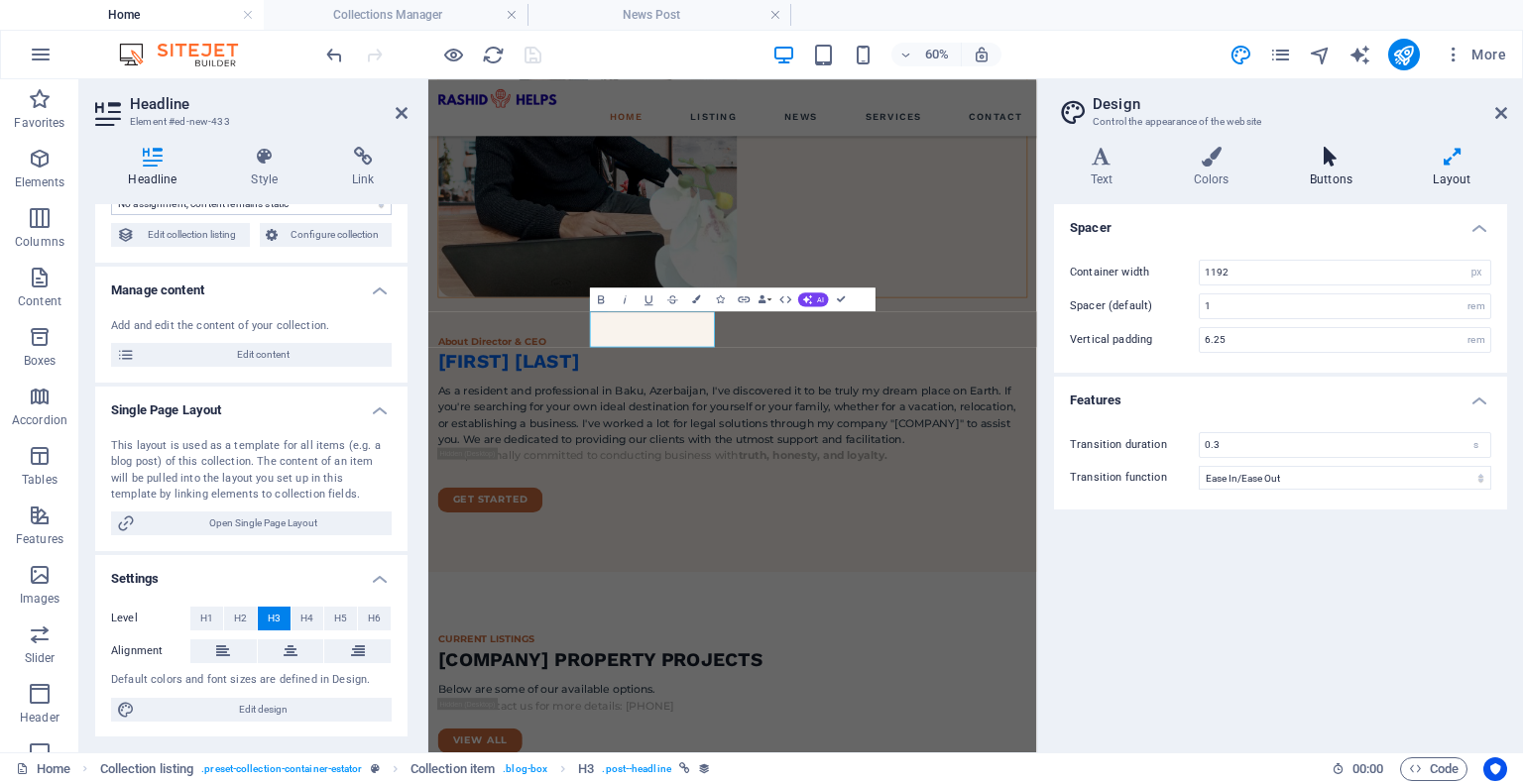 click on "Buttons" at bounding box center (1335, 168) 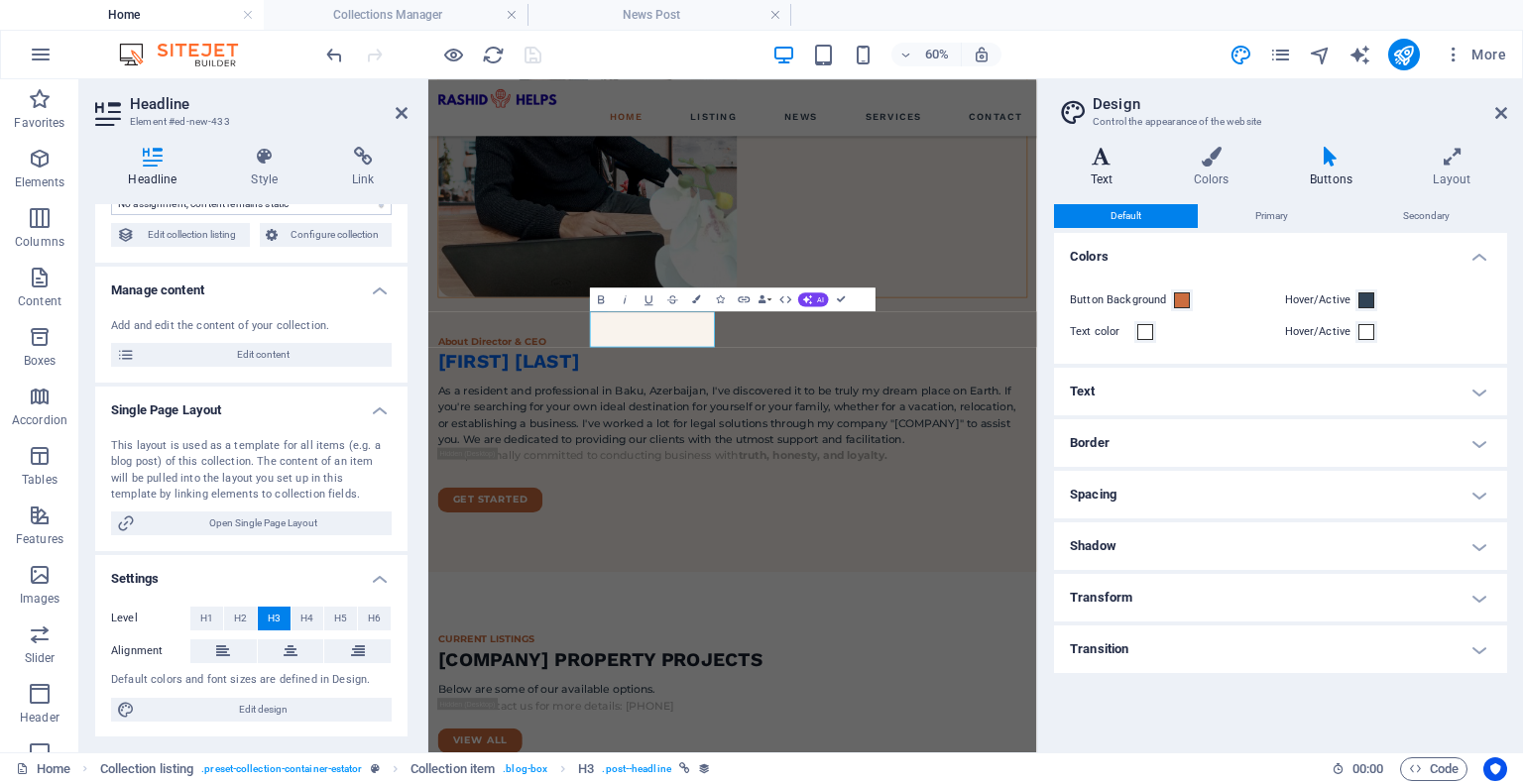 click at bounding box center [1102, 157] 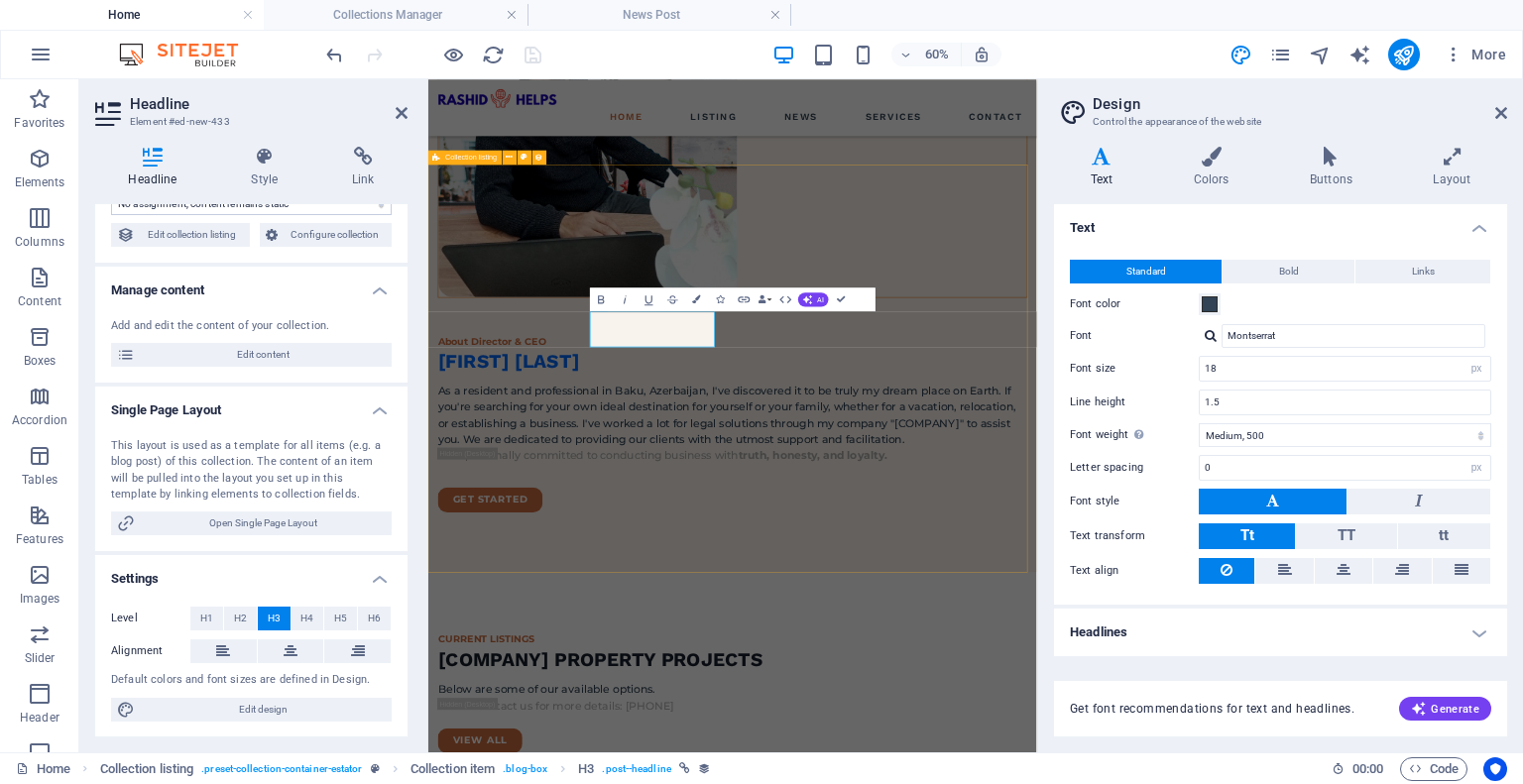 click on "Santa Ana House At vero eos et accdmus et iusto odio et divimos et qui. Read more Santa Ana House At vero eos et accdmus et iusto odio et divimos et qui. Read more Santa Ana House At vero eos et accdmus et iusto odio et divimos et qui. Read more Santa Ana House At vero eos et accdmus et iusto odio et divimos et qui. Read more  Vorherige Nächste" at bounding box center [935, 2106] 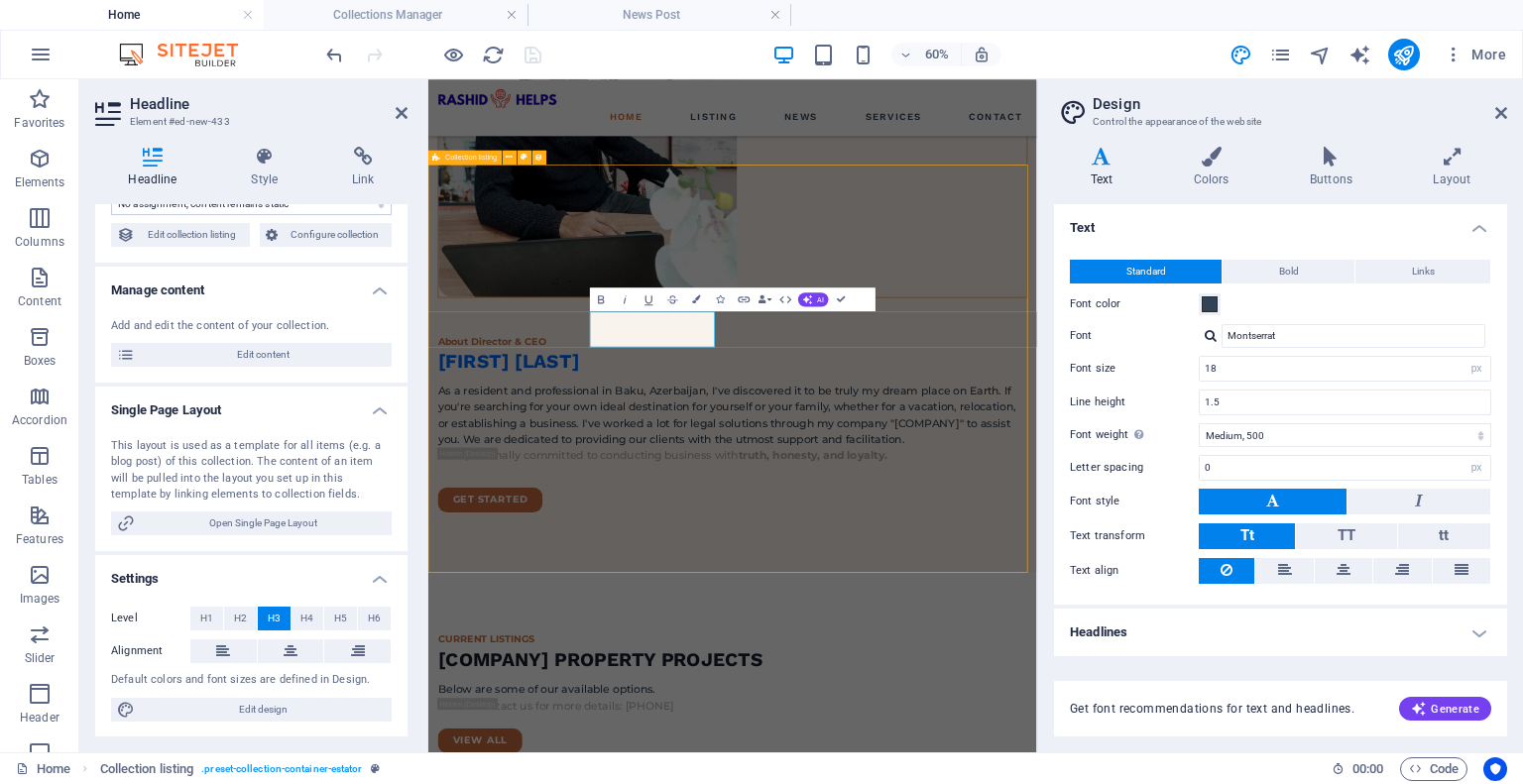 scroll, scrollTop: 2126, scrollLeft: 0, axis: vertical 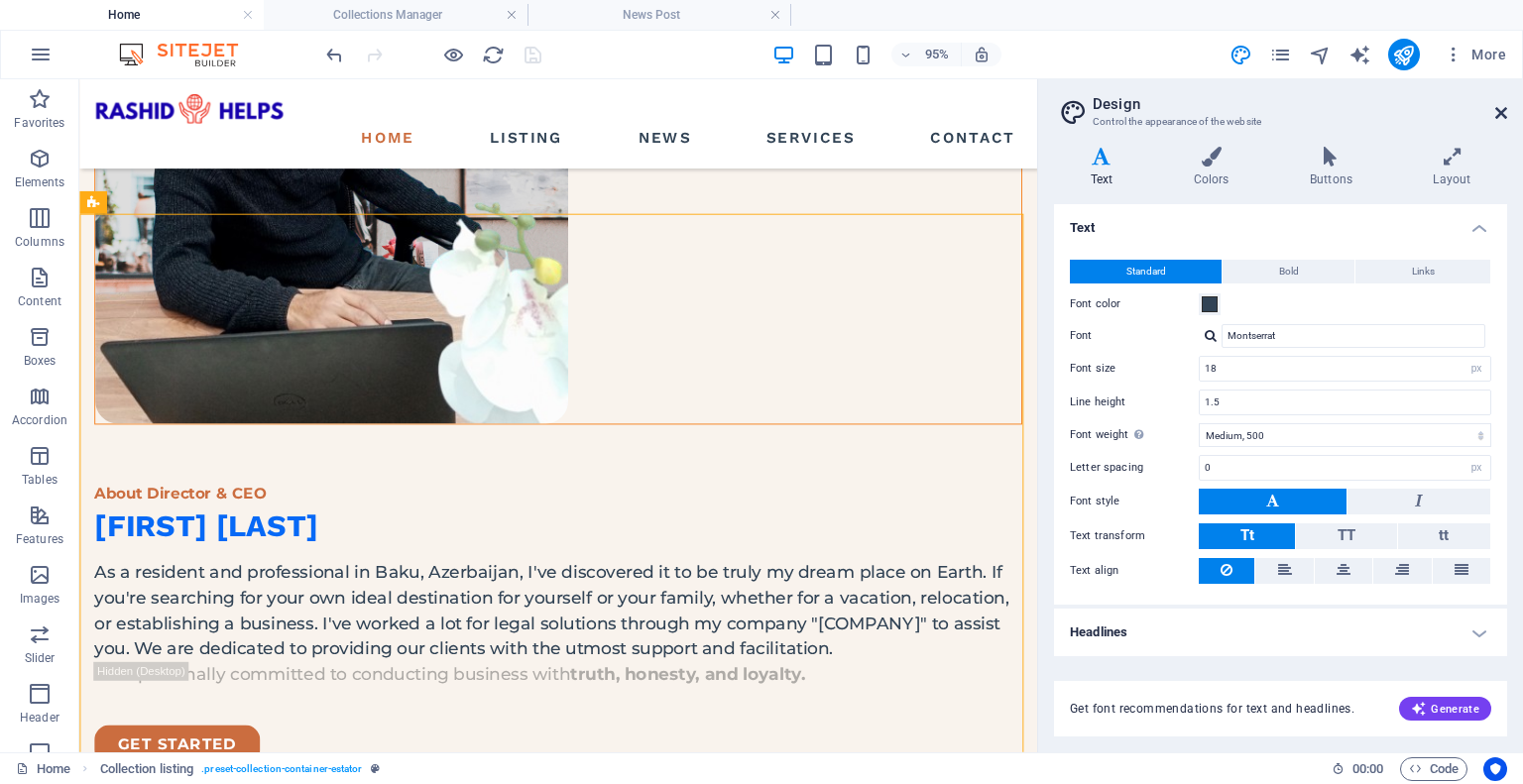 click at bounding box center (1501, 113) 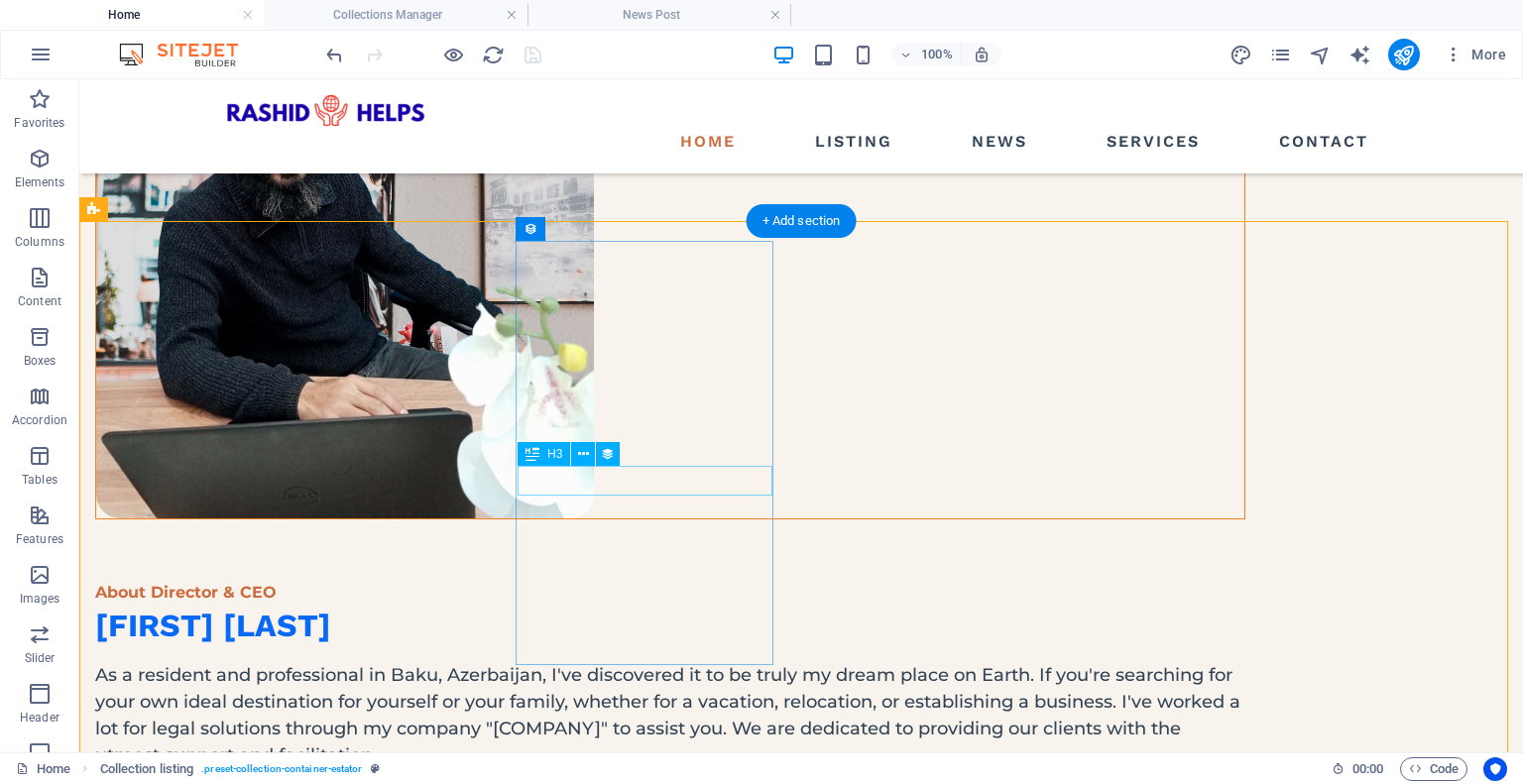 click on "Santa Ana House" at bounding box center (670, 1951) 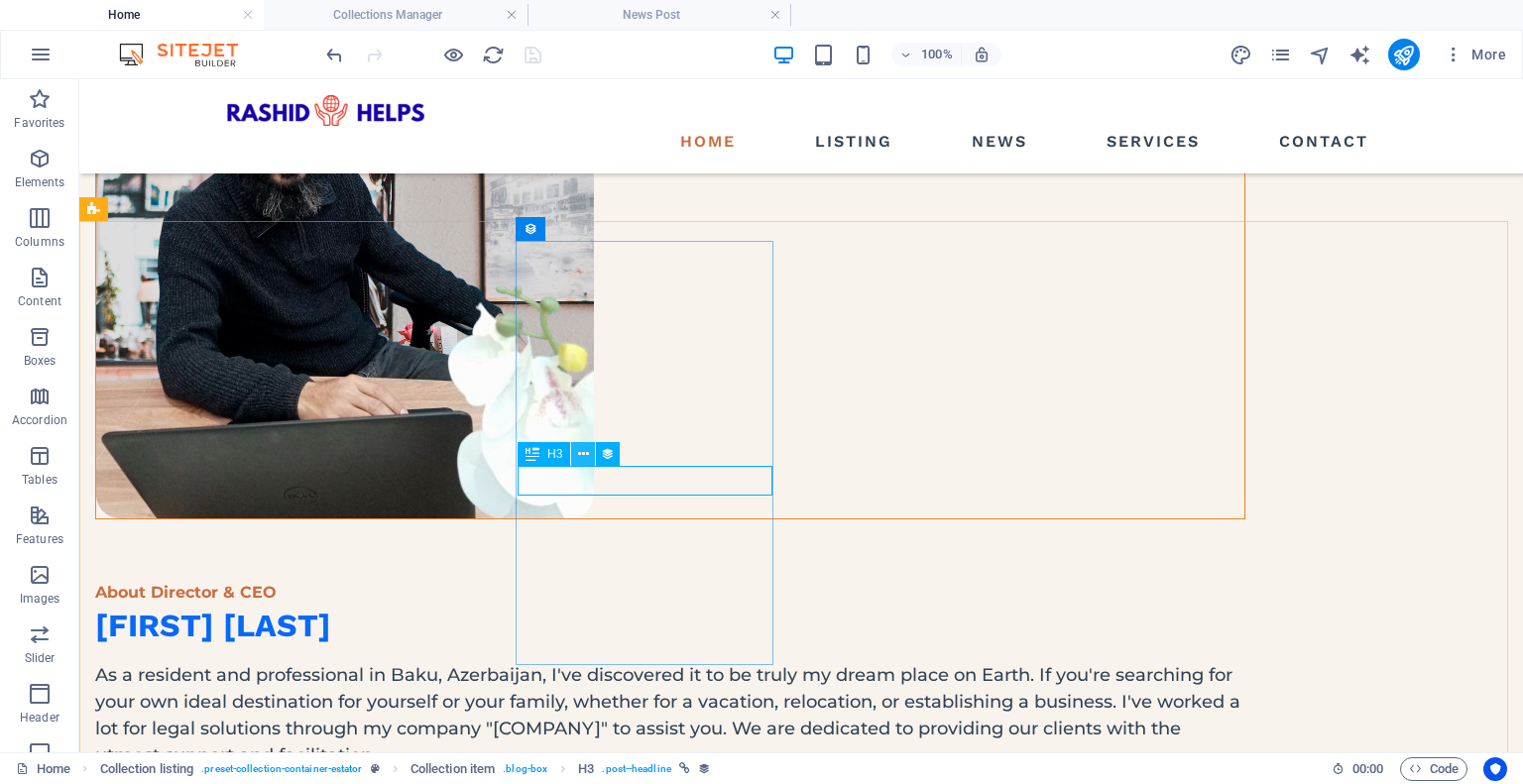 click at bounding box center (583, 454) 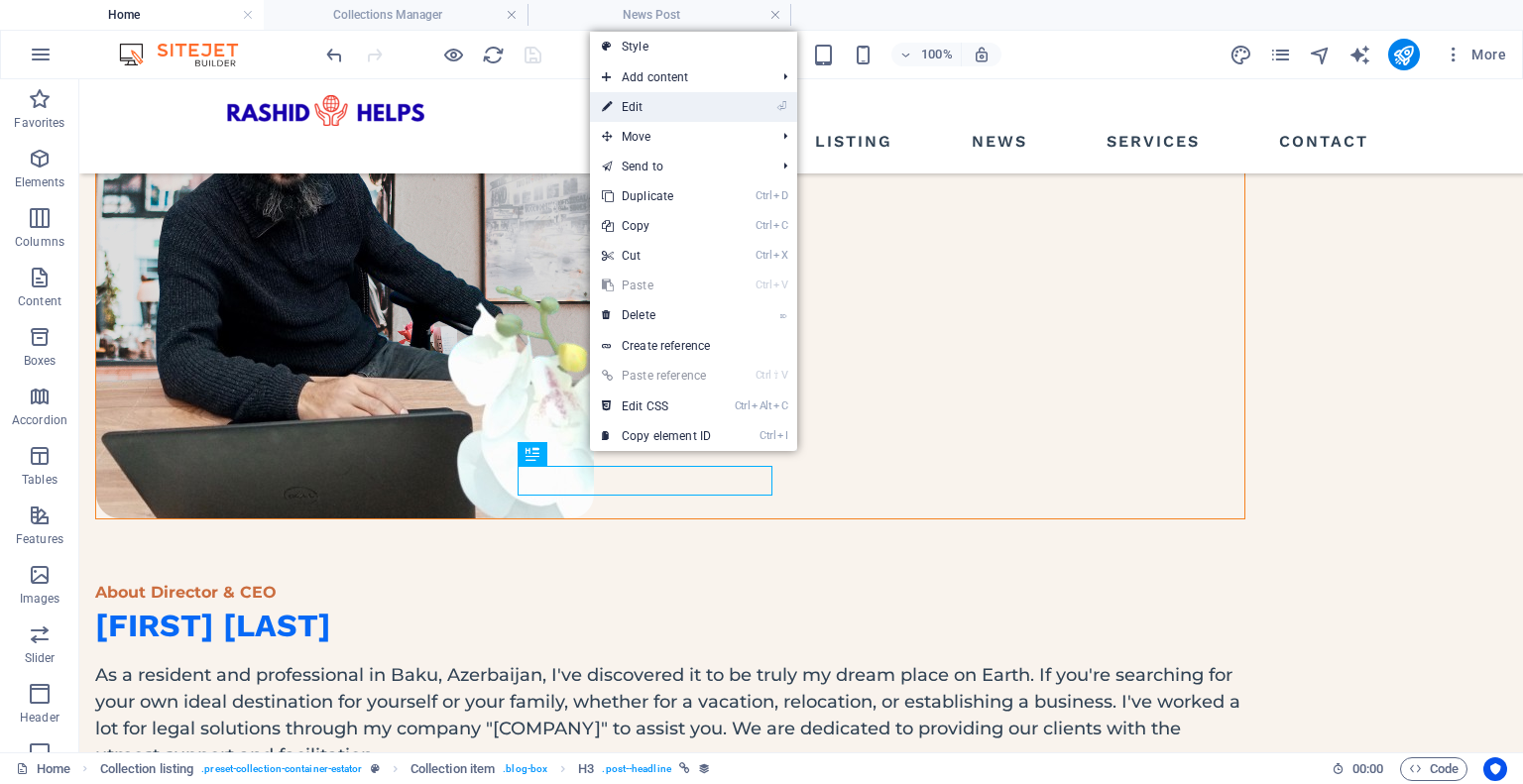 click on "⏎  Edit" at bounding box center [656, 107] 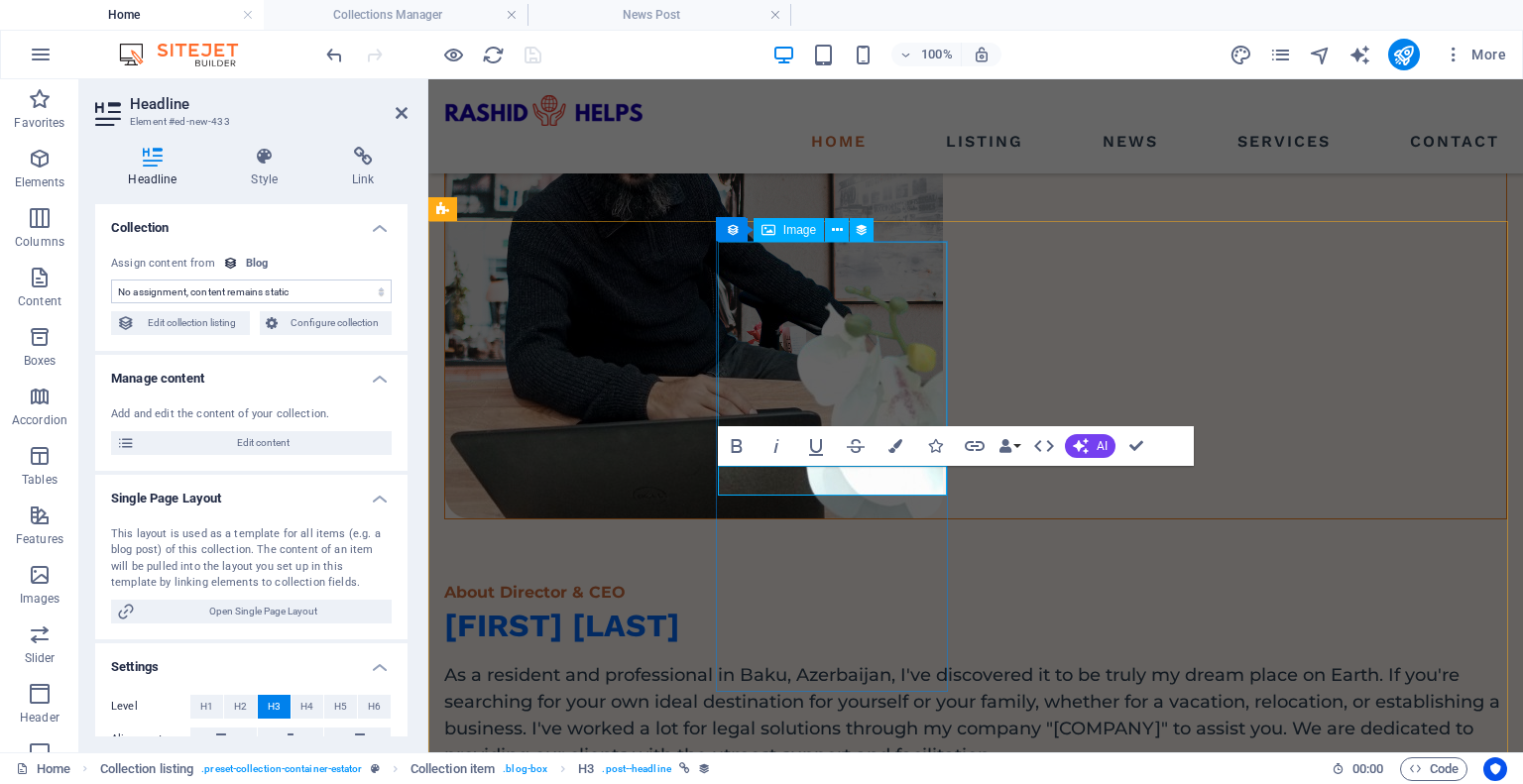 click at bounding box center (976, 1811) 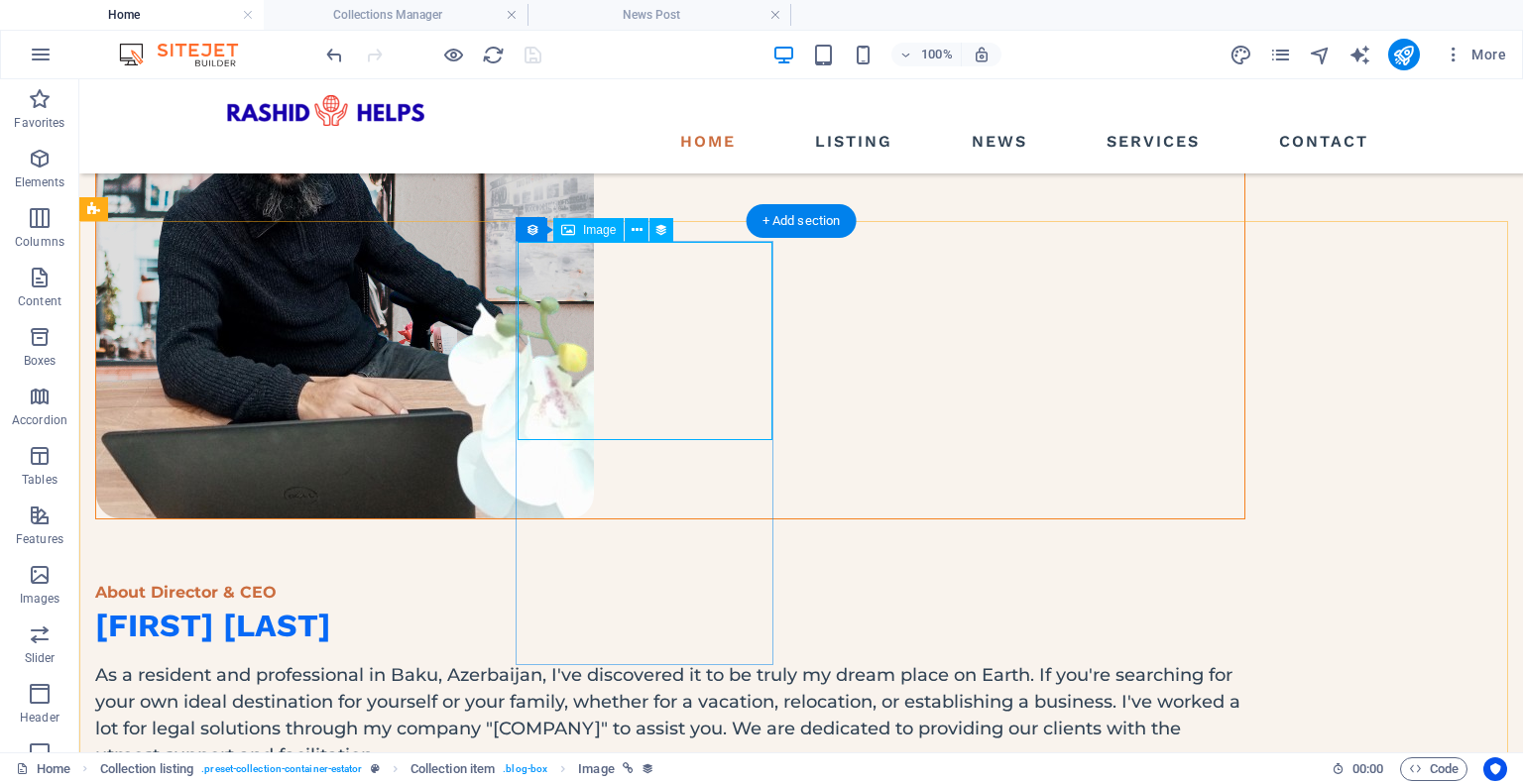 click at bounding box center (670, 1811) 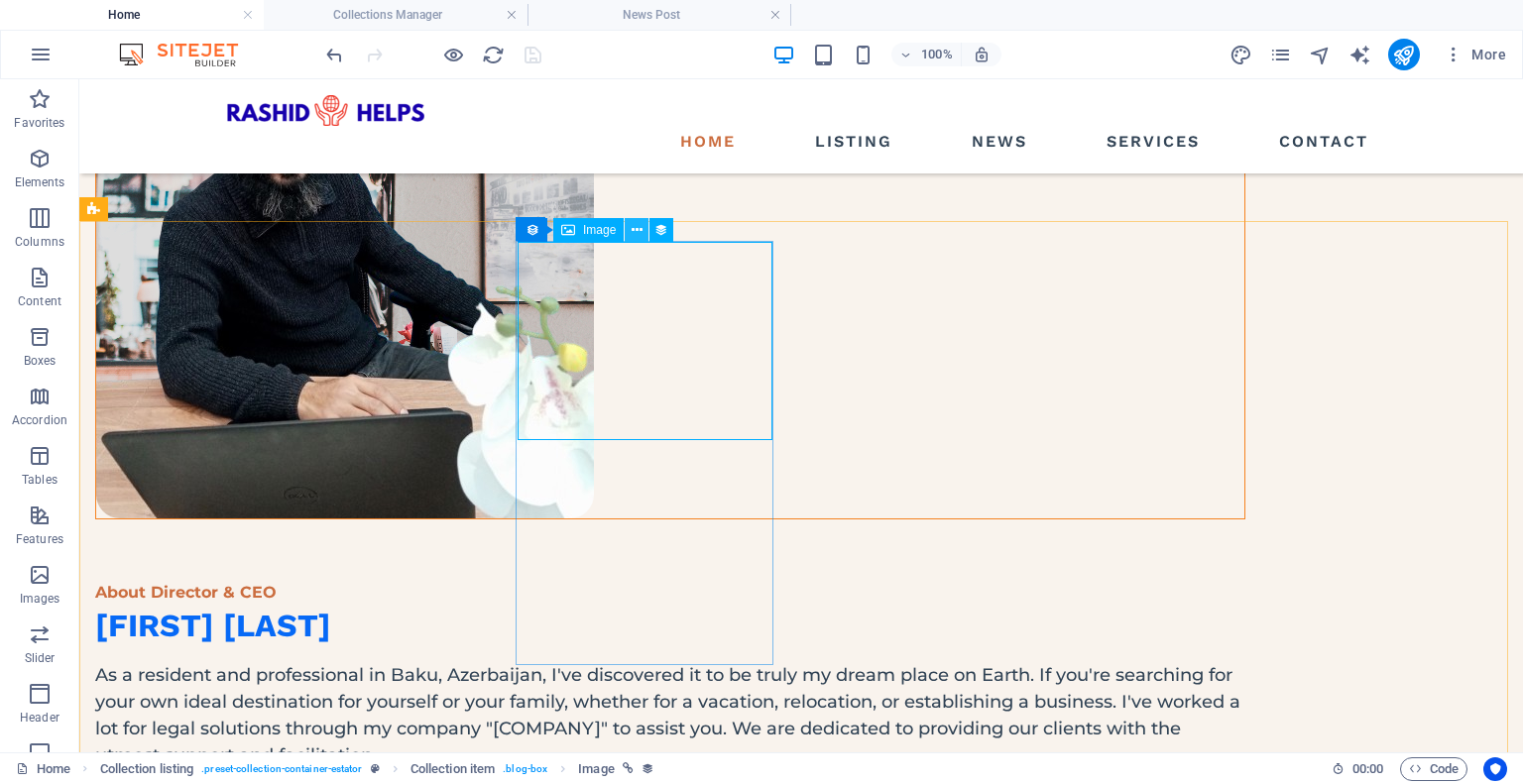 click at bounding box center [637, 230] 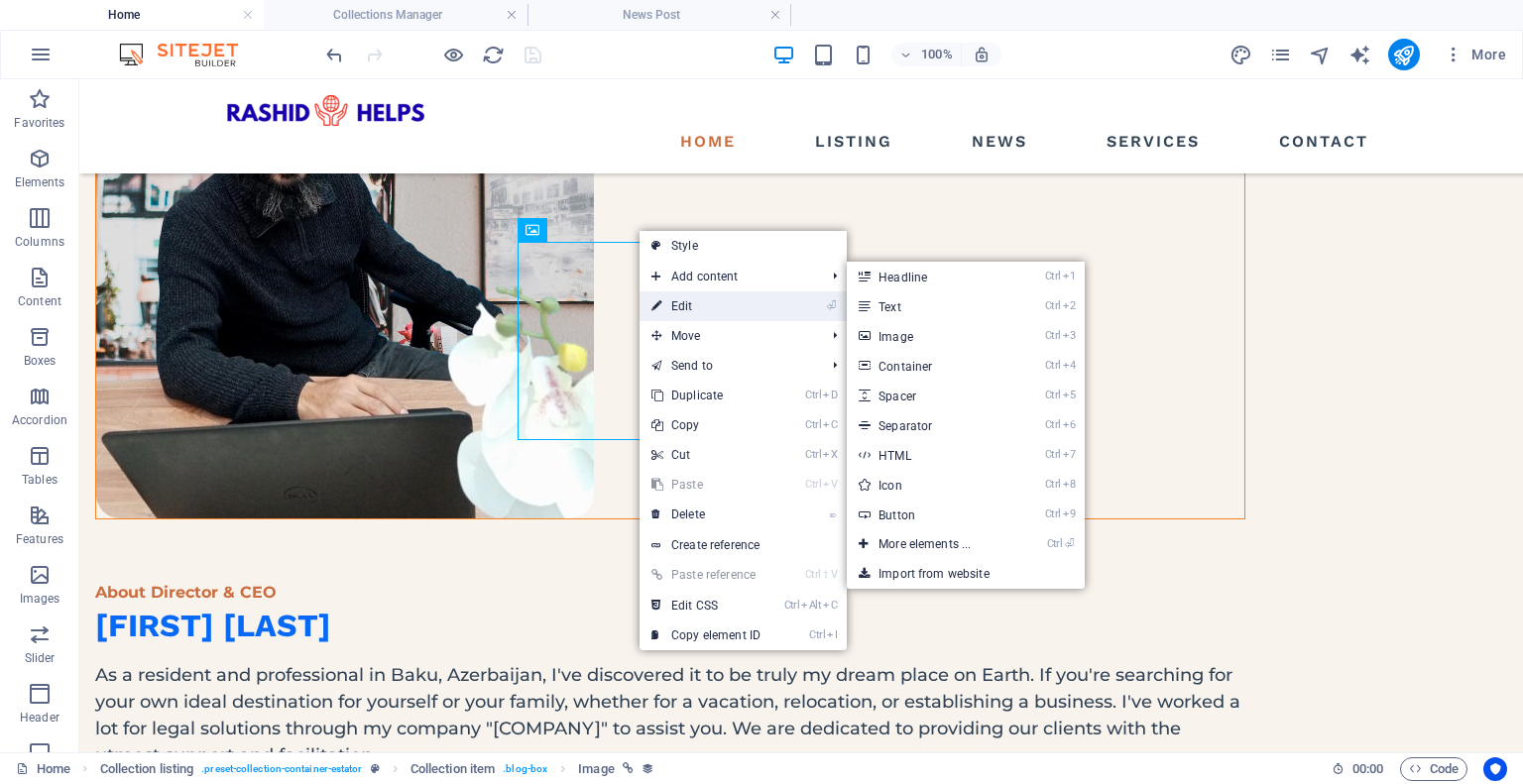 click on "⏎  Edit" at bounding box center (706, 306) 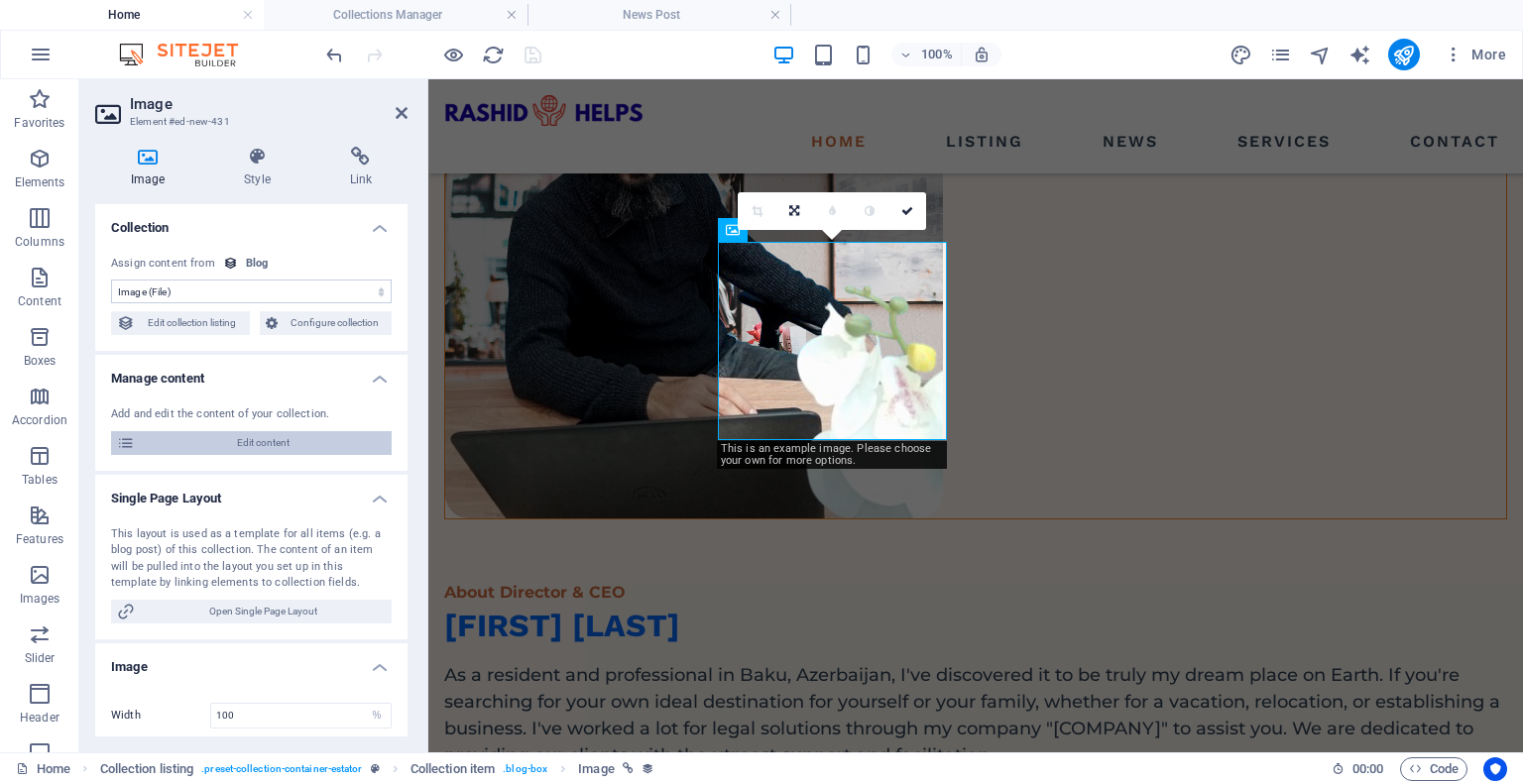 click on "Edit content" at bounding box center [263, 443] 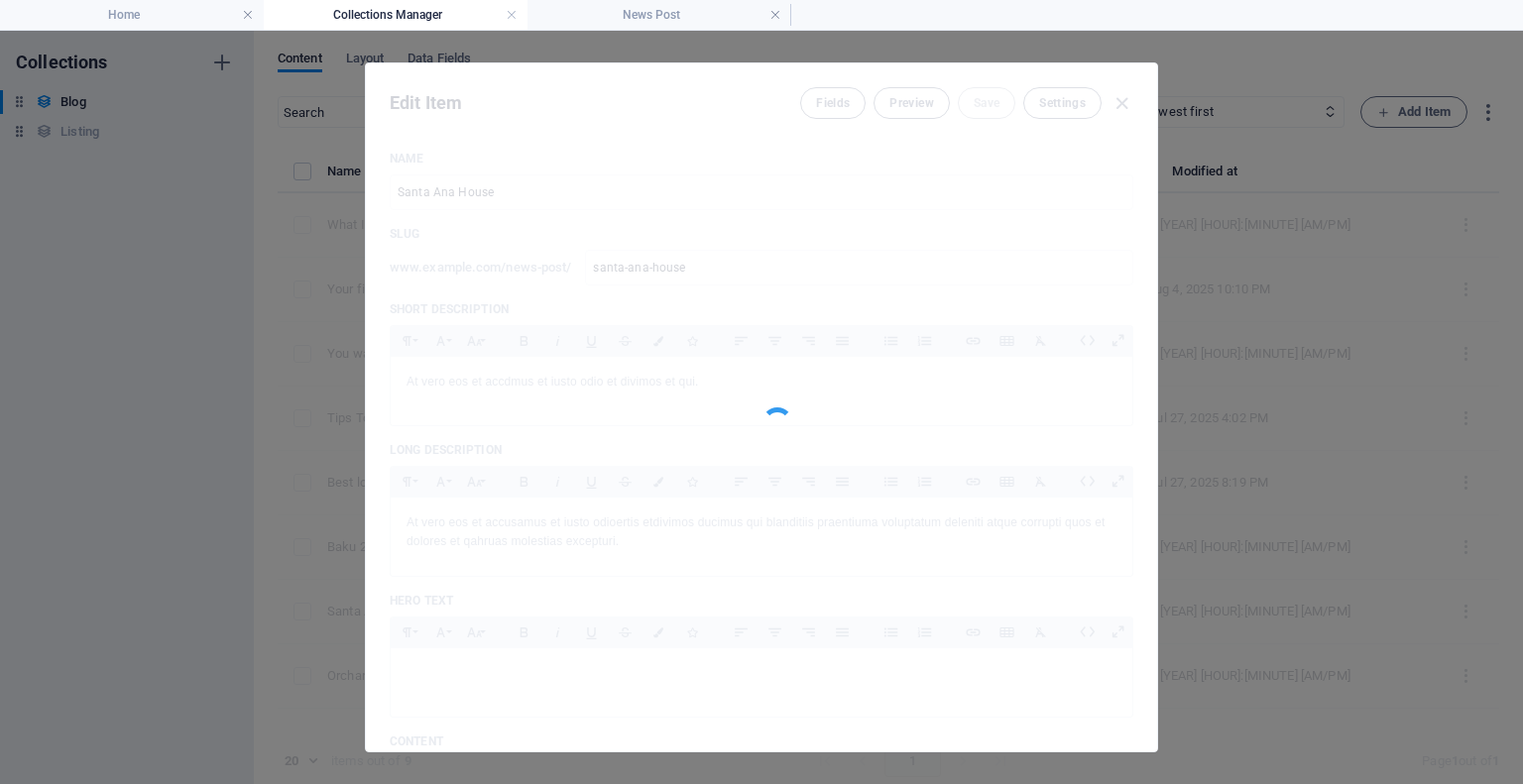scroll, scrollTop: 0, scrollLeft: 0, axis: both 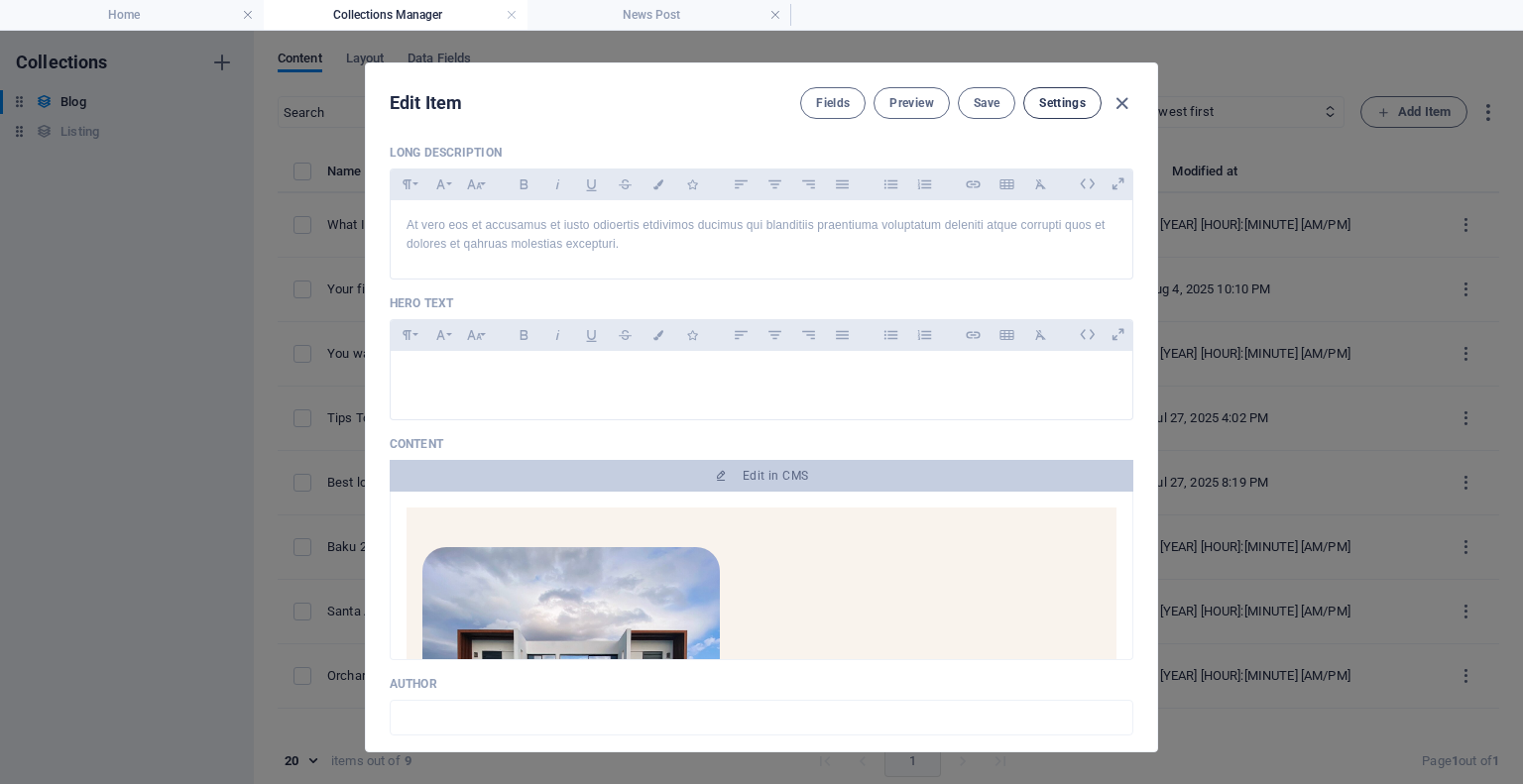 click on "Settings" at bounding box center [1062, 103] 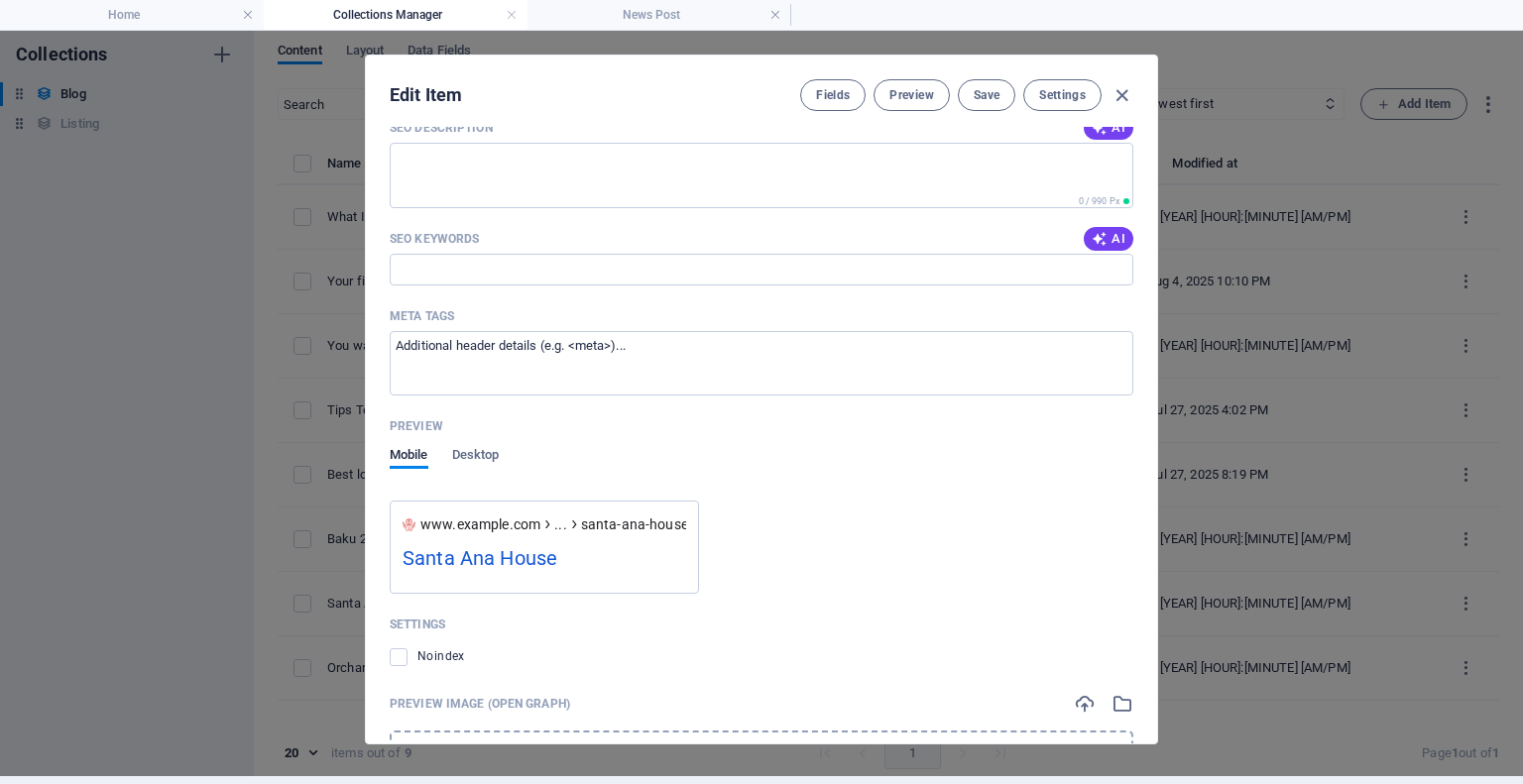scroll, scrollTop: 1613, scrollLeft: 0, axis: vertical 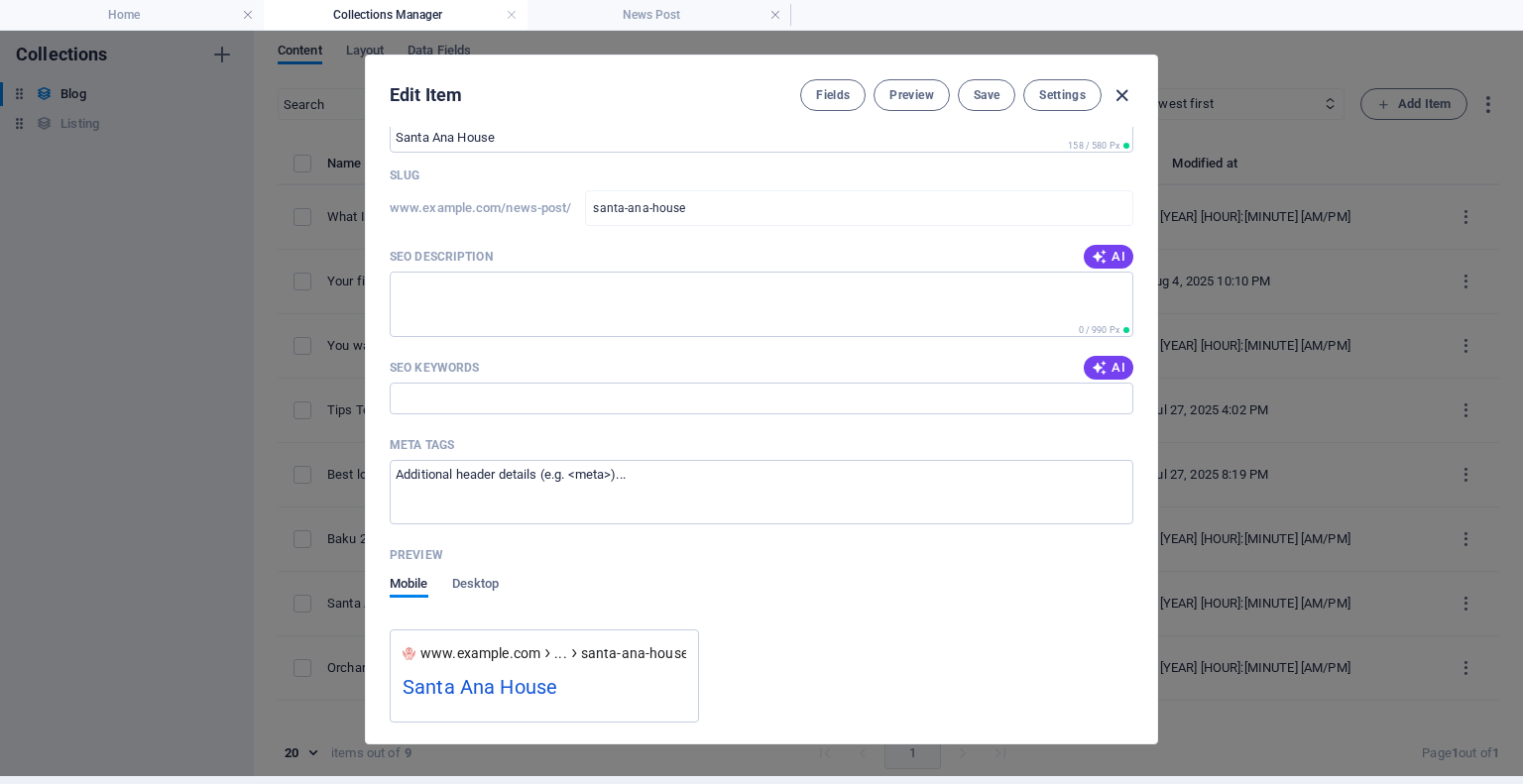 click at bounding box center (1121, 95) 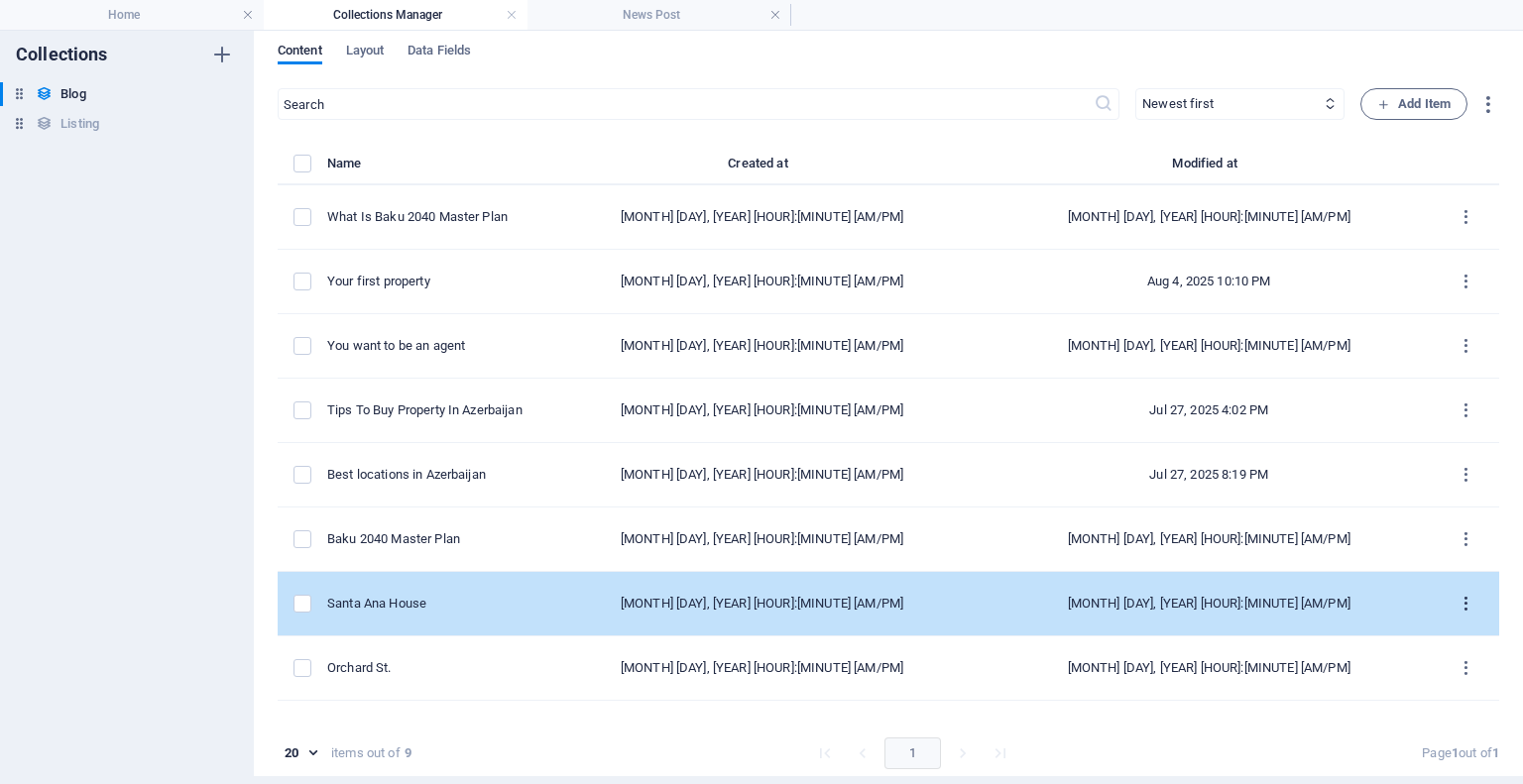 click at bounding box center (1465, 604) 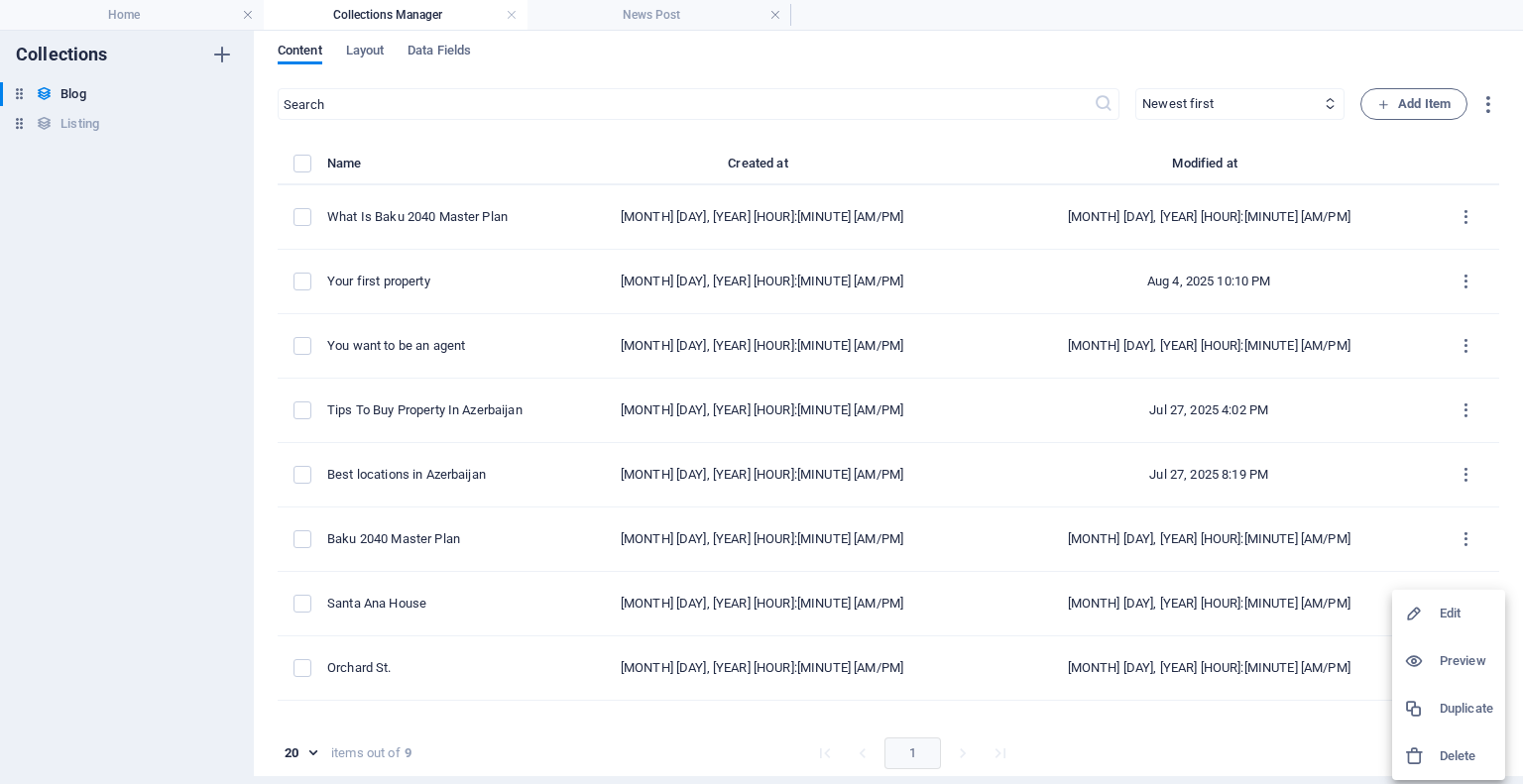 click on "Edit" at bounding box center [1466, 614] 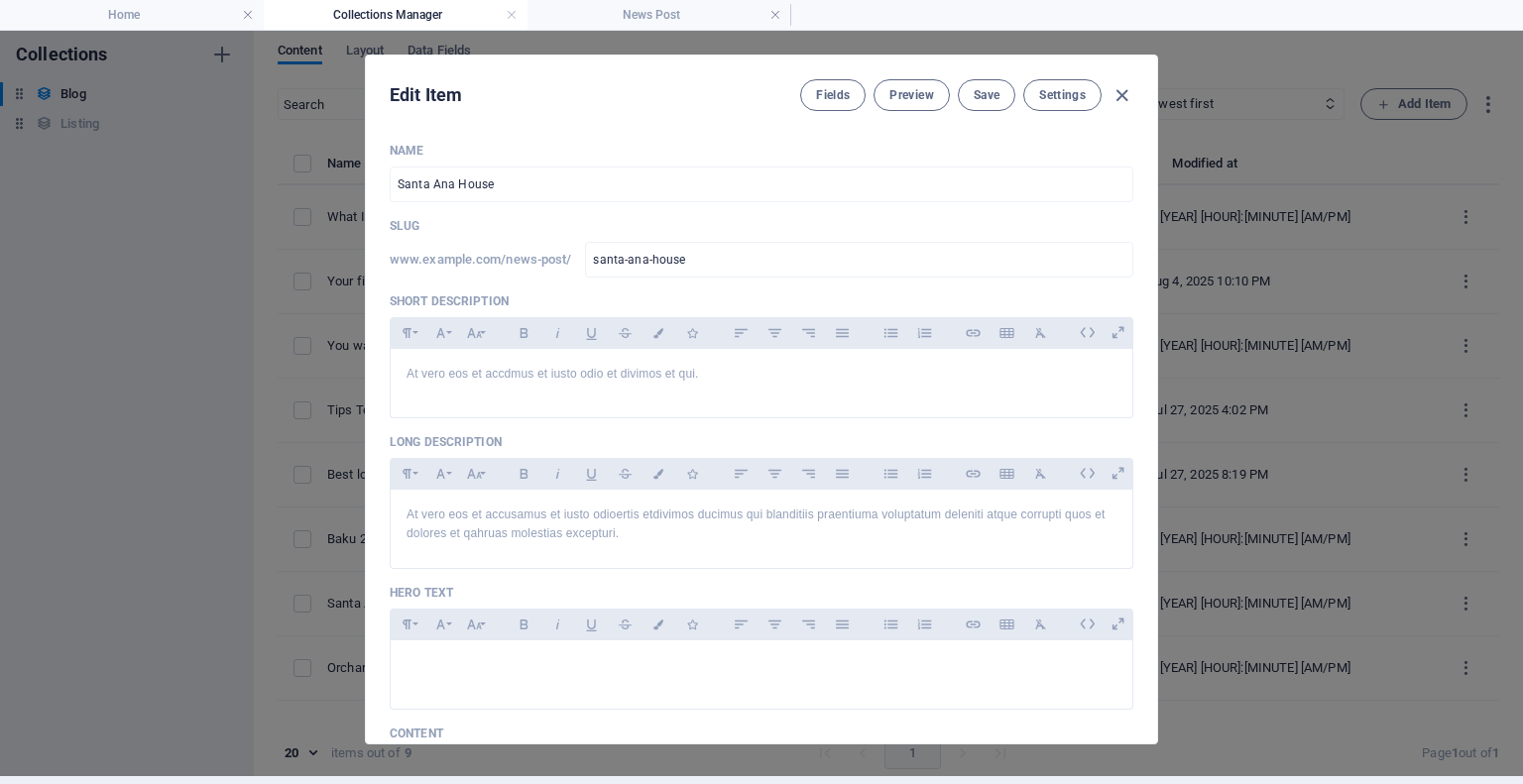 scroll, scrollTop: 0, scrollLeft: 0, axis: both 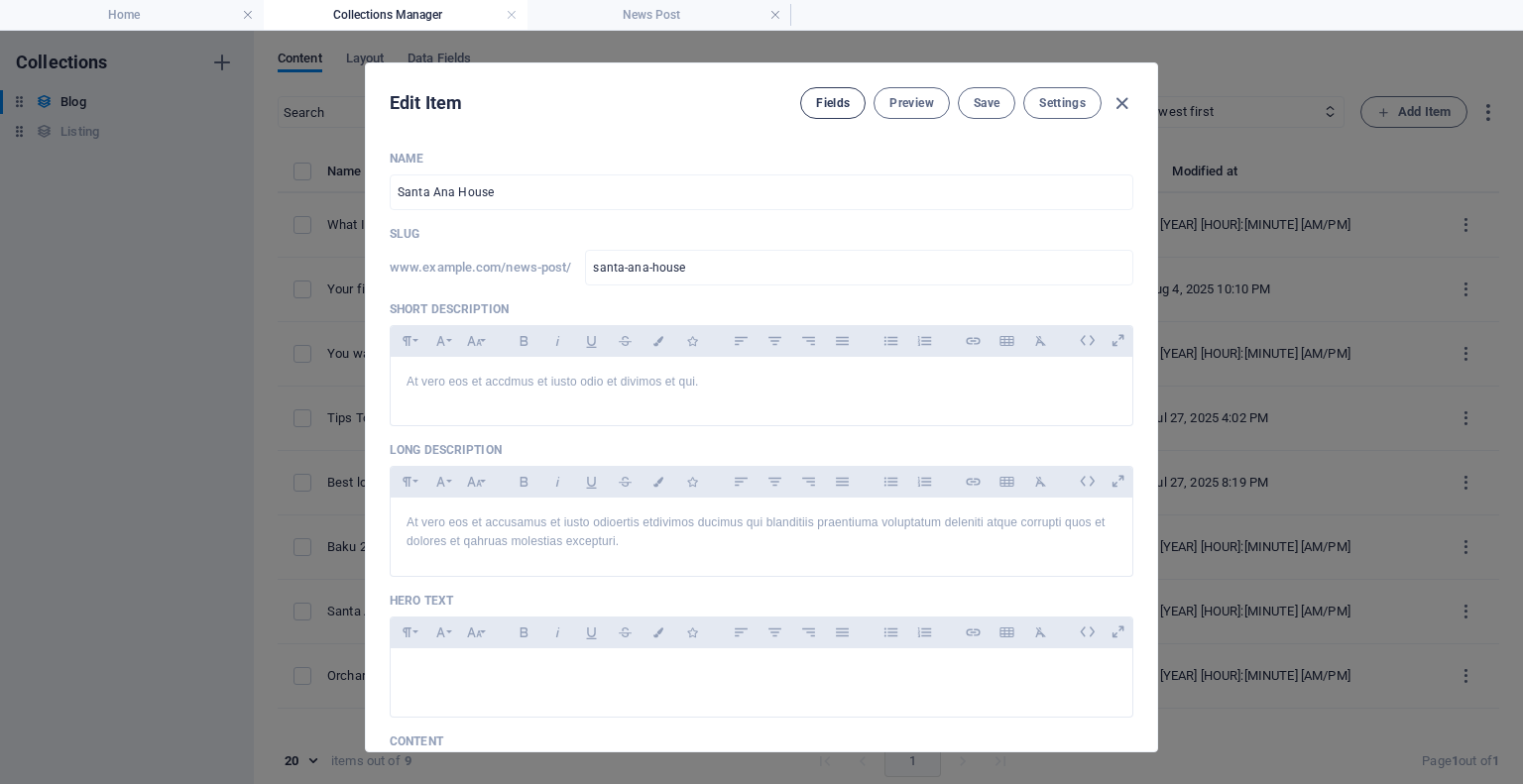 click on "Fields" at bounding box center [833, 103] 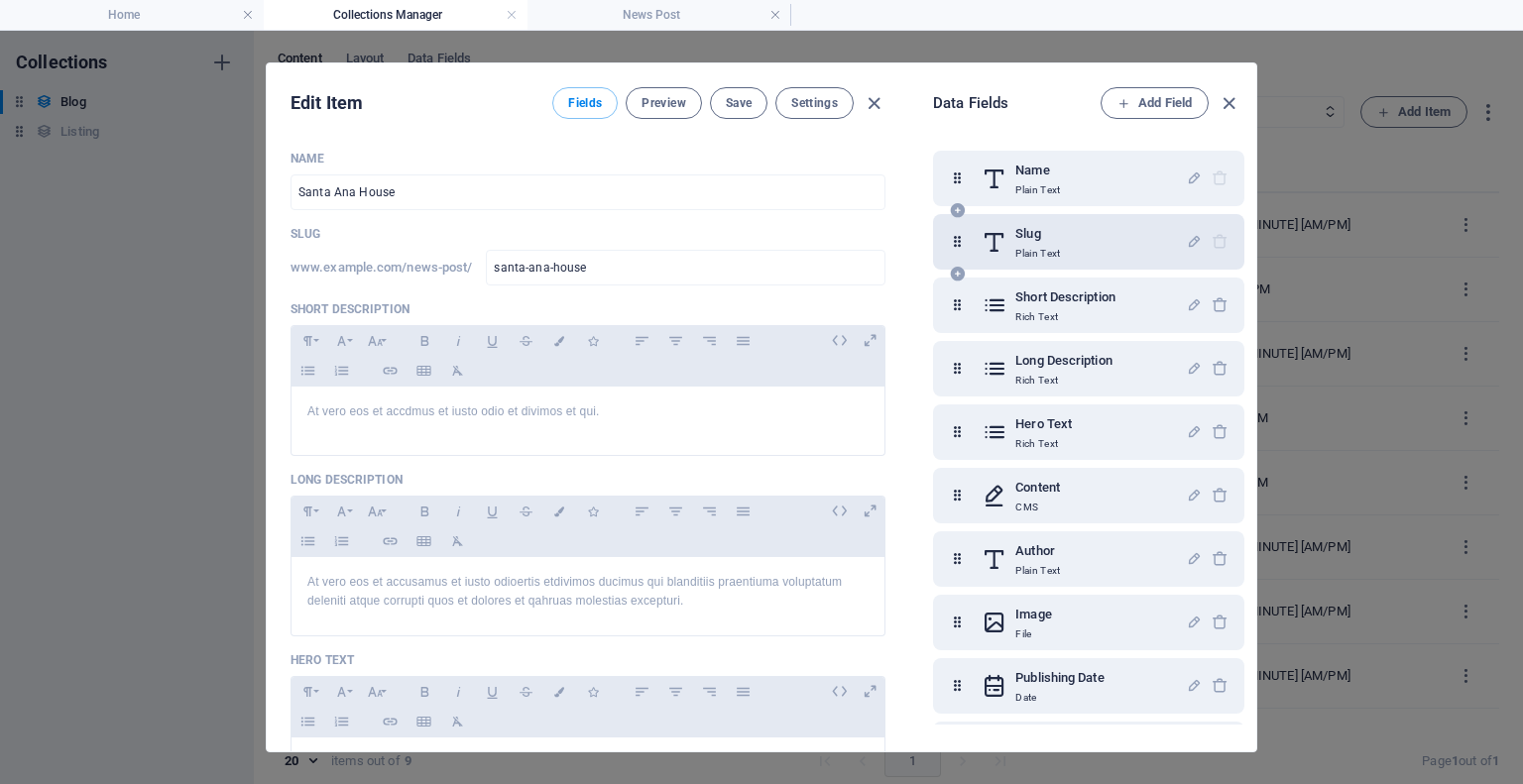 click on "Slug Plain Text" at bounding box center [1084, 242] 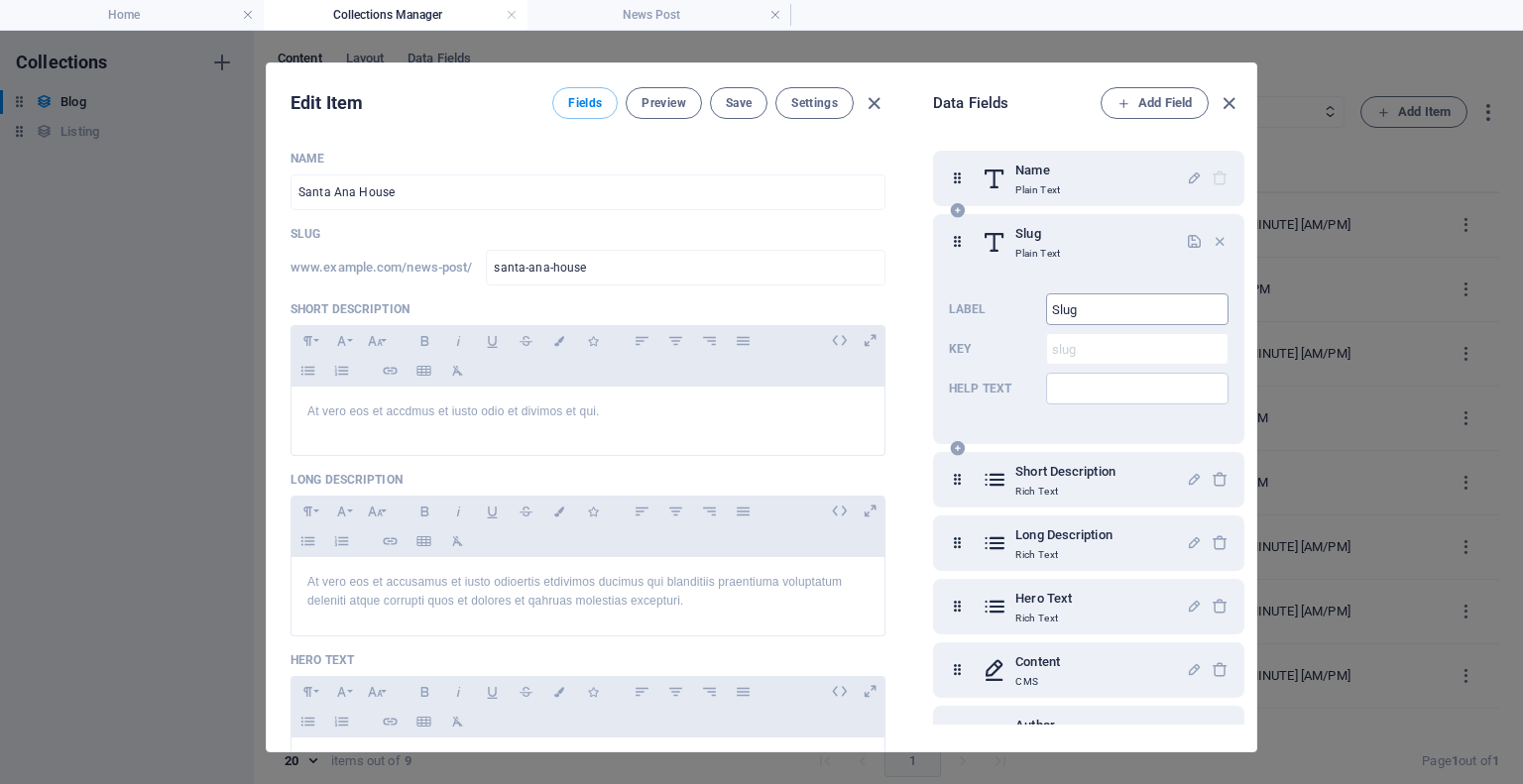 click on "Slug" at bounding box center [1137, 309] 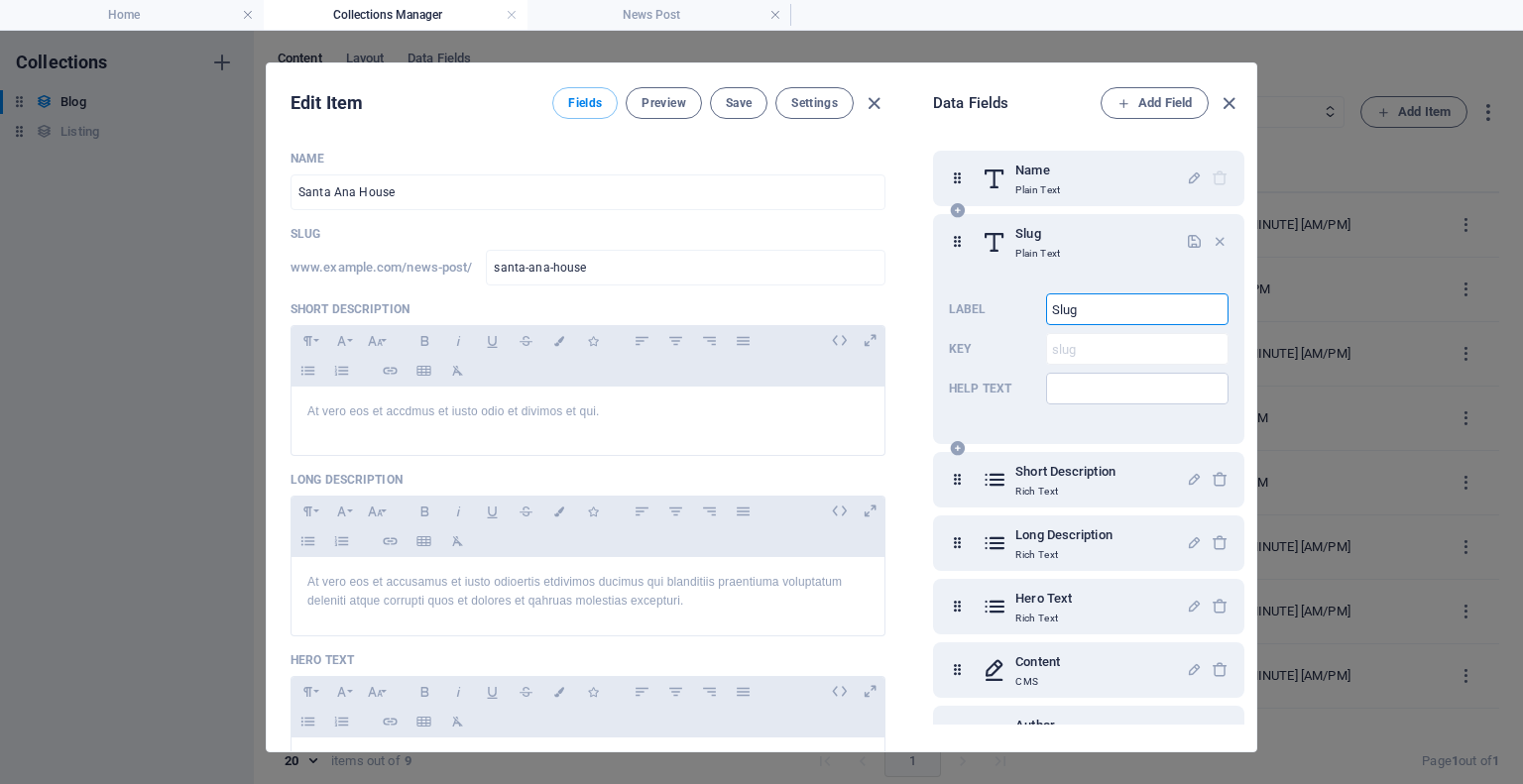 drag, startPoint x: 1080, startPoint y: 313, endPoint x: 1039, endPoint y: 308, distance: 41.303753 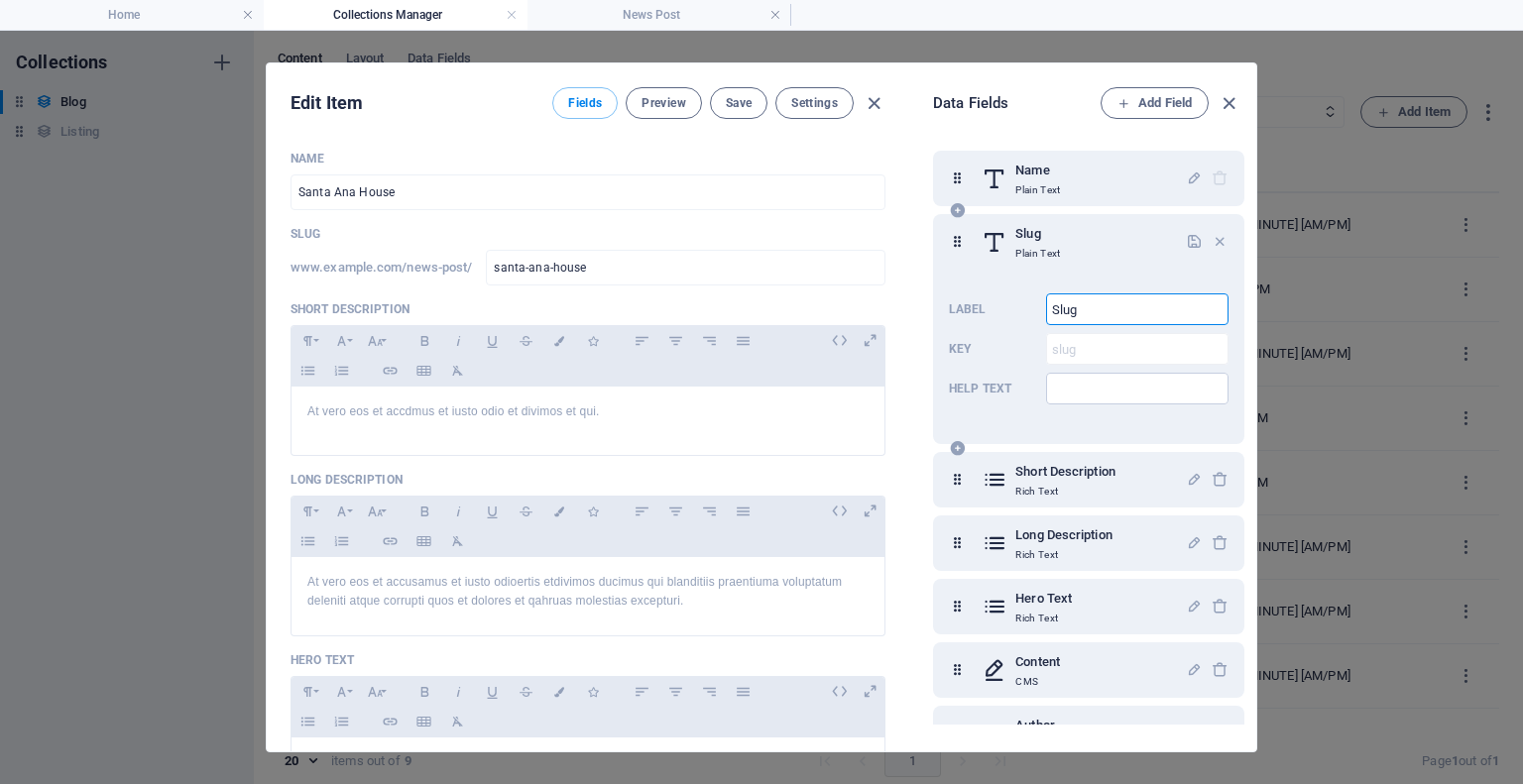 click on "Label Slug ​ Key slug ​ Help text ​" at bounding box center (1089, 349) 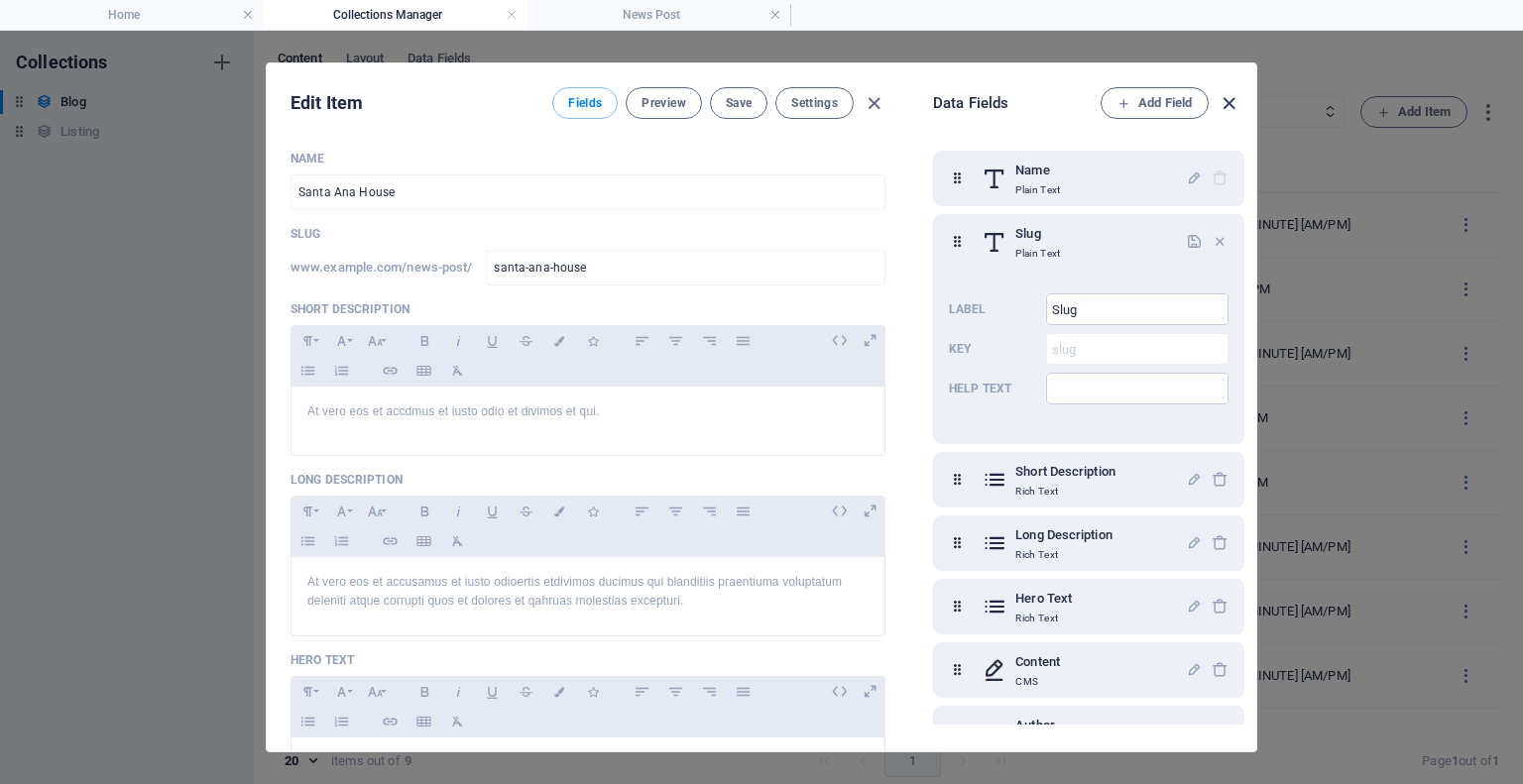 click at bounding box center (1229, 103) 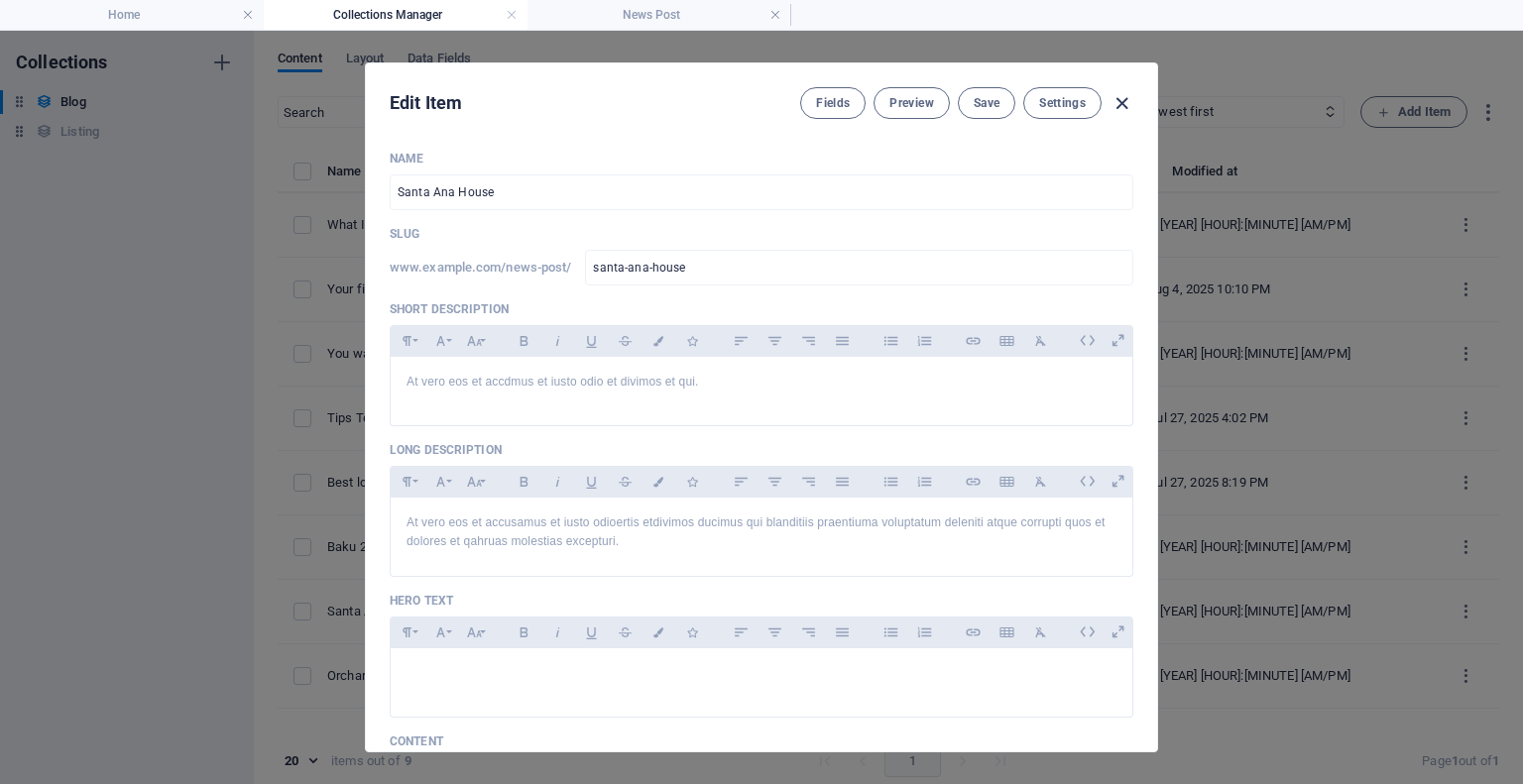 click at bounding box center (1121, 103) 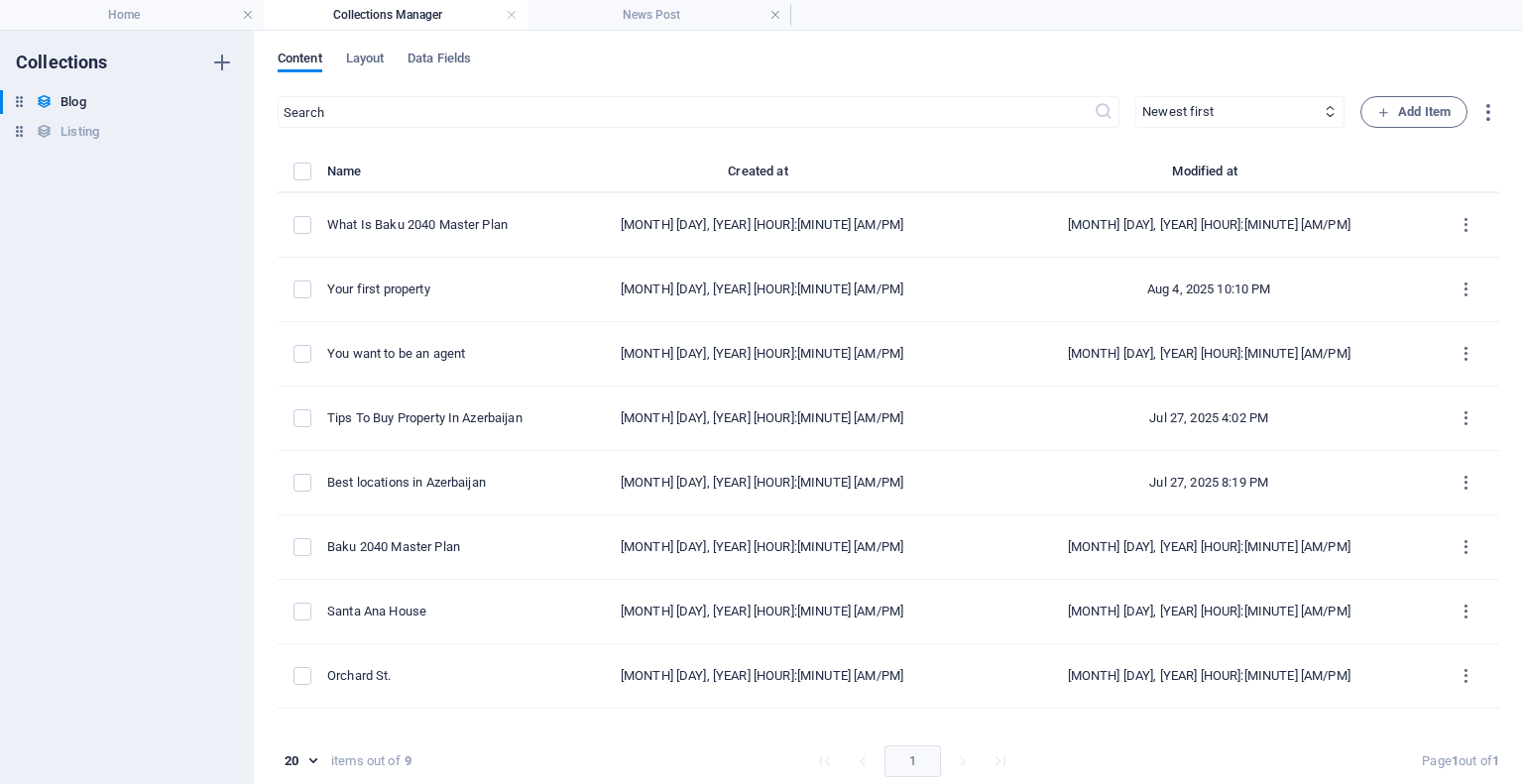 type on "2025-08-06" 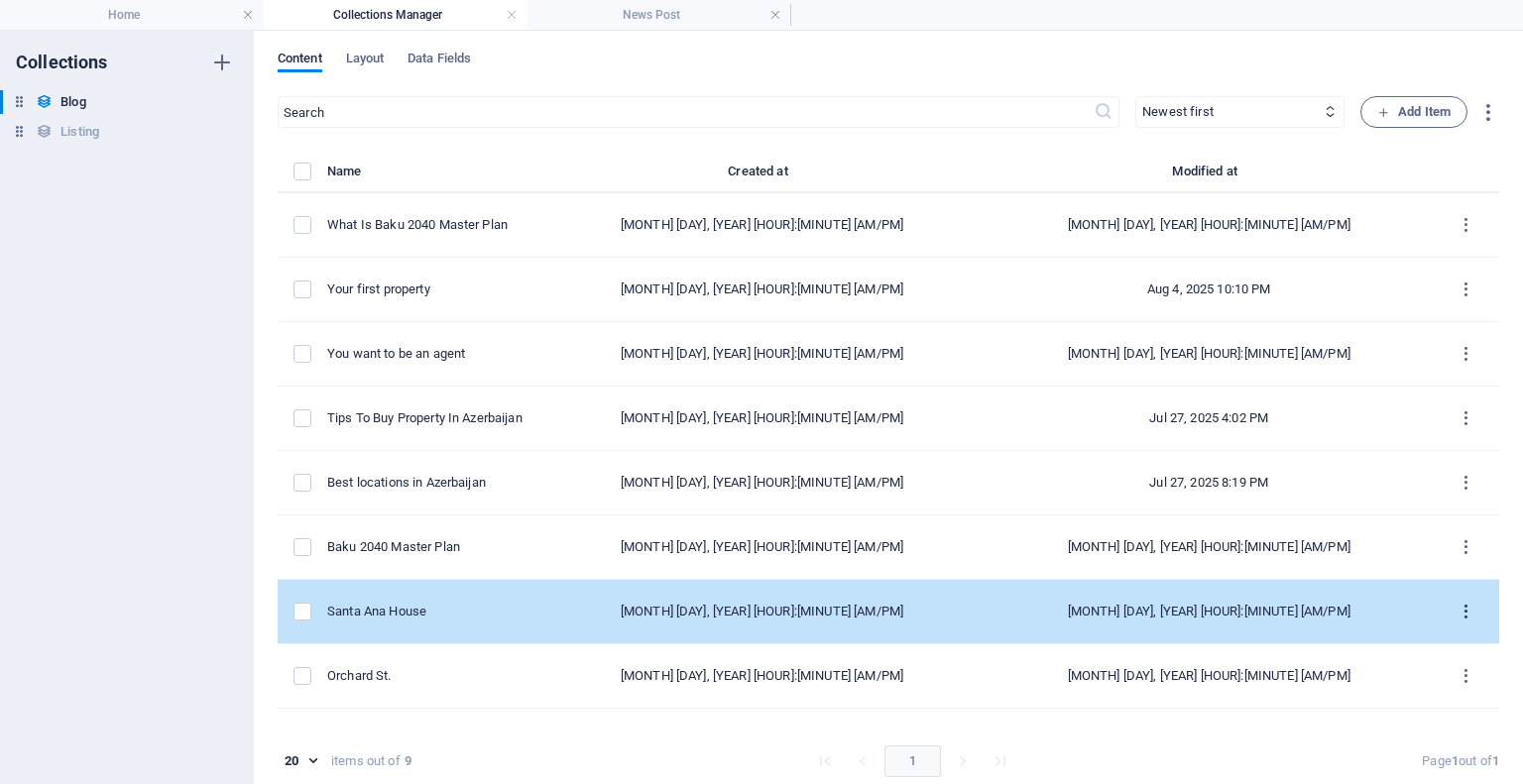 click at bounding box center [1465, 612] 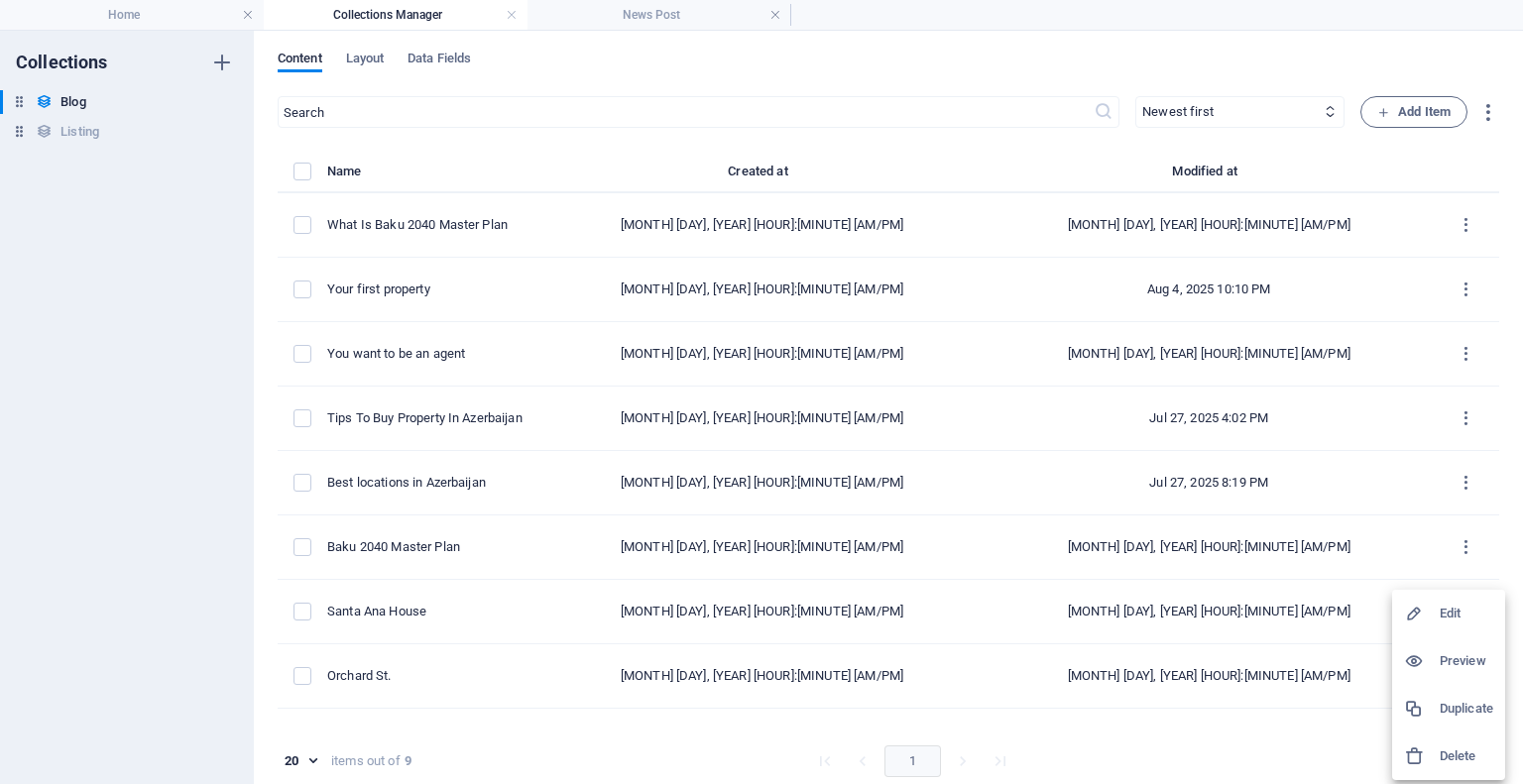 click on "Preview" at bounding box center [1466, 661] 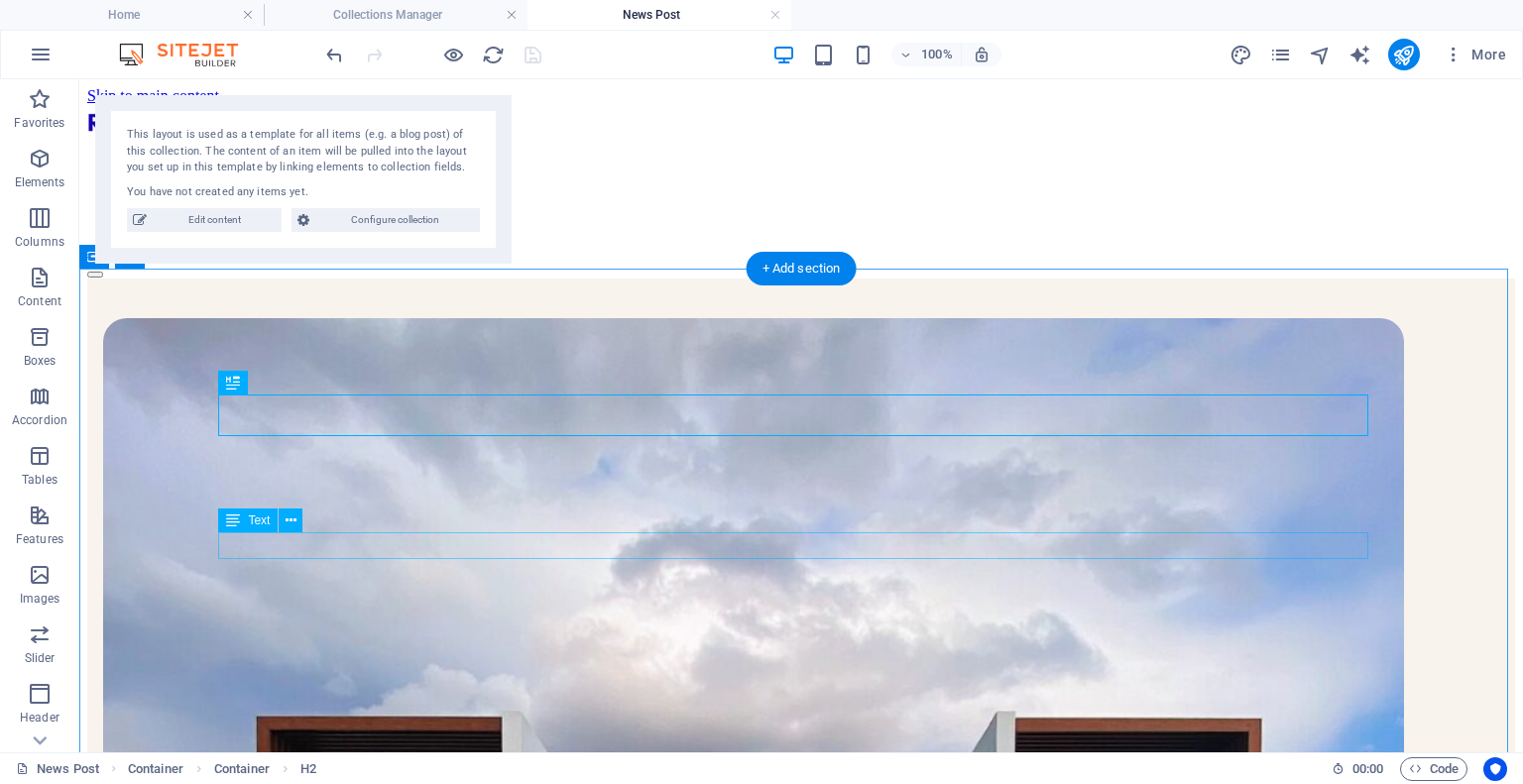 scroll, scrollTop: 1934, scrollLeft: 0, axis: vertical 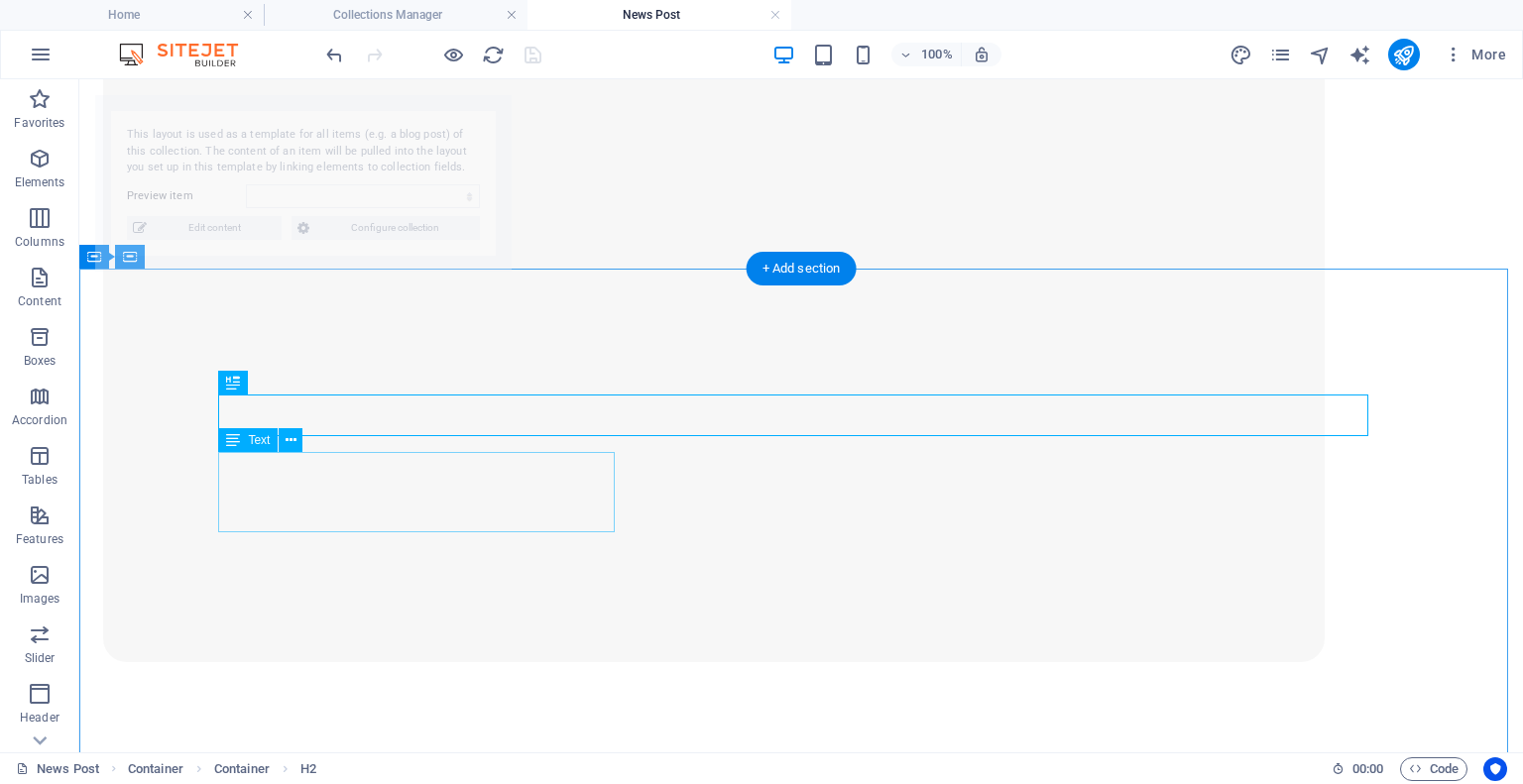select on "[HASH]" 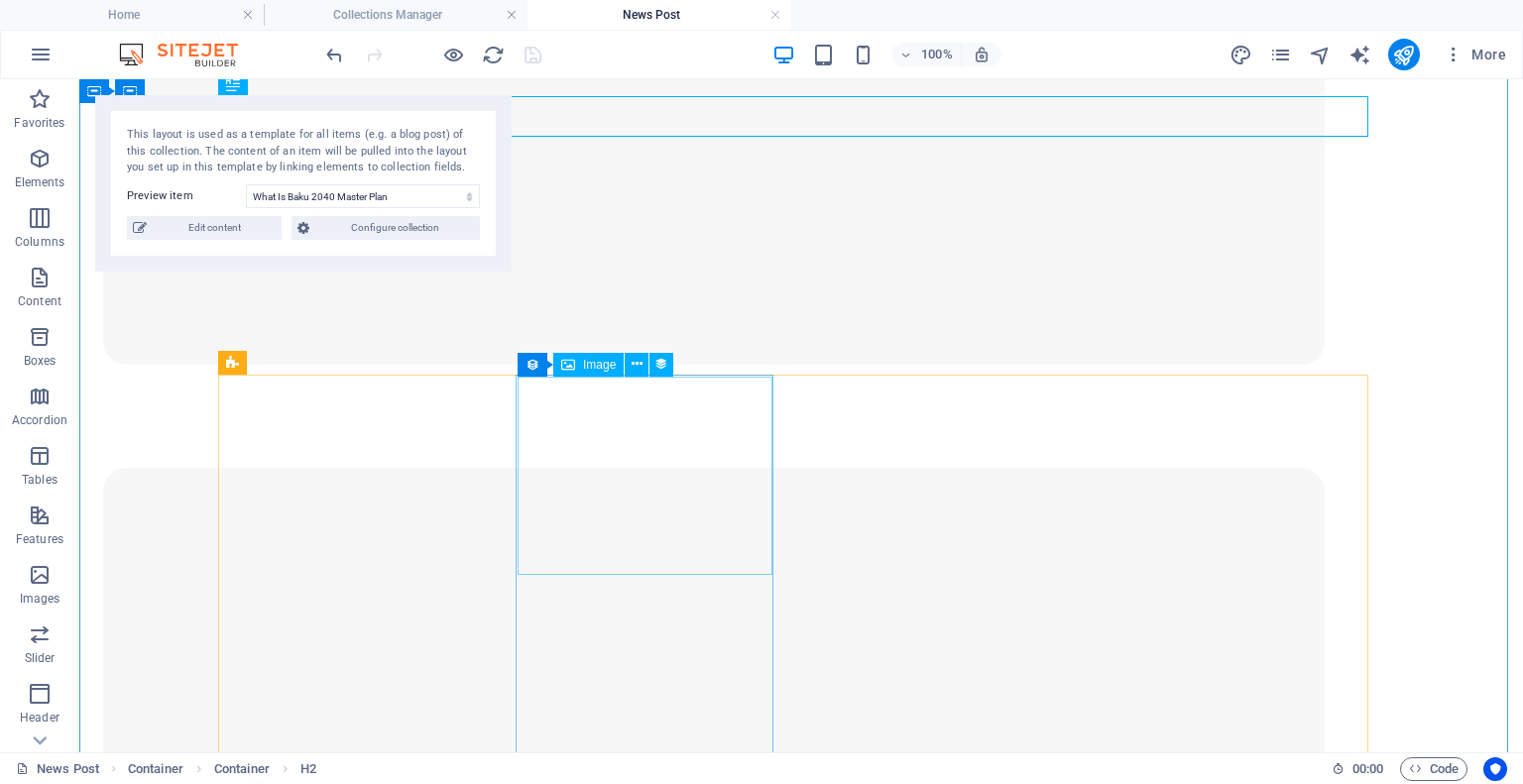 scroll, scrollTop: 2429, scrollLeft: 0, axis: vertical 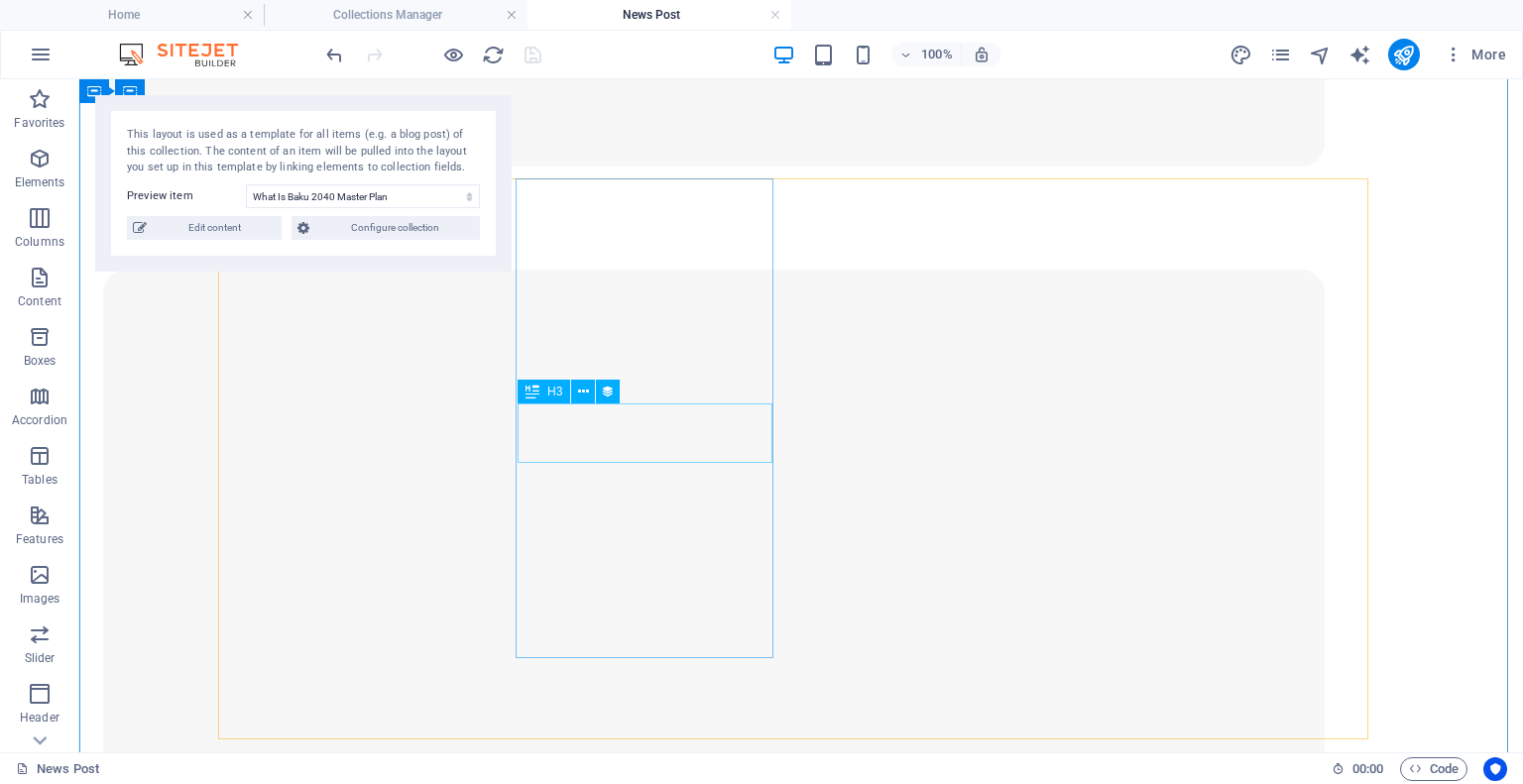 click on "Your first property" at bounding box center (801, 3502) 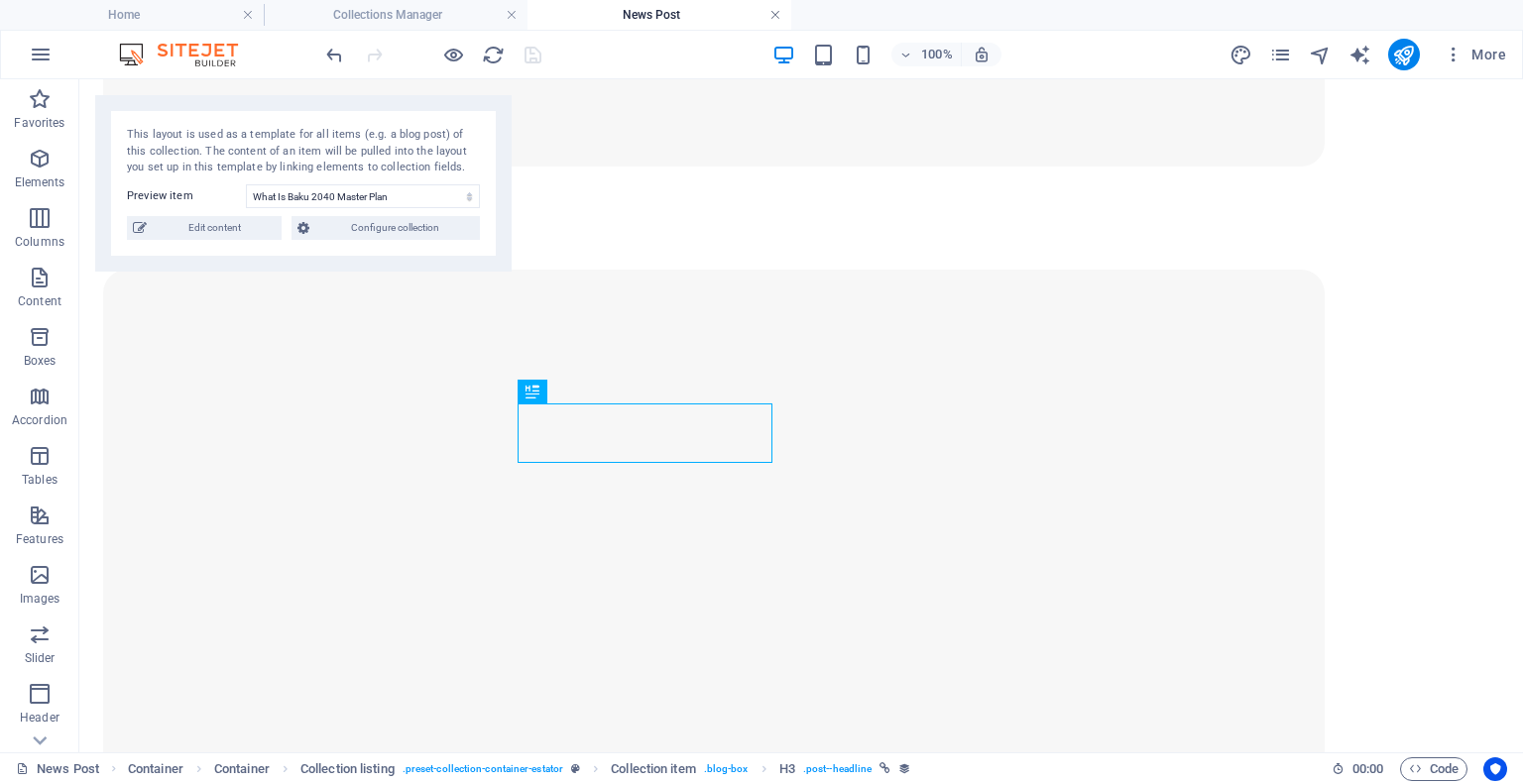 click at bounding box center [775, 15] 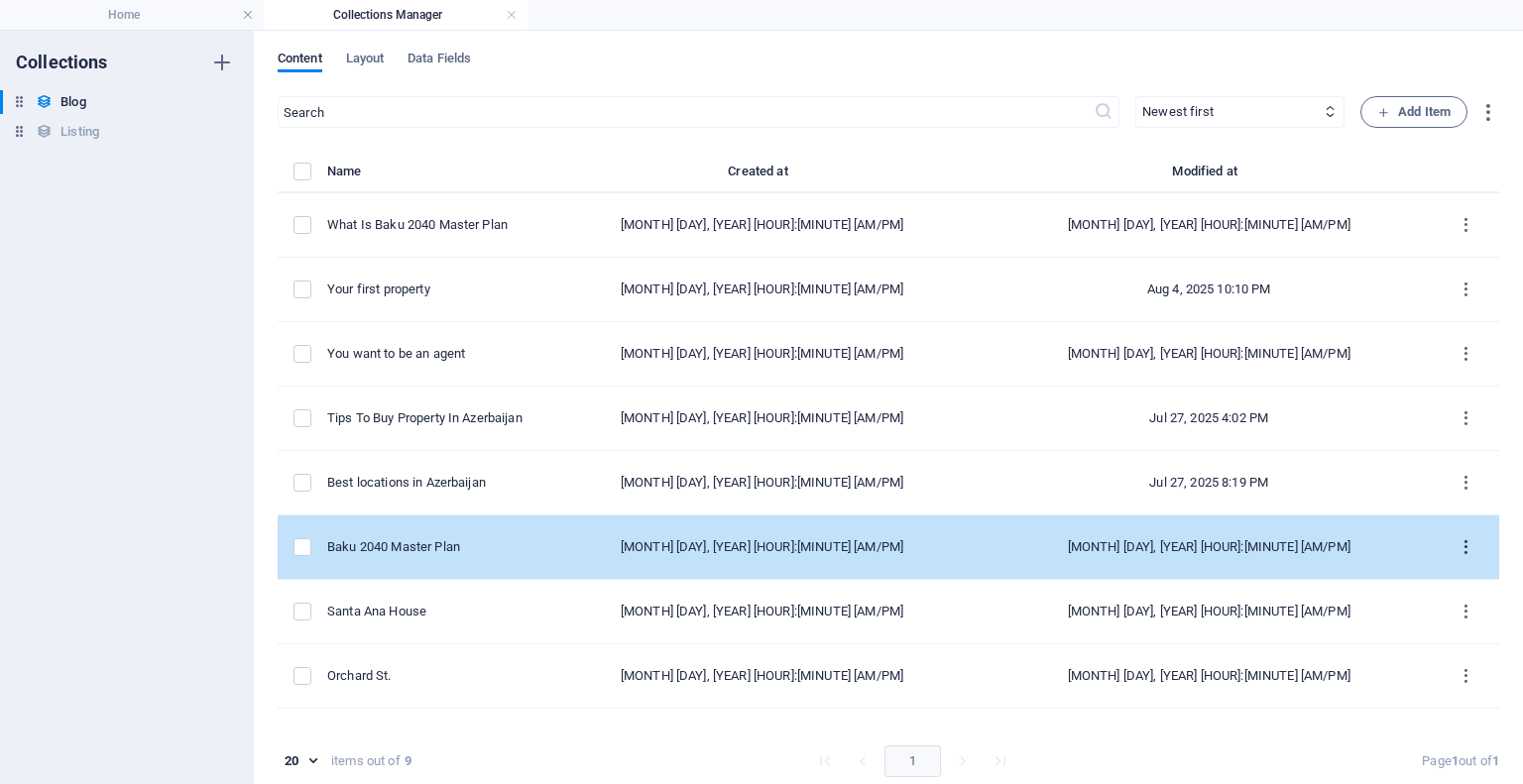 click at bounding box center (1465, 547) 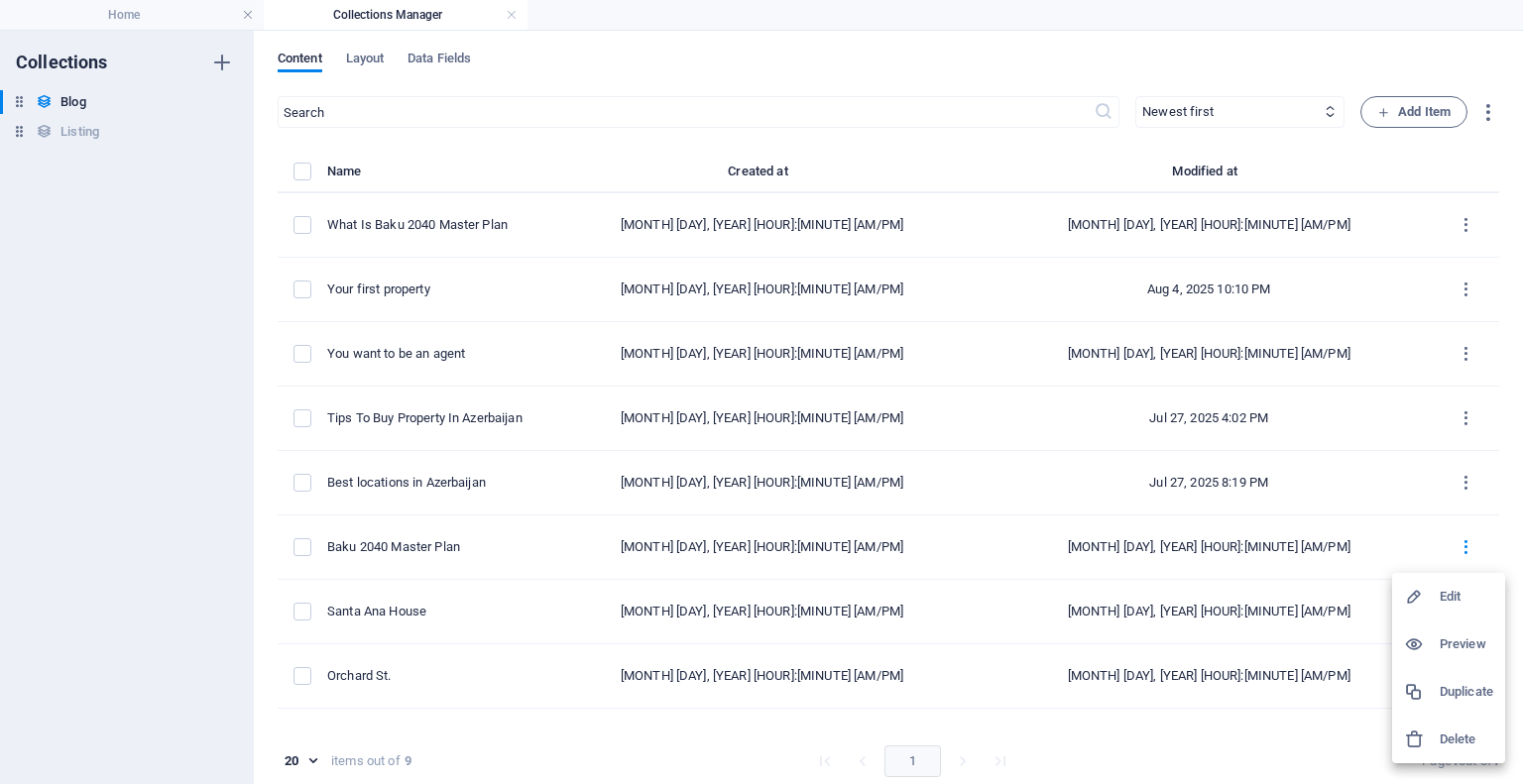 click on "Edit" at bounding box center [1466, 597] 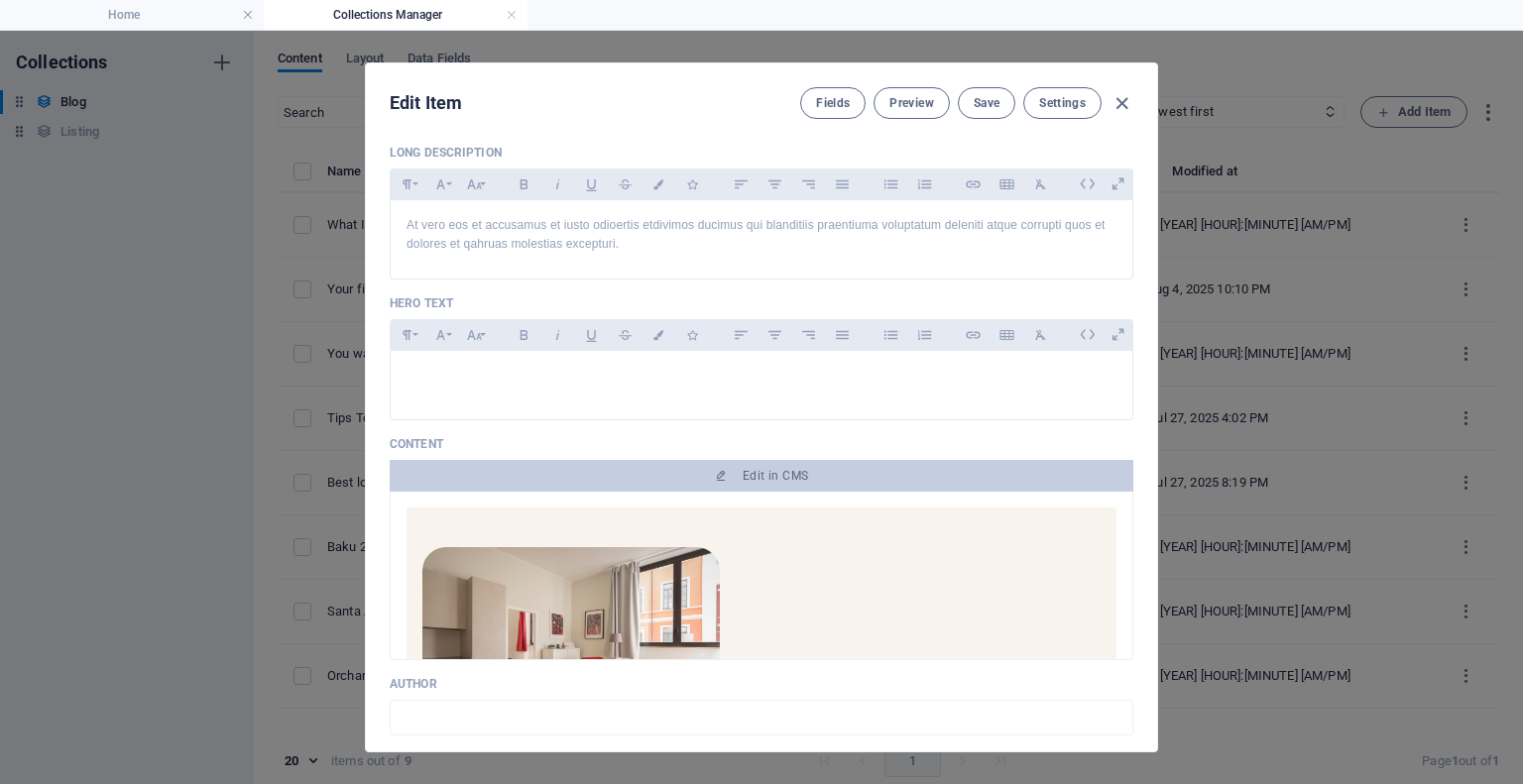 scroll, scrollTop: 496, scrollLeft: 0, axis: vertical 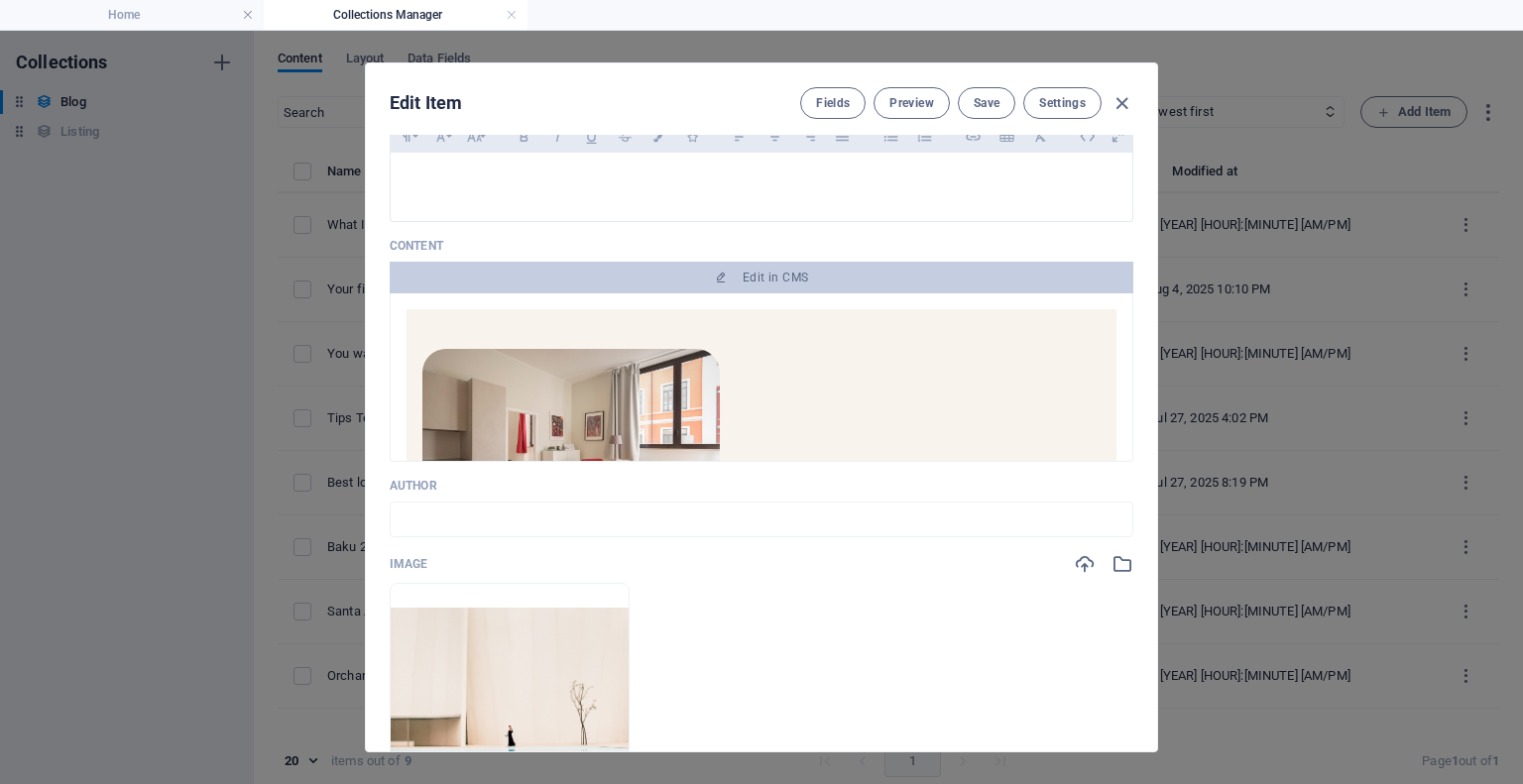 click at bounding box center [571, 448] 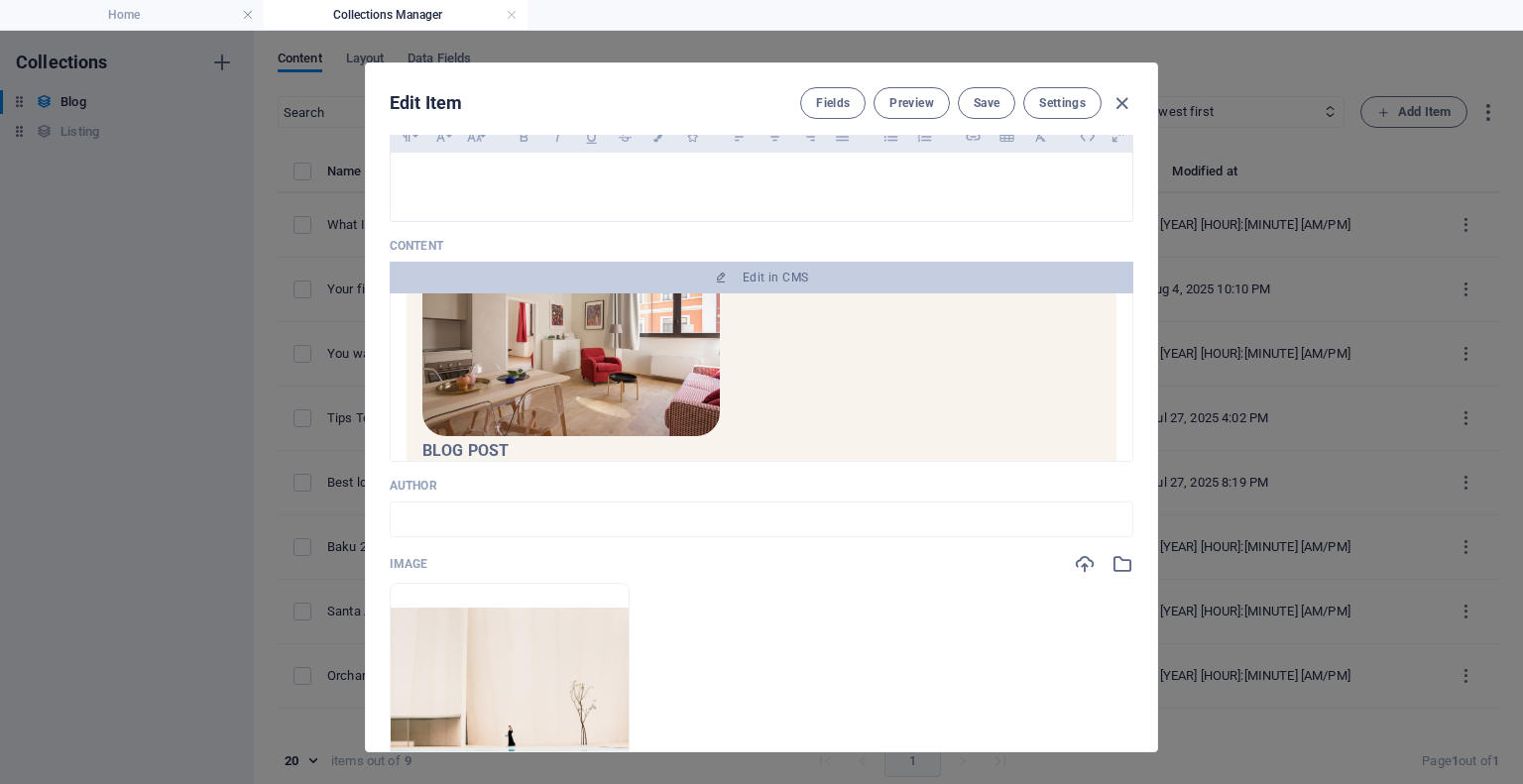 scroll, scrollTop: 0, scrollLeft: 0, axis: both 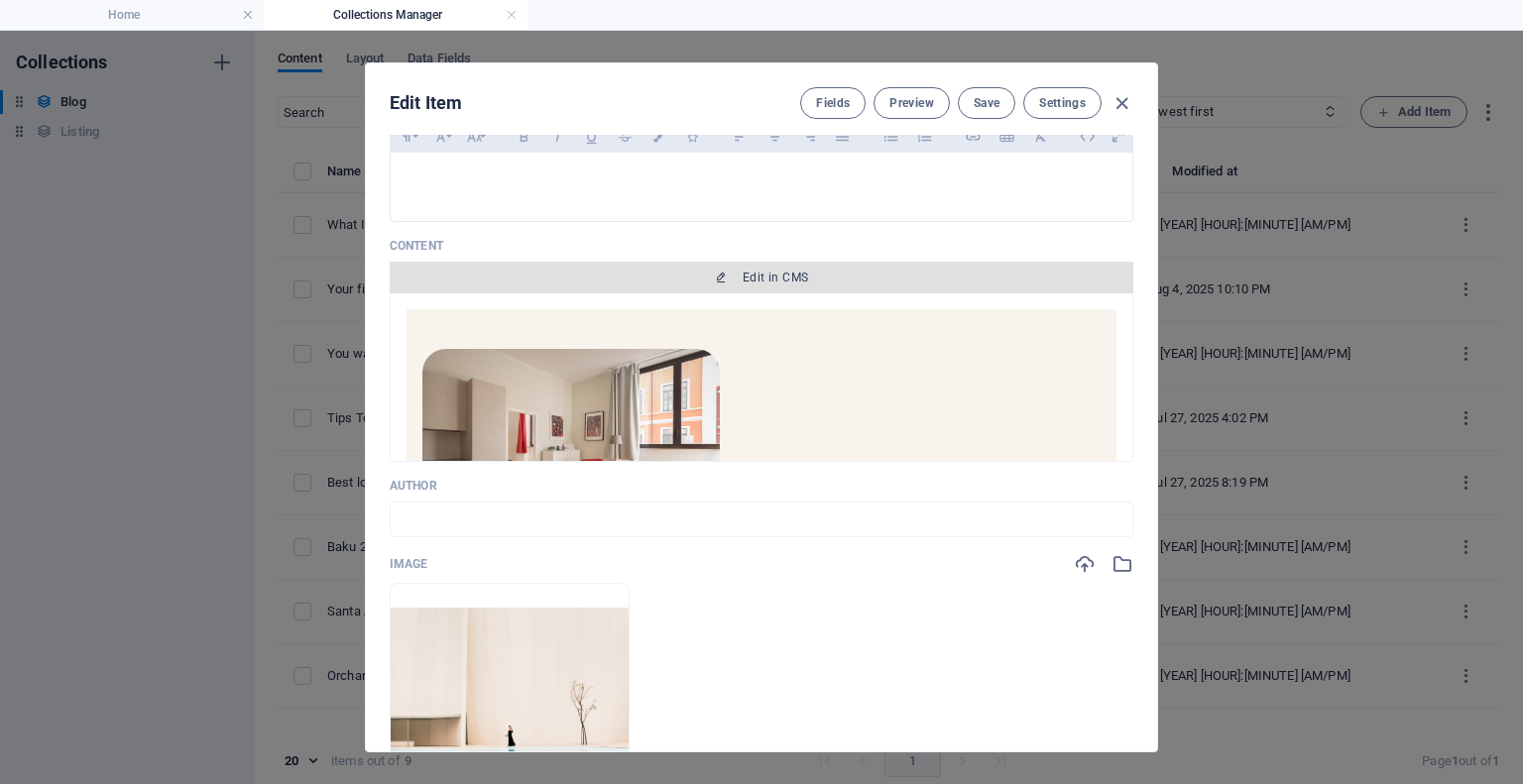 click on "Edit in CMS" at bounding box center [775, 278] 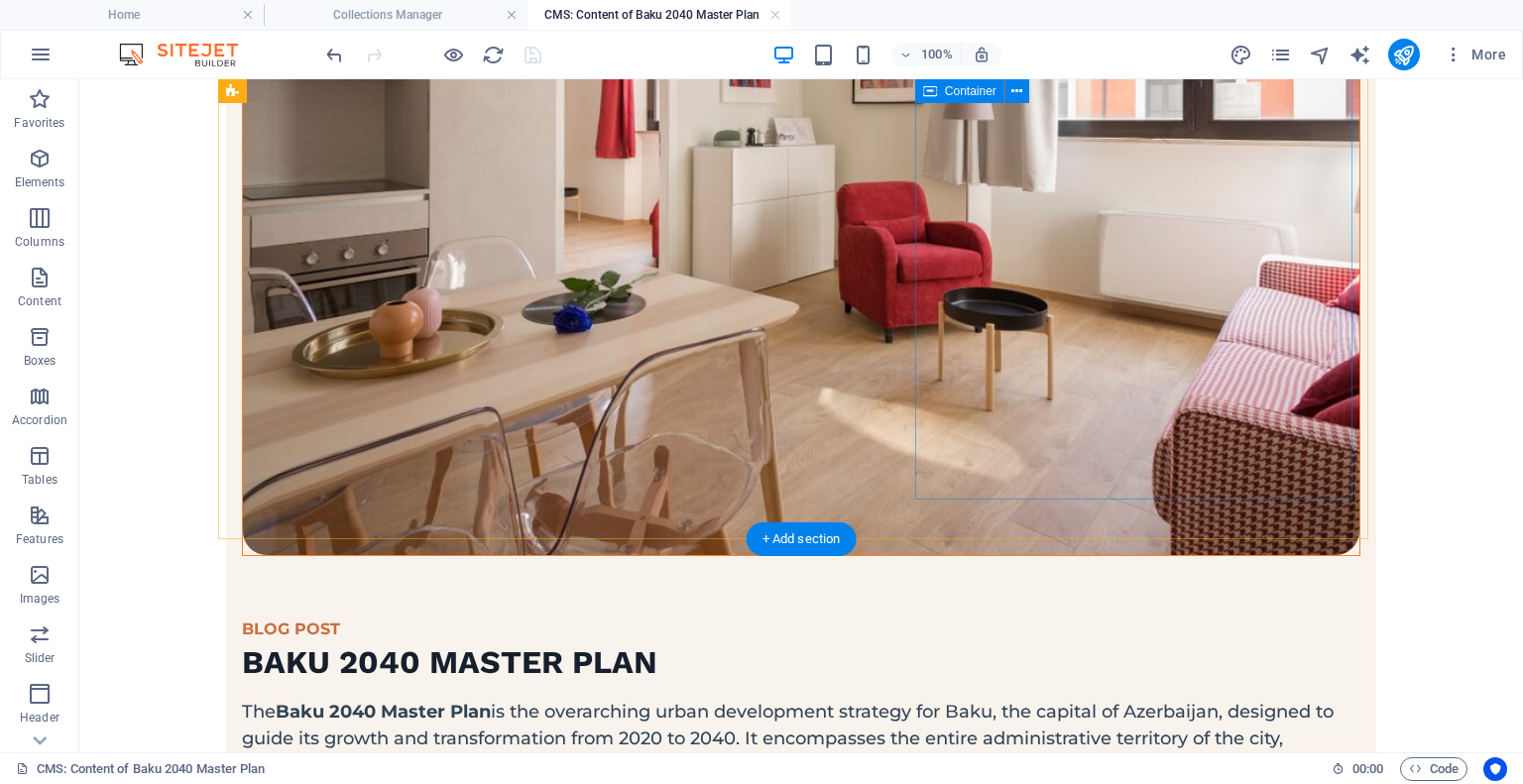 scroll, scrollTop: 70, scrollLeft: 0, axis: vertical 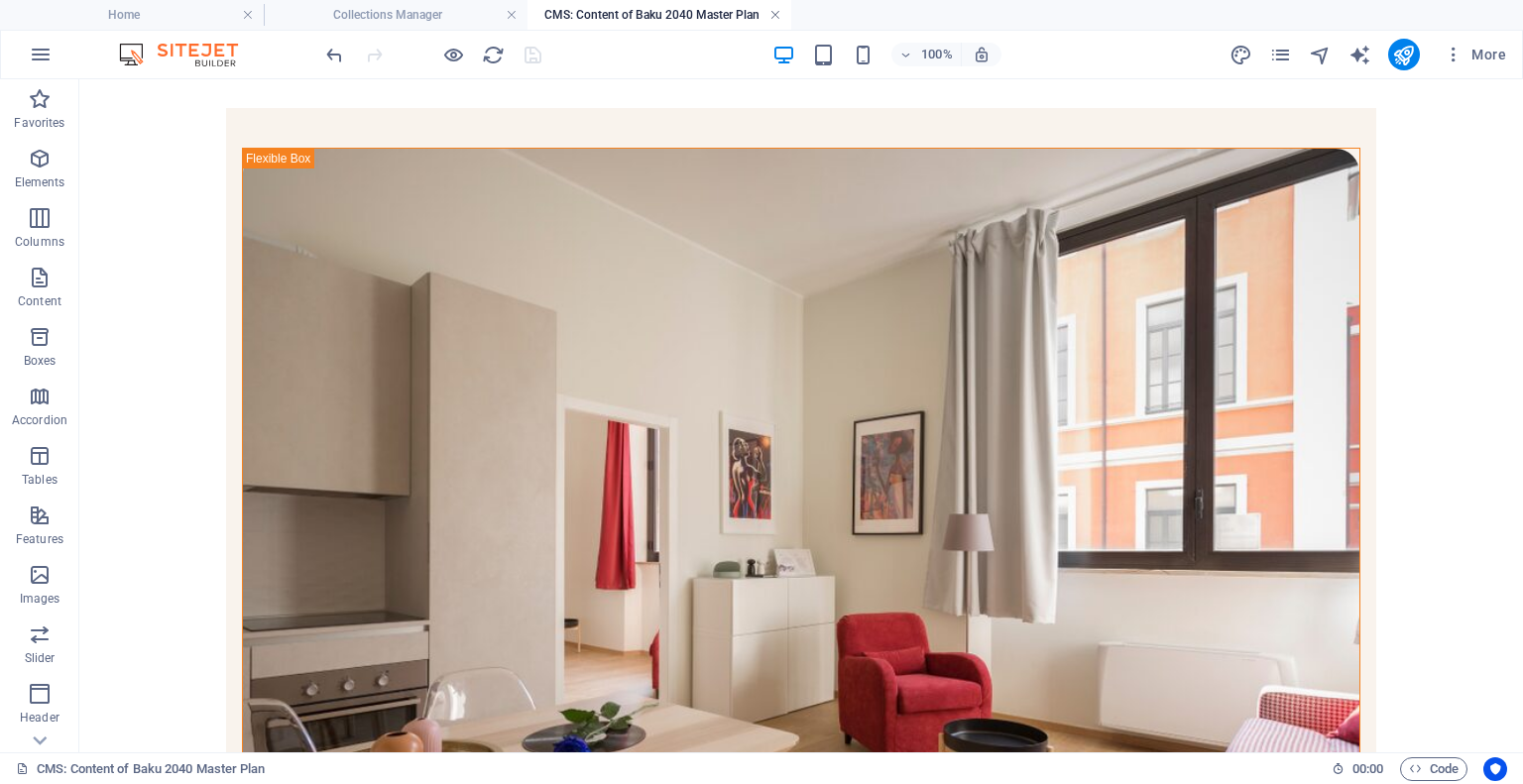 click at bounding box center [775, 15] 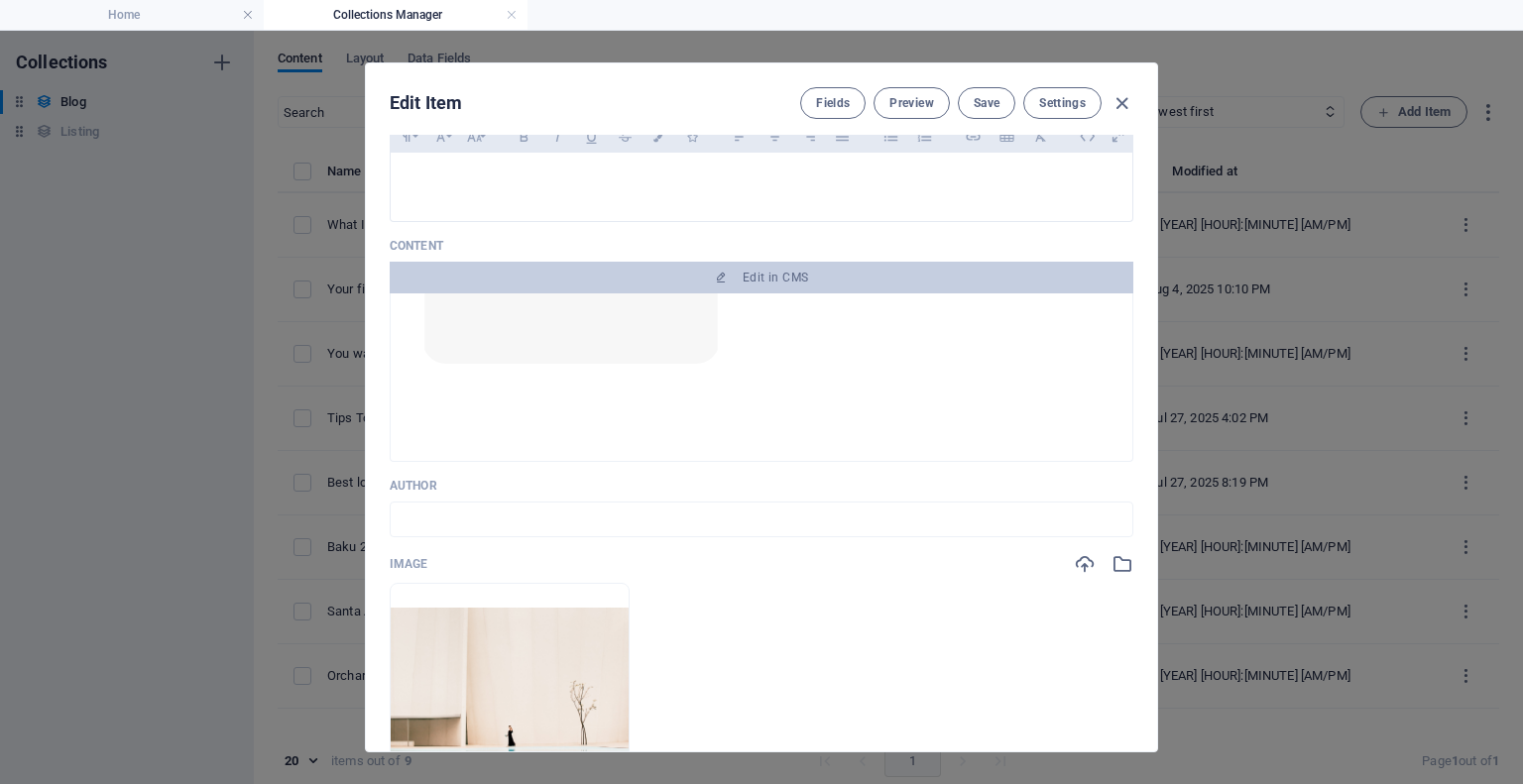 scroll, scrollTop: 1648, scrollLeft: 0, axis: vertical 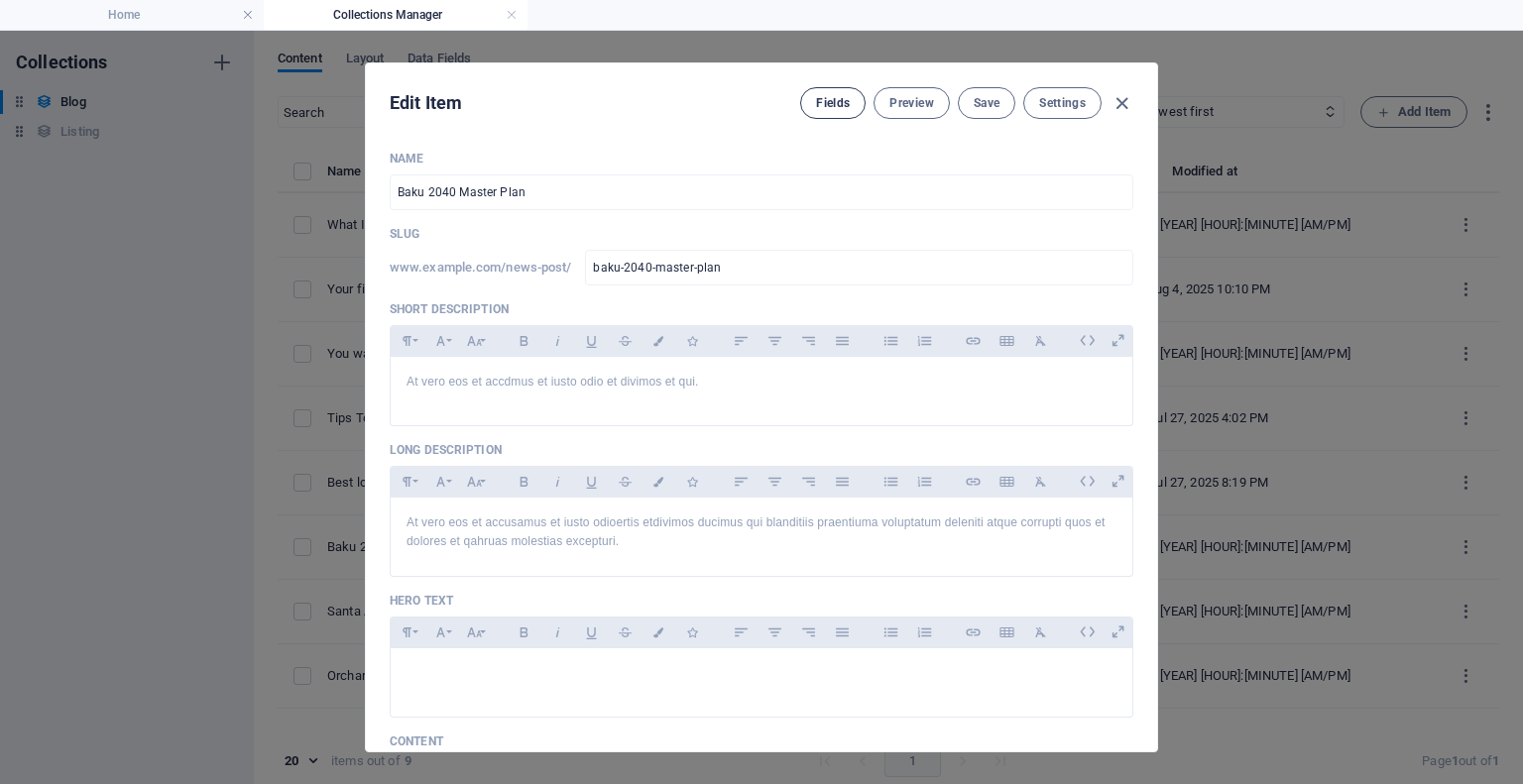 click on "Fields" at bounding box center (833, 103) 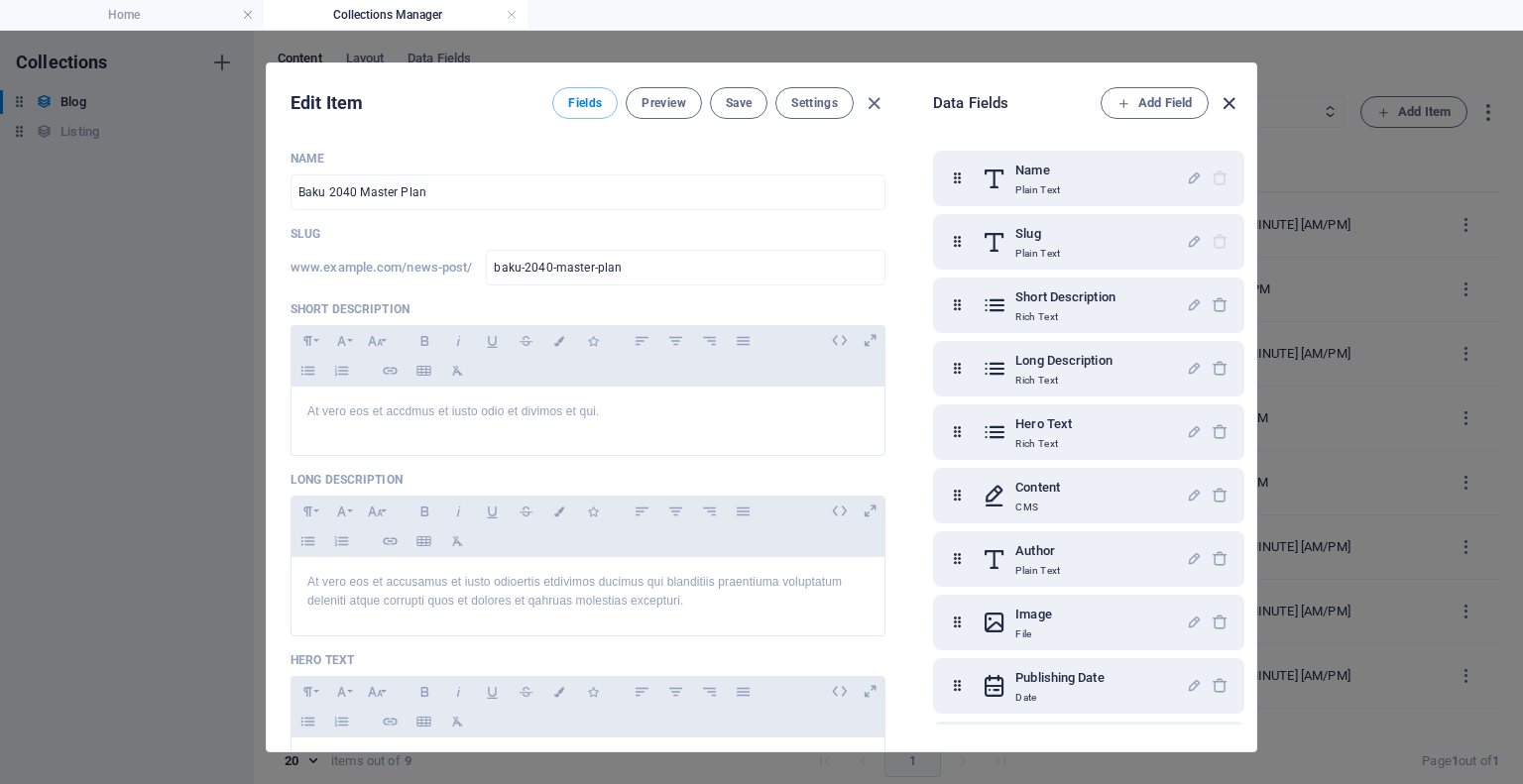 click at bounding box center (1229, 103) 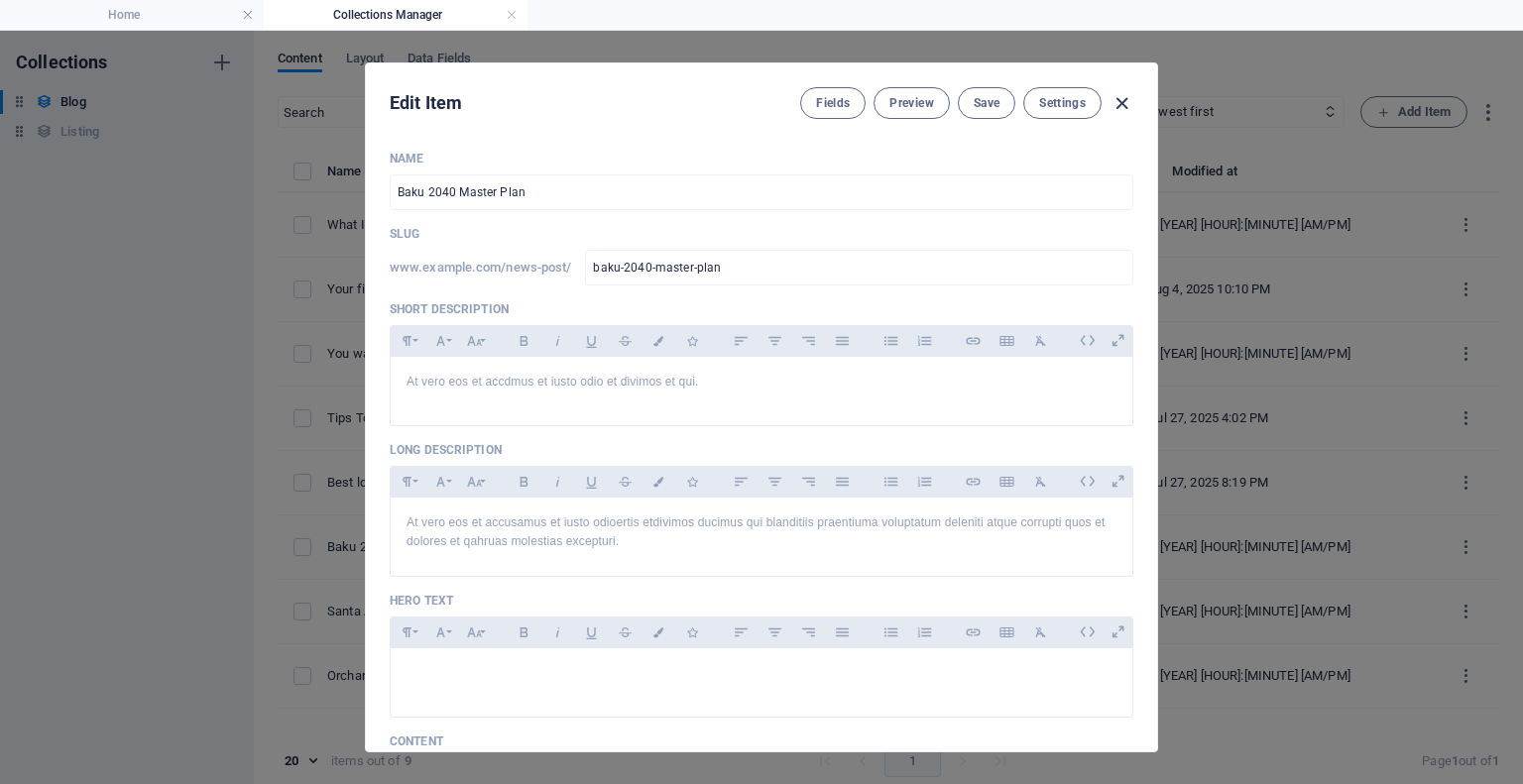 click at bounding box center [1121, 103] 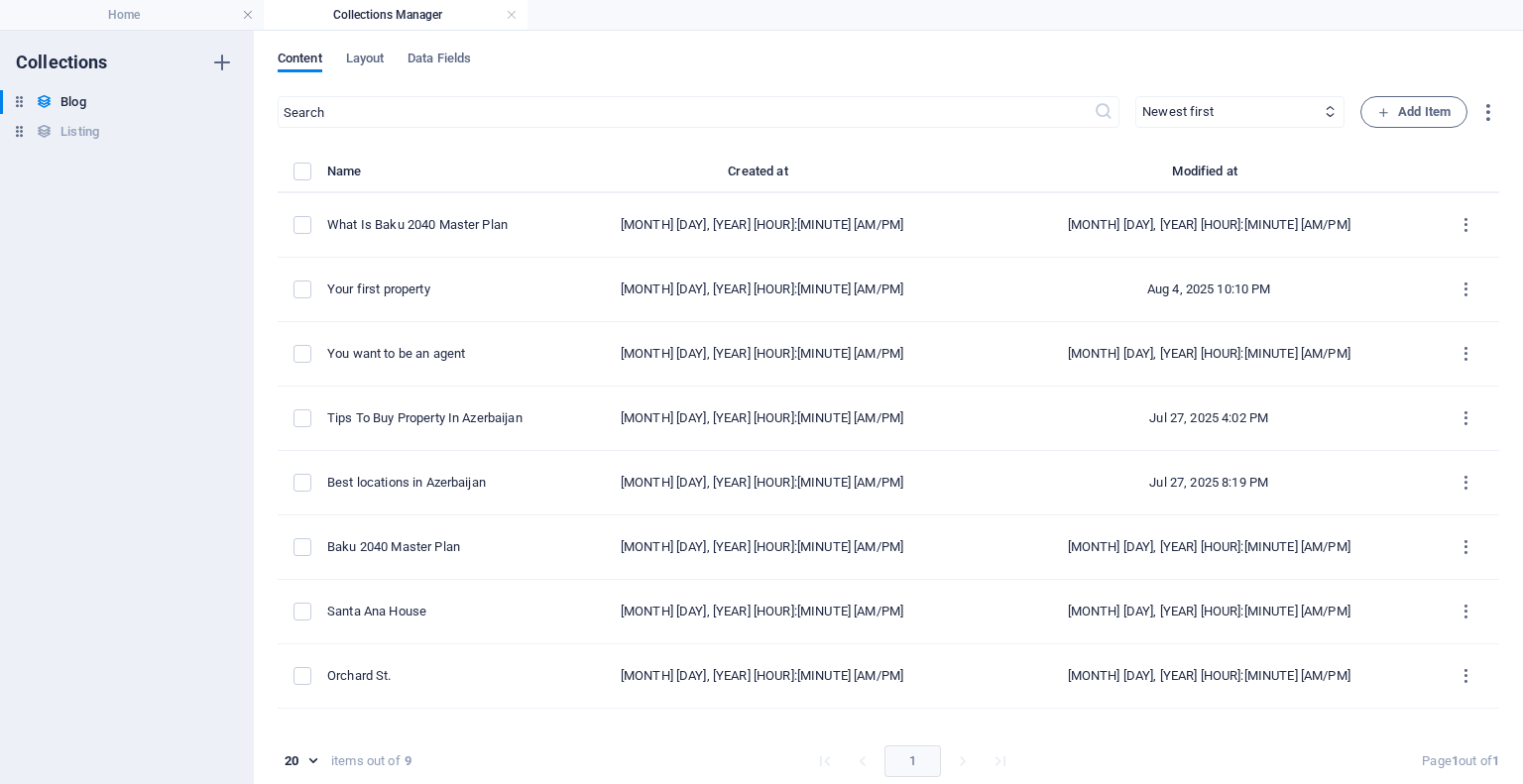 type on "2025-08-06" 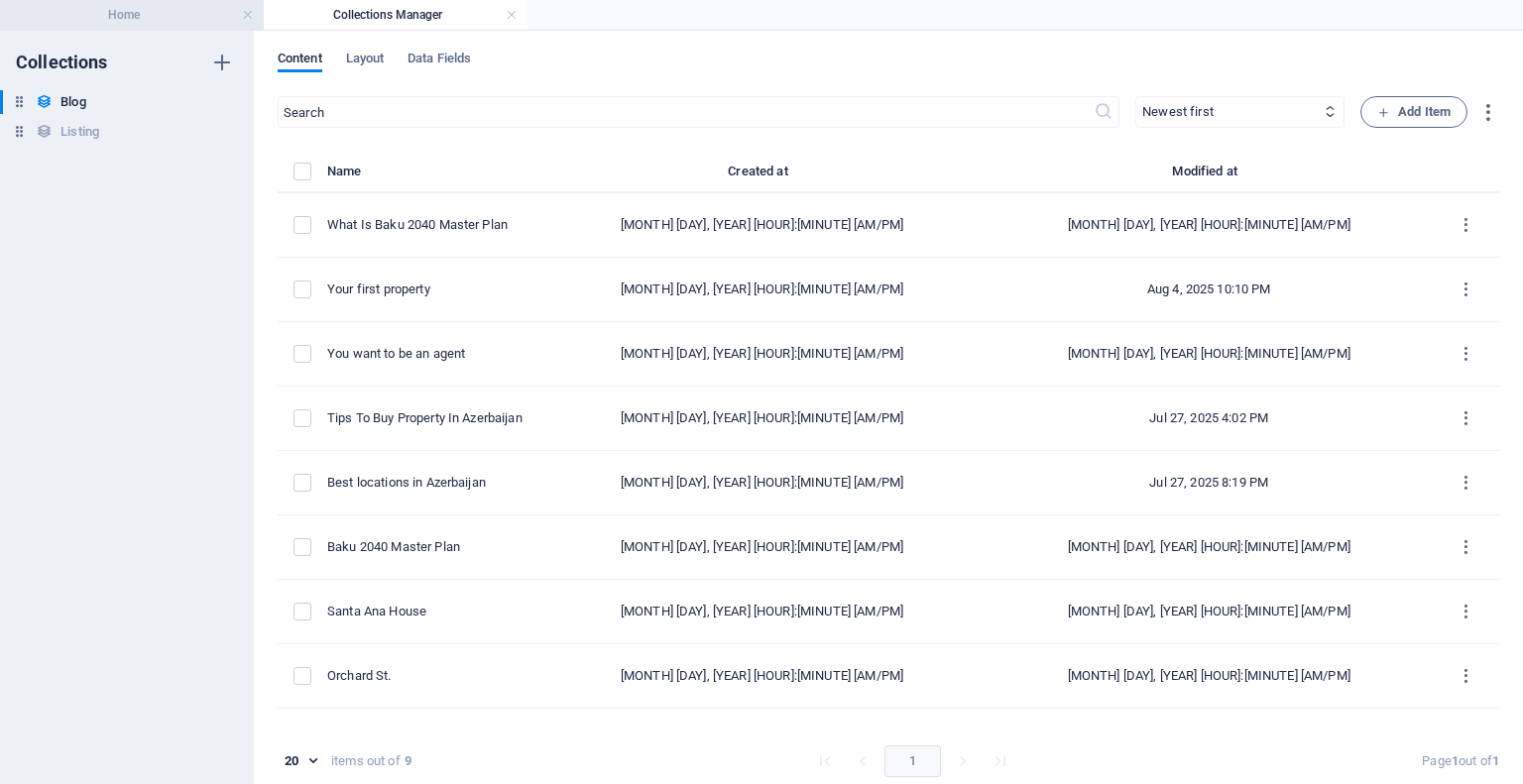 click on "Home" at bounding box center [132, 15] 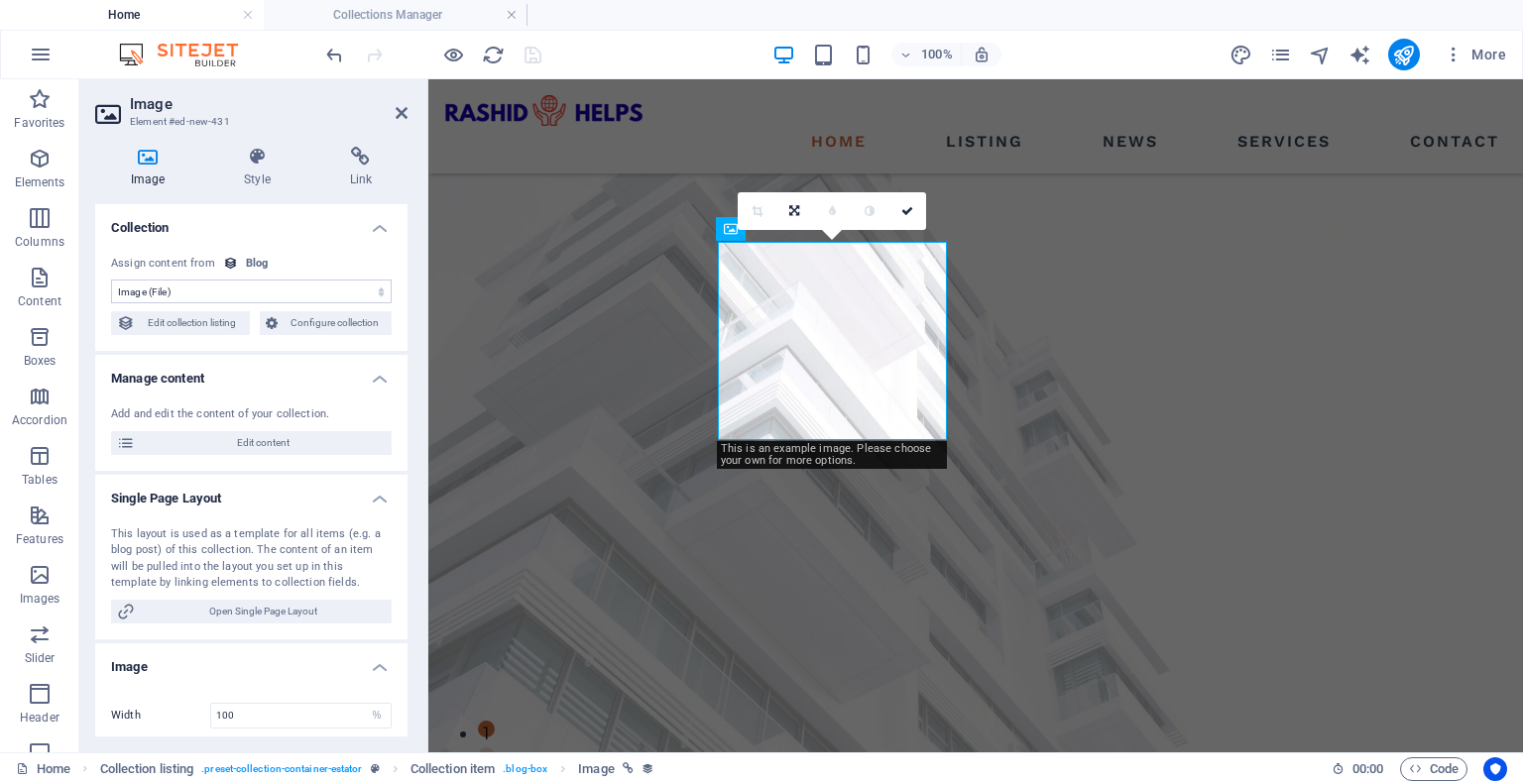 scroll, scrollTop: 2014, scrollLeft: 0, axis: vertical 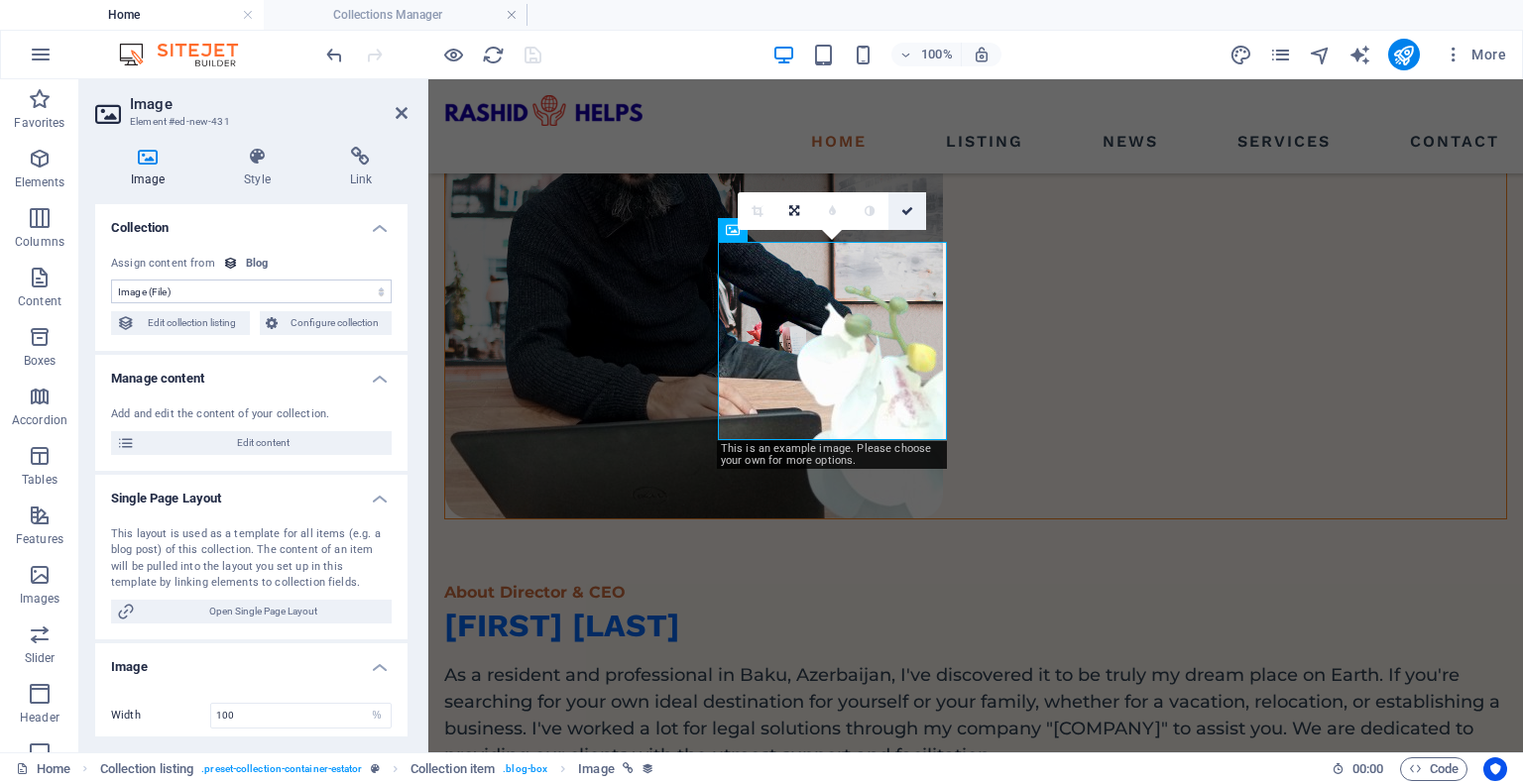 click at bounding box center (907, 211) 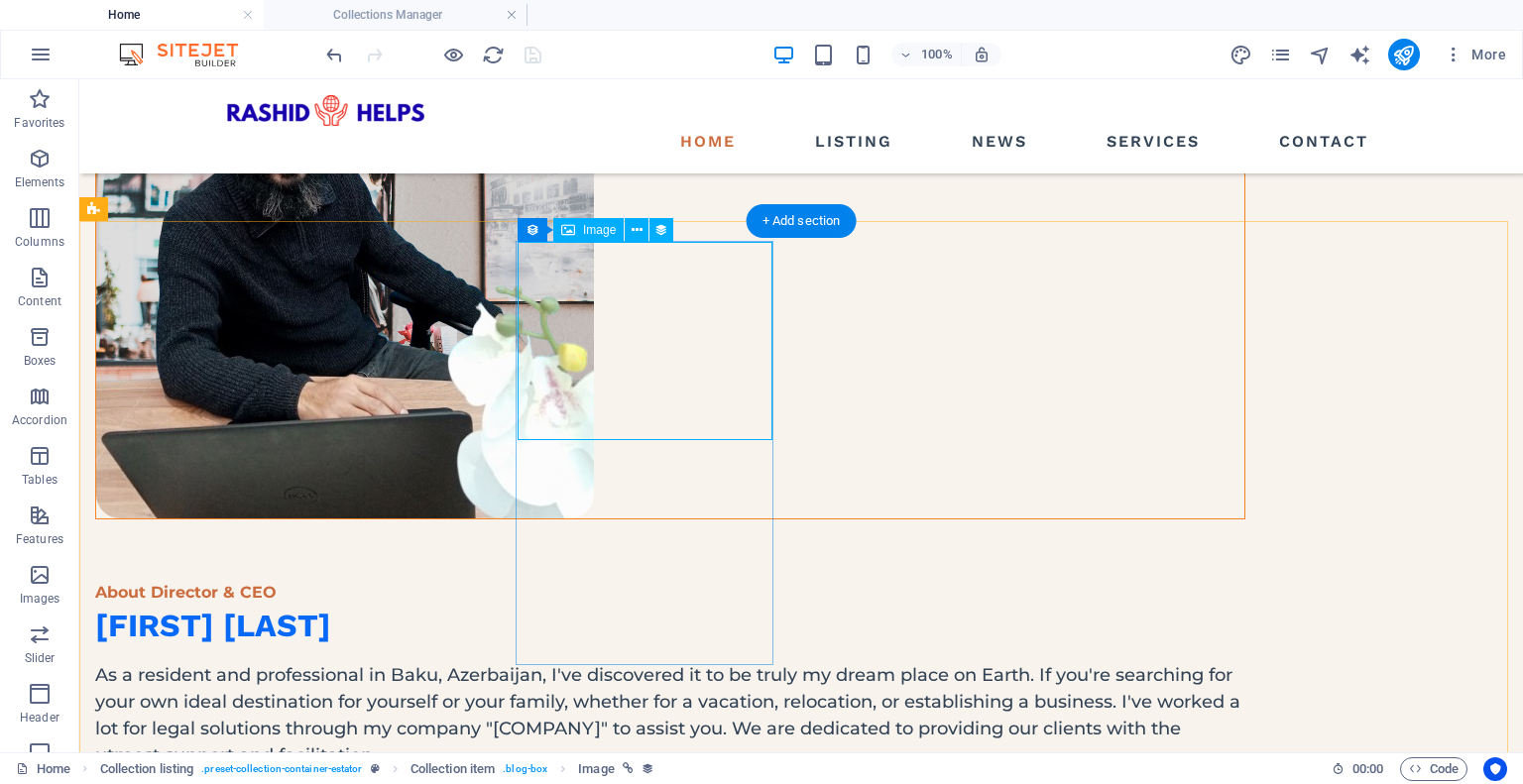 click at bounding box center [670, 1811] 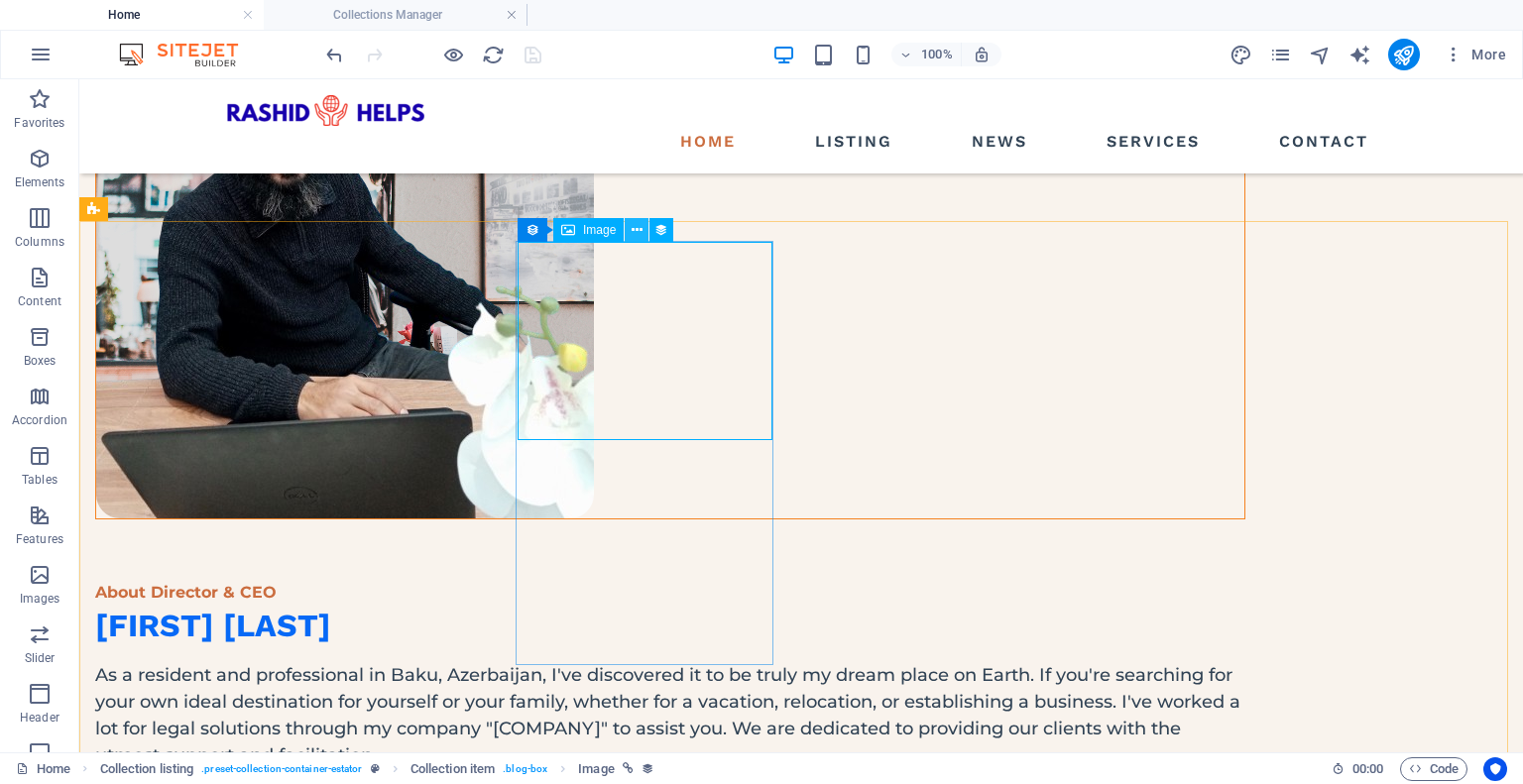 click at bounding box center (637, 230) 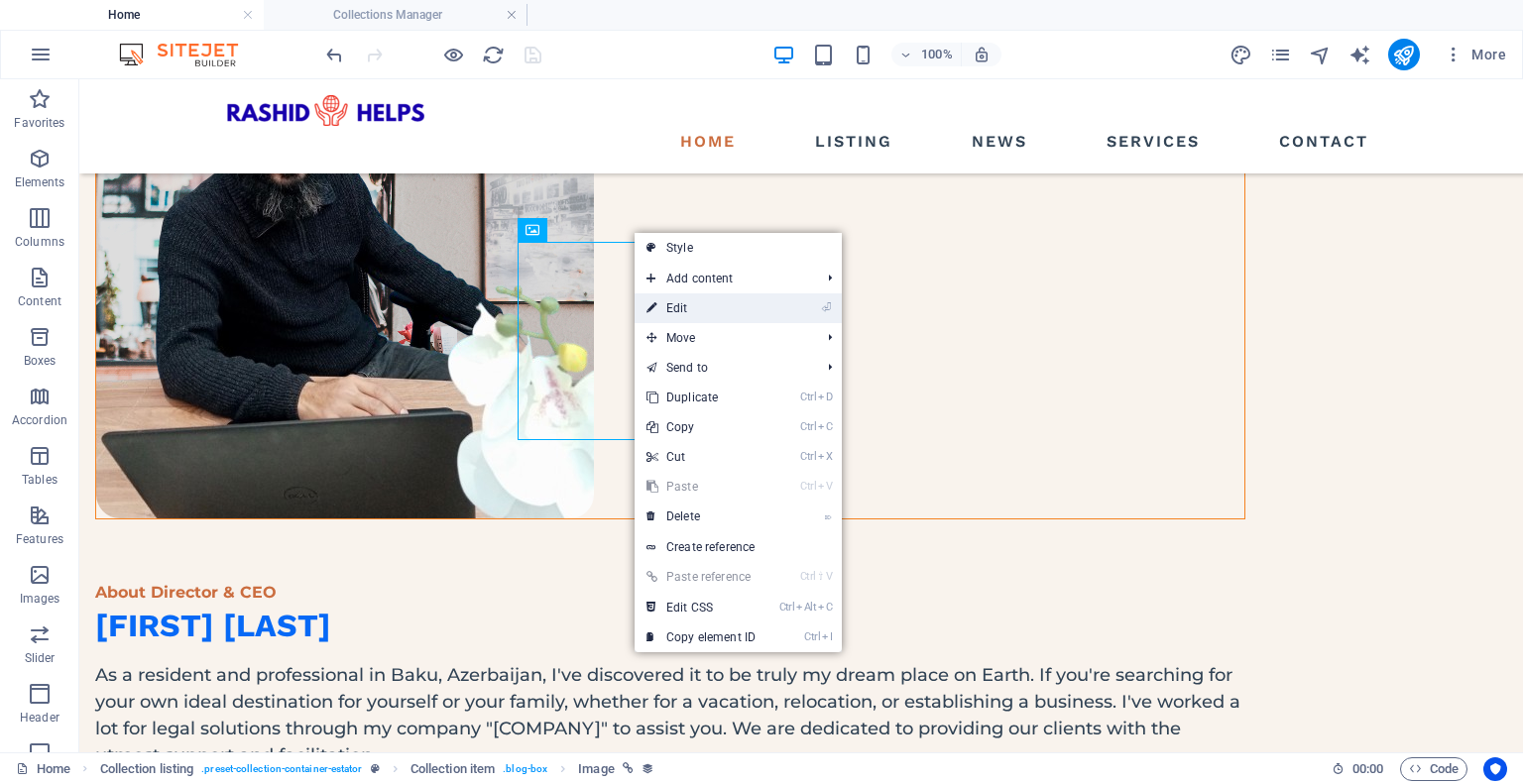 click on "⏎  Edit" at bounding box center (701, 308) 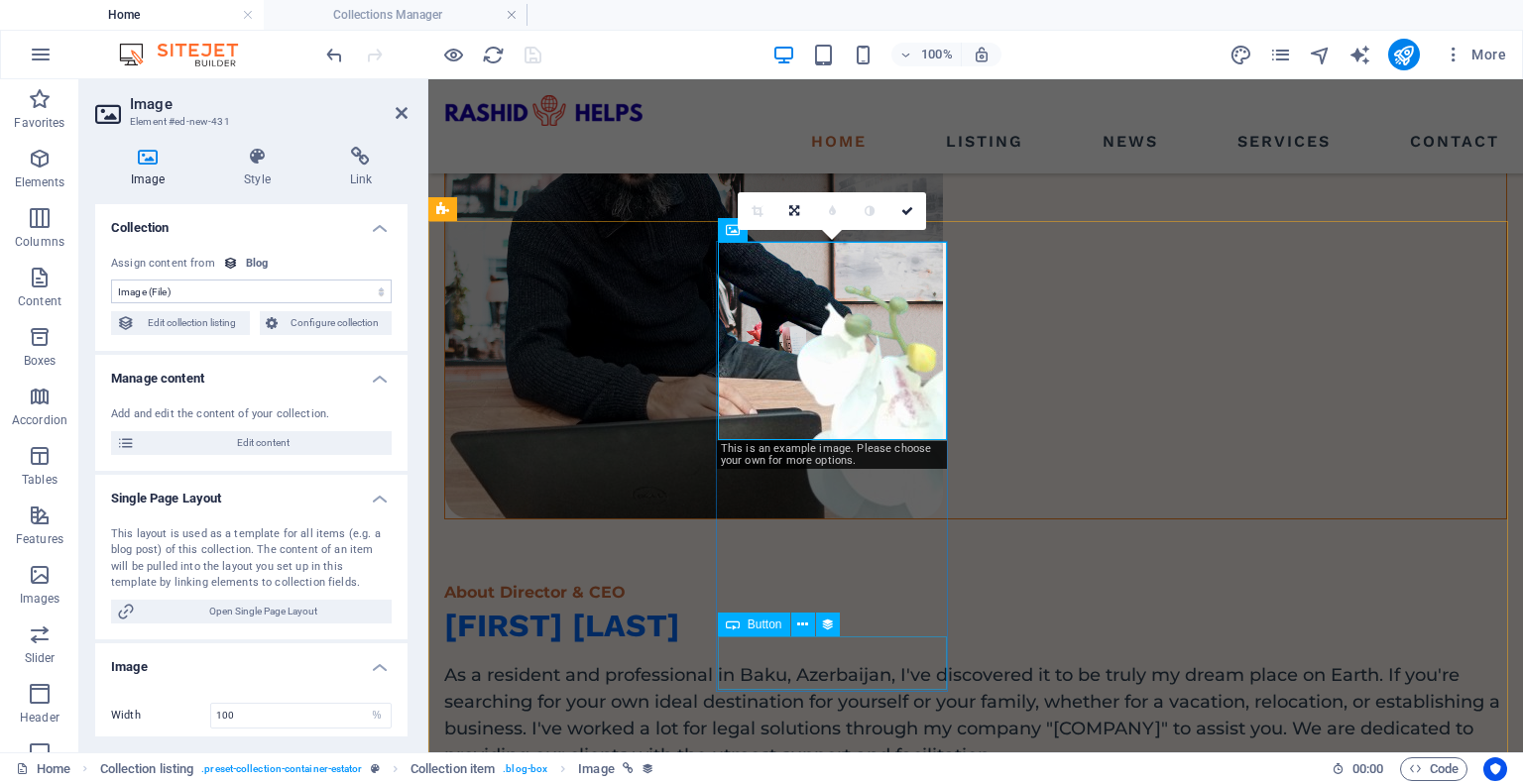 click on "Read more" at bounding box center (976, 2053) 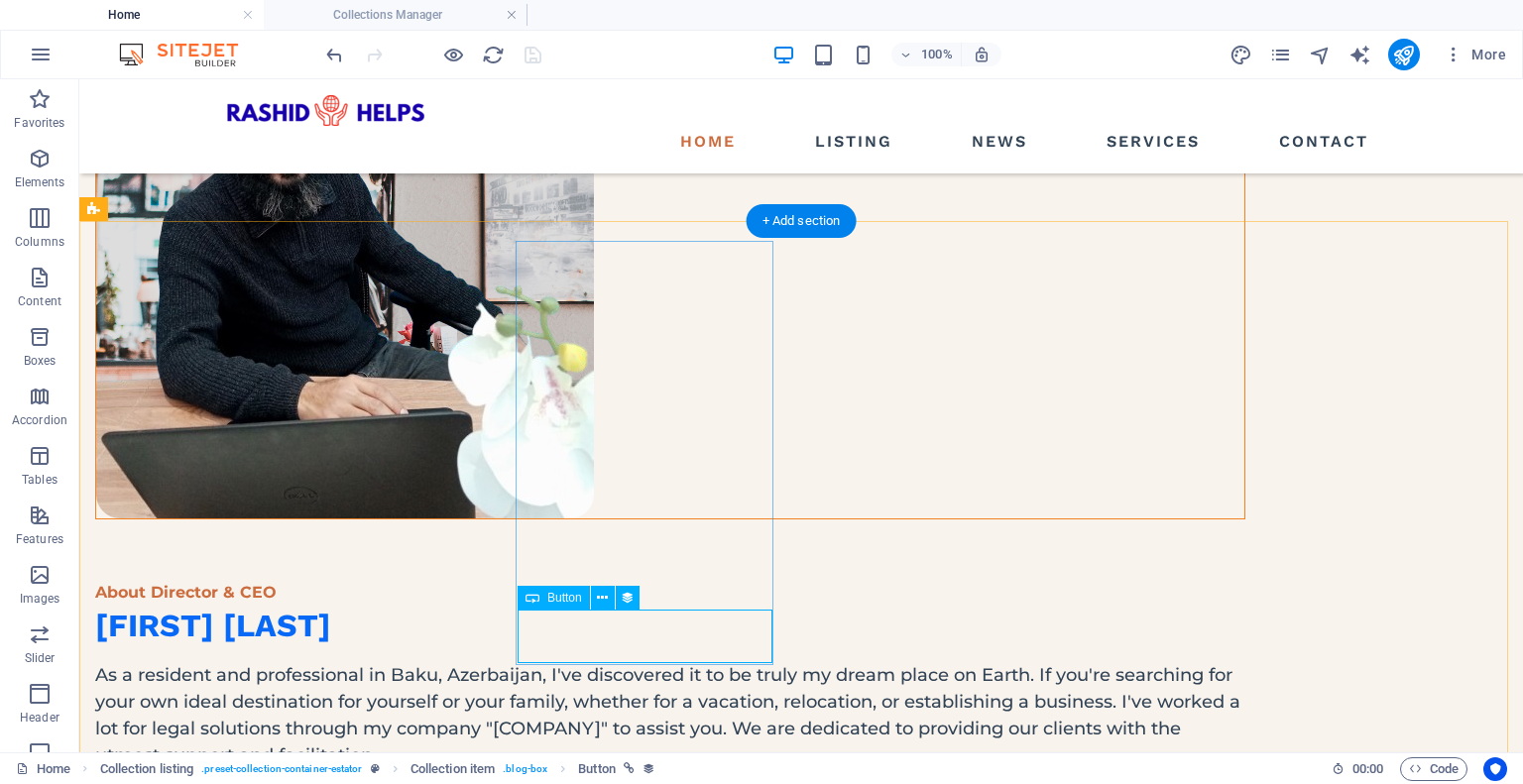 click on "Read more" at bounding box center [670, 2053] 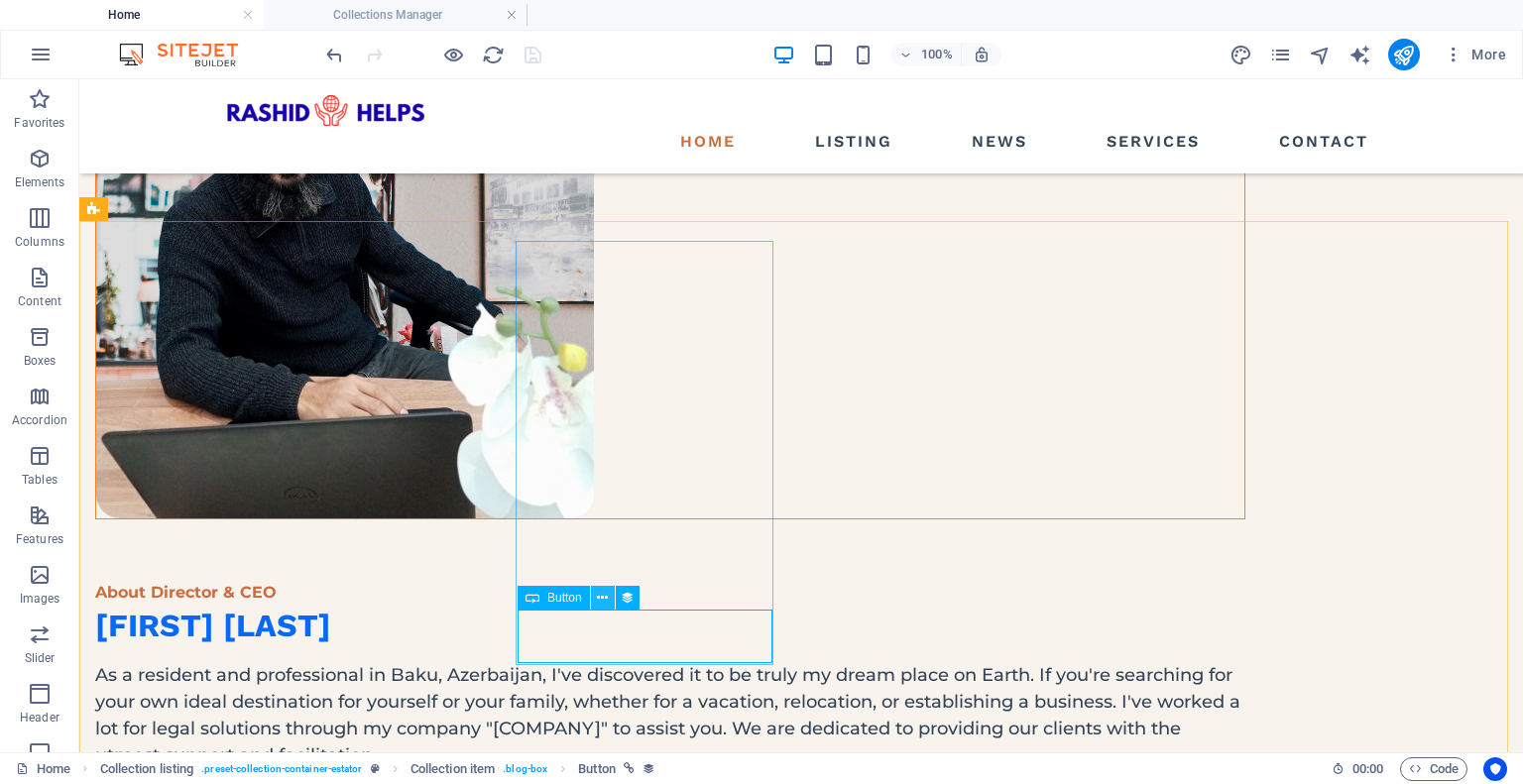 click at bounding box center [602, 598] 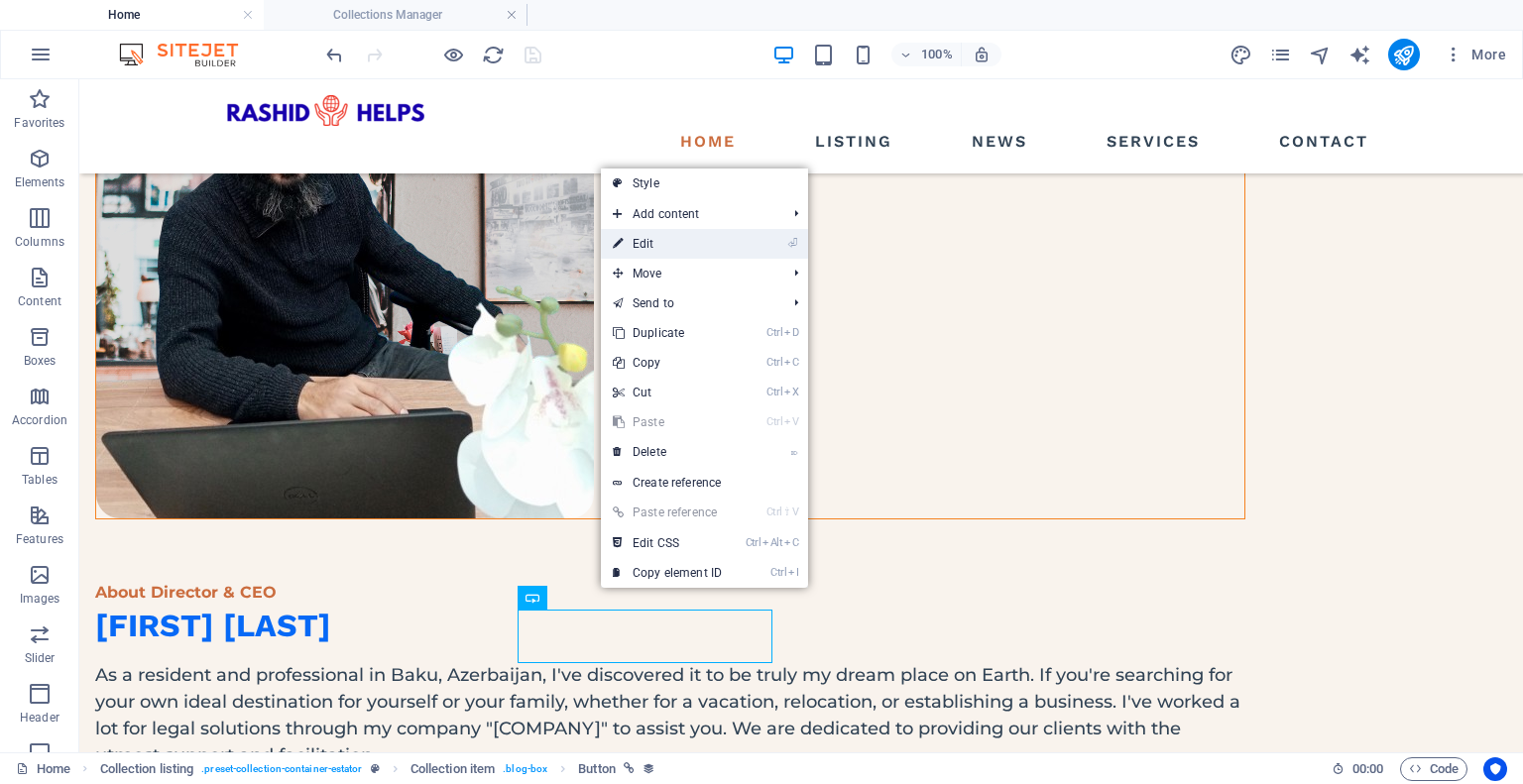 click on "⏎  Edit" at bounding box center (667, 244) 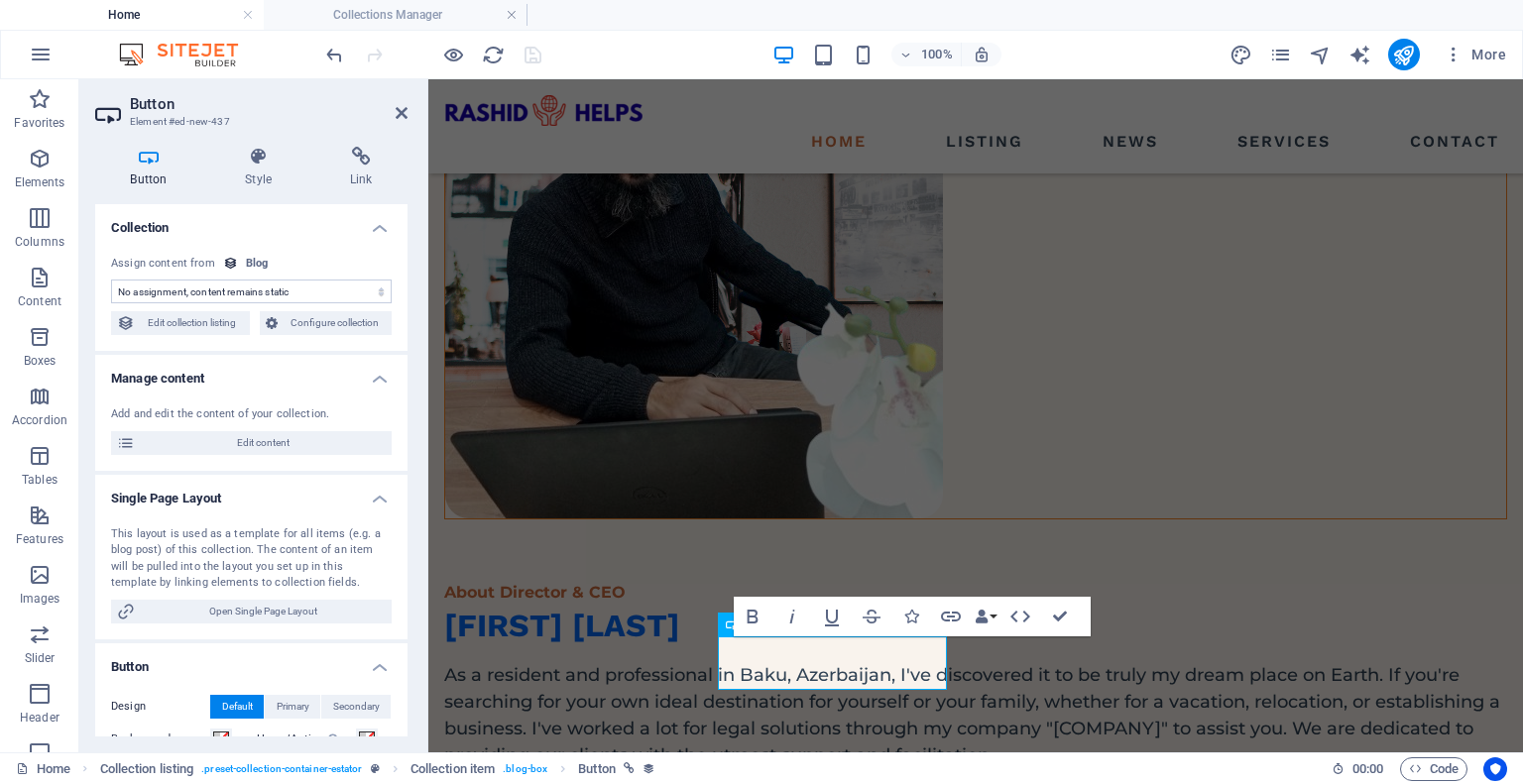 scroll, scrollTop: 245, scrollLeft: 0, axis: vertical 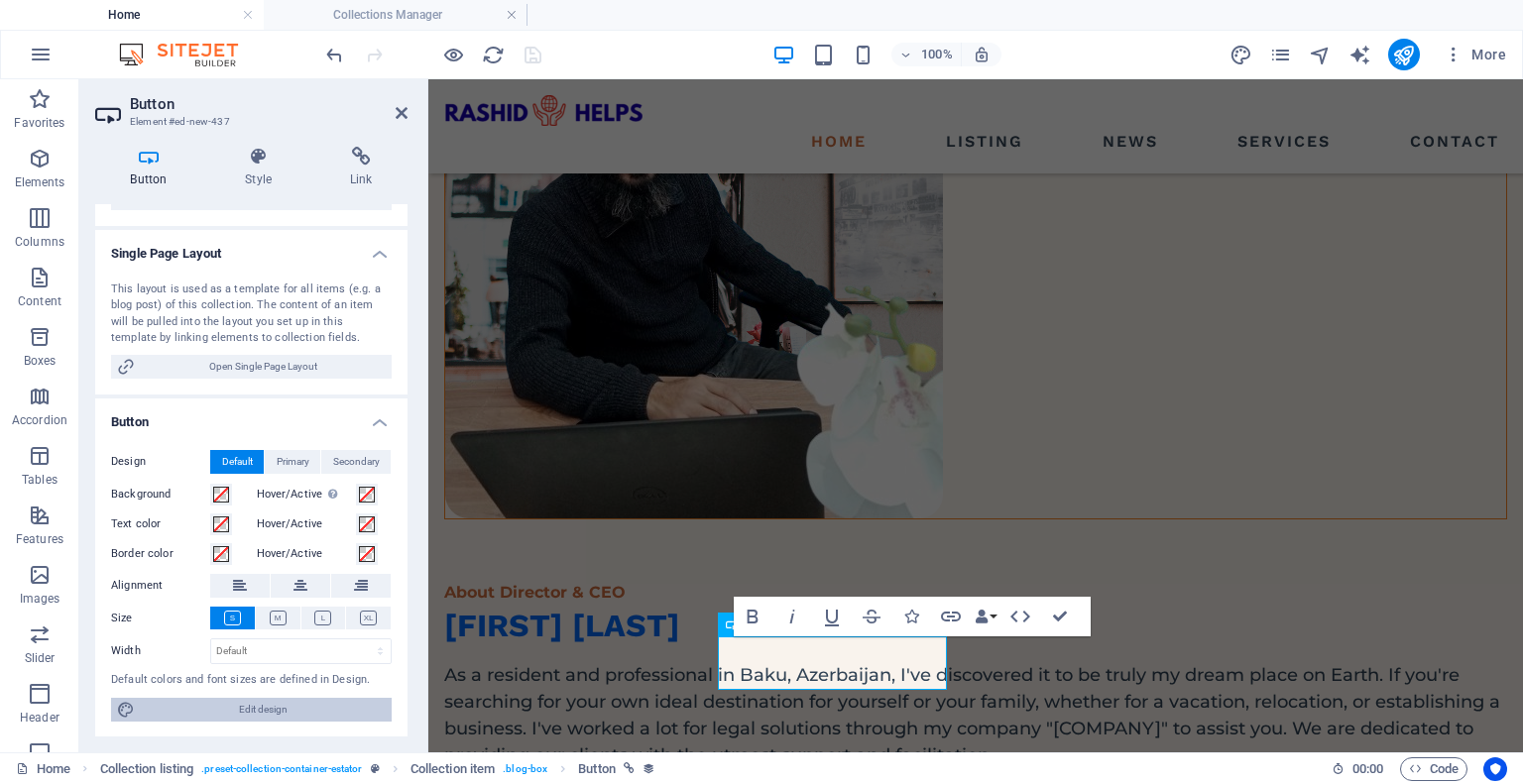 click on "Edit design" at bounding box center (263, 710) 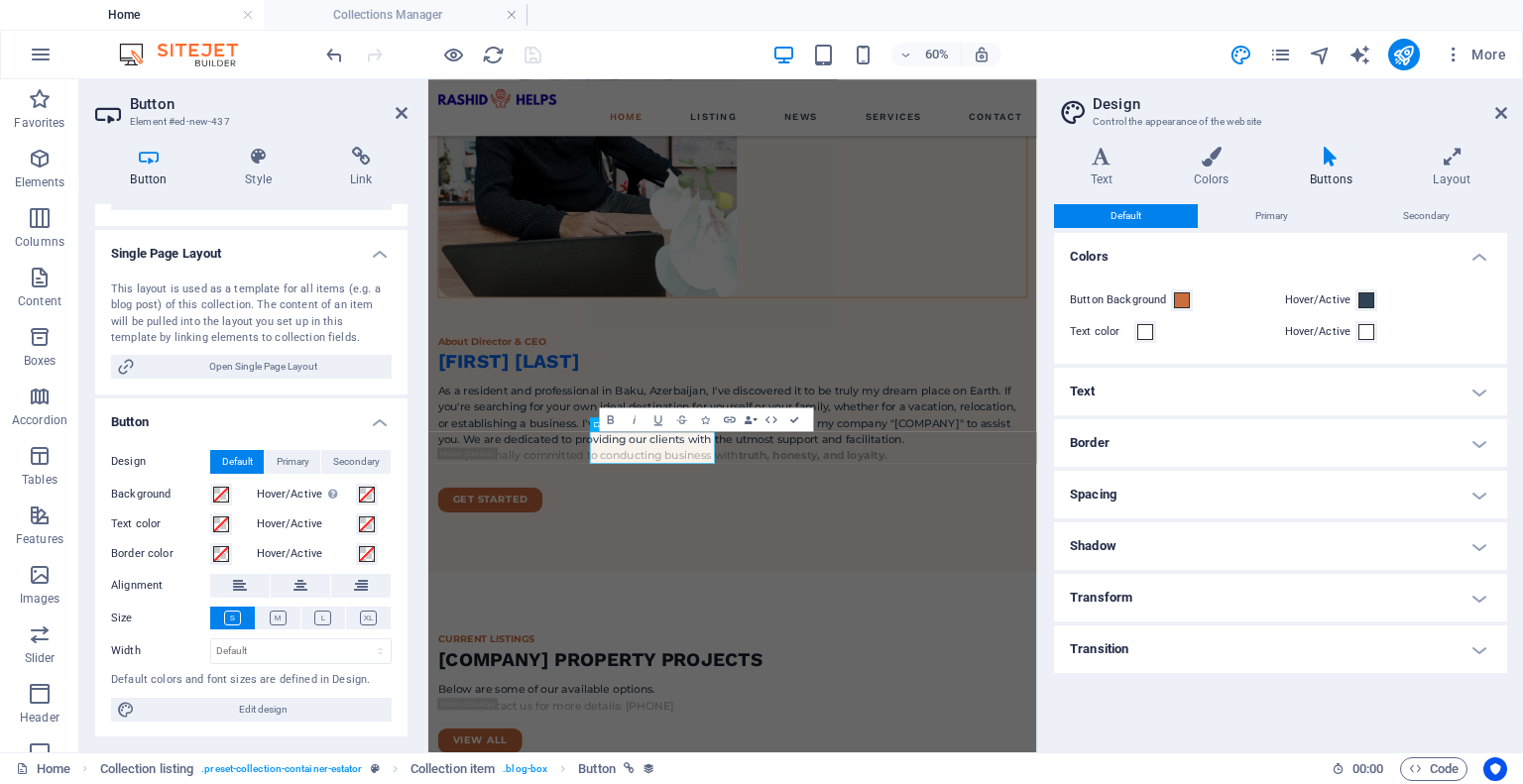 click at bounding box center [1331, 157] 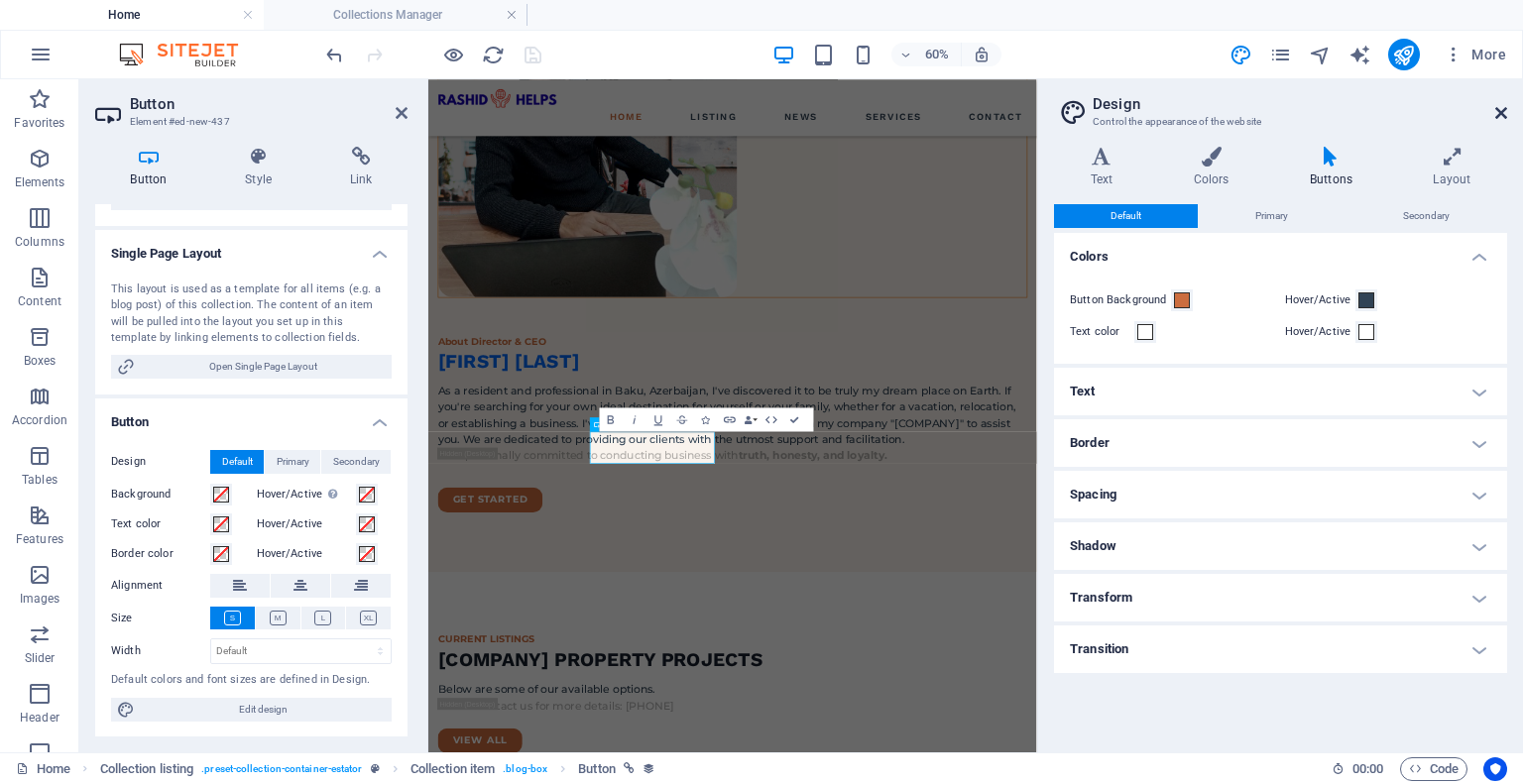 click at bounding box center [1501, 113] 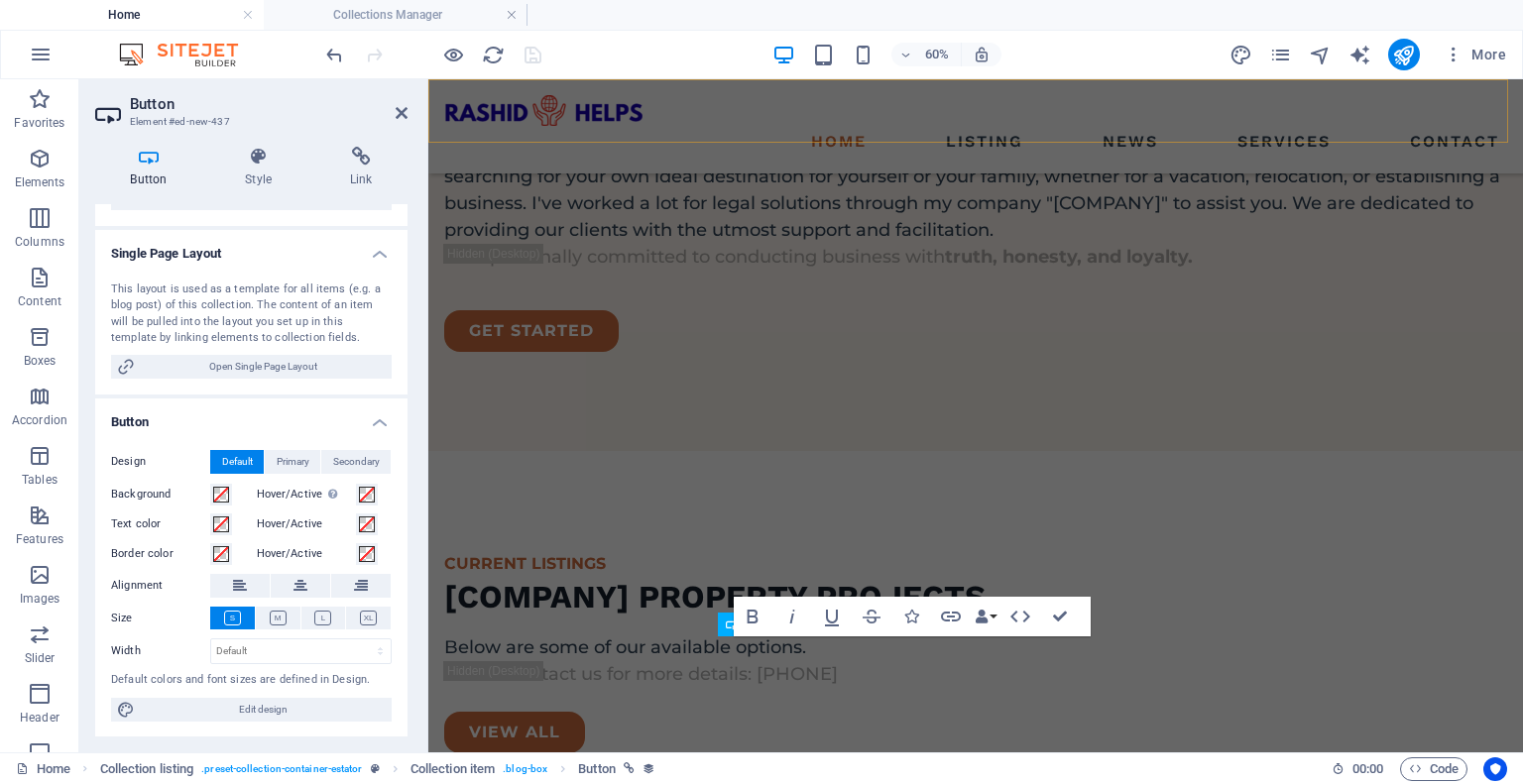 scroll, scrollTop: 2014, scrollLeft: 0, axis: vertical 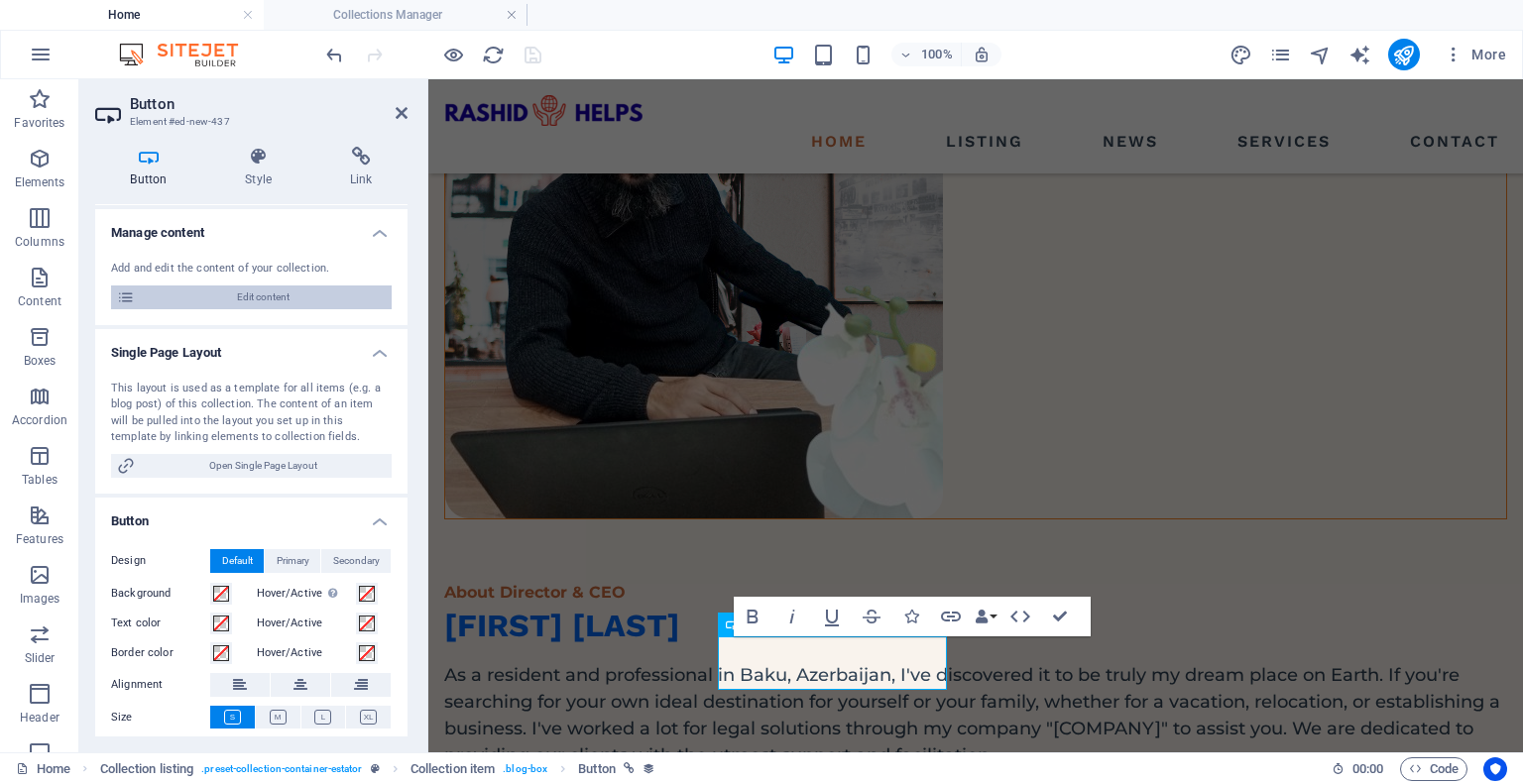 click on "Edit content" at bounding box center [263, 297] 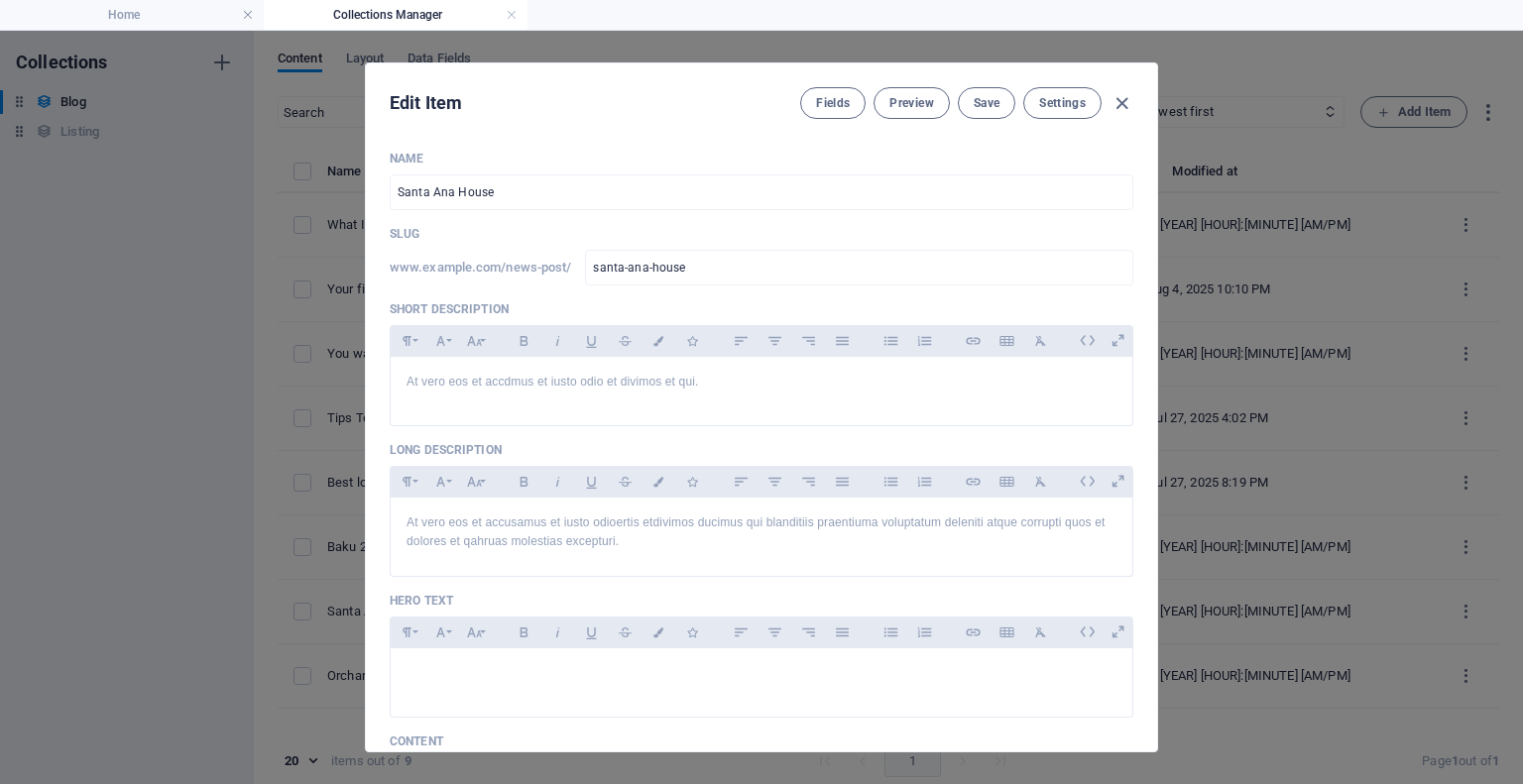 scroll, scrollTop: 0, scrollLeft: 0, axis: both 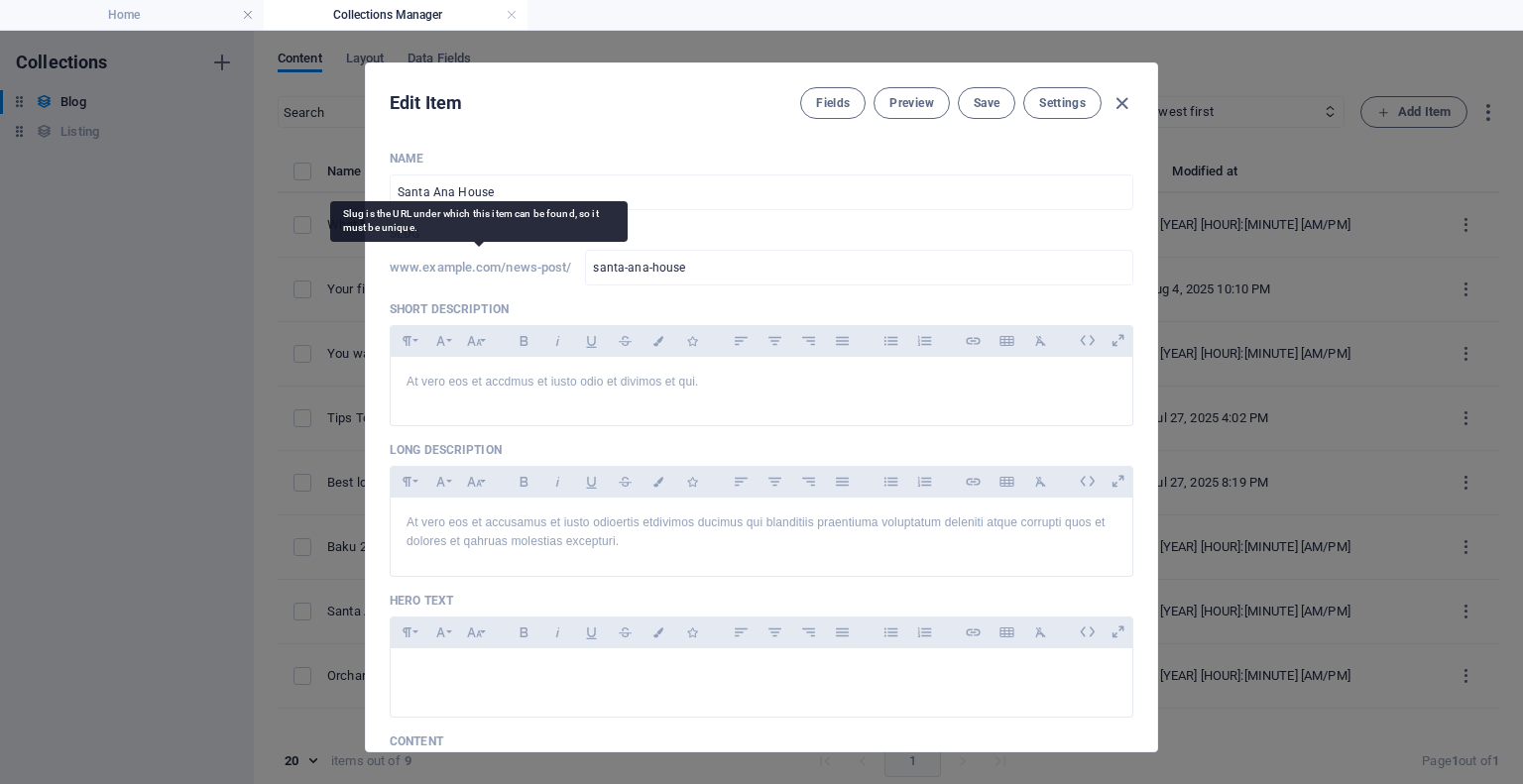drag, startPoint x: 504, startPoint y: 265, endPoint x: 566, endPoint y: 263, distance: 62.03225 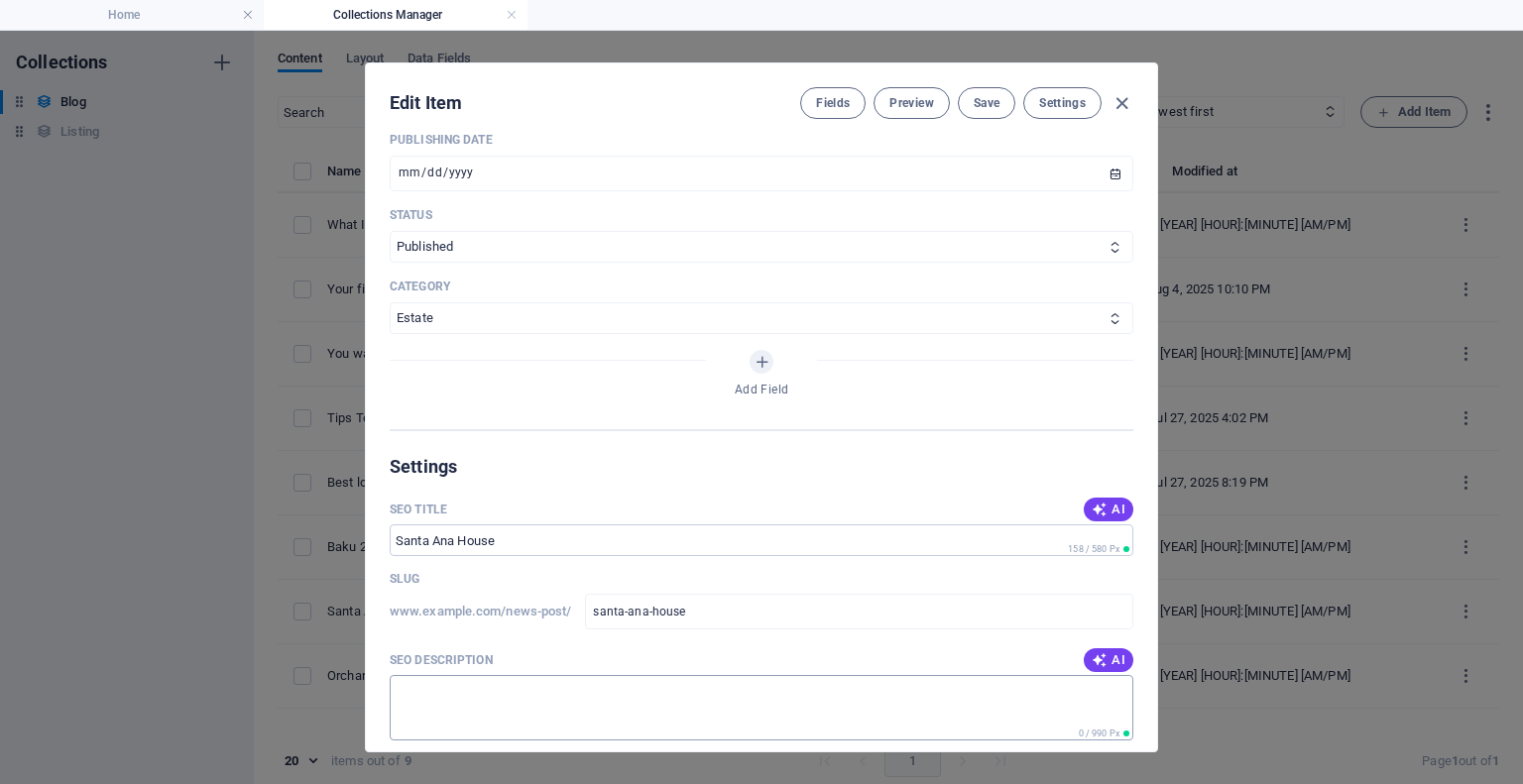 scroll, scrollTop: 523, scrollLeft: 0, axis: vertical 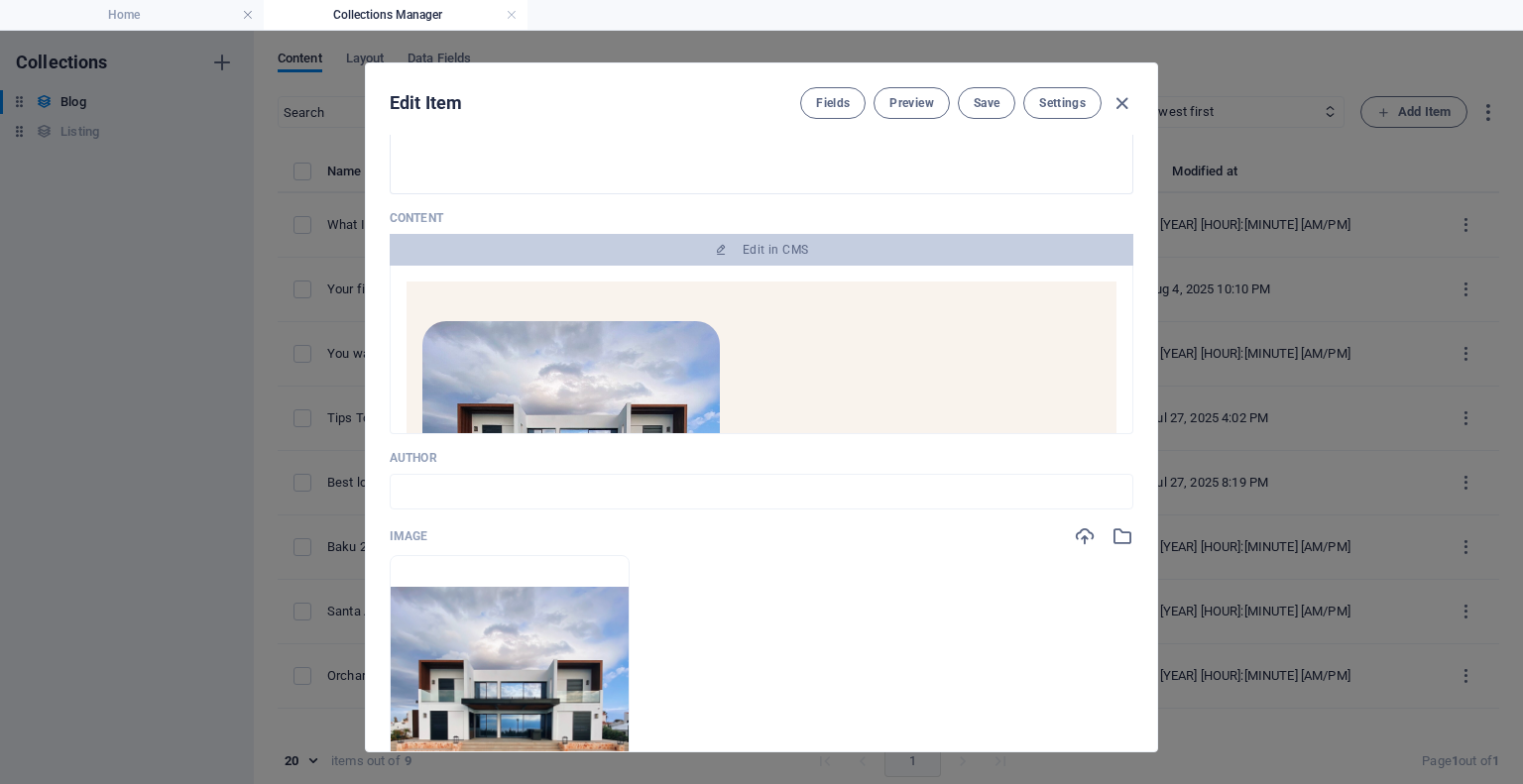 click at bounding box center [571, 420] 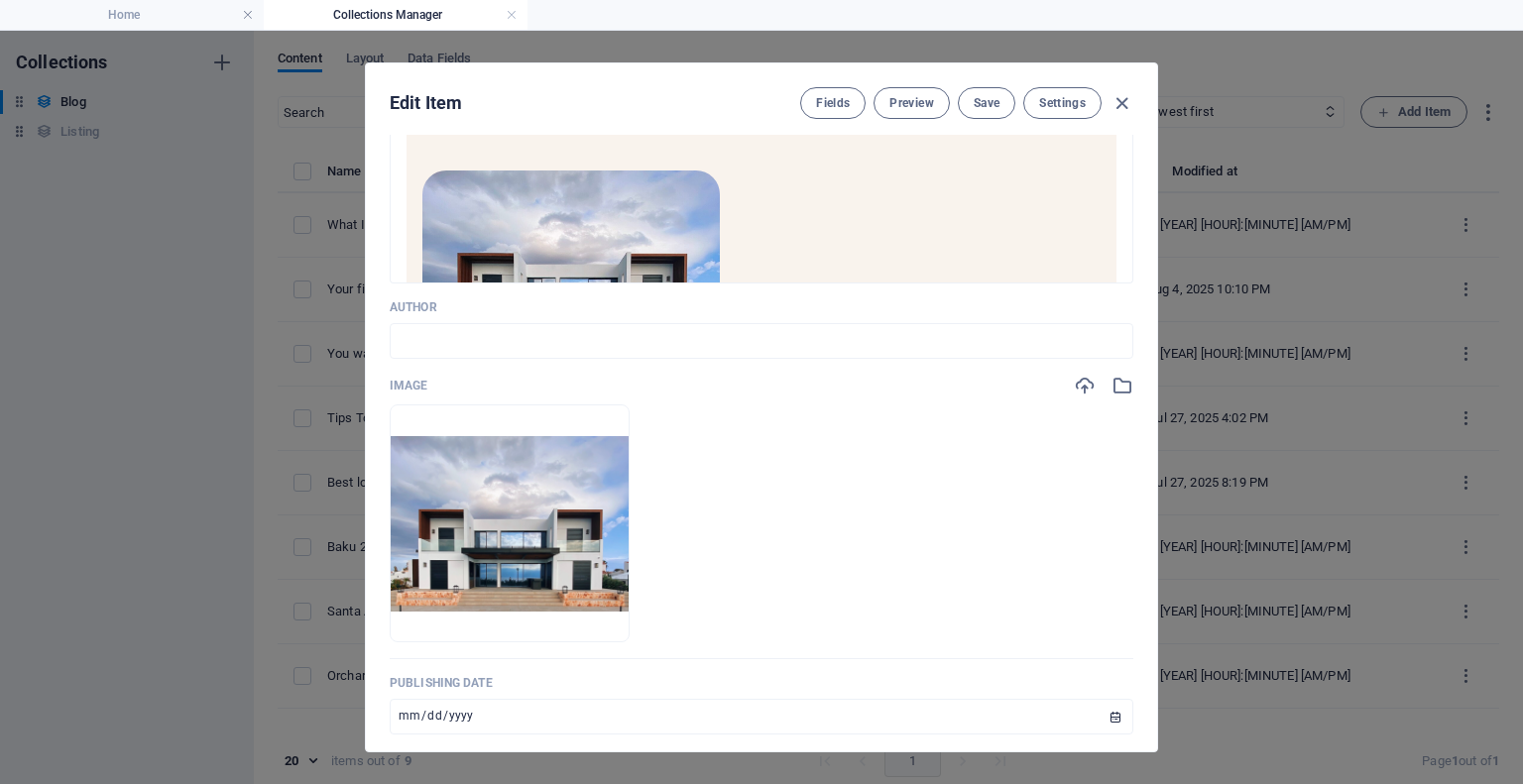 scroll, scrollTop: 821, scrollLeft: 0, axis: vertical 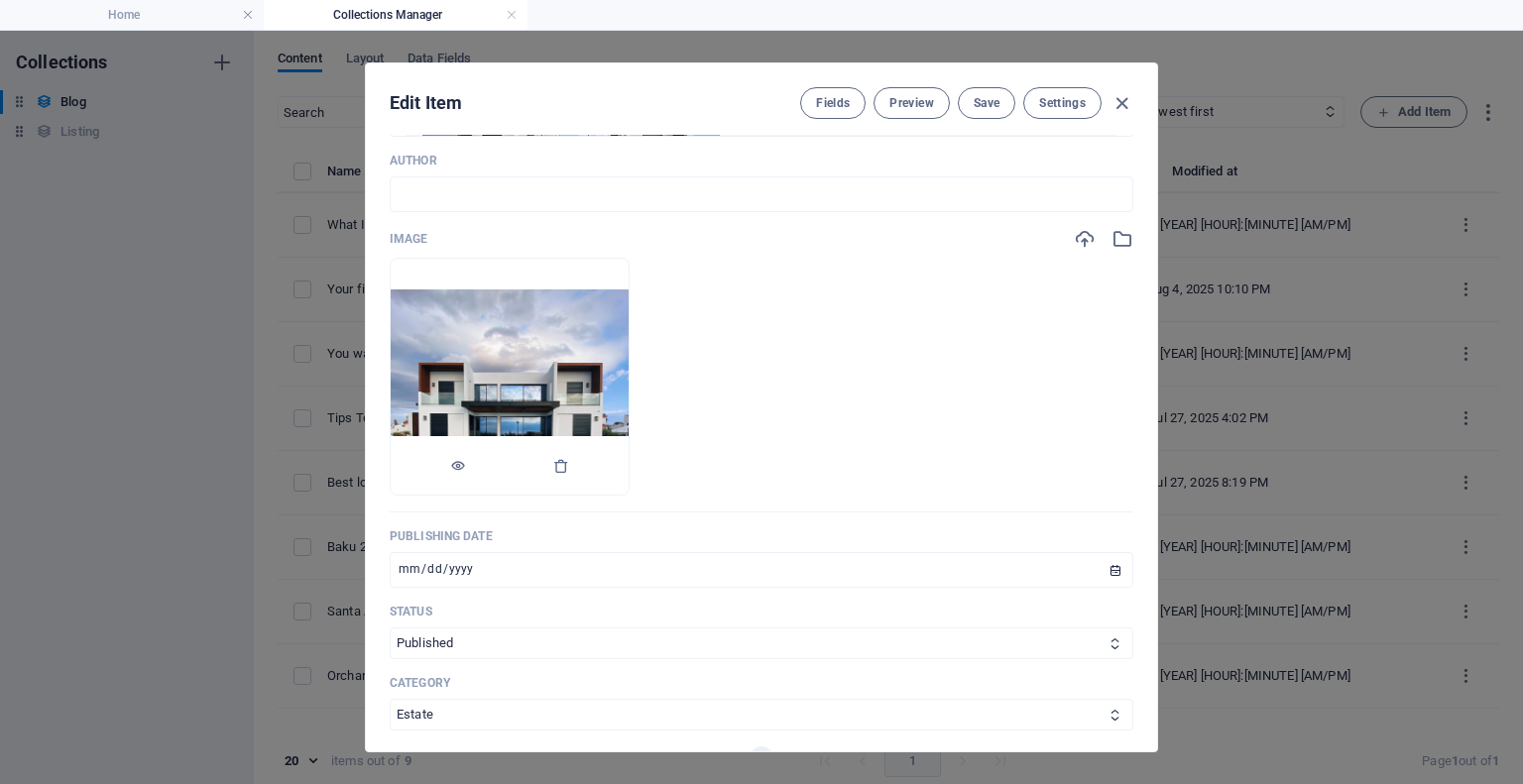 click at bounding box center [510, 377] 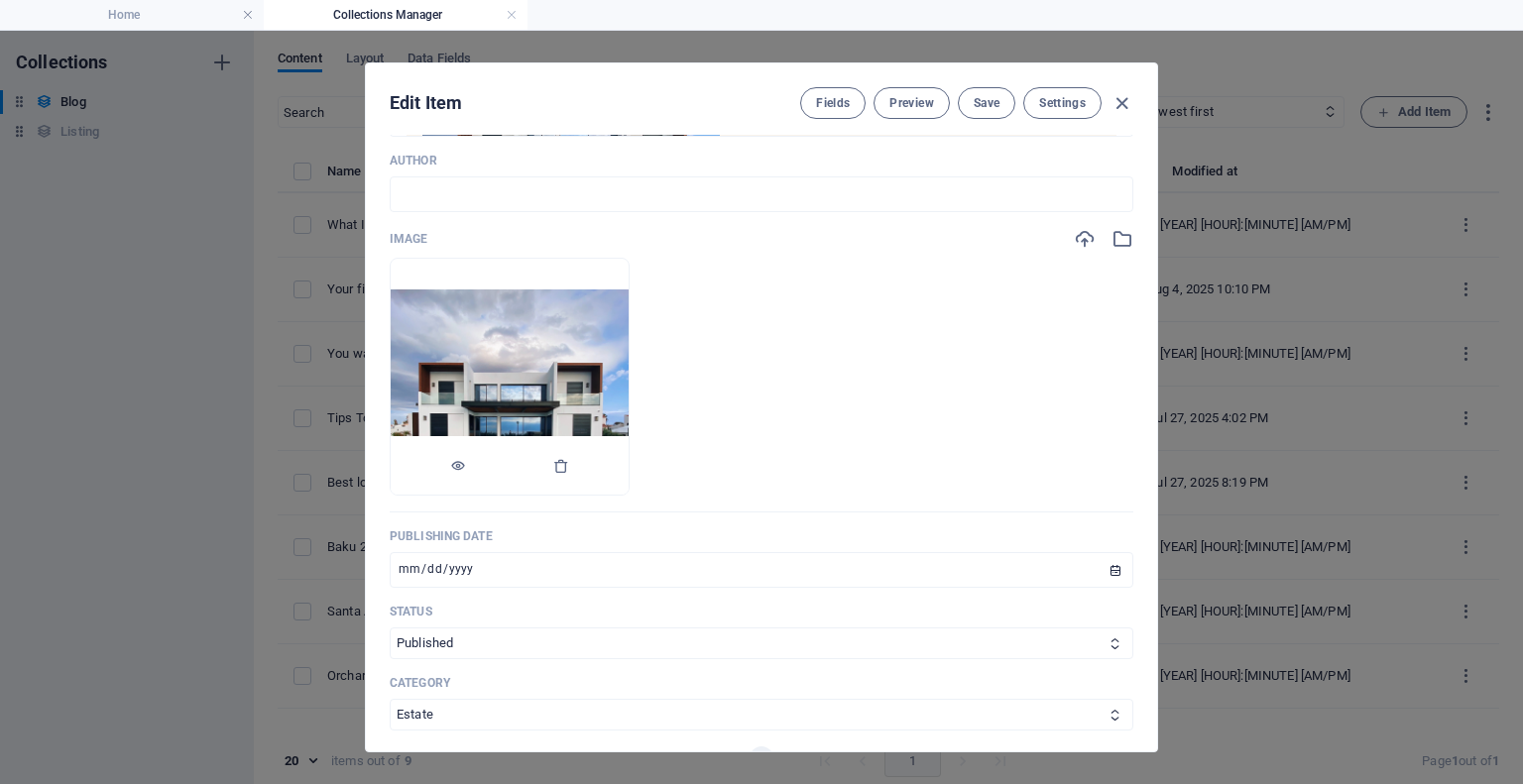 click at bounding box center (510, 377) 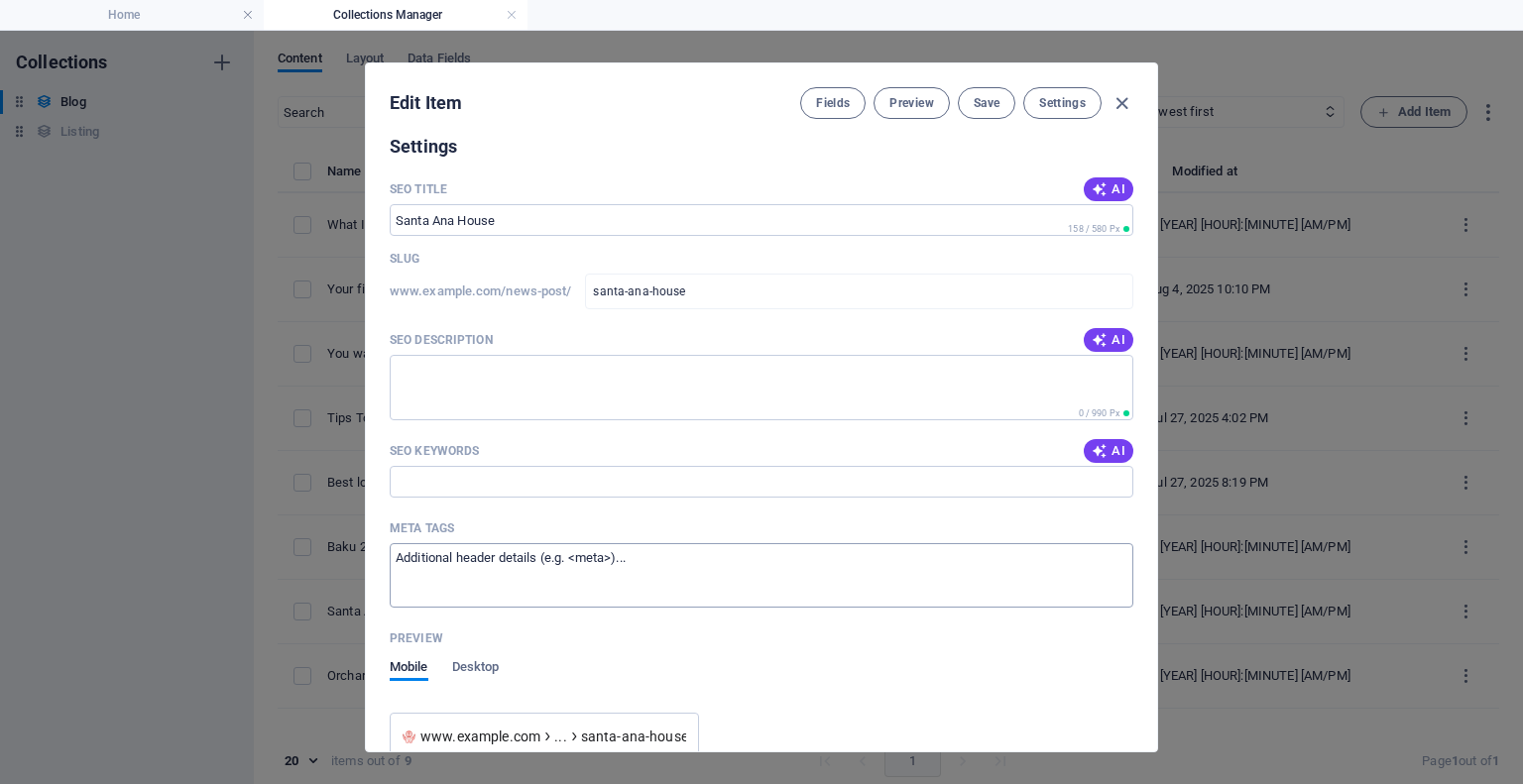 scroll, scrollTop: 1713, scrollLeft: 0, axis: vertical 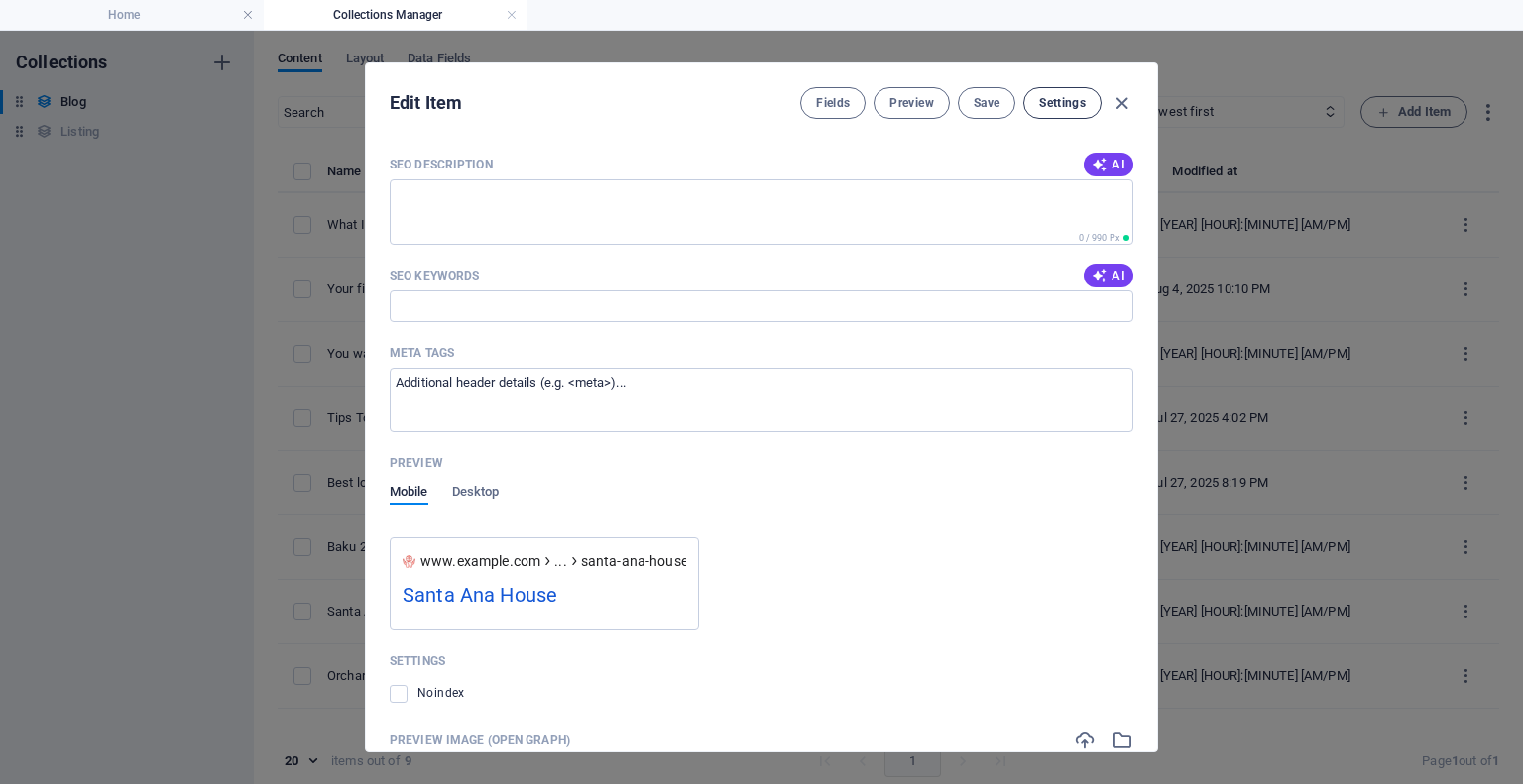 click on "Settings" at bounding box center [1062, 103] 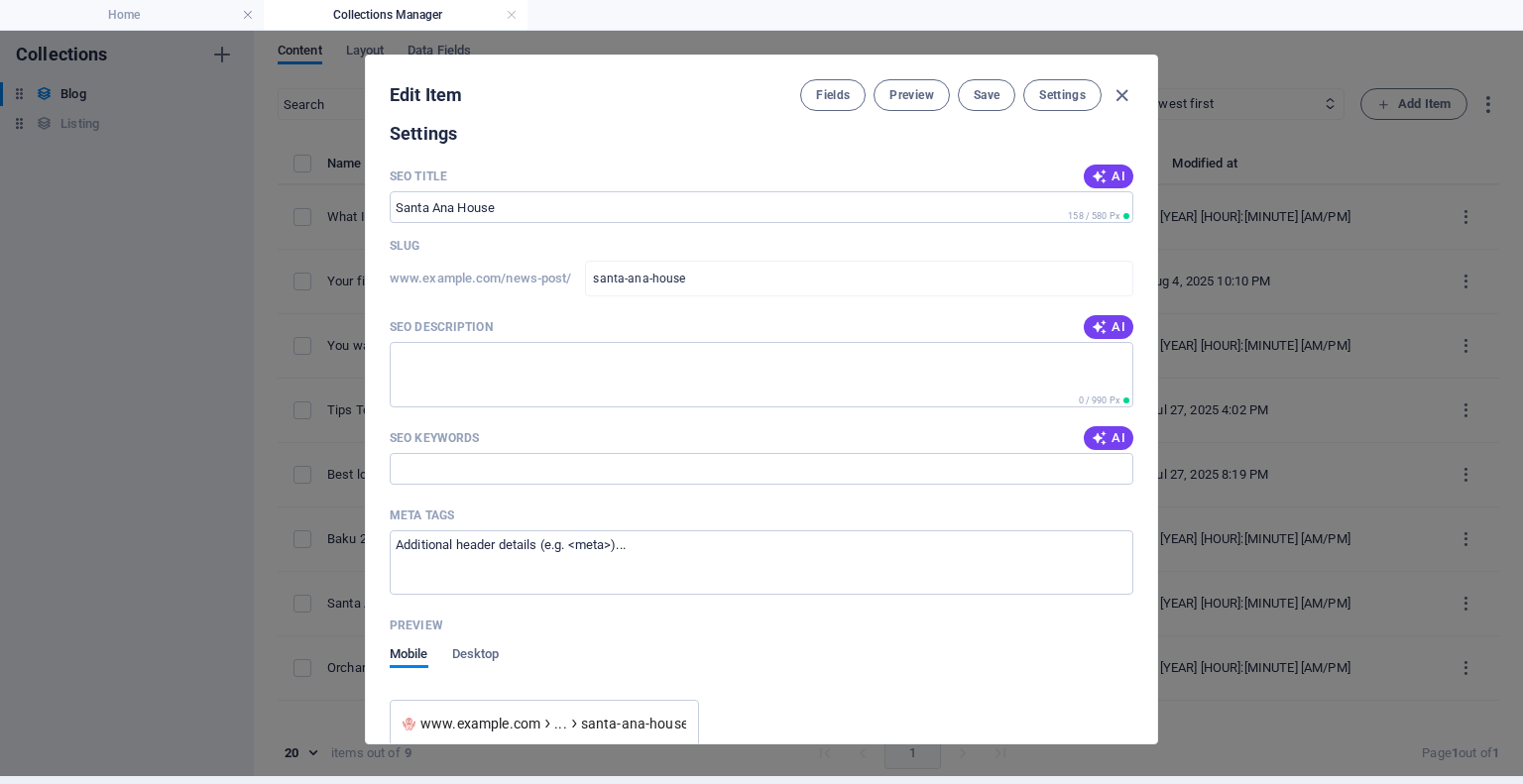 scroll, scrollTop: 1536, scrollLeft: 0, axis: vertical 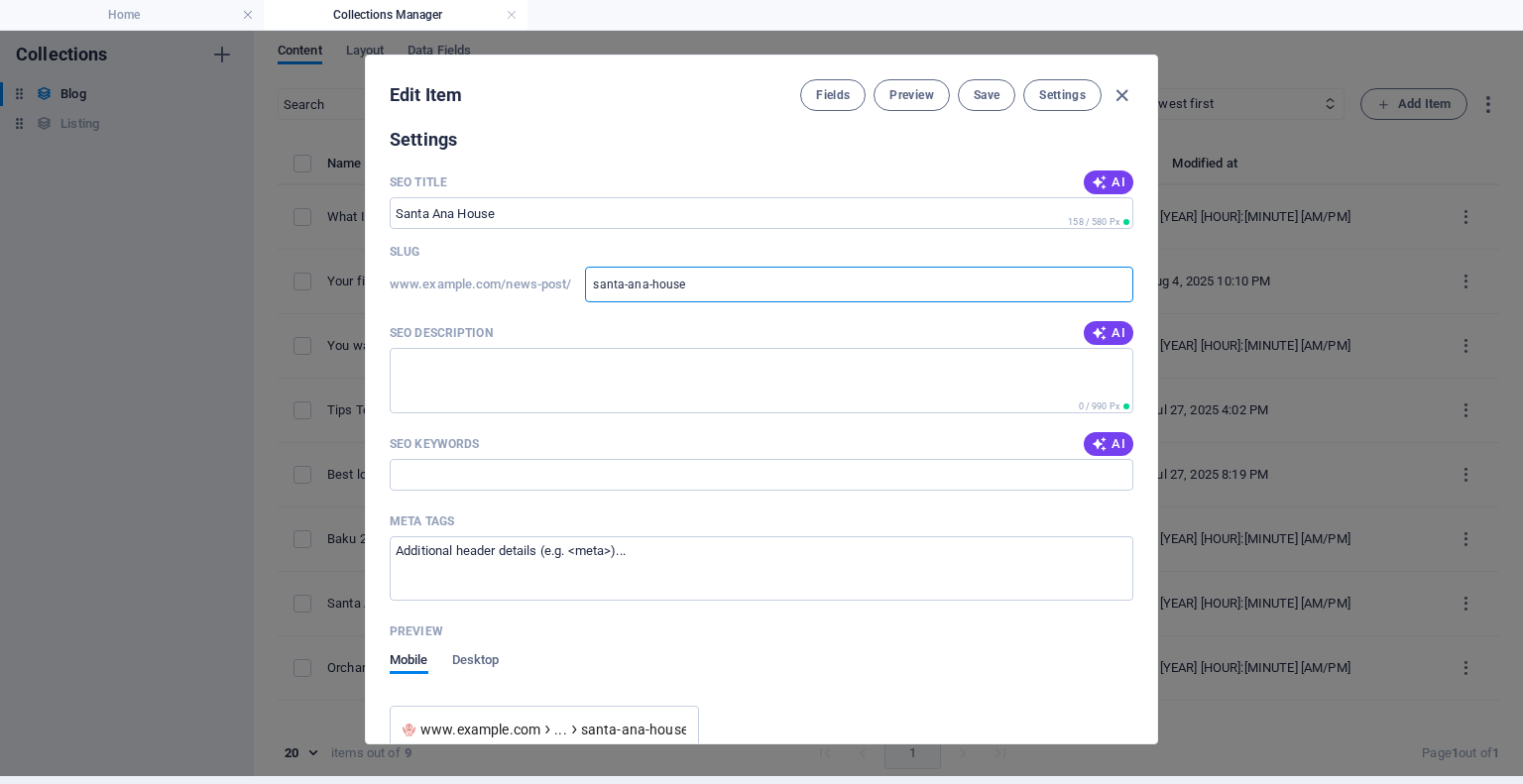 drag, startPoint x: 697, startPoint y: 277, endPoint x: 570, endPoint y: 270, distance: 127.19277 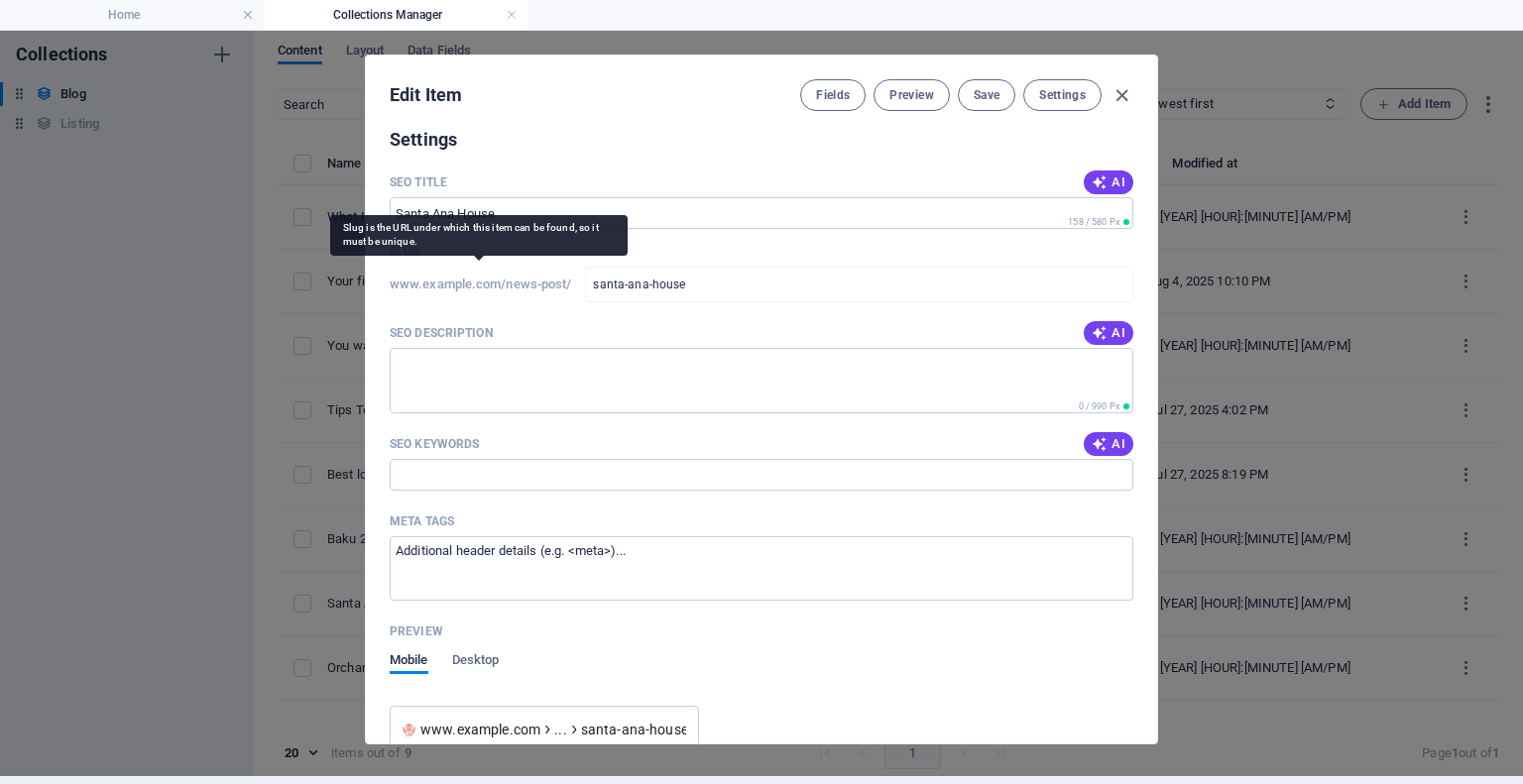 drag, startPoint x: 505, startPoint y: 280, endPoint x: 564, endPoint y: 277, distance: 59.076222 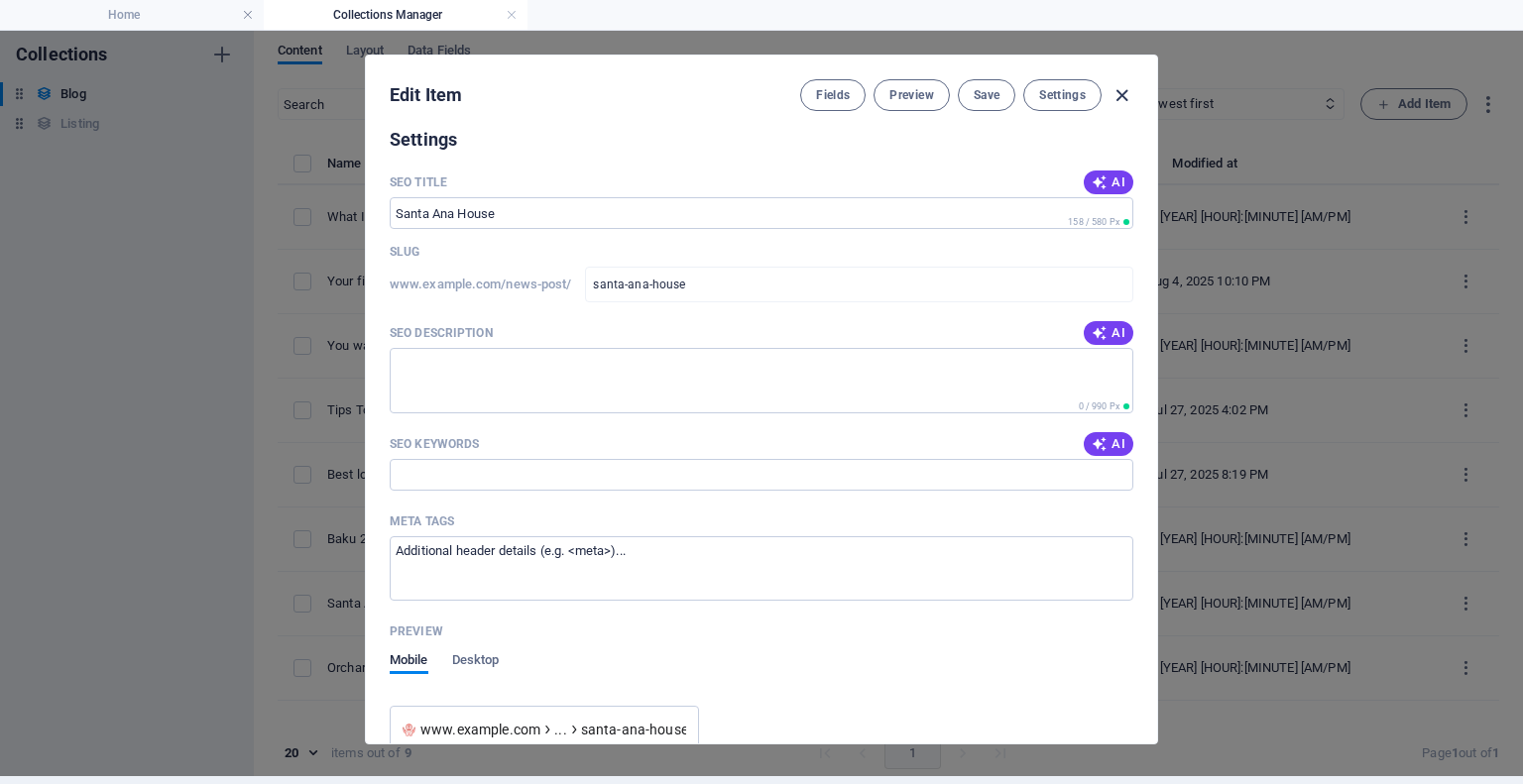 click at bounding box center [1121, 95] 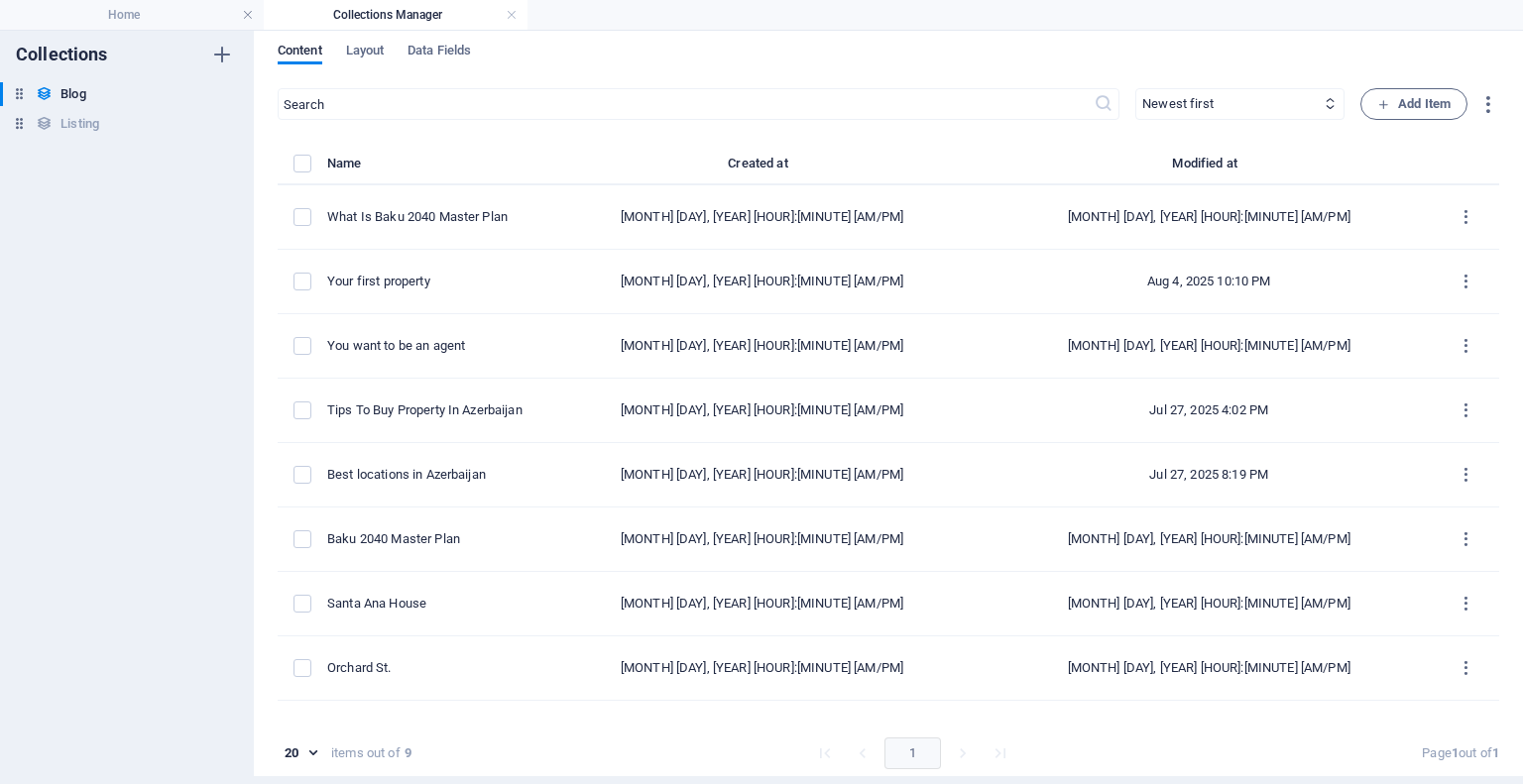 type on "2025-08-06" 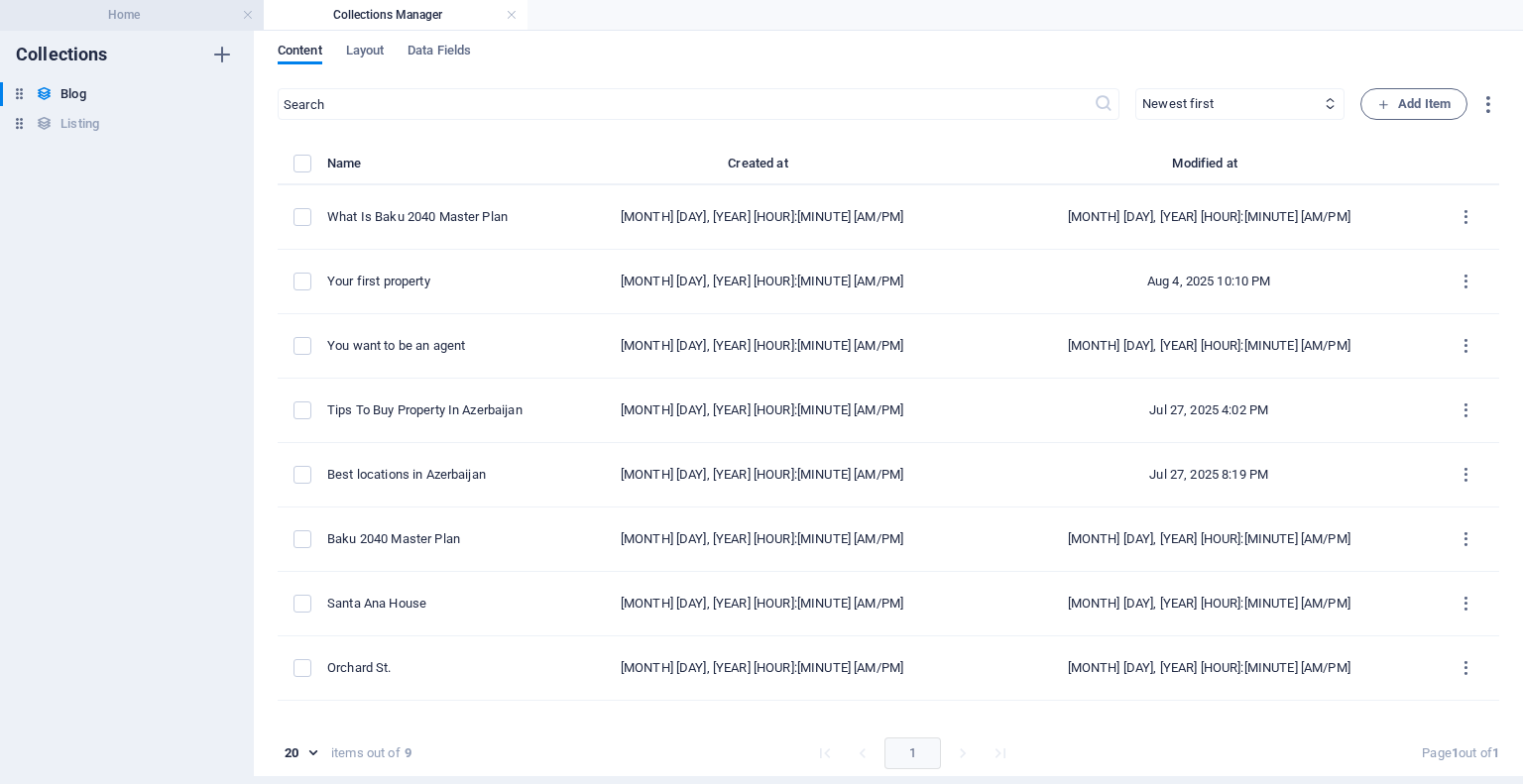click on "Home" at bounding box center (132, 15) 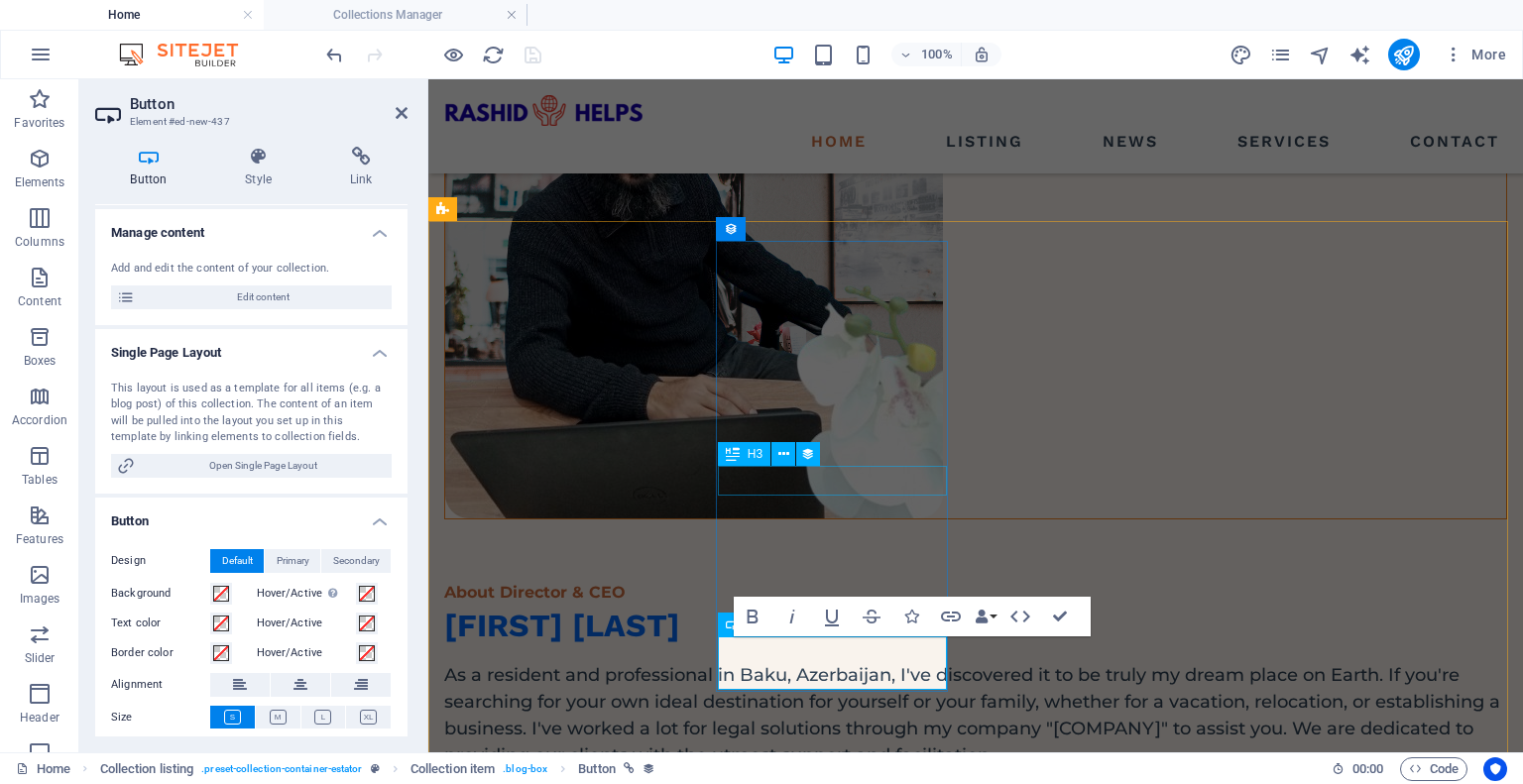 click on "Santa Ana House" at bounding box center (976, 1951) 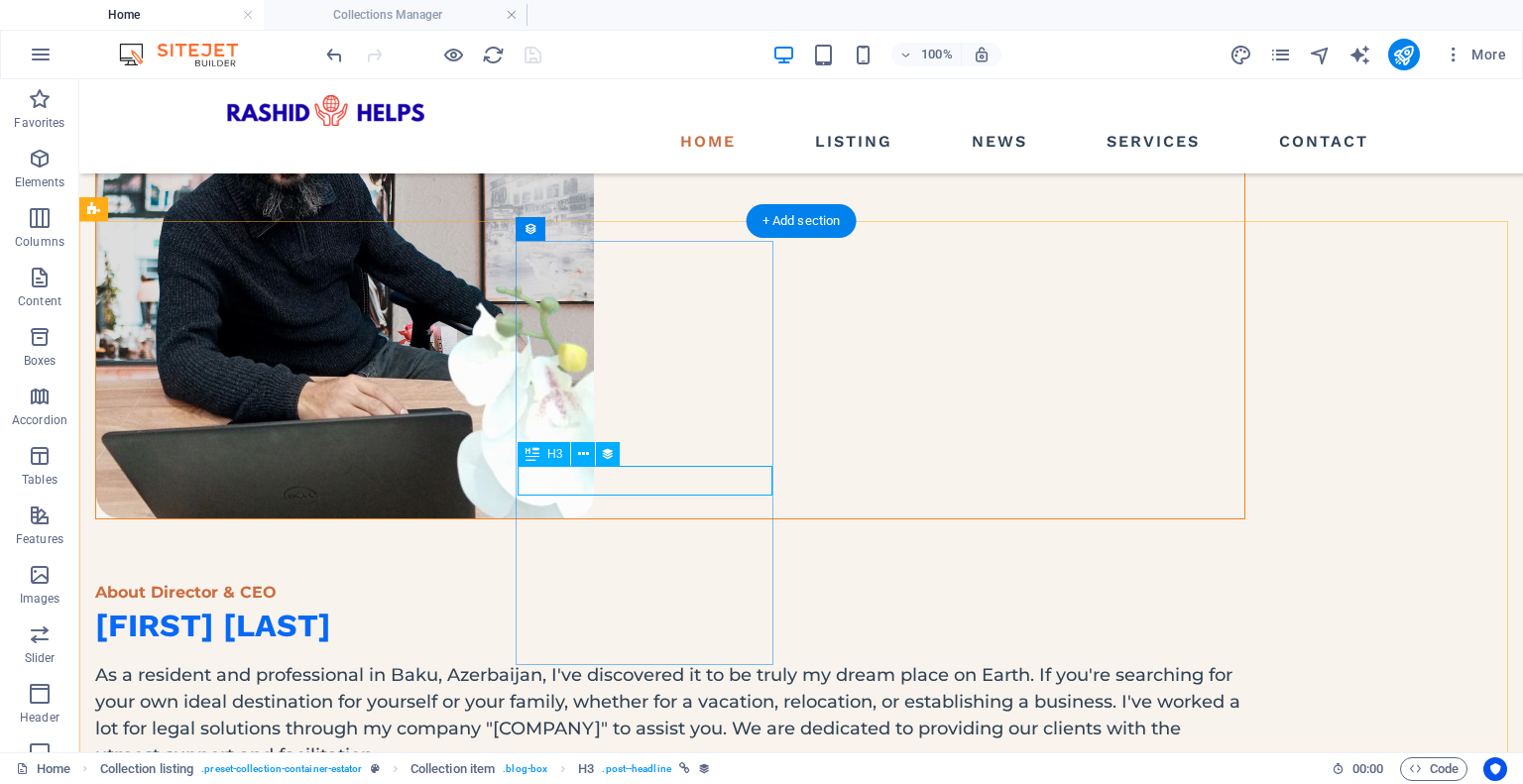 click on "Santa Ana House" at bounding box center (670, 1951) 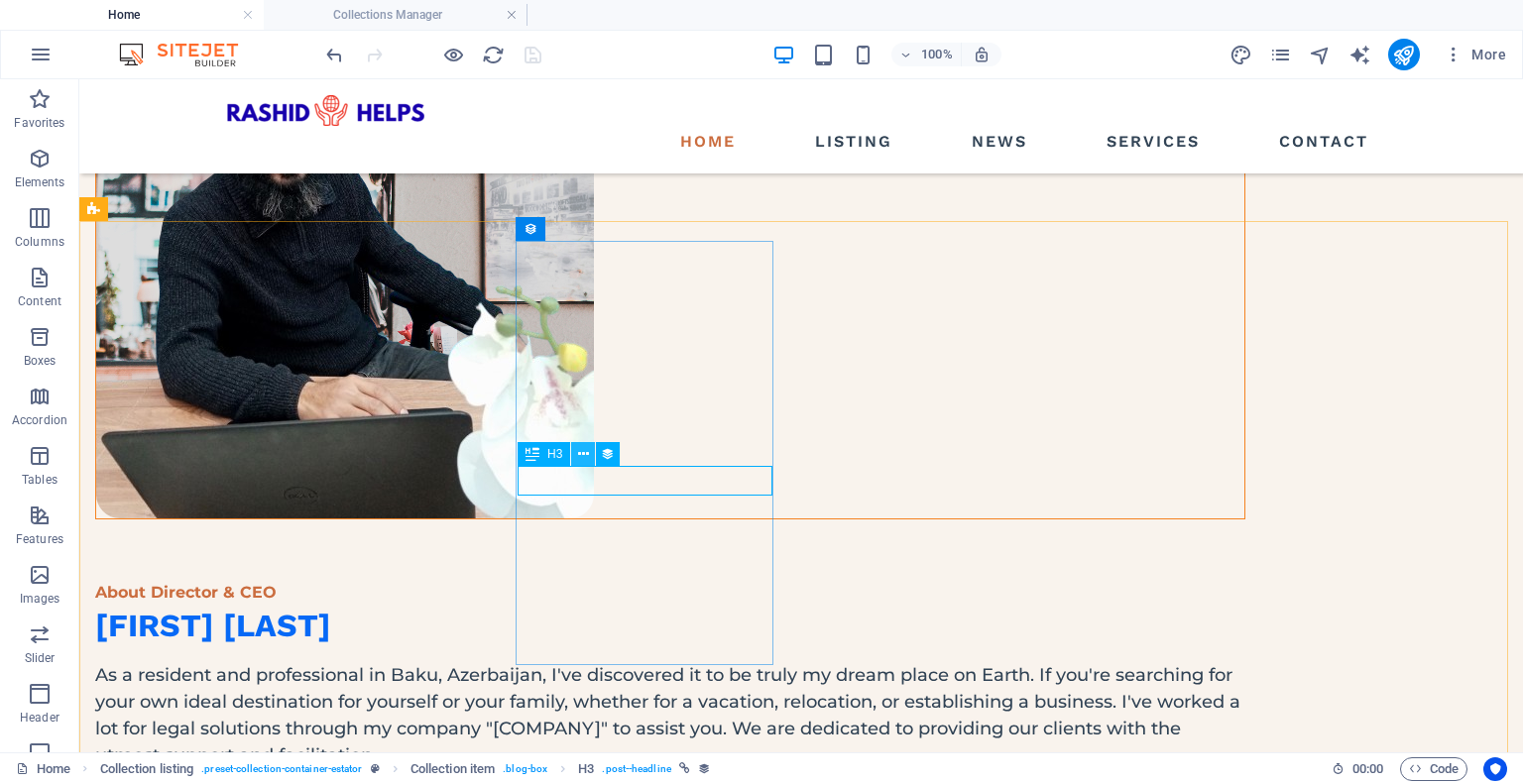 click at bounding box center [583, 454] 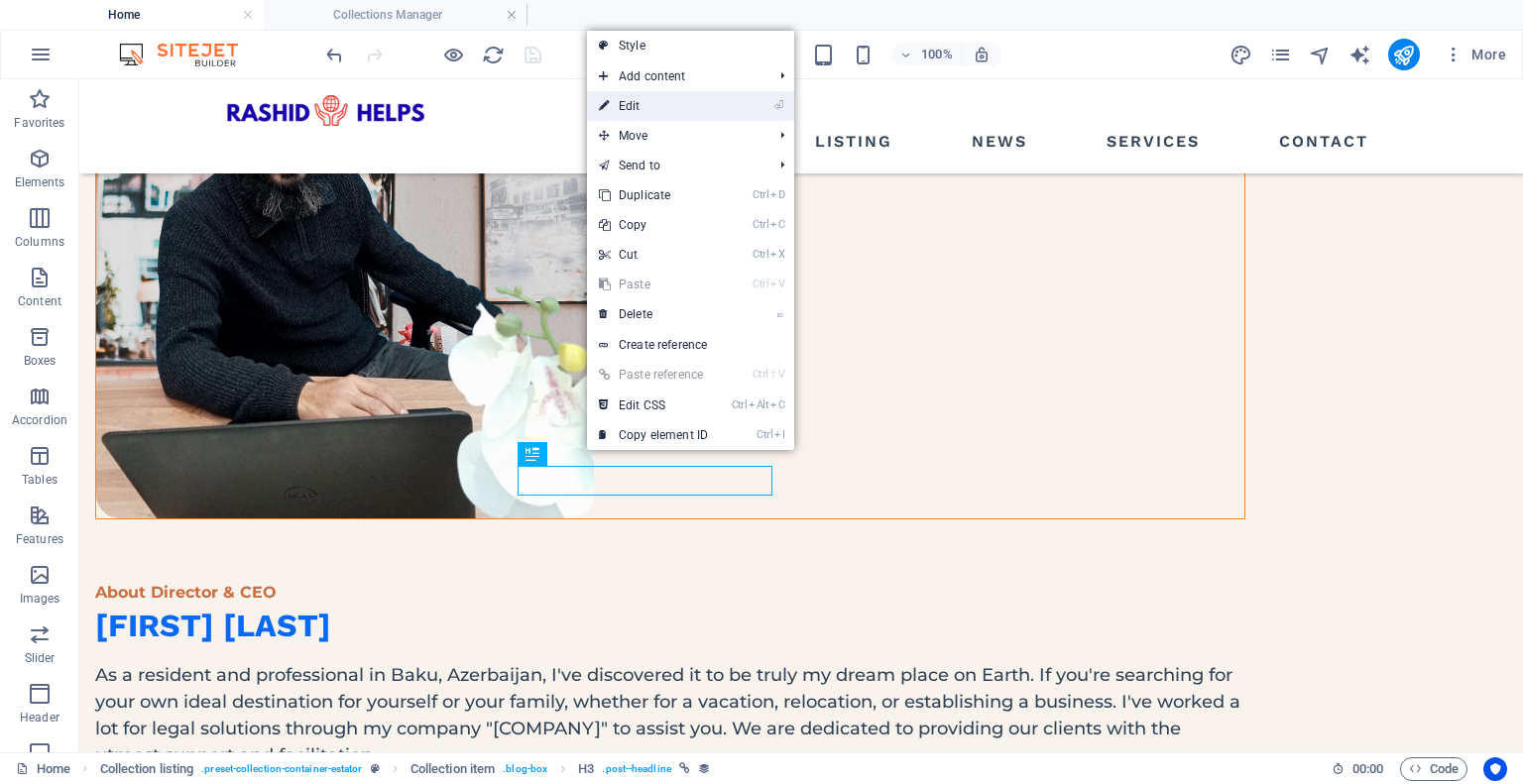 drag, startPoint x: 650, startPoint y: 106, endPoint x: 222, endPoint y: 26, distance: 435.41245 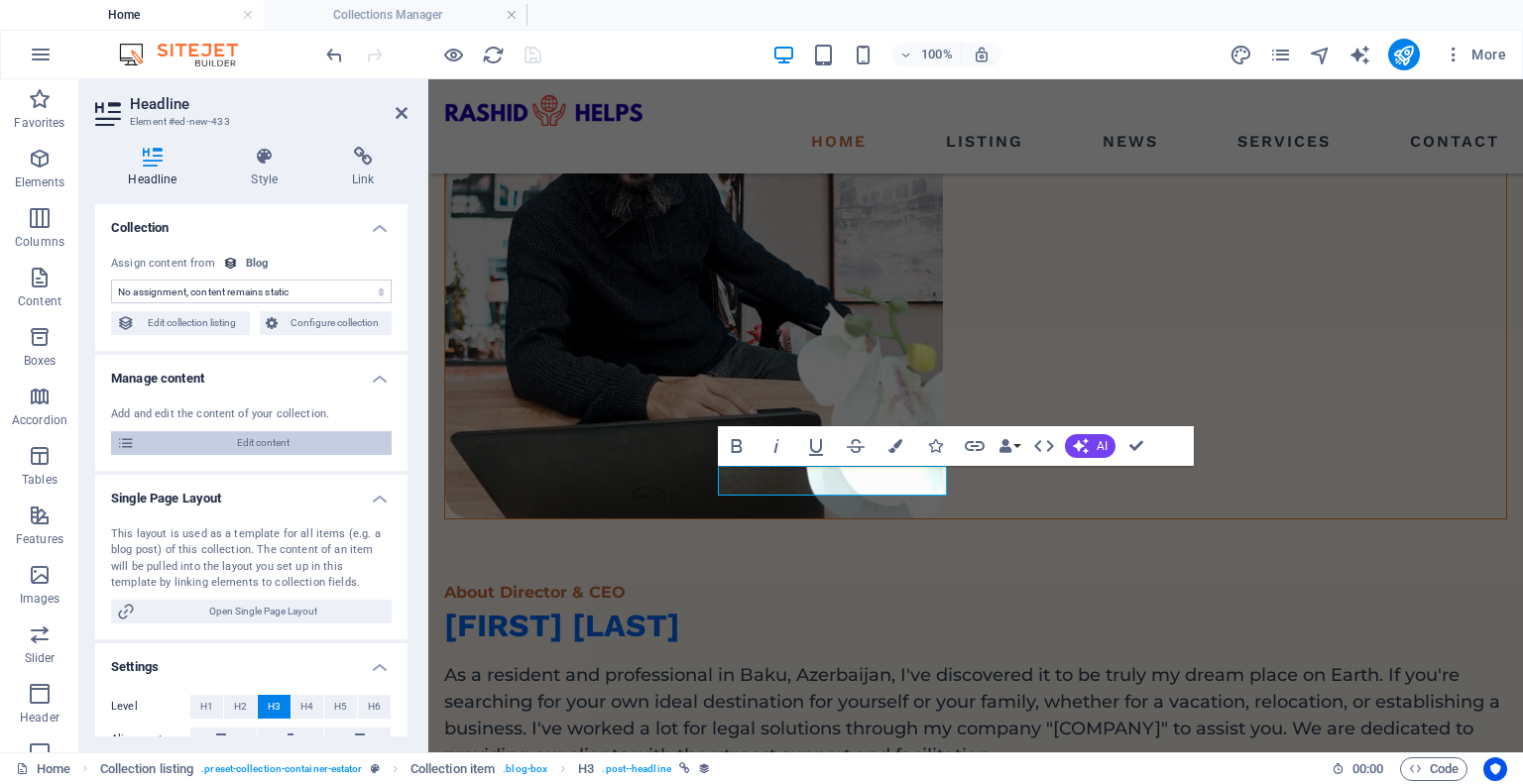 click on "Edit content" at bounding box center (263, 443) 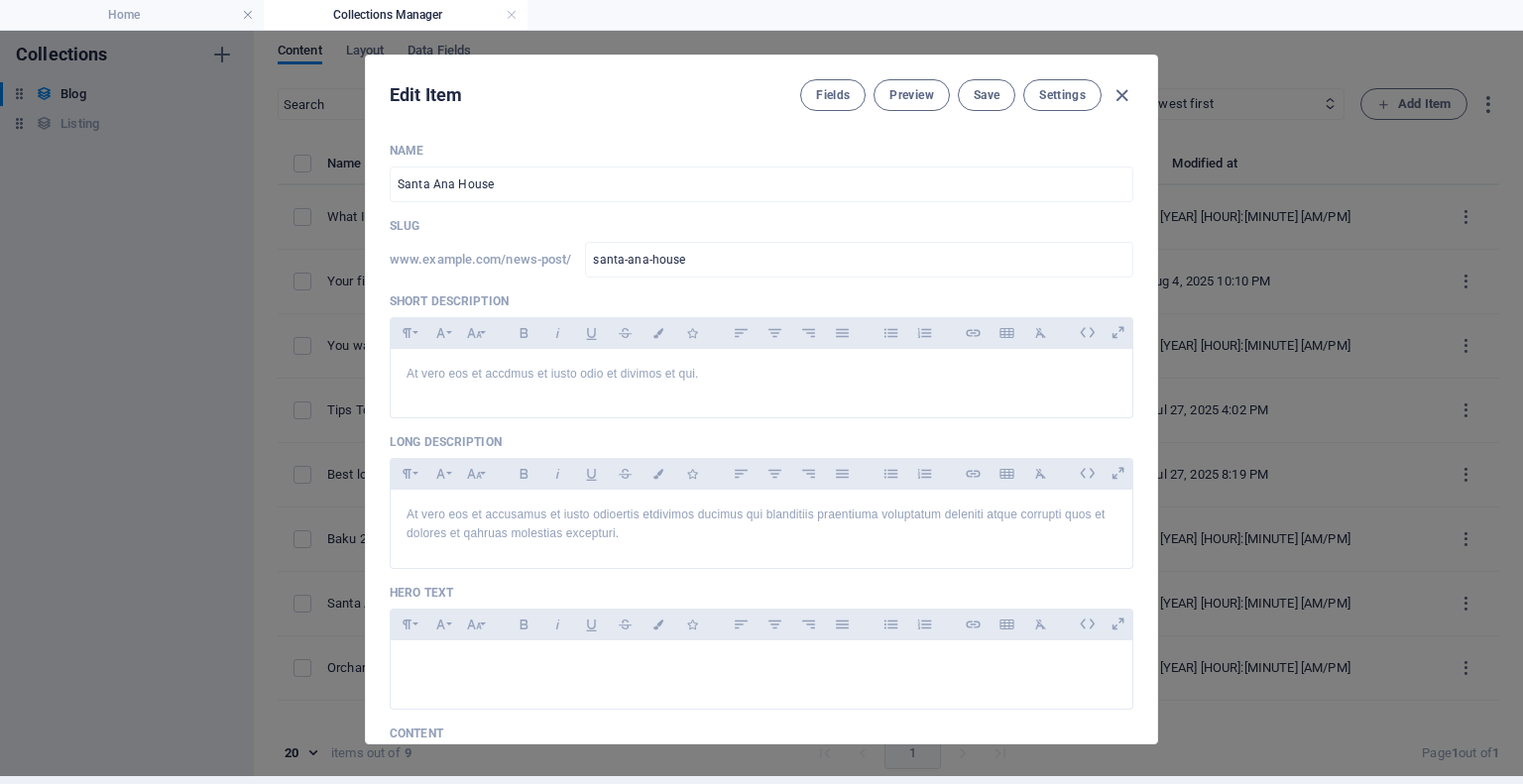 scroll, scrollTop: 0, scrollLeft: 0, axis: both 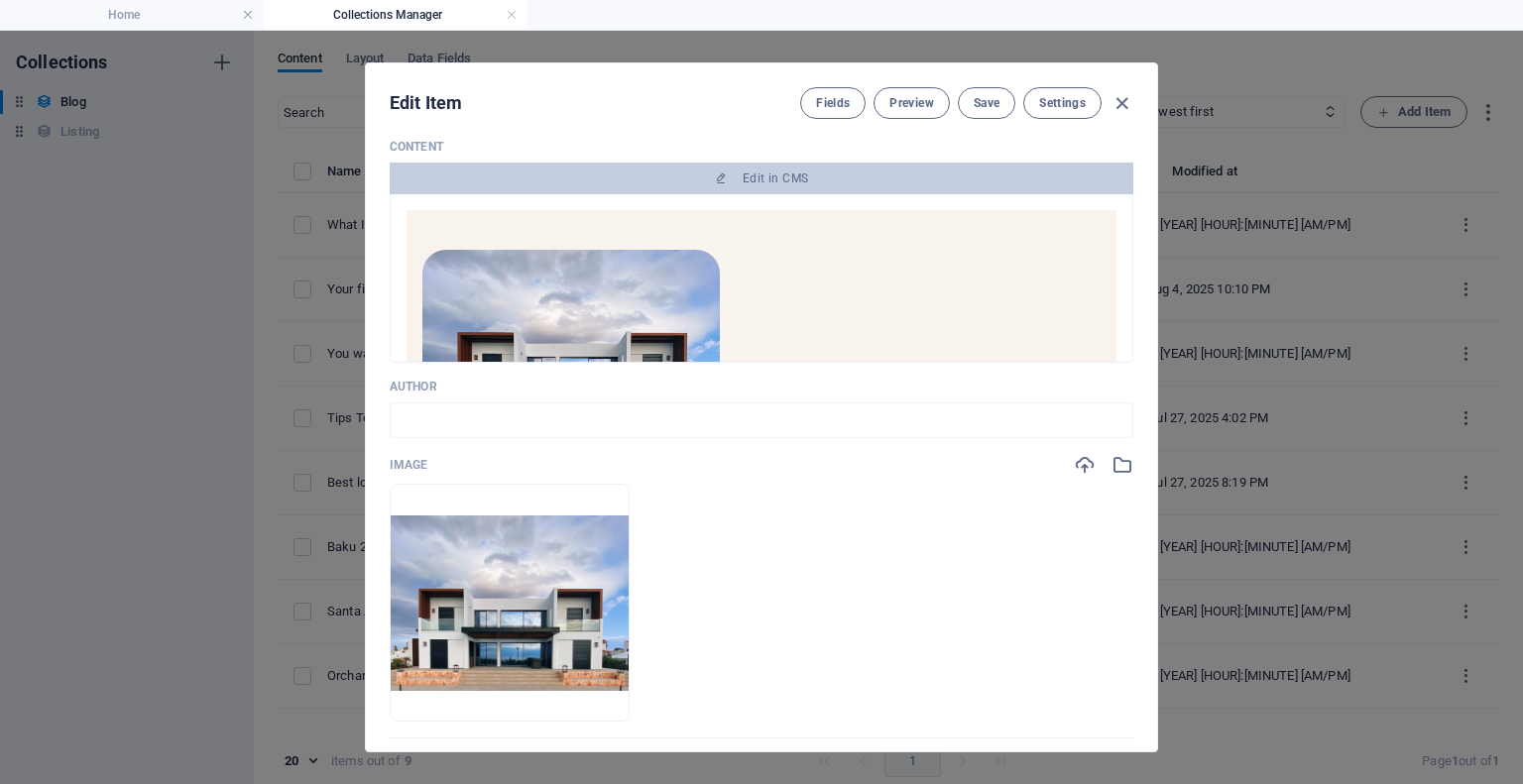 click at bounding box center [571, 349] 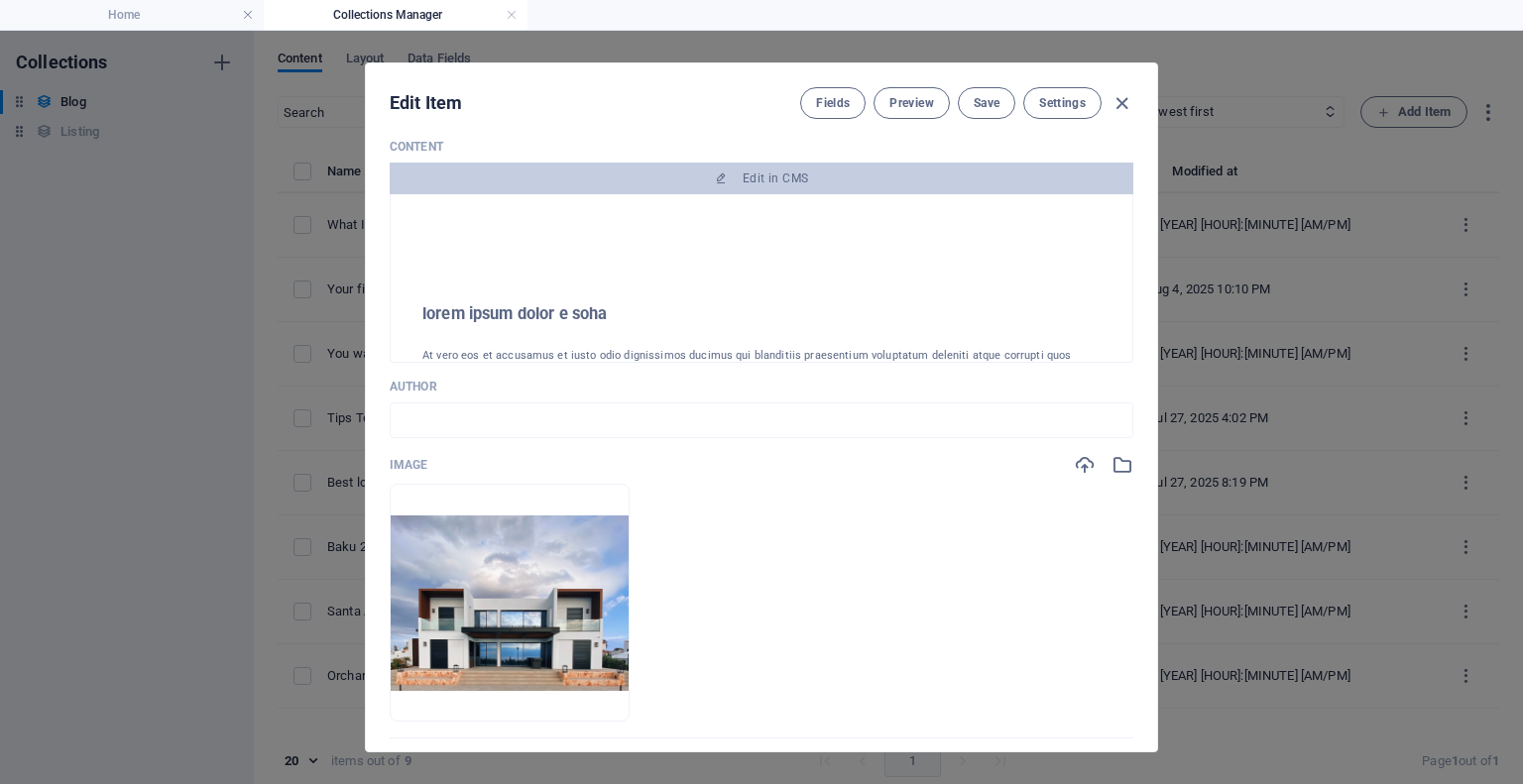 scroll, scrollTop: 396, scrollLeft: 0, axis: vertical 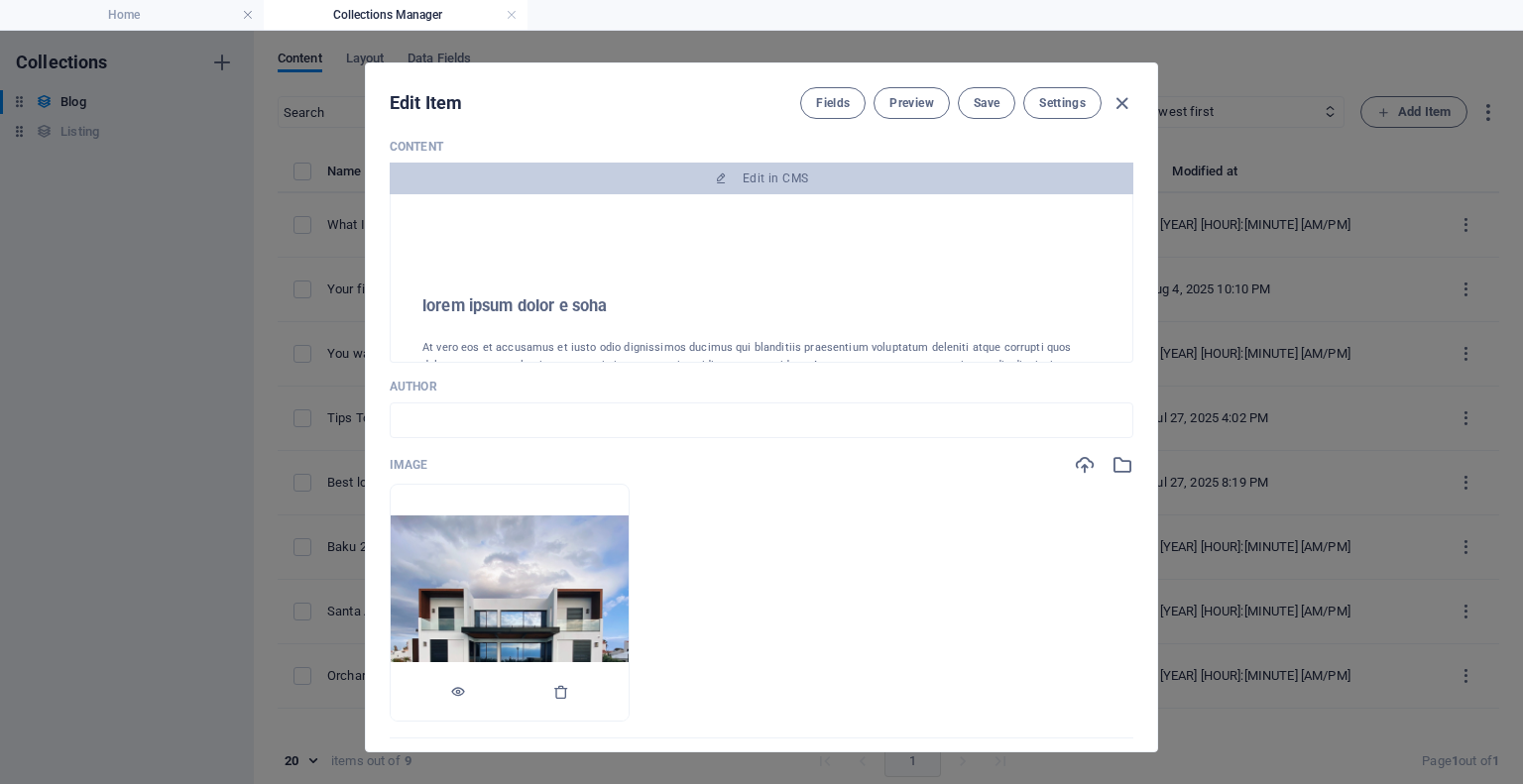 click at bounding box center (510, 603) 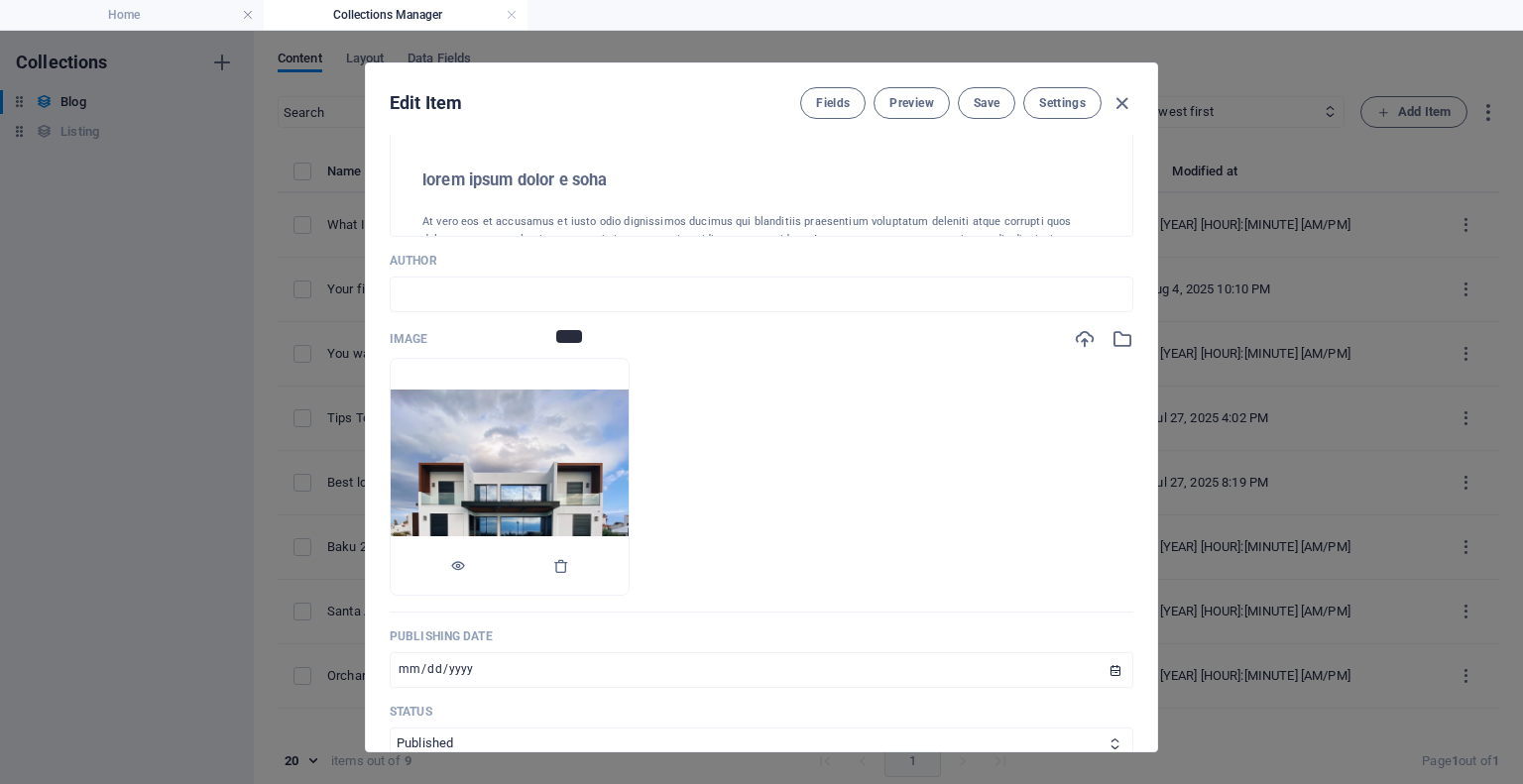 scroll, scrollTop: 892, scrollLeft: 0, axis: vertical 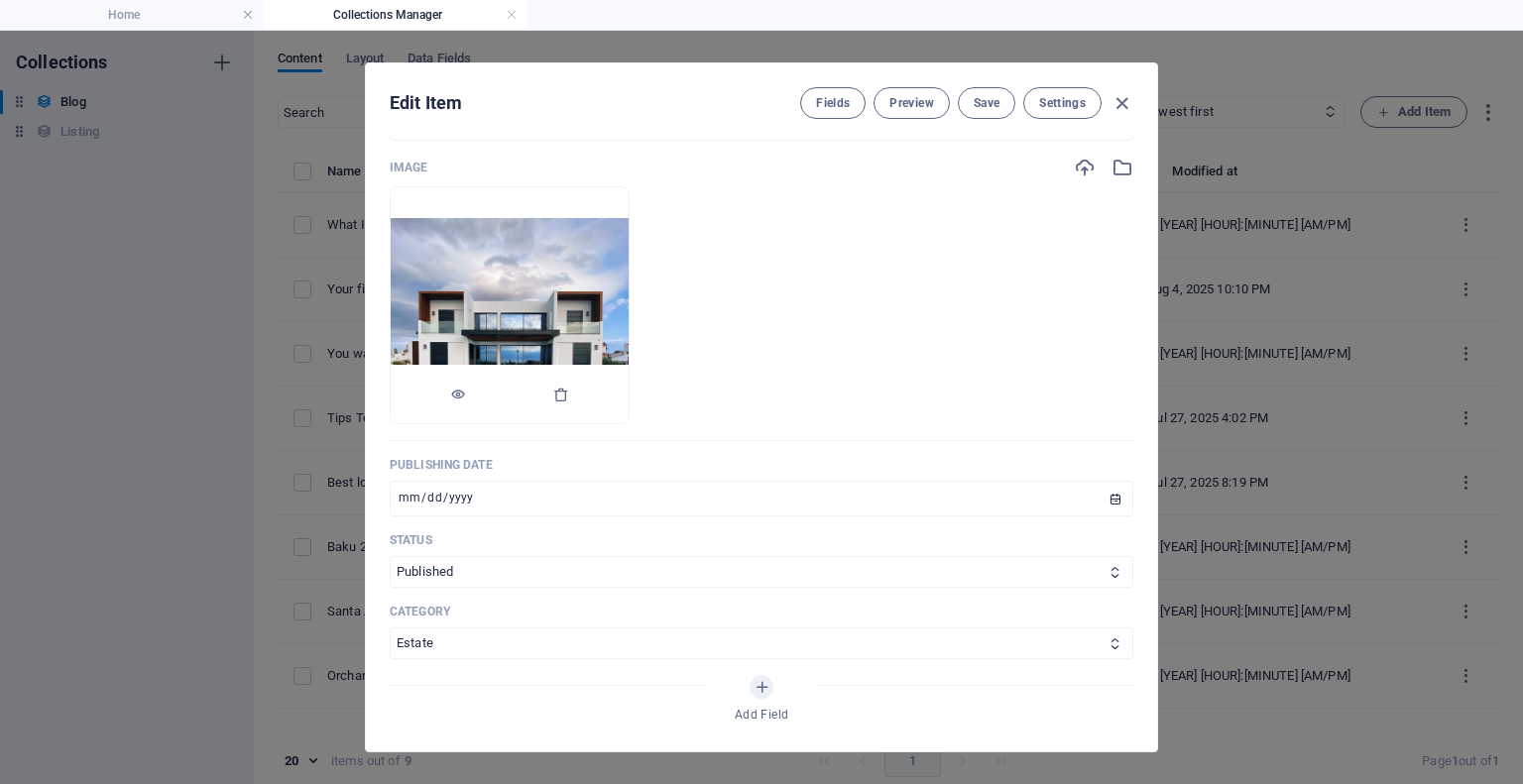 click at bounding box center (510, 305) 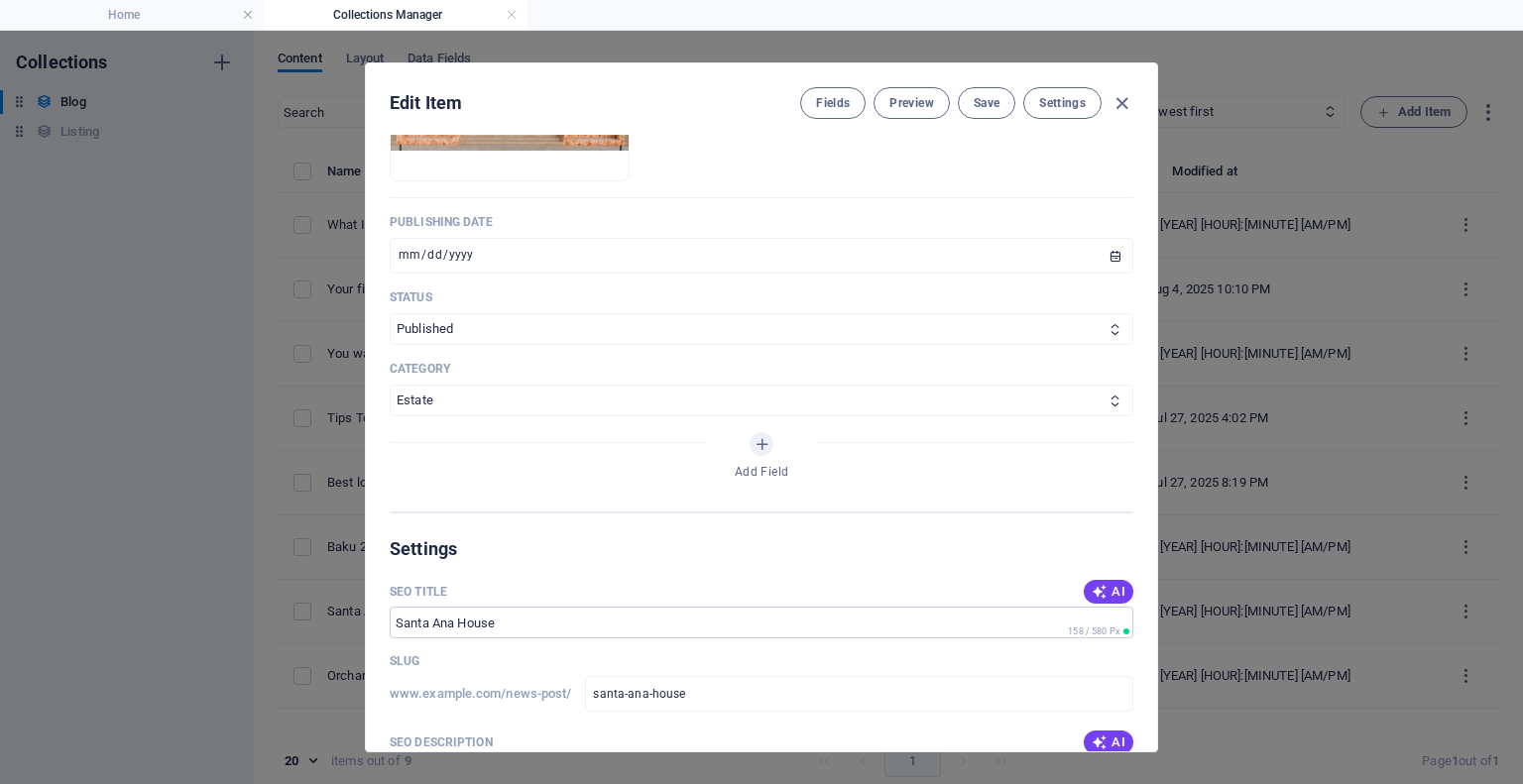scroll, scrollTop: 920, scrollLeft: 0, axis: vertical 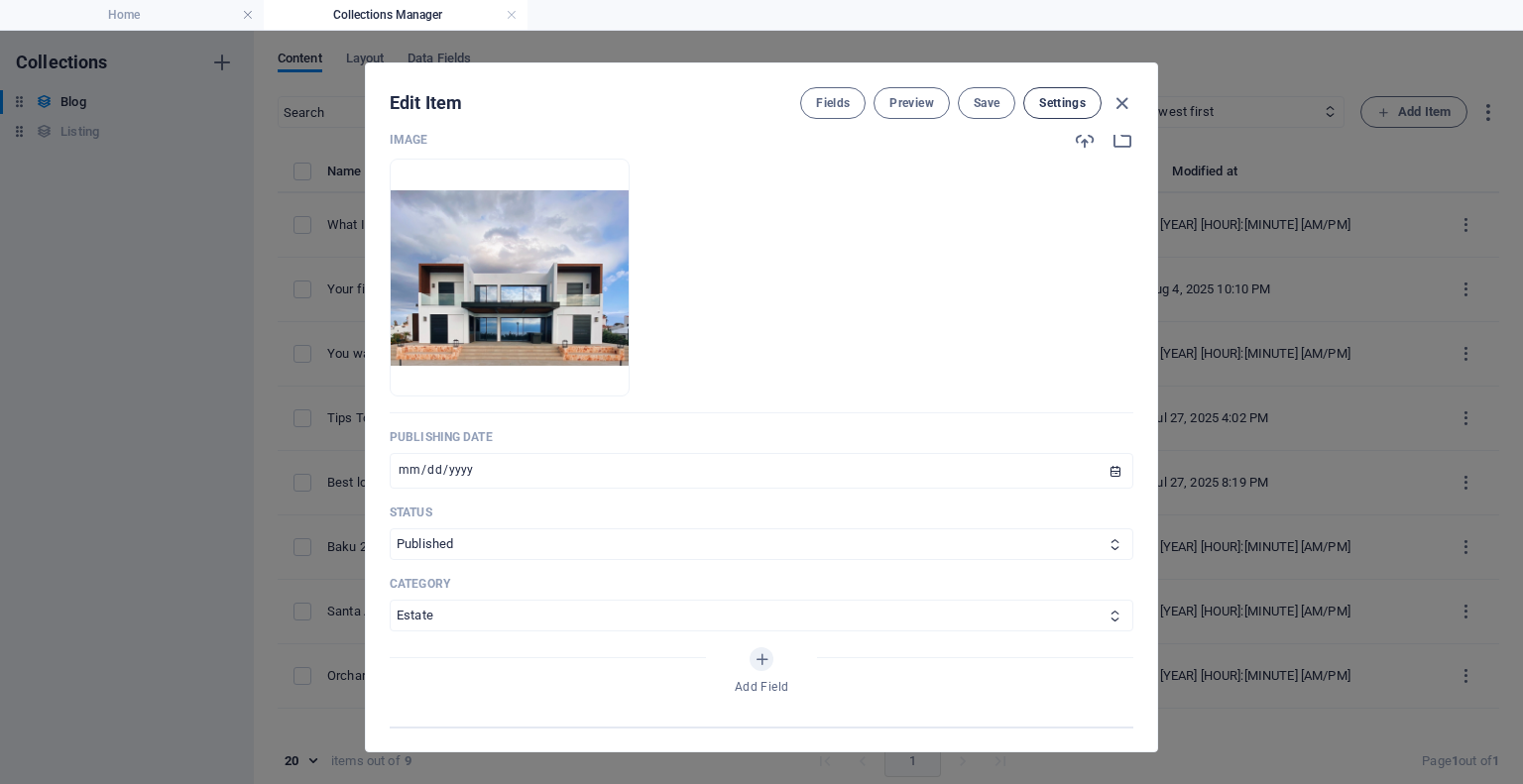 click on "Settings" at bounding box center [1062, 103] 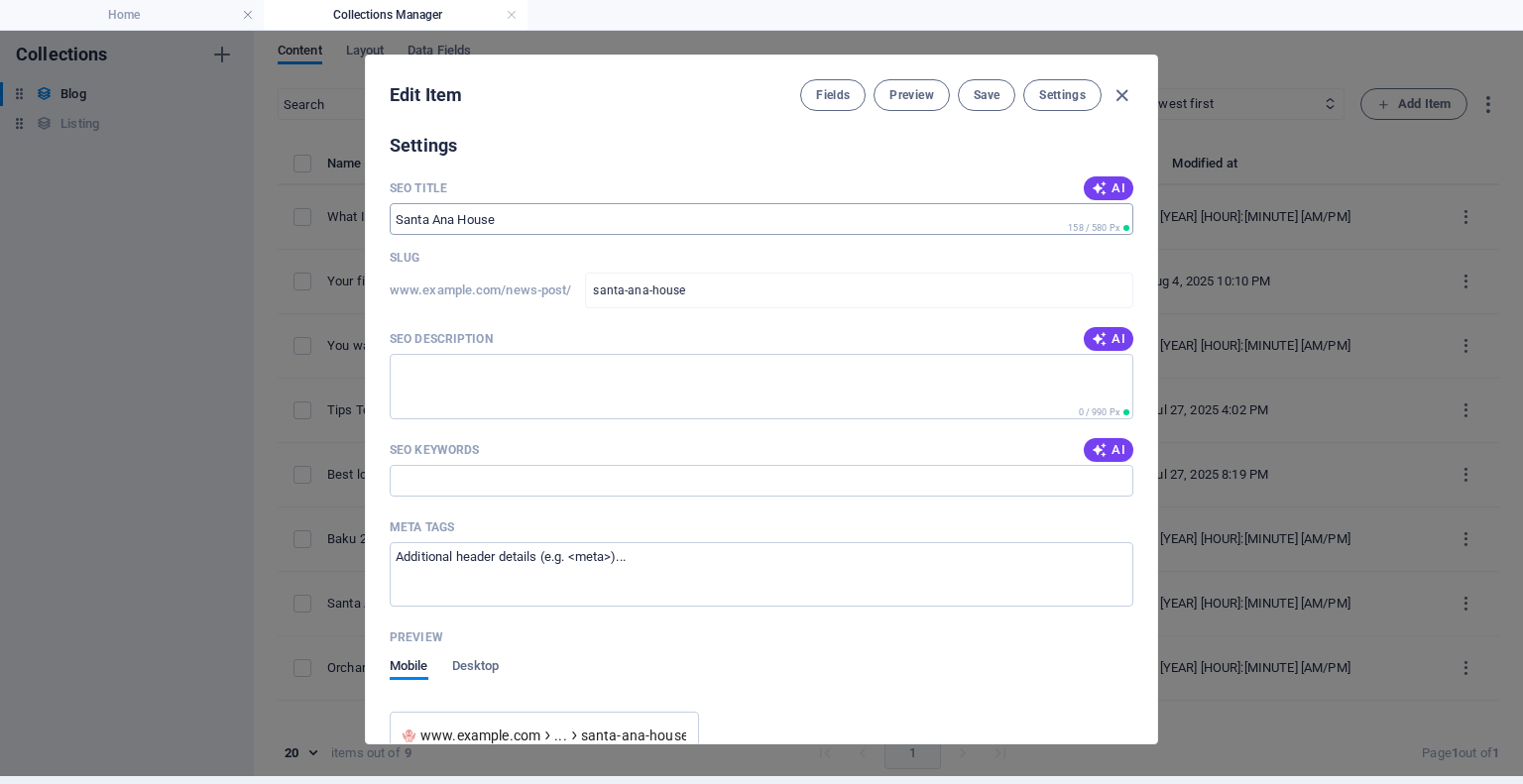 scroll, scrollTop: 1536, scrollLeft: 0, axis: vertical 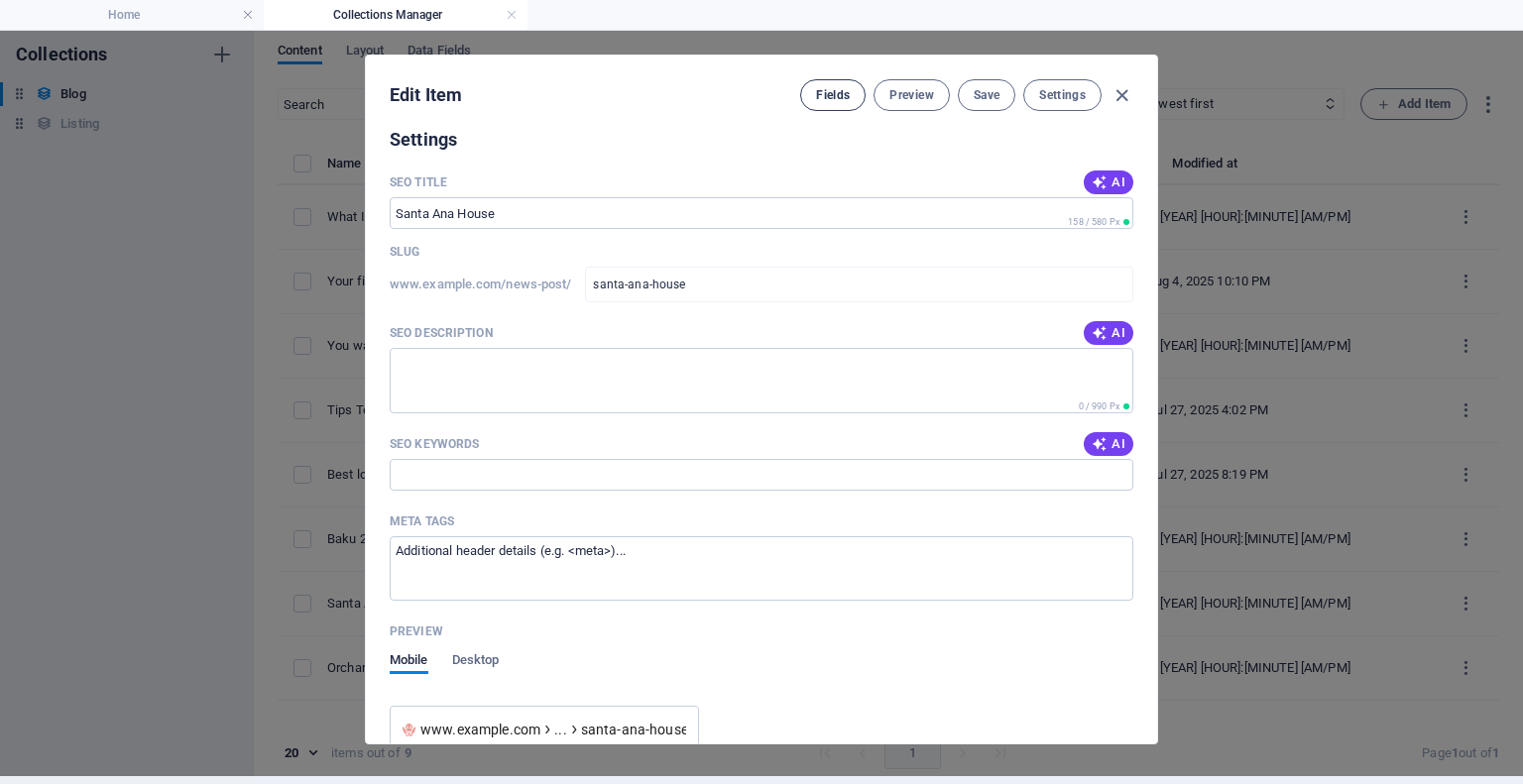 click on "Fields" at bounding box center [833, 95] 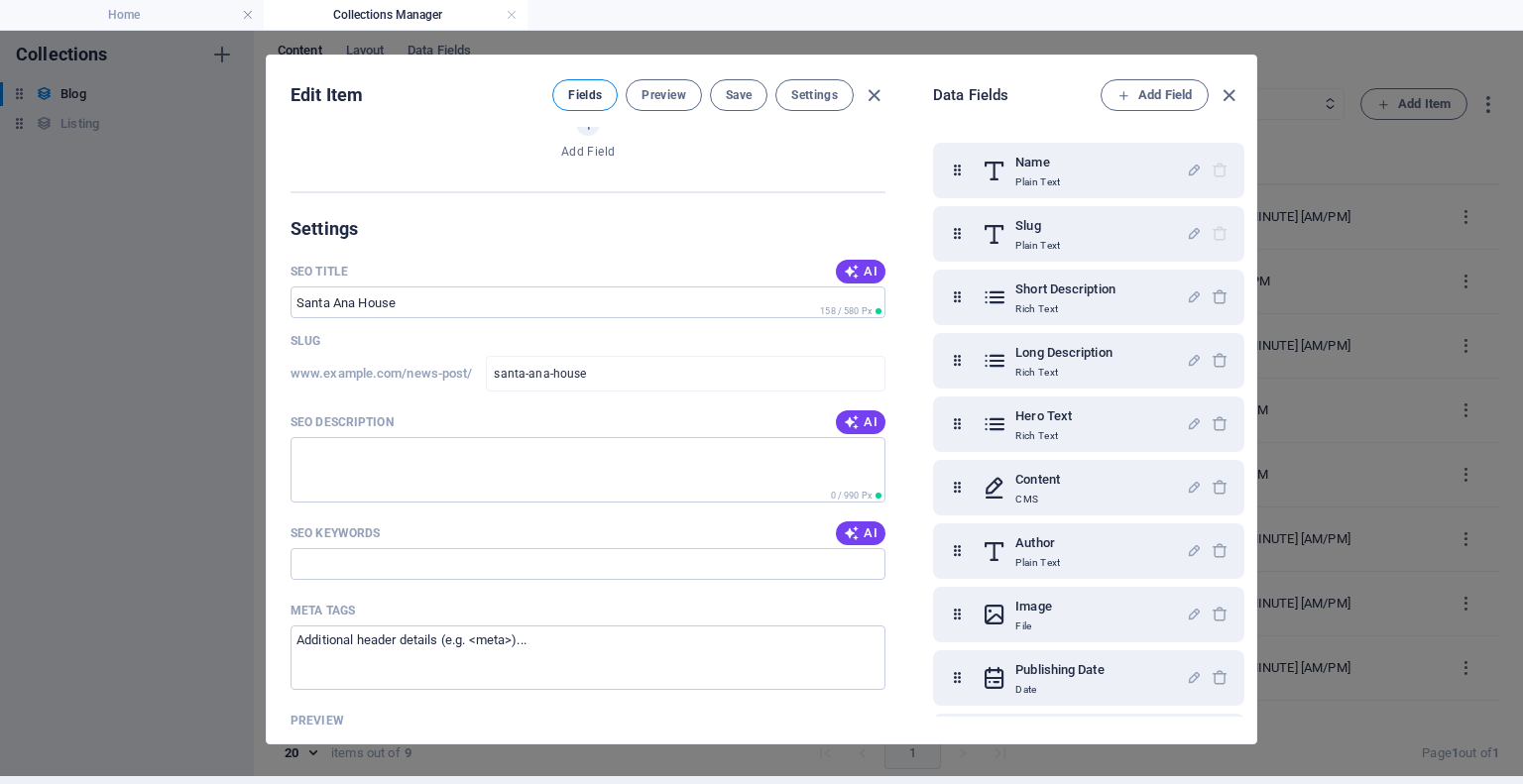 scroll, scrollTop: 1625, scrollLeft: 0, axis: vertical 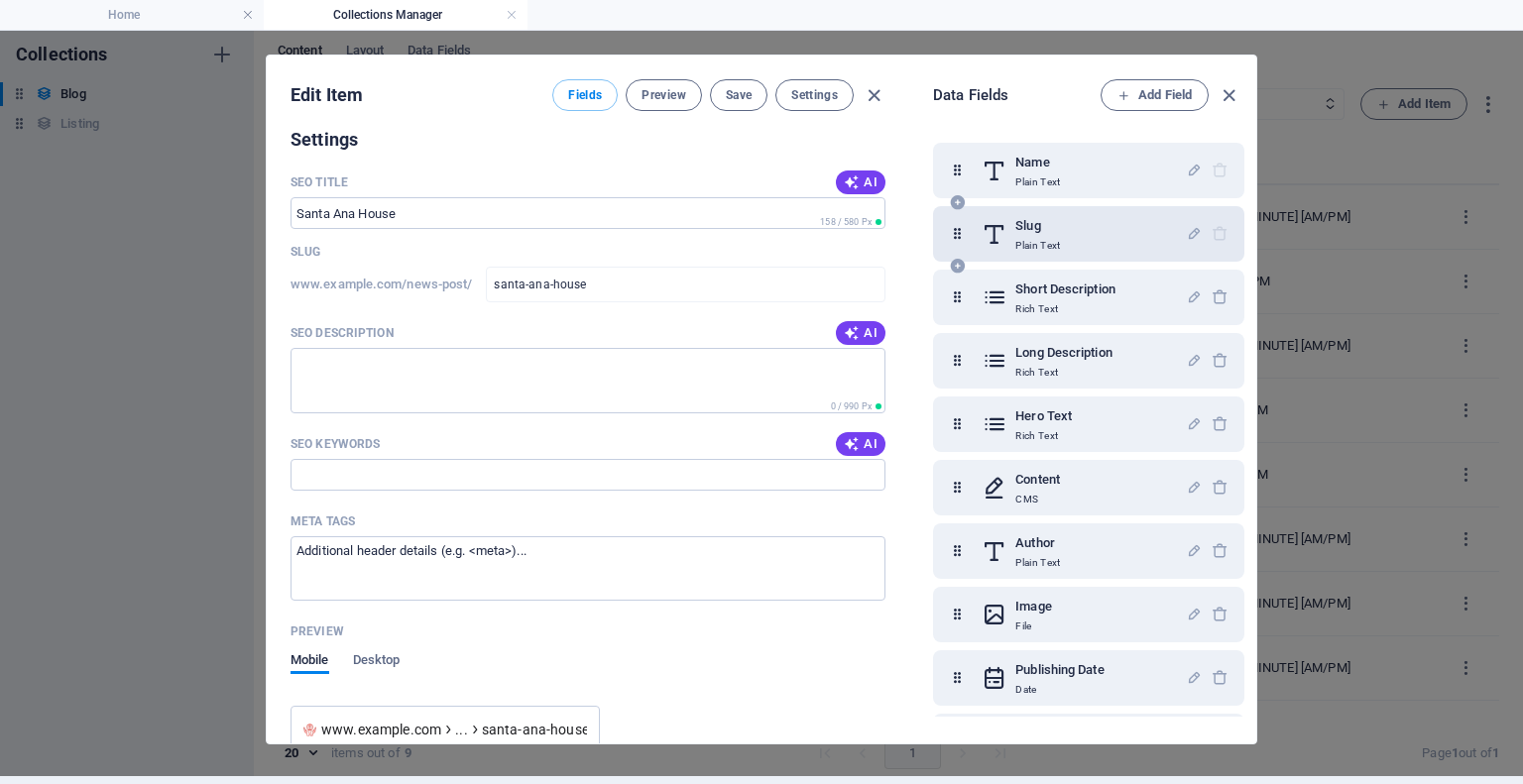 click on "Slug Plain Text" at bounding box center [1084, 234] 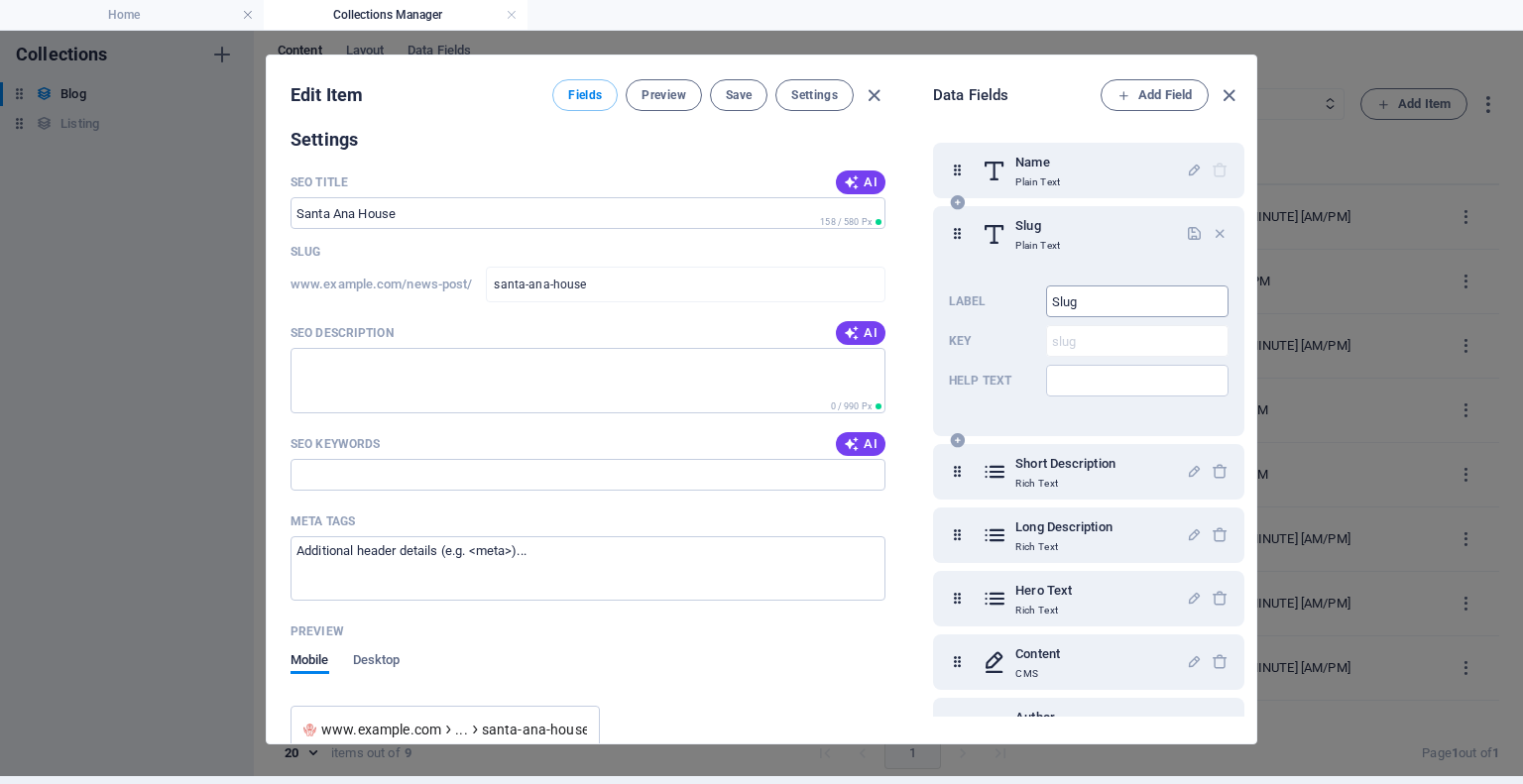 click on "Slug" at bounding box center [1137, 301] 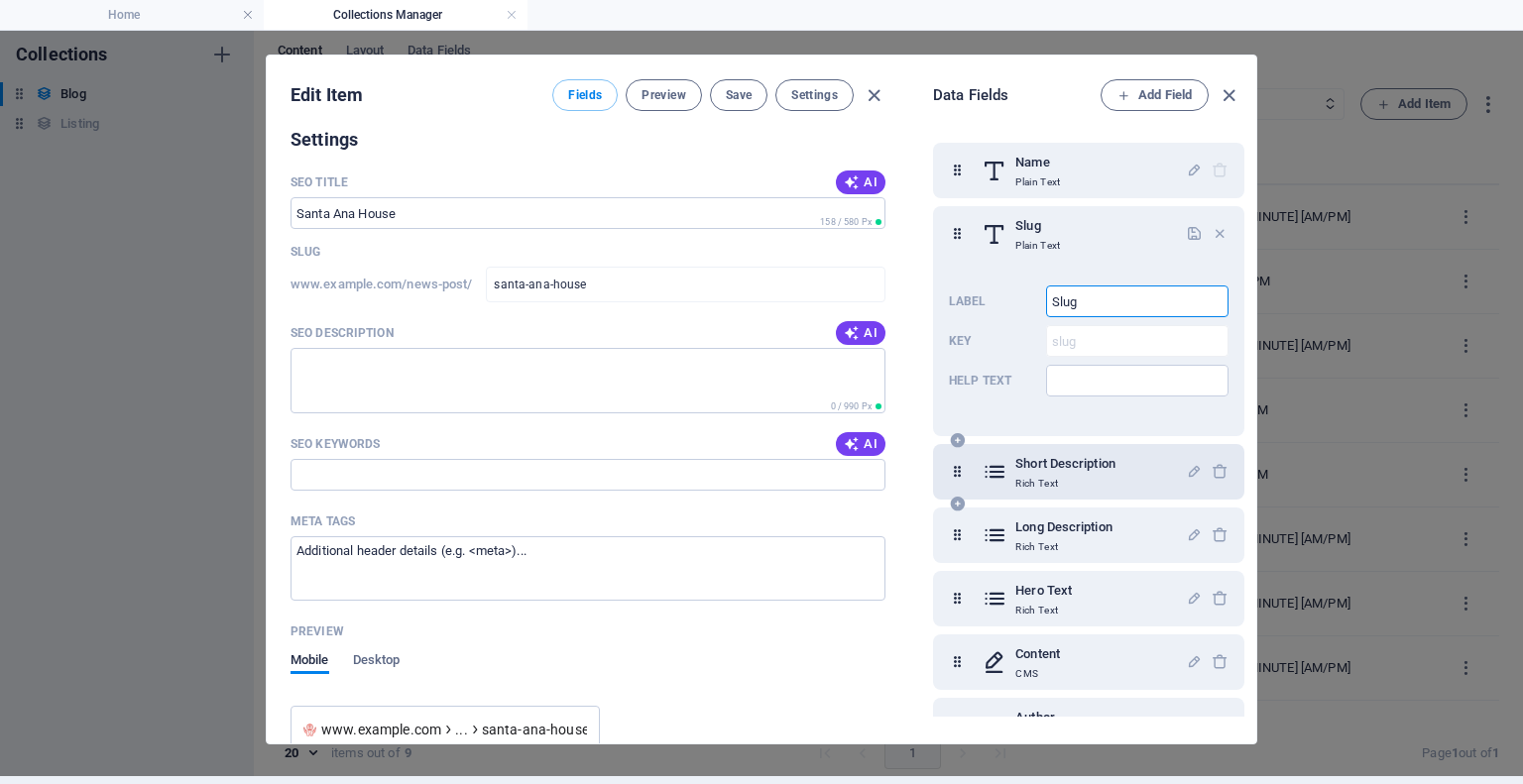 click on "Short Description" at bounding box center [1065, 464] 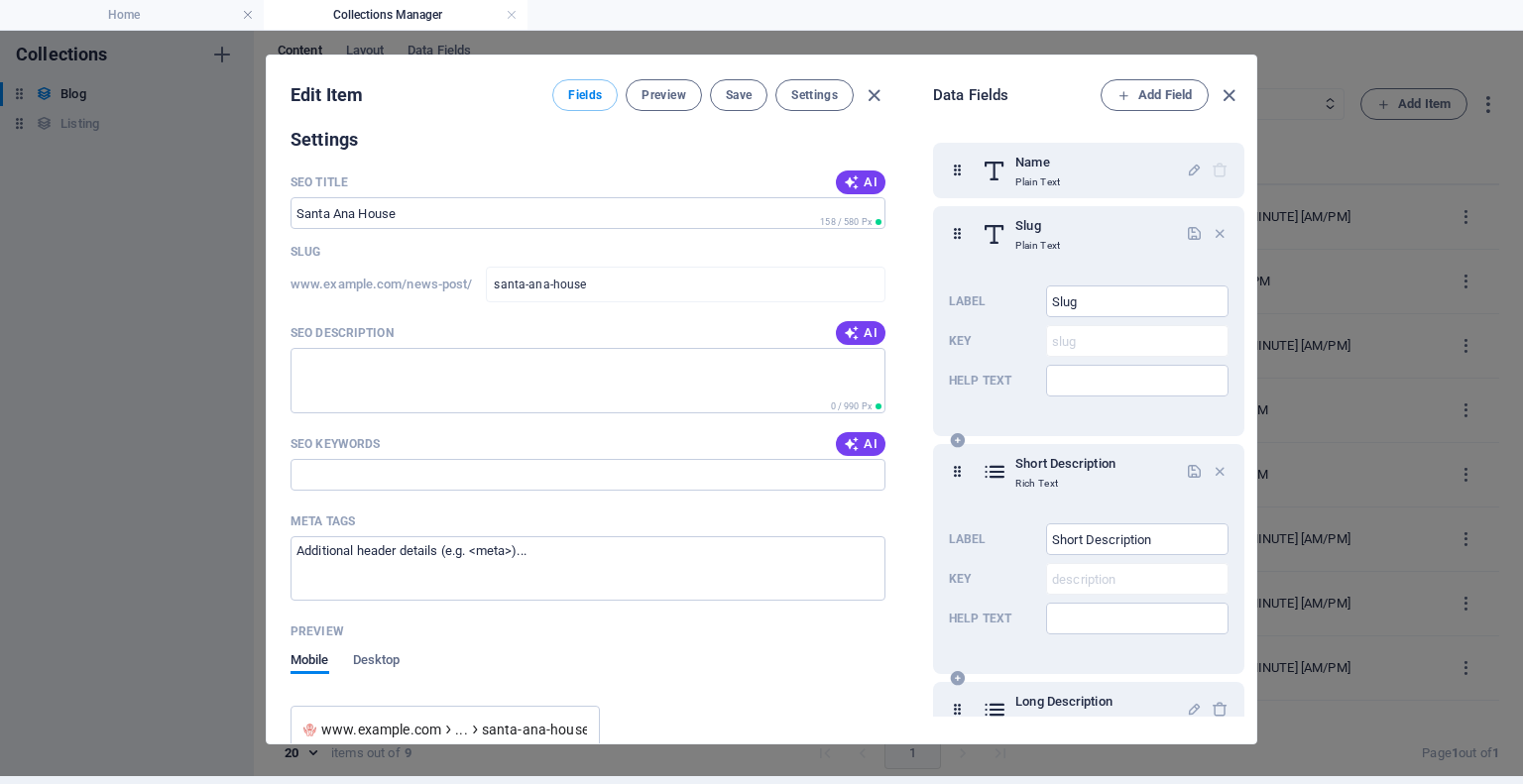 click on "Short Description" at bounding box center (1065, 464) 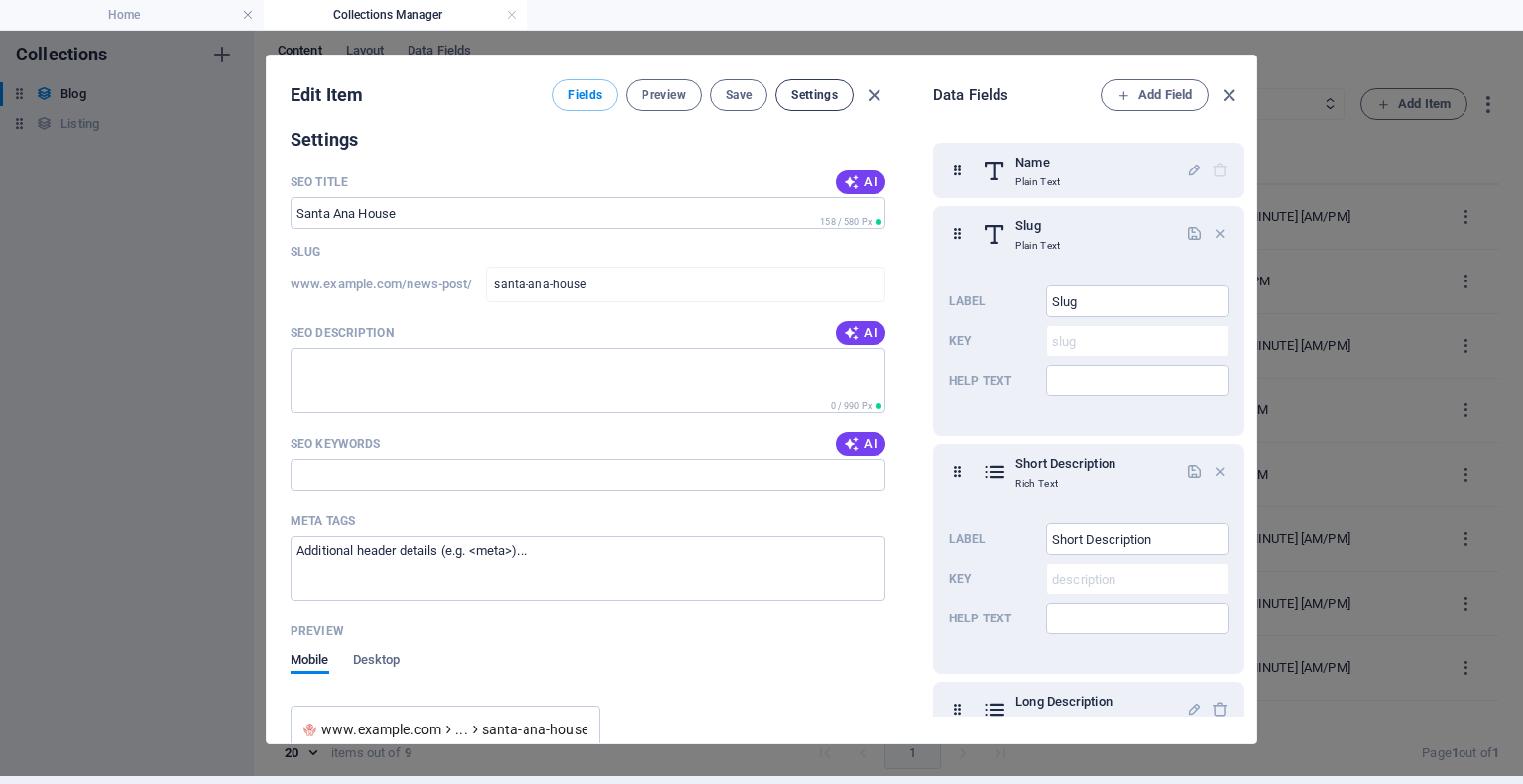 click on "Settings" at bounding box center [814, 95] 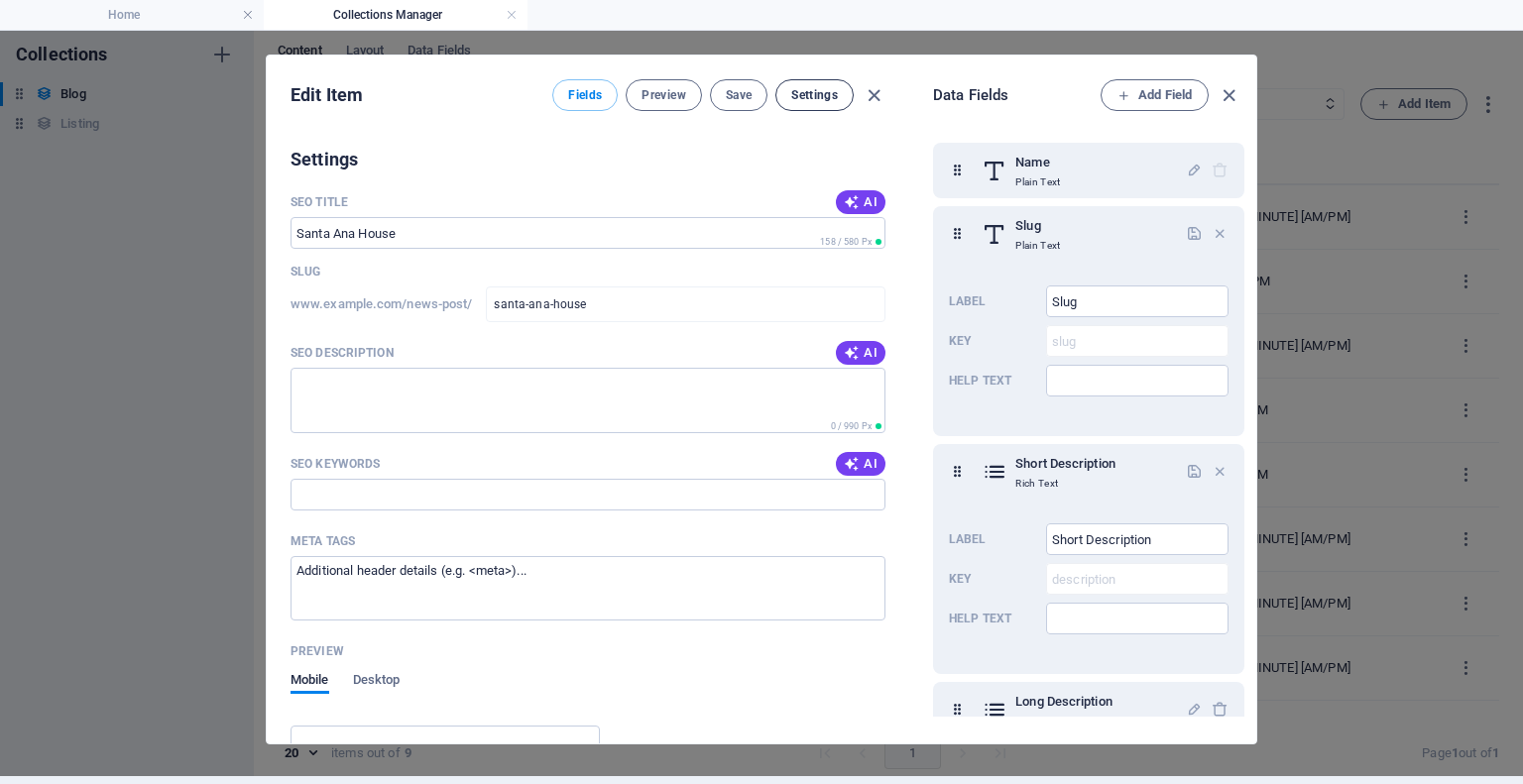 scroll, scrollTop: 1625, scrollLeft: 0, axis: vertical 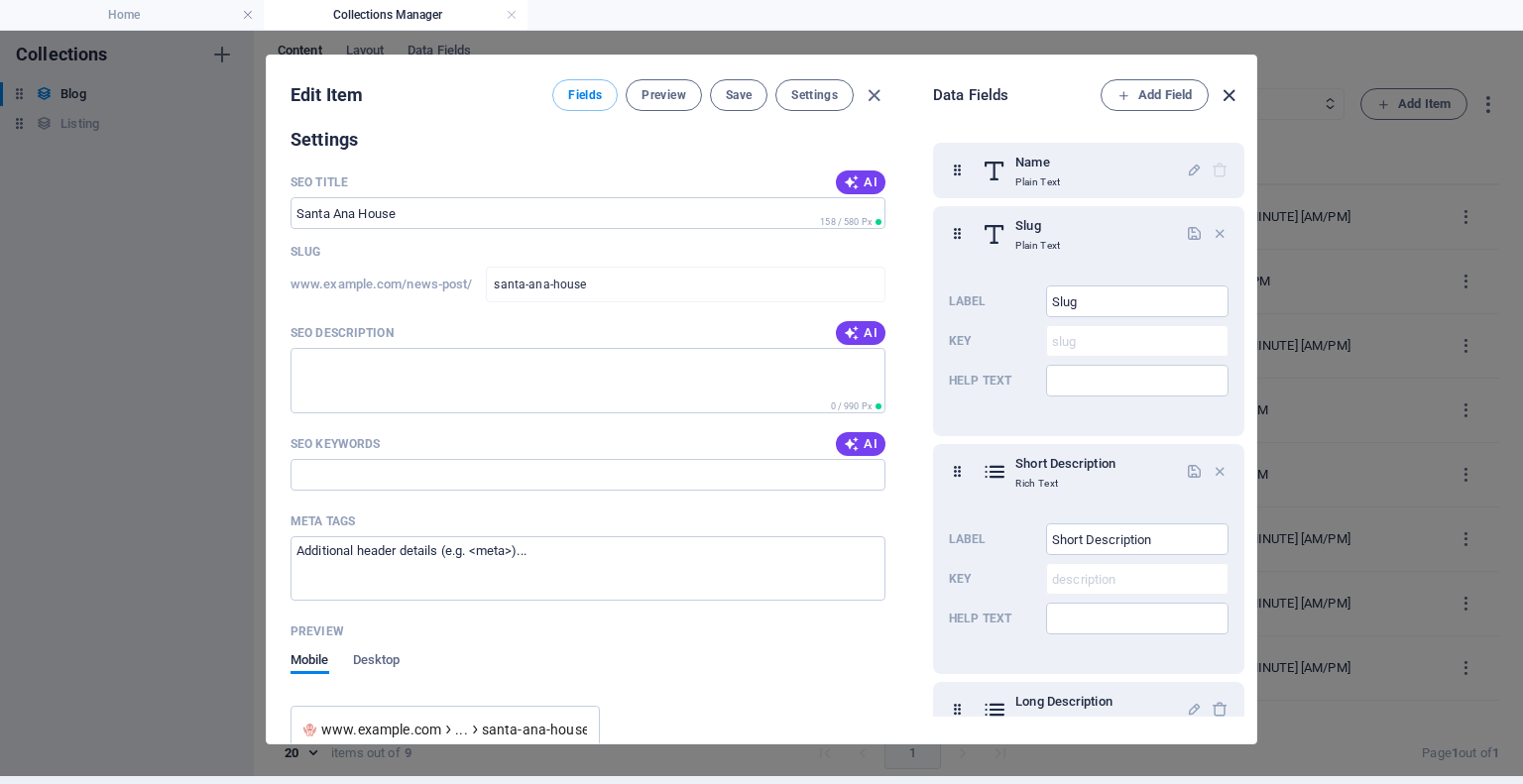 click at bounding box center [1229, 95] 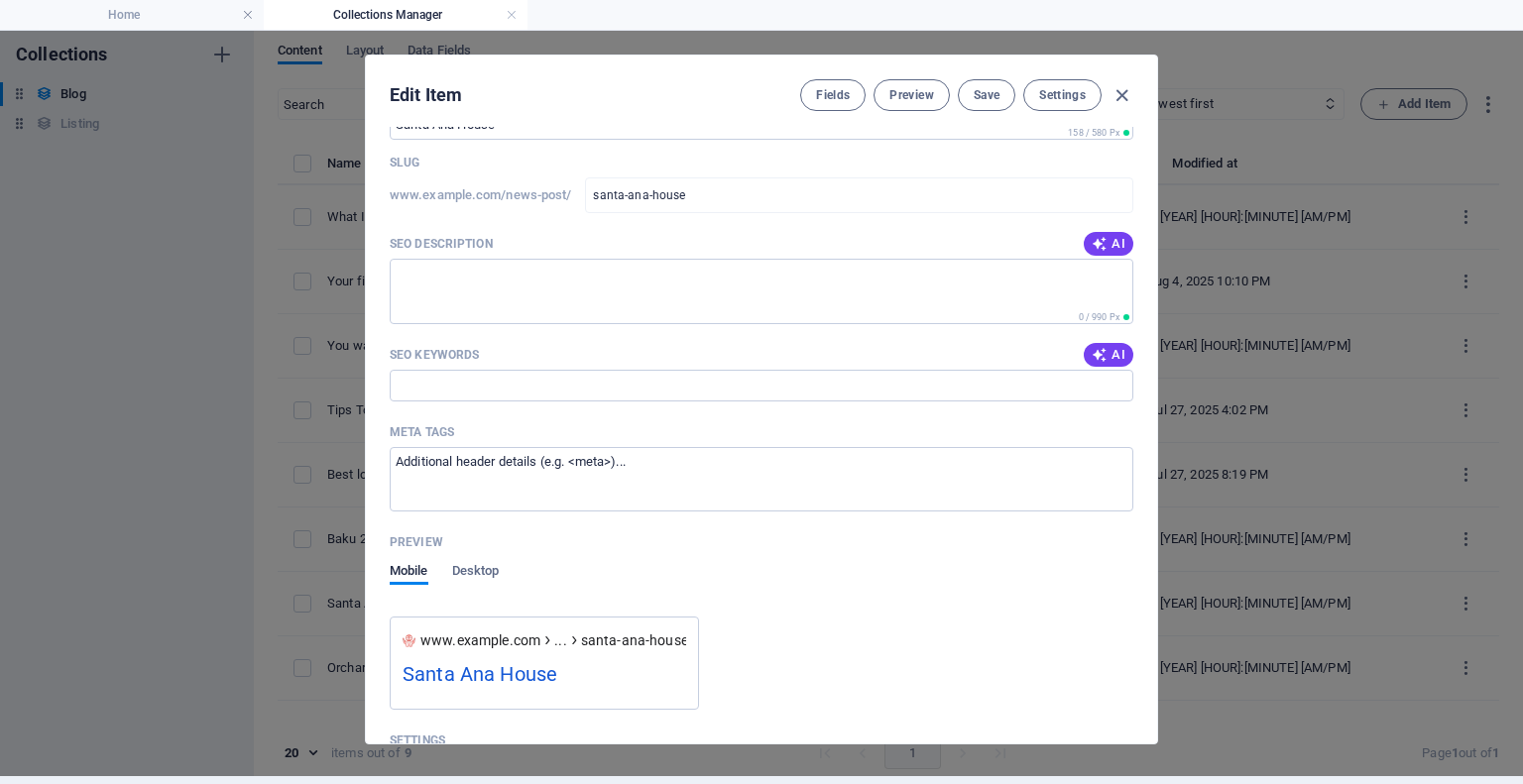 scroll, scrollTop: 1536, scrollLeft: 0, axis: vertical 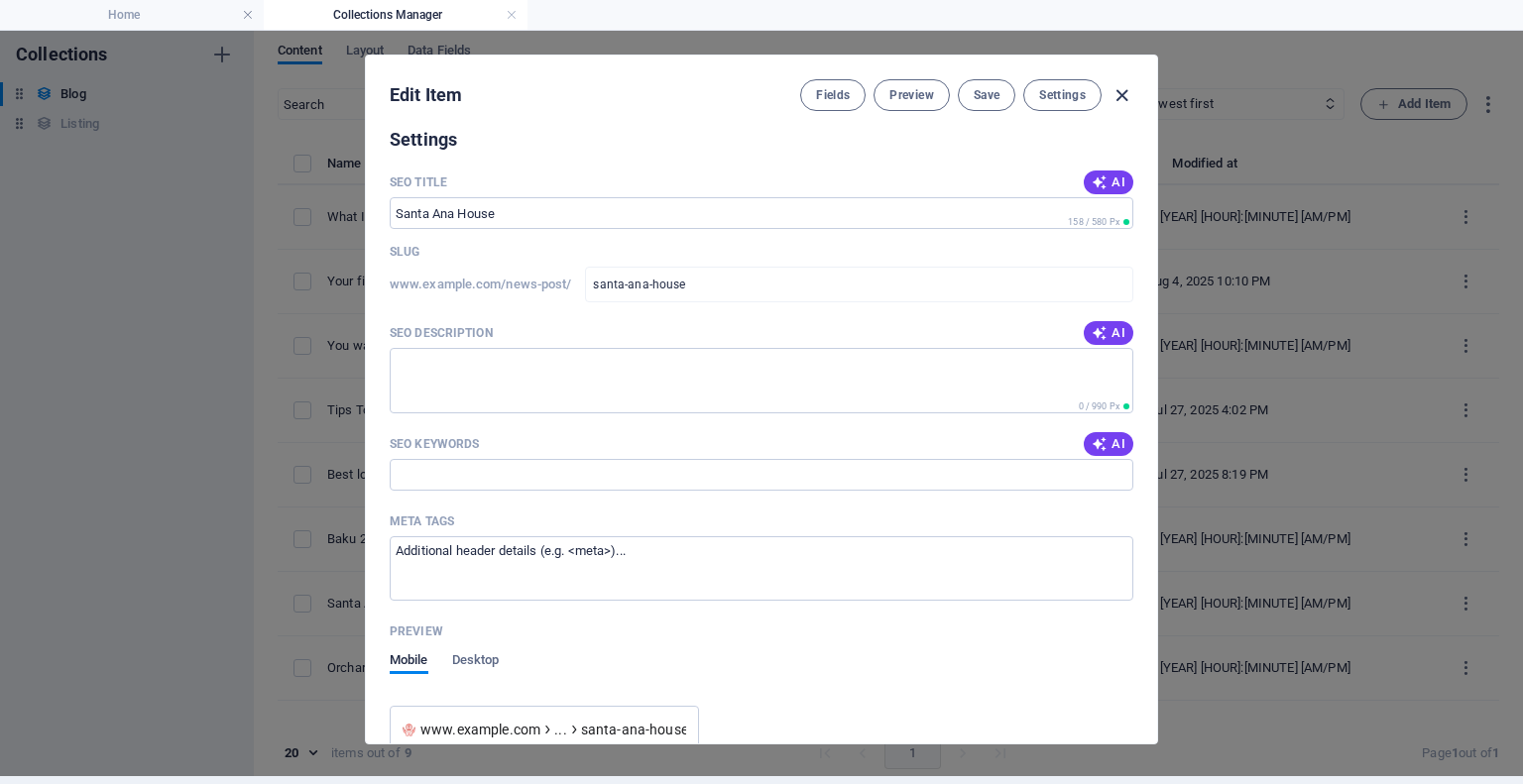 click at bounding box center [1121, 95] 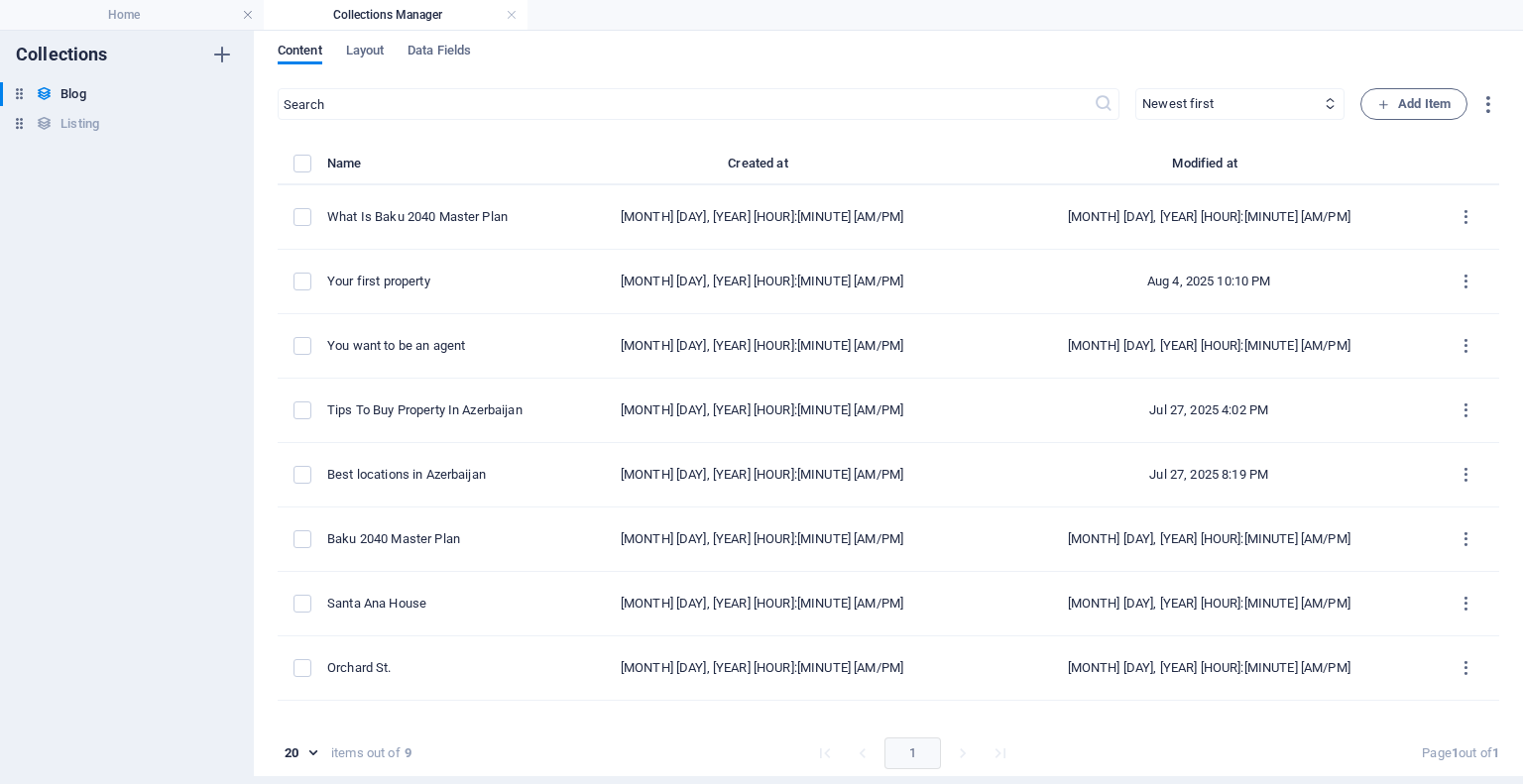scroll, scrollTop: 0, scrollLeft: 0, axis: both 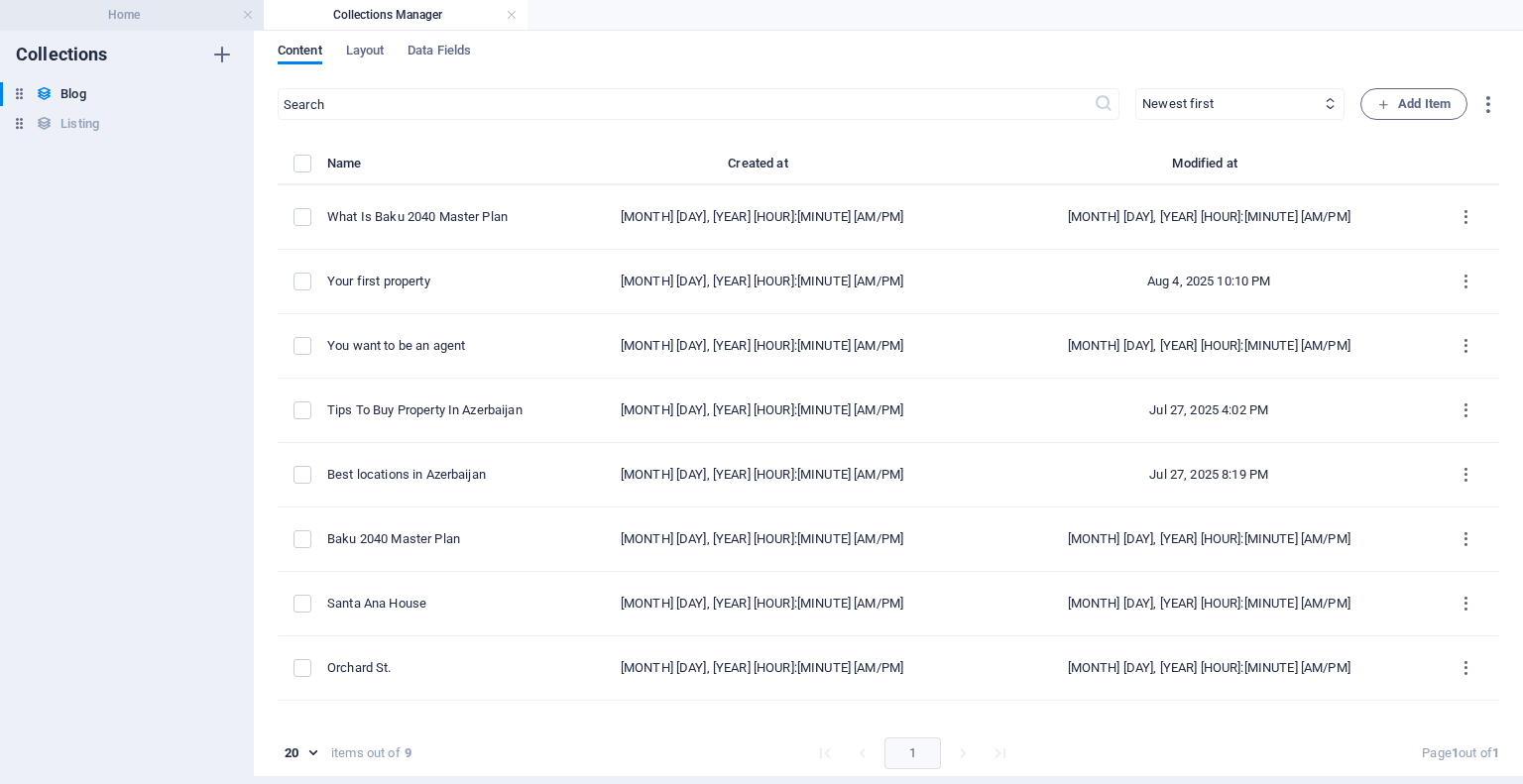 click on "Home" at bounding box center [132, 15] 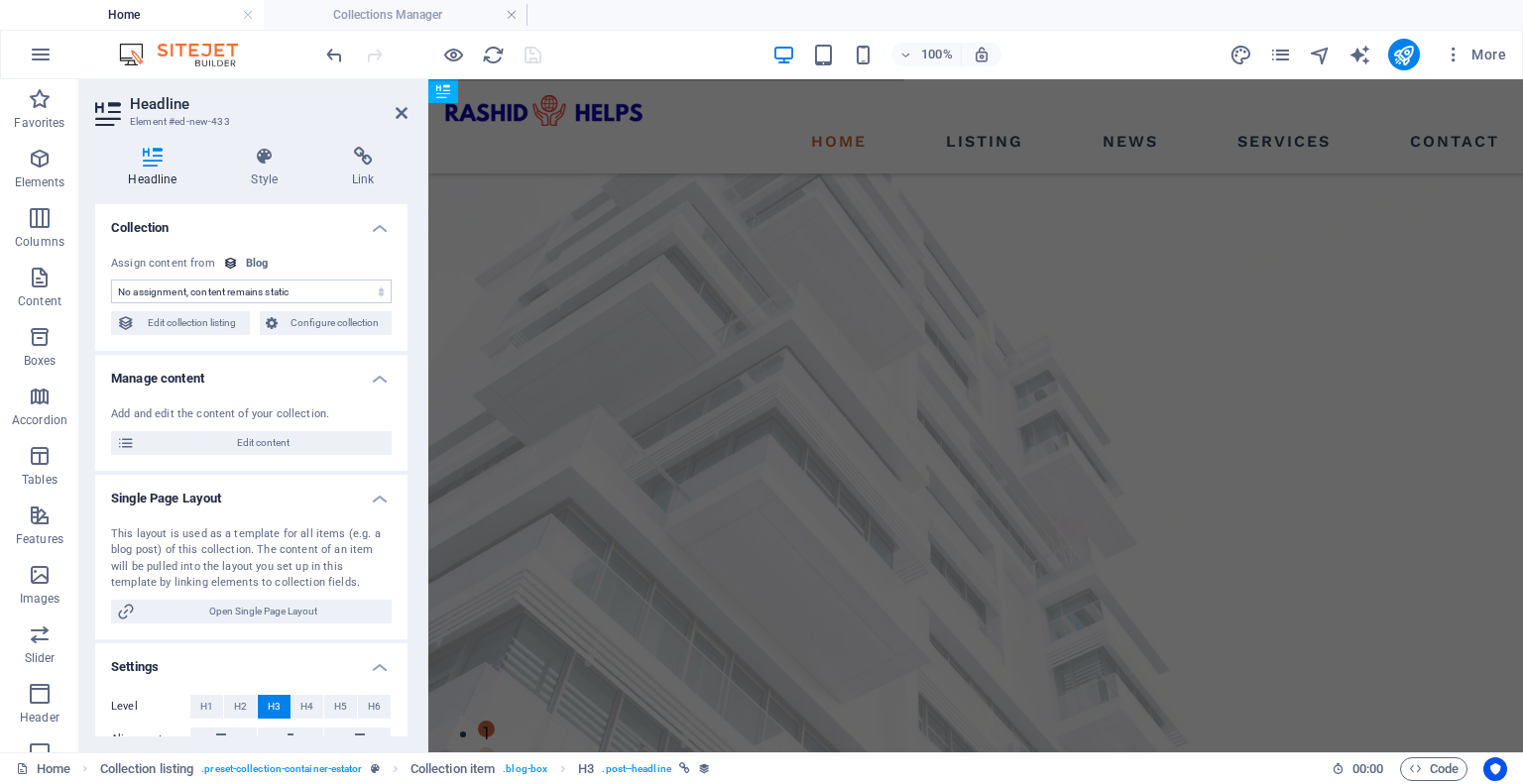 scroll, scrollTop: 2014, scrollLeft: 0, axis: vertical 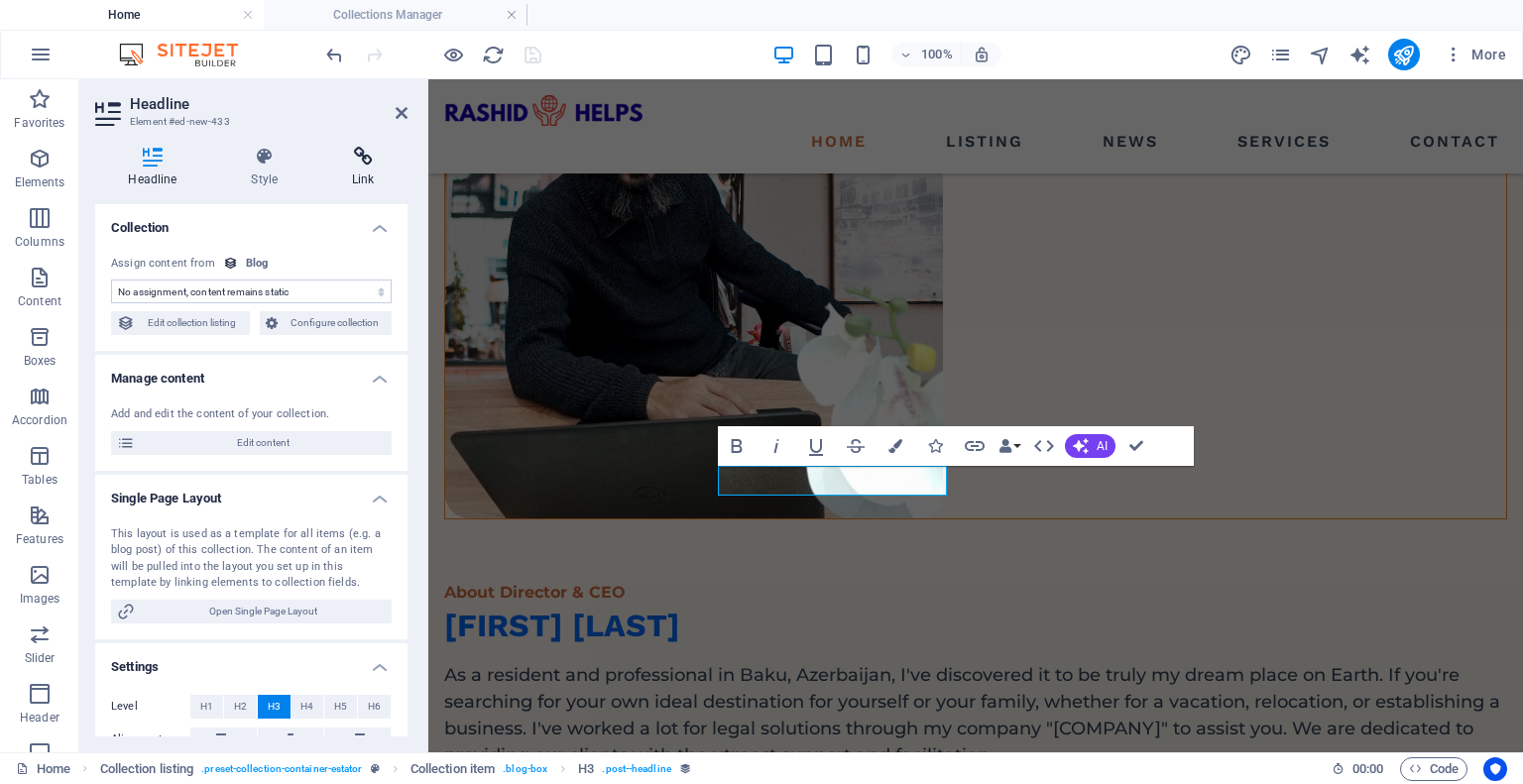 click on "Link" at bounding box center [363, 168] 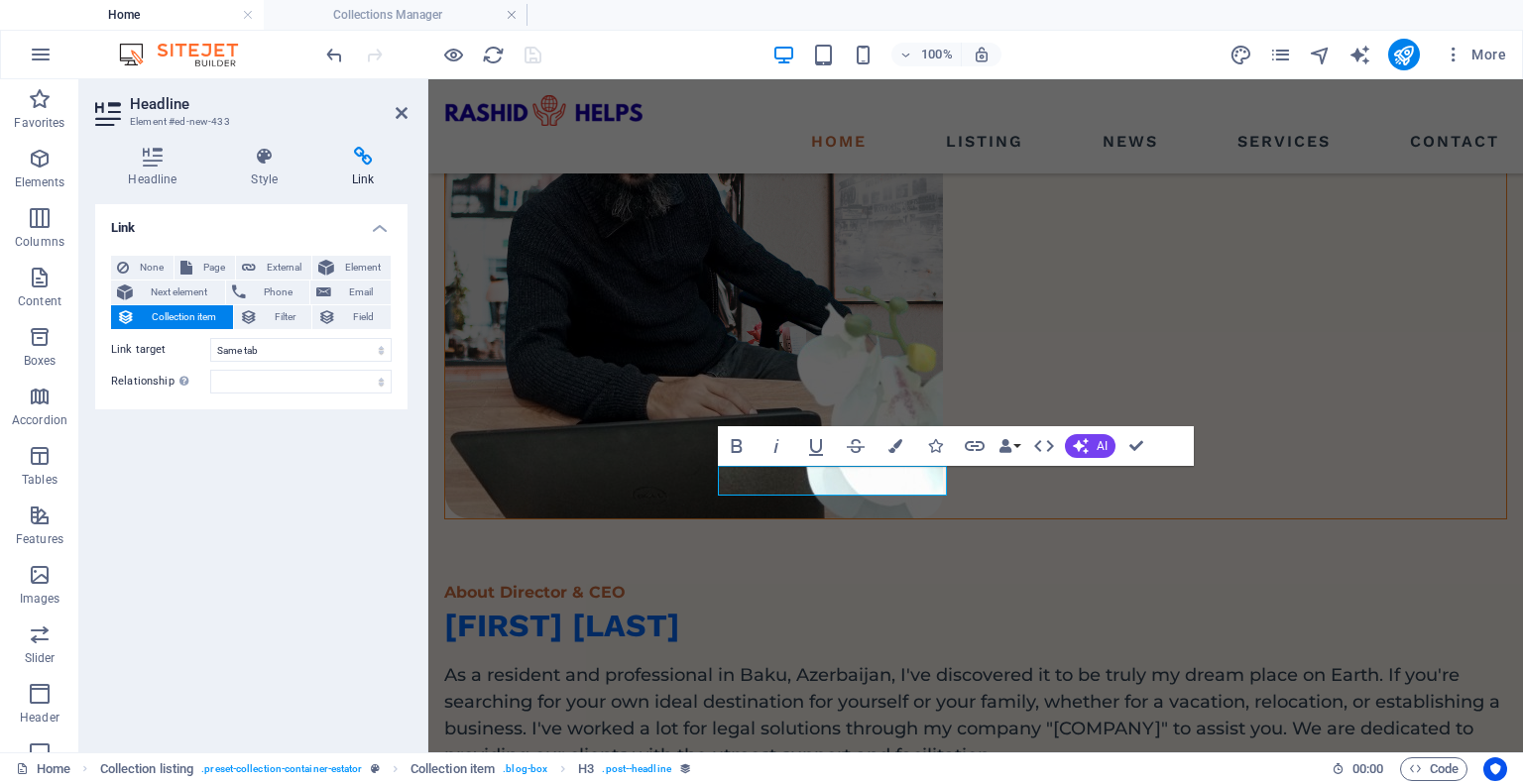 click on "Collection item" at bounding box center (183, 317) 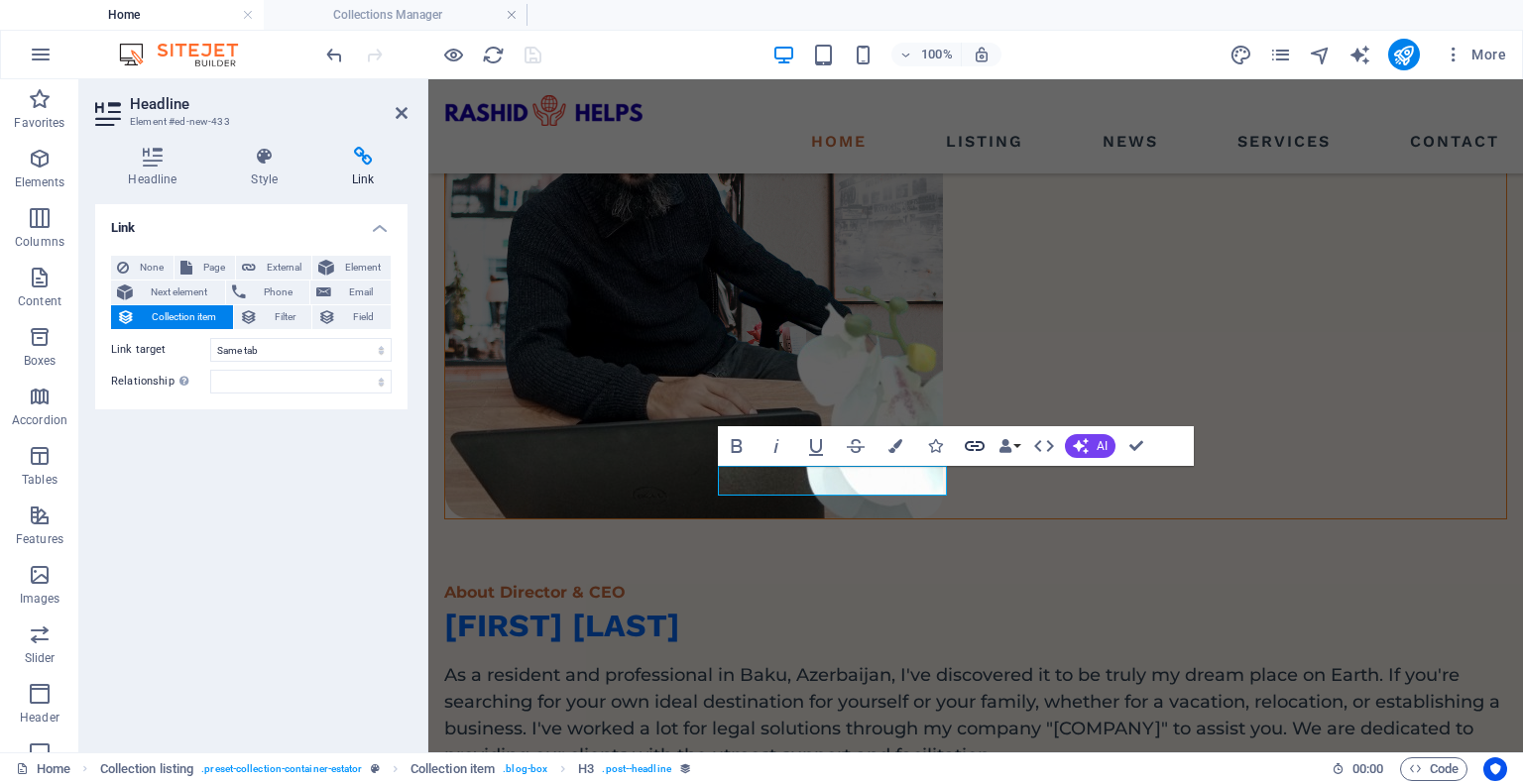 click 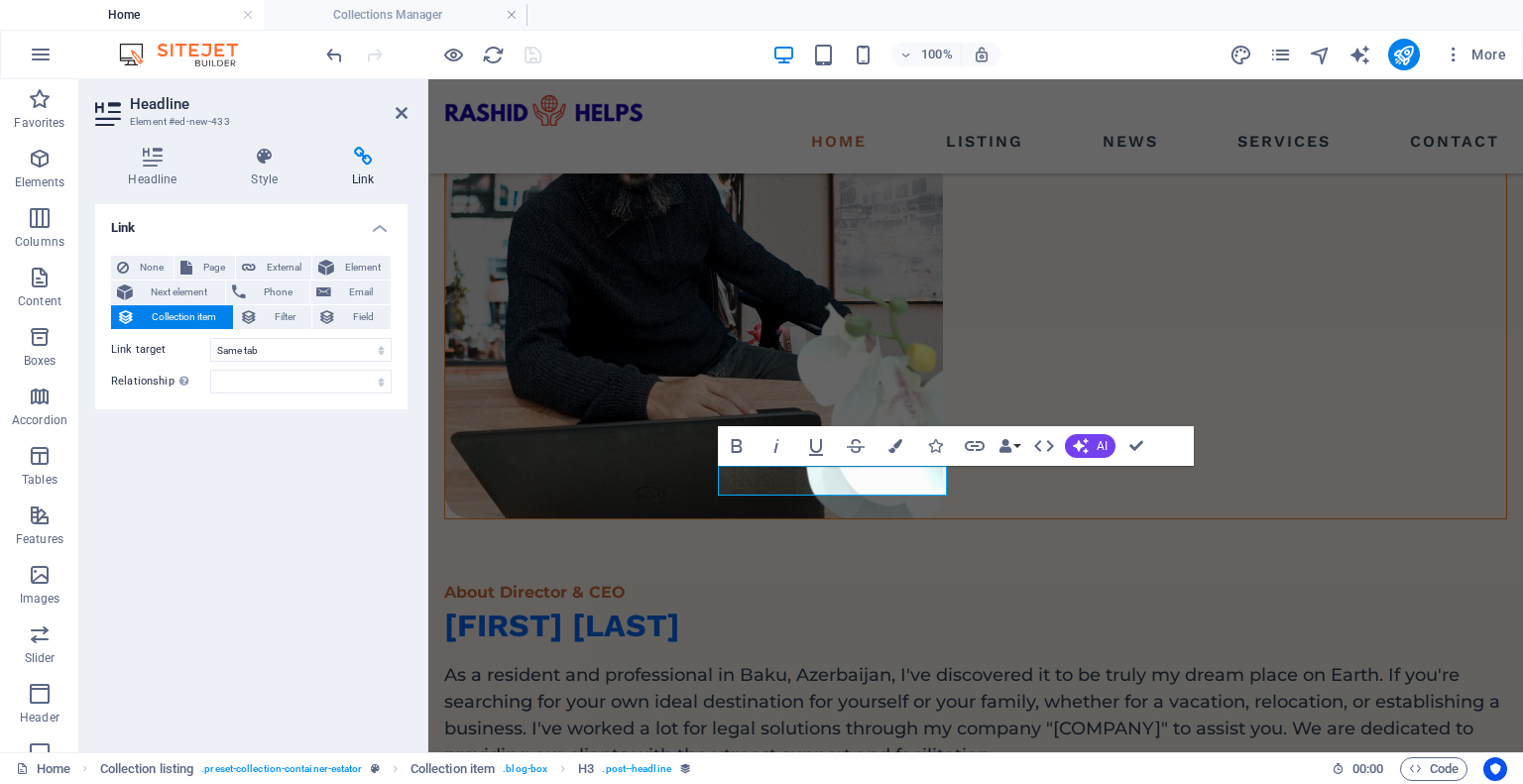 click on "Collection item" at bounding box center (183, 317) 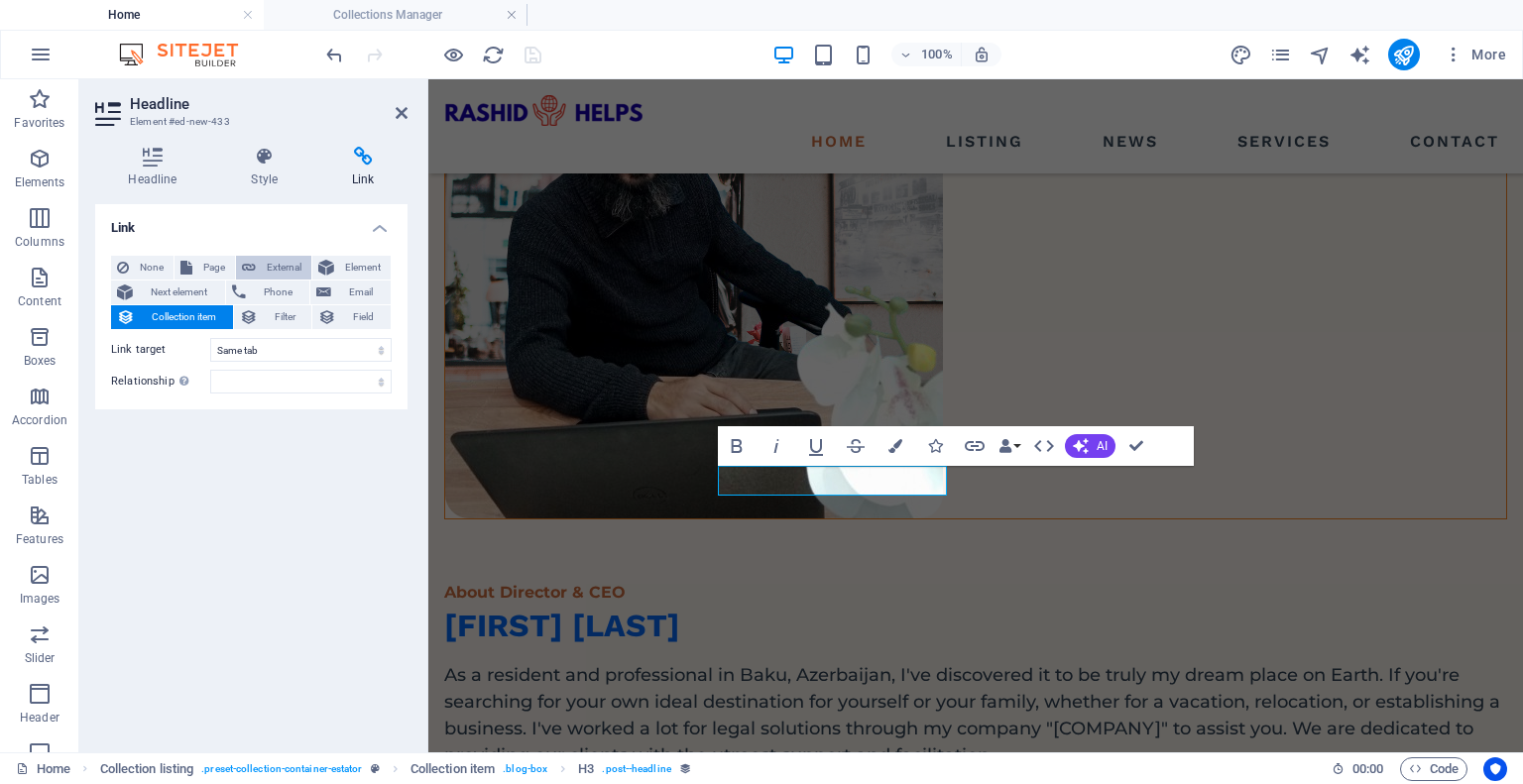 click on "External" at bounding box center [284, 268] 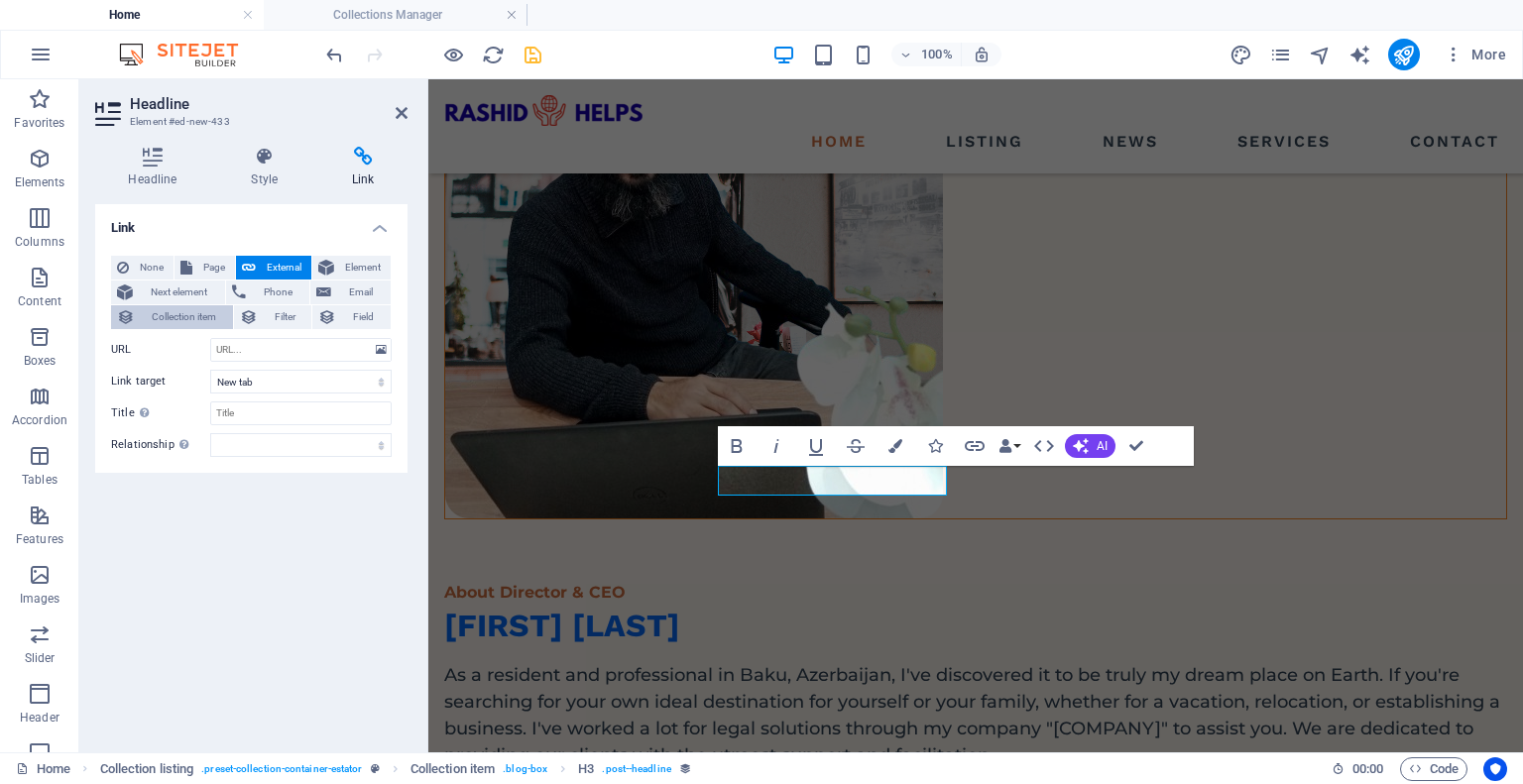 click on "Collection item" at bounding box center [183, 317] 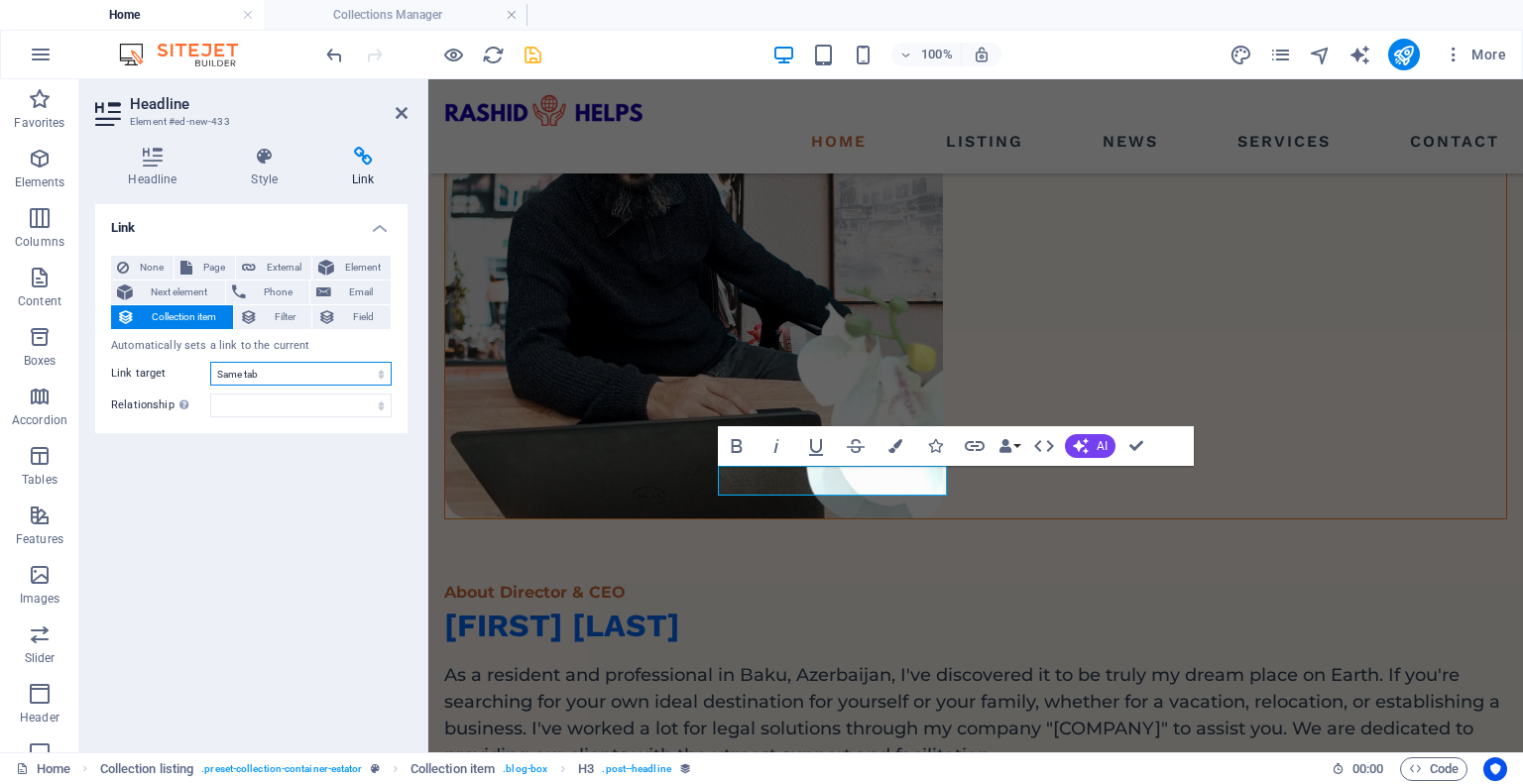 click on "New tab Same tab Overlay" at bounding box center (300, 374) 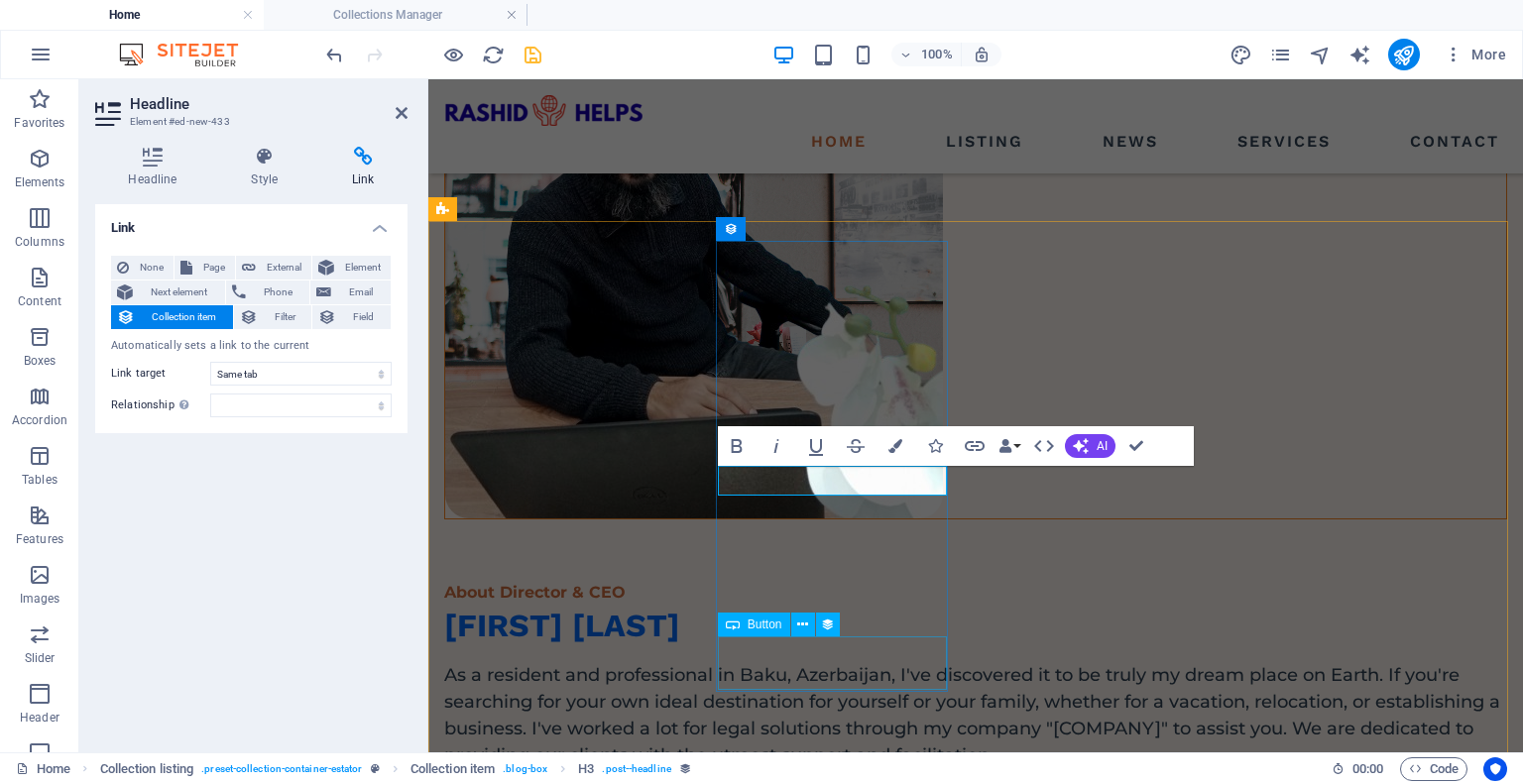 click on "Read more" at bounding box center [976, 2053] 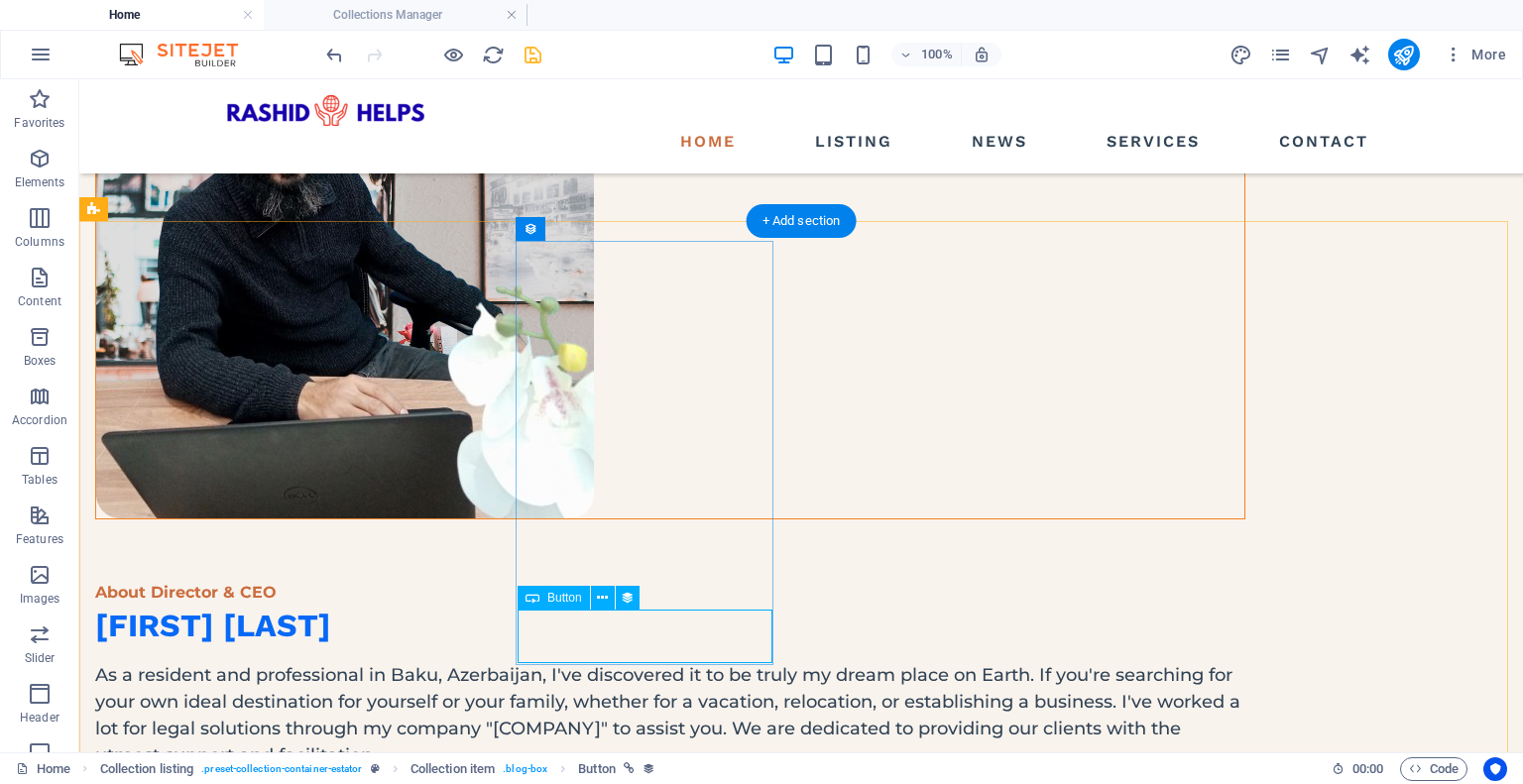 click on "Read more" at bounding box center (670, 2053) 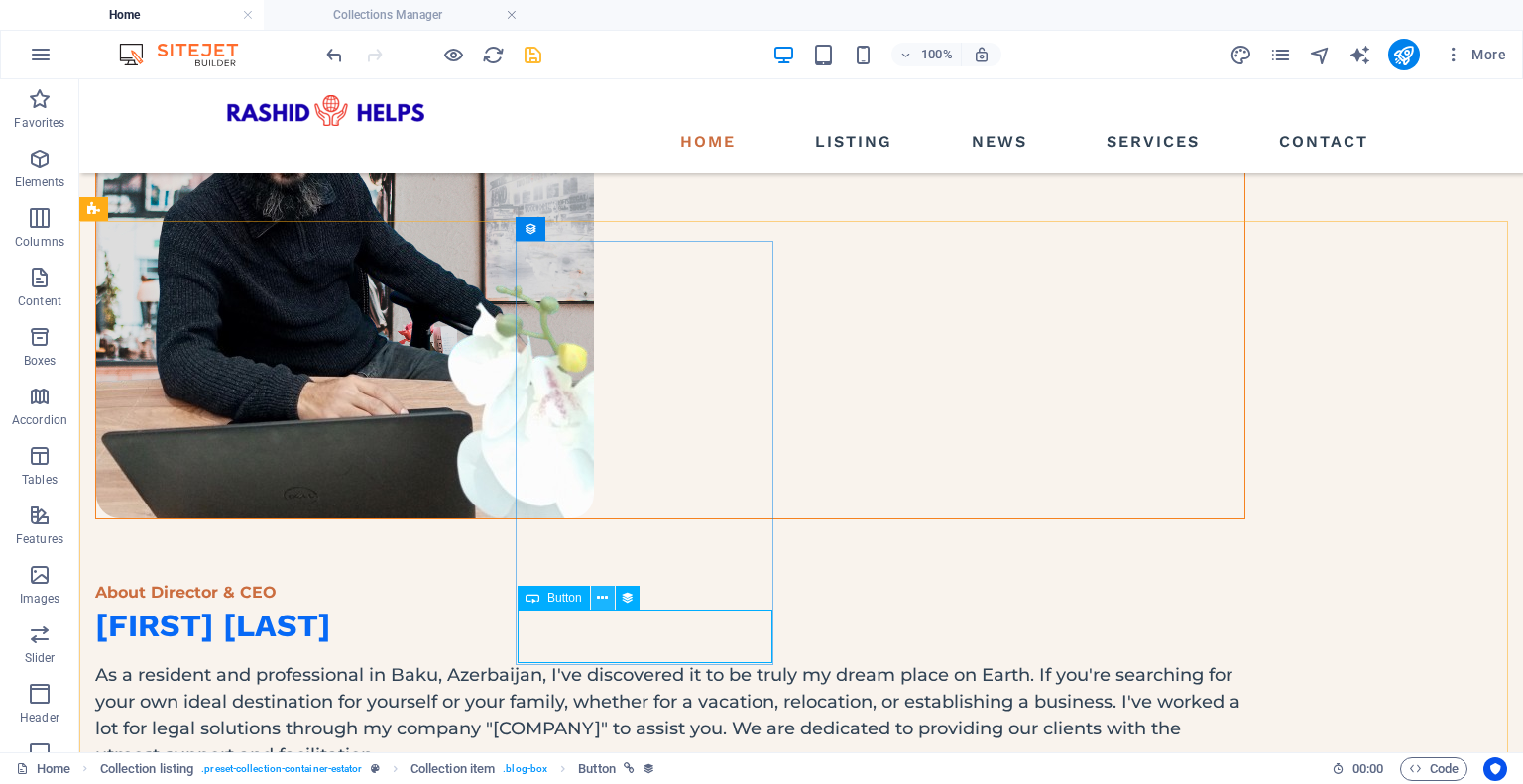 click at bounding box center [602, 598] 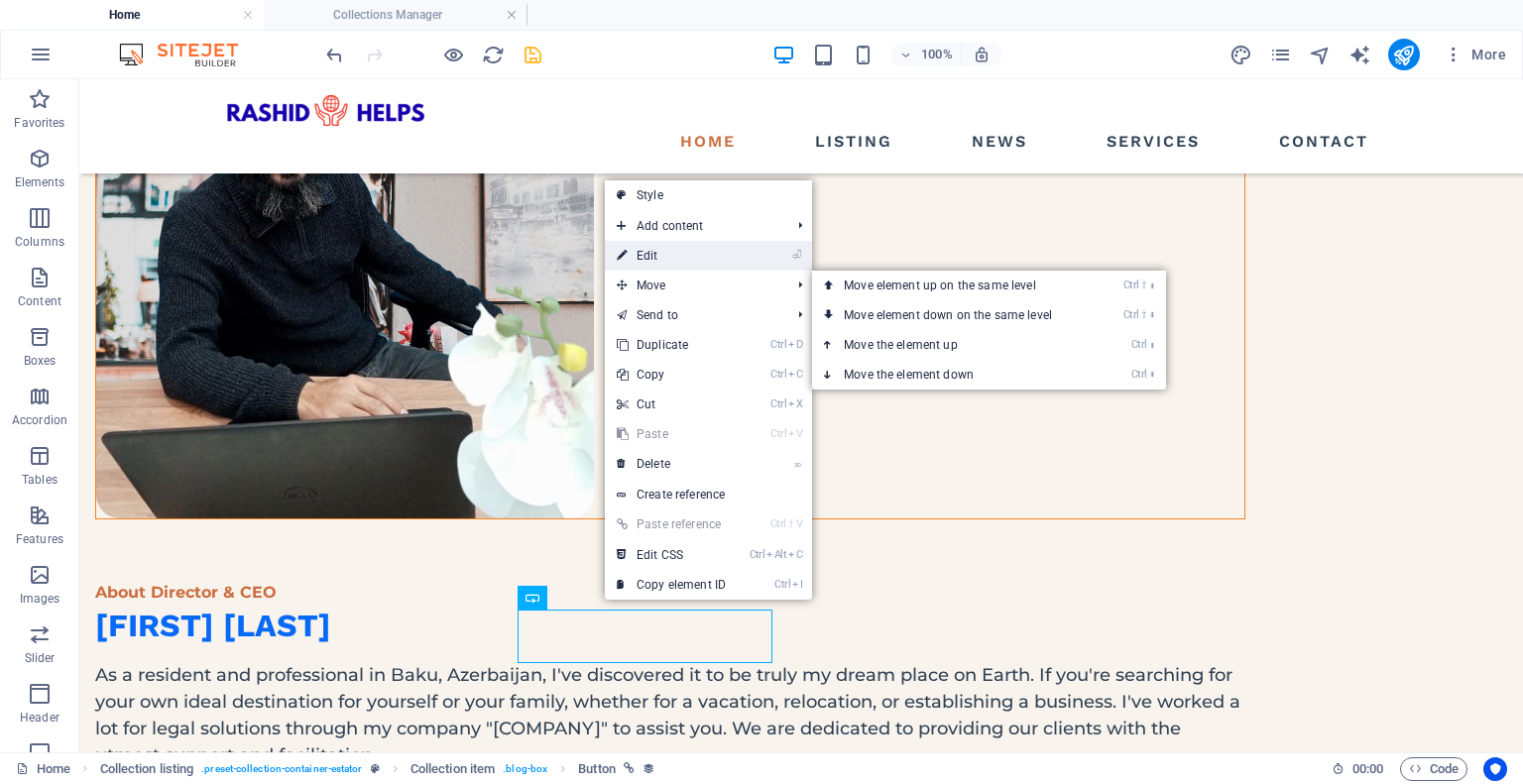 click on "⏎  Edit" at bounding box center [671, 256] 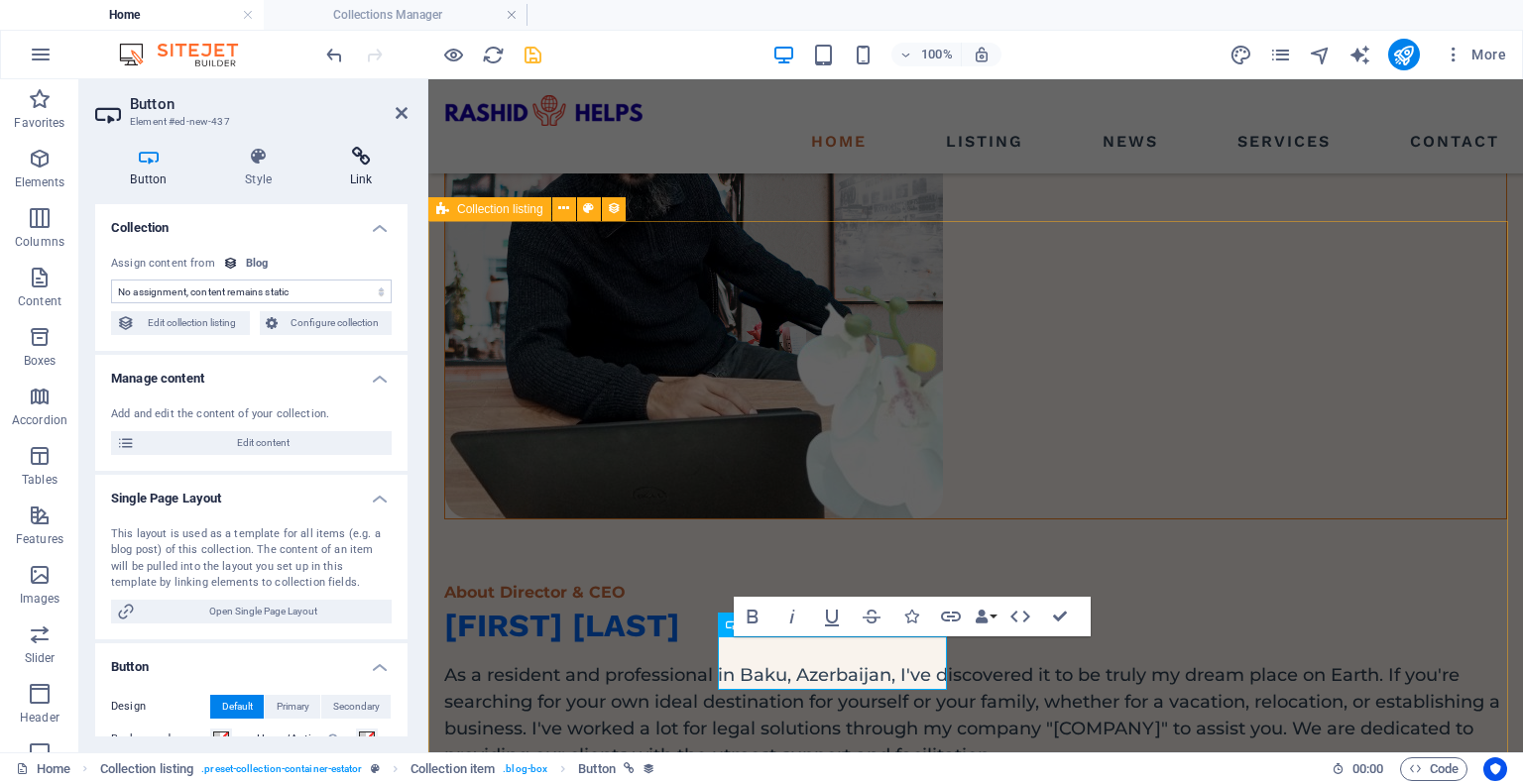 click on "Link" at bounding box center [361, 168] 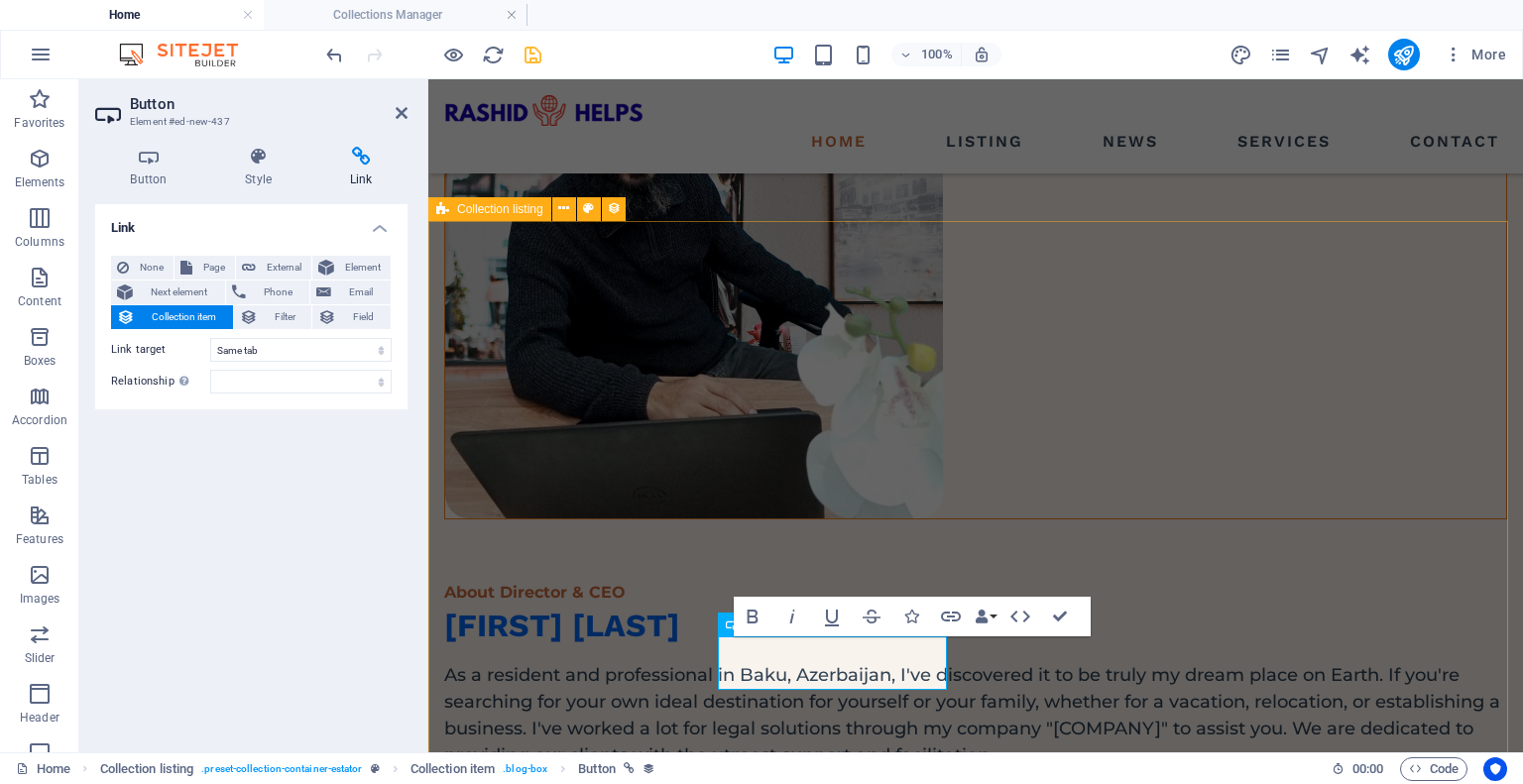 click on "Collection item" at bounding box center (183, 317) 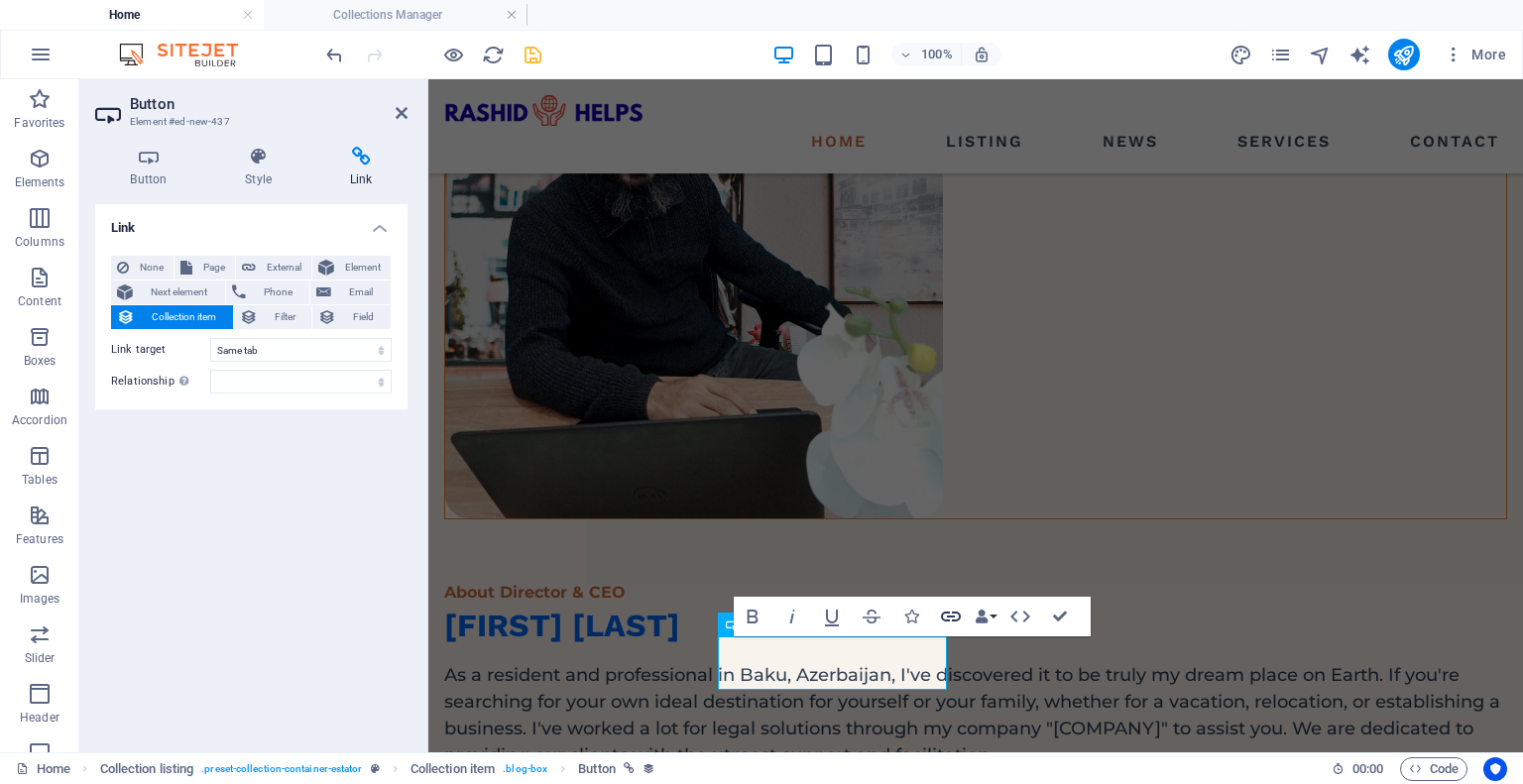 click 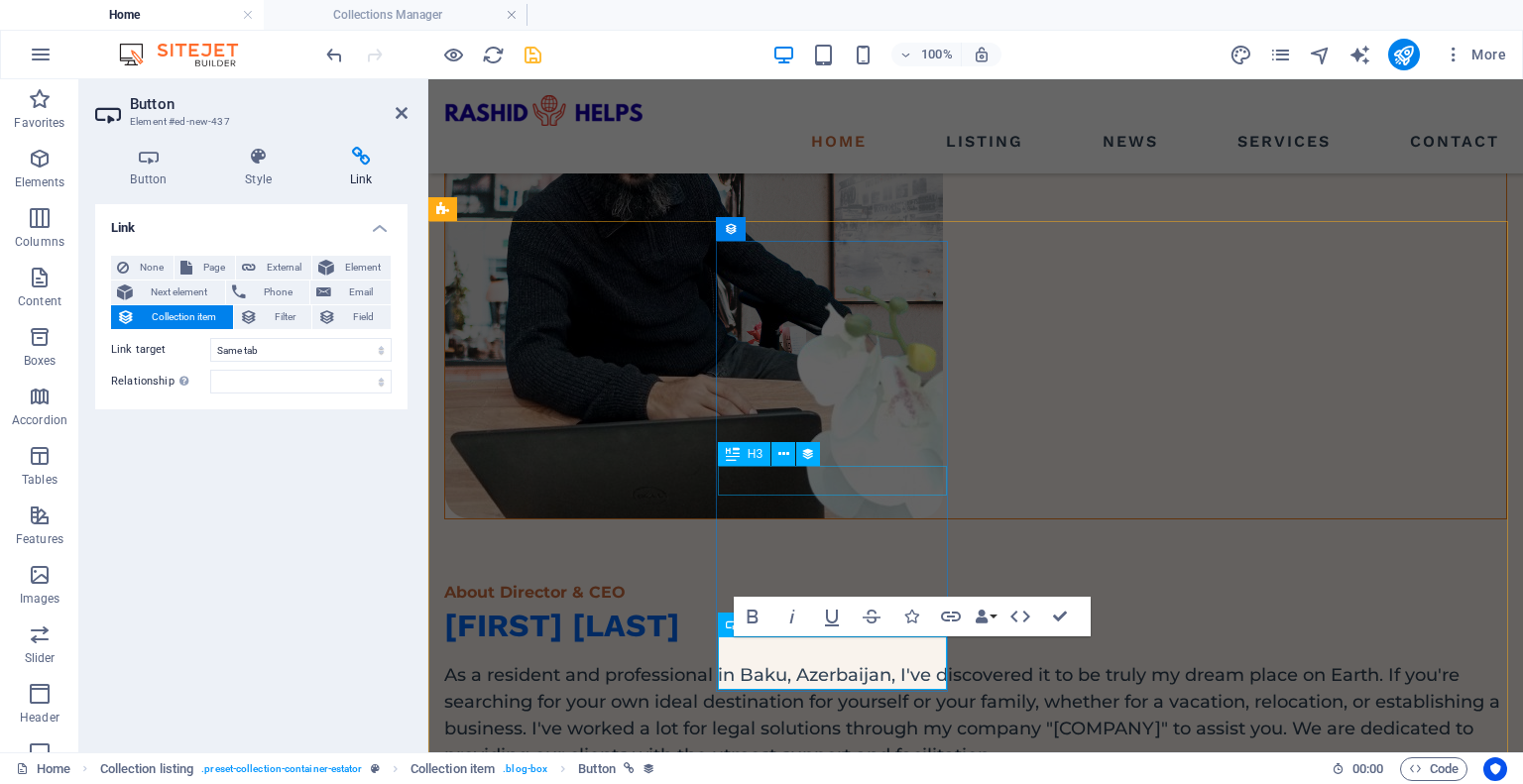 click on "Santa Ana House" at bounding box center (976, 1951) 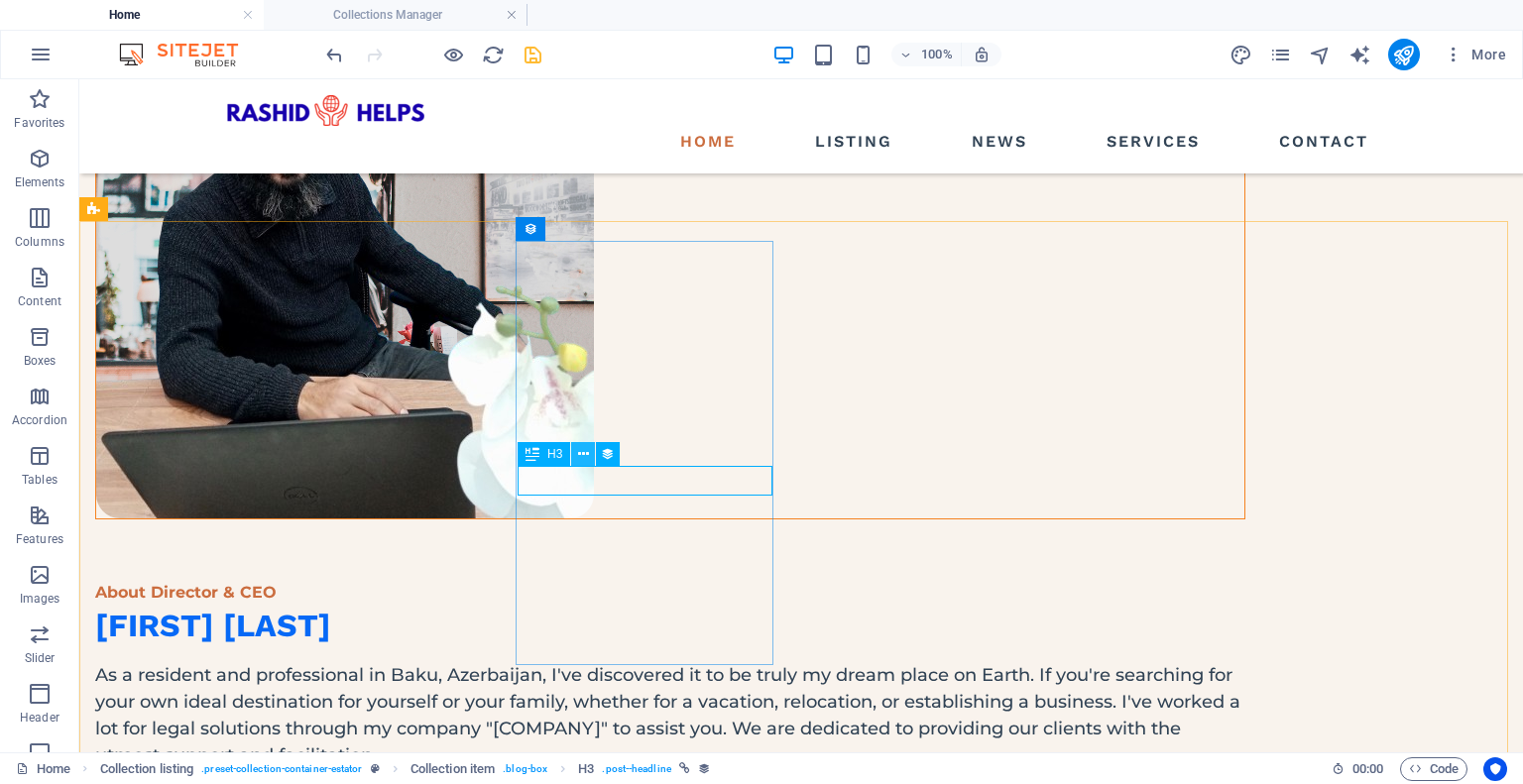 click at bounding box center [583, 454] 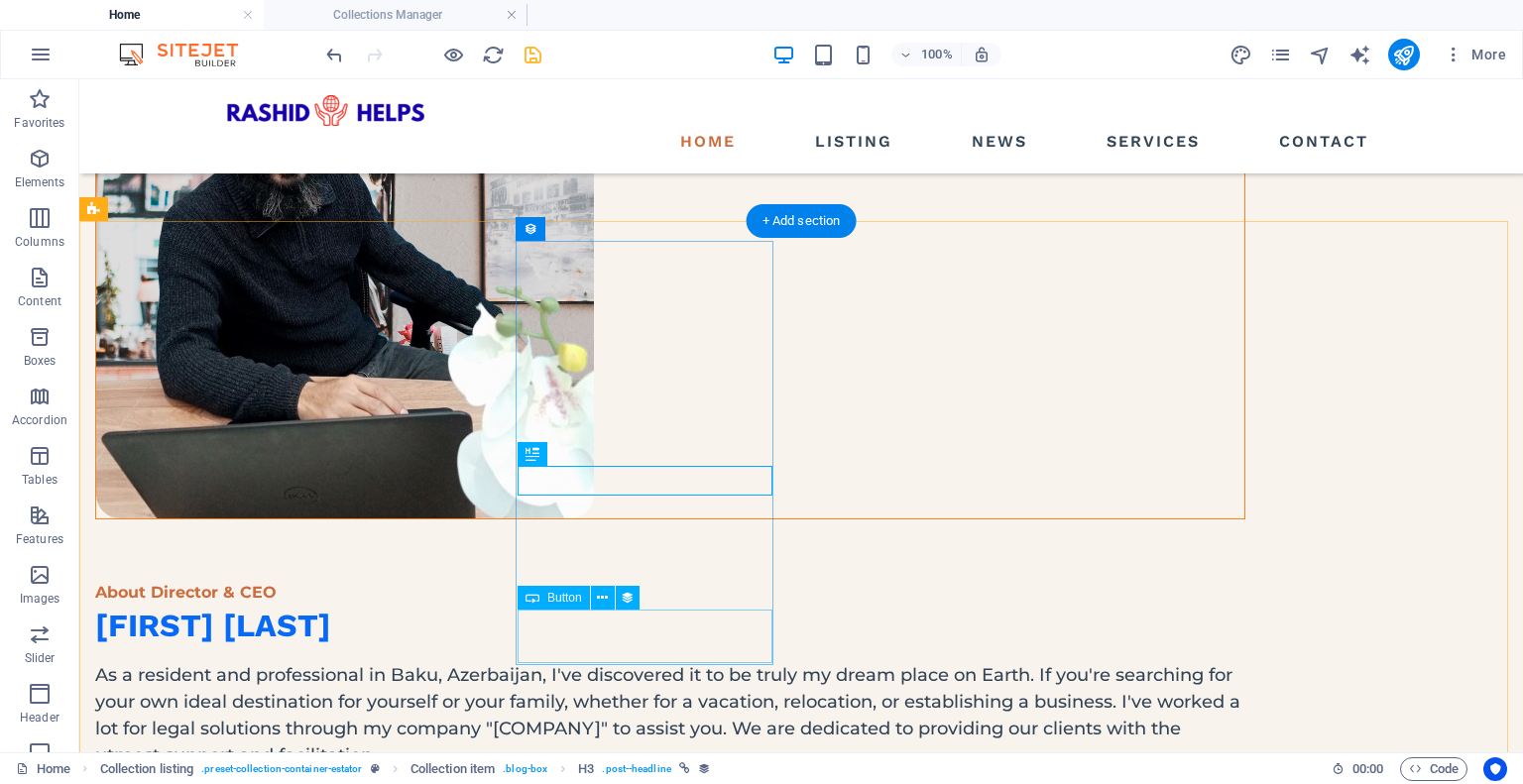 click on "Read more" at bounding box center (670, 2053) 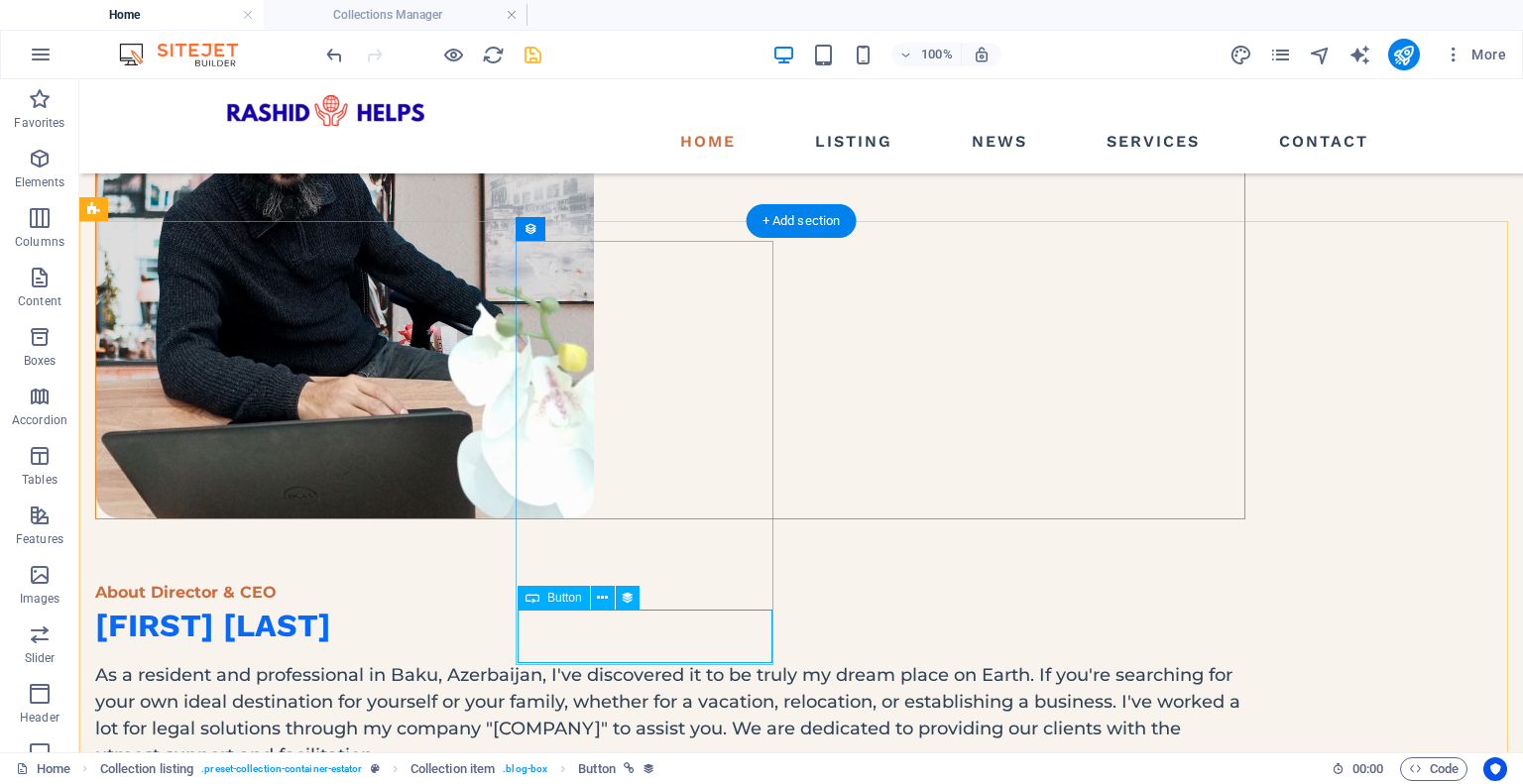 click on "Read more" at bounding box center [670, 2053] 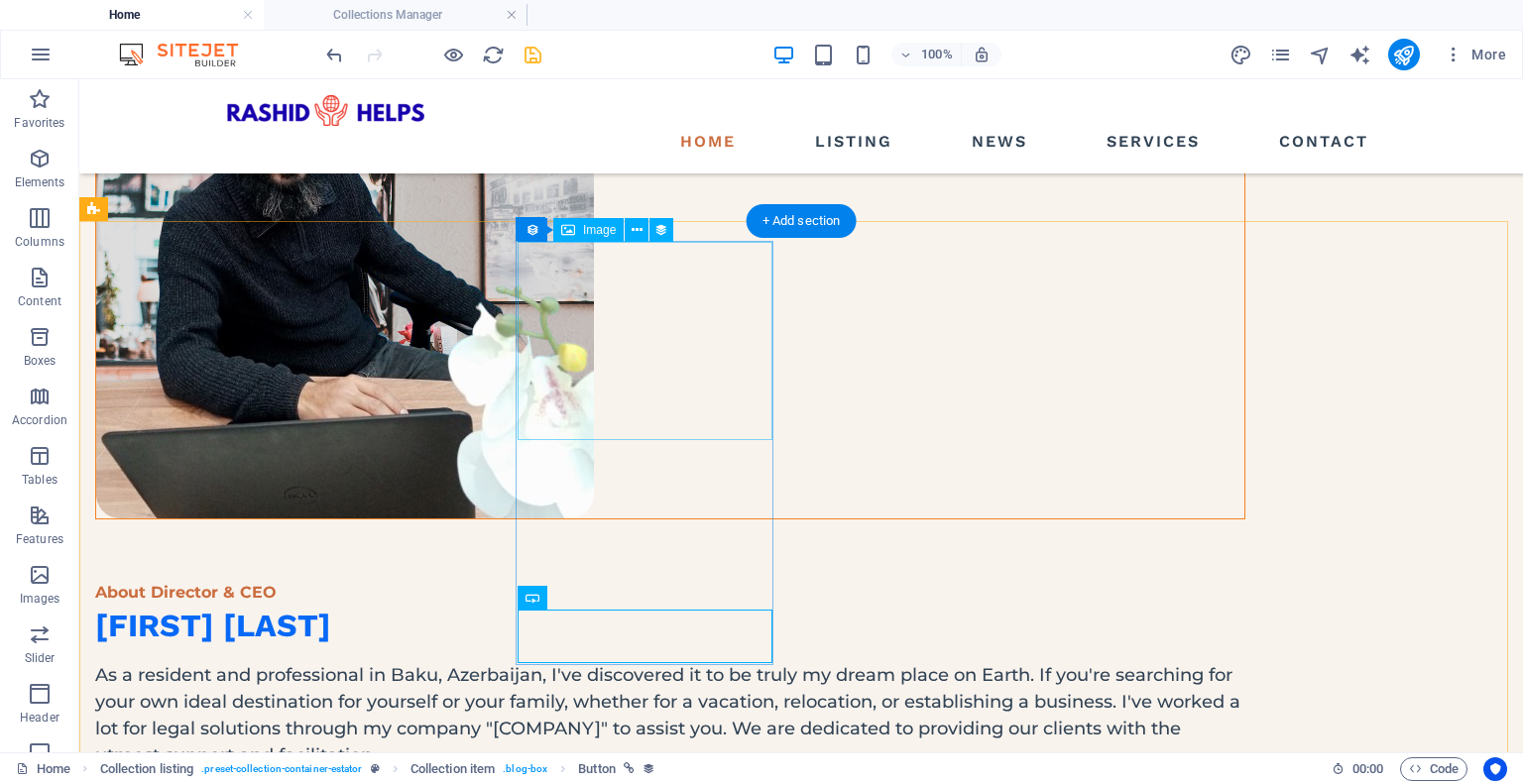 click at bounding box center (670, 1811) 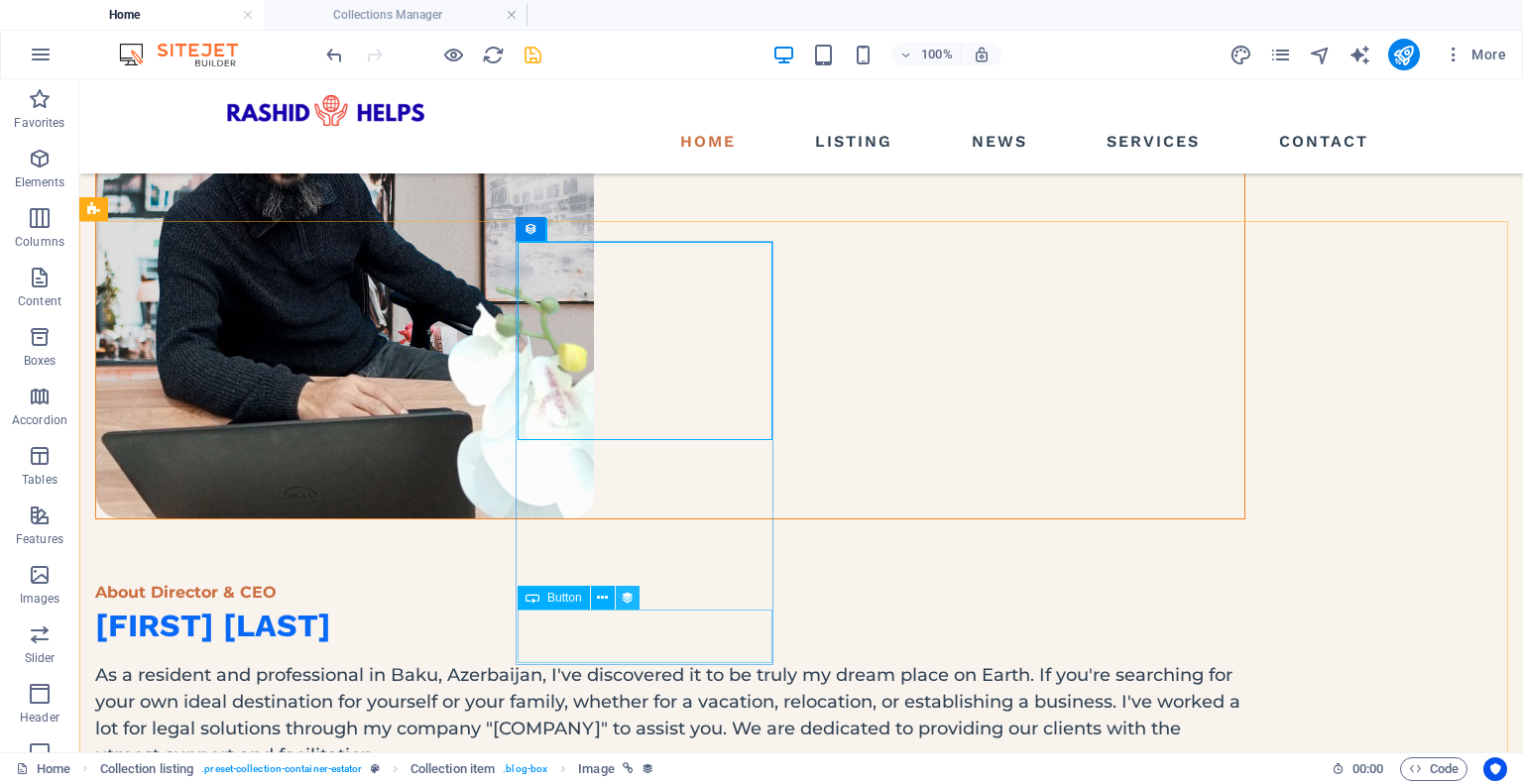 click at bounding box center [628, 598] 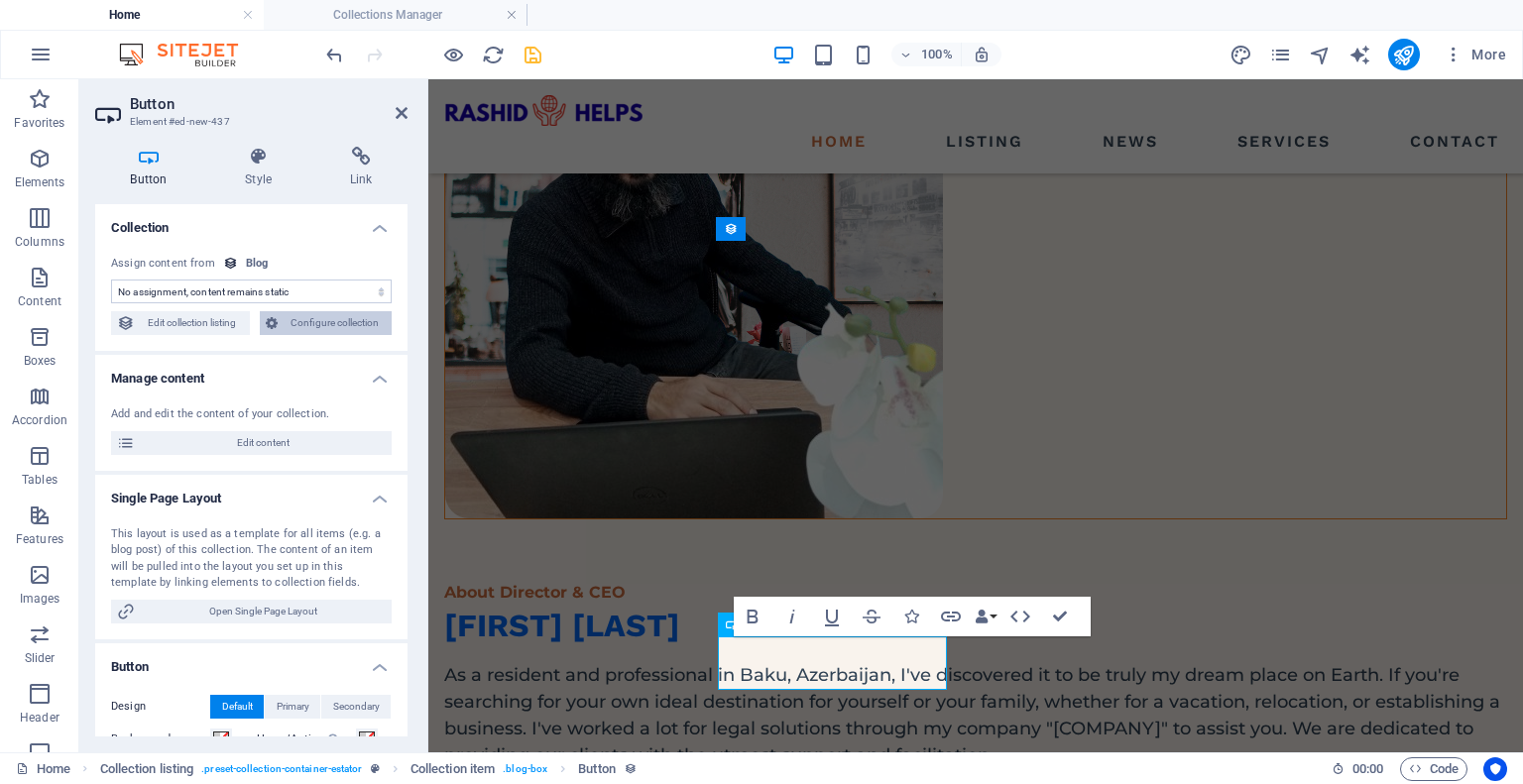click on "Configure collection" at bounding box center (335, 323) 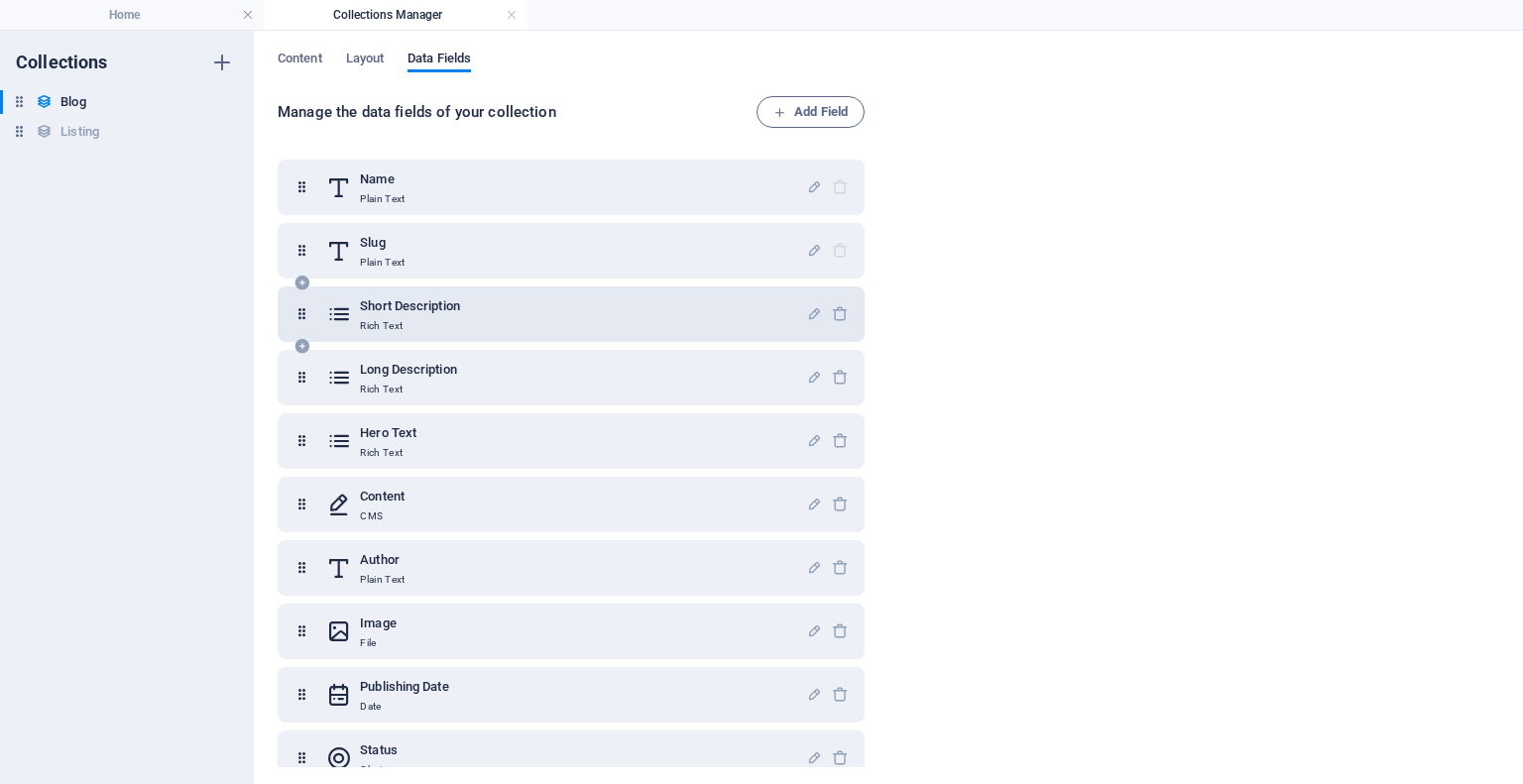 scroll, scrollTop: 0, scrollLeft: 0, axis: both 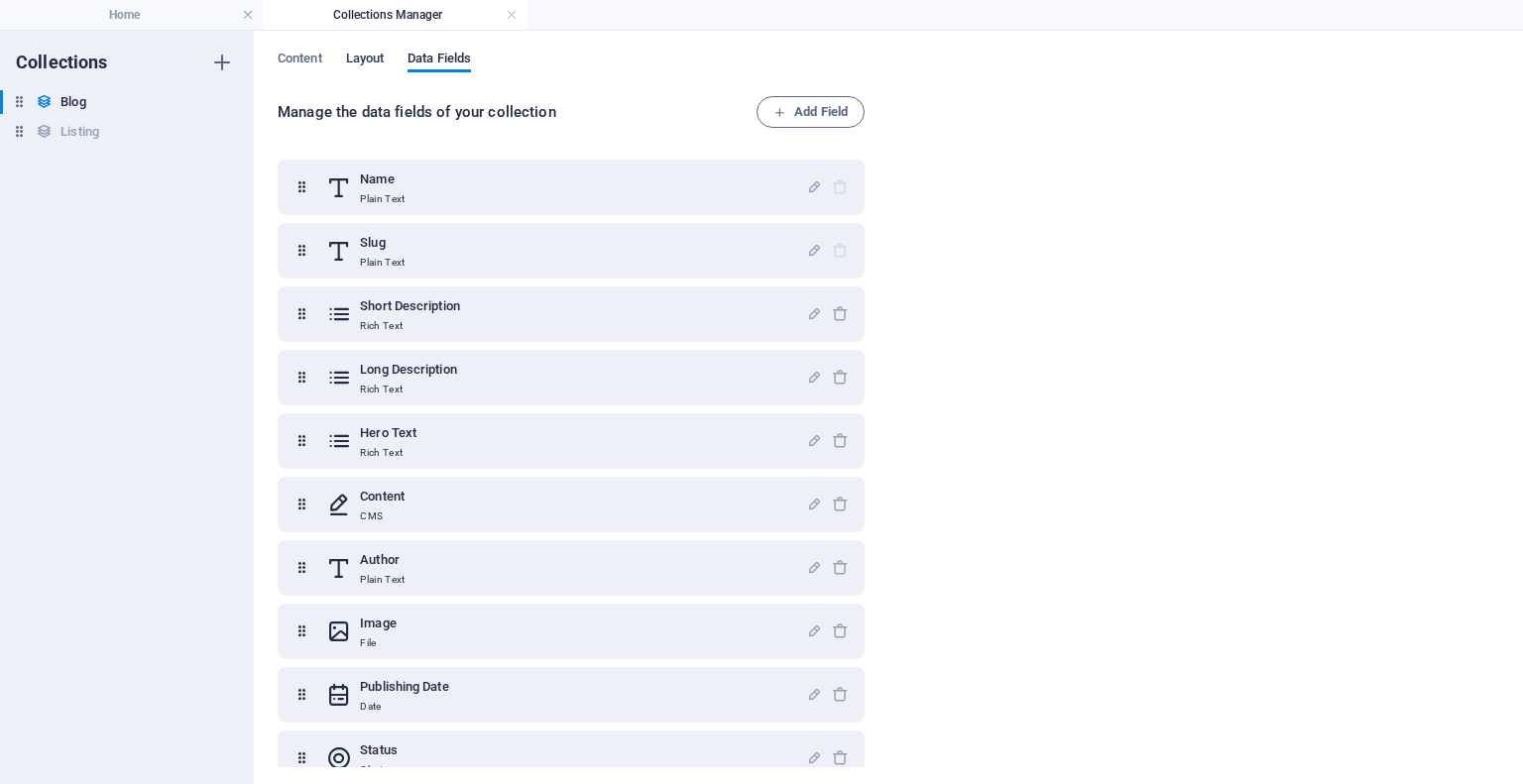 click on "Layout" at bounding box center [365, 60] 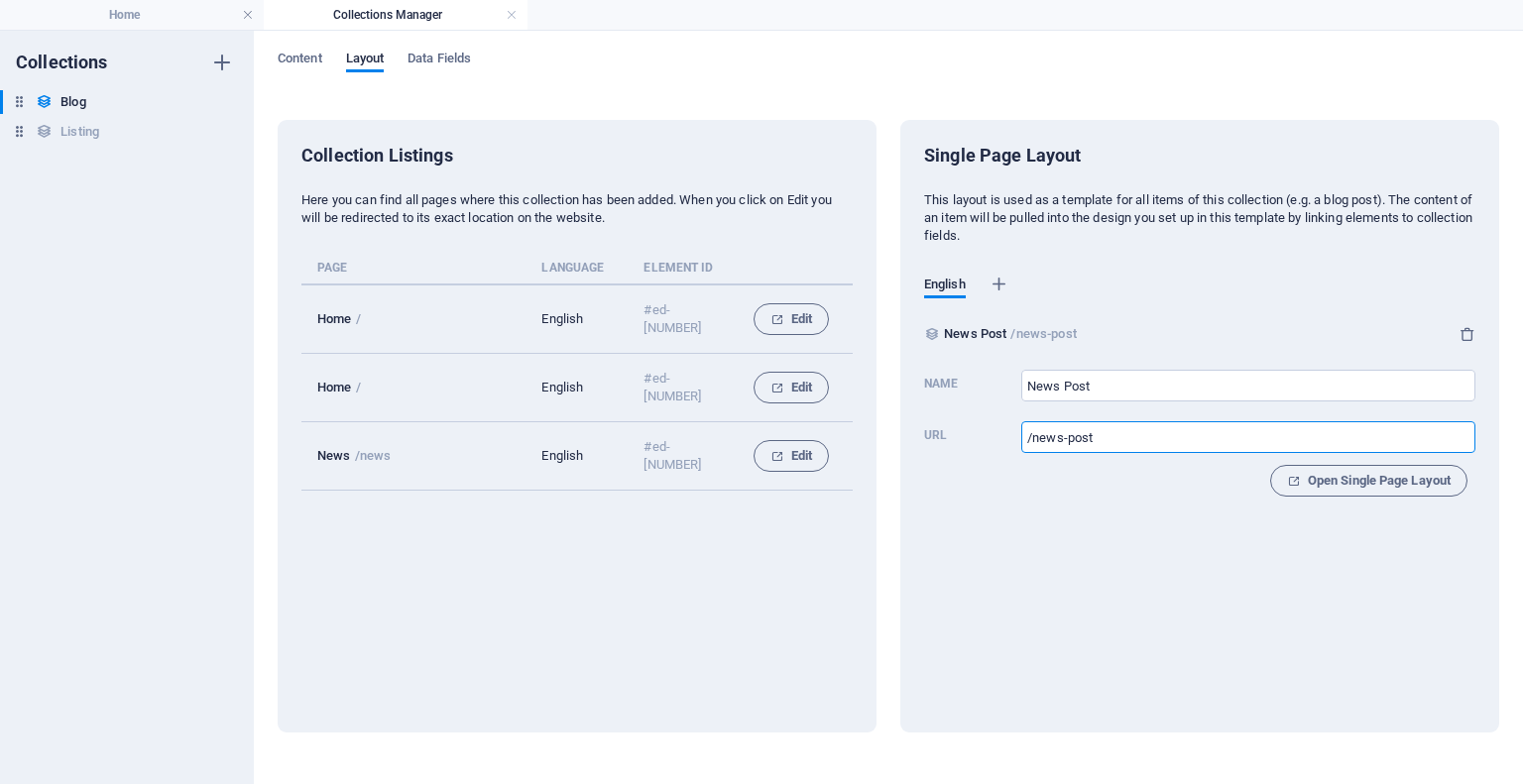 drag, startPoint x: 1111, startPoint y: 435, endPoint x: 996, endPoint y: 430, distance: 115.10864 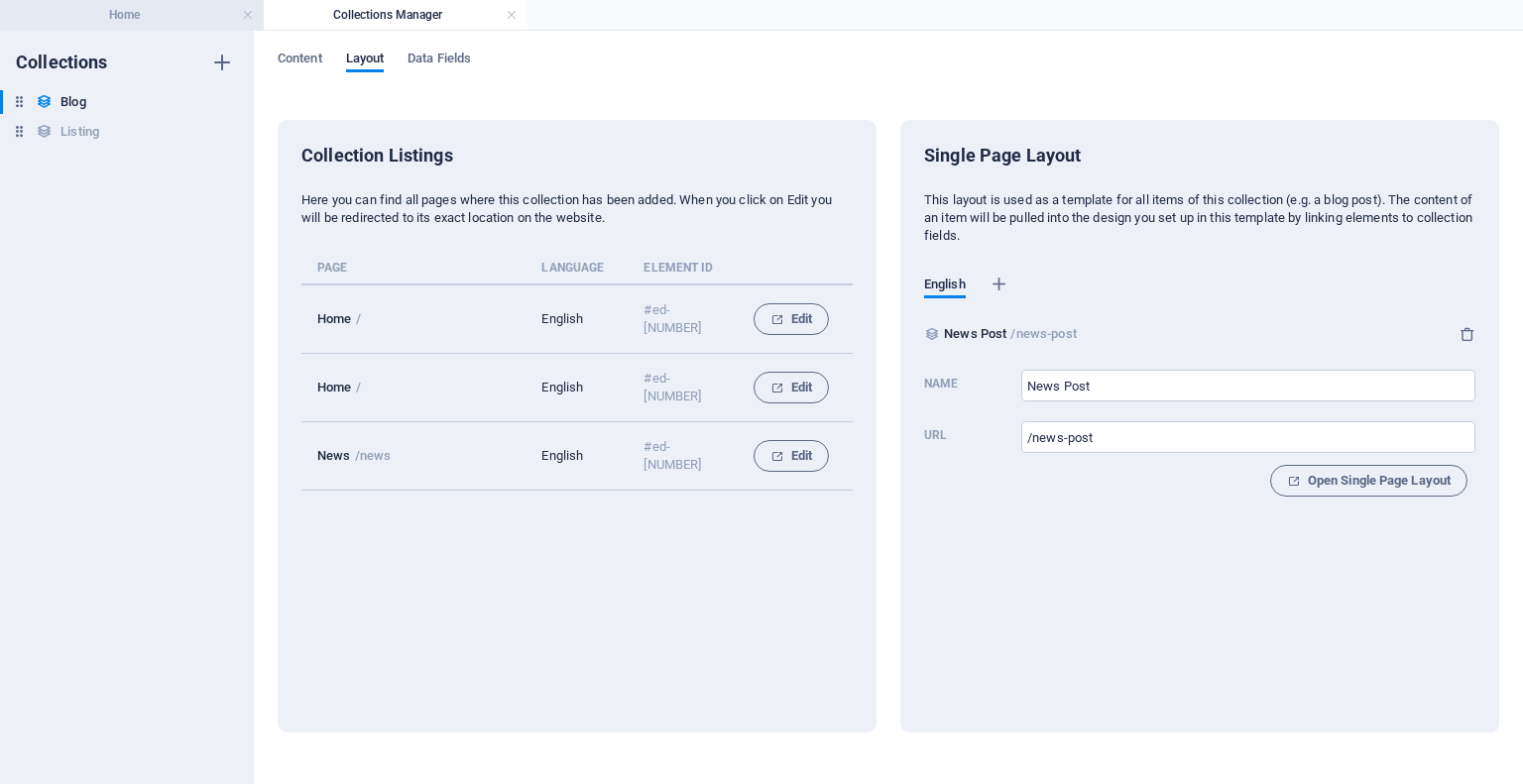 click on "Home" at bounding box center (132, 15) 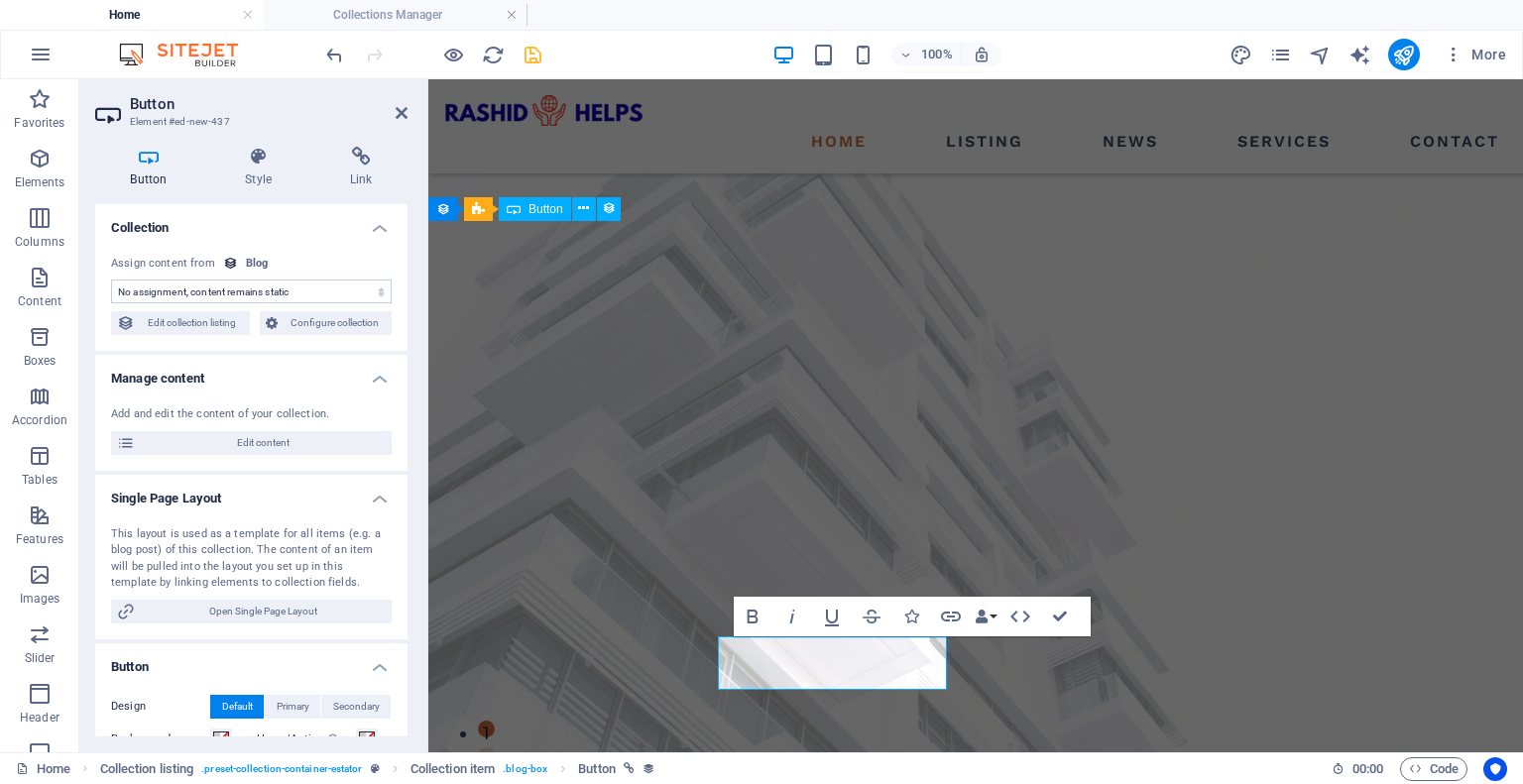 scroll, scrollTop: 2014, scrollLeft: 0, axis: vertical 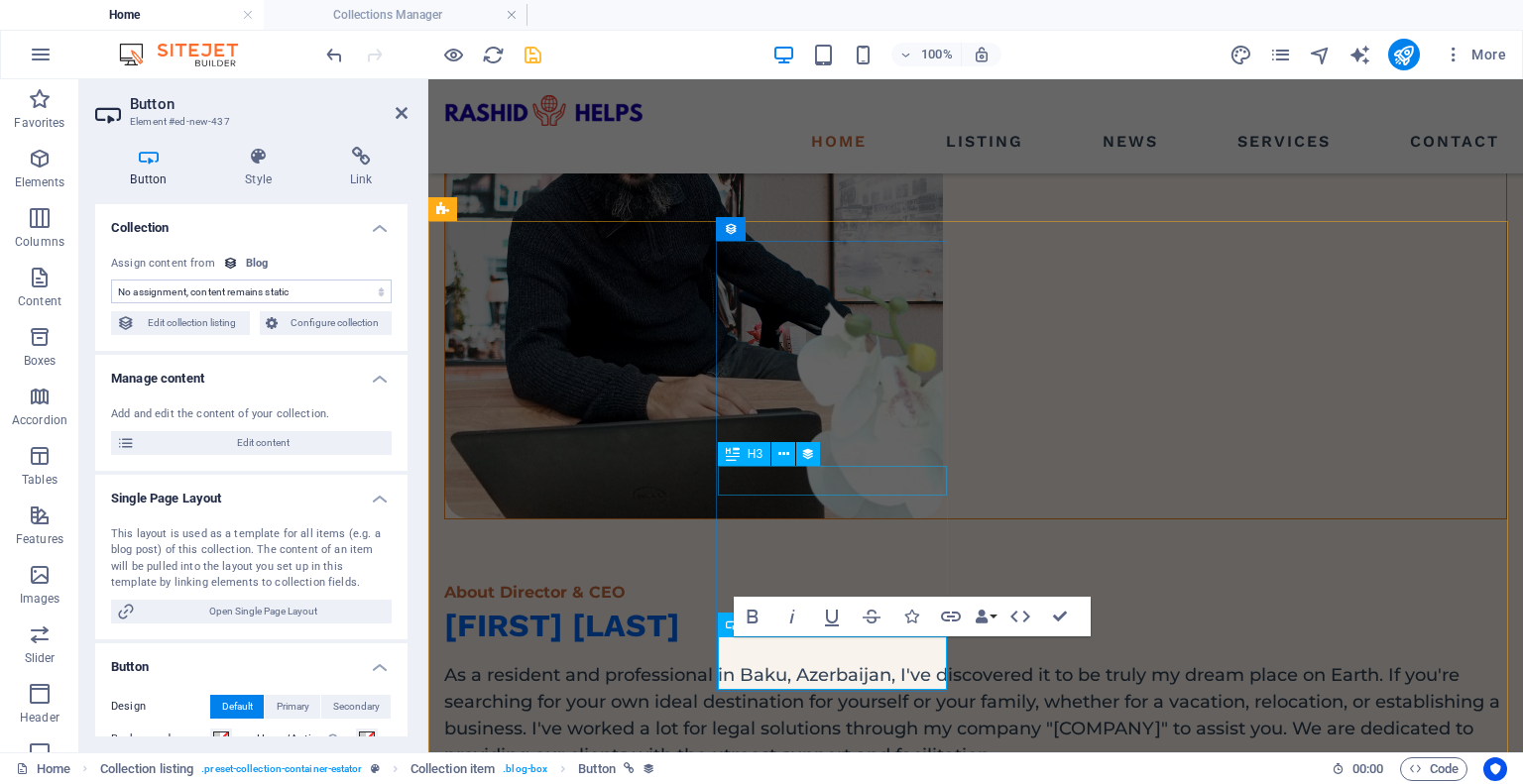 click on "Santa Ana House" at bounding box center [976, 1951] 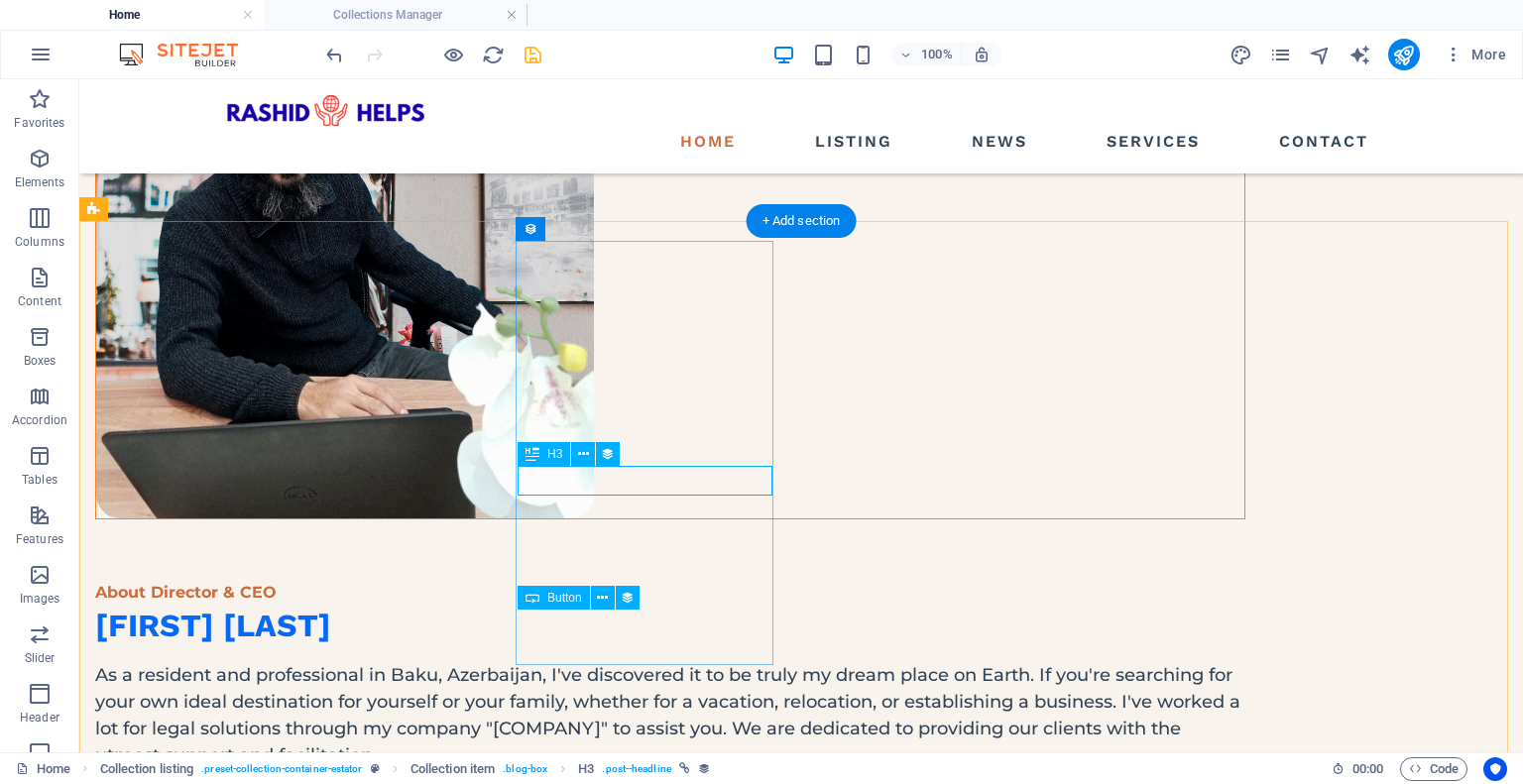 click on "Santa Ana House" at bounding box center [670, 1951] 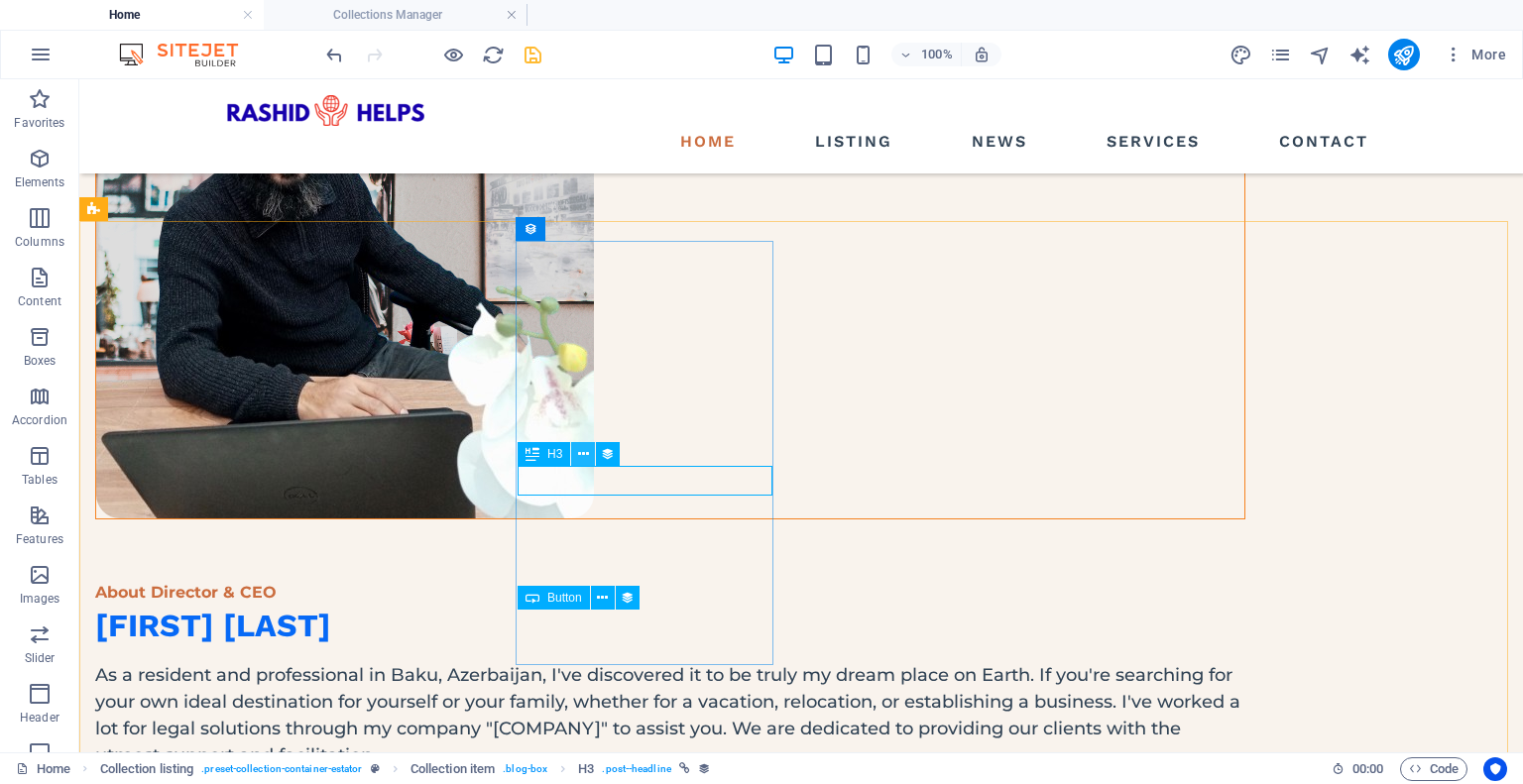 click at bounding box center [583, 454] 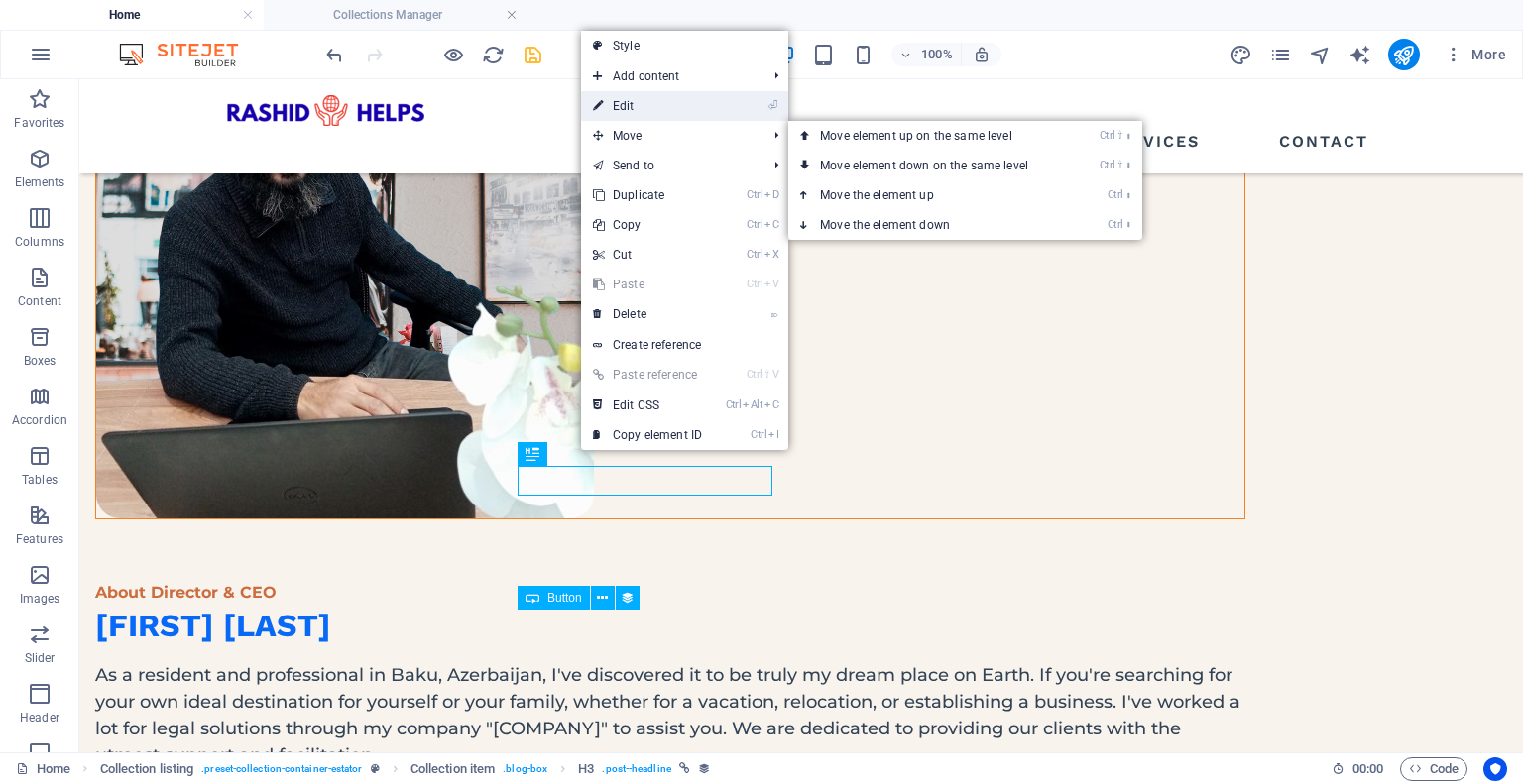 click on "⏎  Edit" at bounding box center [647, 106] 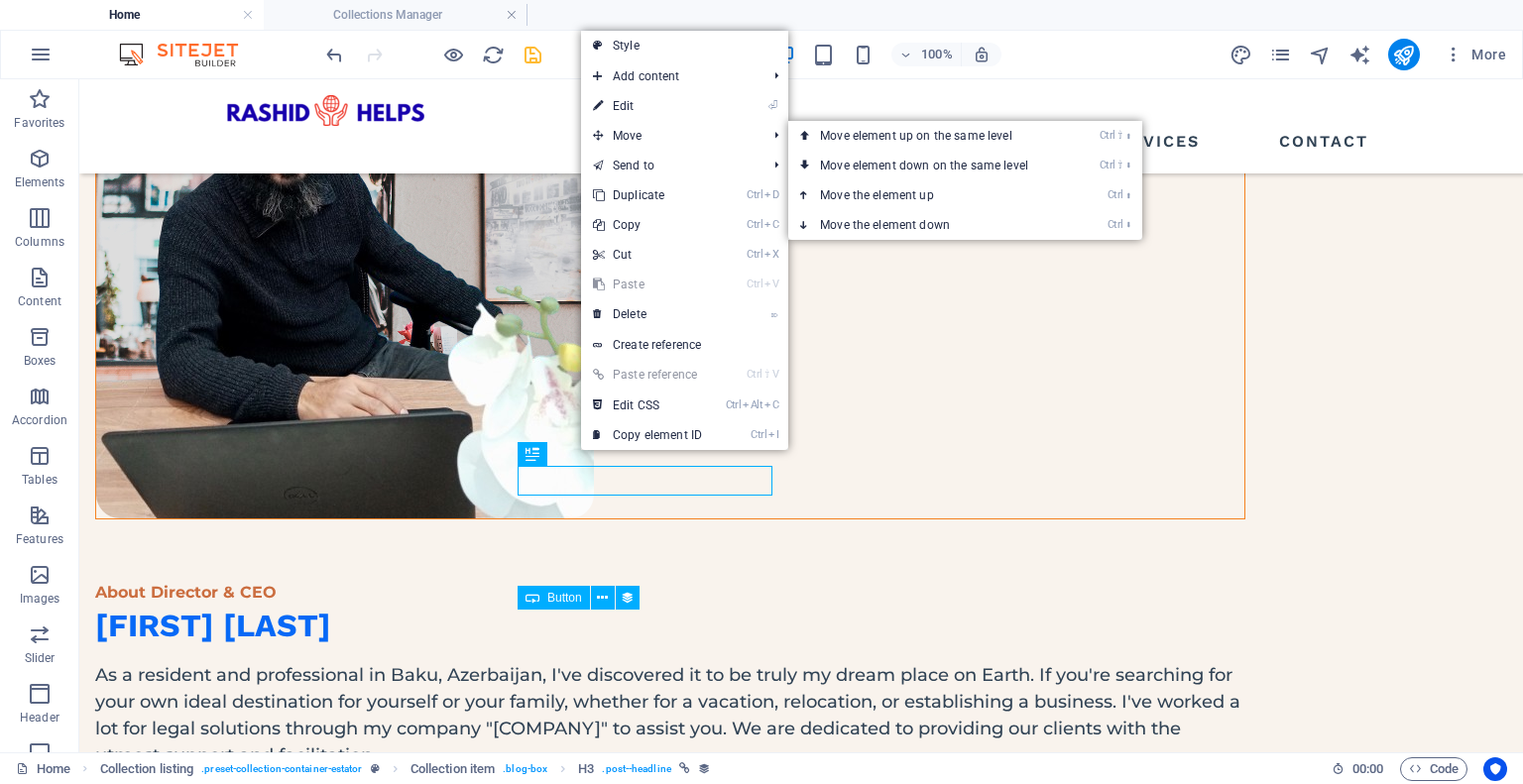 select 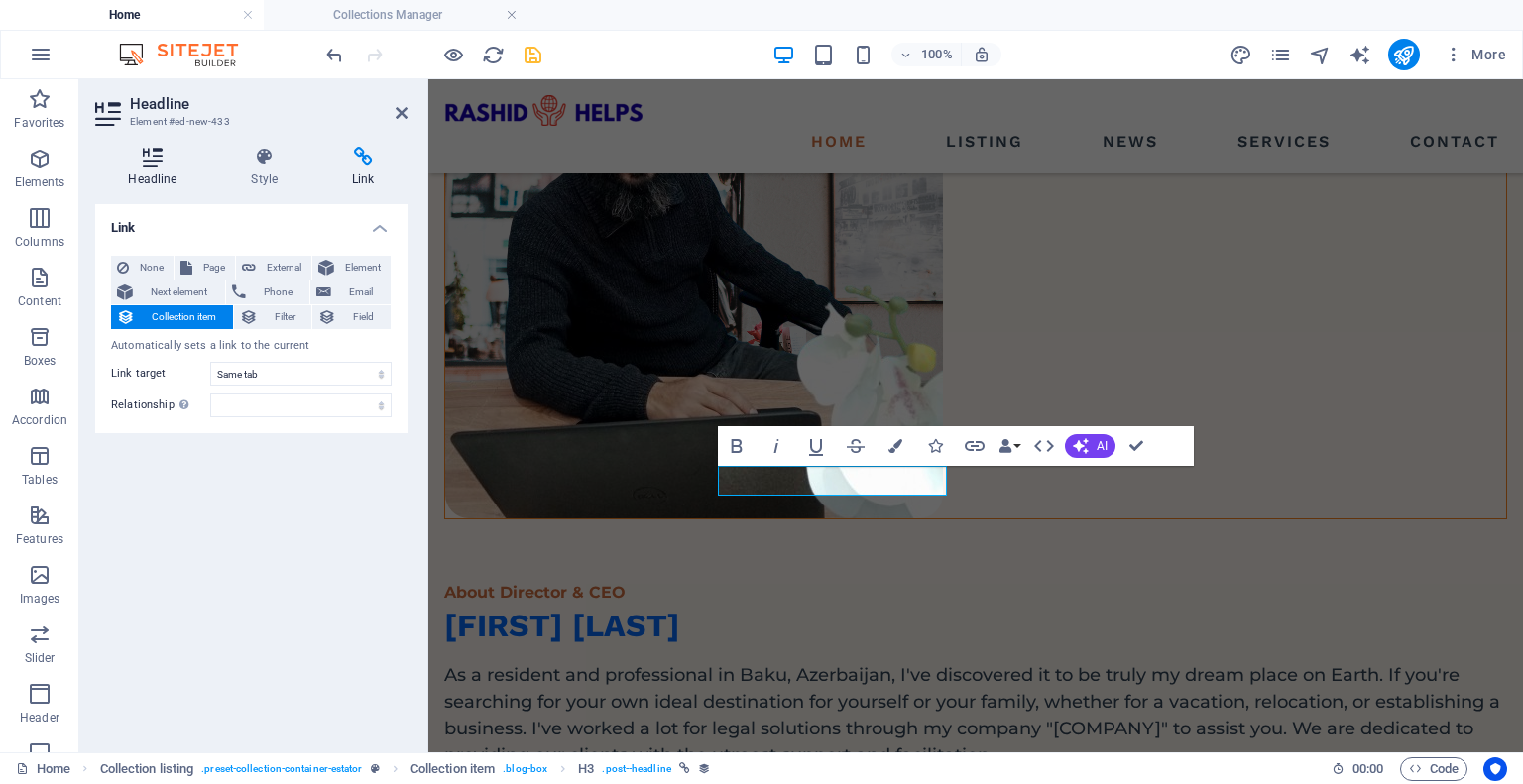 click on "Headline" at bounding box center [157, 168] 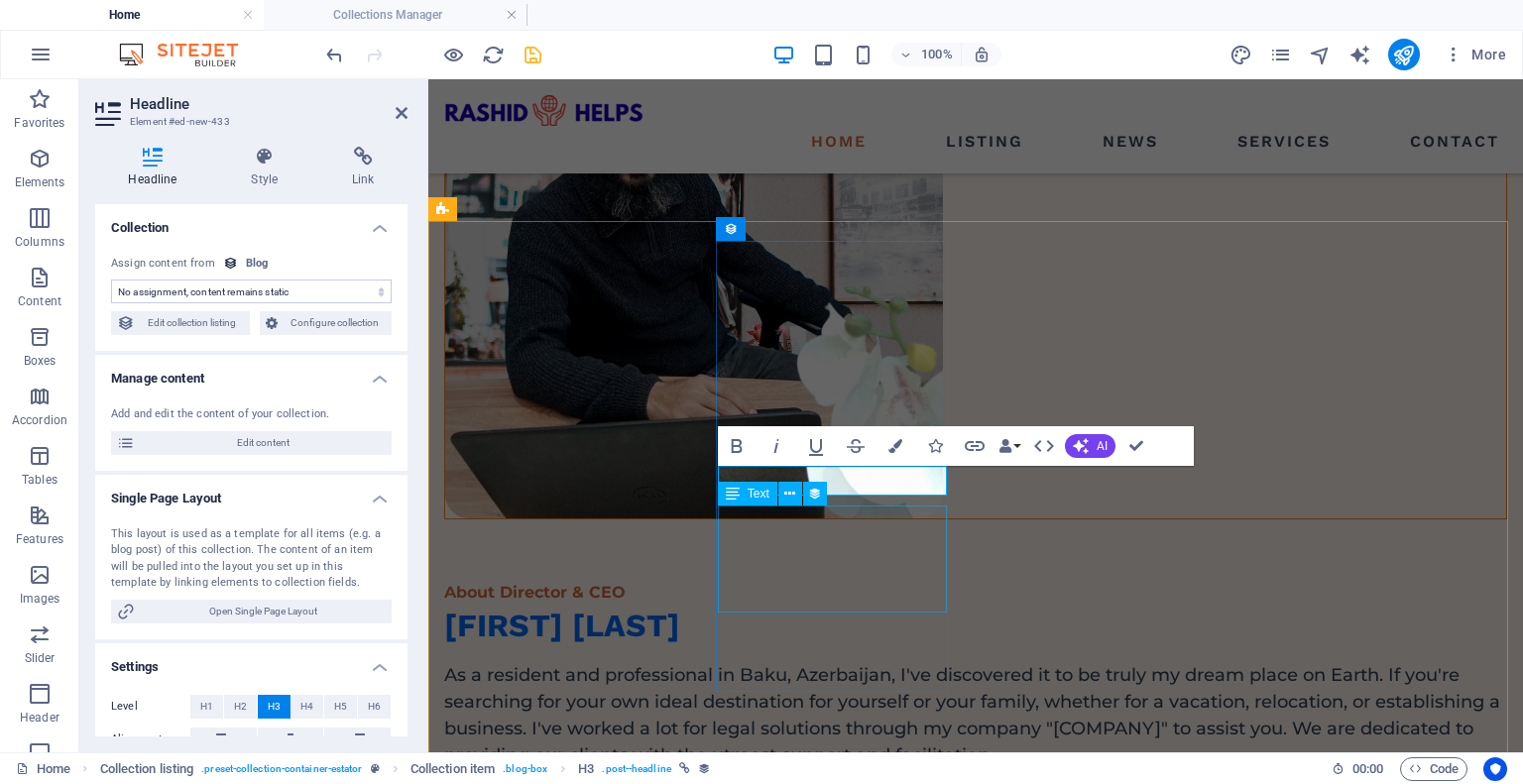 click on "At vero eos et accdmus et iusto odio et divimos et qui." at bounding box center [976, 1988] 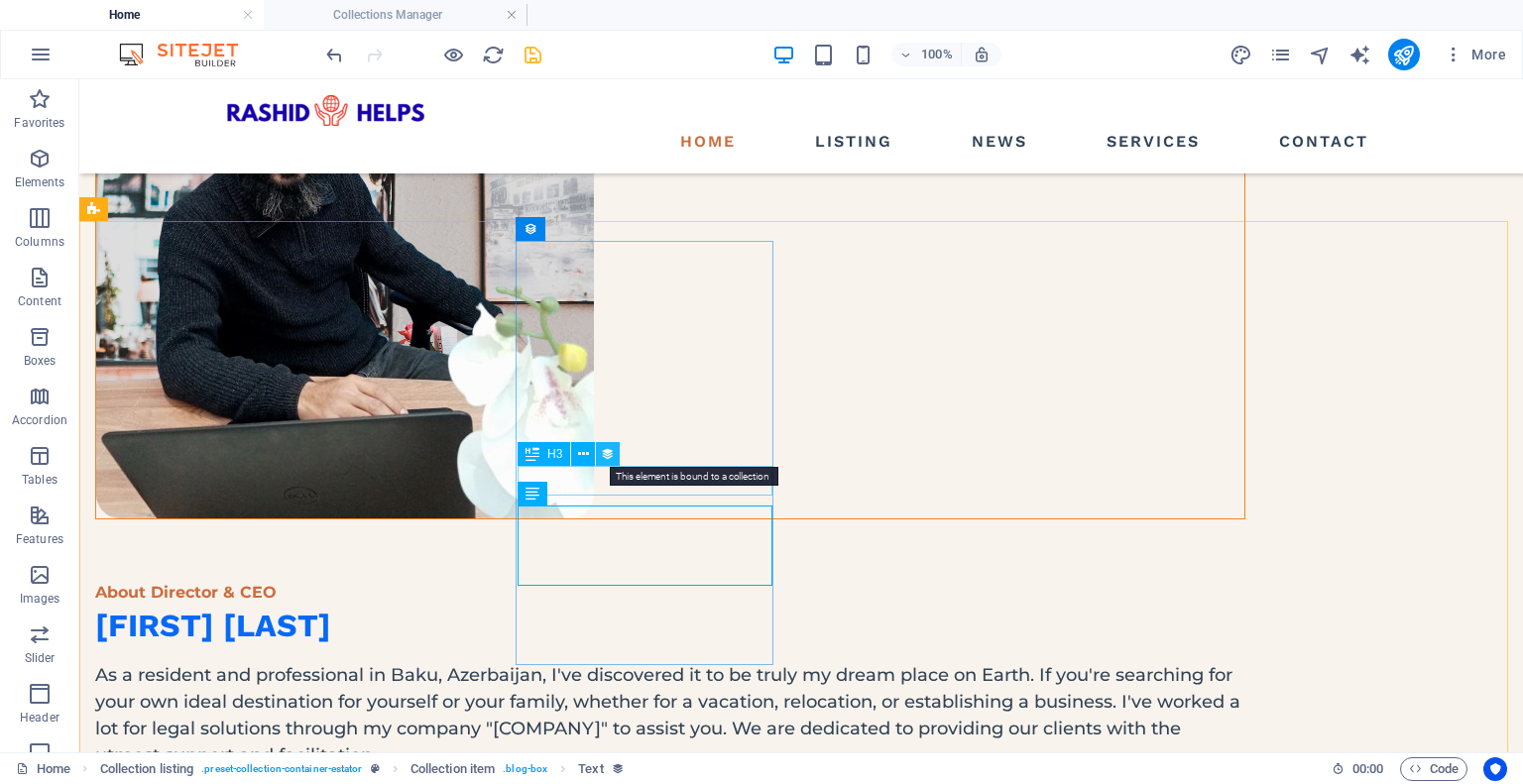 click at bounding box center [608, 454] 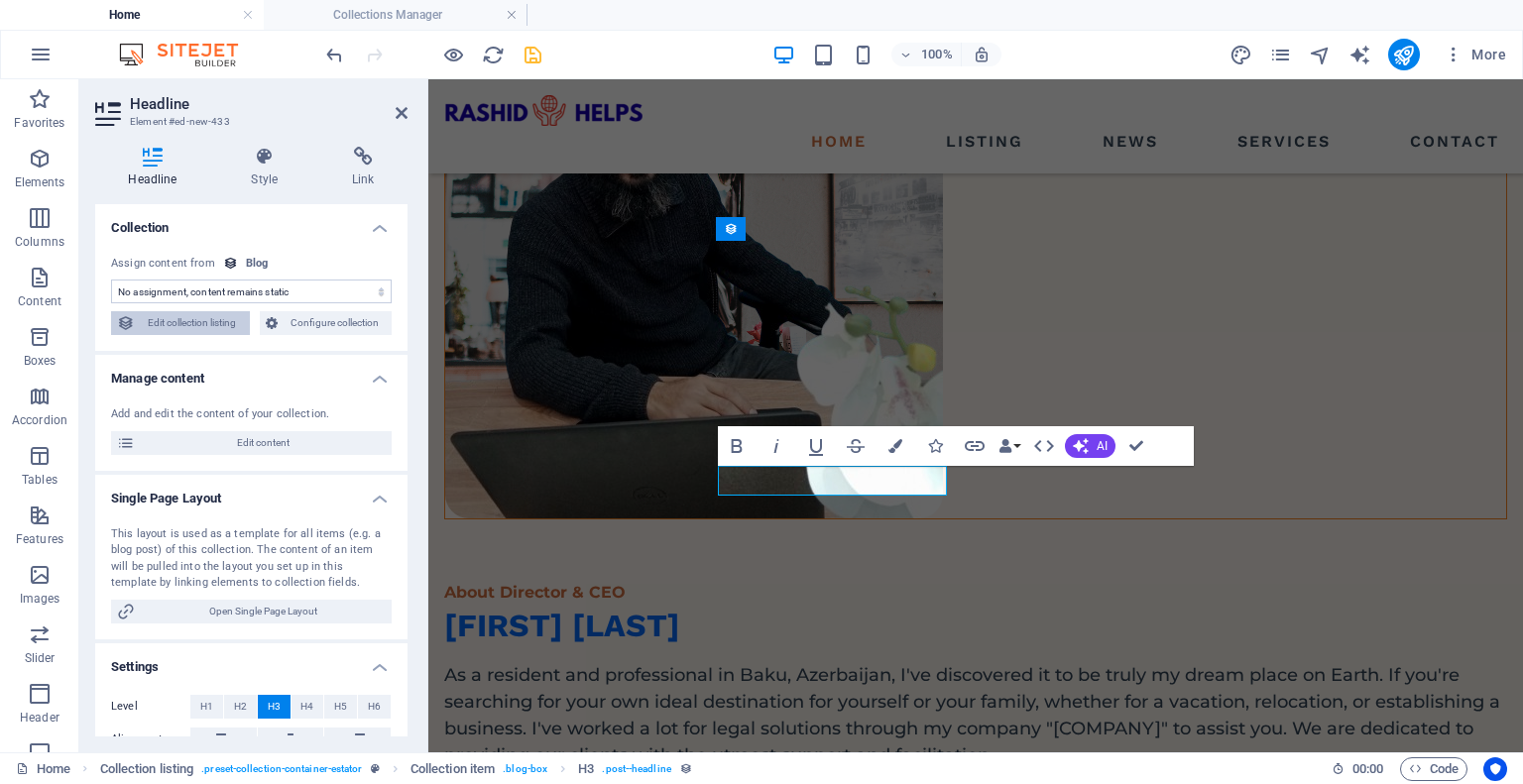 click on "Edit collection listing" at bounding box center [192, 323] 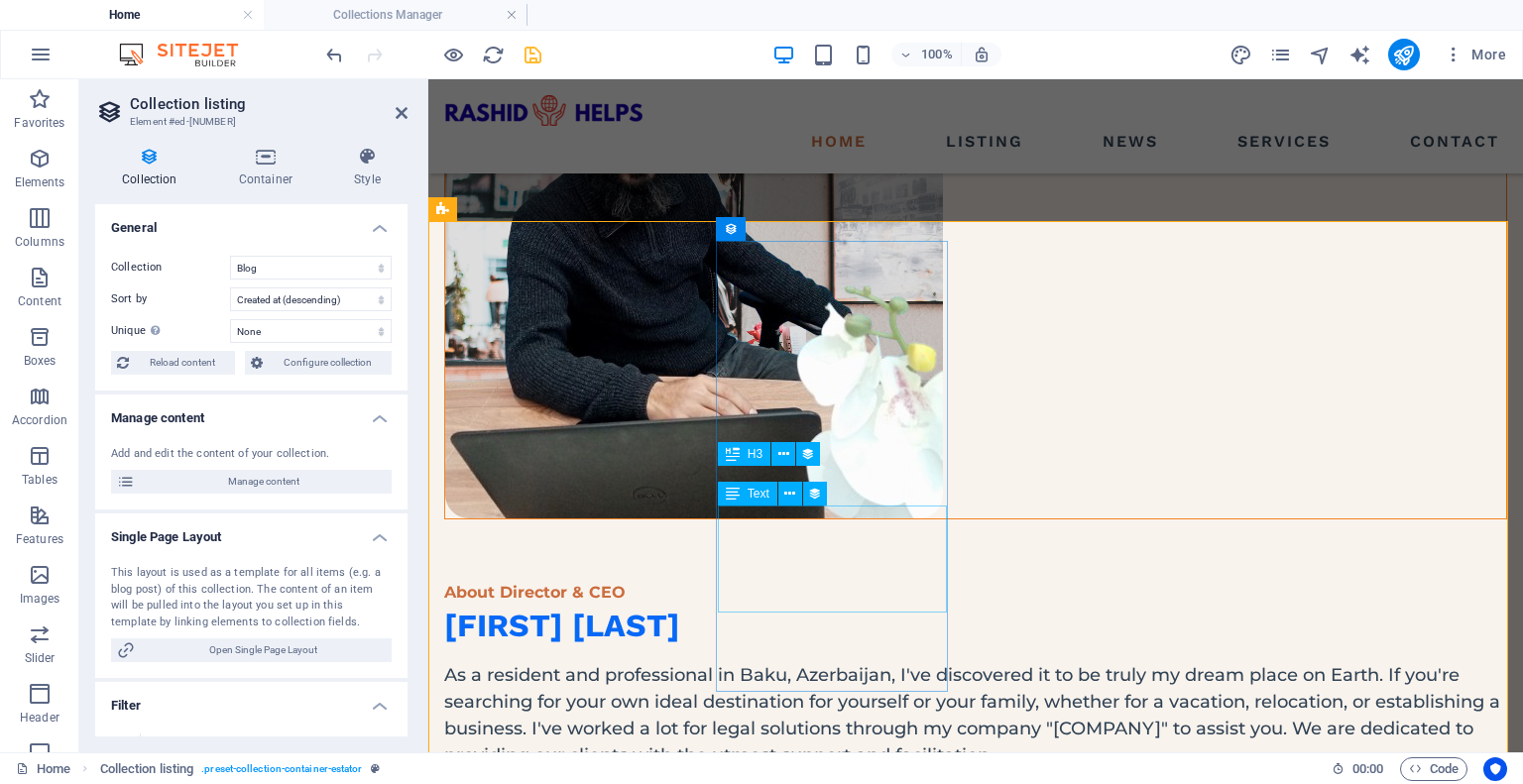click on "At vero eos et accdmus et iusto odio et divimos et qui." at bounding box center [976, 1988] 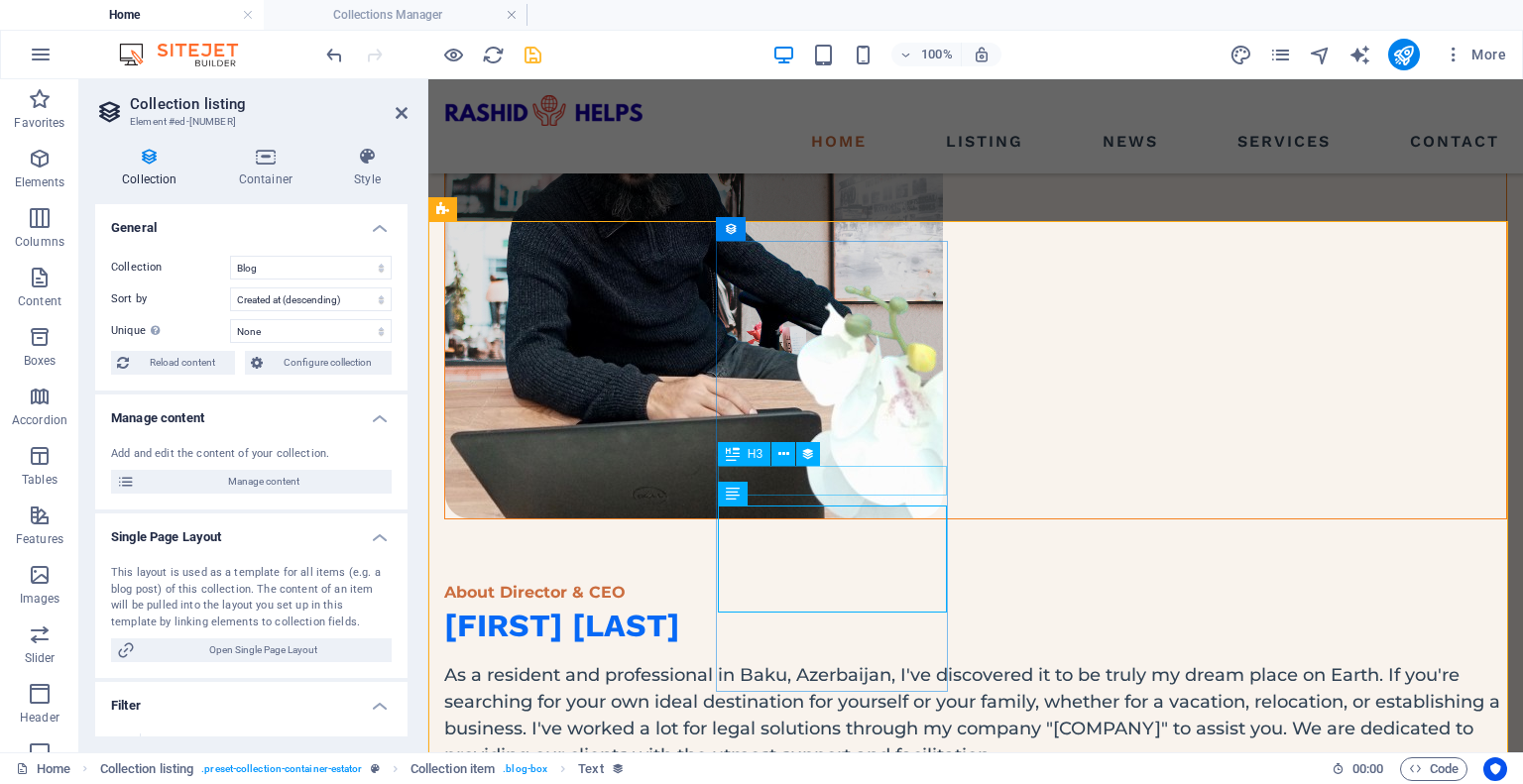click on "Santa Ana House" at bounding box center (976, 1951) 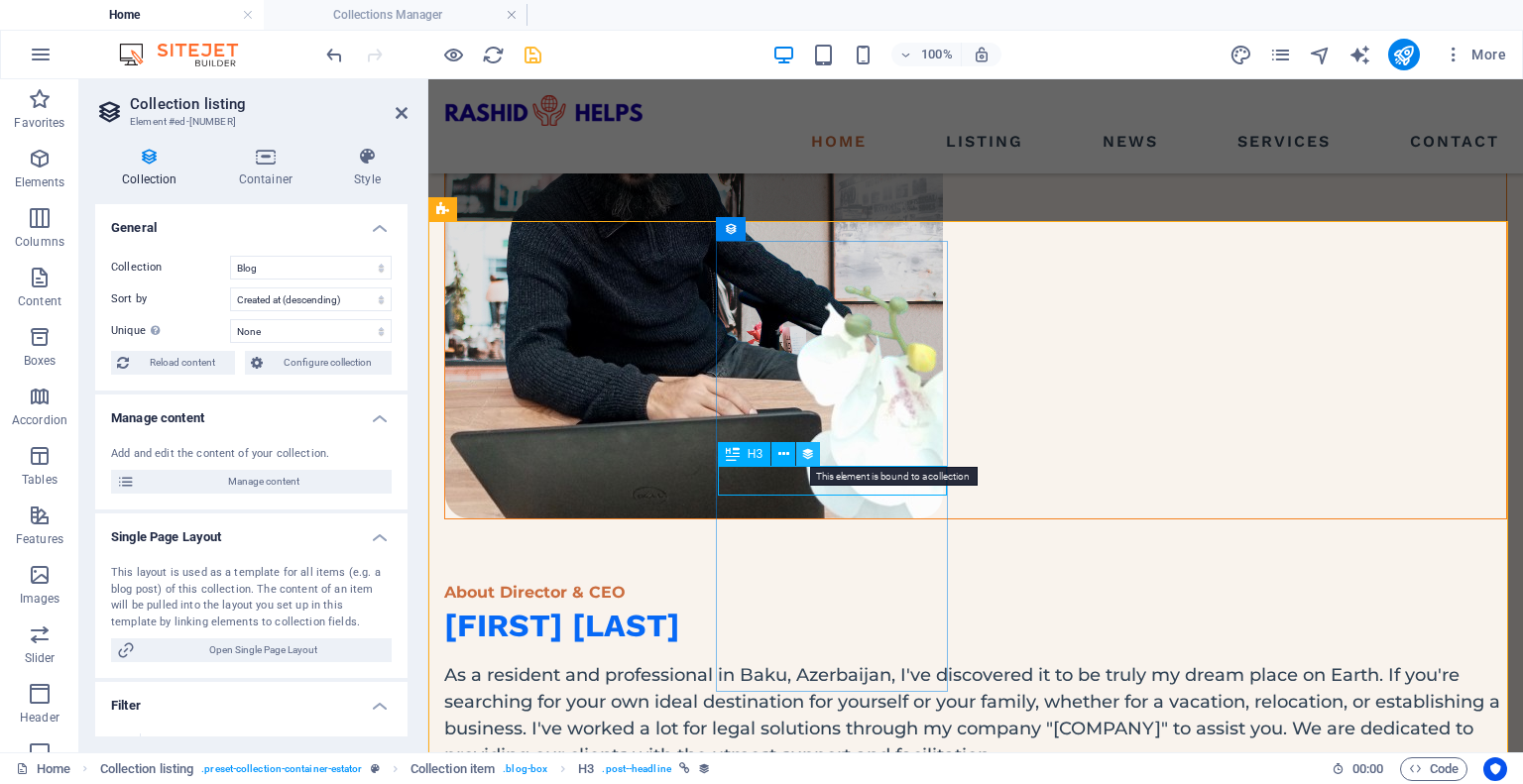 click at bounding box center (808, 454) 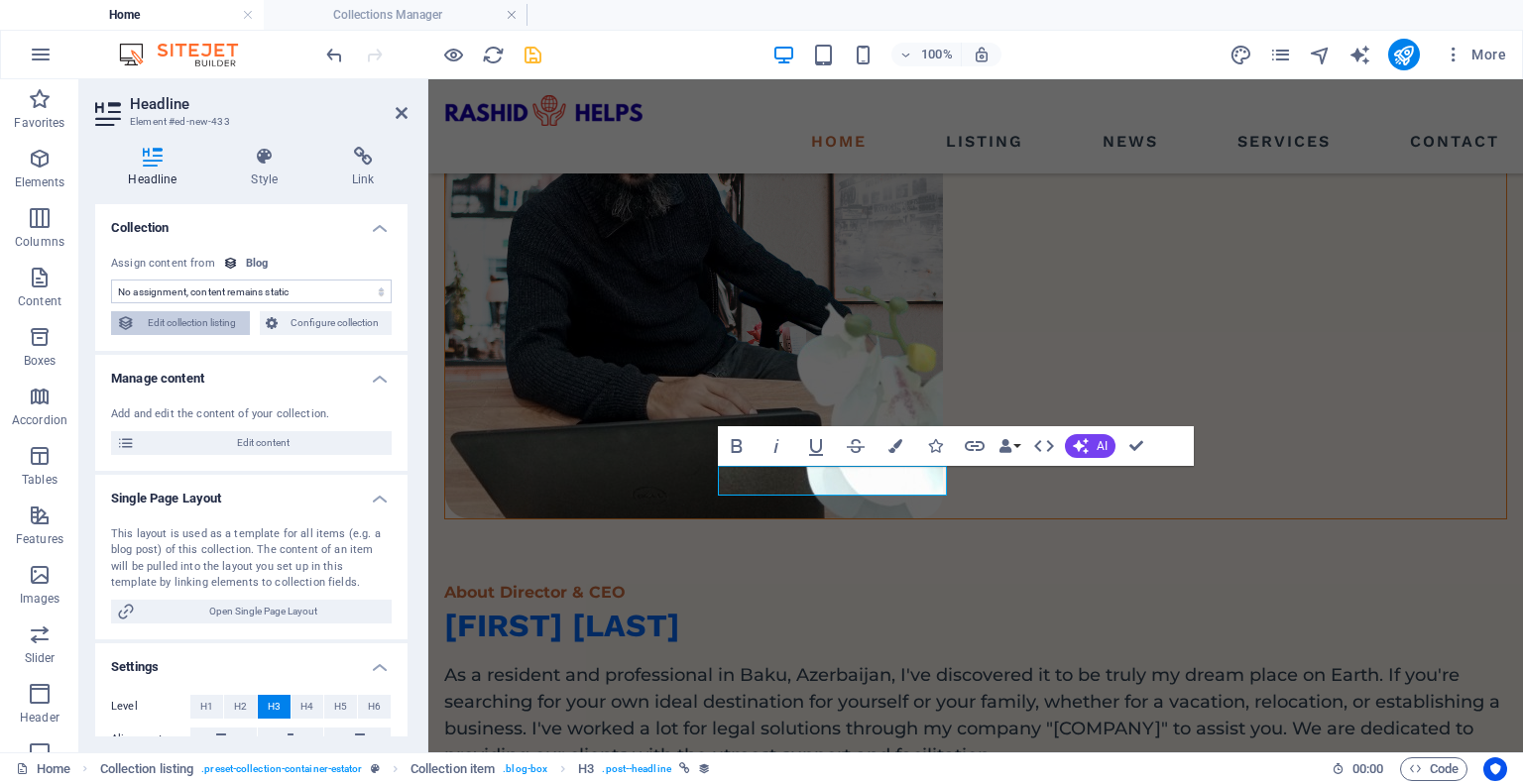 click on "Edit collection listing" at bounding box center [192, 323] 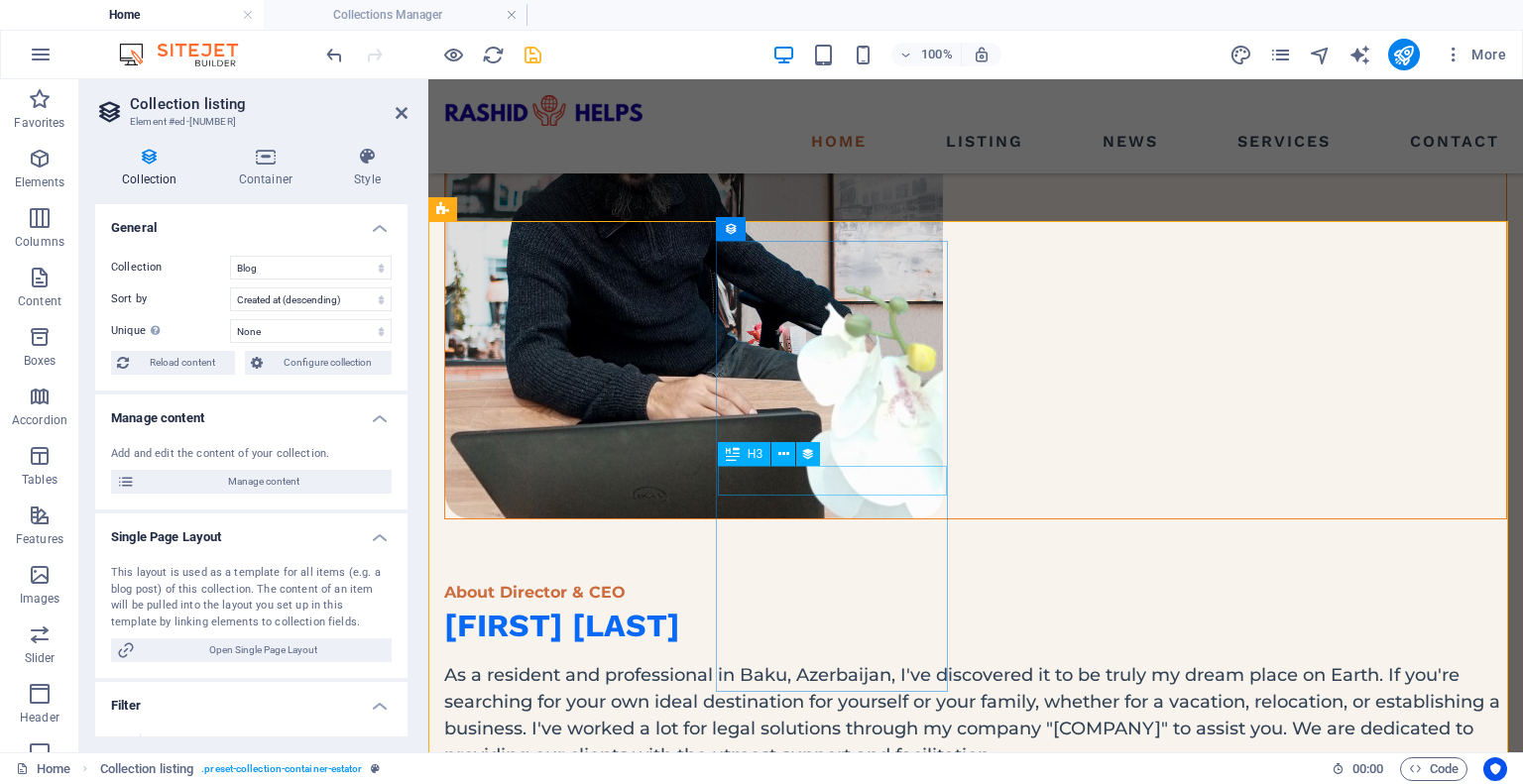 click on "Santa Ana House" at bounding box center [976, 1951] 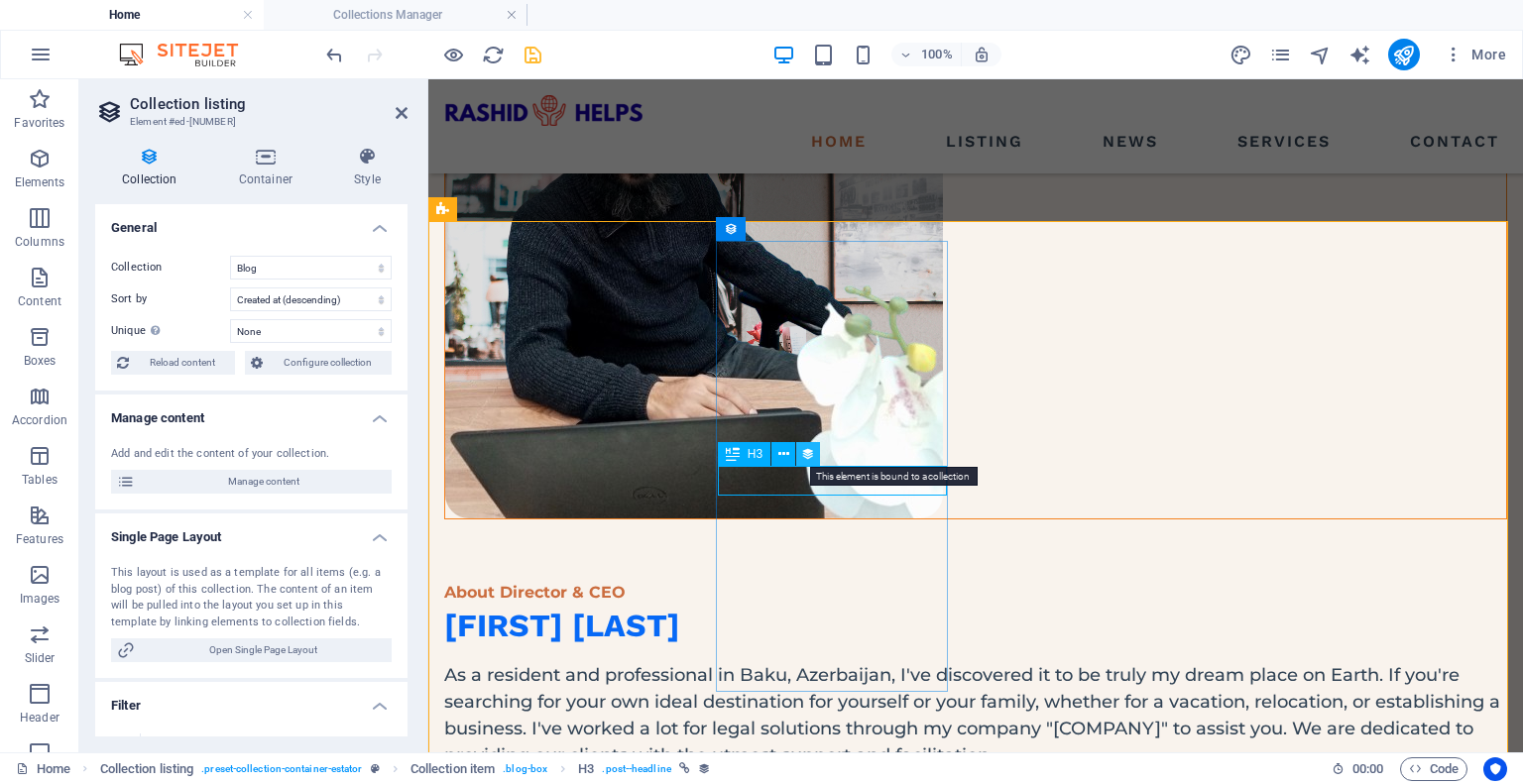 click at bounding box center (808, 454) 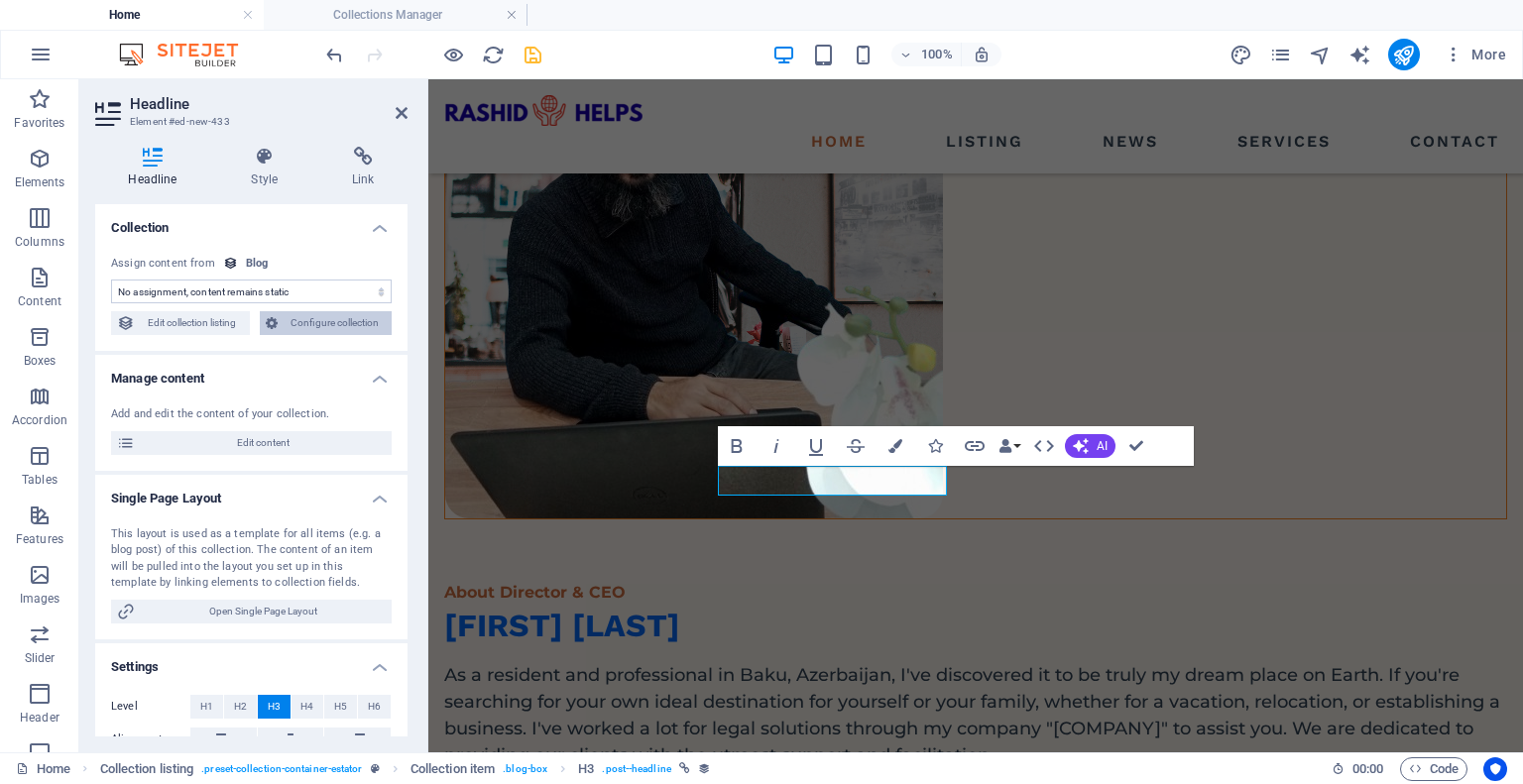 click on "Configure collection" at bounding box center (335, 323) 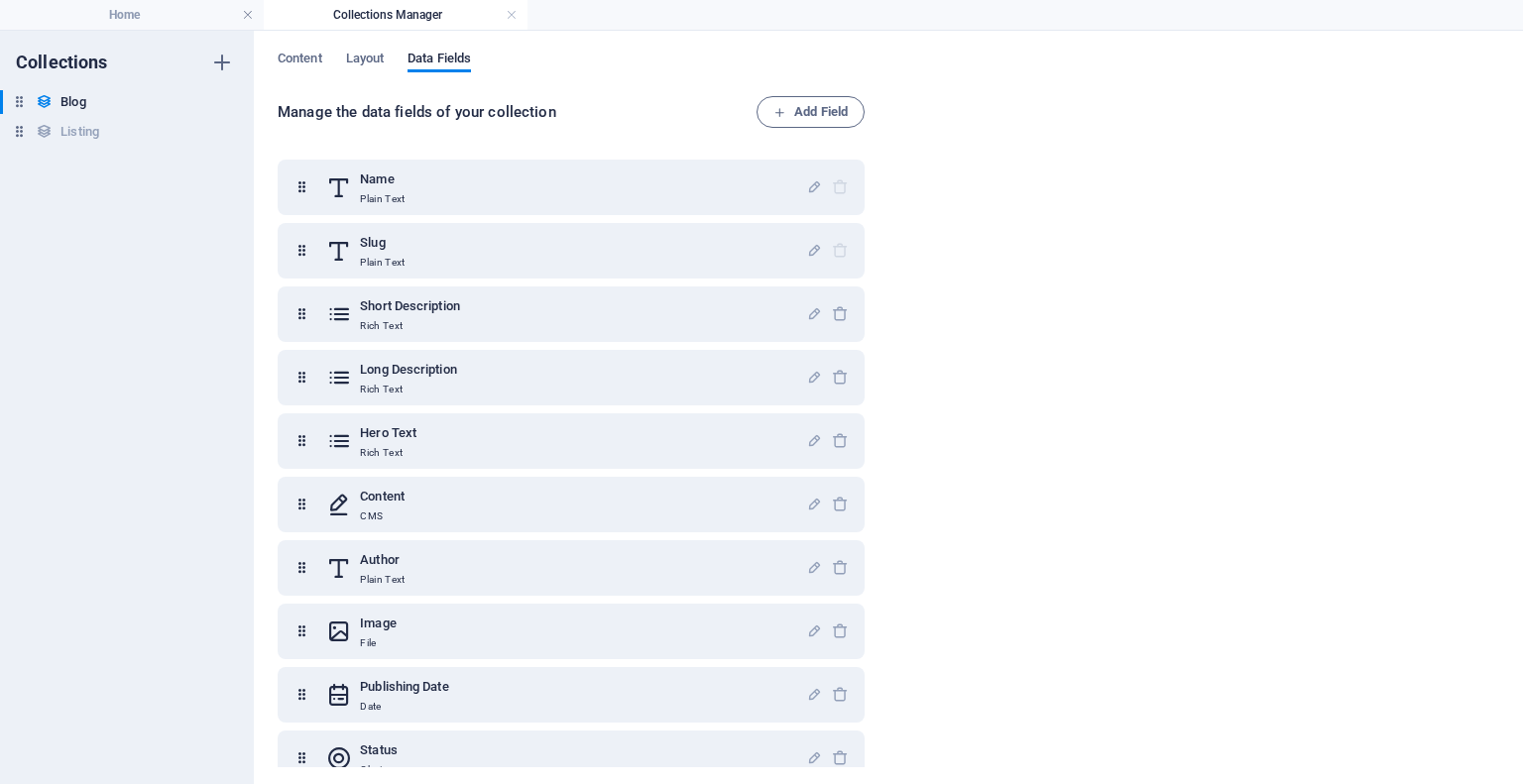 scroll, scrollTop: 0, scrollLeft: 0, axis: both 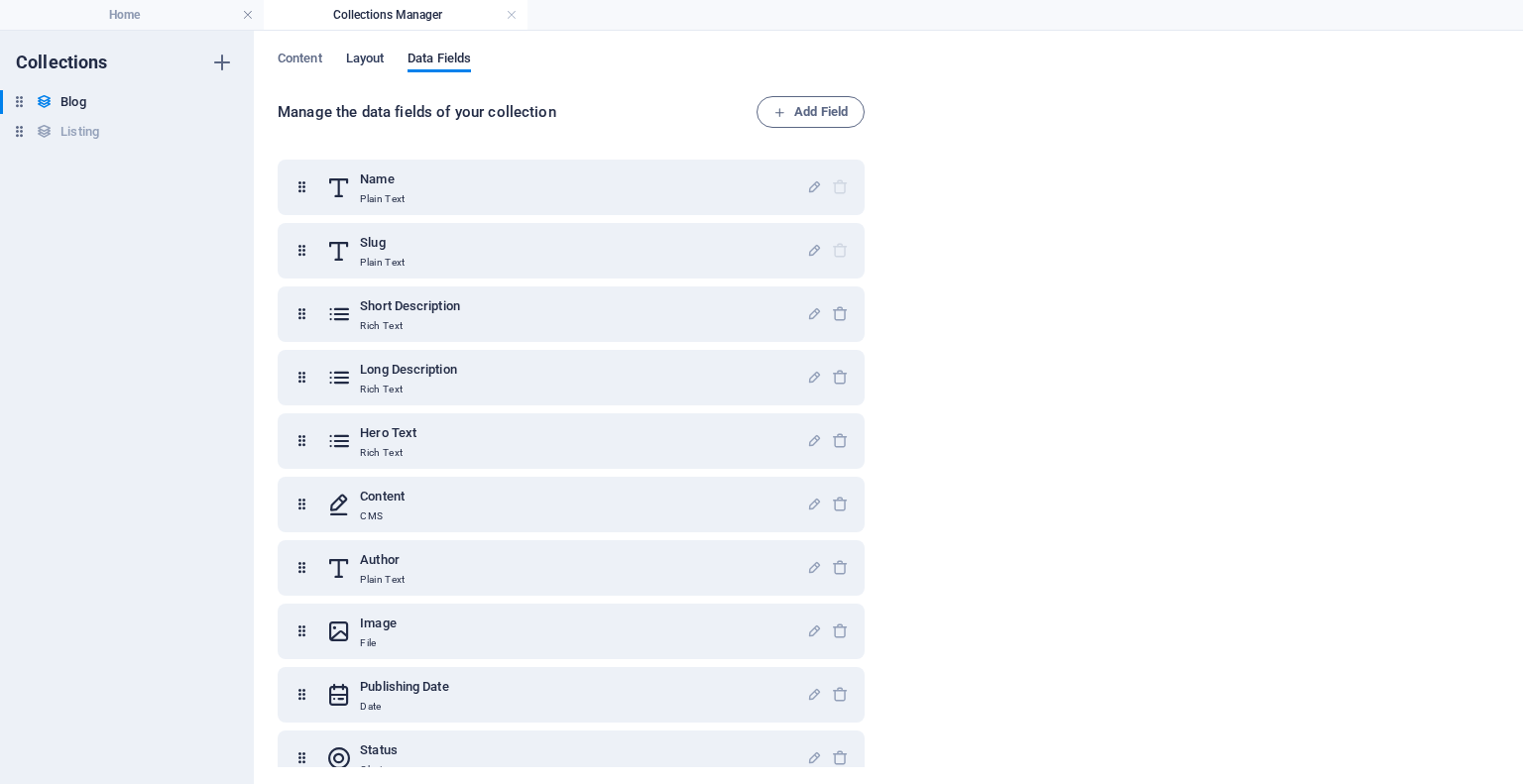 click on "Layout" at bounding box center [365, 60] 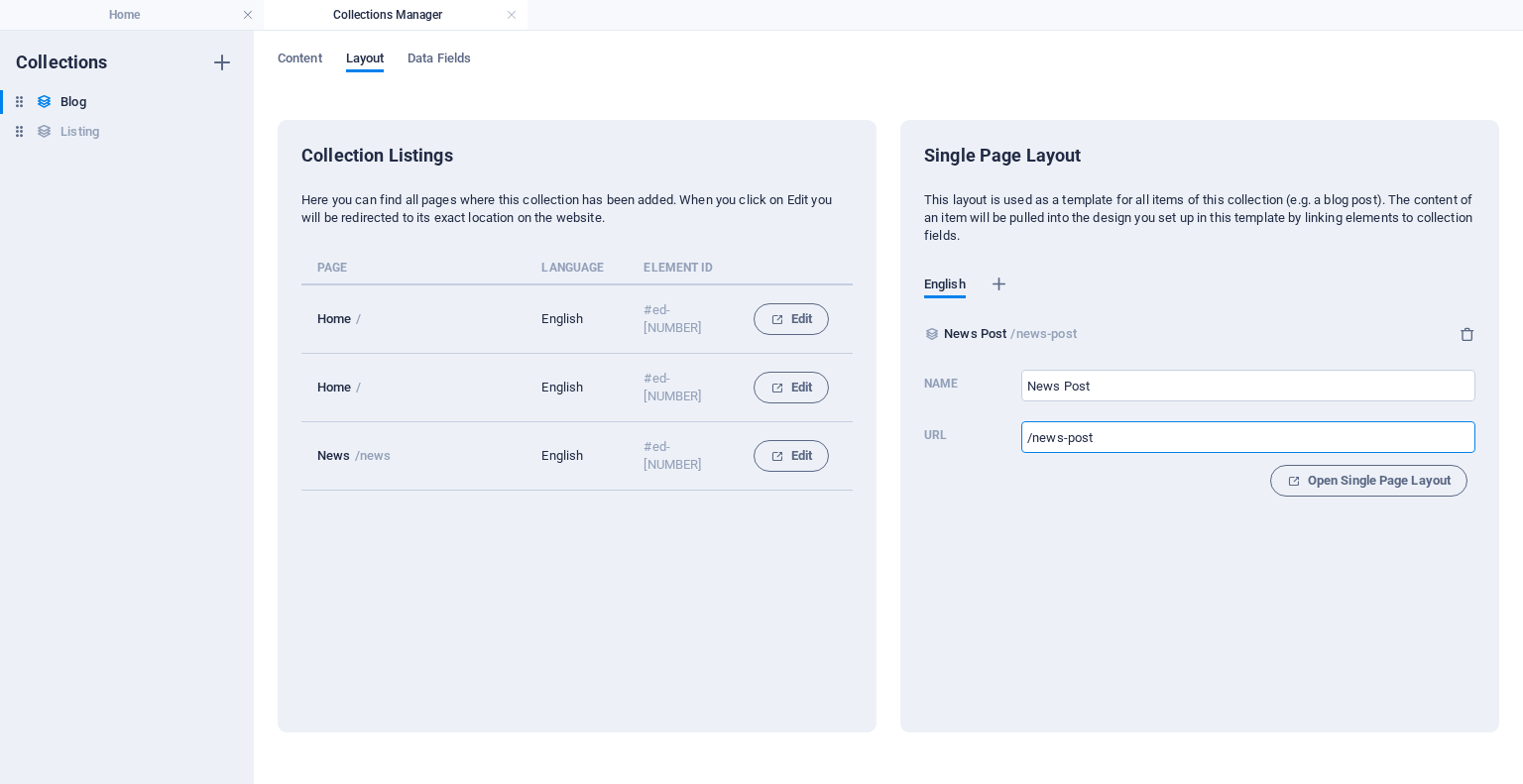 drag, startPoint x: 1107, startPoint y: 437, endPoint x: 1001, endPoint y: 433, distance: 106.07544 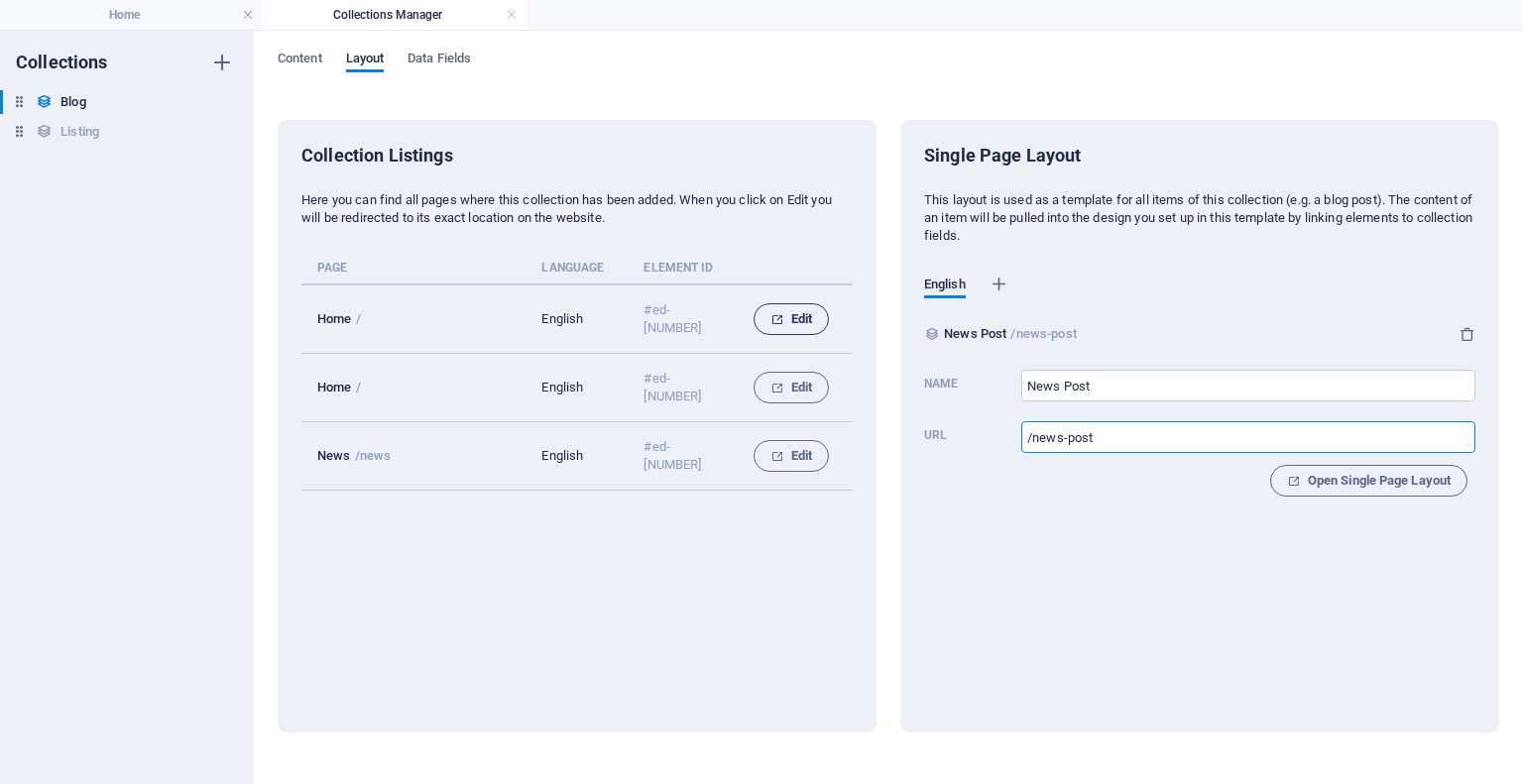 click on "Edit" at bounding box center (791, 319) 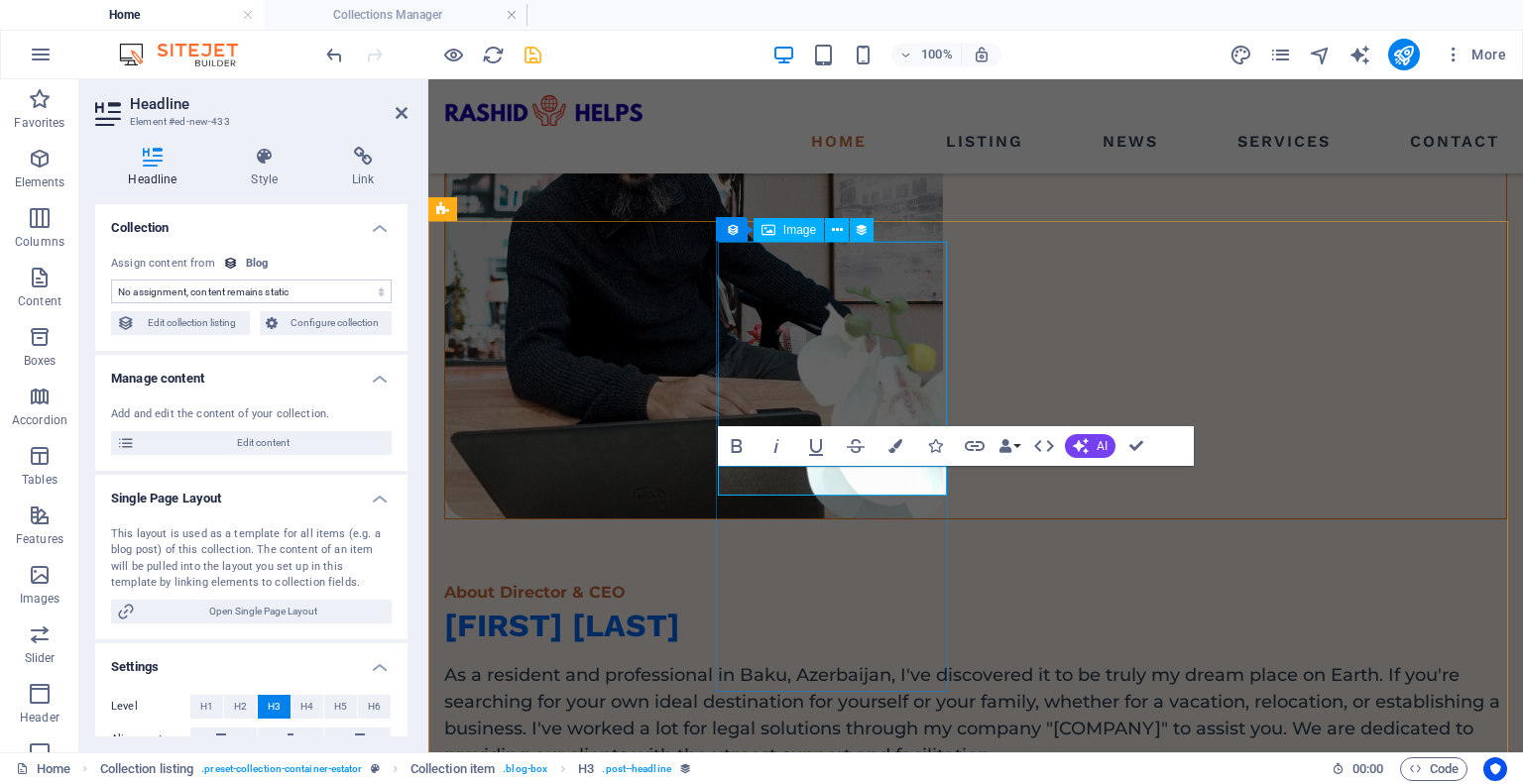 scroll, scrollTop: 4697, scrollLeft: 0, axis: vertical 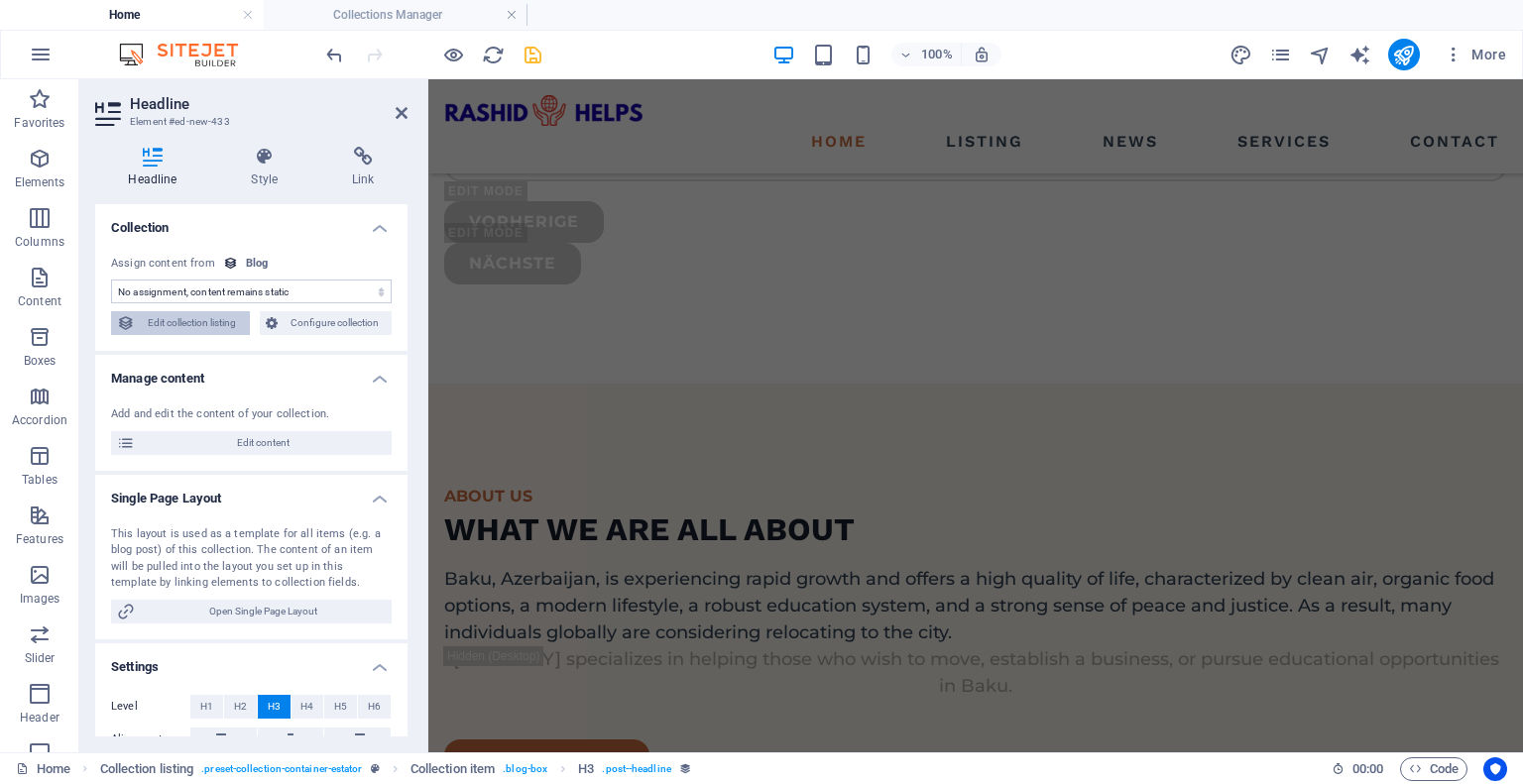 click on "Edit collection listing" at bounding box center (192, 323) 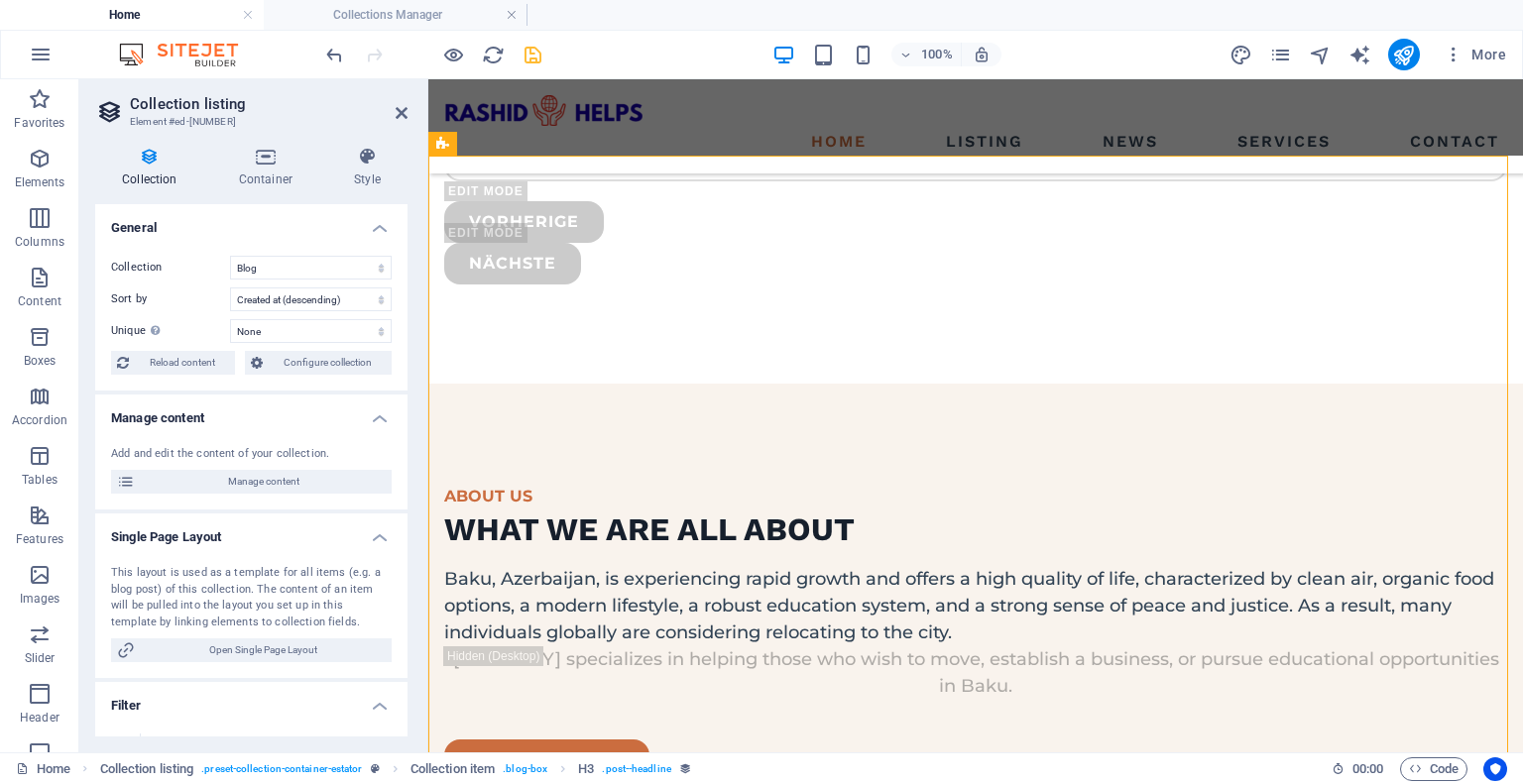 scroll, scrollTop: 2079, scrollLeft: 0, axis: vertical 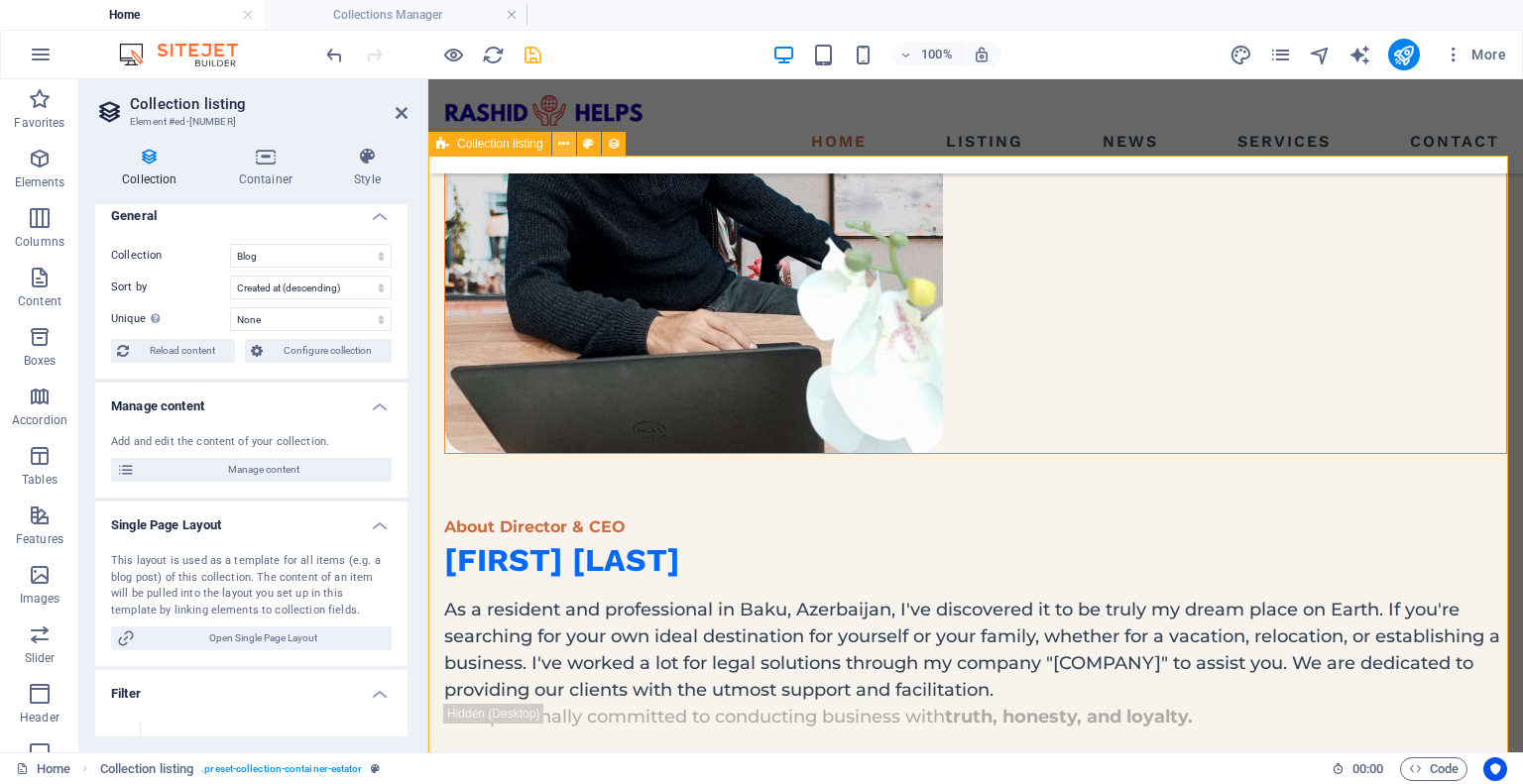 click at bounding box center (563, 144) 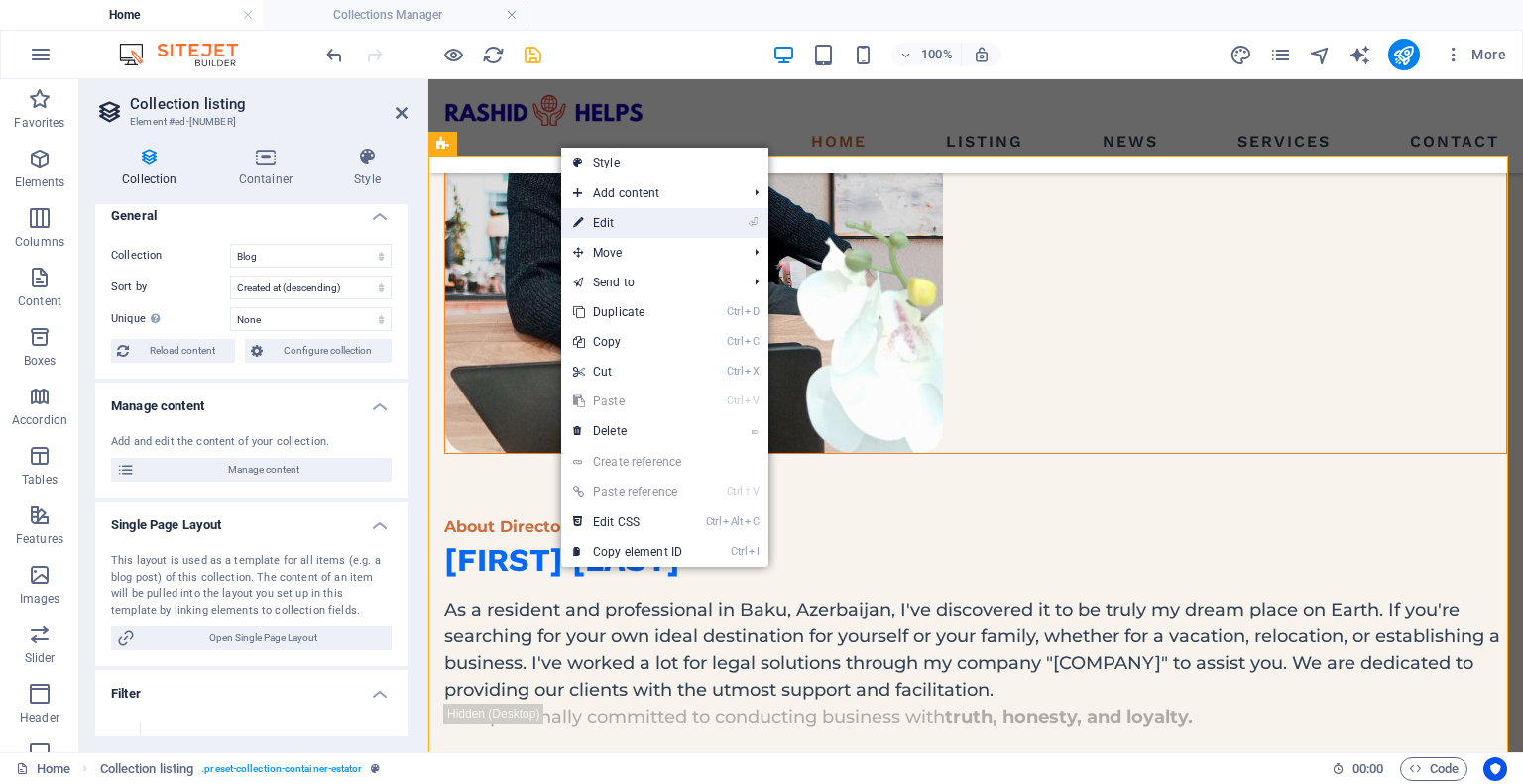 click on "⏎  Edit" at bounding box center (628, 223) 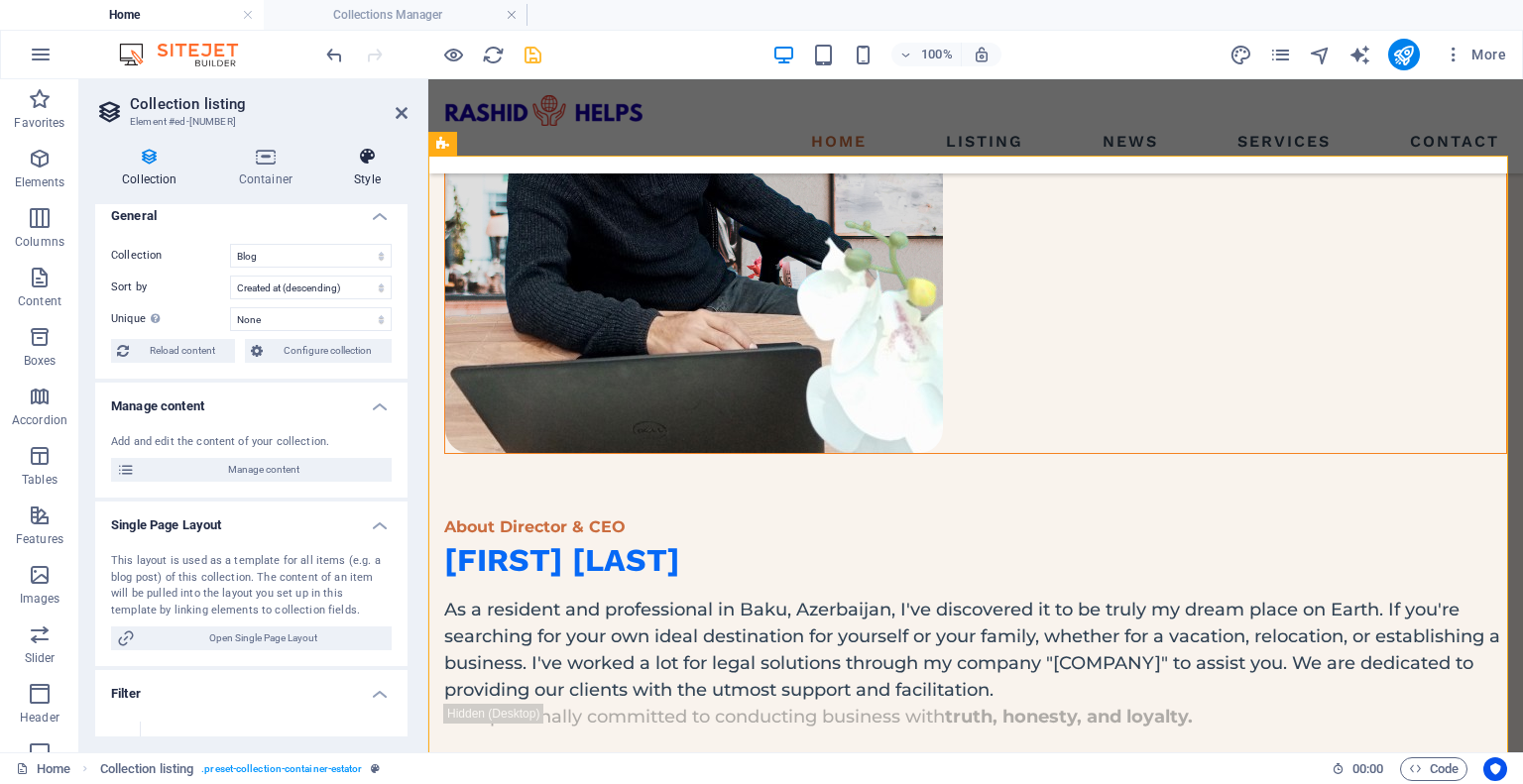 click on "Style" at bounding box center (367, 168) 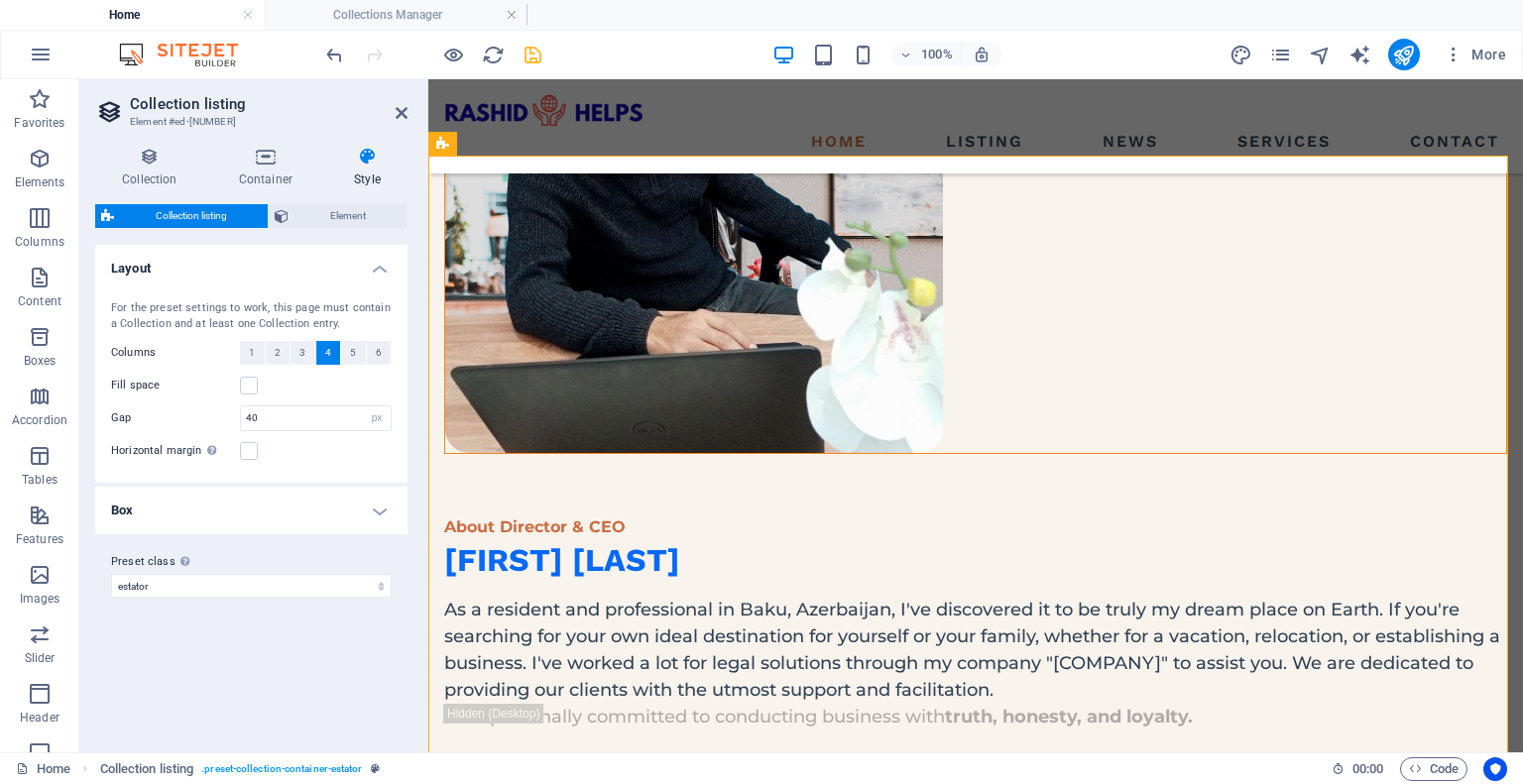 click on "Box" at bounding box center (251, 510) 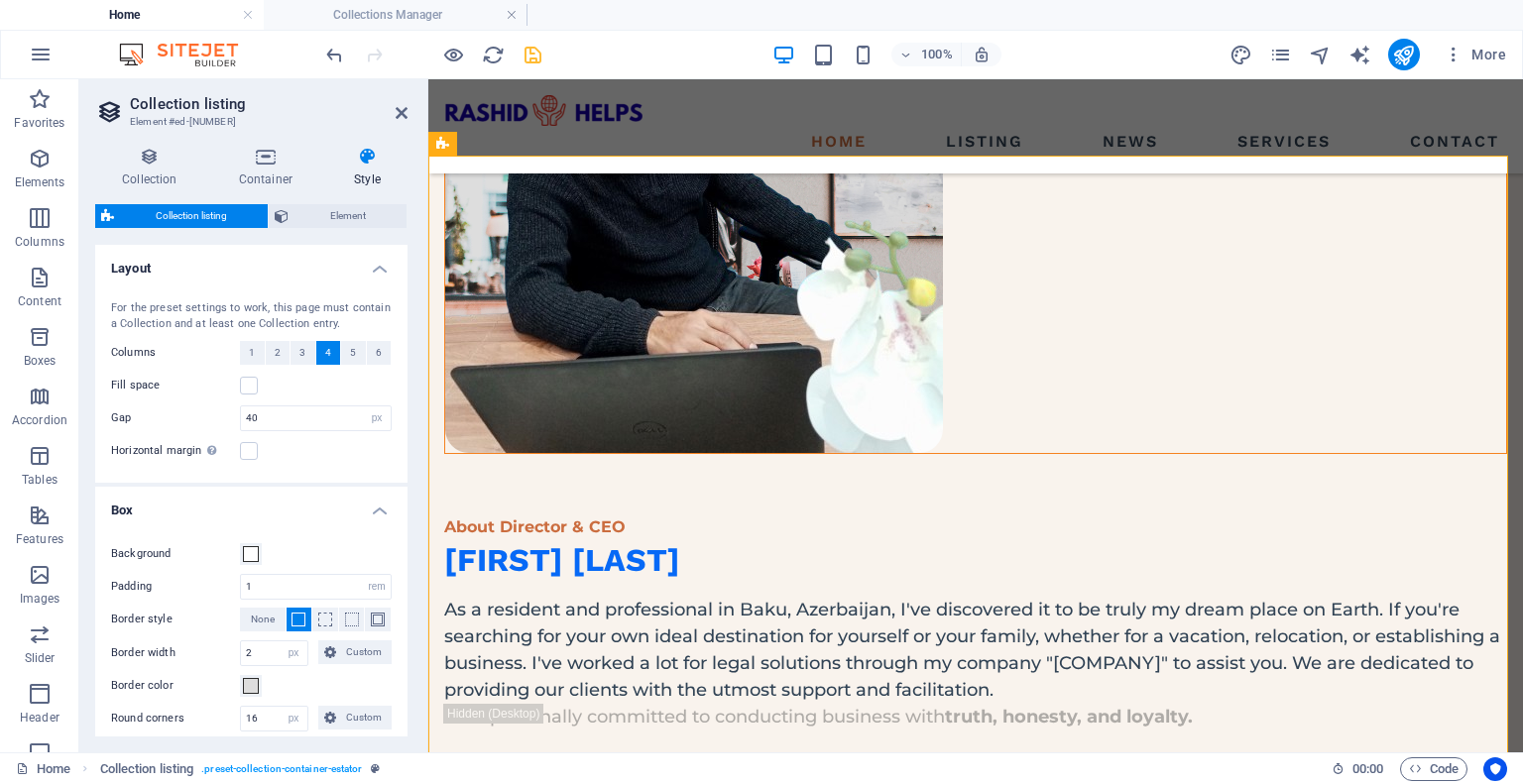 click on "Box" at bounding box center (251, 504) 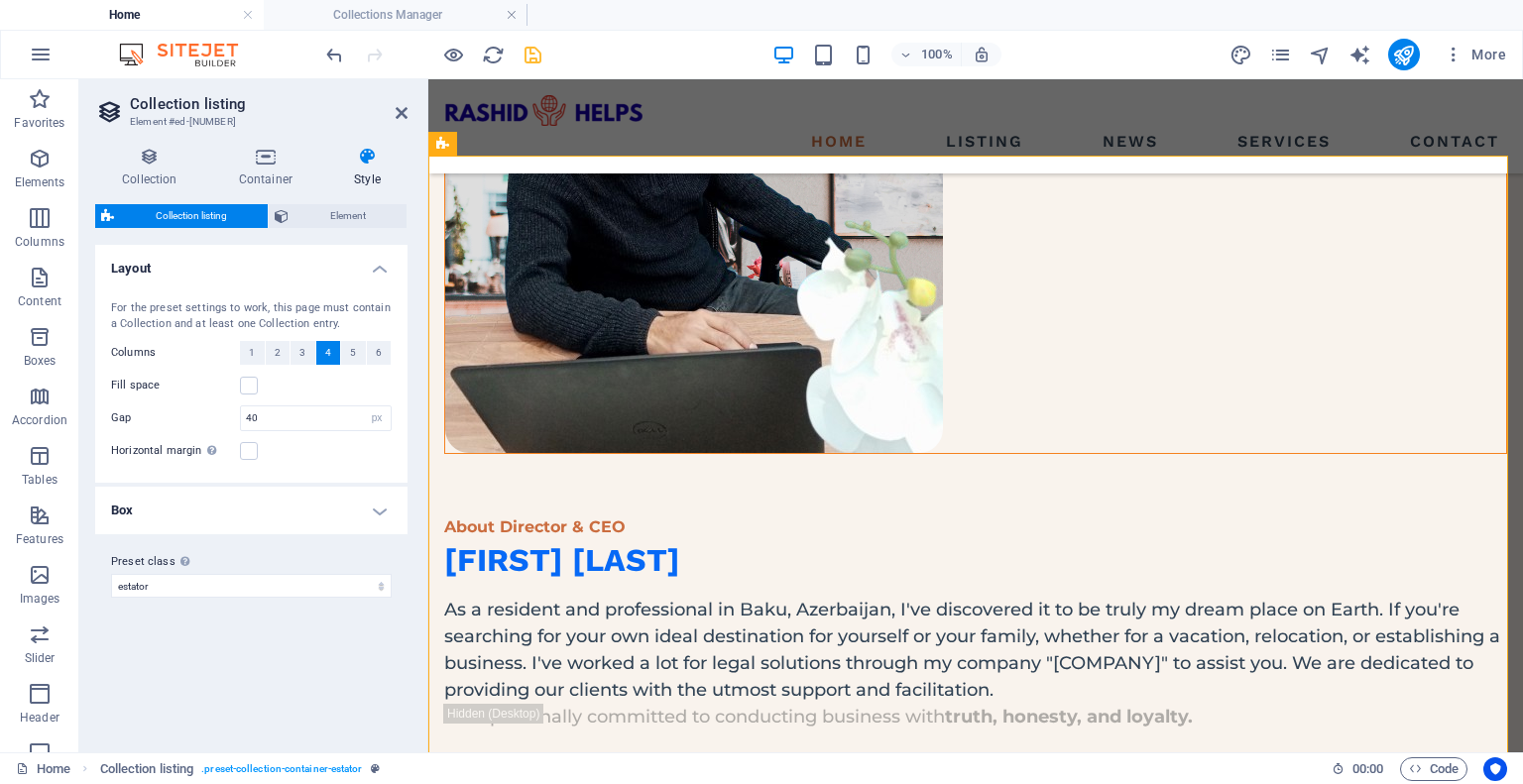 click on "Collection listing" at bounding box center [190, 216] 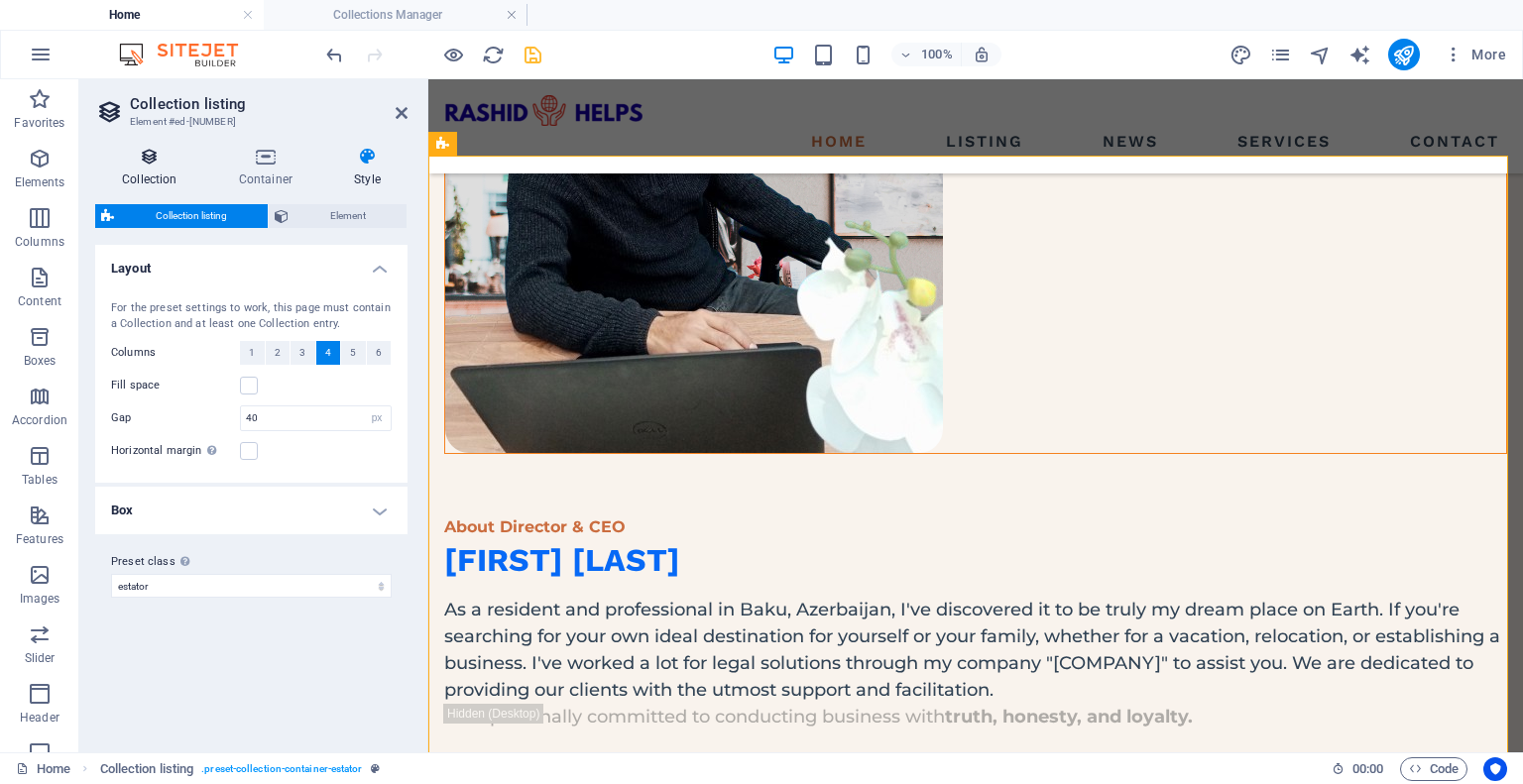 click at bounding box center [150, 157] 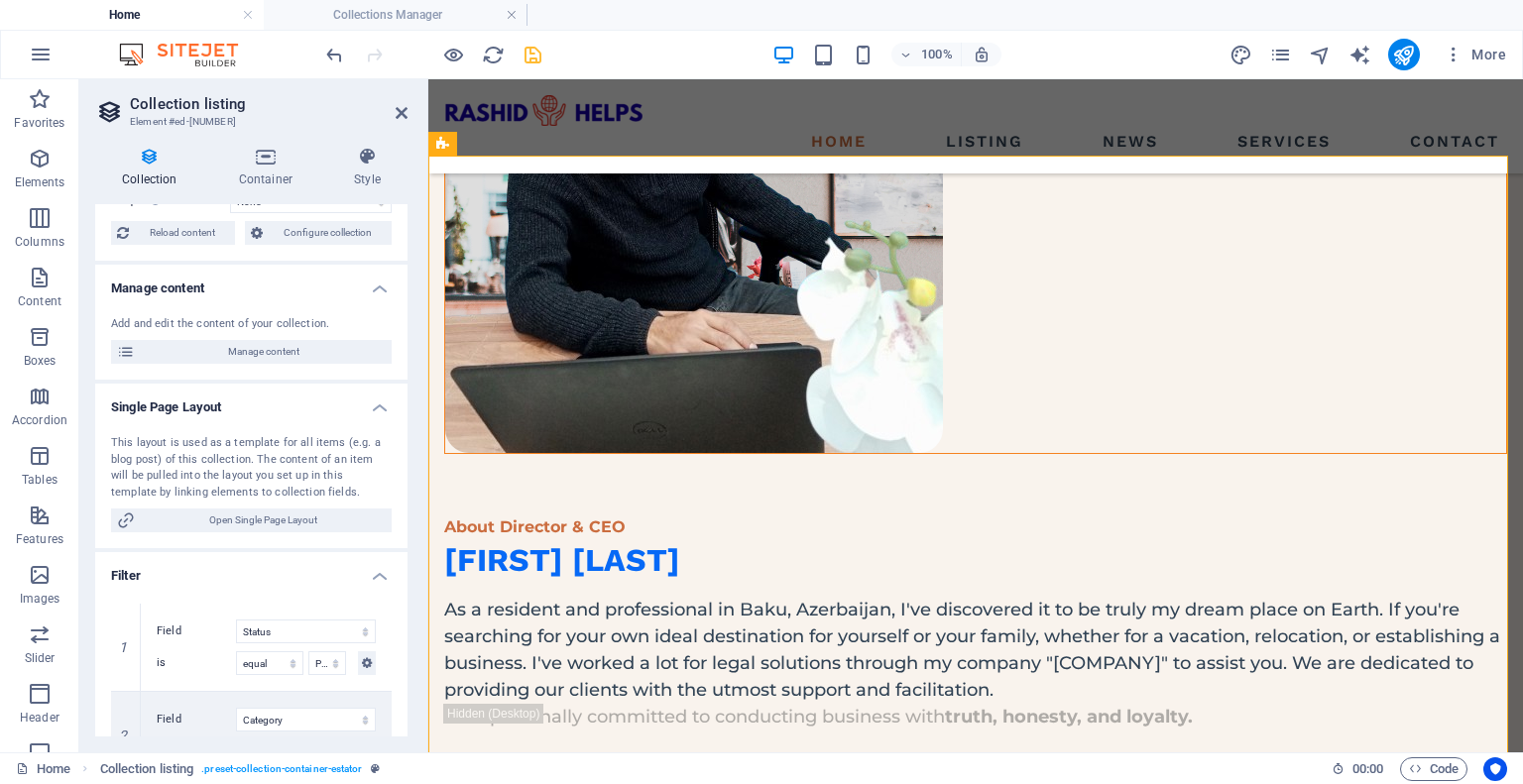 scroll, scrollTop: 12, scrollLeft: 0, axis: vertical 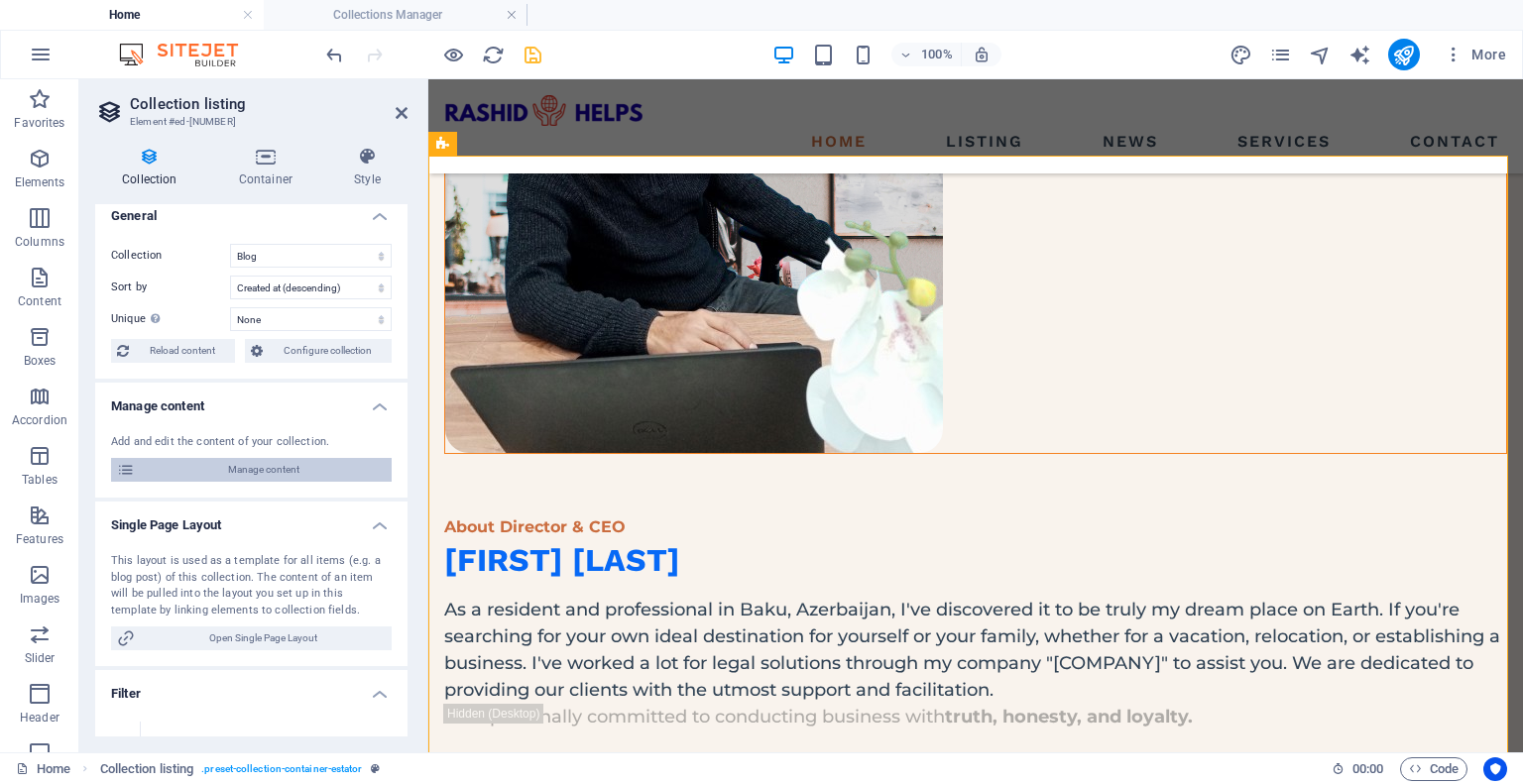 click on "Manage content" at bounding box center (263, 470) 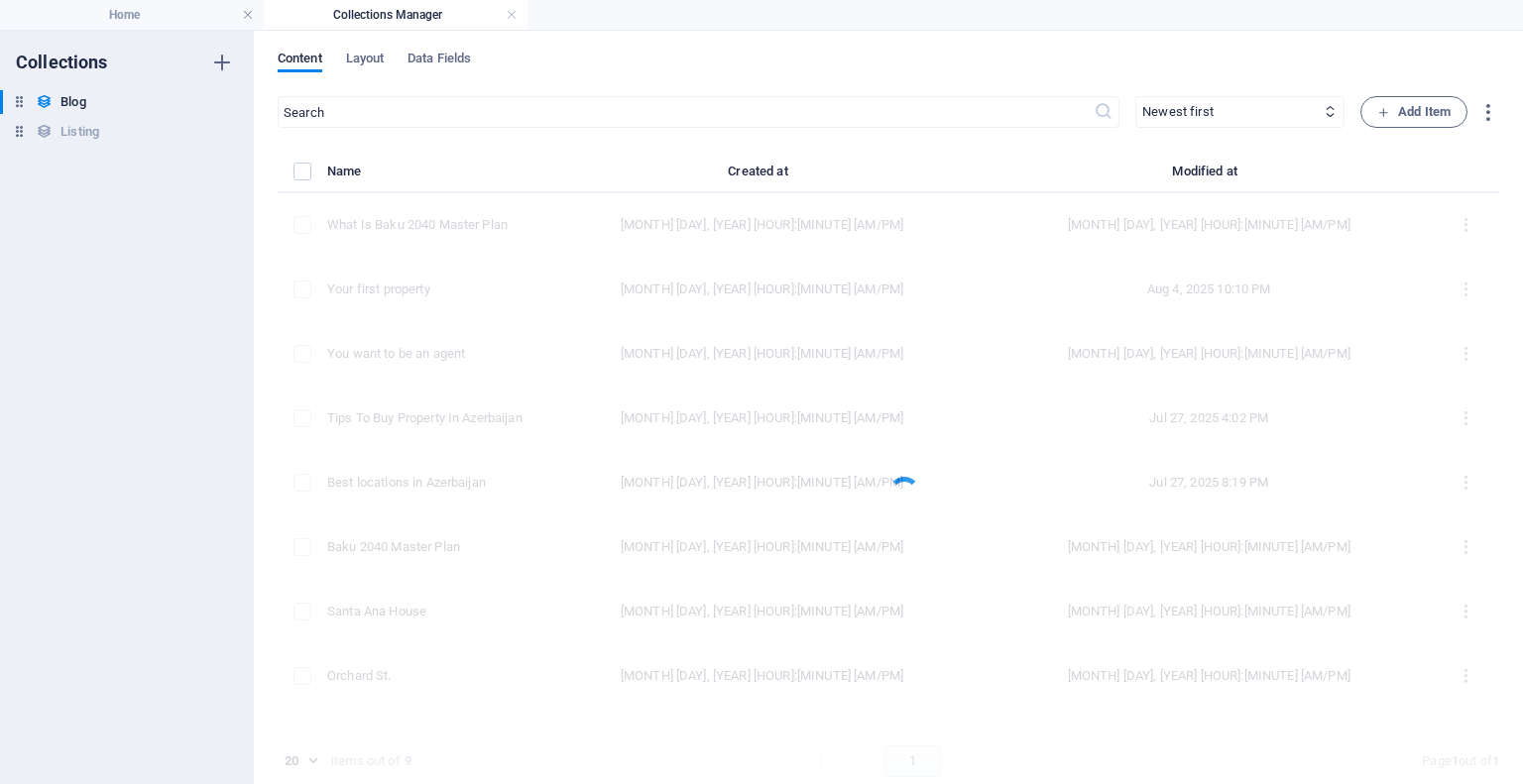 scroll, scrollTop: 0, scrollLeft: 0, axis: both 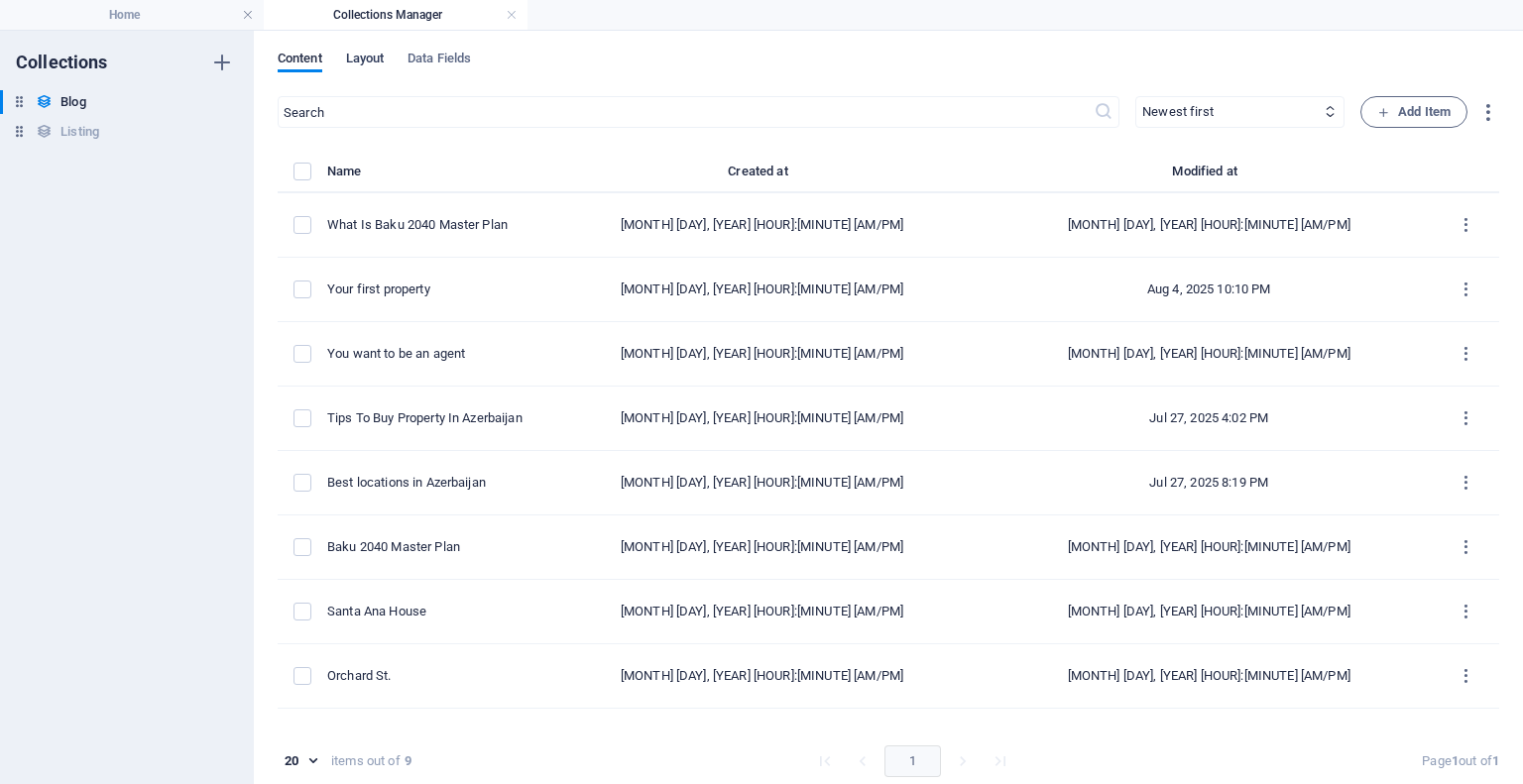 click on "Layout" at bounding box center [365, 60] 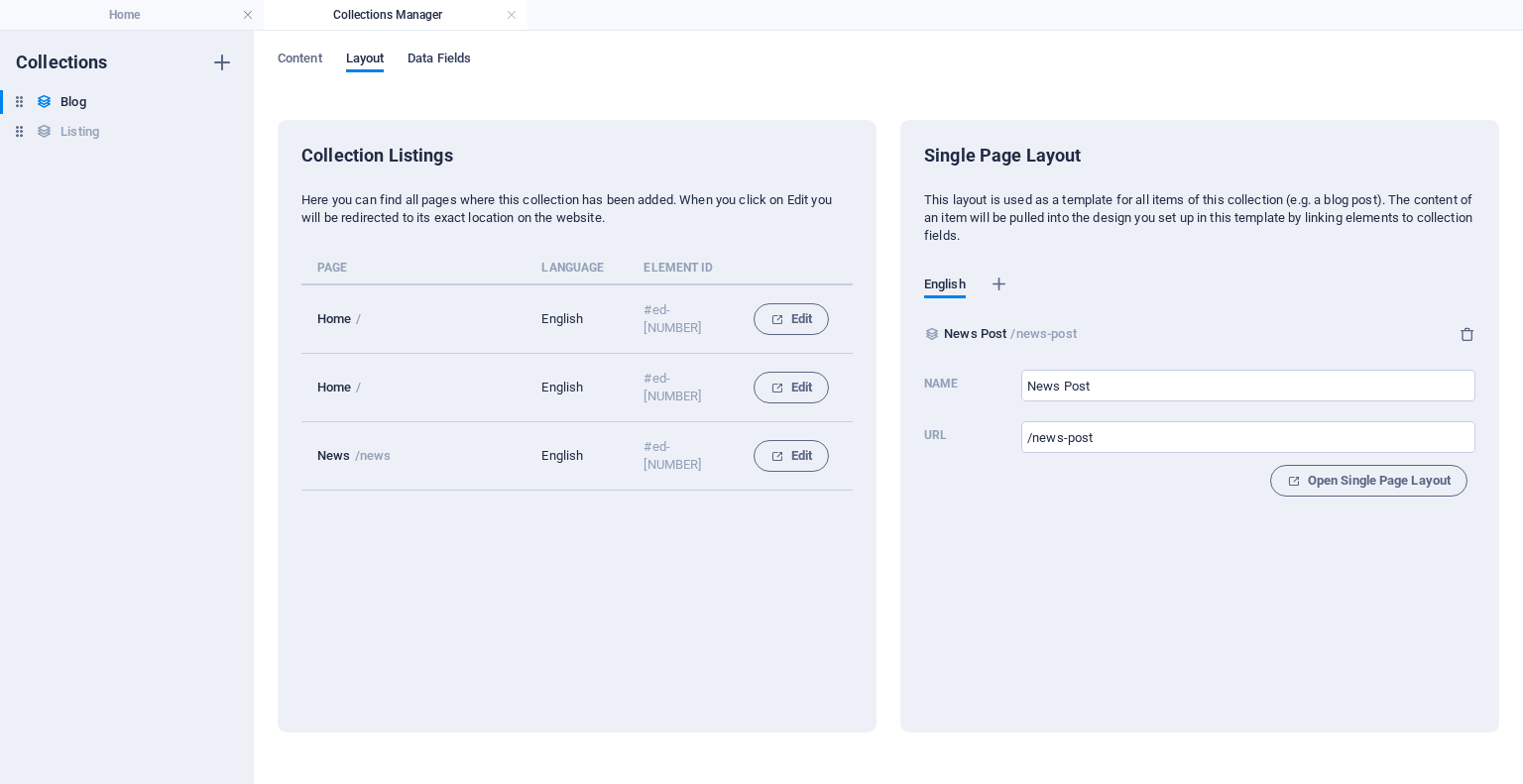 click on "Data Fields" at bounding box center [439, 60] 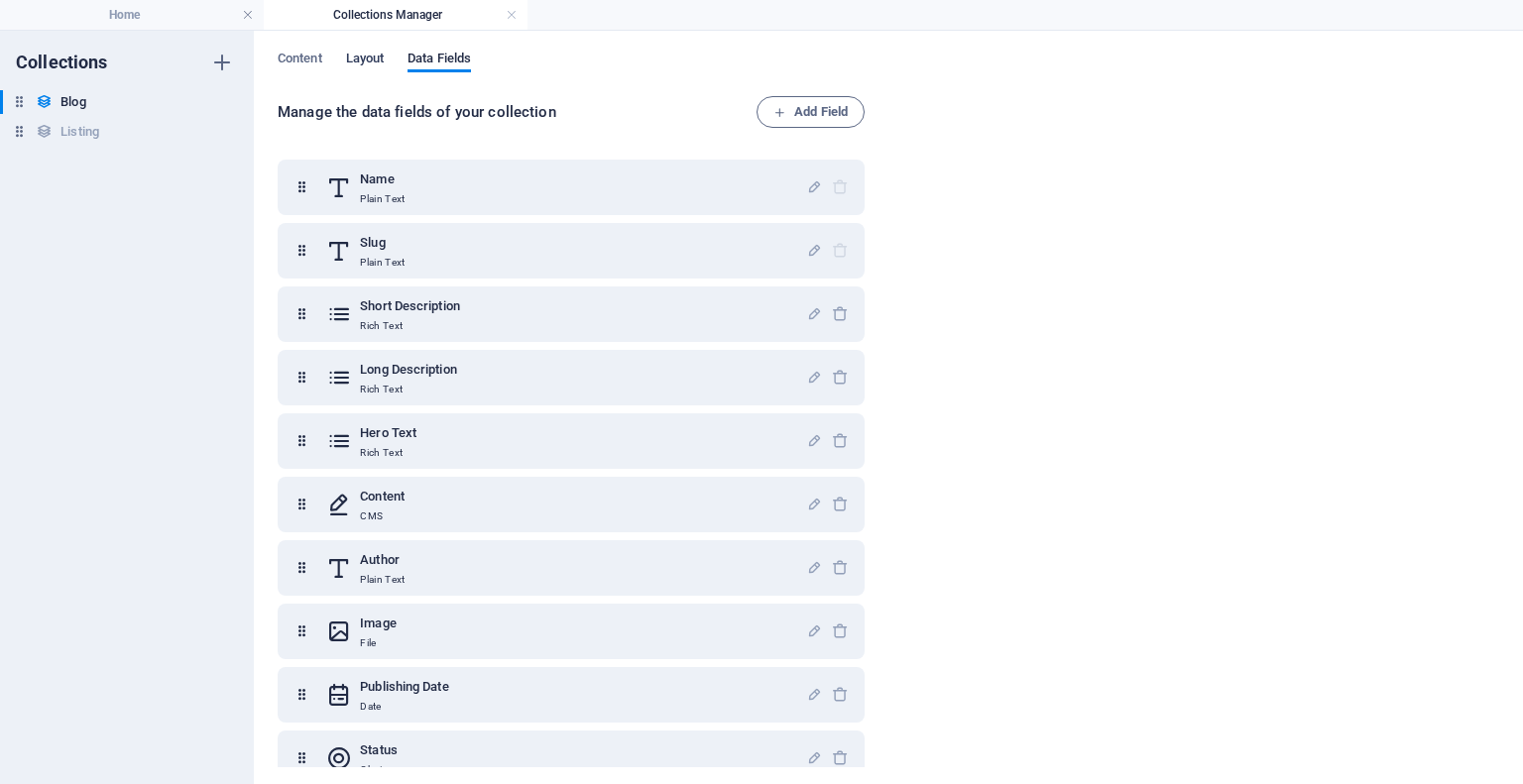 click on "Layout" at bounding box center [365, 60] 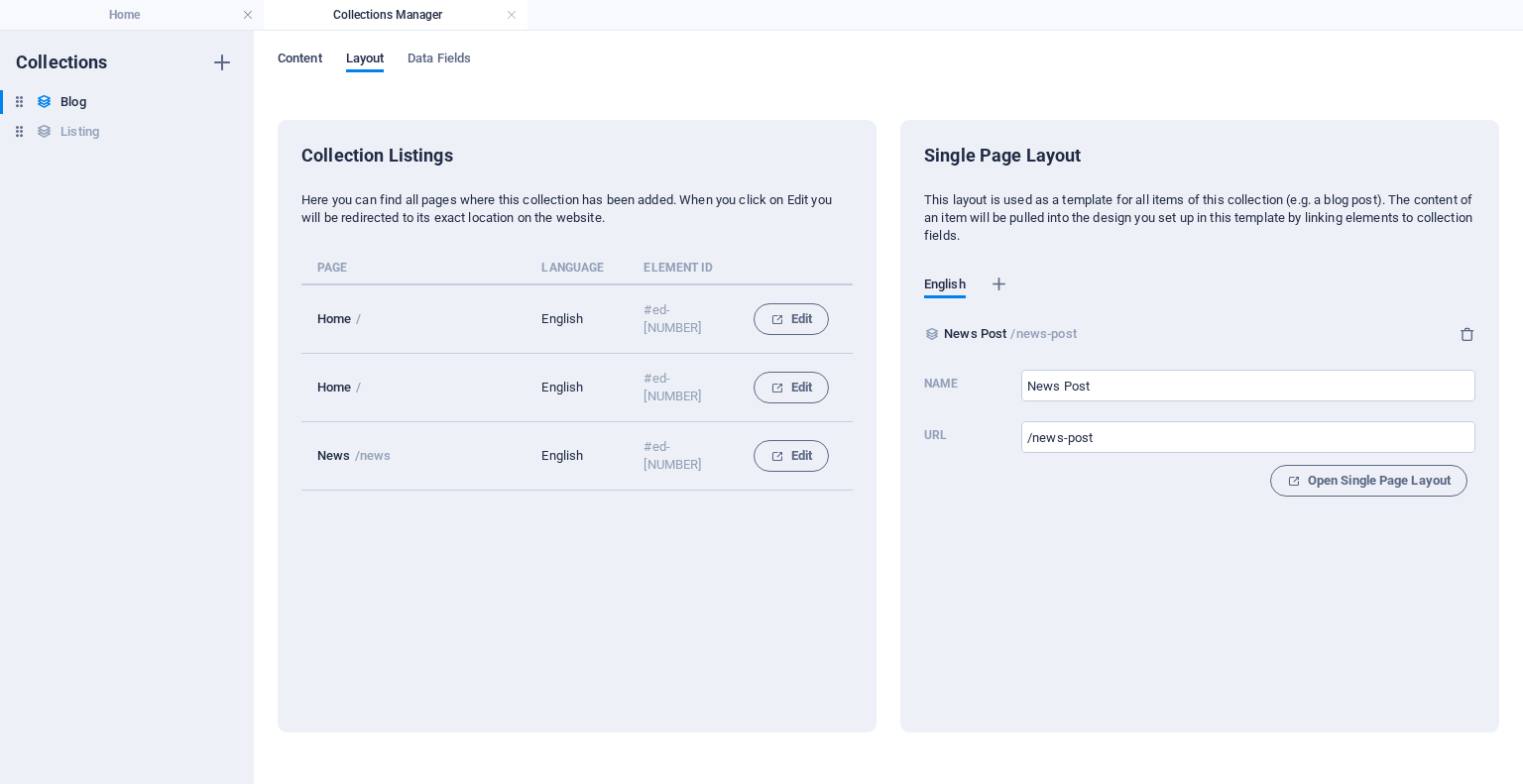 click on "Content" at bounding box center [299, 60] 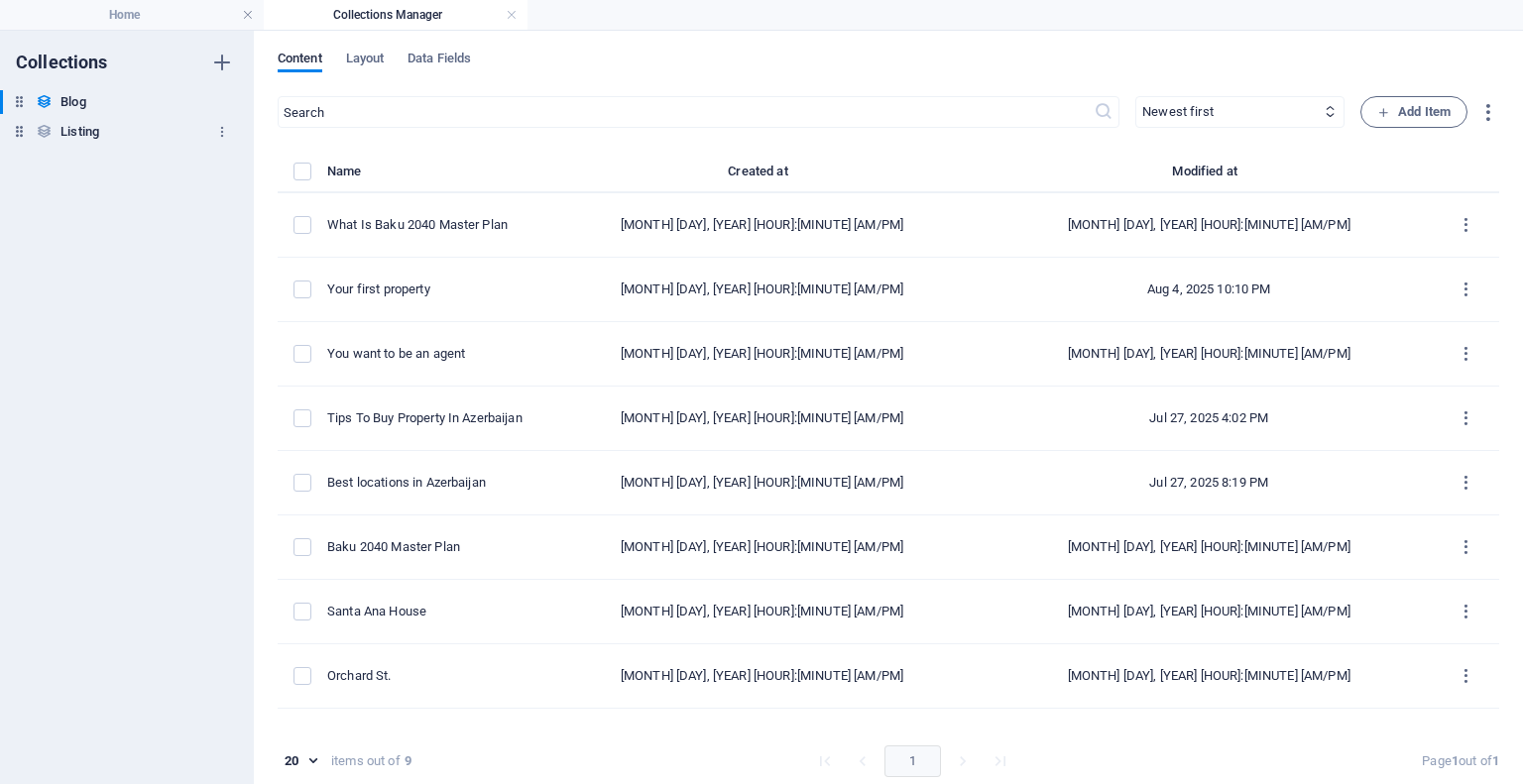 click on "Listing" at bounding box center [79, 132] 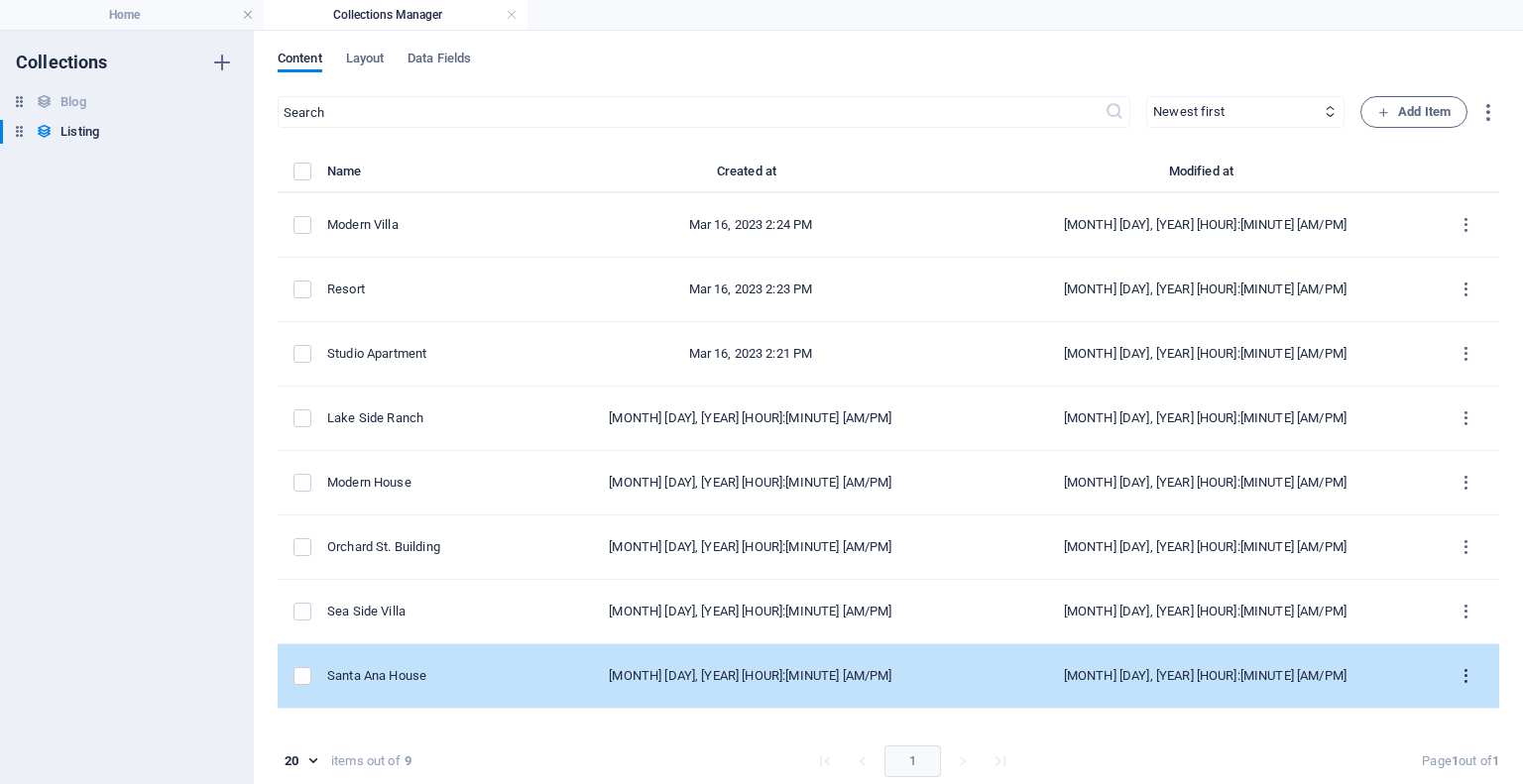 click at bounding box center (1465, 676) 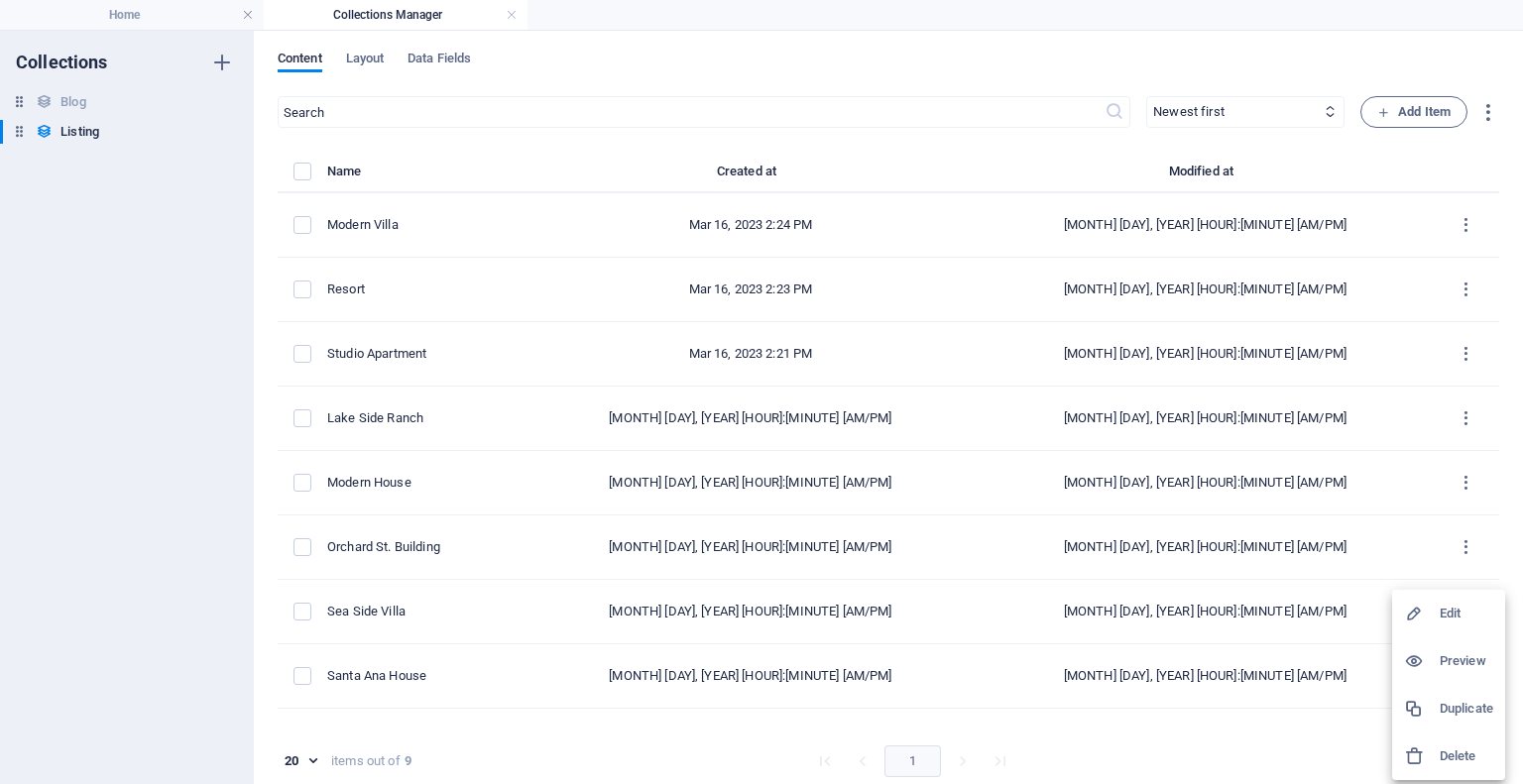 click on "Edit" at bounding box center (1466, 614) 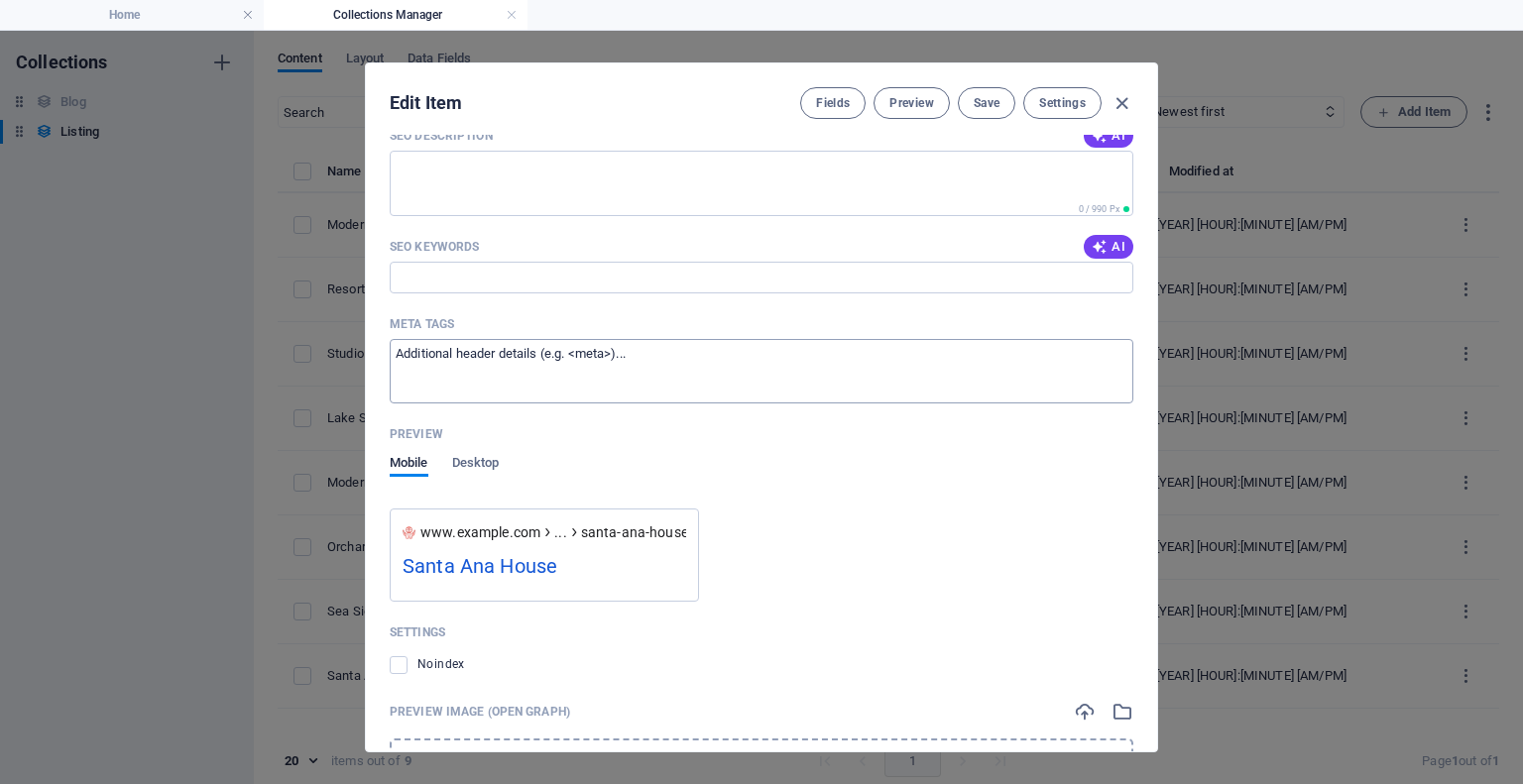 scroll, scrollTop: 1784, scrollLeft: 0, axis: vertical 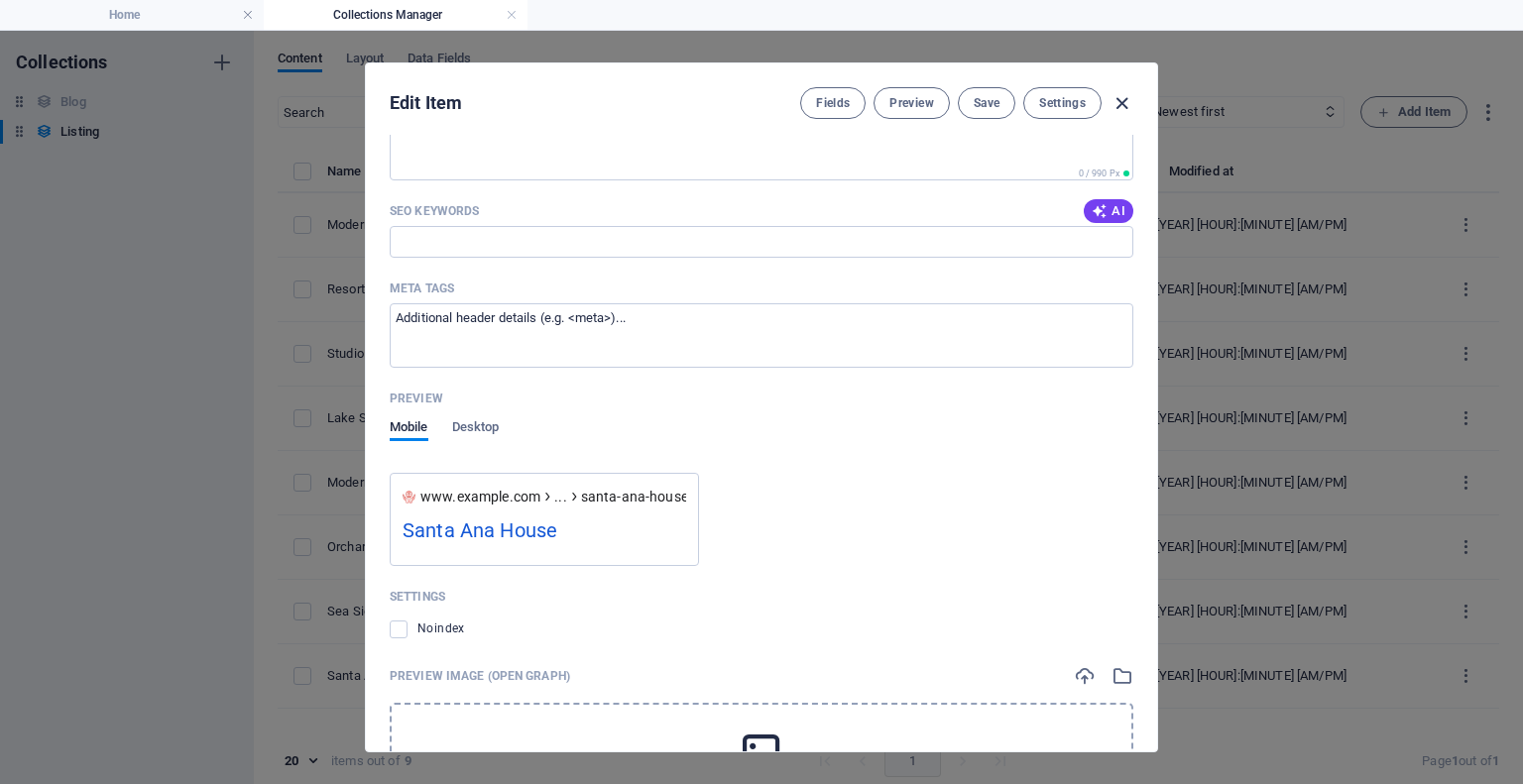 click at bounding box center [1121, 103] 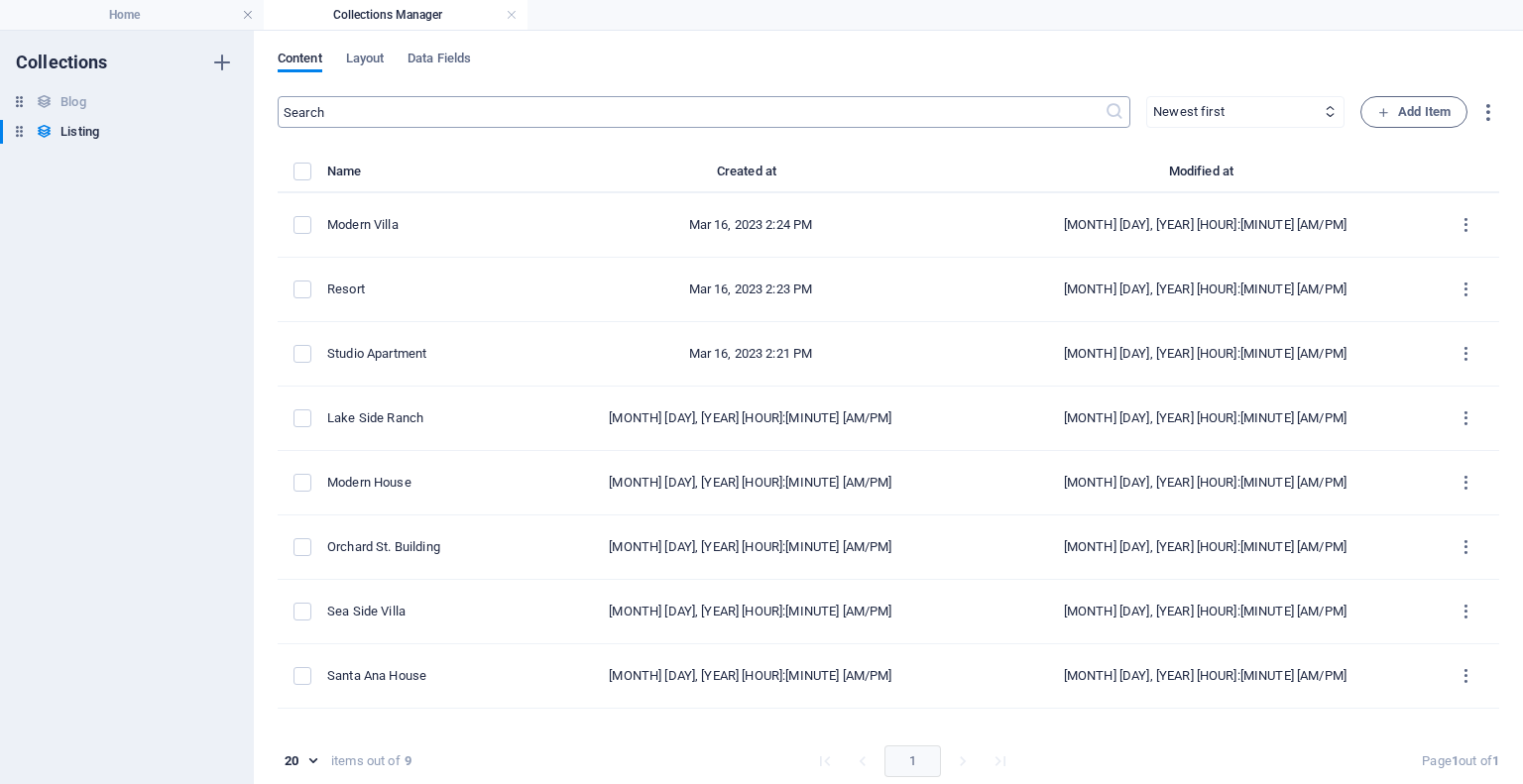 scroll, scrollTop: 1588, scrollLeft: 0, axis: vertical 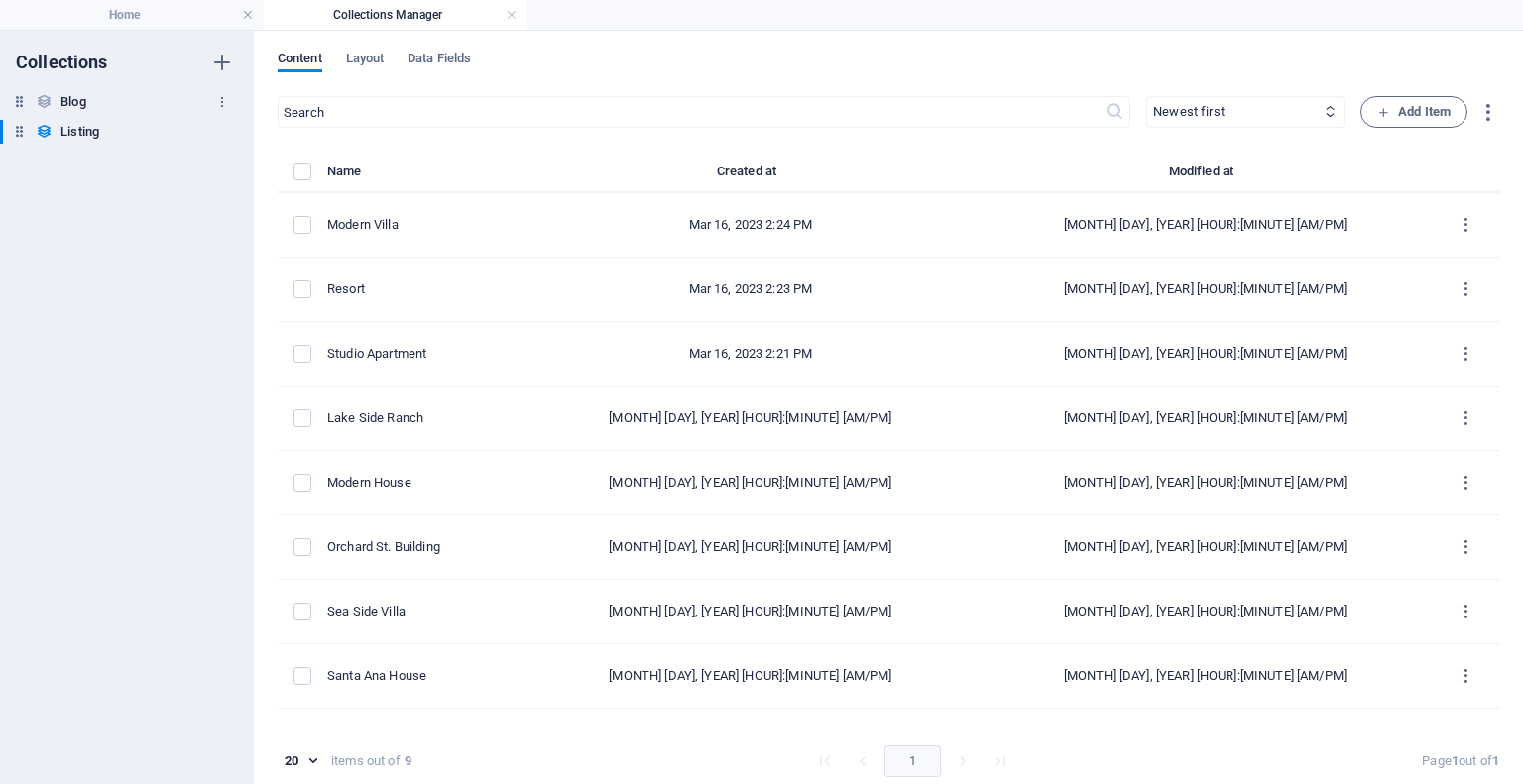 click on "Blog Blog" at bounding box center [117, 102] 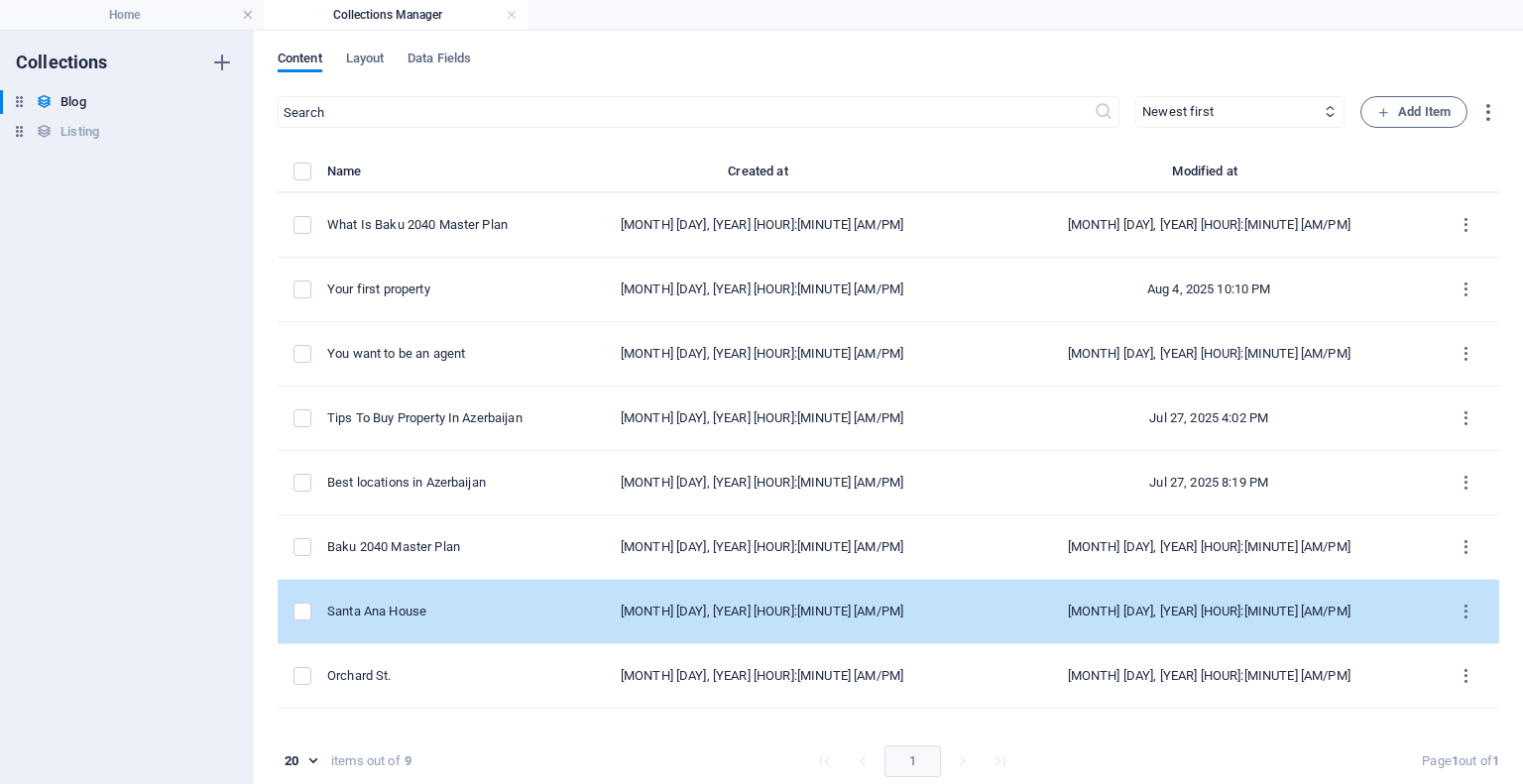 click on "[MONTH] [DAY], [YEAR] [HOUR]:[MINUTE] [AM/PM]" at bounding box center [762, 612] 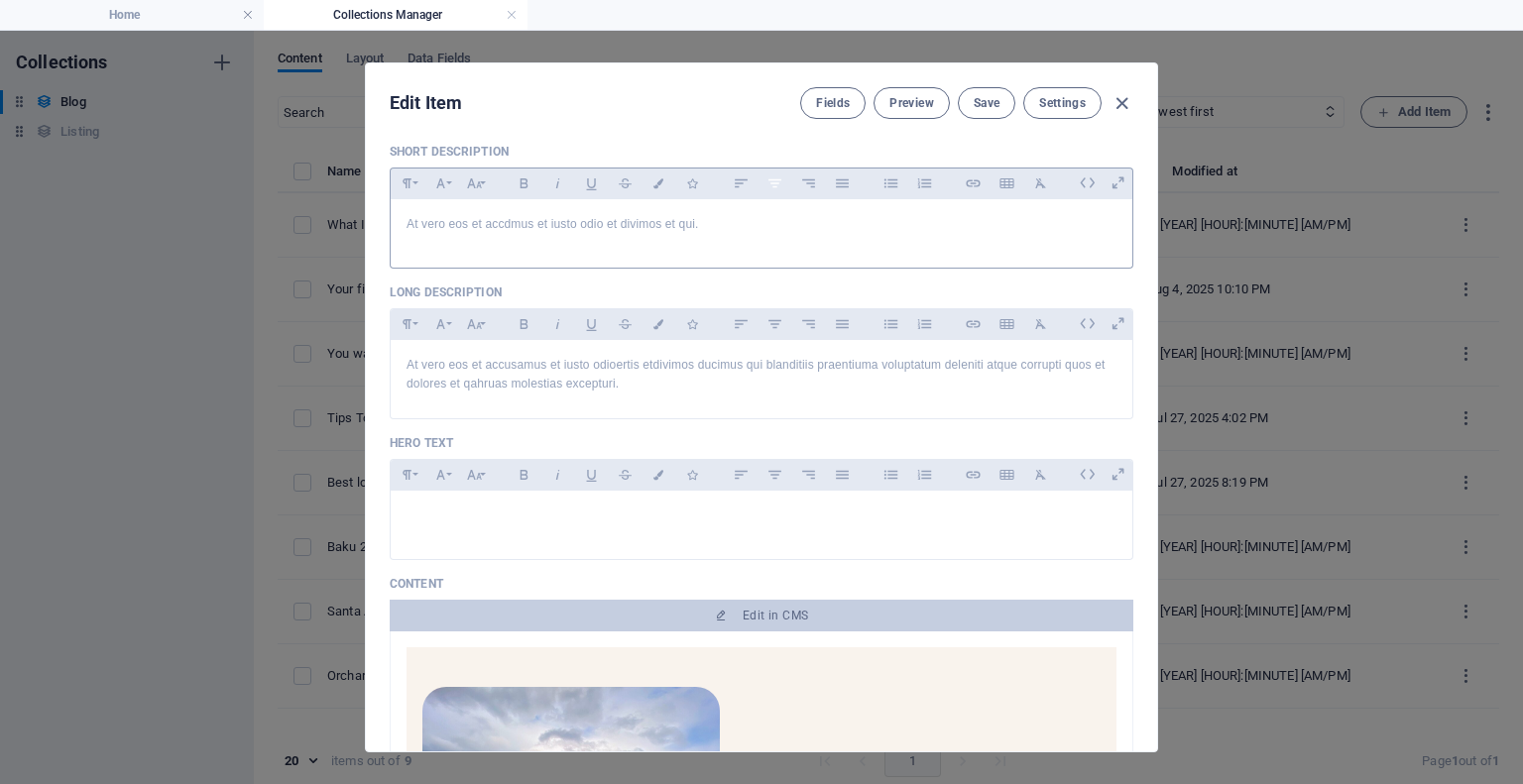 scroll, scrollTop: 0, scrollLeft: 0, axis: both 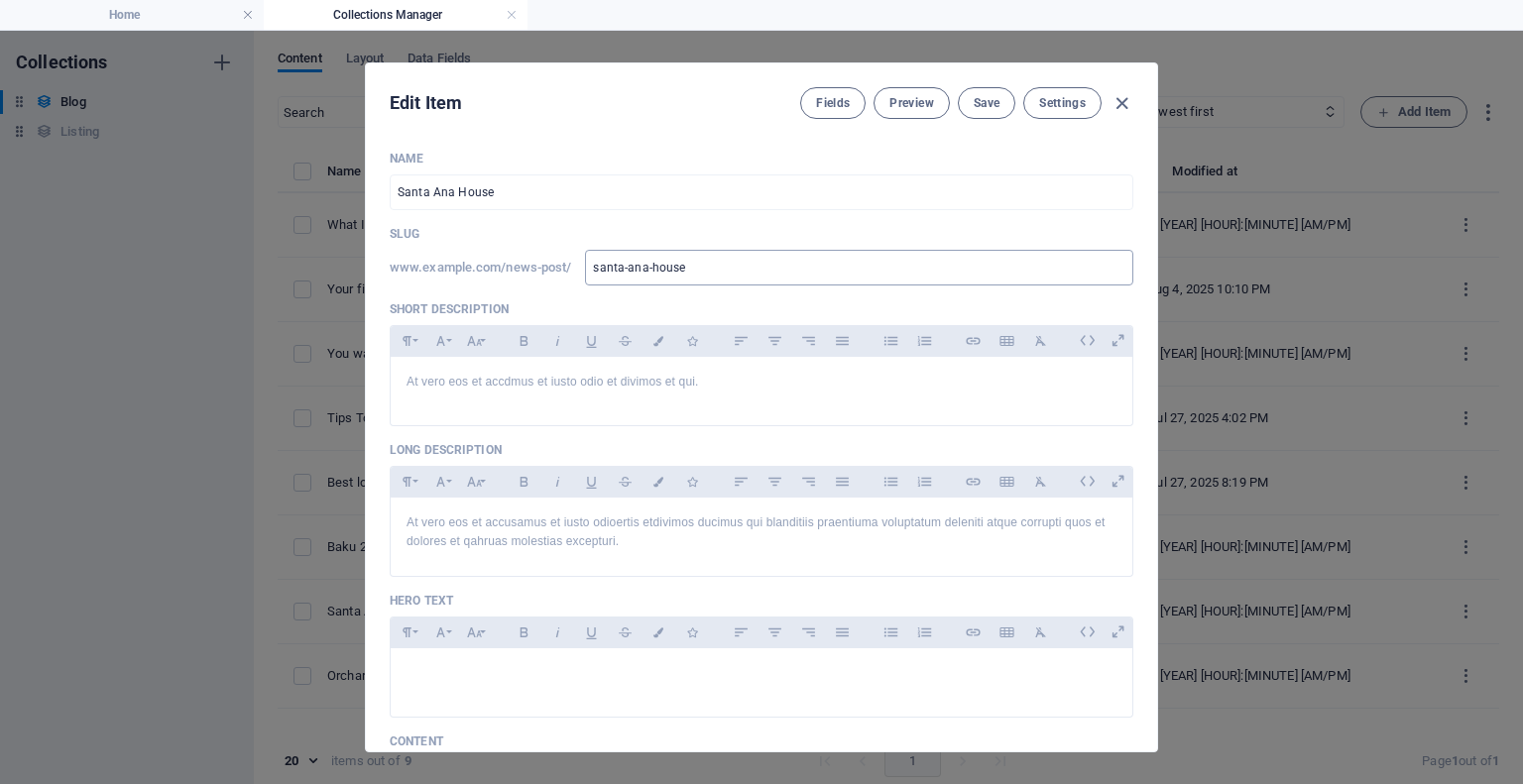 drag, startPoint x: 505, startPoint y: 264, endPoint x: 594, endPoint y: 253, distance: 89.6772 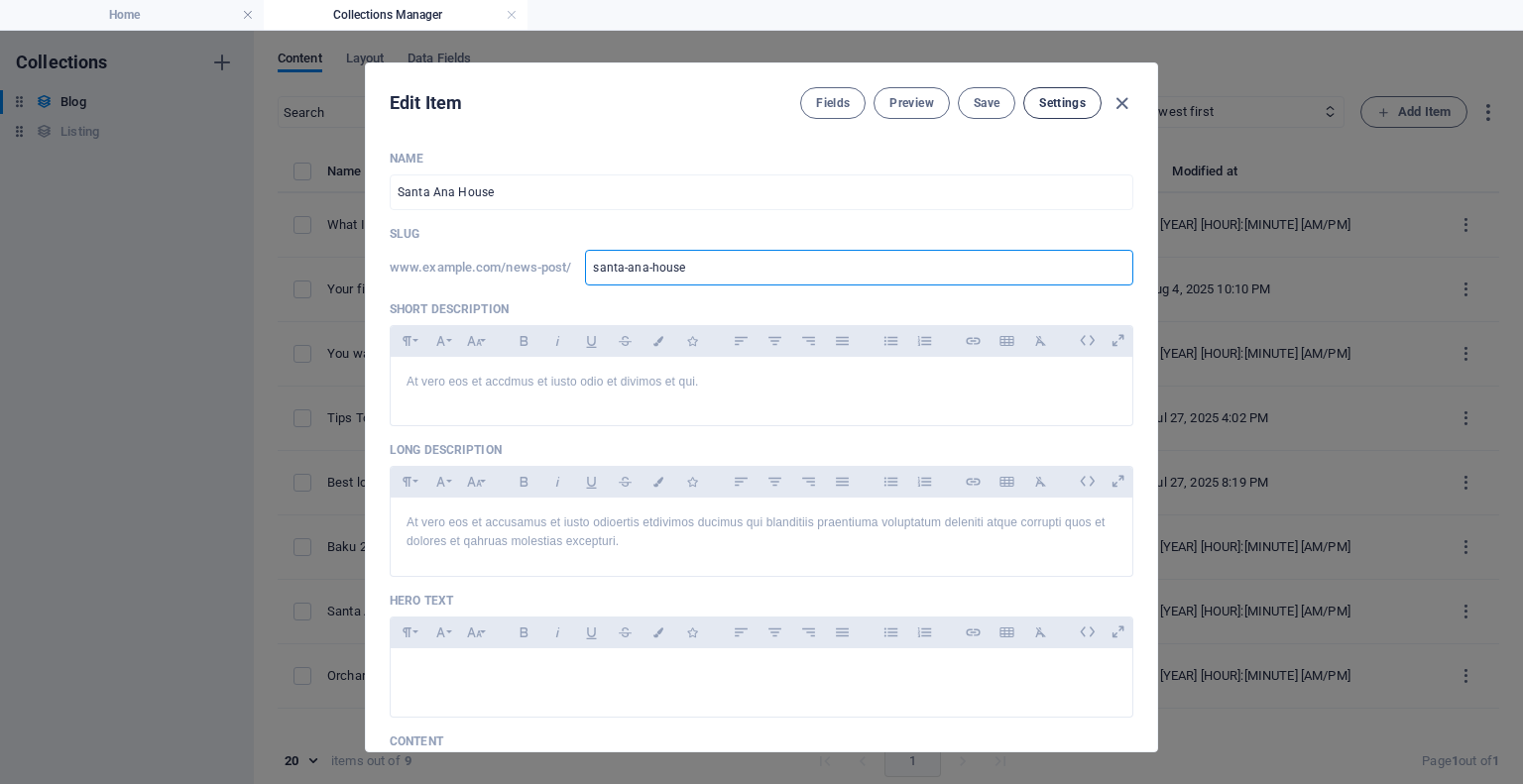 click on "Settings" at bounding box center (1062, 103) 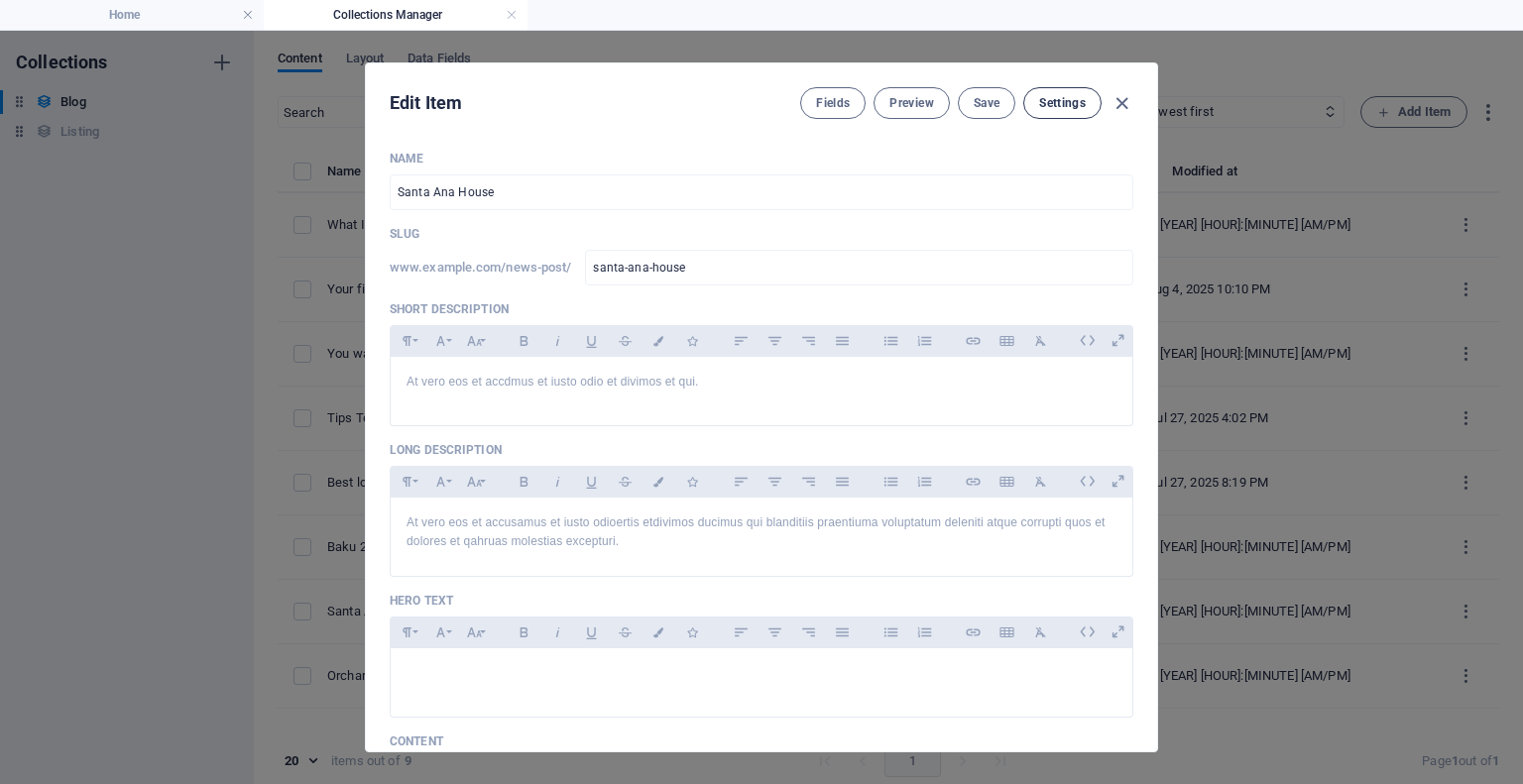 scroll, scrollTop: 218, scrollLeft: 0, axis: vertical 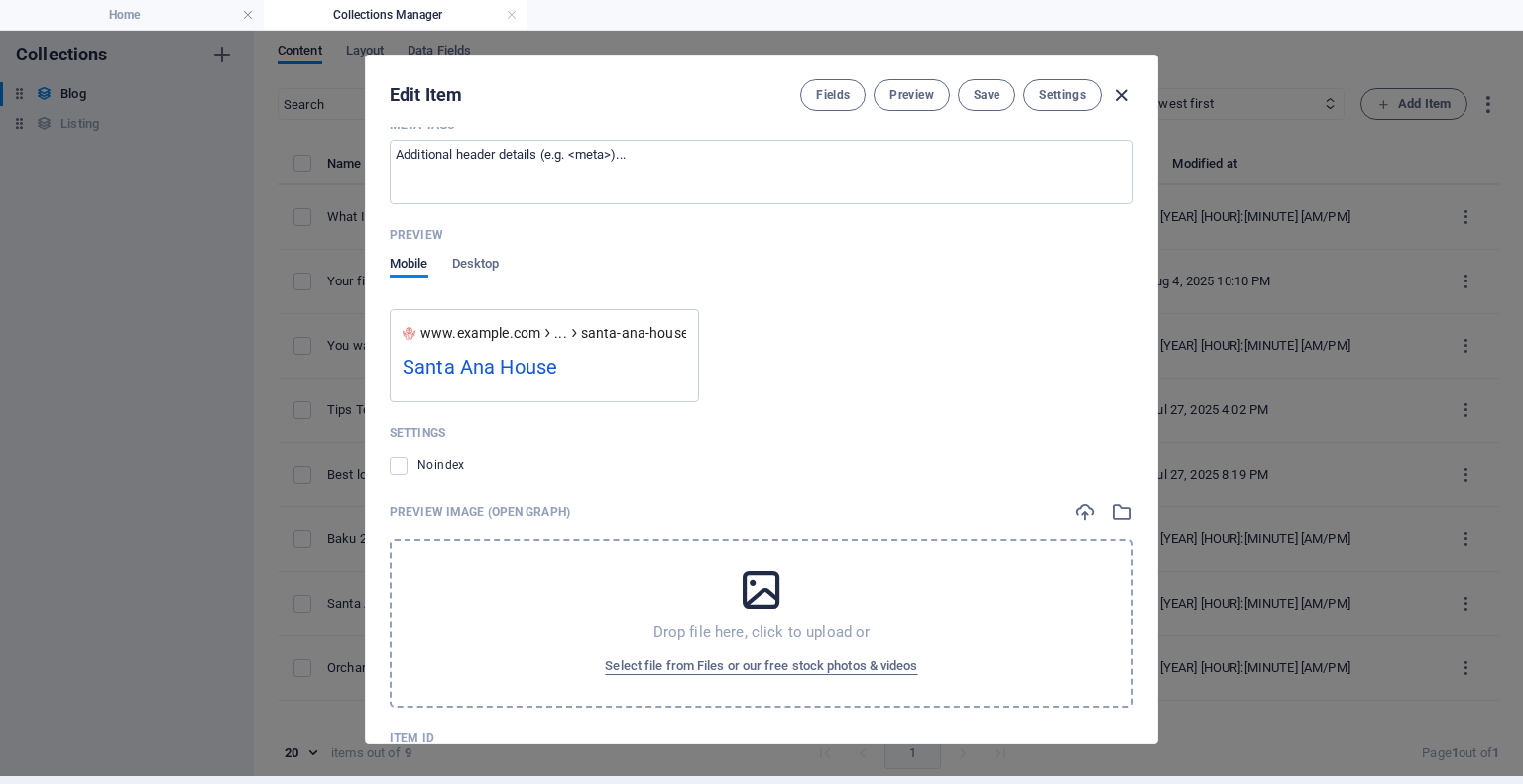 click at bounding box center (1121, 95) 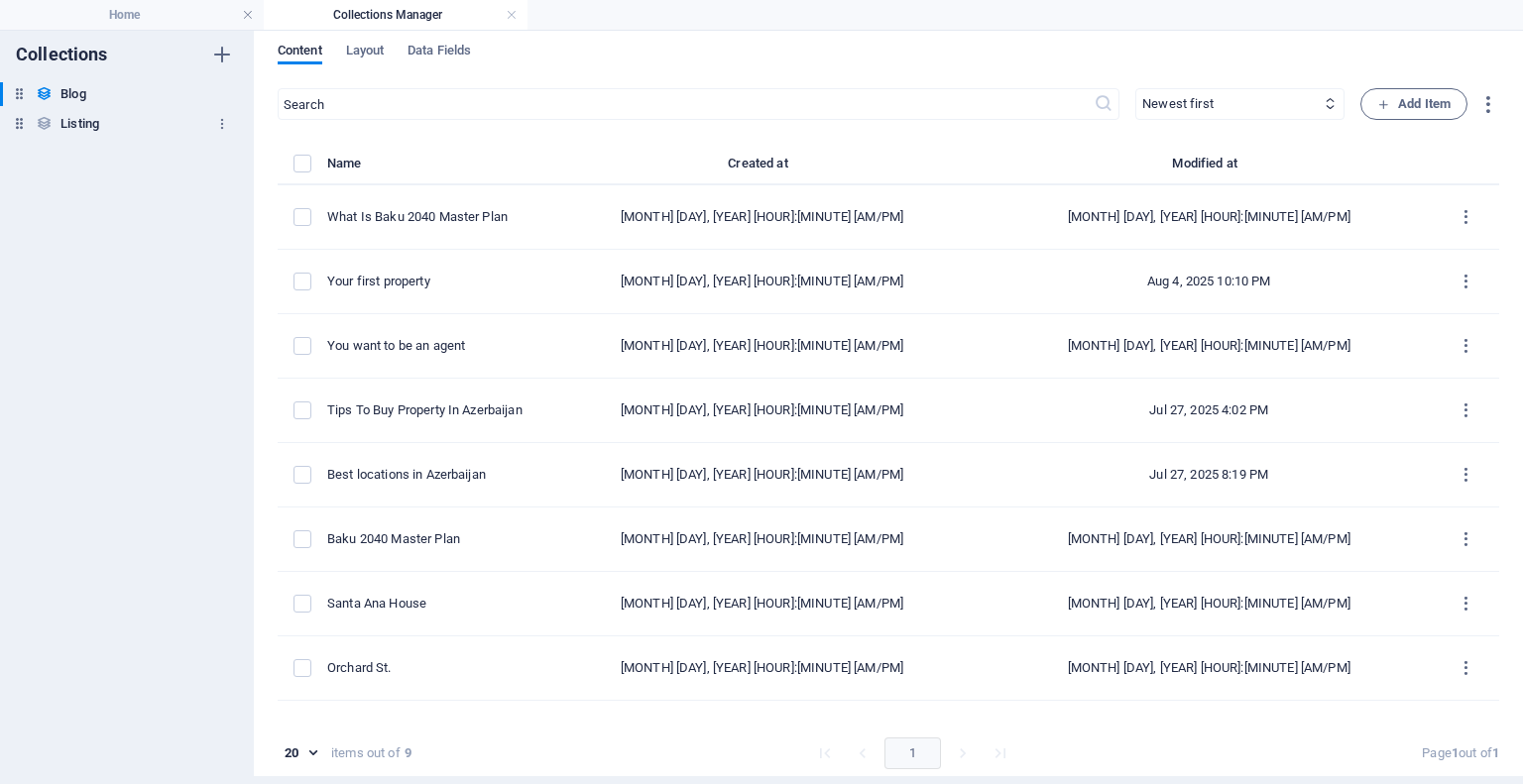 click on "Listing" at bounding box center [79, 124] 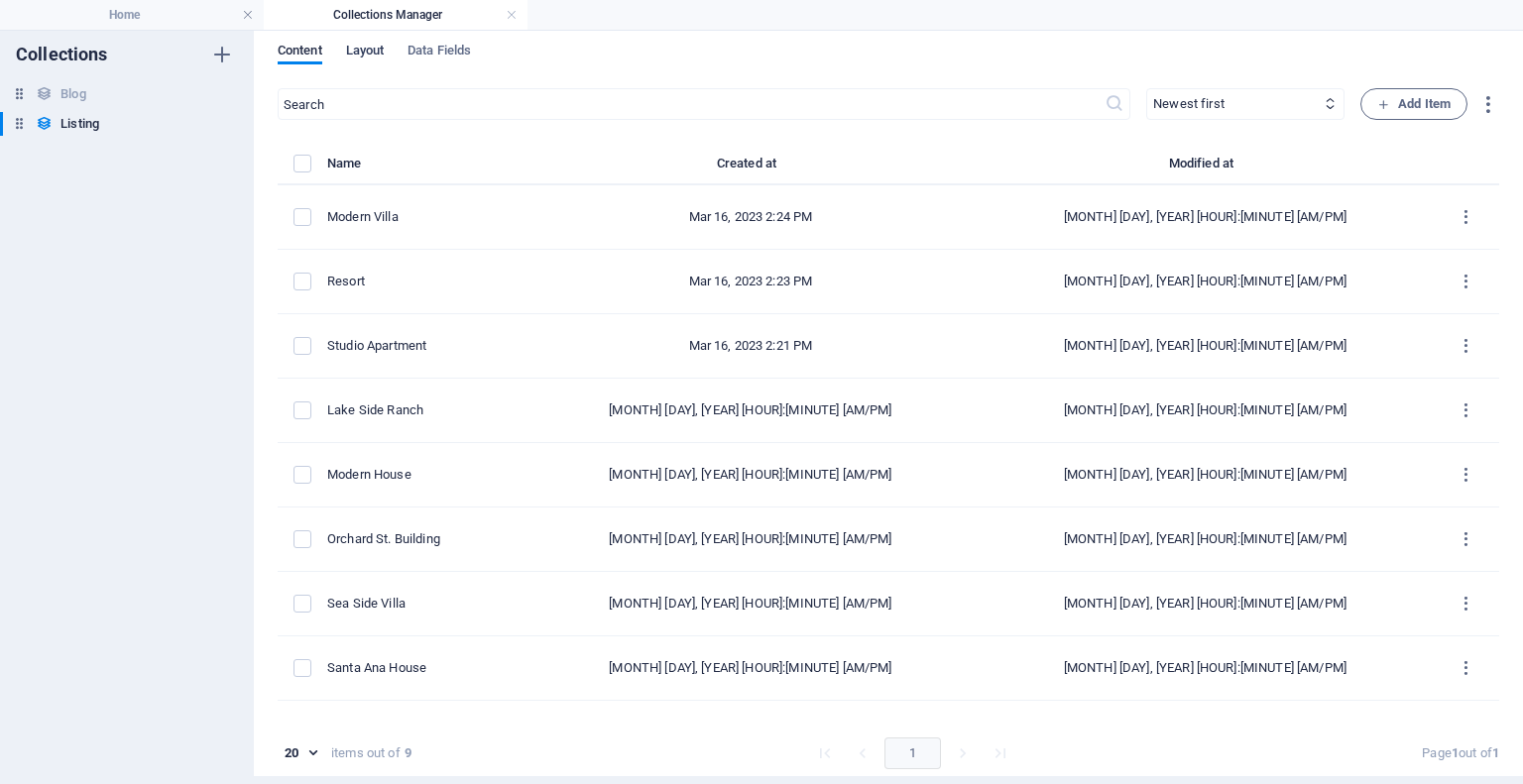 click on "Layout" at bounding box center (365, 53) 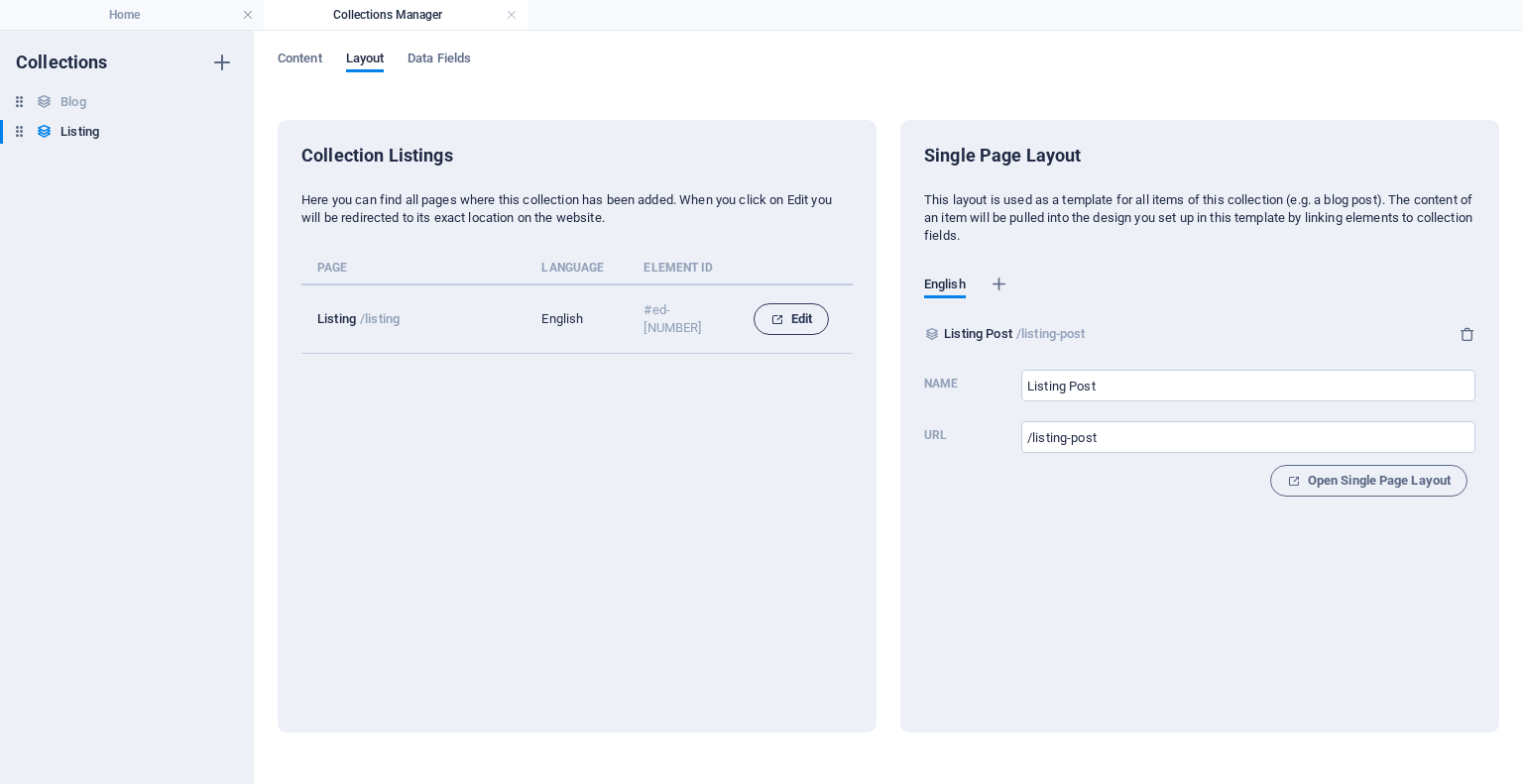 click at bounding box center (776, 319) 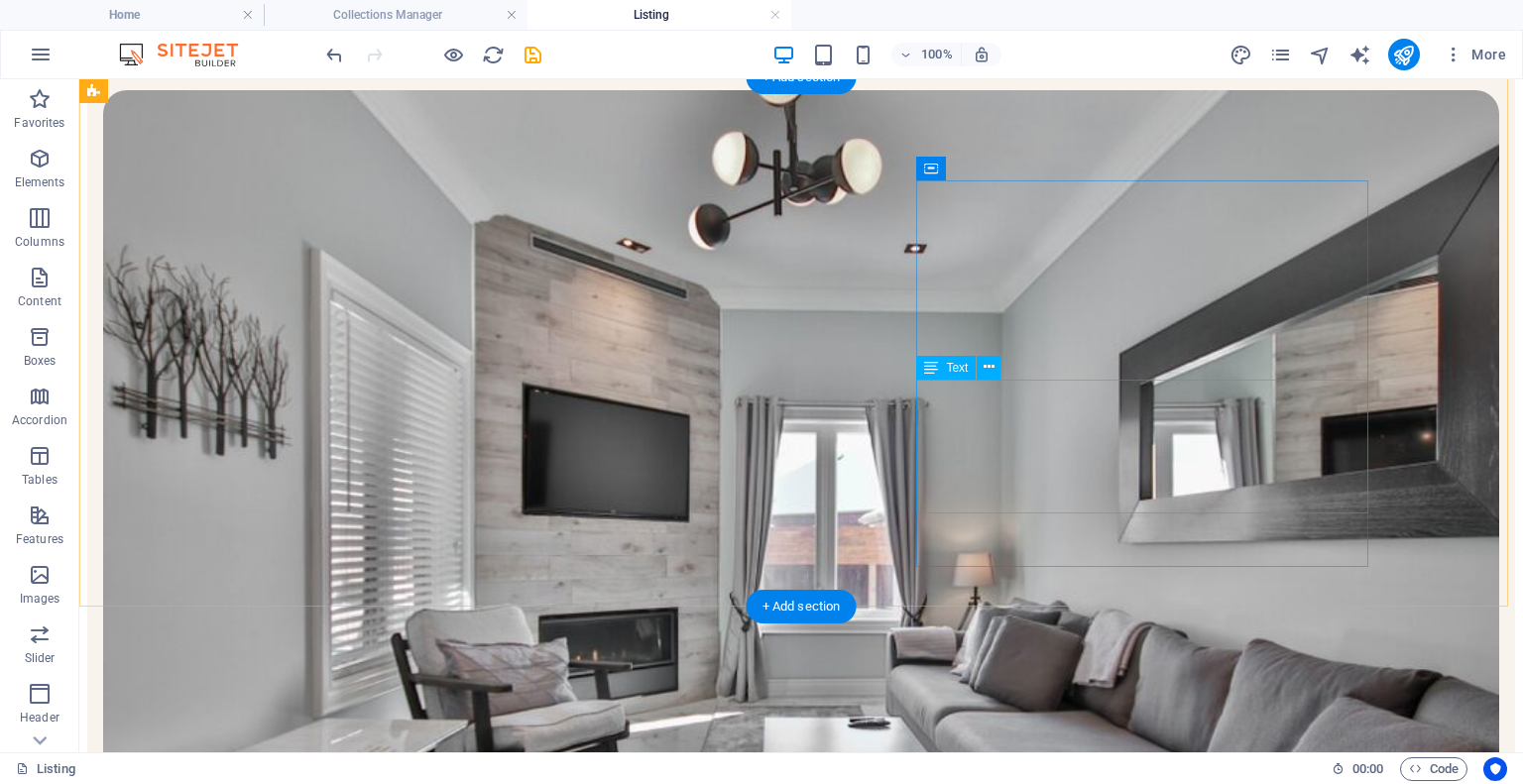 scroll, scrollTop: 0, scrollLeft: 0, axis: both 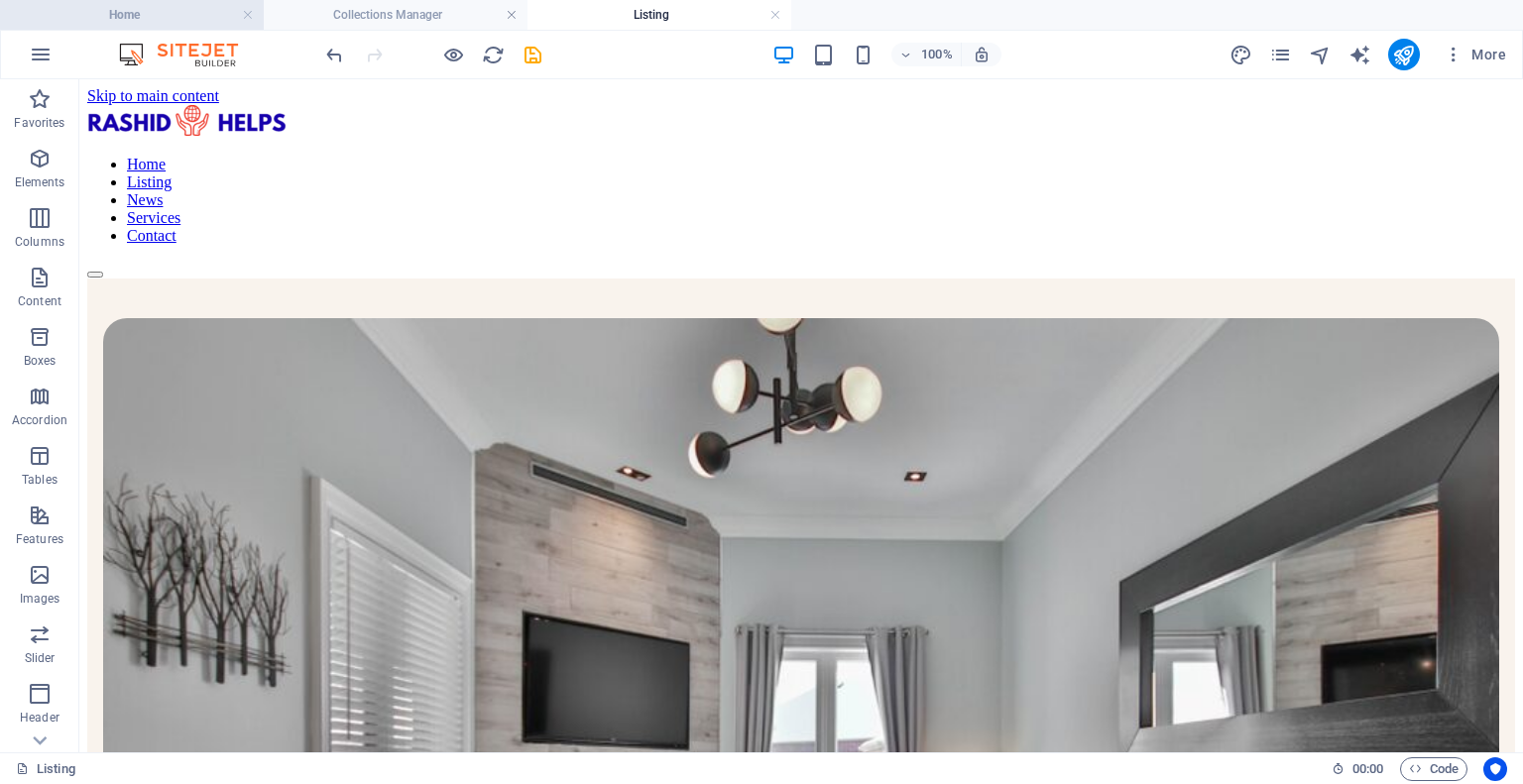 click on "Home" at bounding box center (132, 15) 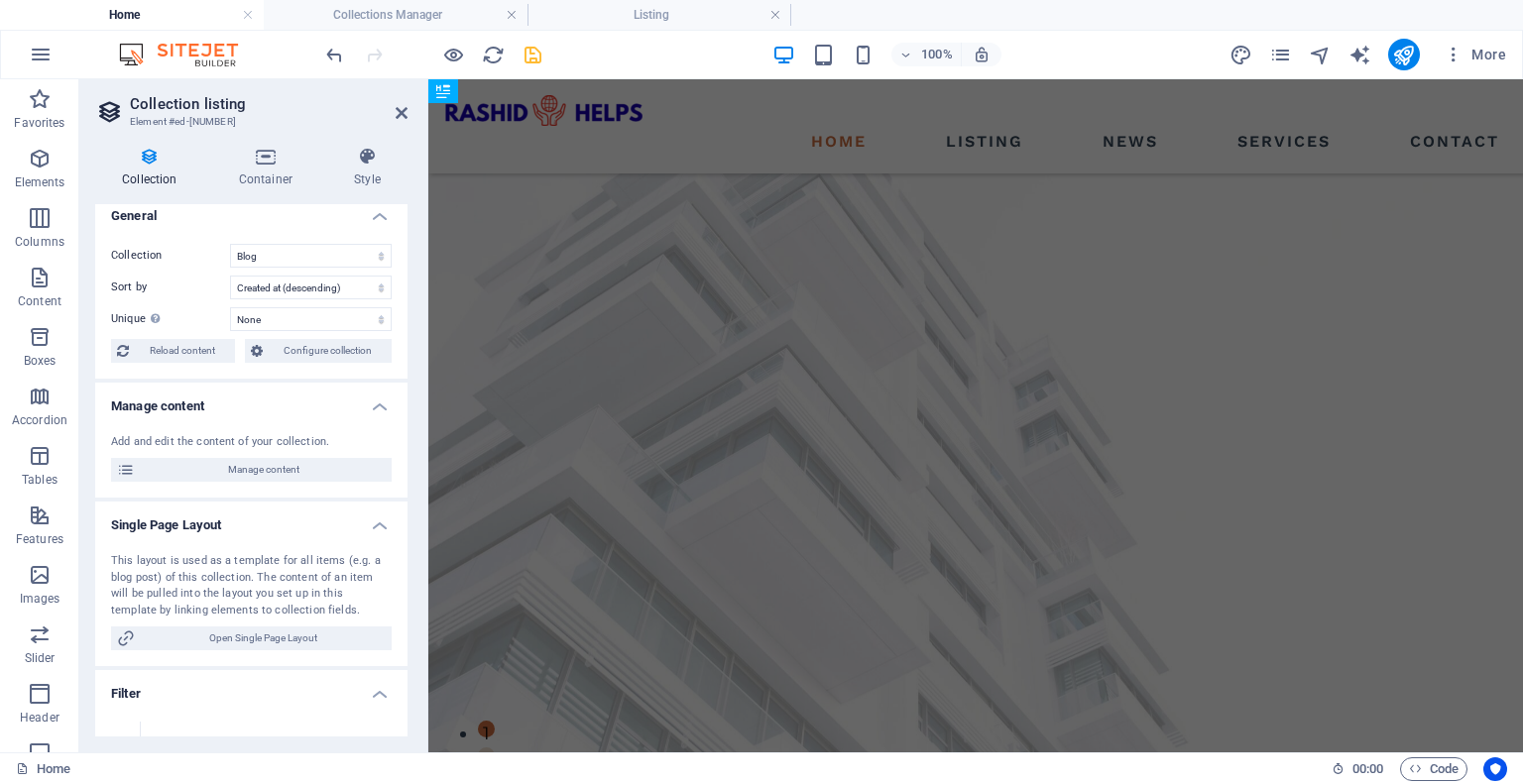 scroll, scrollTop: 2079, scrollLeft: 0, axis: vertical 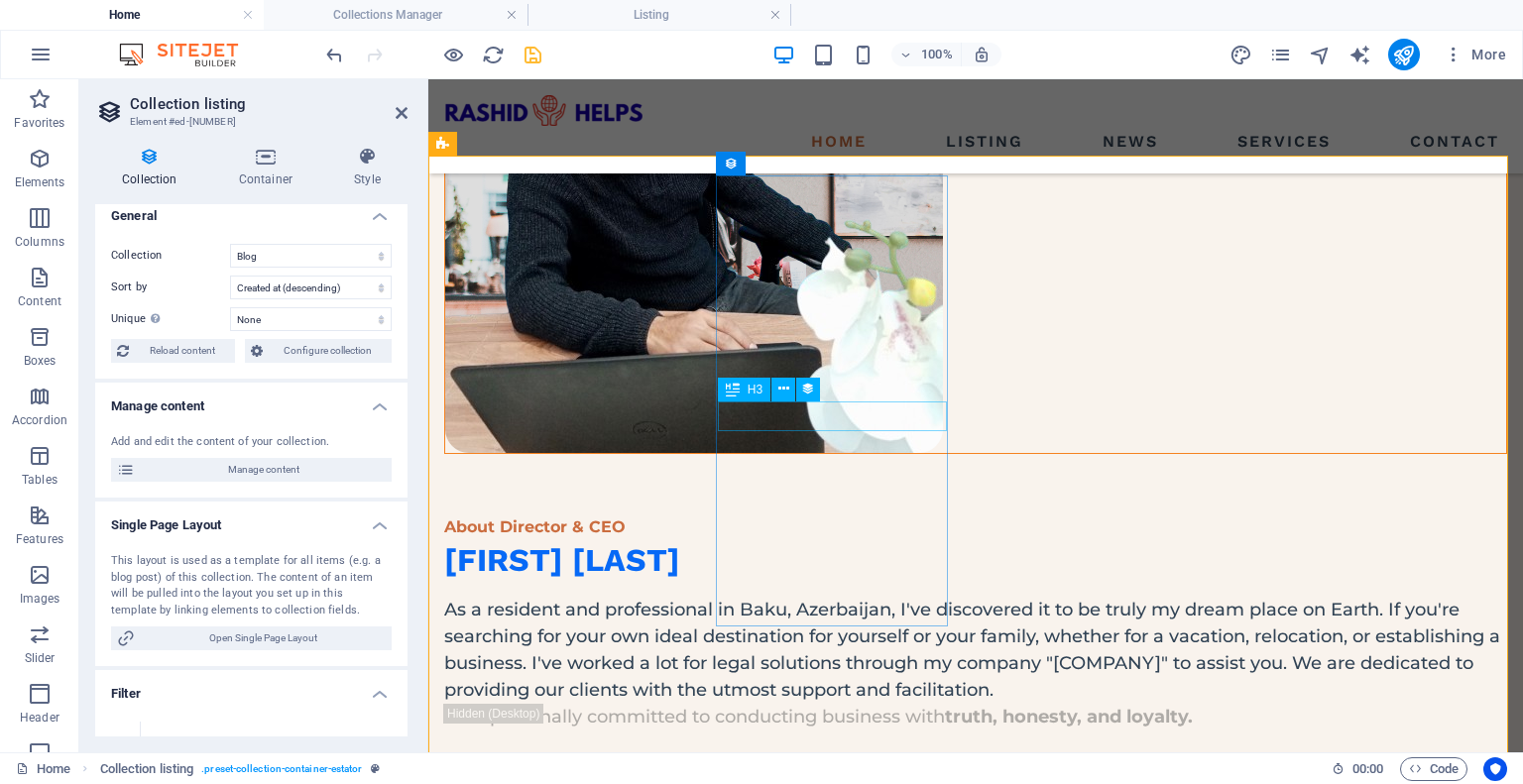 click on "Santa Ana House" at bounding box center [976, 1885] 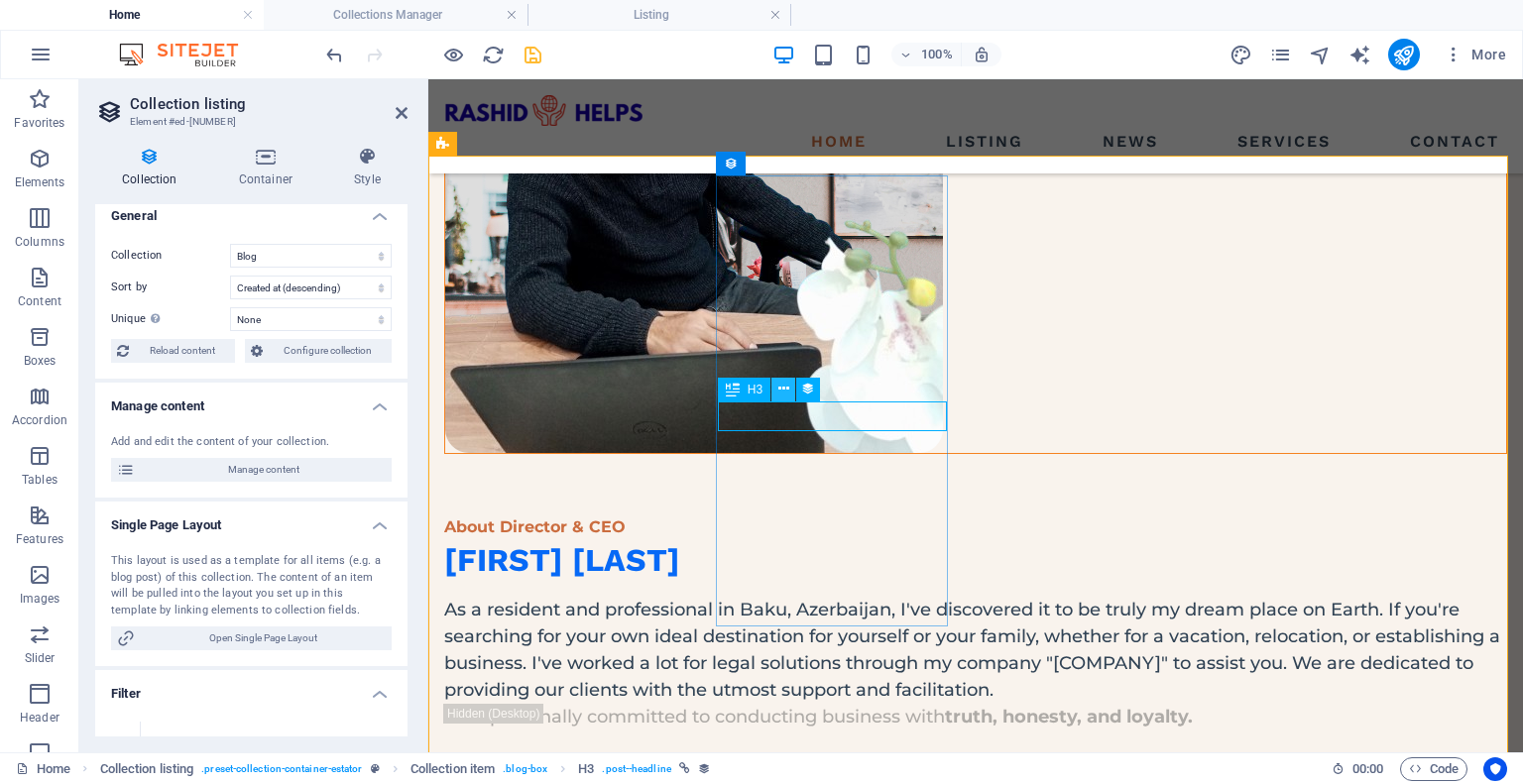 click at bounding box center [783, 390] 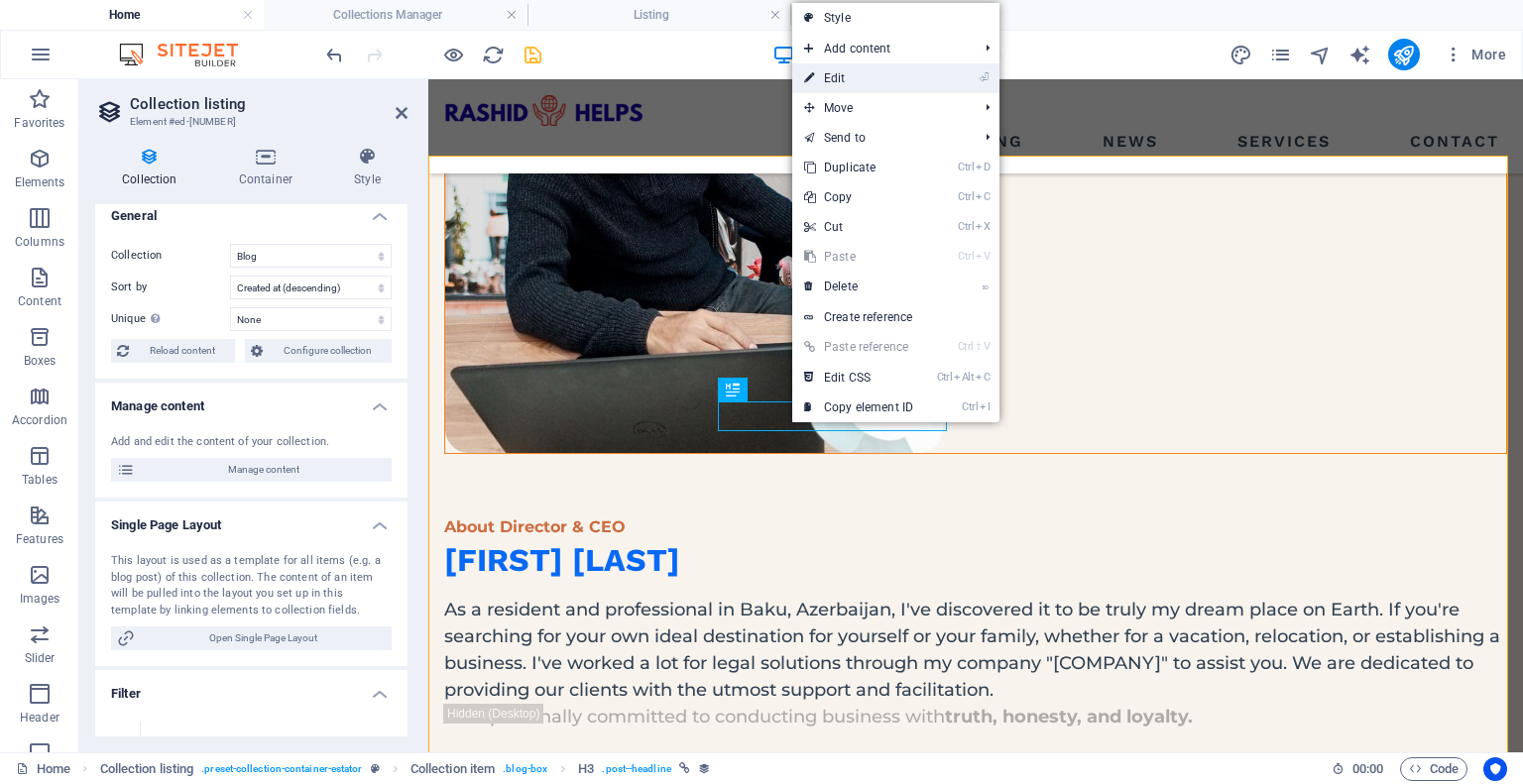 click on "⏎  Edit" at bounding box center [859, 78] 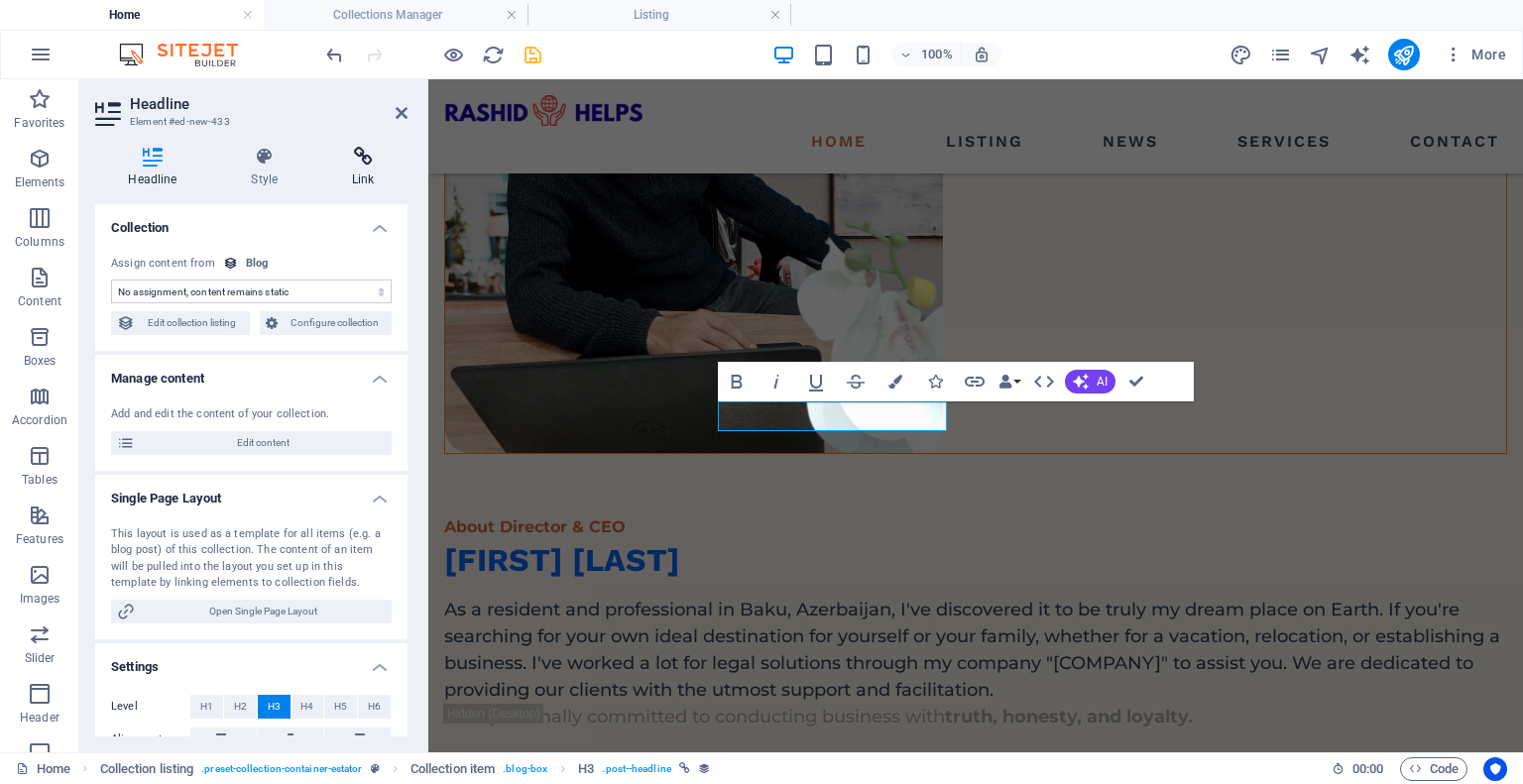 click on "Link" at bounding box center (363, 168) 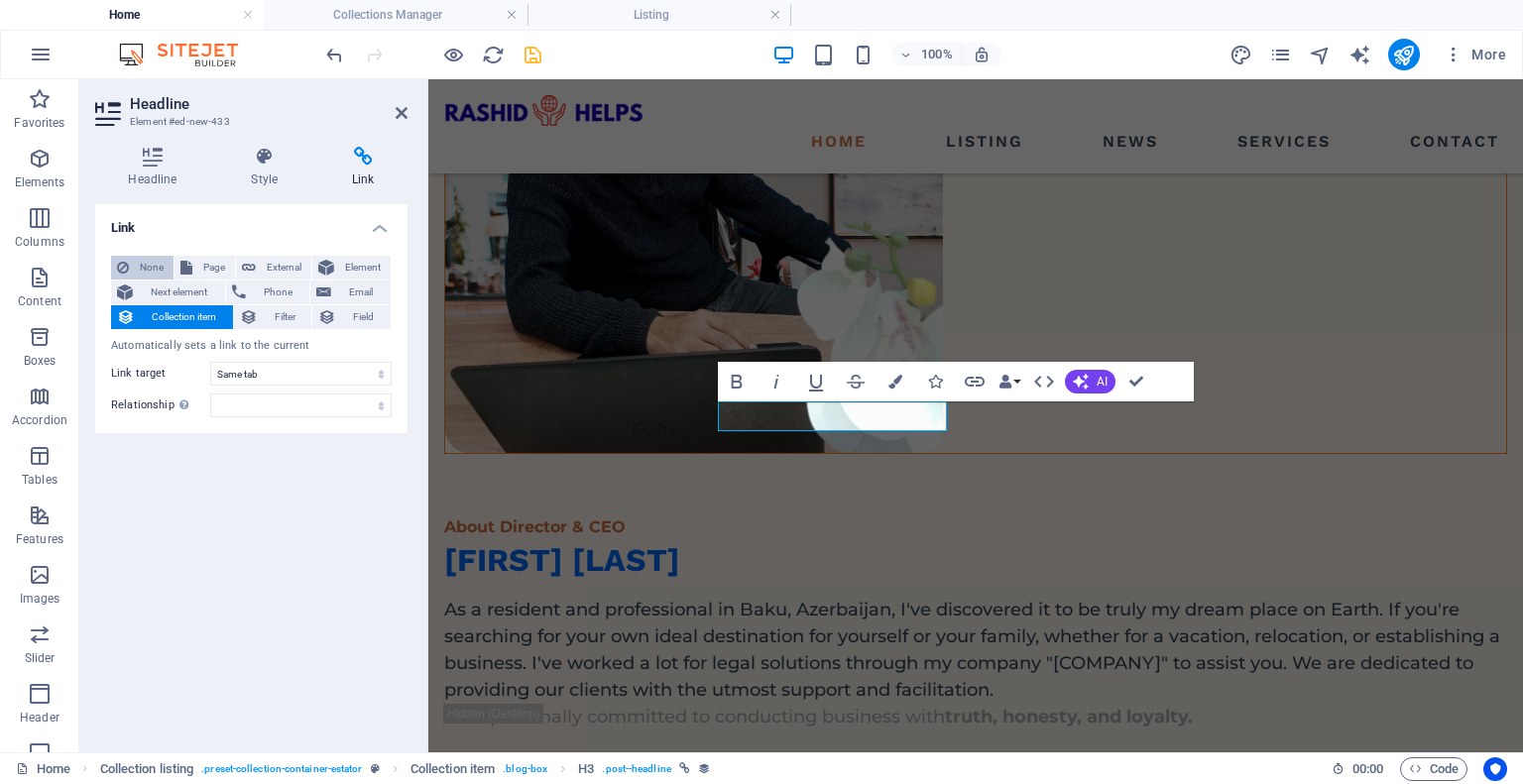 click on "None" at bounding box center (151, 268) 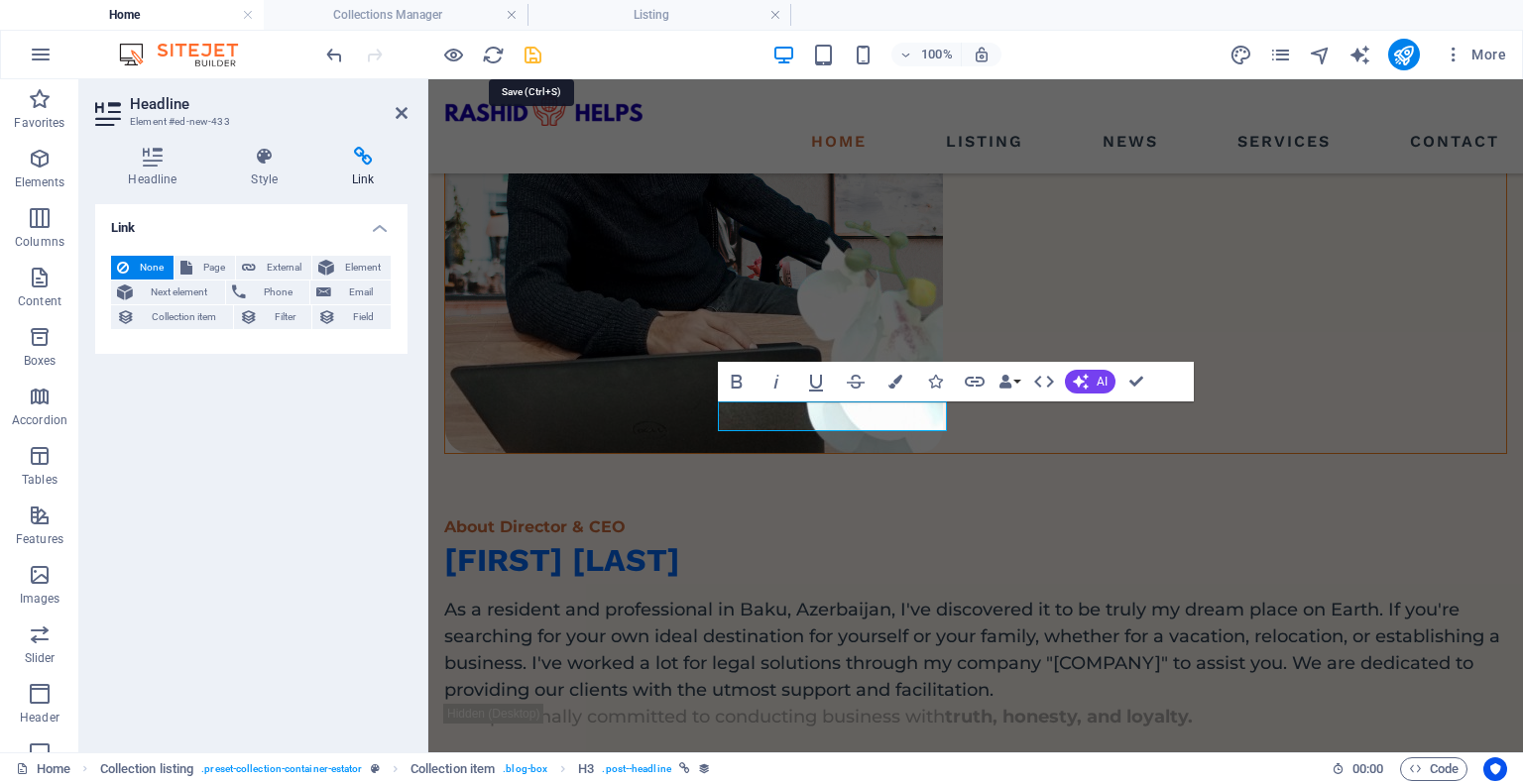 click at bounding box center (532, 55) 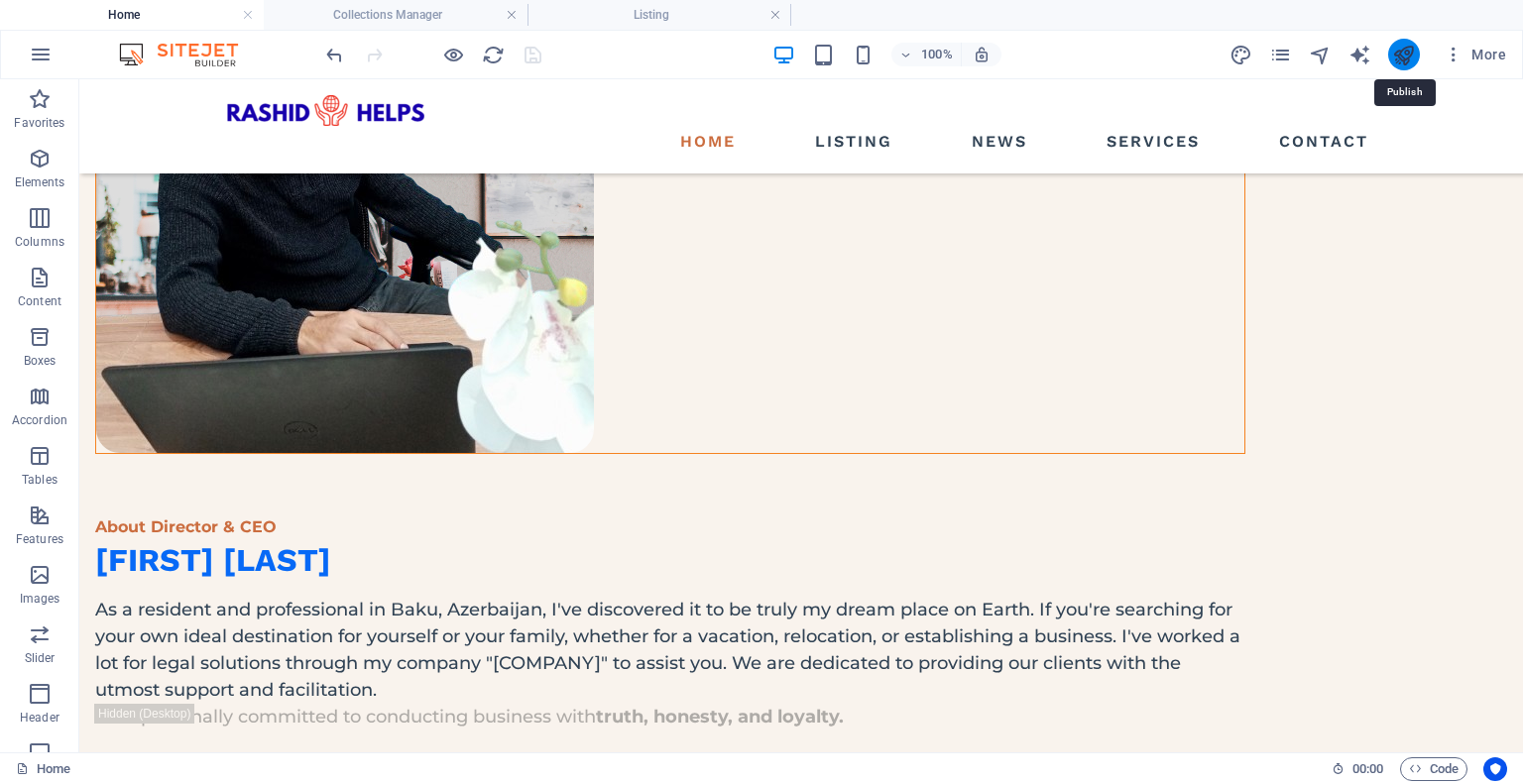click at bounding box center [1403, 55] 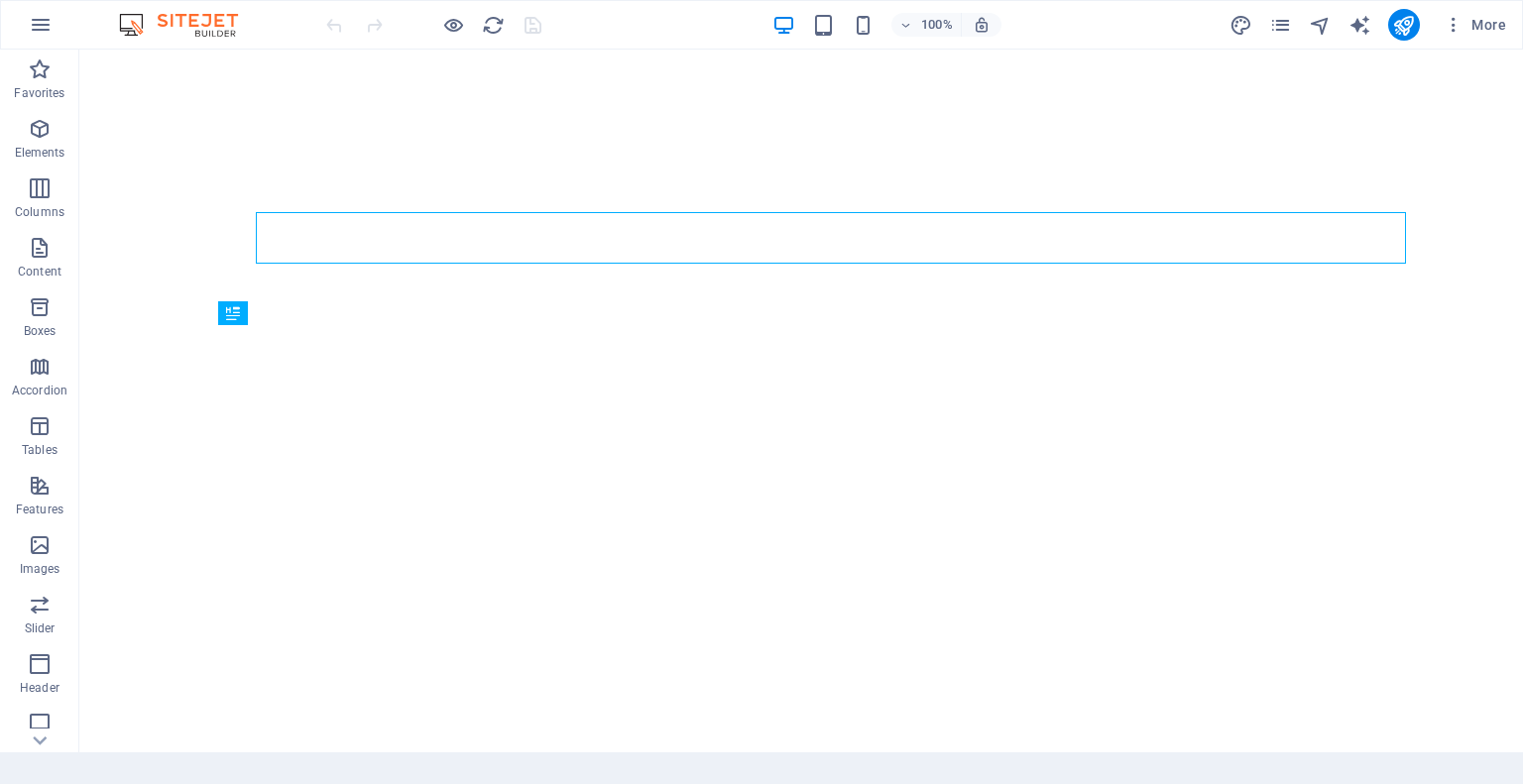 scroll, scrollTop: 0, scrollLeft: 0, axis: both 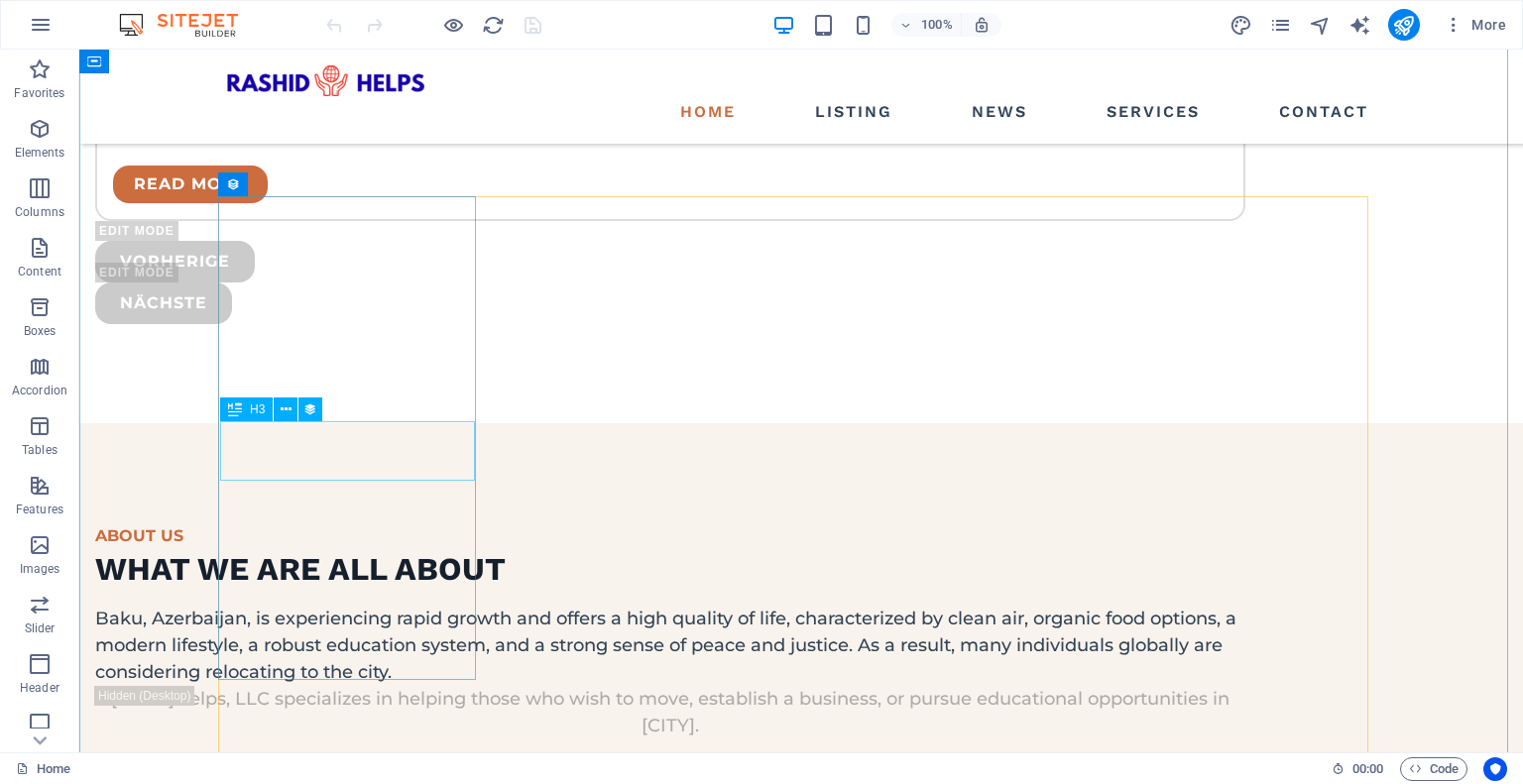 click on "What Is Baku 2040 Master Plan" at bounding box center (801, 4416) 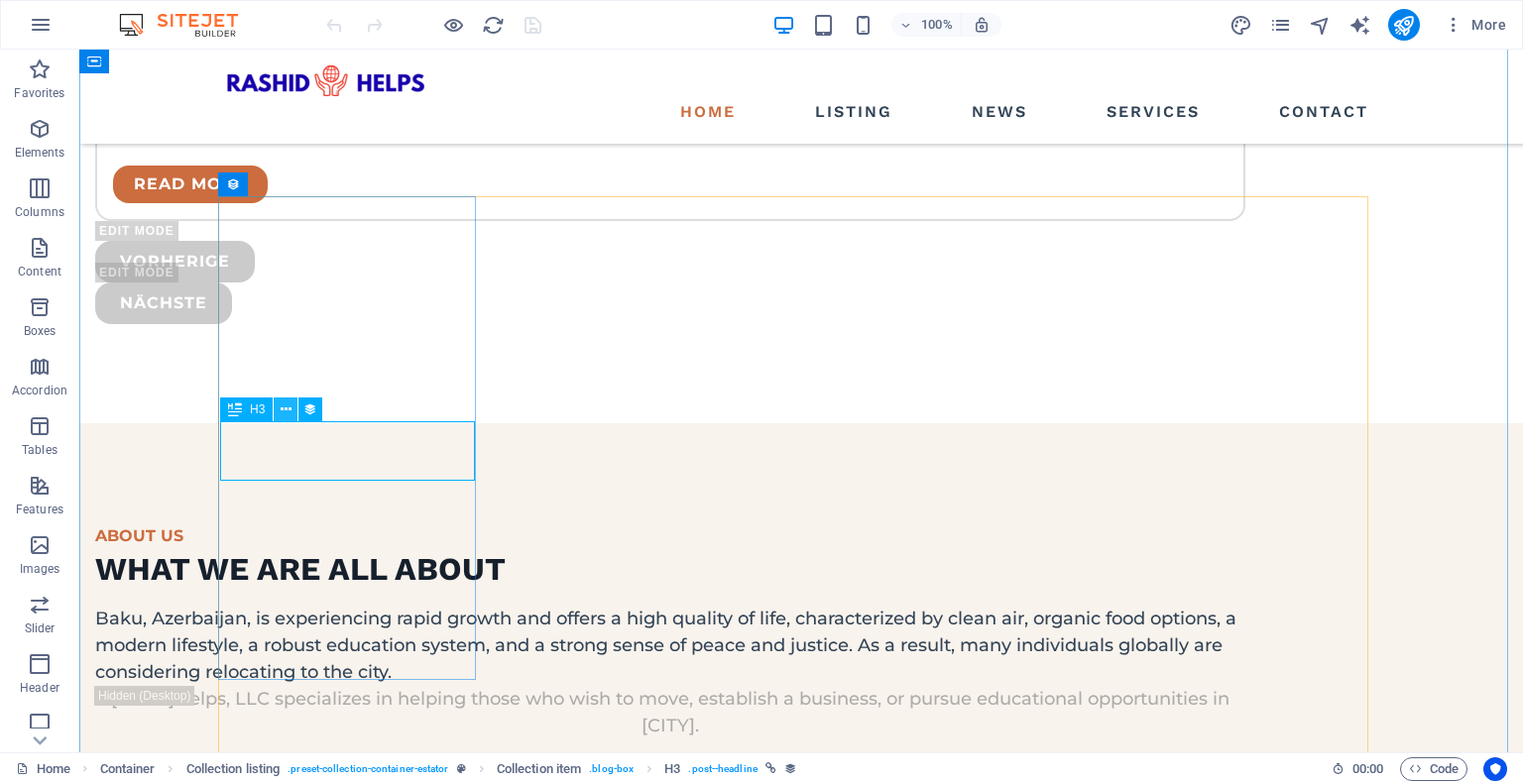 click at bounding box center [286, 409] 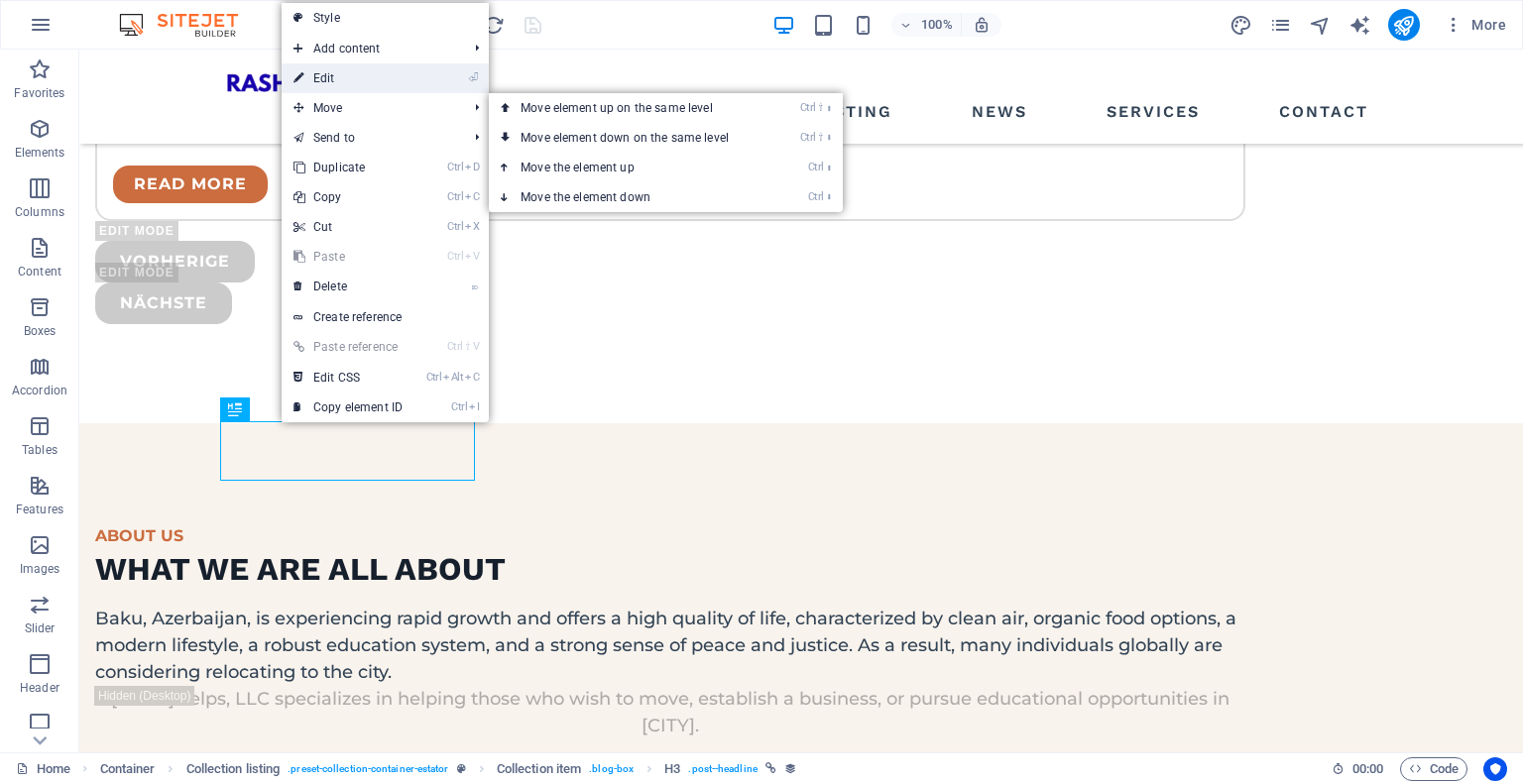 click on "⏎  Edit" at bounding box center [348, 78] 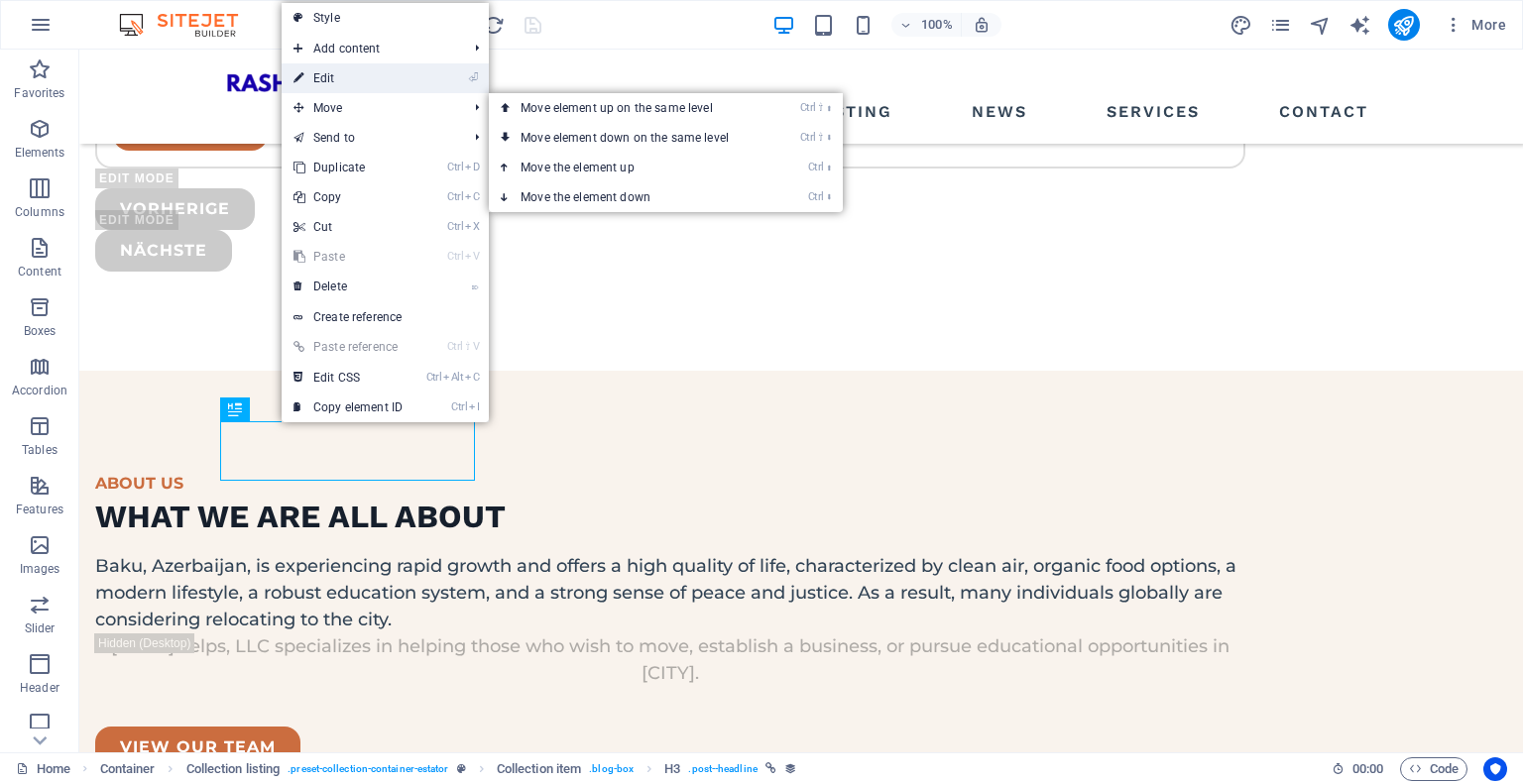 select 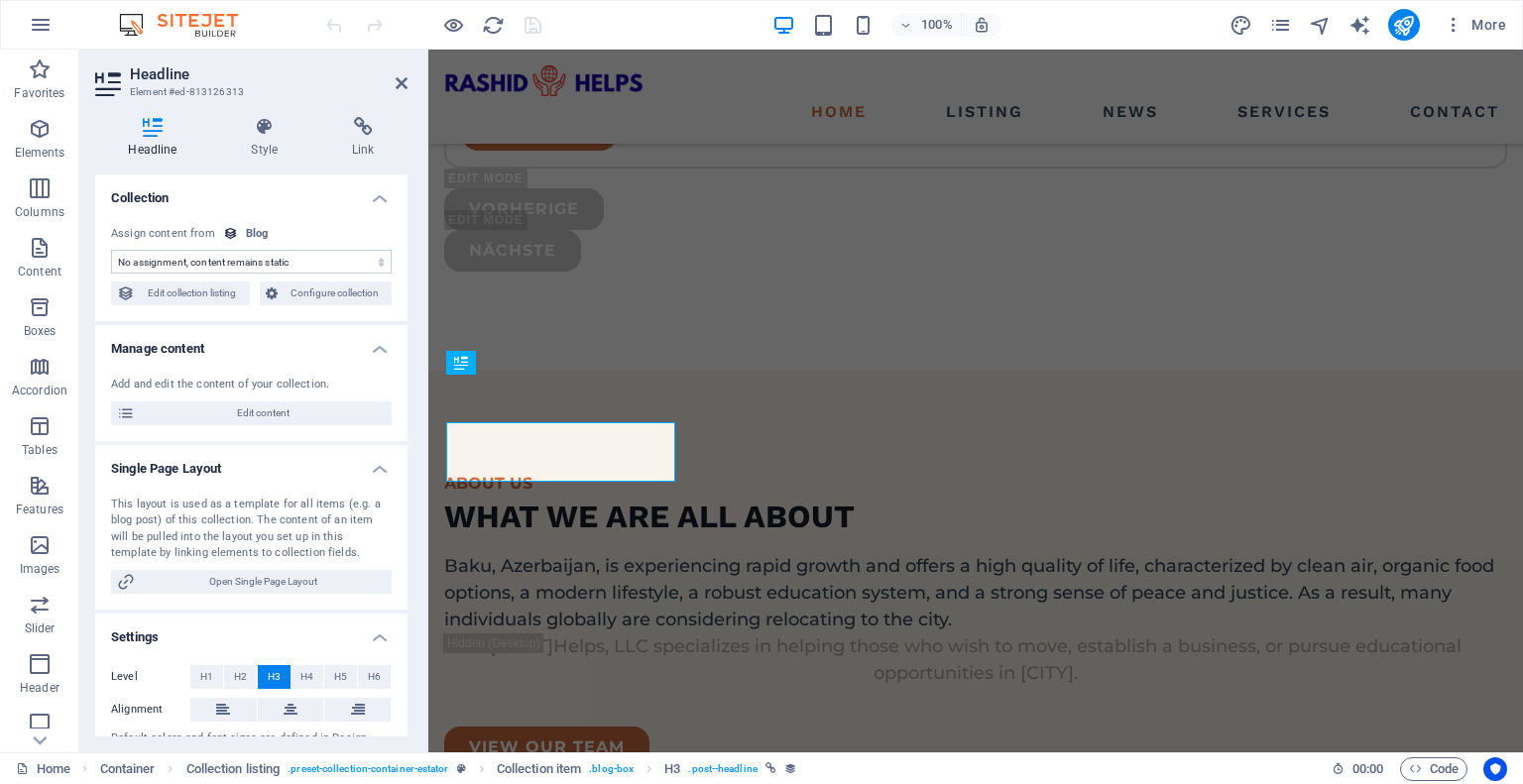 scroll, scrollTop: 4663, scrollLeft: 0, axis: vertical 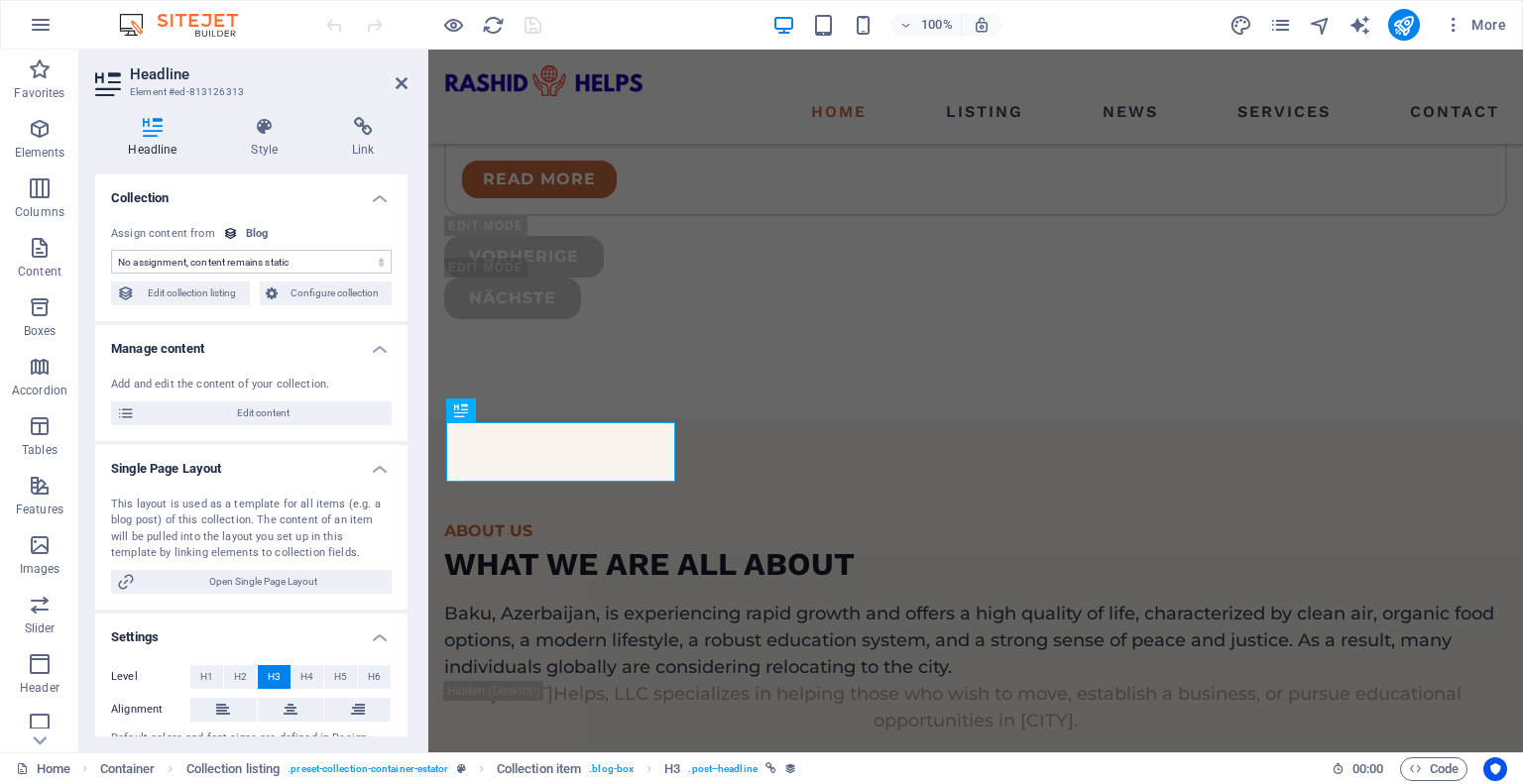 select on "name" 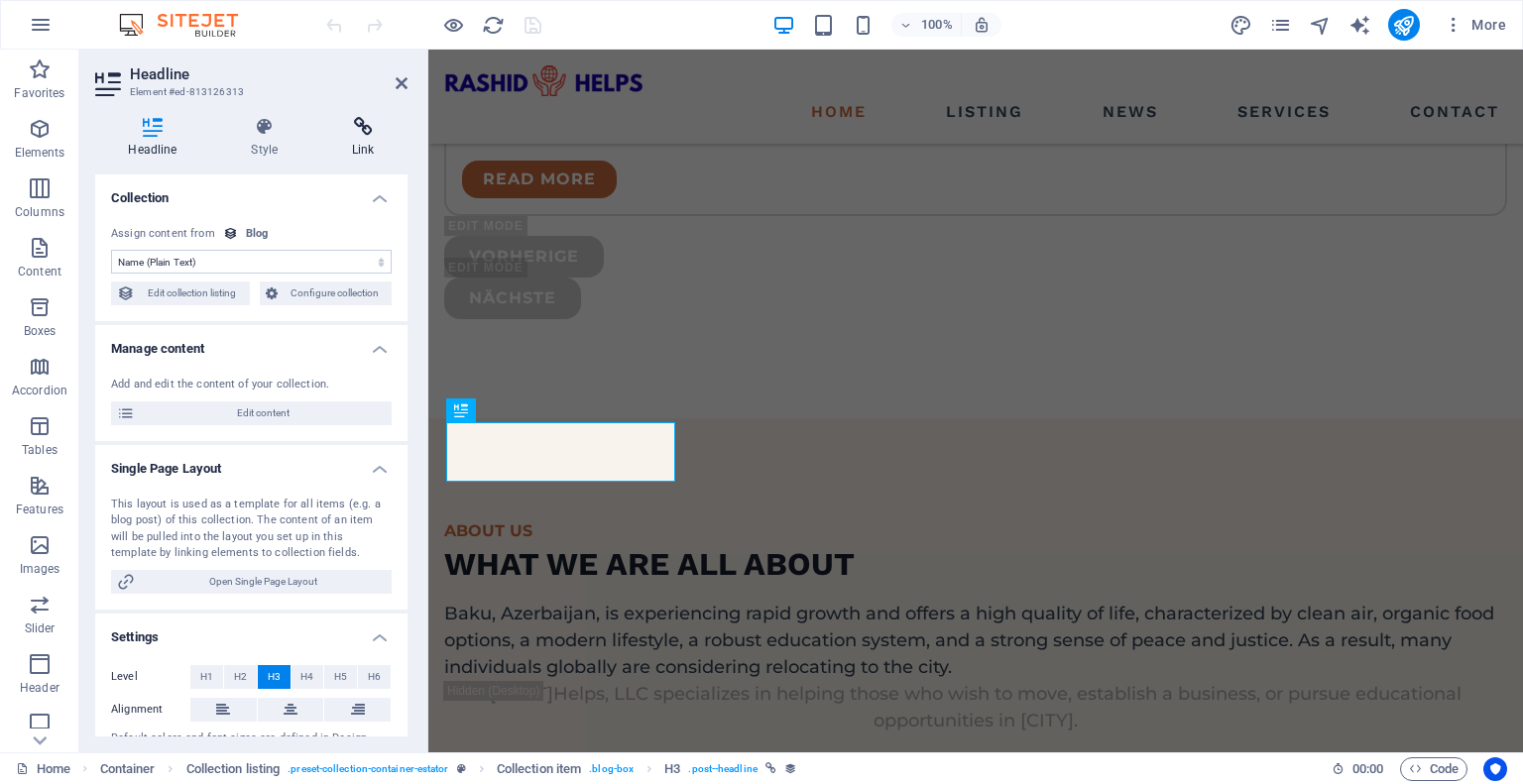 click on "Link" at bounding box center [363, 138] 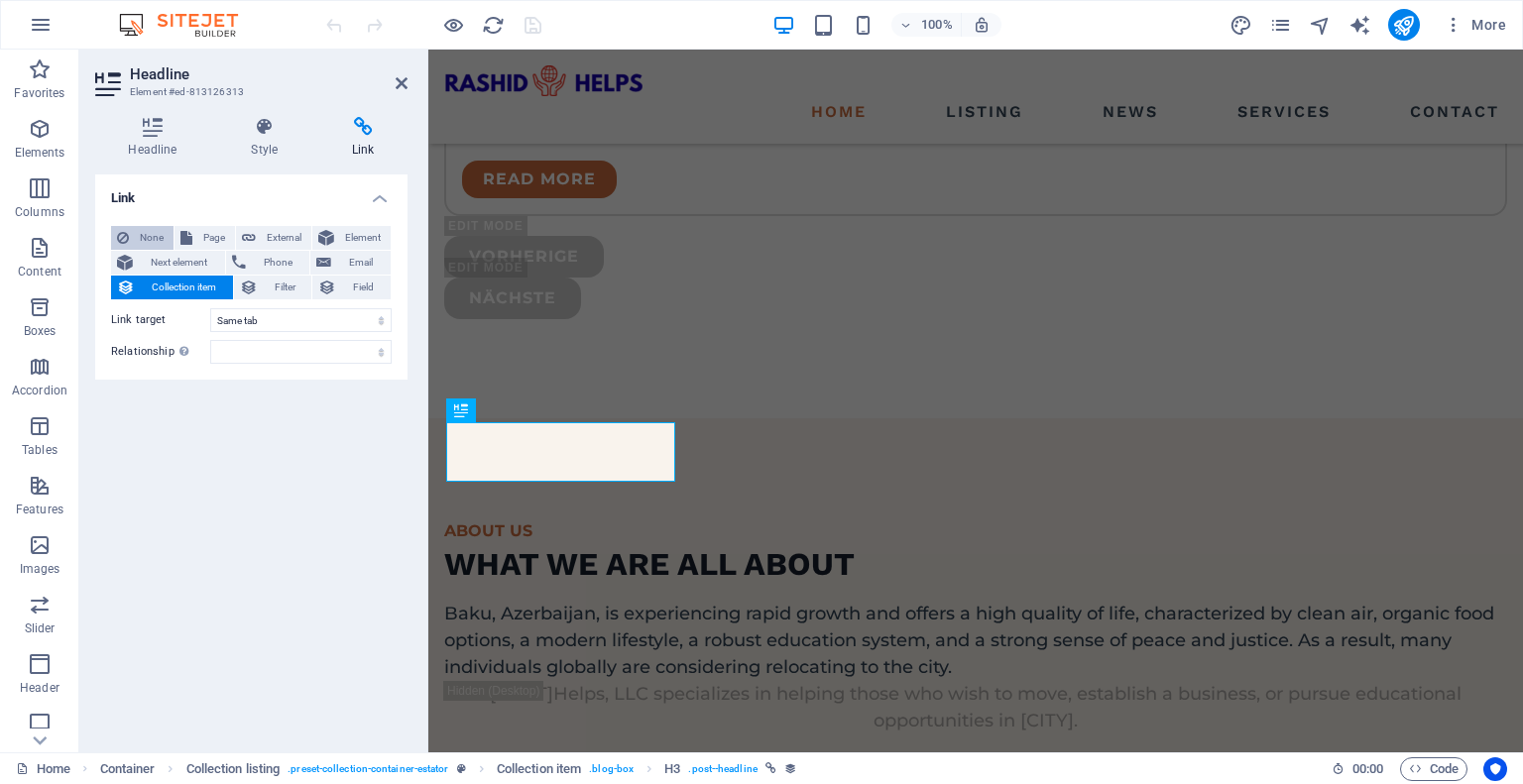 click on "None" at bounding box center (151, 238) 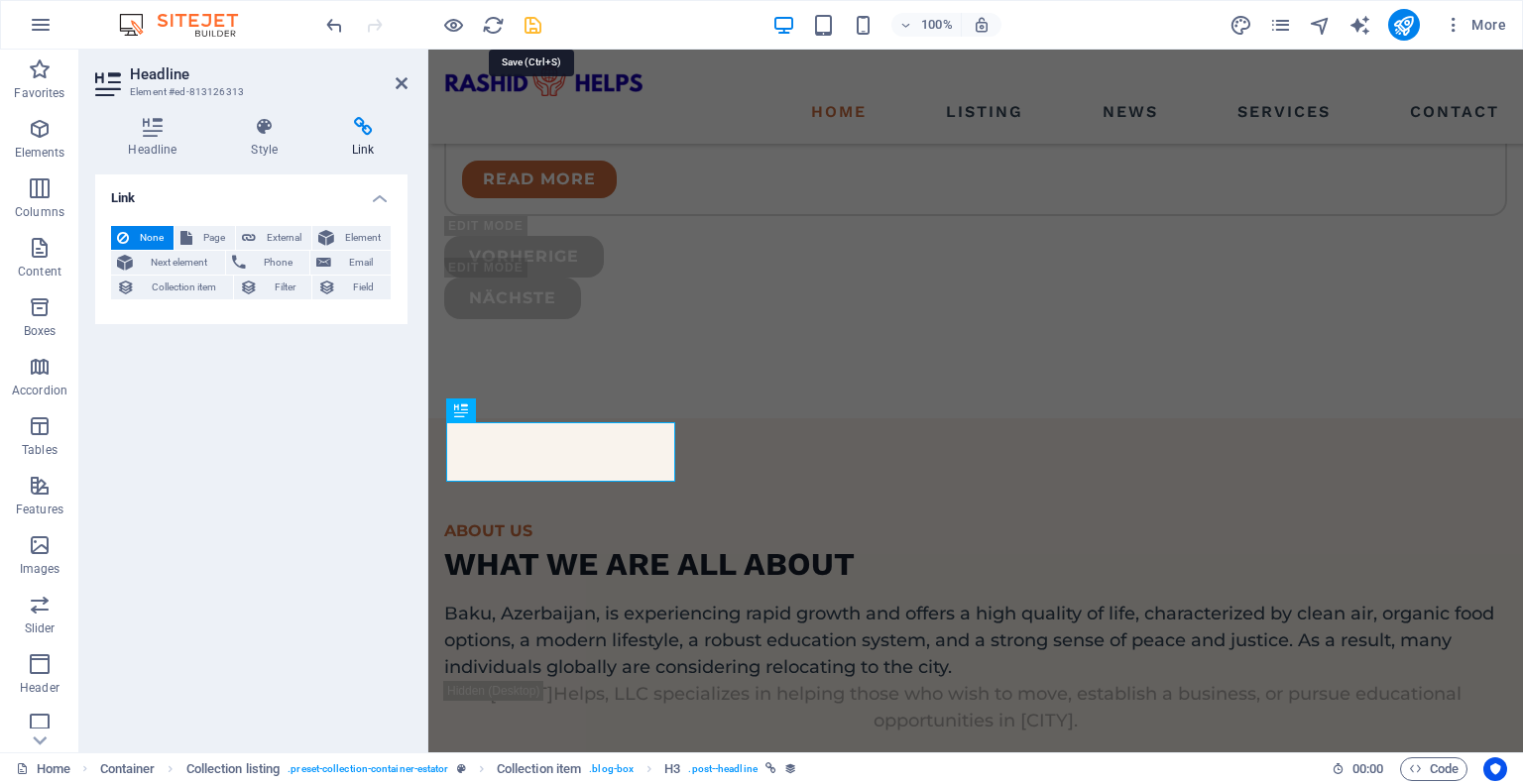 click at bounding box center (532, 25) 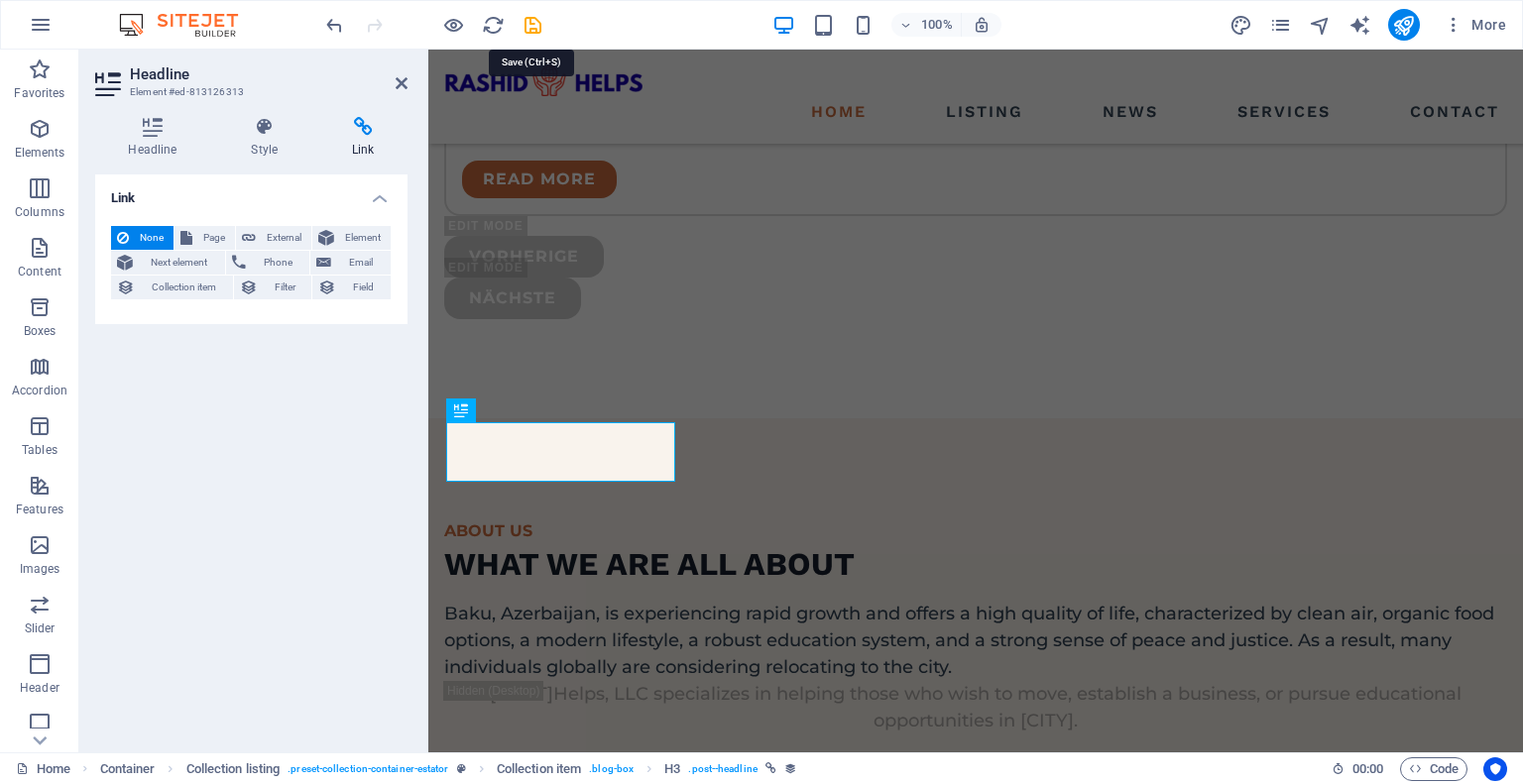 scroll, scrollTop: 4658, scrollLeft: 0, axis: vertical 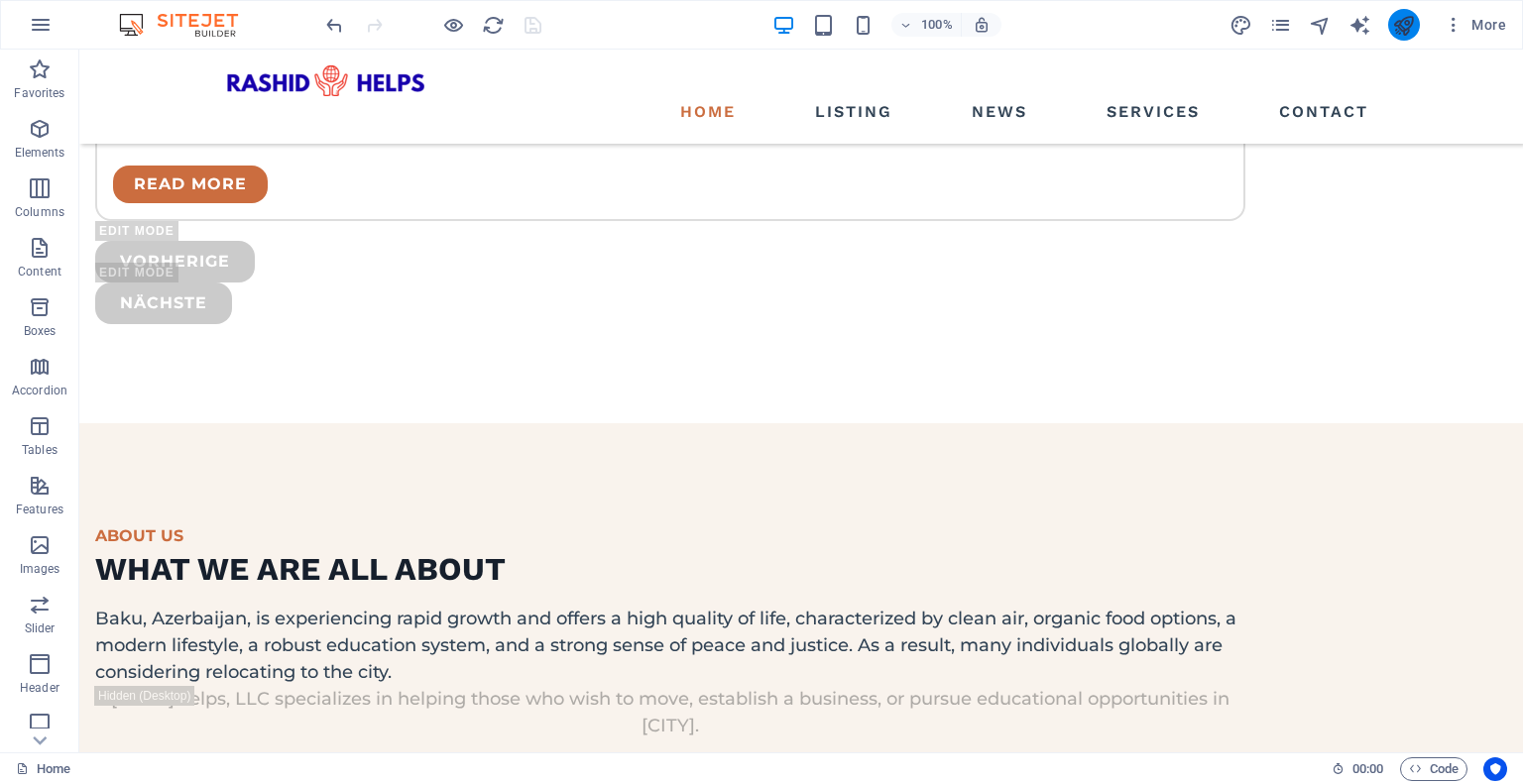 click at bounding box center (1403, 25) 